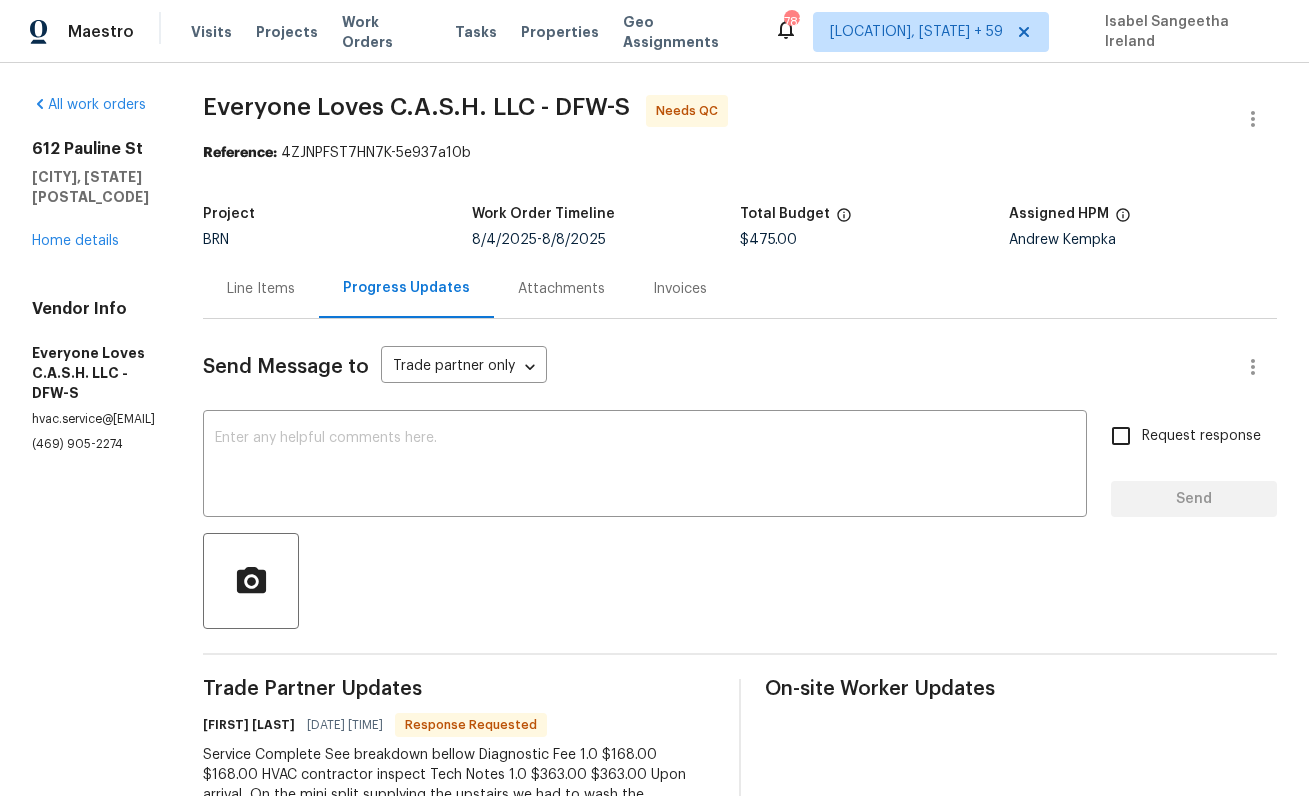 scroll, scrollTop: 0, scrollLeft: 0, axis: both 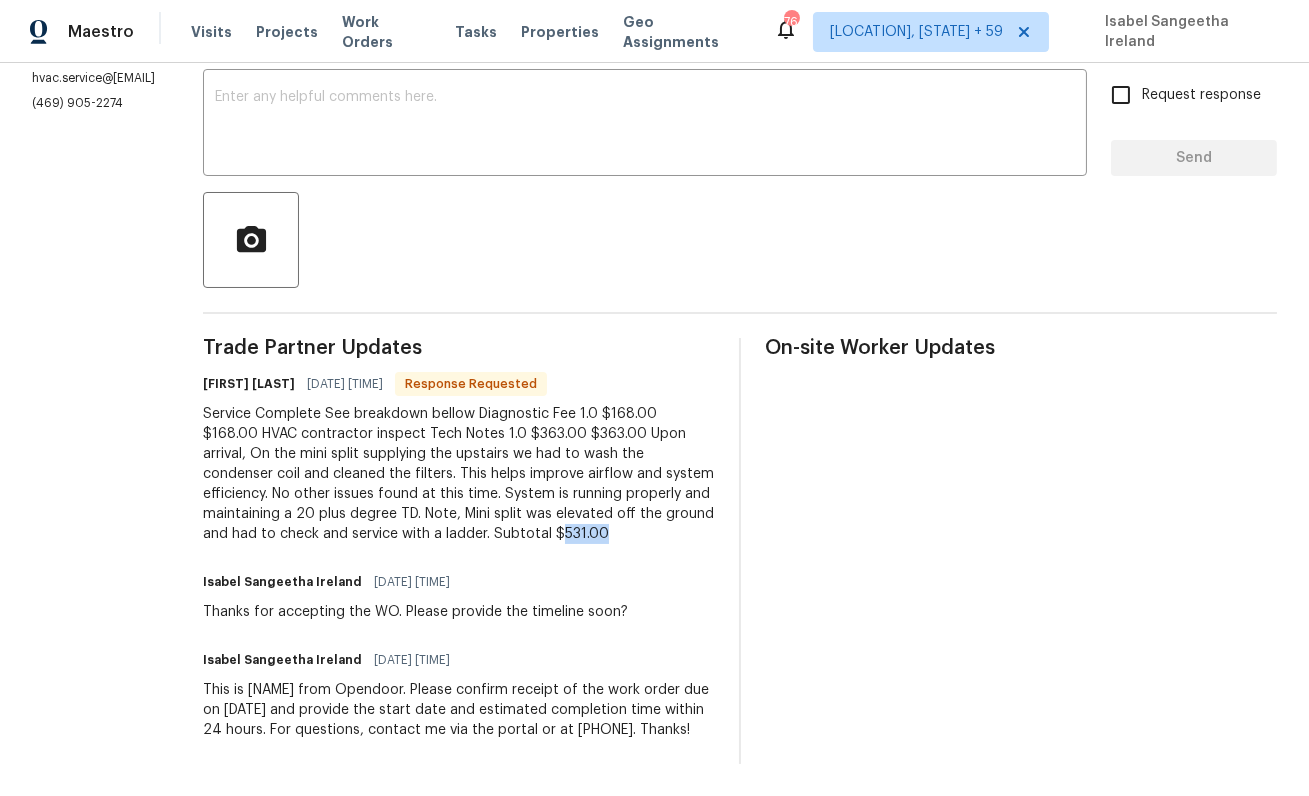 drag, startPoint x: 337, startPoint y: 510, endPoint x: 428, endPoint y: 511, distance: 91.00549 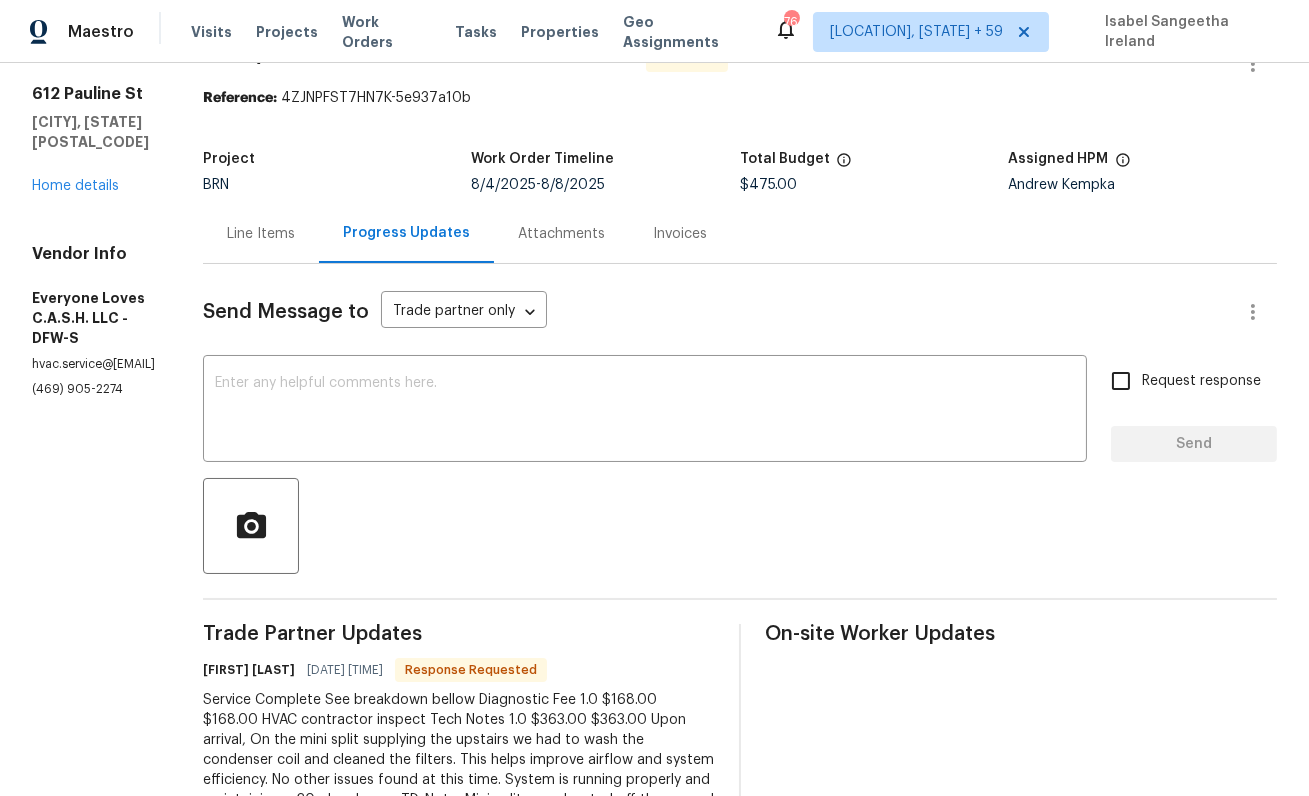 scroll, scrollTop: 0, scrollLeft: 0, axis: both 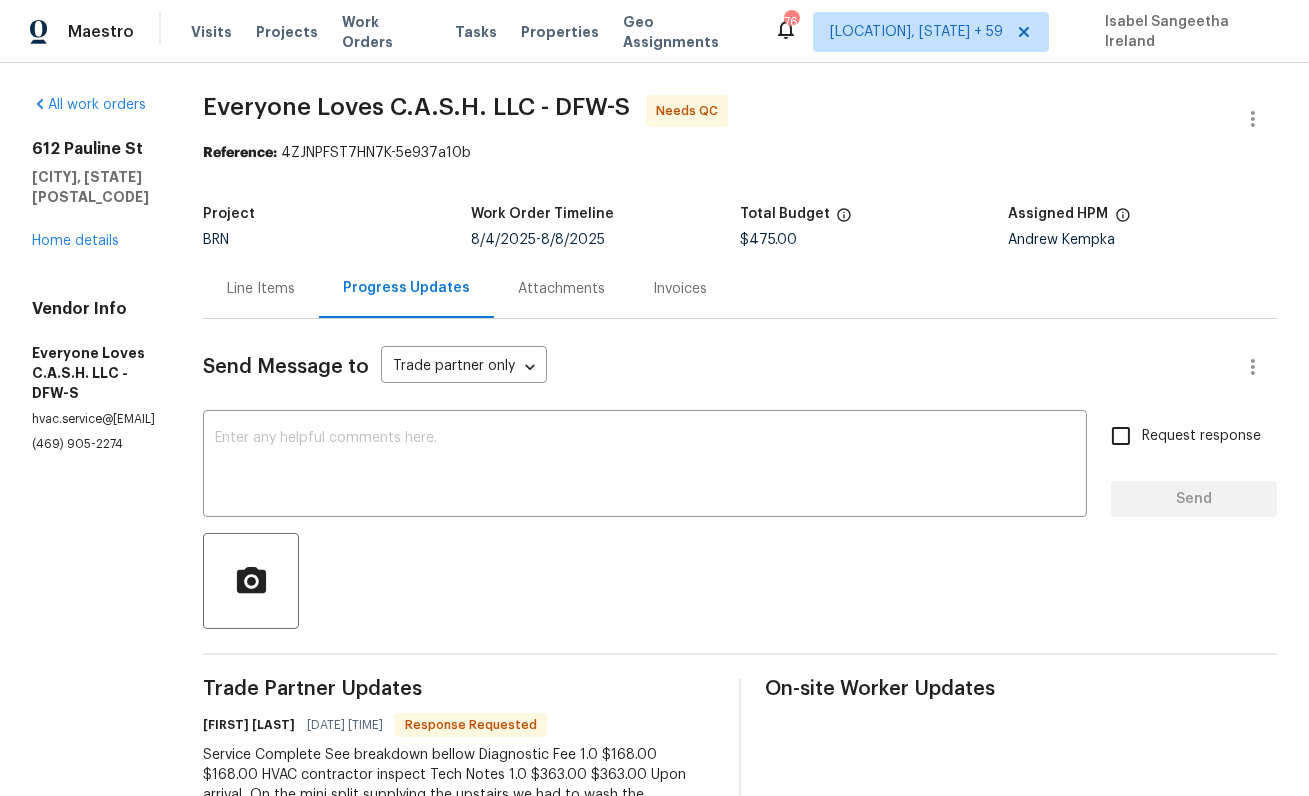 click on "Line Items" at bounding box center [261, 289] 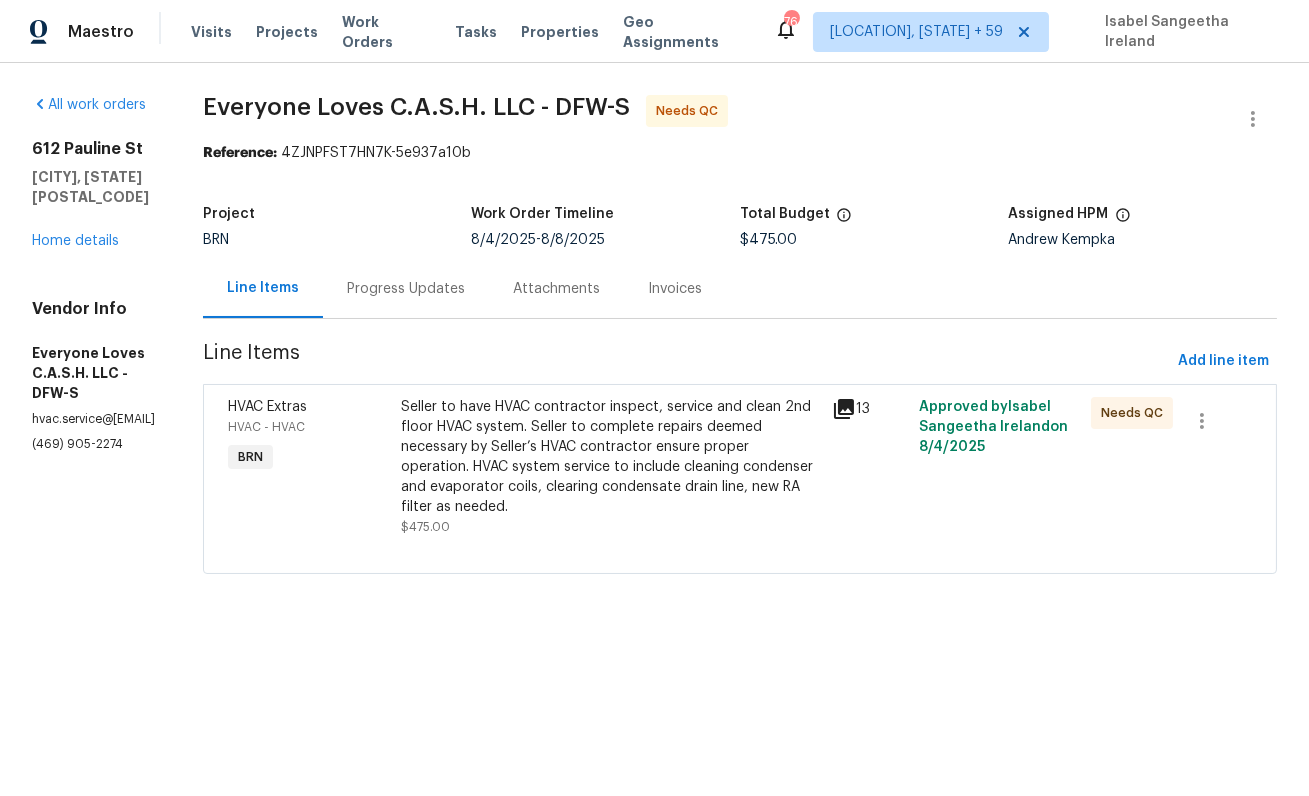 click on "Seller to have HVAC contractor inspect, service and clean 2nd floor HVAC system. Seller to complete repairs deemed necessary by Seller’s HVAC contractor ensure proper operation. HVAC system service to  include cleaning condenser and evaporator coils, clearing condensate drain line, new RA filter as needed." at bounding box center [611, 457] 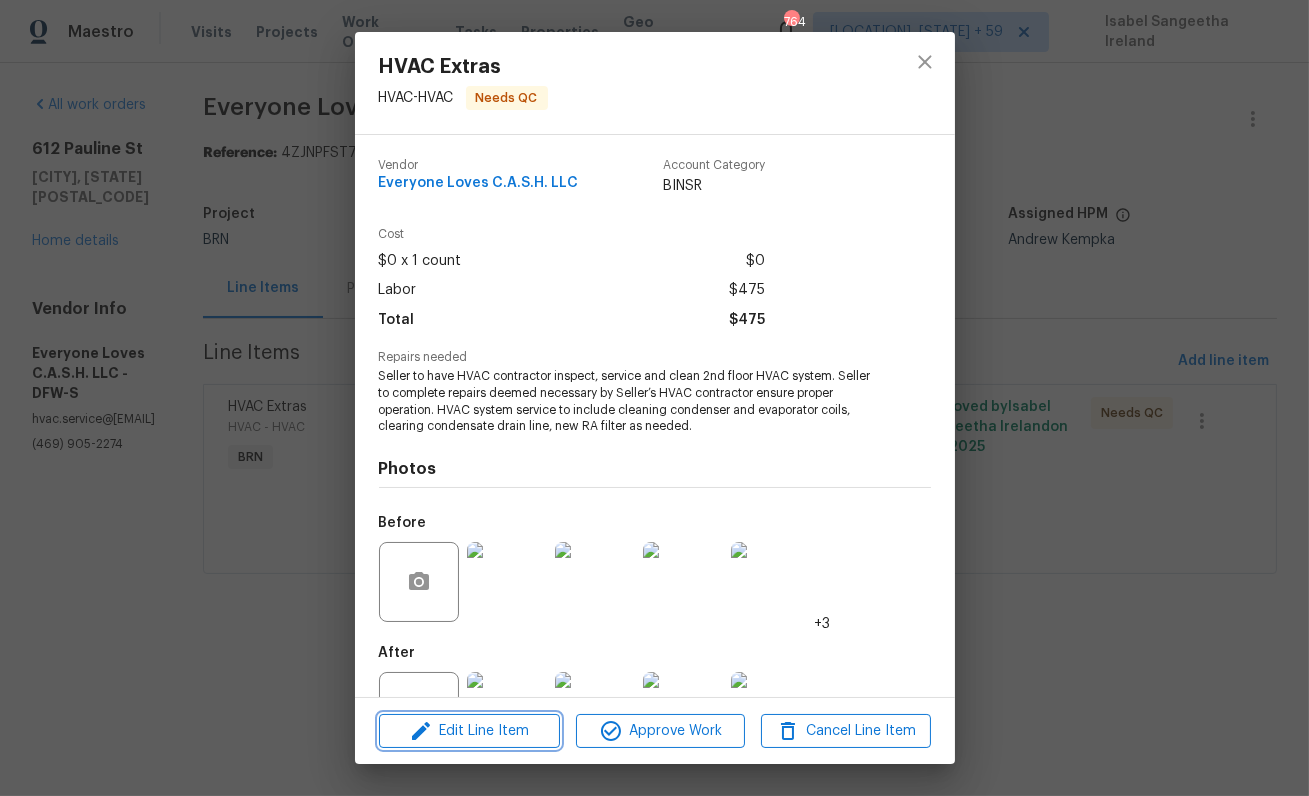 click on "Edit Line Item" at bounding box center (469, 731) 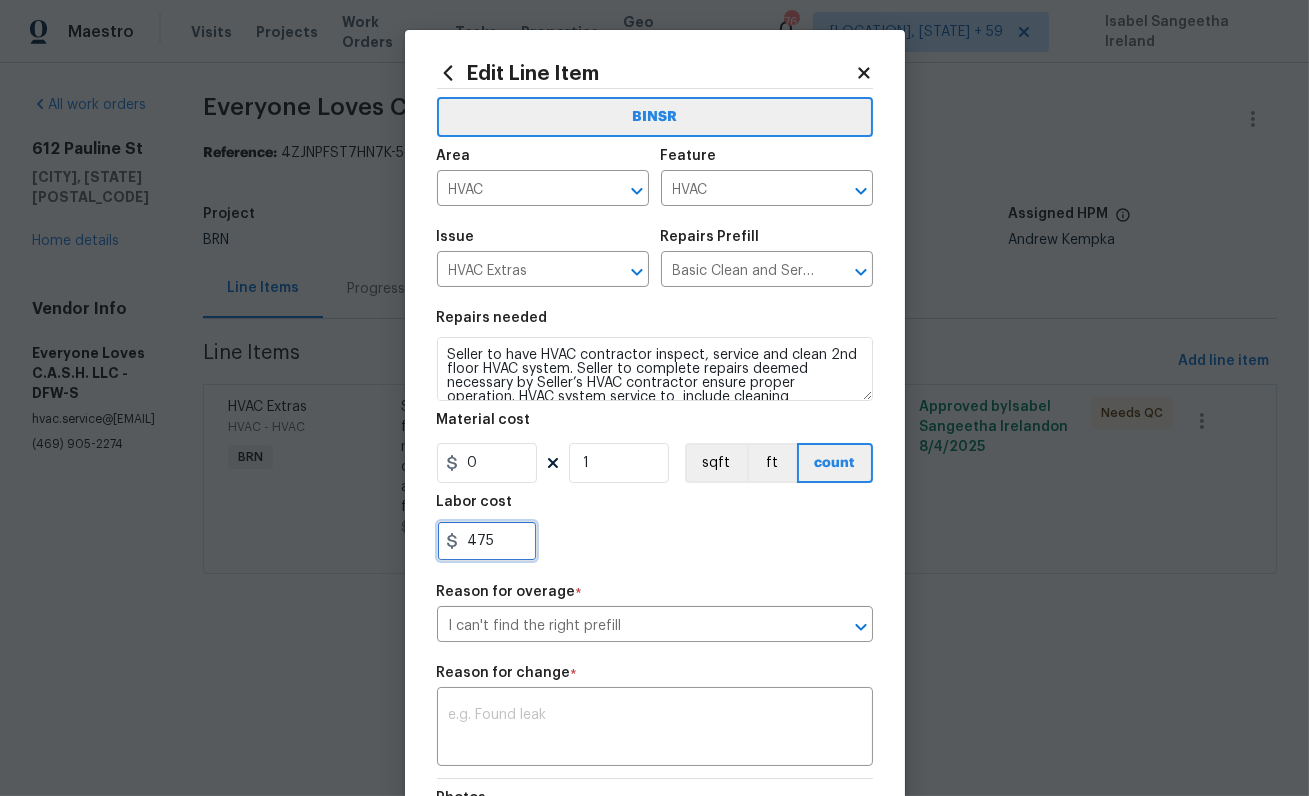 click on "475" at bounding box center (487, 541) 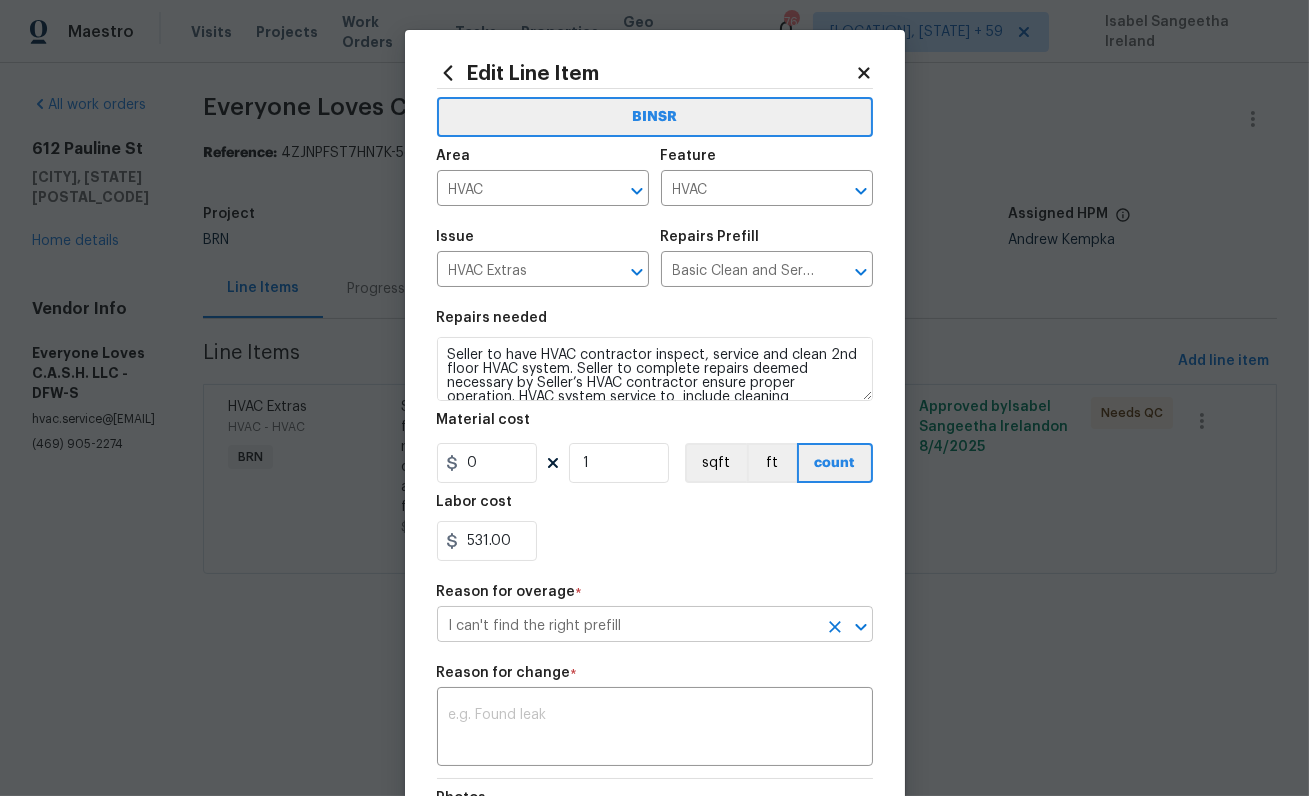 type on "531" 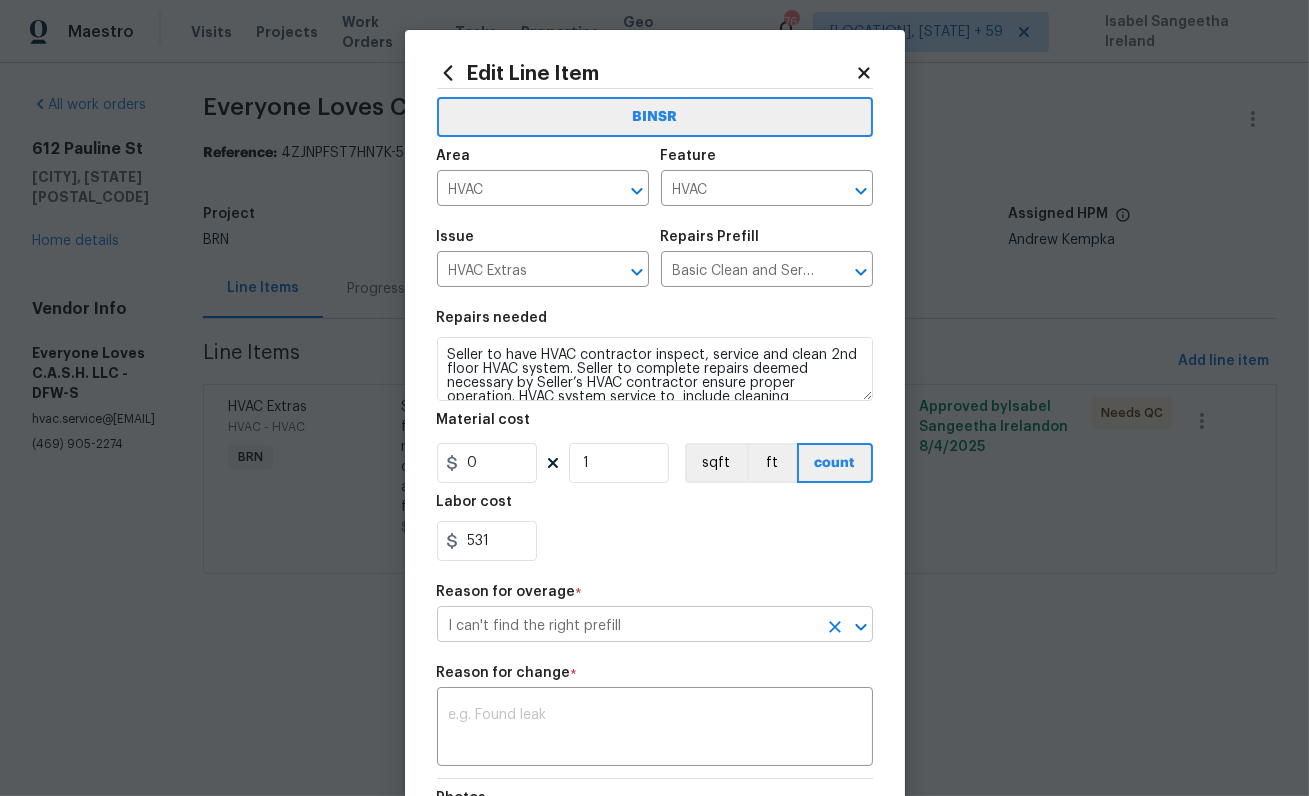click on "I can't find the right prefill" at bounding box center (627, 626) 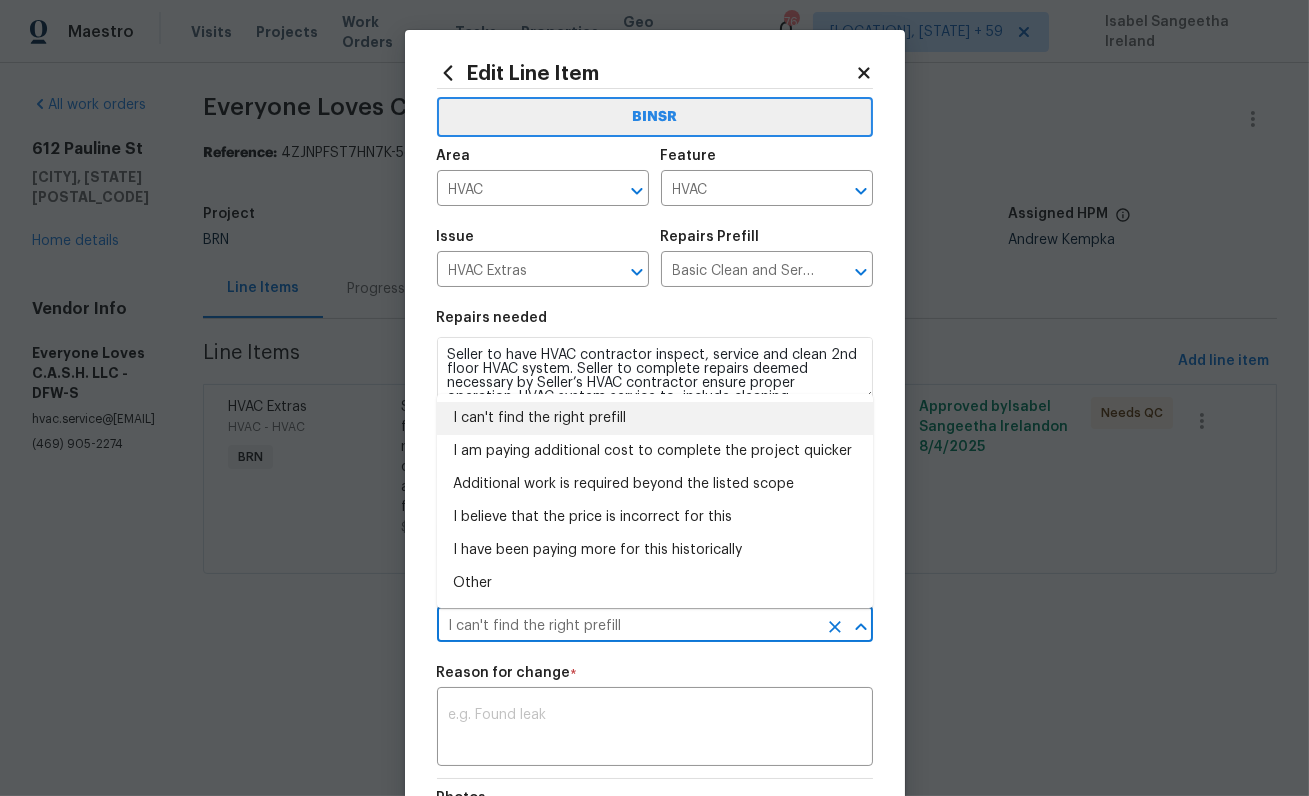 click on "I can't find the right prefill" at bounding box center (655, 418) 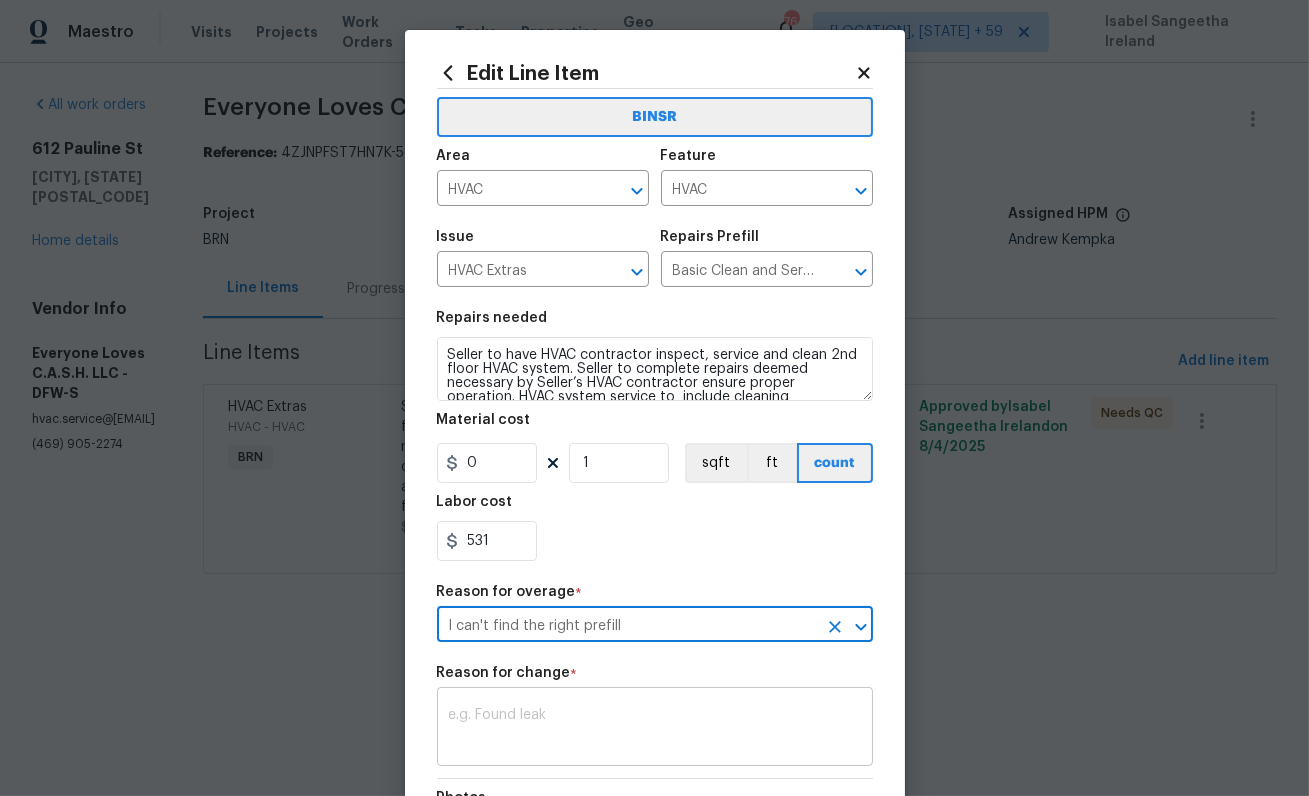 click at bounding box center [655, 729] 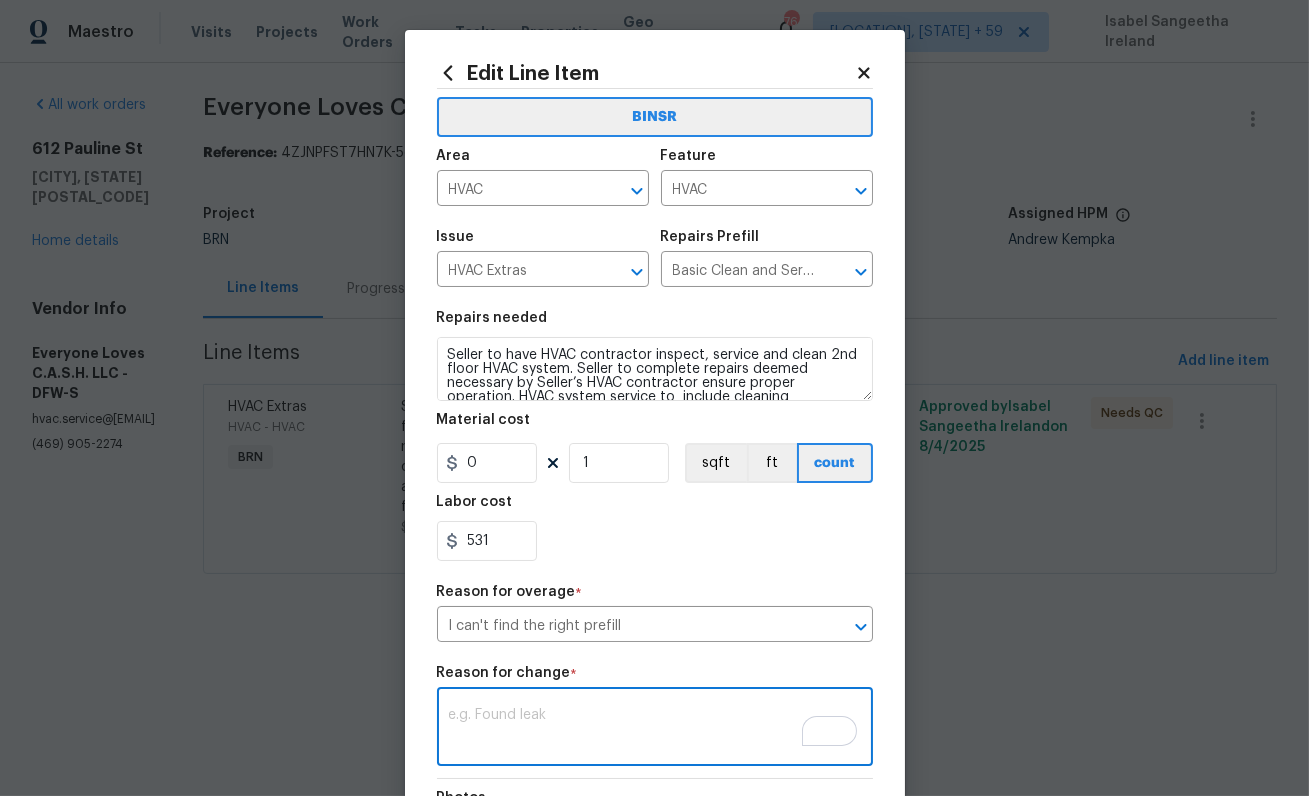 paste on "II  Updated per vendor's final cost." 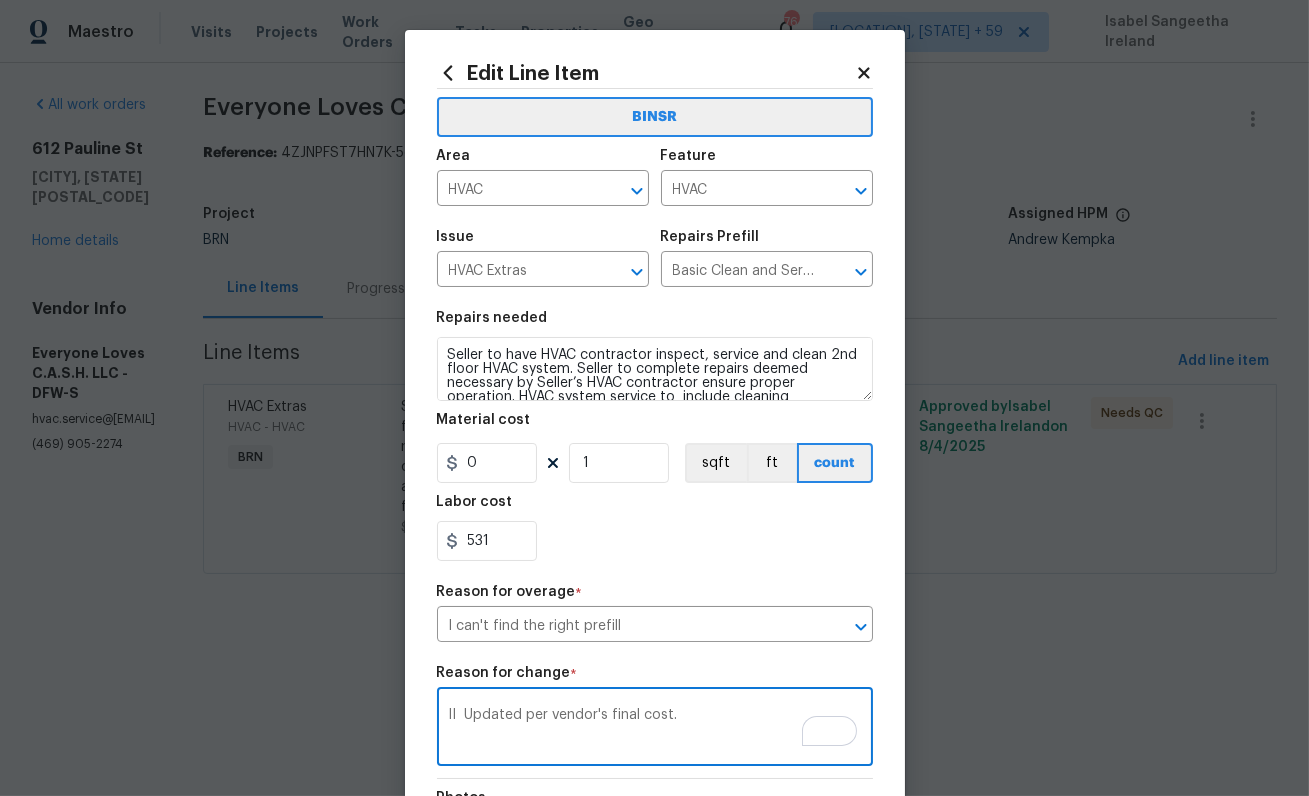 scroll, scrollTop: 290, scrollLeft: 0, axis: vertical 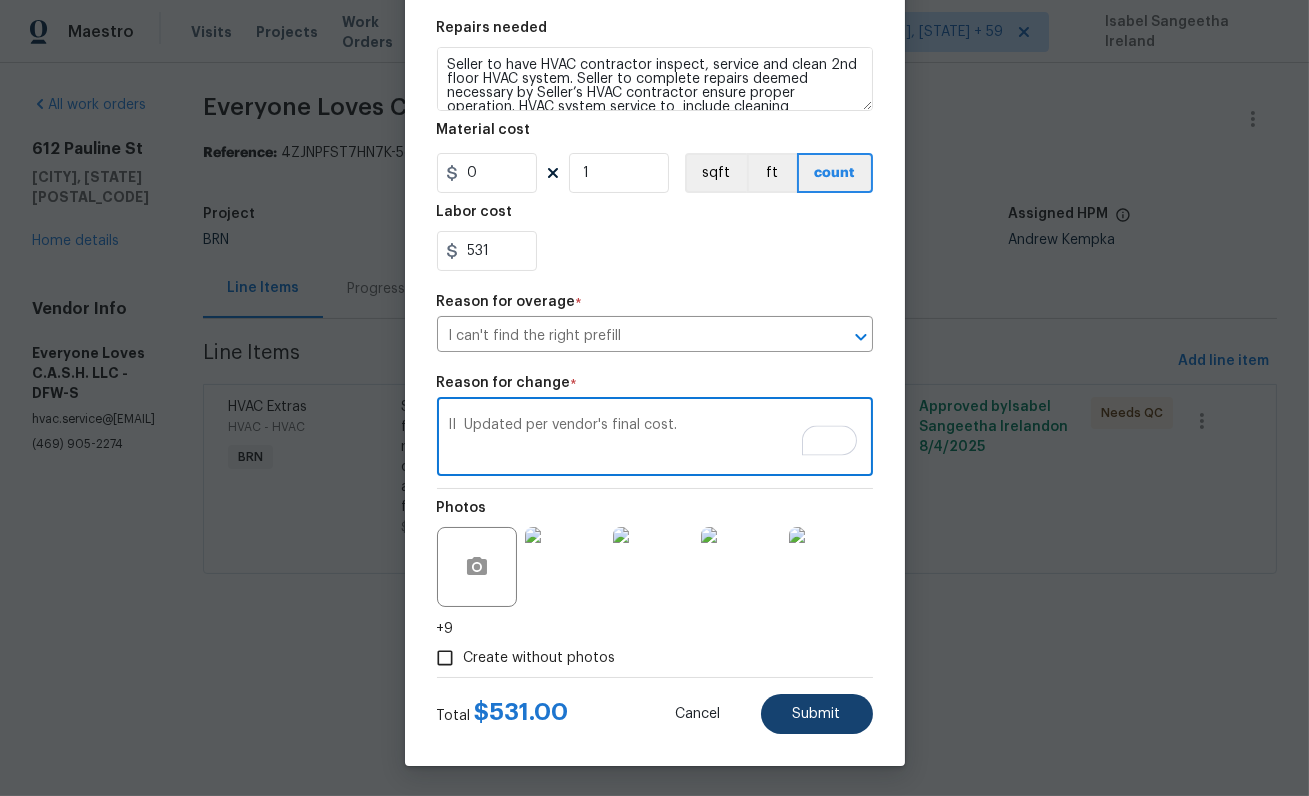 type on "II  Updated per vendor's final cost." 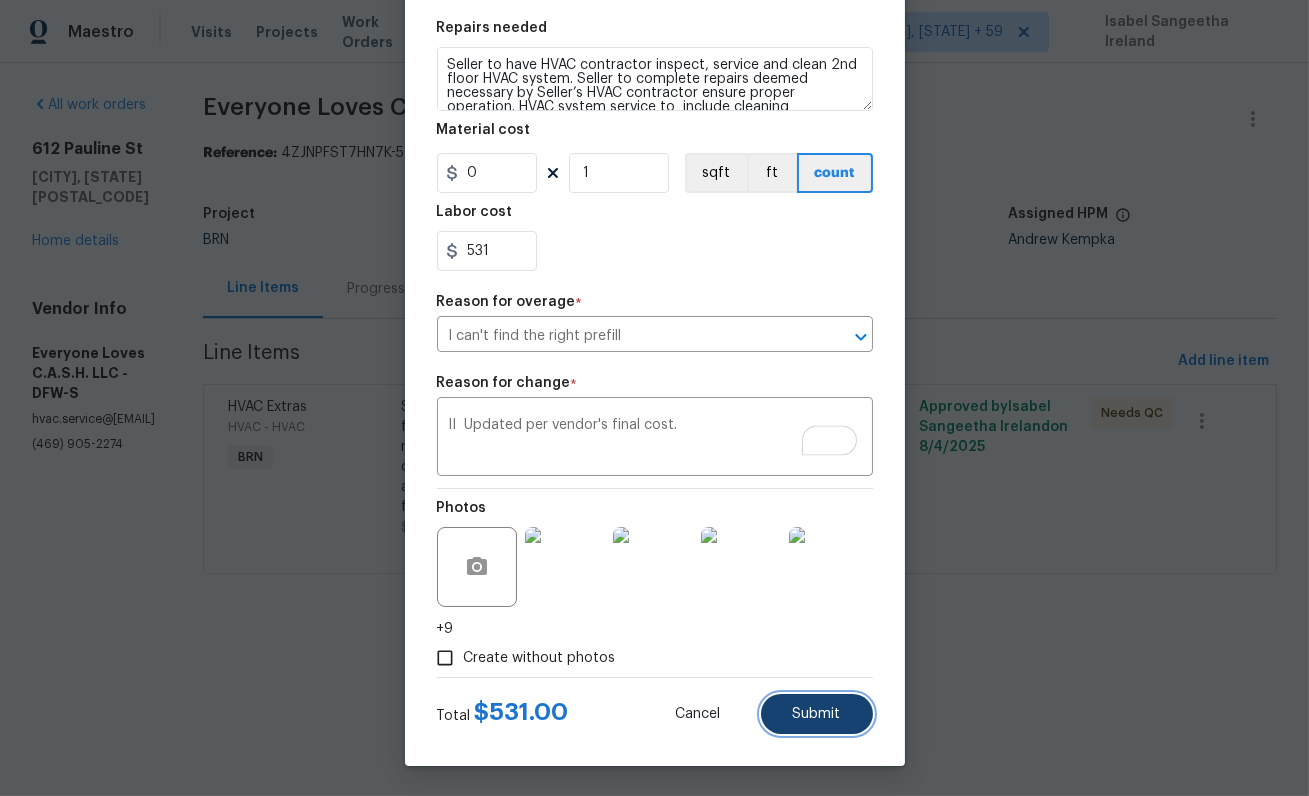click on "Submit" at bounding box center [817, 714] 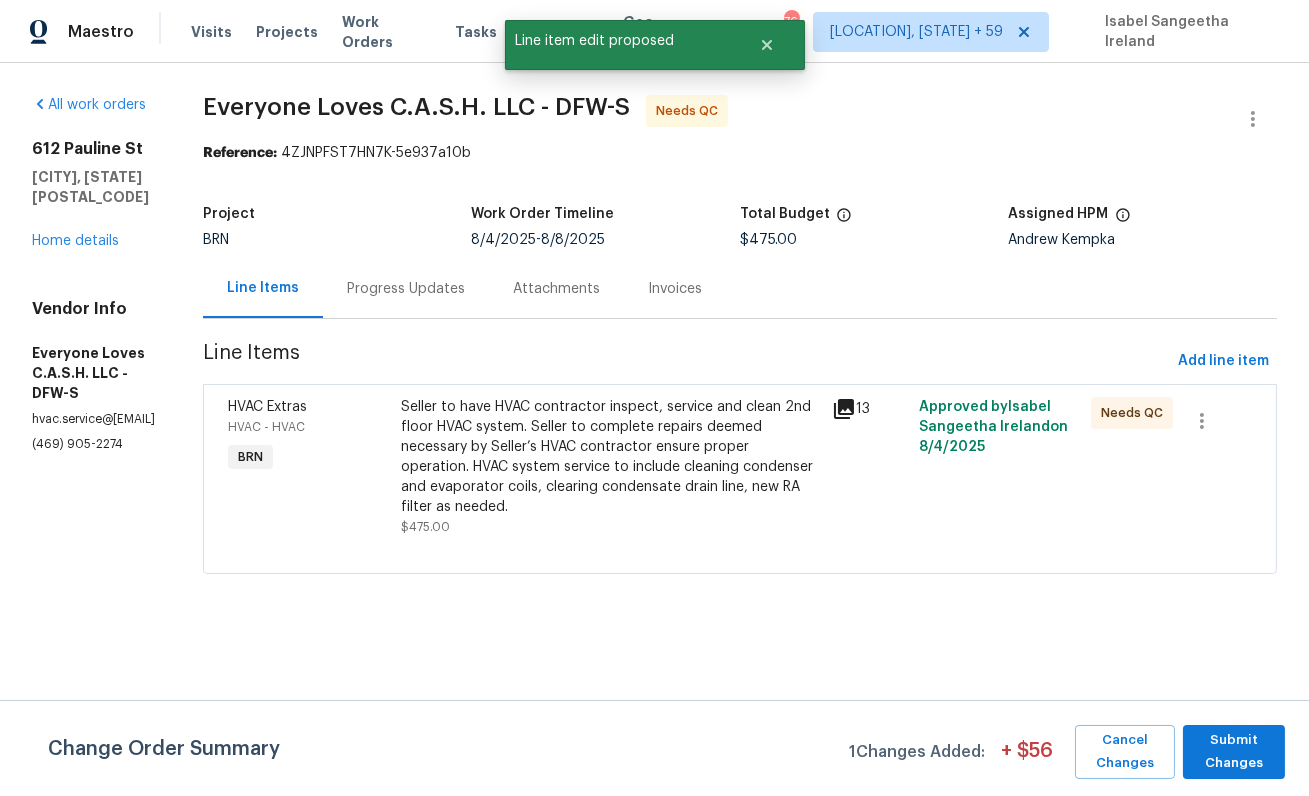 scroll, scrollTop: 0, scrollLeft: 0, axis: both 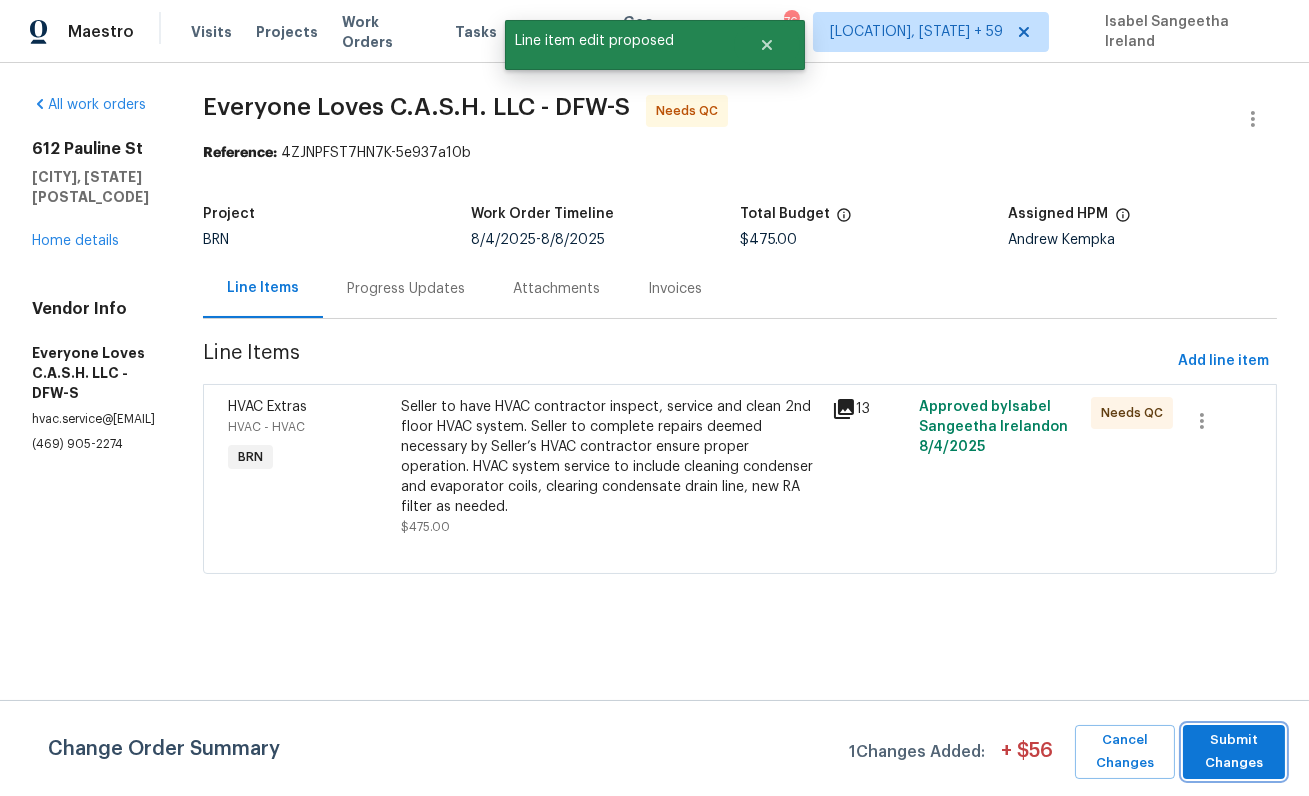click on "Submit Changes" at bounding box center (1234, 752) 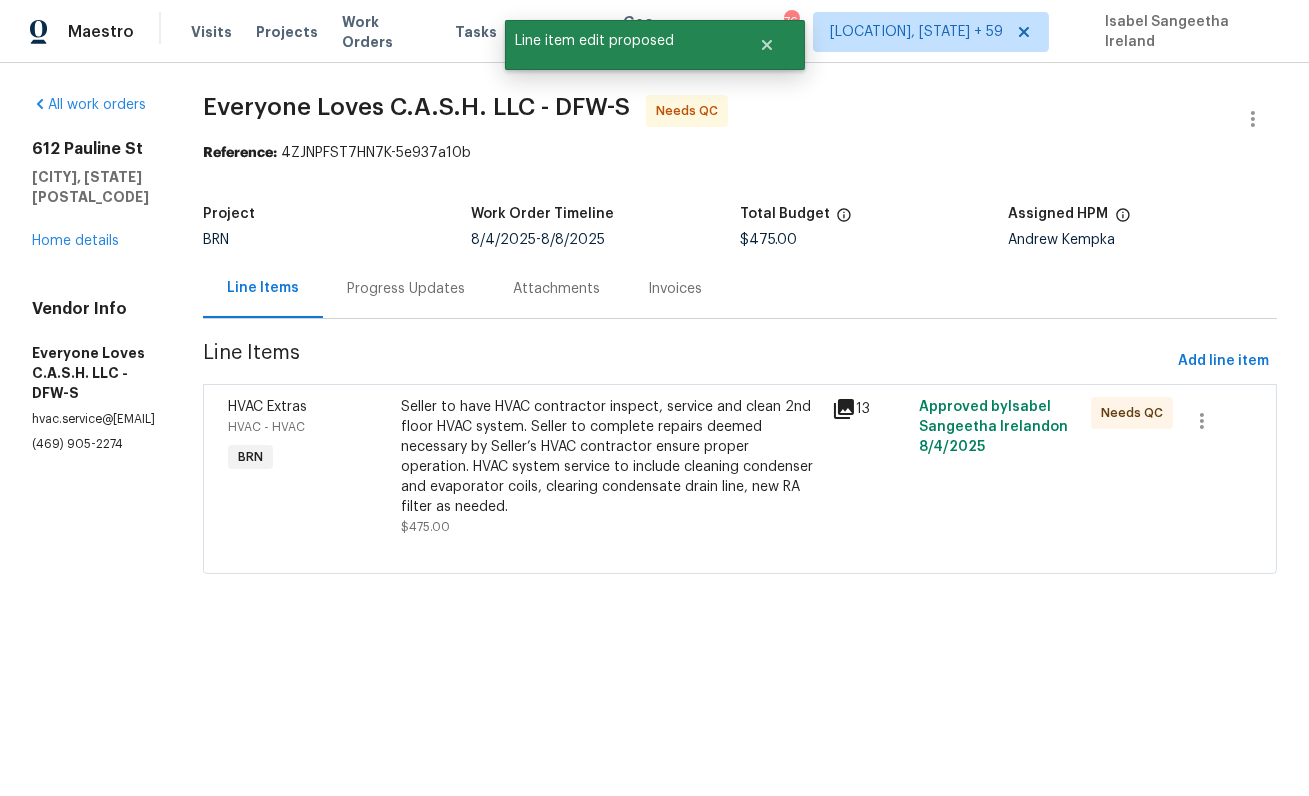 click on "Seller to have HVAC contractor inspect, service and clean 2nd floor HVAC system. Seller to complete repairs deemed necessary by Seller’s HVAC contractor ensure proper operation. HVAC system service to  include cleaning condenser and evaporator coils, clearing condensate drain line, new RA filter as needed." at bounding box center (611, 457) 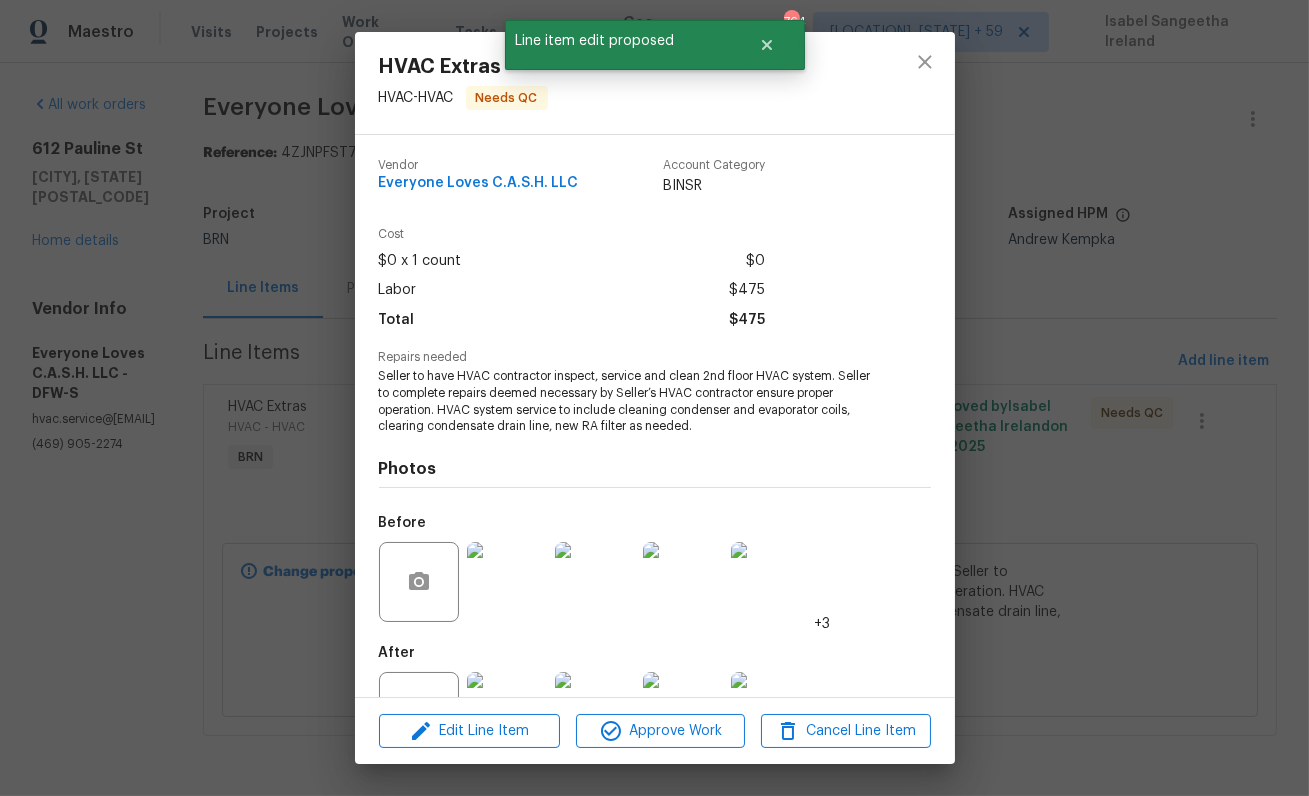 scroll, scrollTop: 76, scrollLeft: 0, axis: vertical 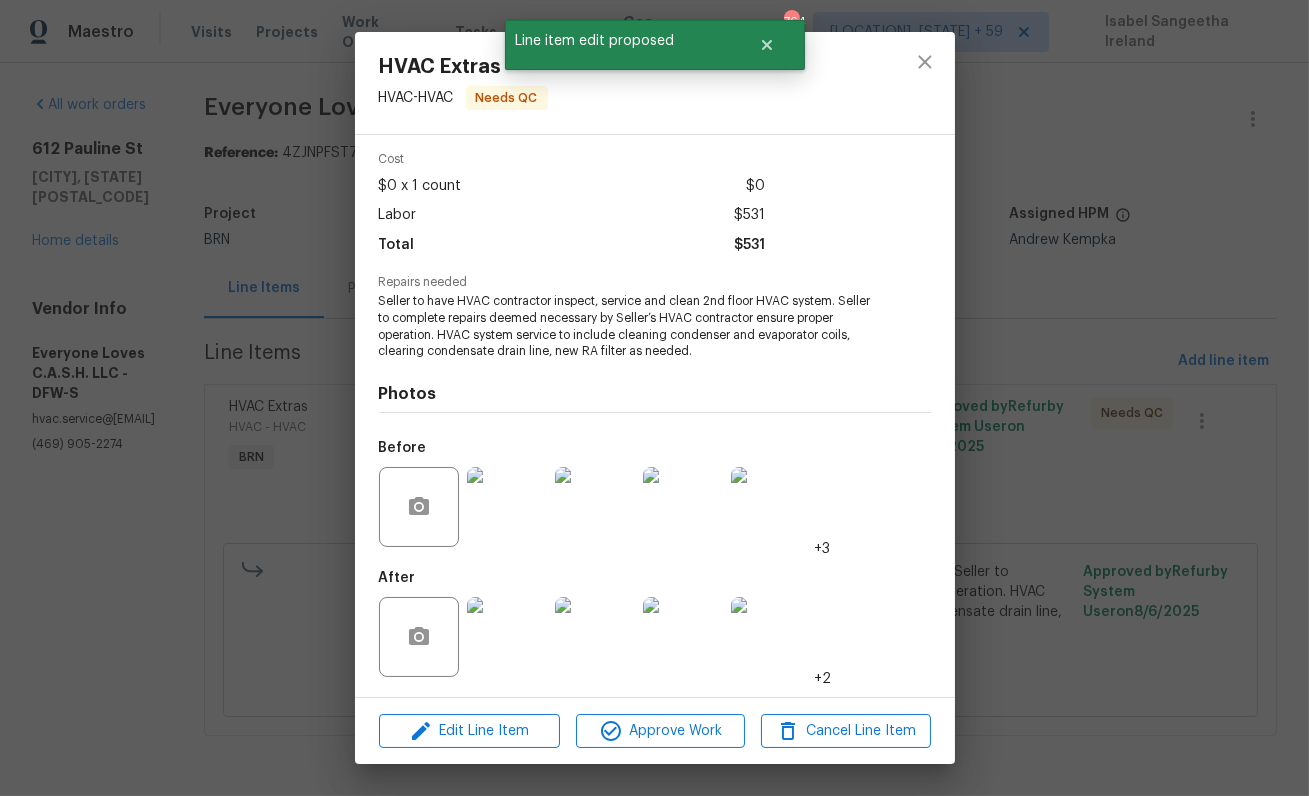 click at bounding box center (507, 507) 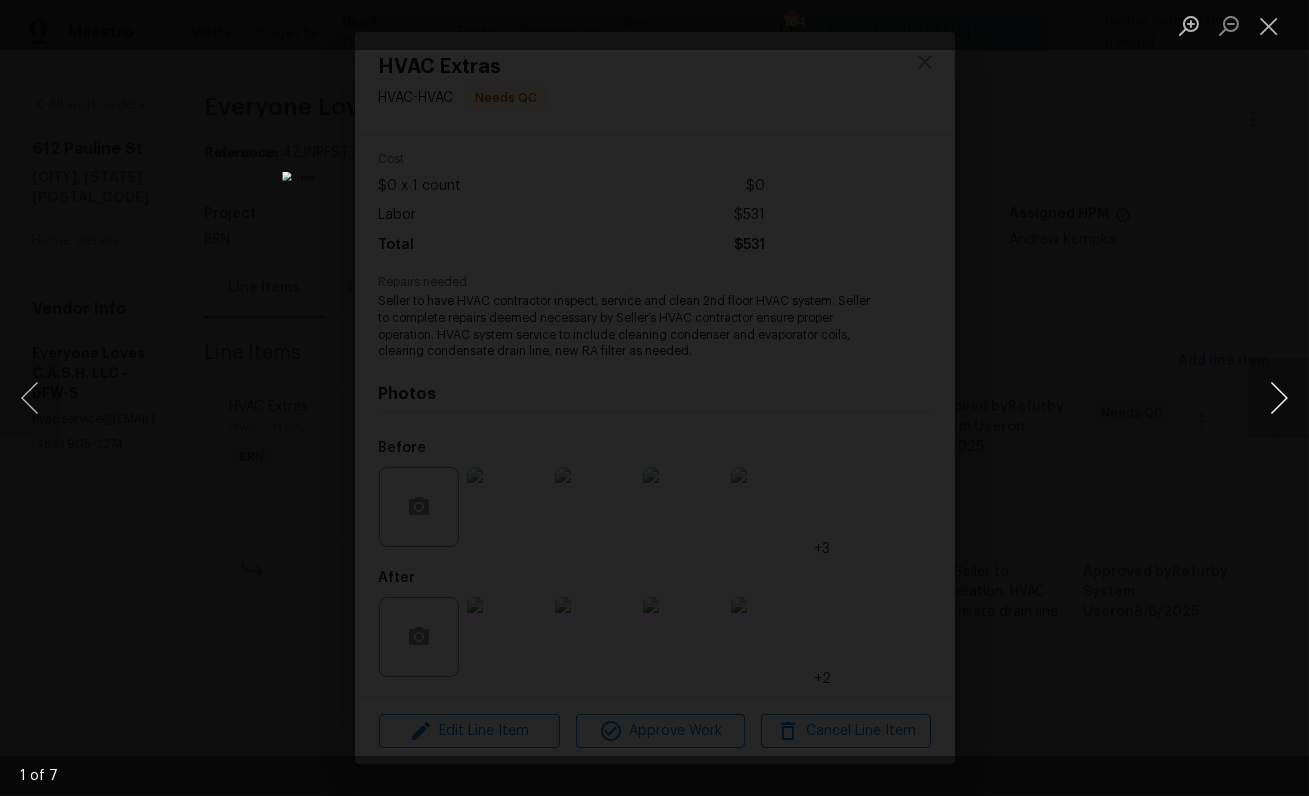 click at bounding box center (1279, 398) 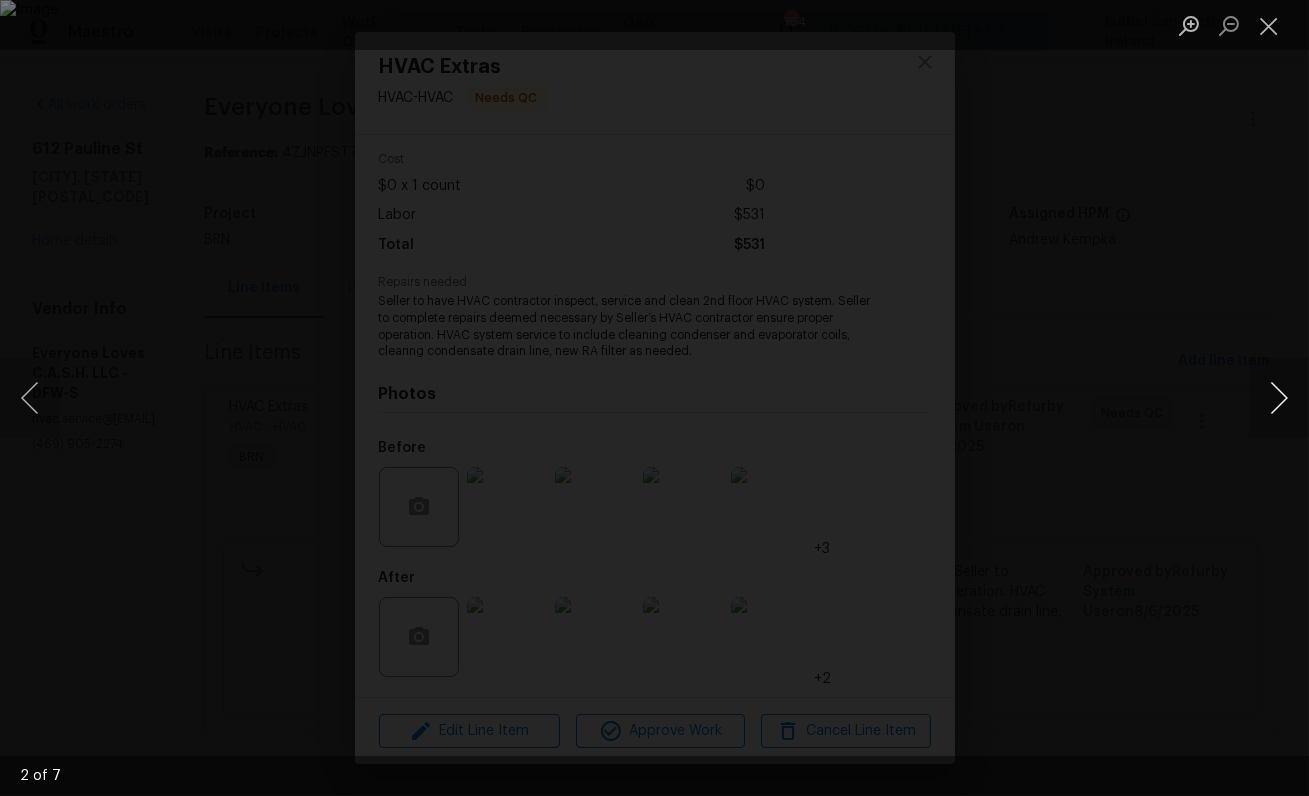 click at bounding box center (1279, 398) 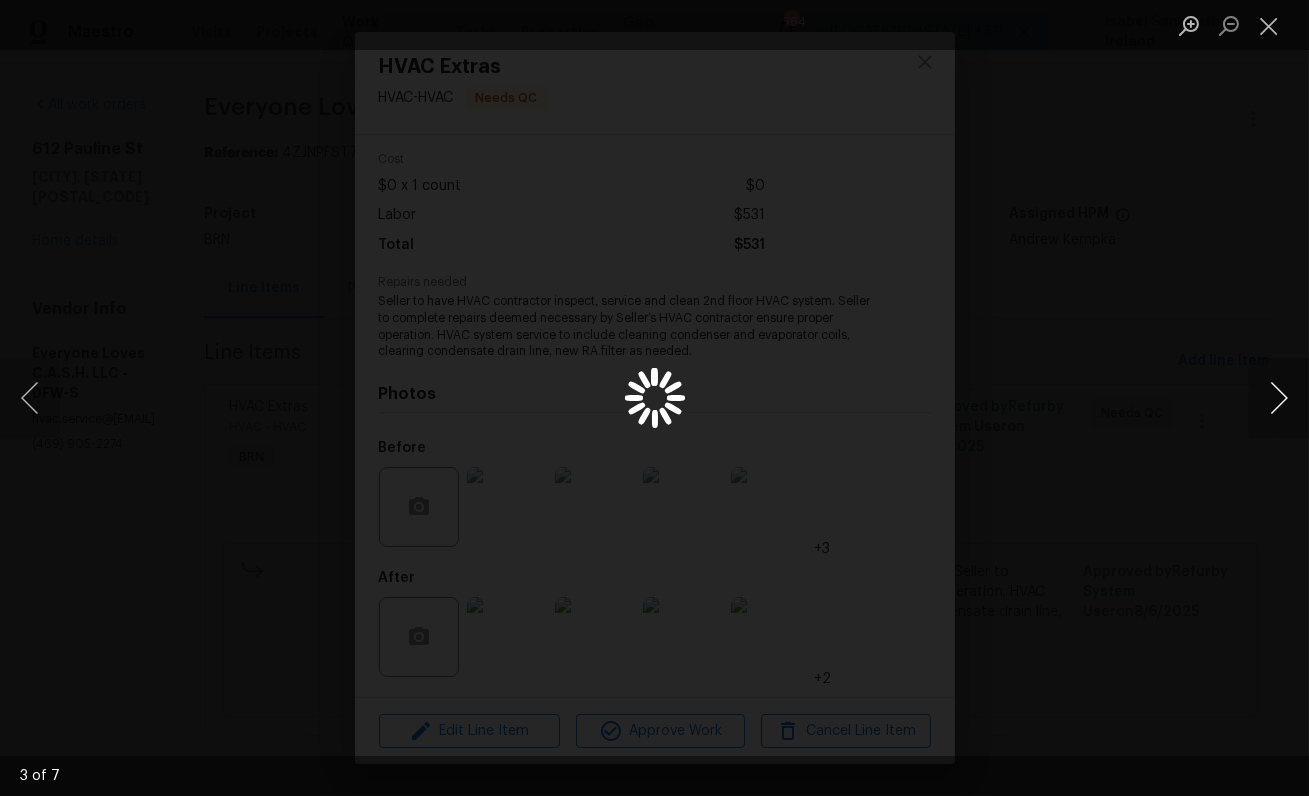click at bounding box center (1279, 398) 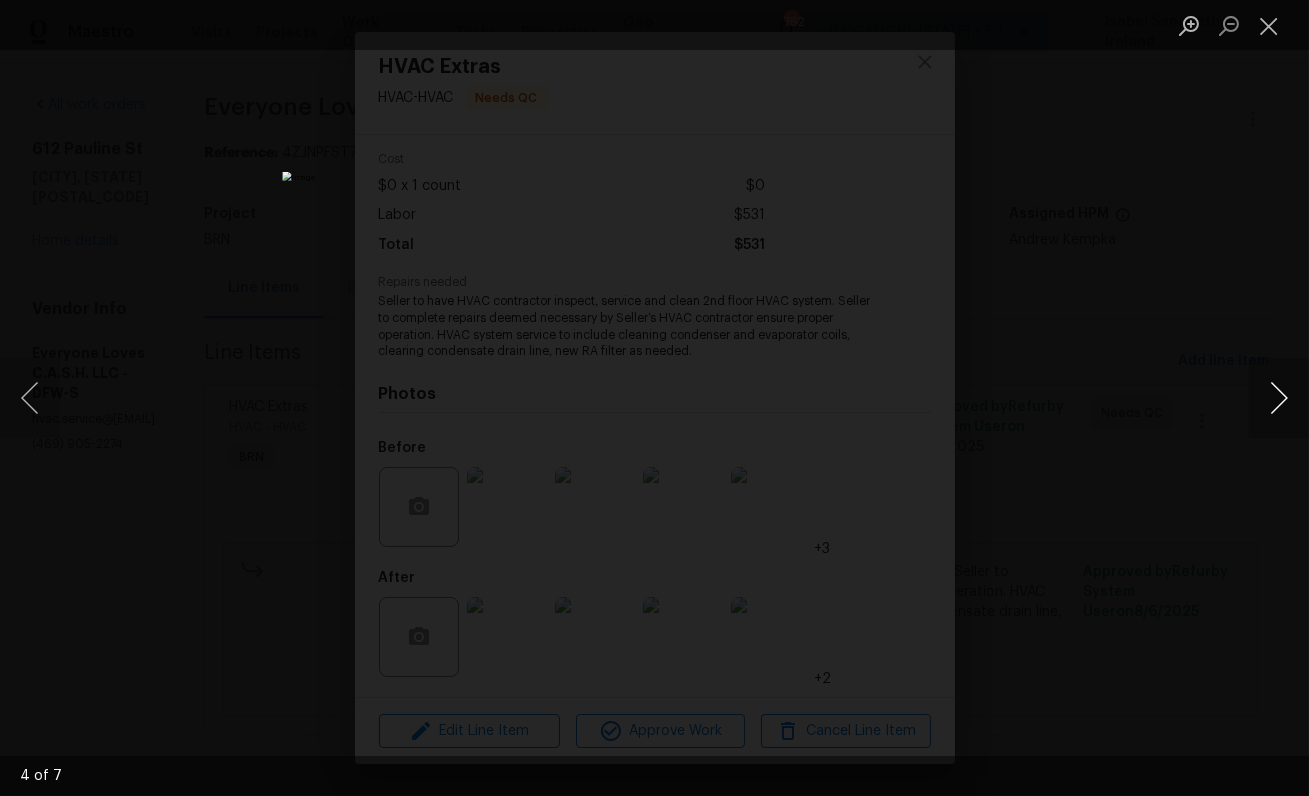 click at bounding box center [1279, 398] 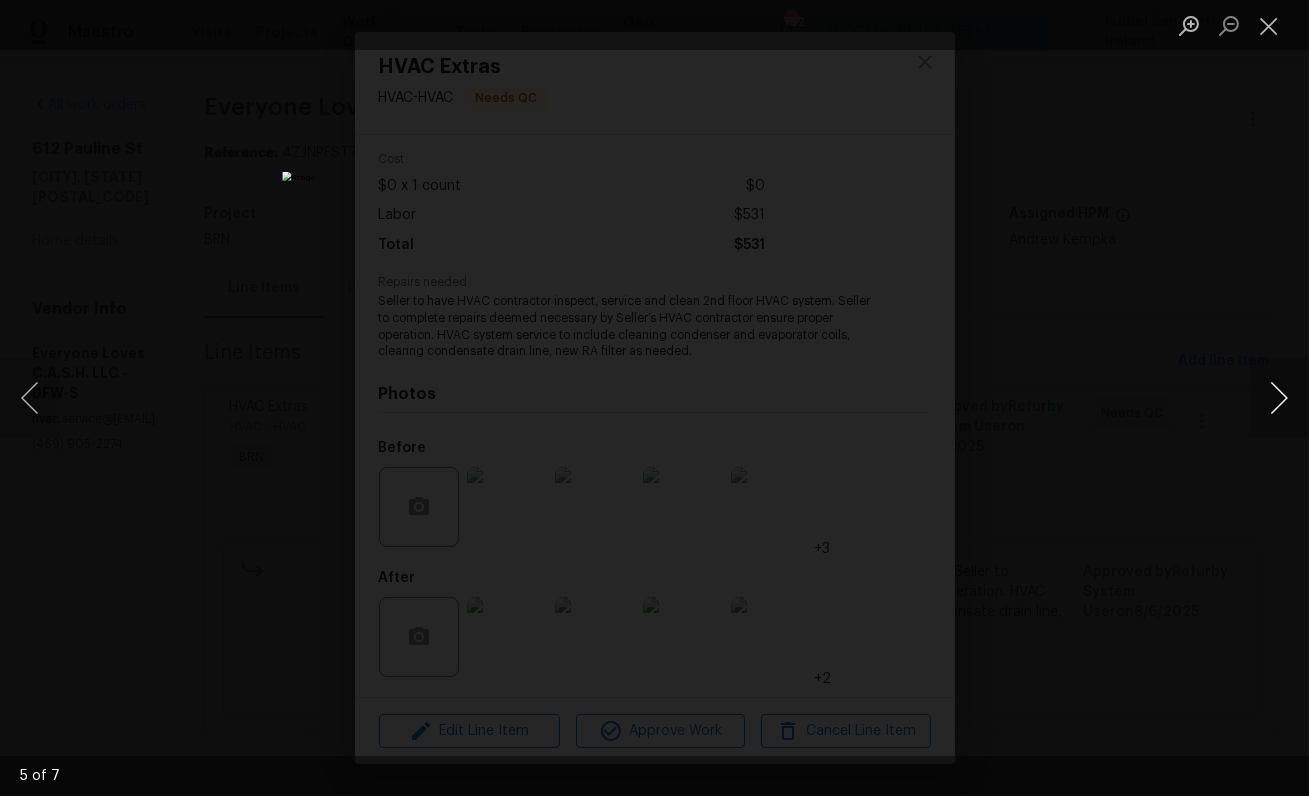 click at bounding box center [1279, 398] 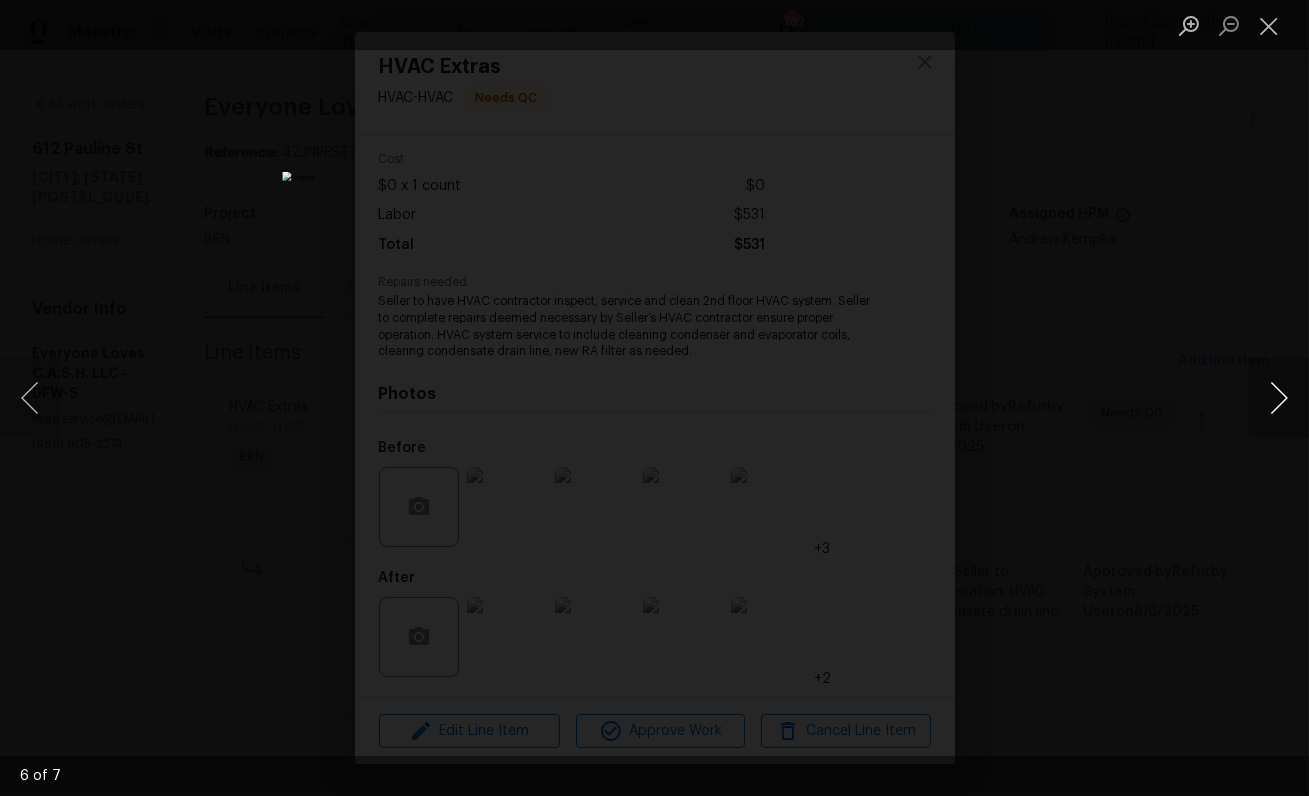 click at bounding box center (1279, 398) 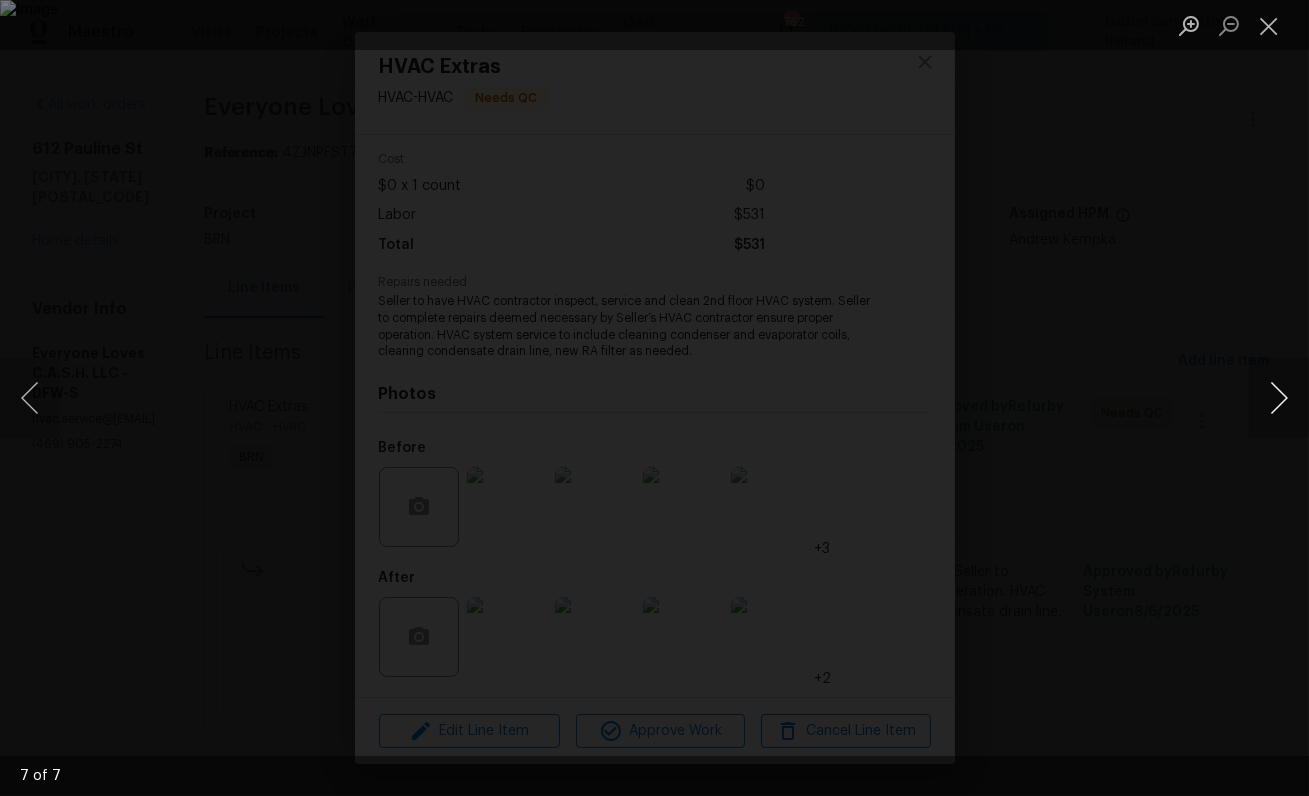click at bounding box center [1279, 398] 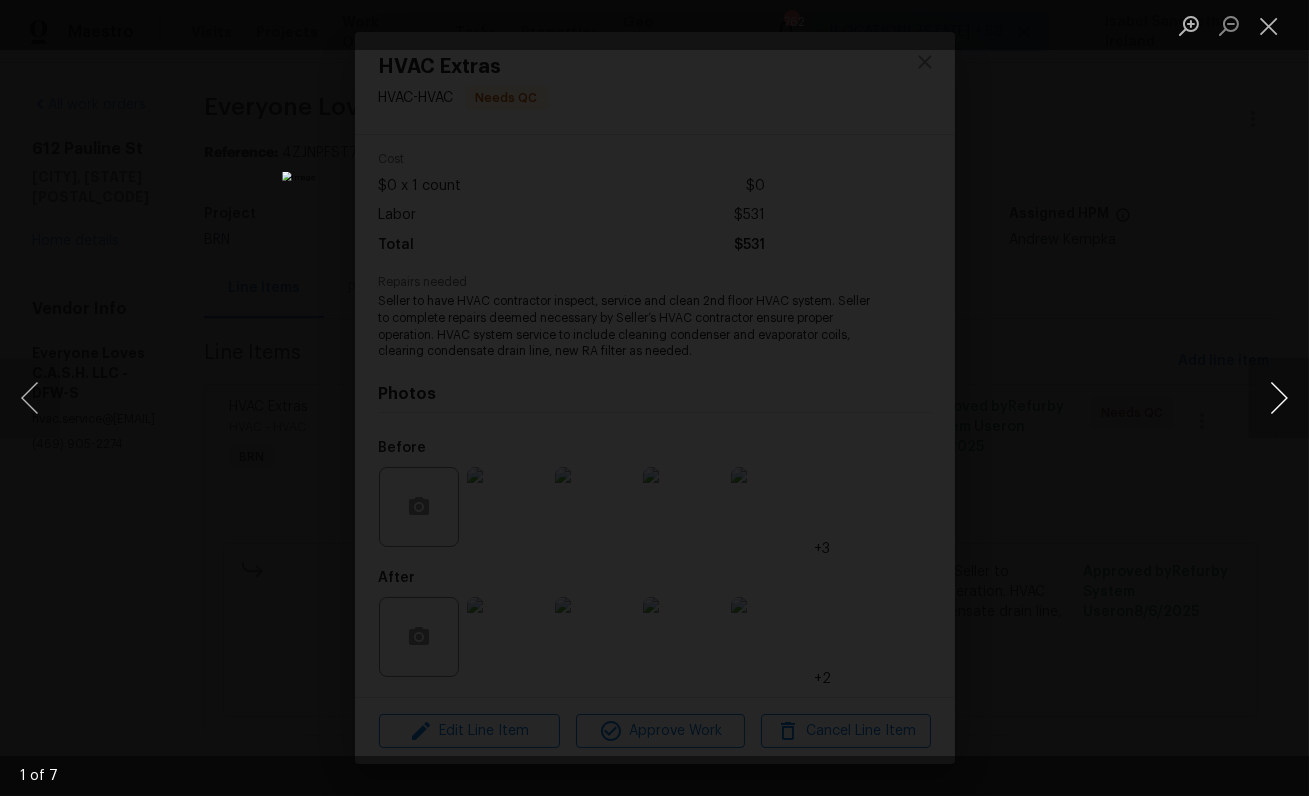 click at bounding box center (1279, 398) 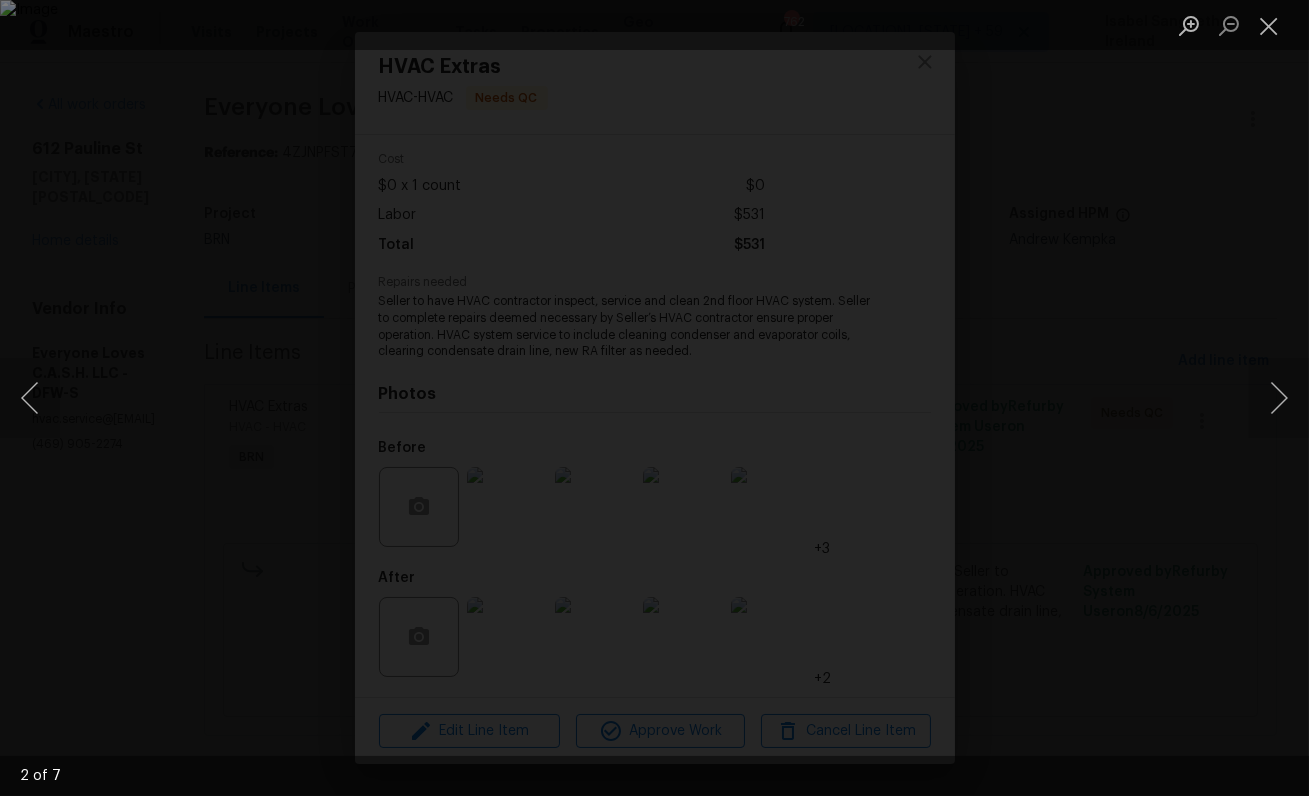 click at bounding box center (654, 398) 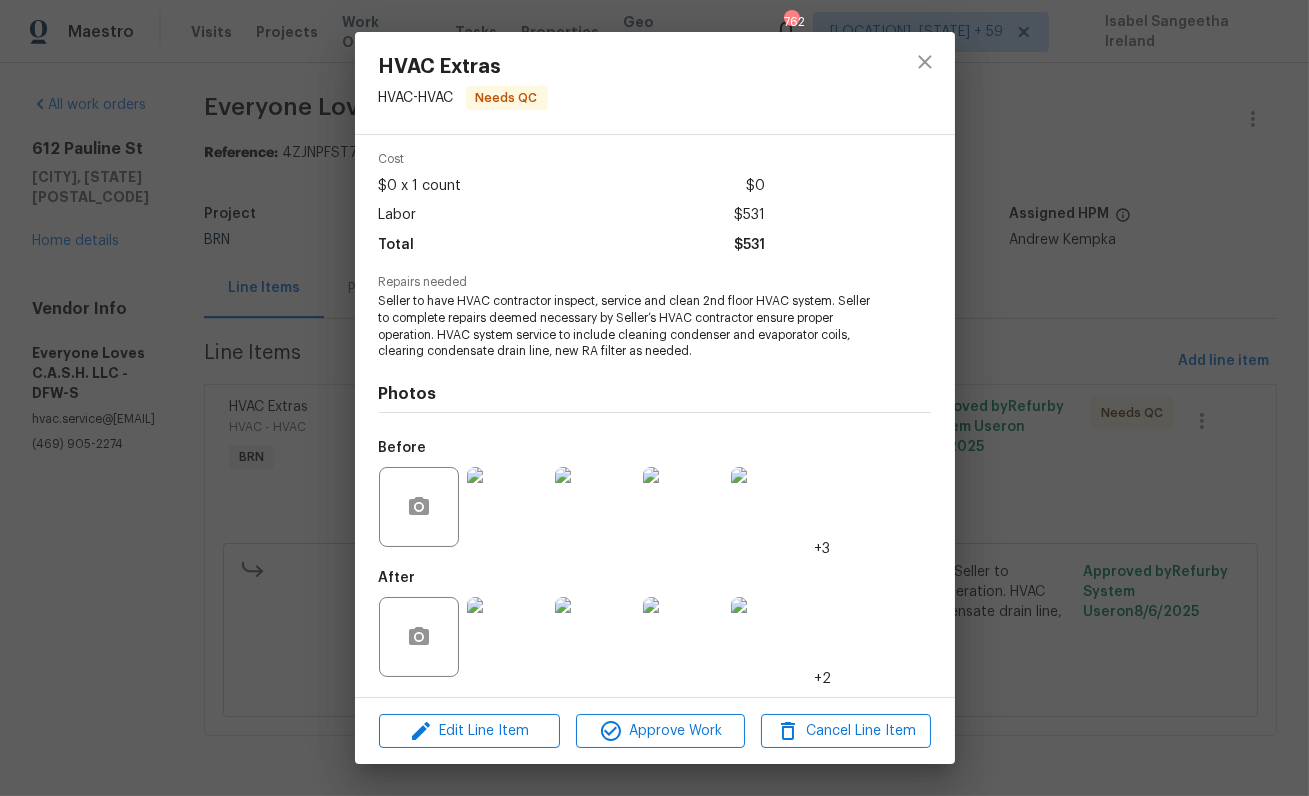 click at bounding box center [507, 637] 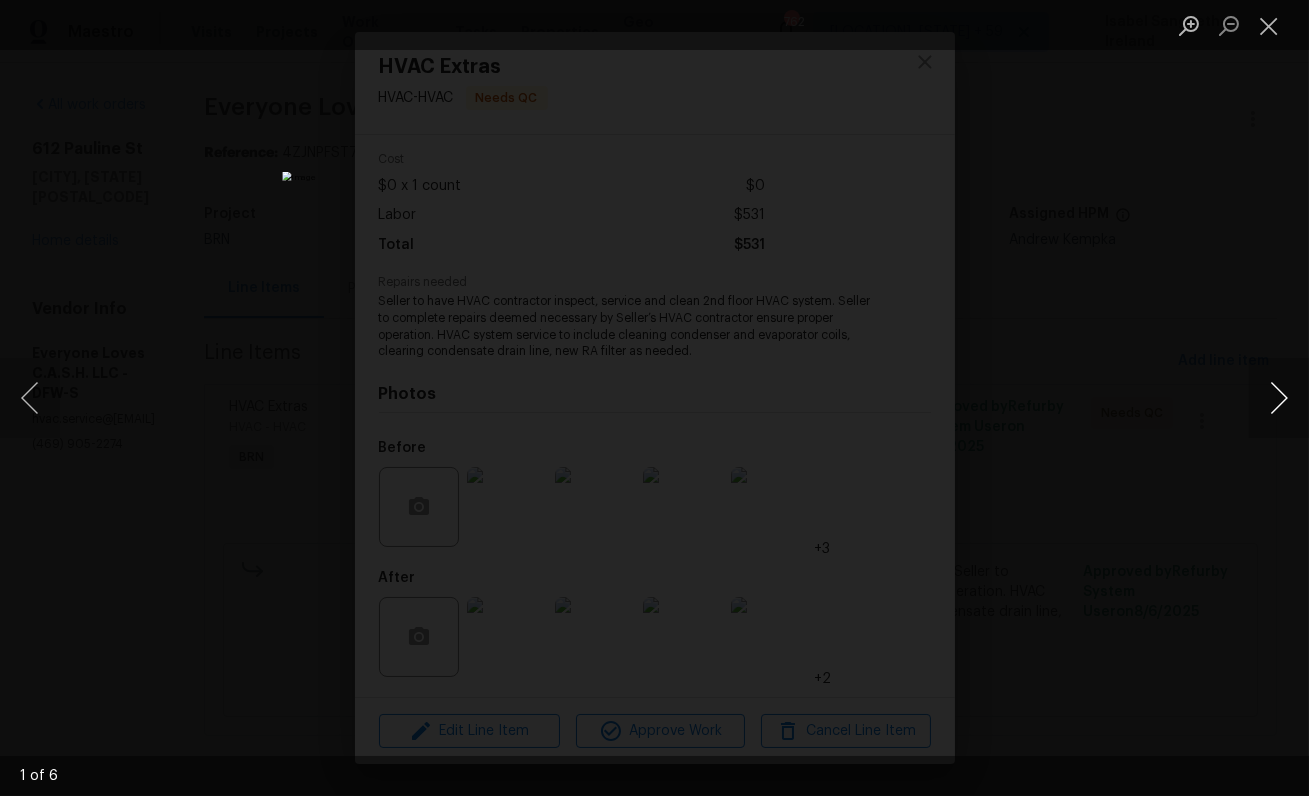 click at bounding box center [1279, 398] 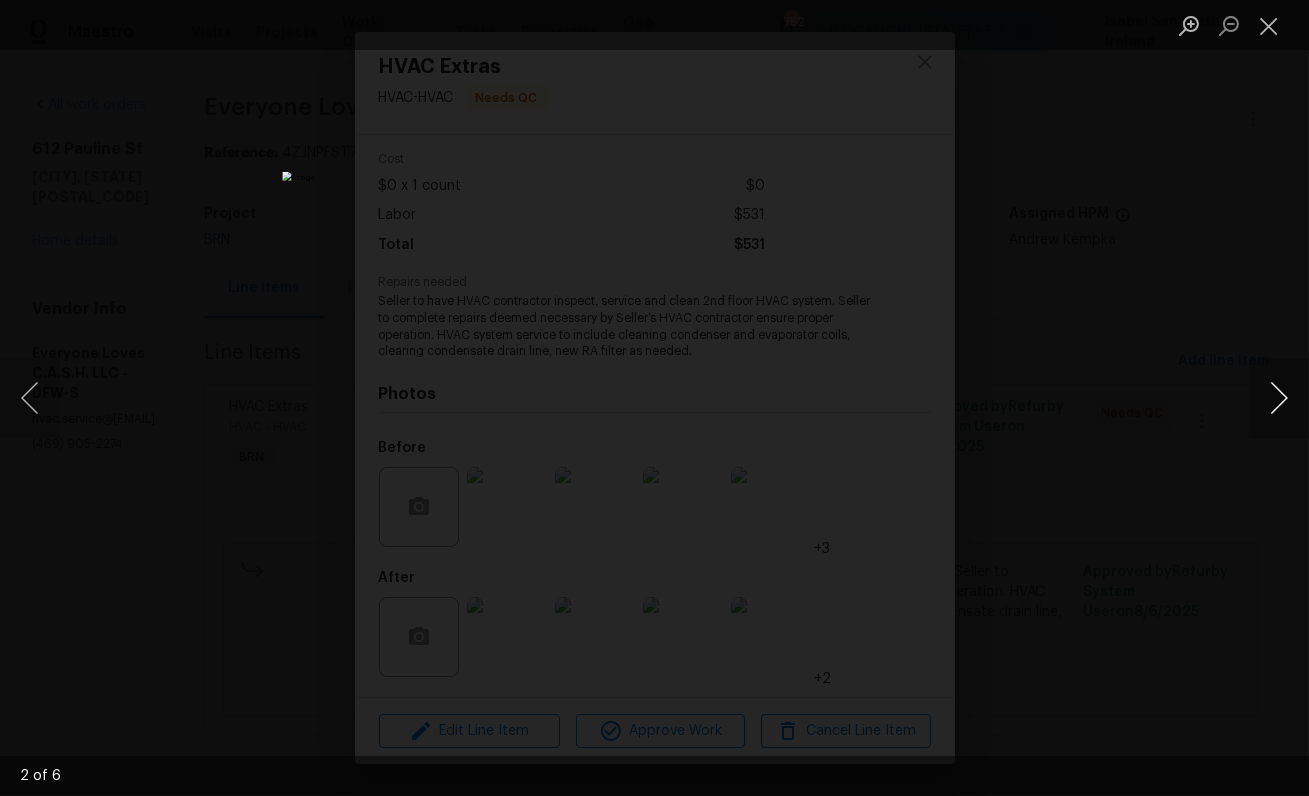 click at bounding box center (1279, 398) 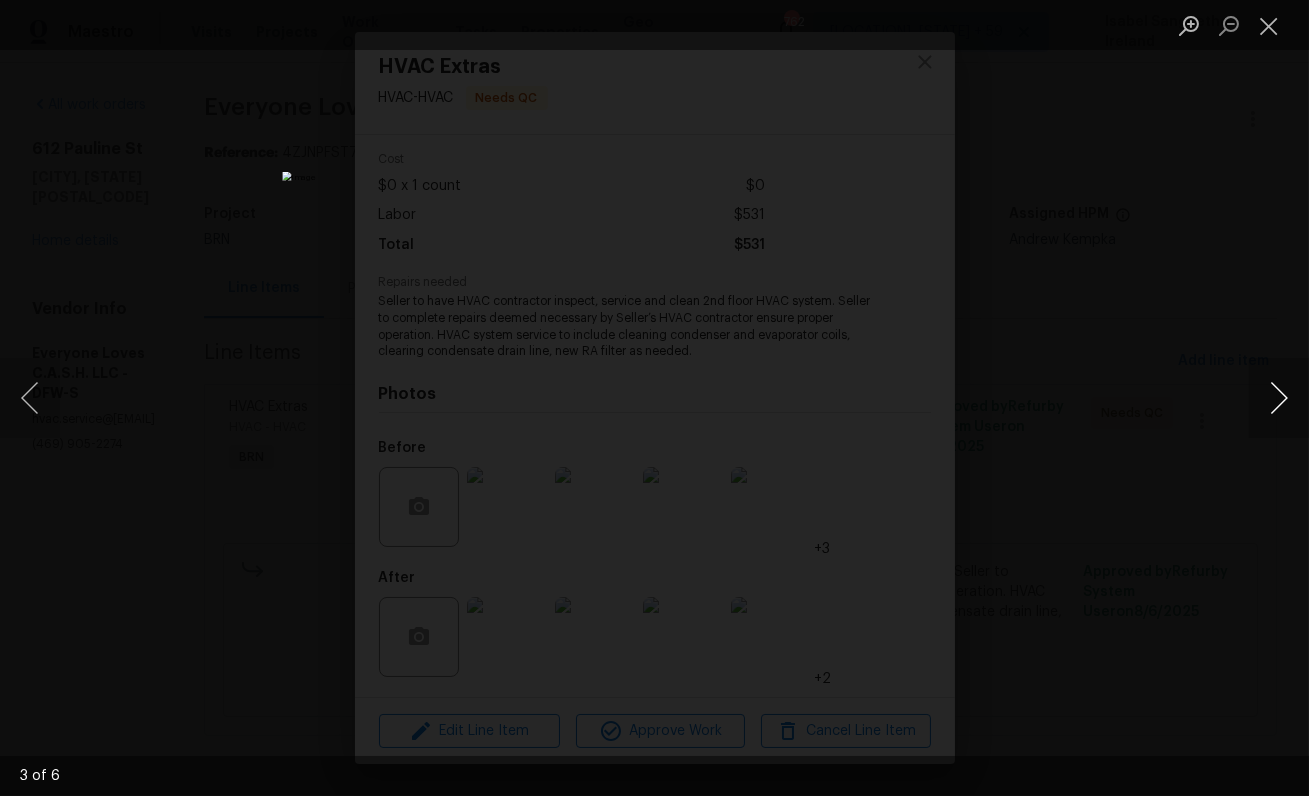 click at bounding box center [1279, 398] 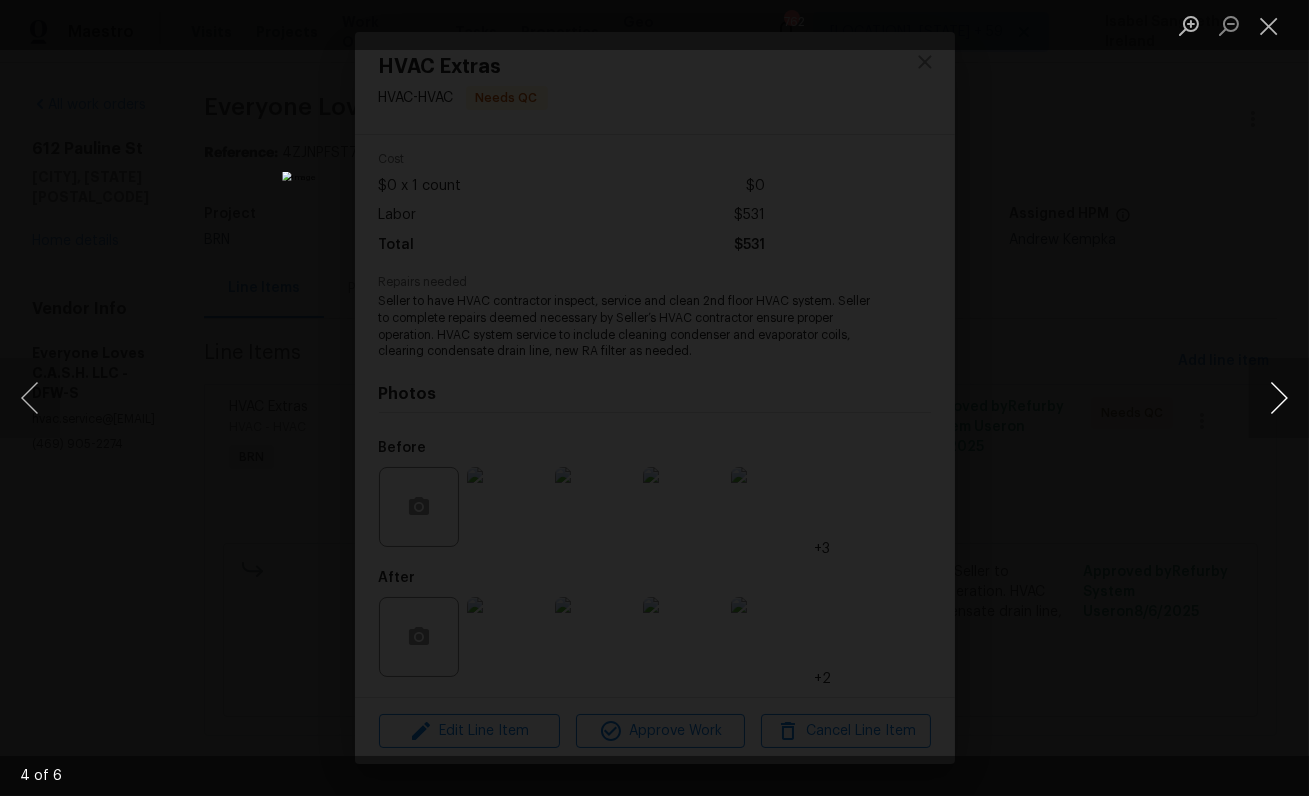 click at bounding box center (1279, 398) 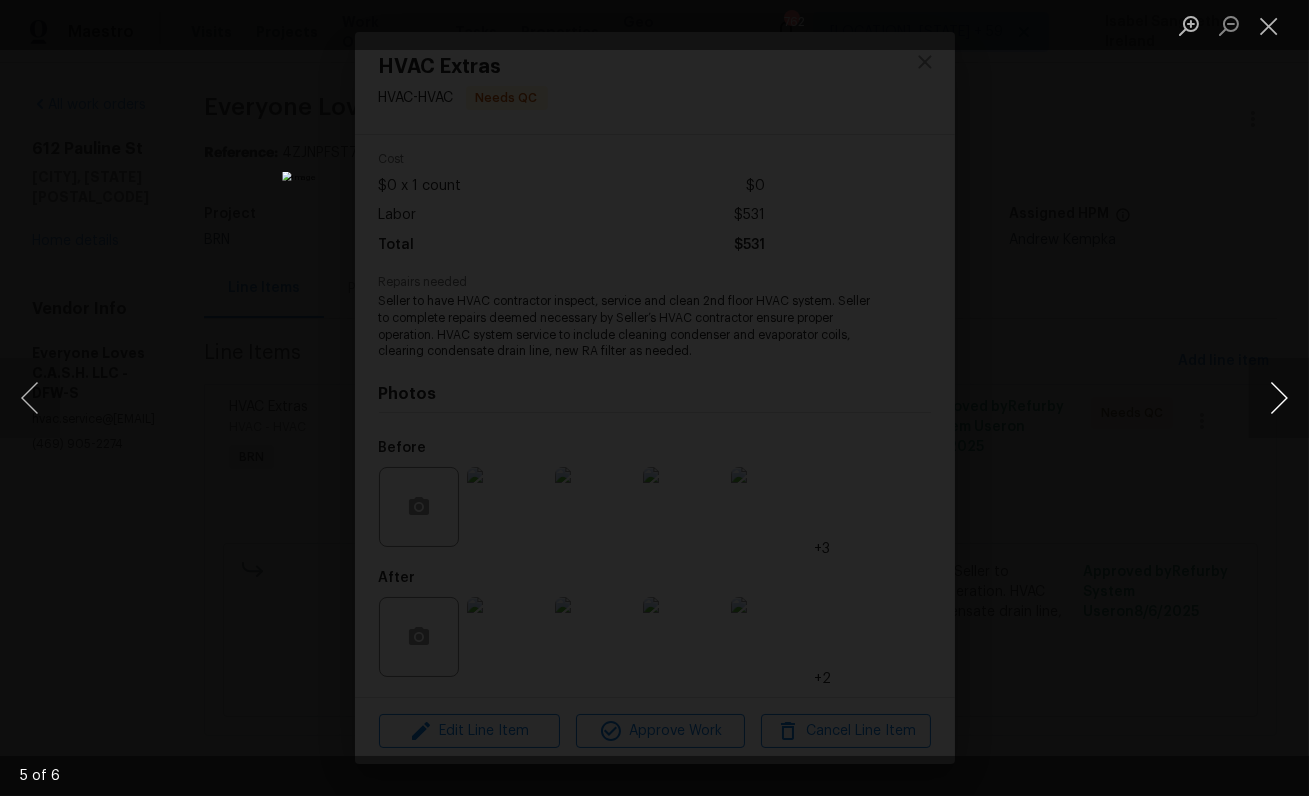 click at bounding box center (1279, 398) 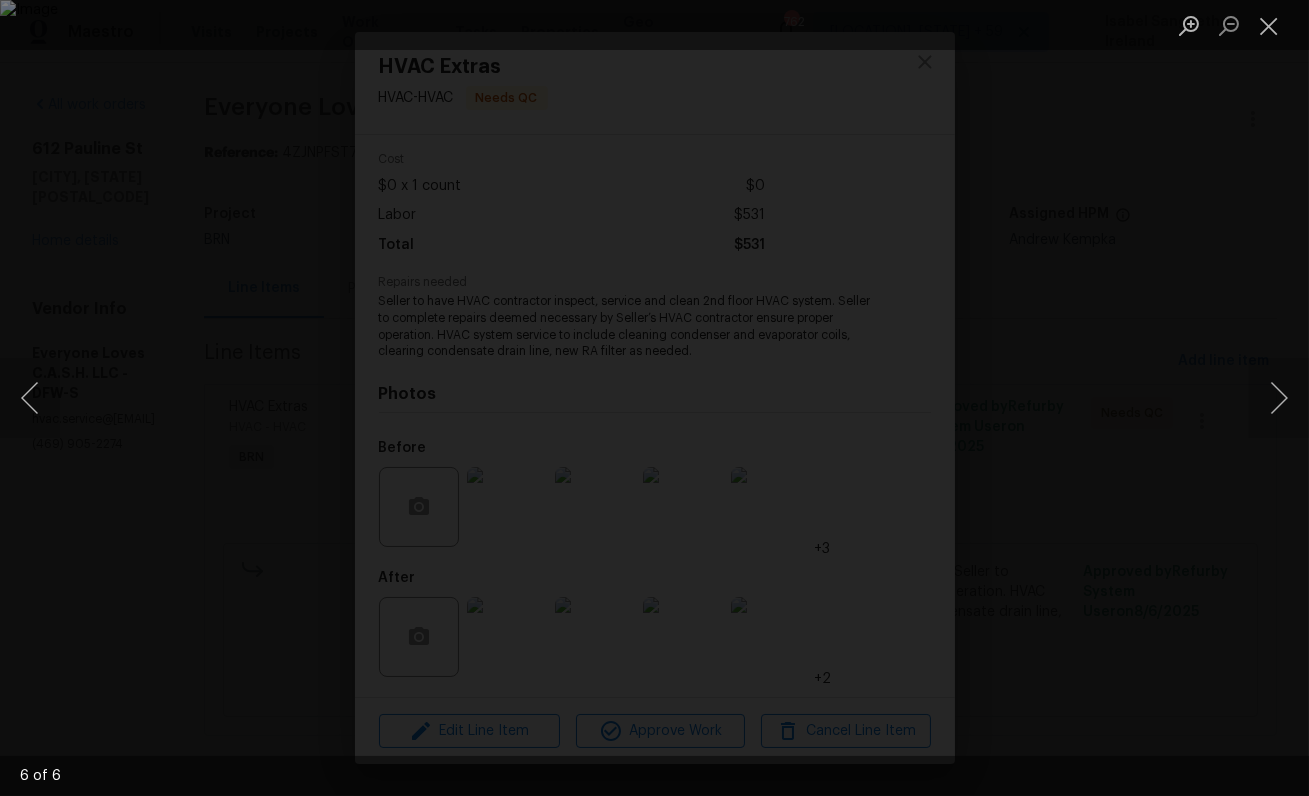 click at bounding box center [654, 398] 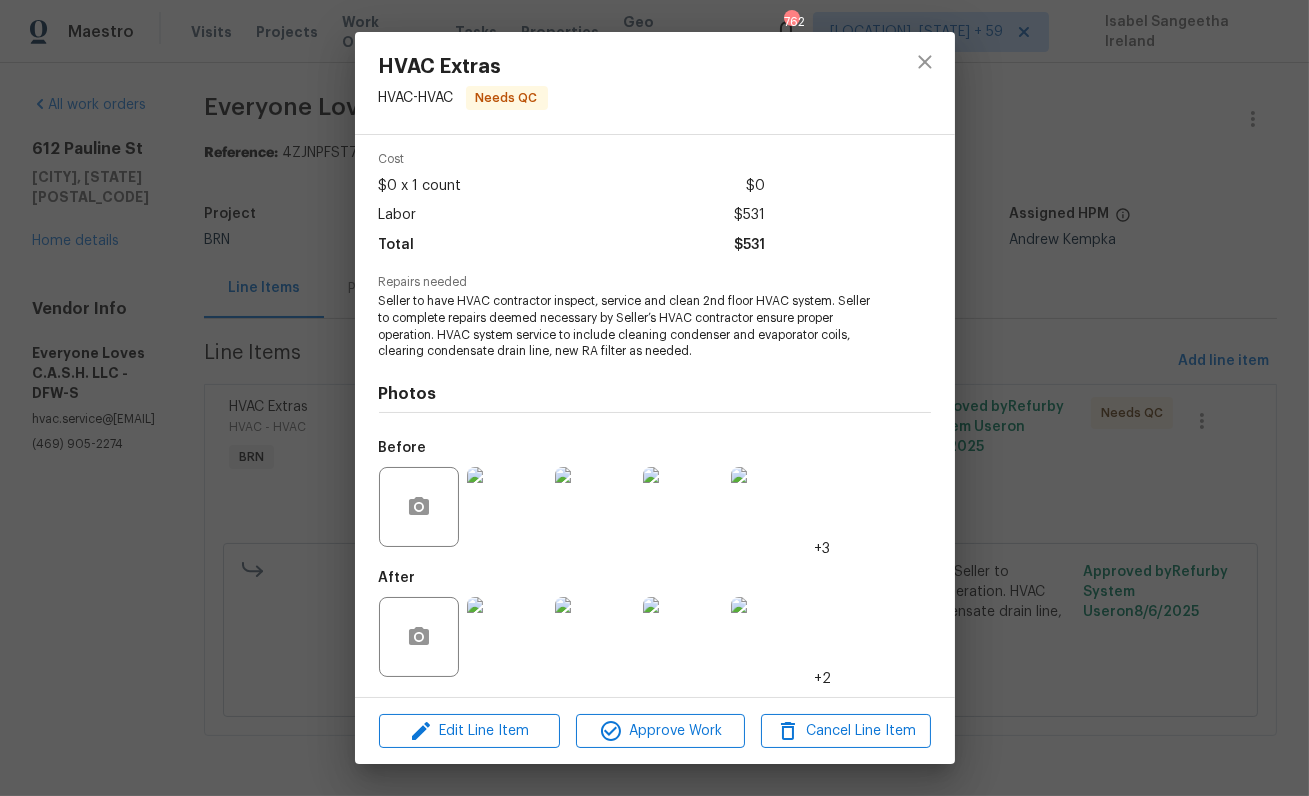 click on "HVAC Extras HVAC  -  HVAC Needs QC Vendor Everyone Loves C.A.S.H. LLC Account Category BINSR Cost $0 x 1 count $0 Labor $531 Total $531 Repairs needed Seller to have HVAC contractor inspect, service and clean 2nd floor HVAC system. Seller to complete repairs deemed necessary by Seller’s HVAC contractor ensure proper operation. HVAC system service to  include cleaning condenser and evaporator coils, clearing condensate drain line, new RA filter as needed. Photos Before  +3 After  +2  Edit Line Item  Approve Work  Cancel Line Item" at bounding box center (654, 398) 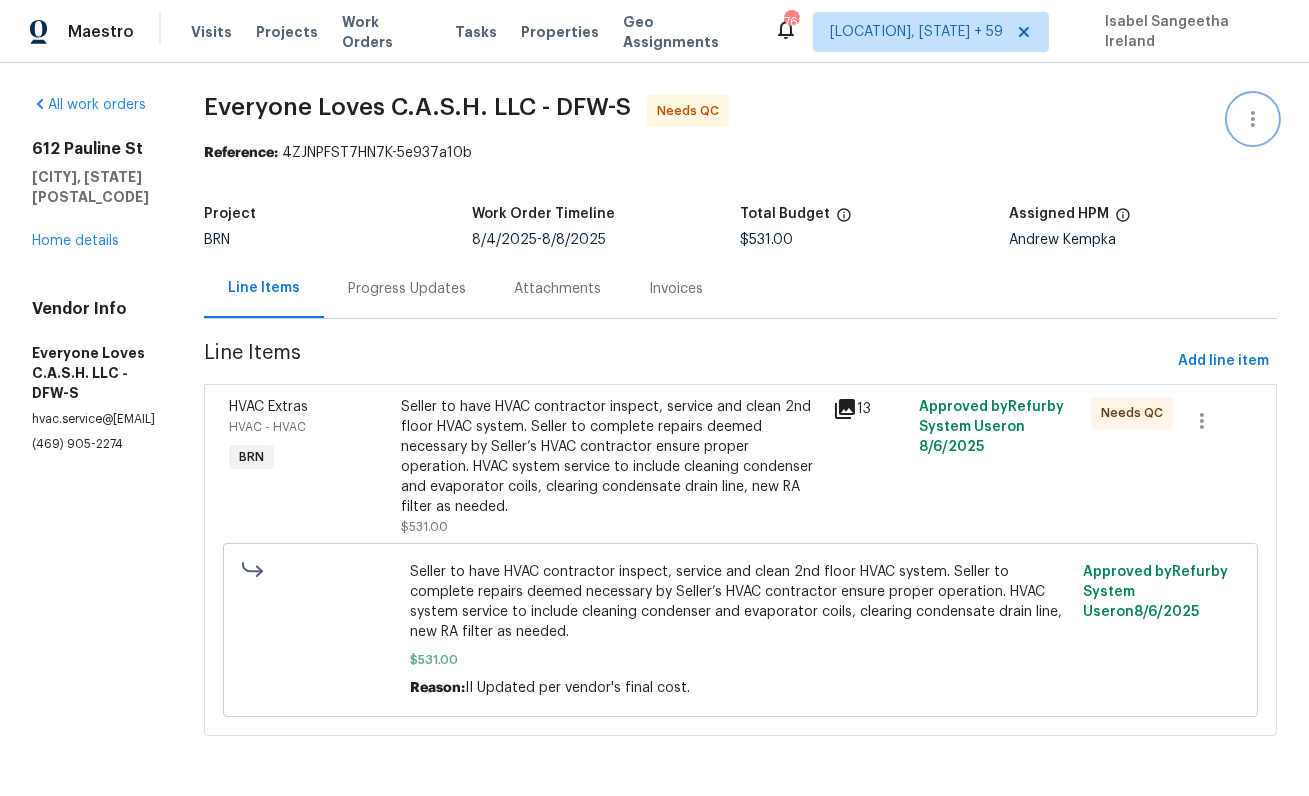 click 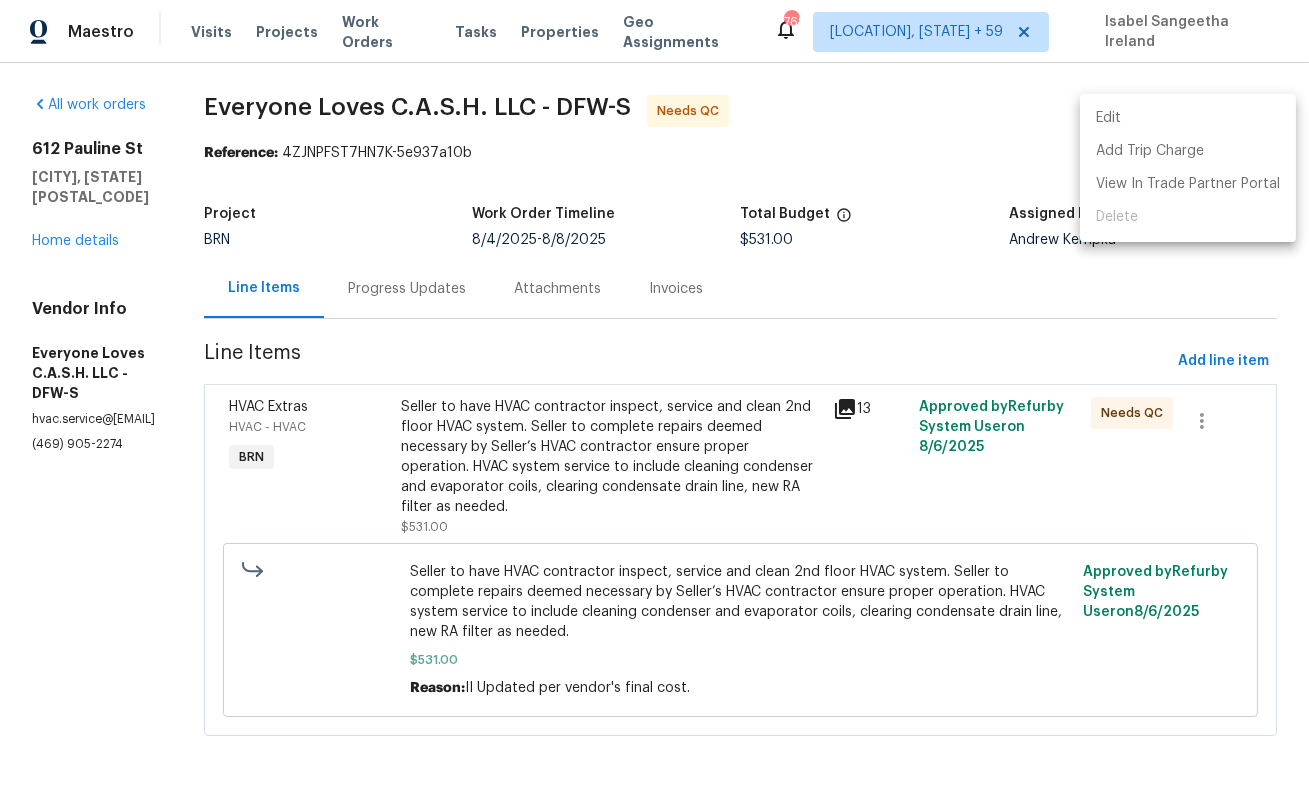 click on "Edit" at bounding box center [1188, 118] 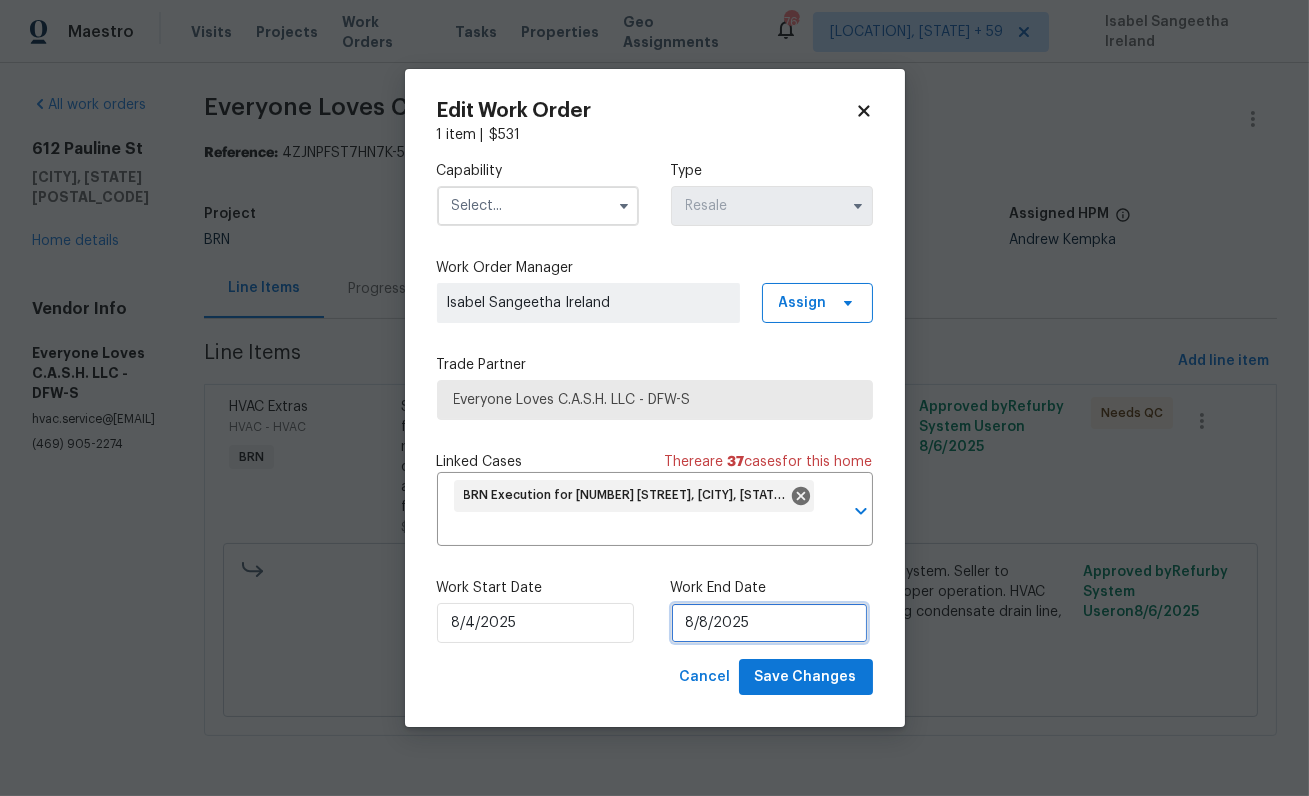 click on "8/8/2025" at bounding box center [769, 623] 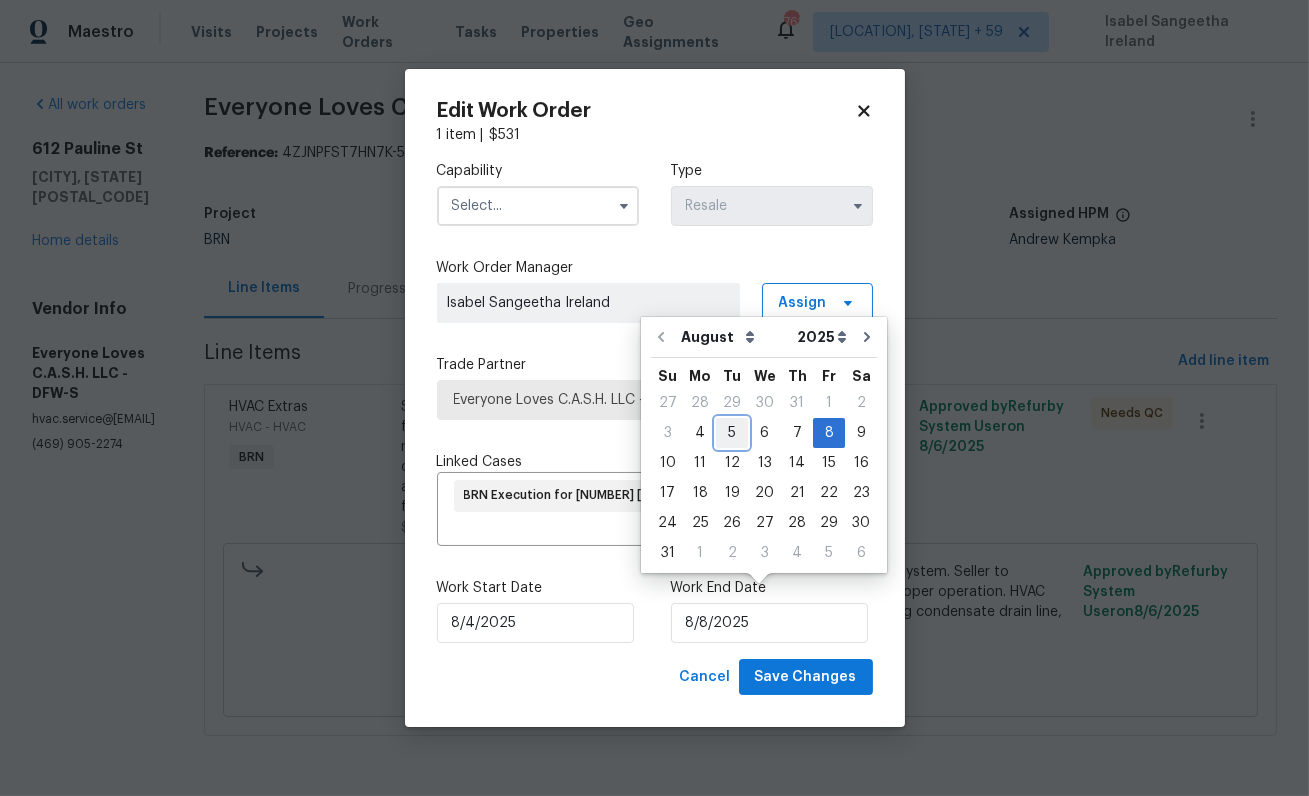 click on "5" at bounding box center [732, 433] 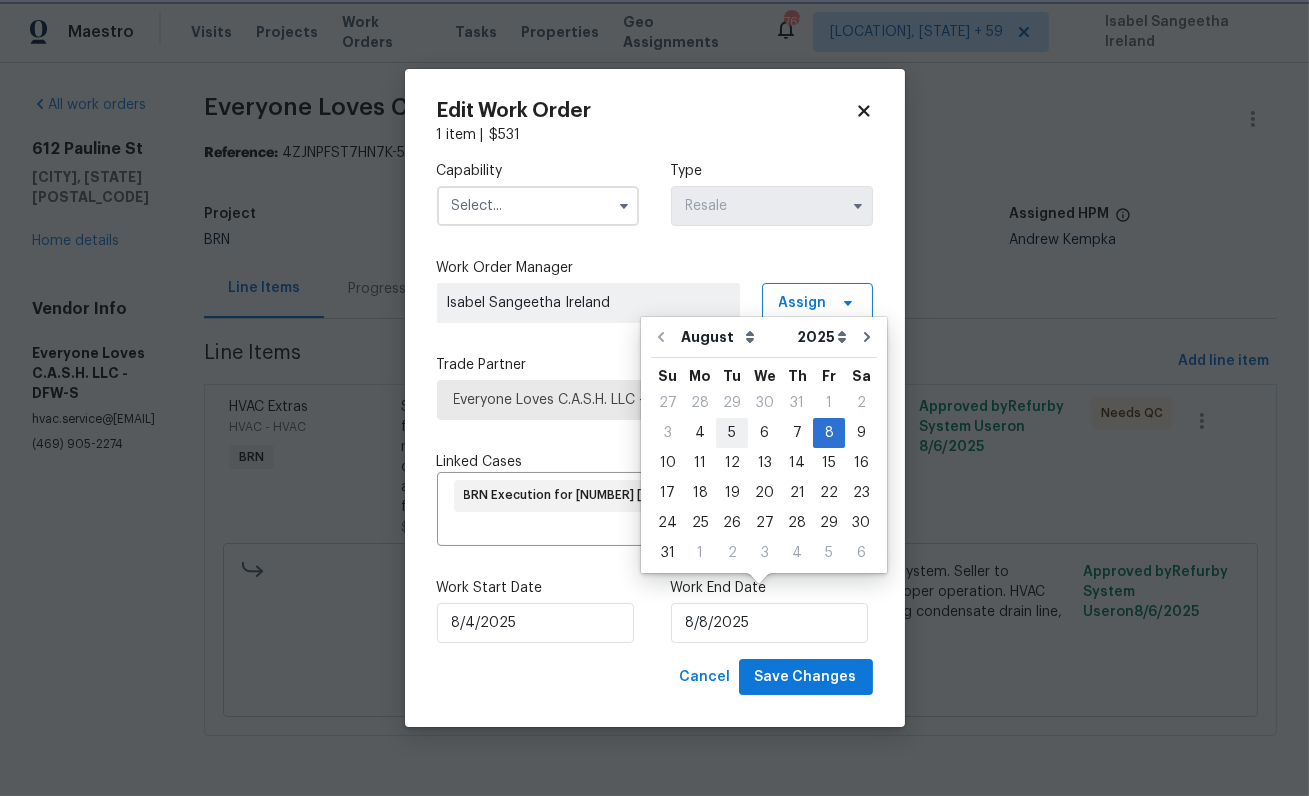 type on "8/5/2025" 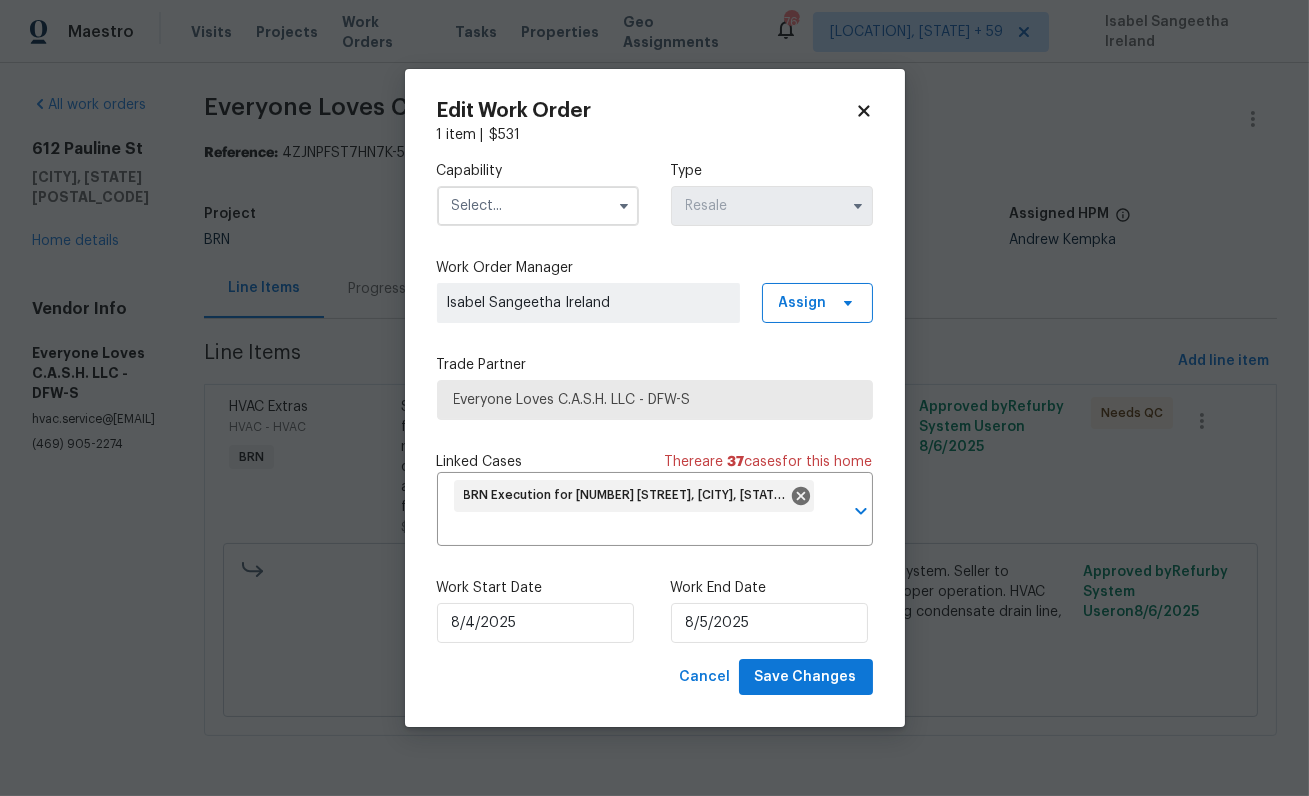 click on "Capability" at bounding box center (538, 171) 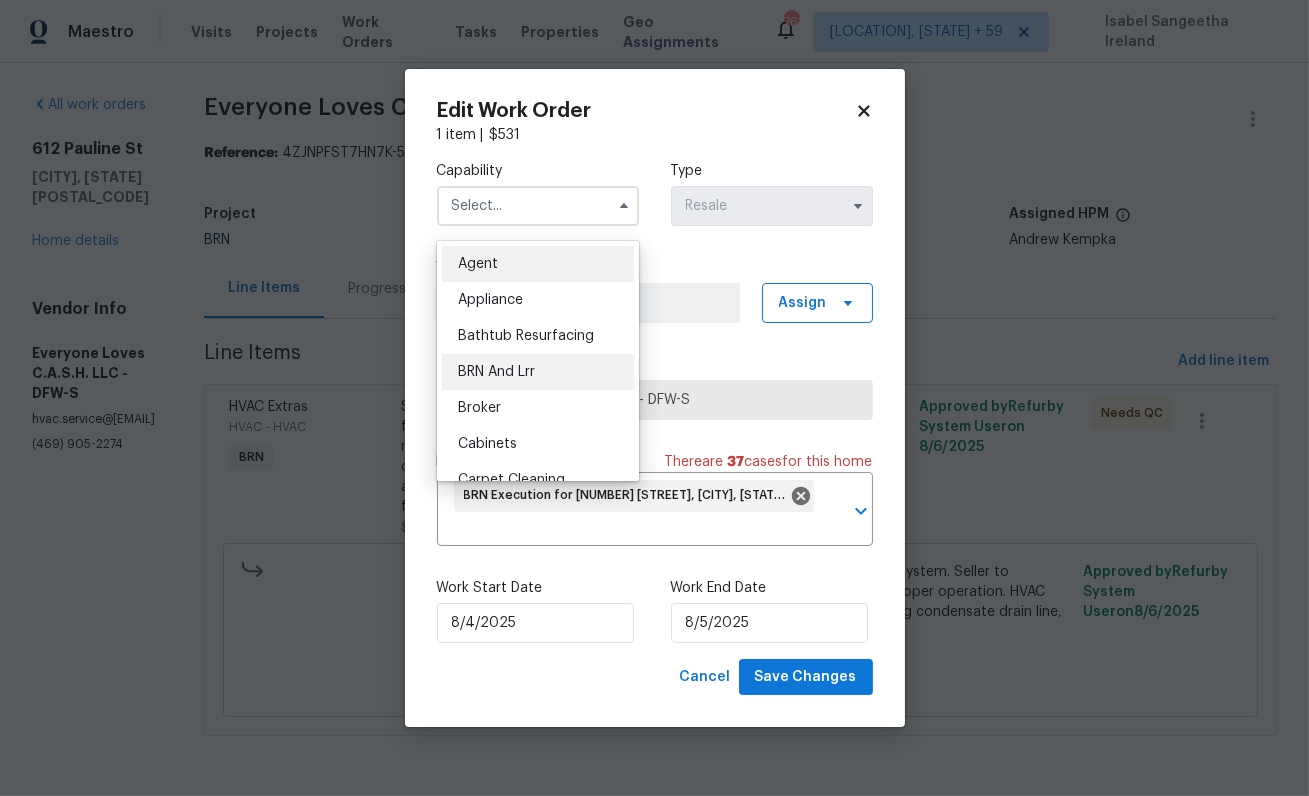 click on "BRN And Lrr" at bounding box center [496, 372] 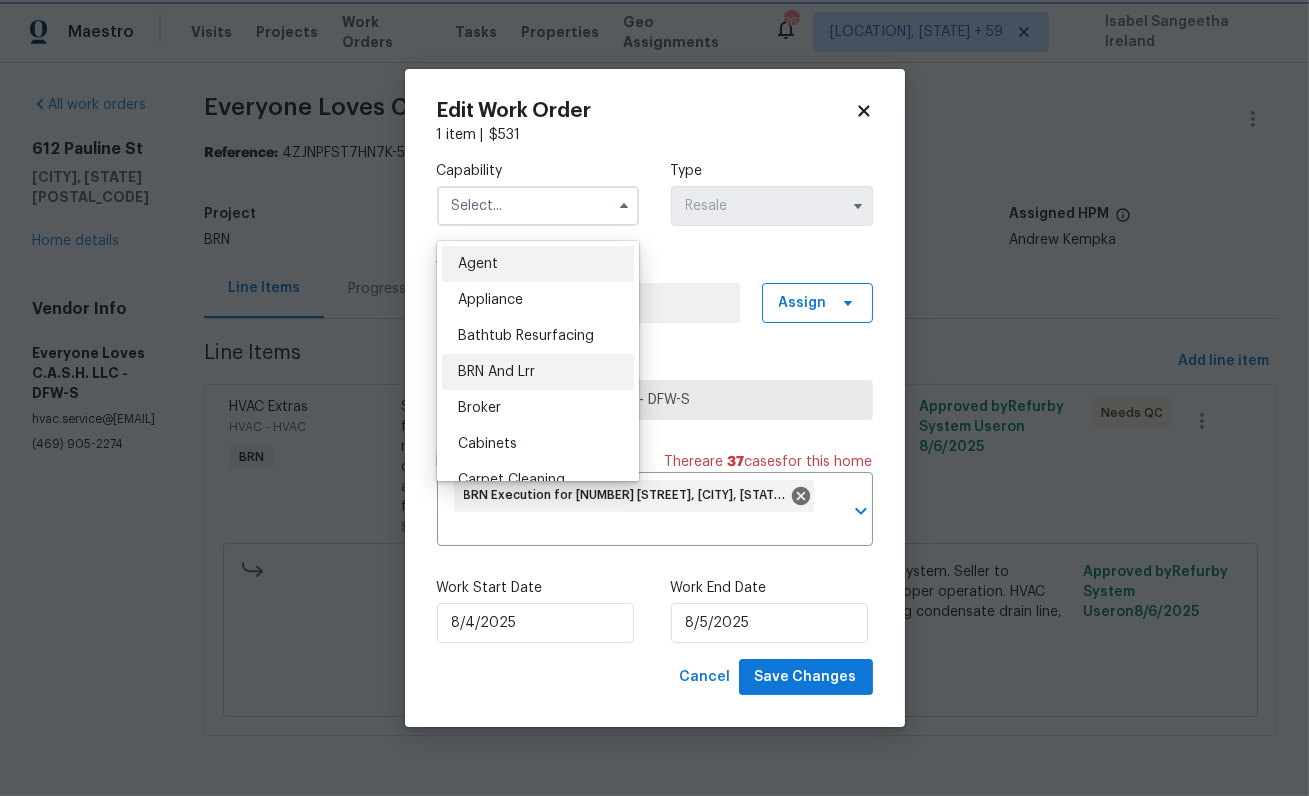 type on "BRN And Lrr" 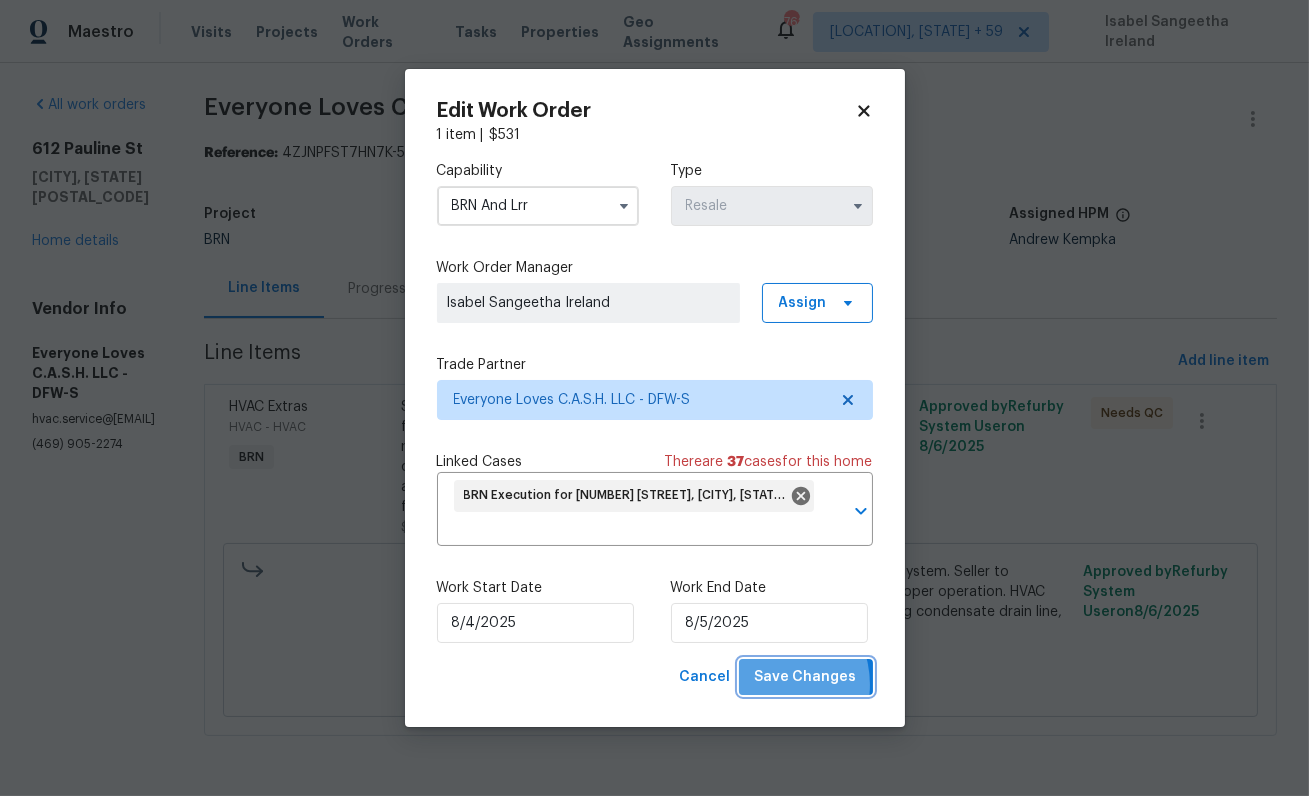 click on "Save Changes" at bounding box center (806, 677) 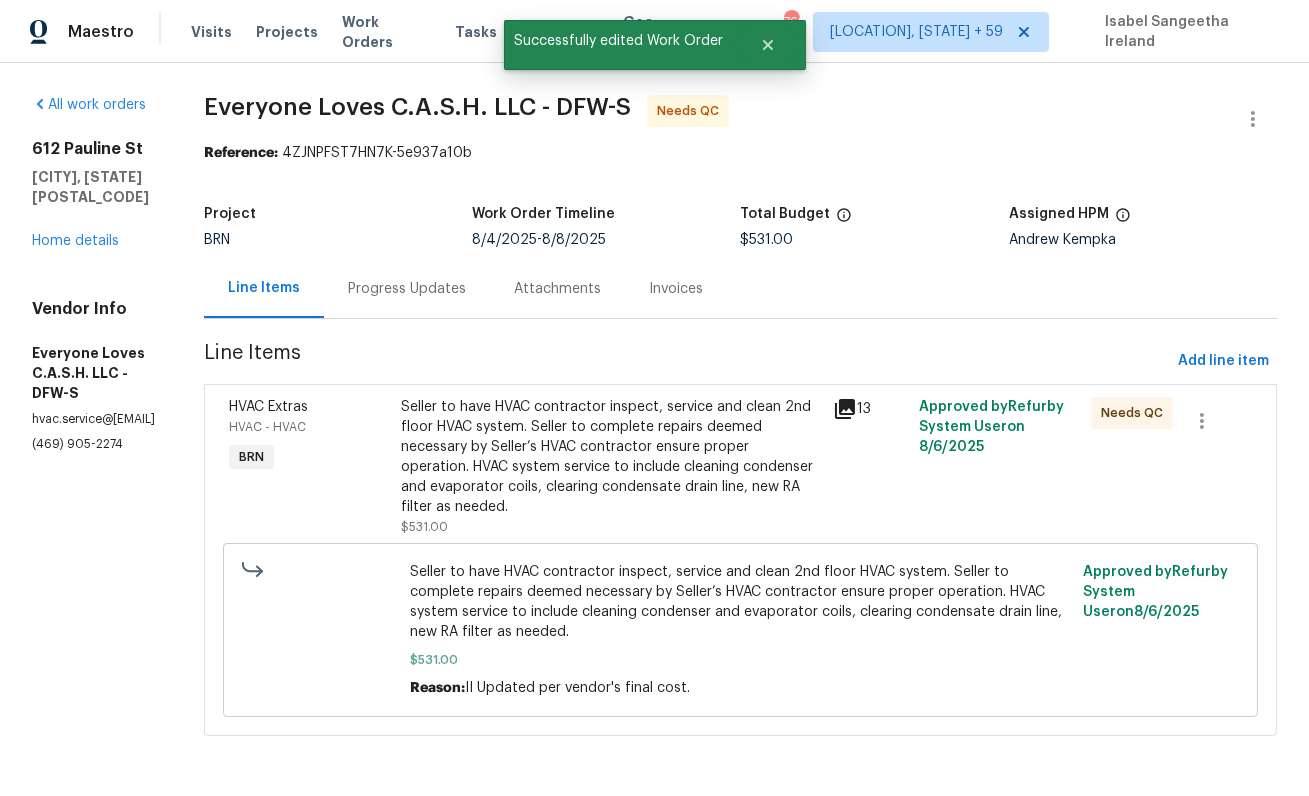 click on "Seller to have HVAC contractor inspect, service and clean 2nd floor HVAC system. Seller to complete repairs deemed necessary by Seller’s HVAC contractor ensure proper operation. HVAC system service to  include cleaning condenser and evaporator coils, clearing condensate drain line, new RA filter as needed." at bounding box center (610, 457) 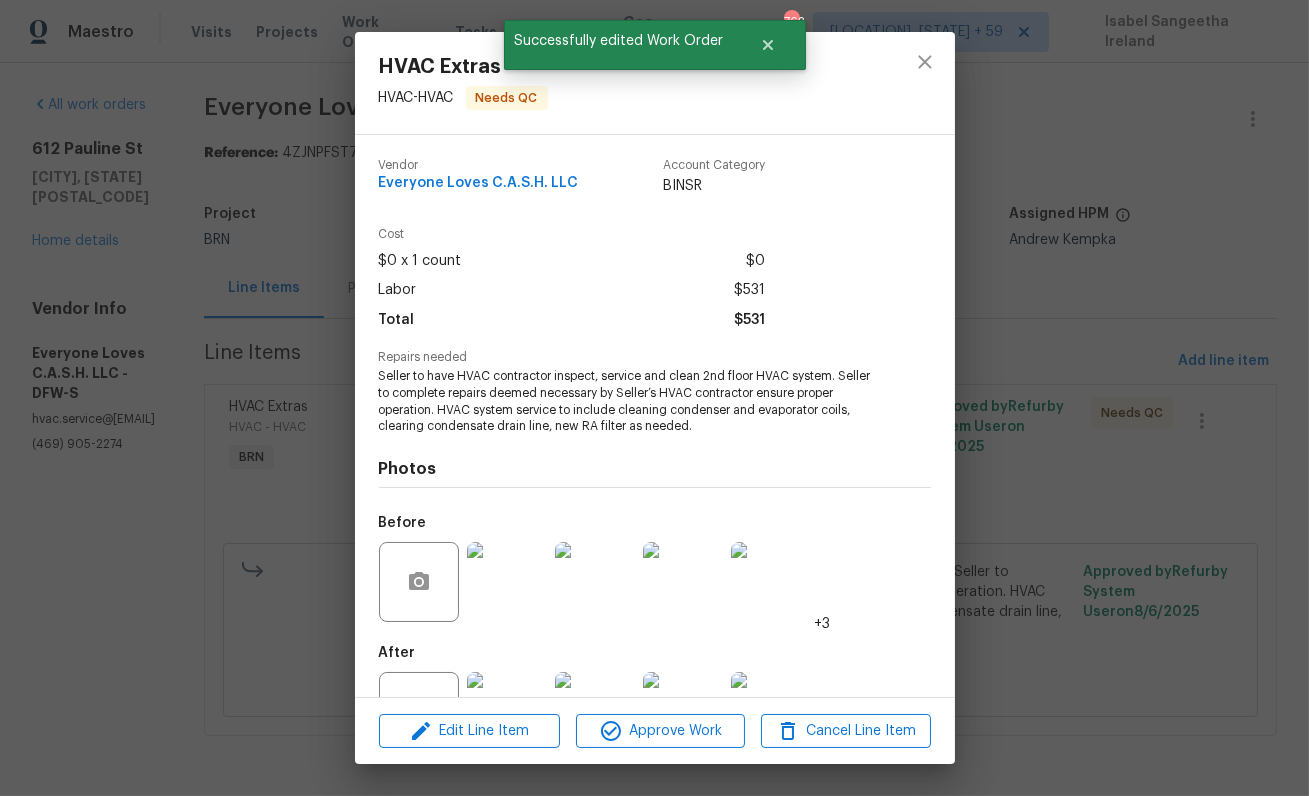 click on "Edit Line Item  Approve Work  Cancel Line Item" at bounding box center (655, 731) 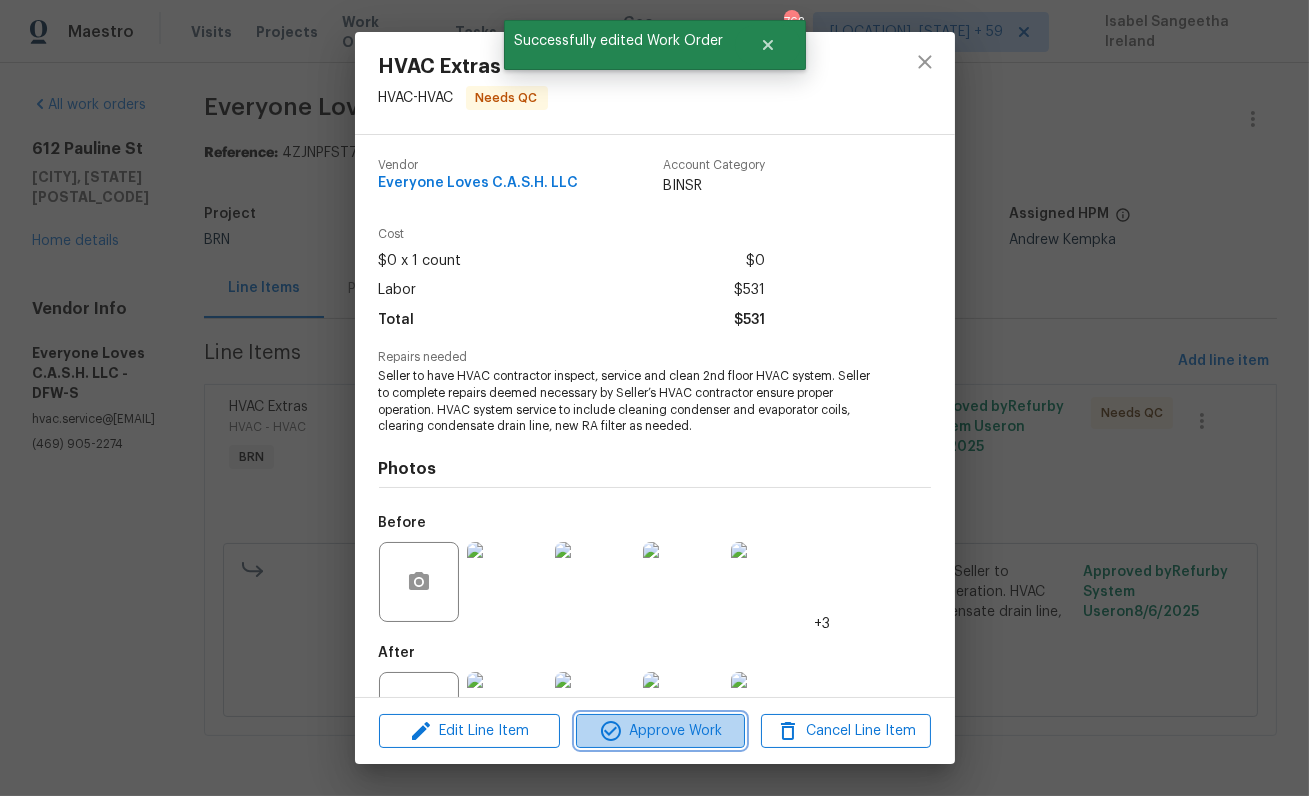 click on "Approve Work" at bounding box center [660, 731] 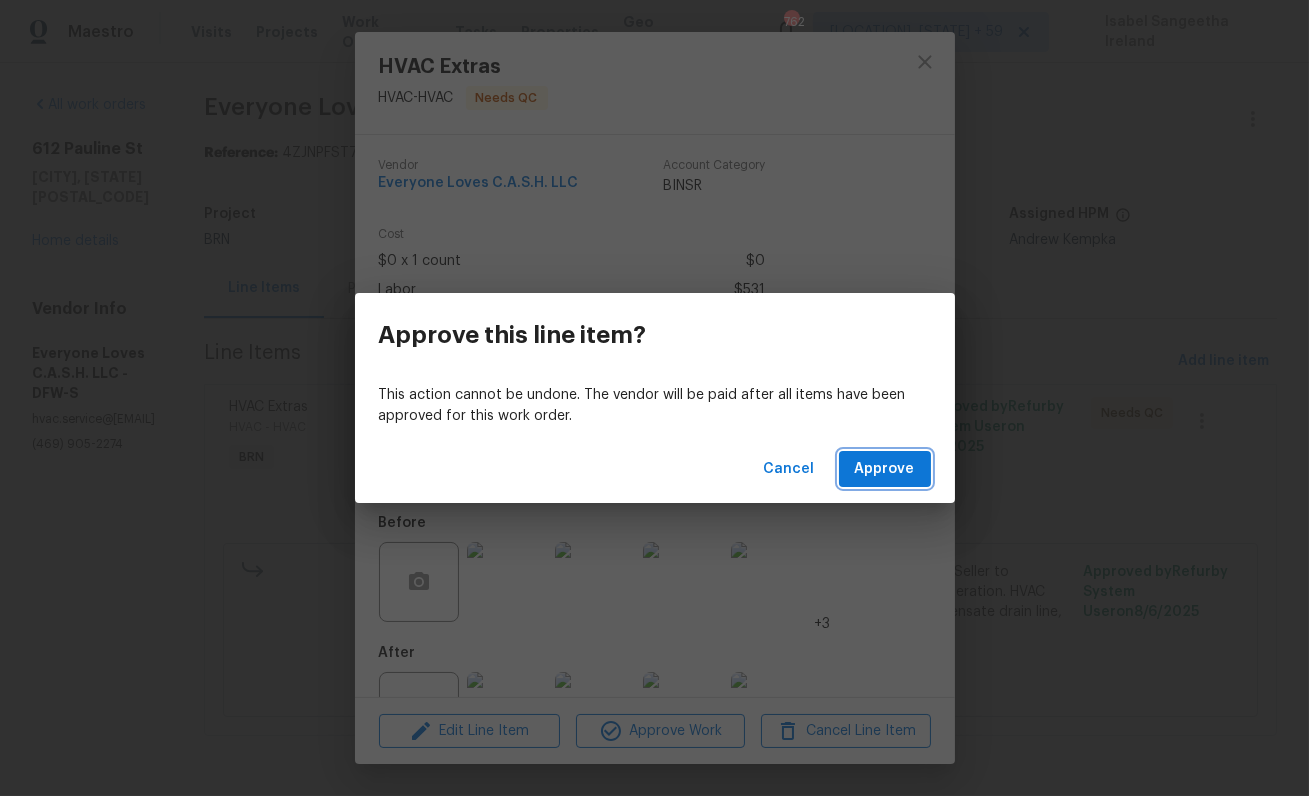 click on "Approve" at bounding box center [885, 469] 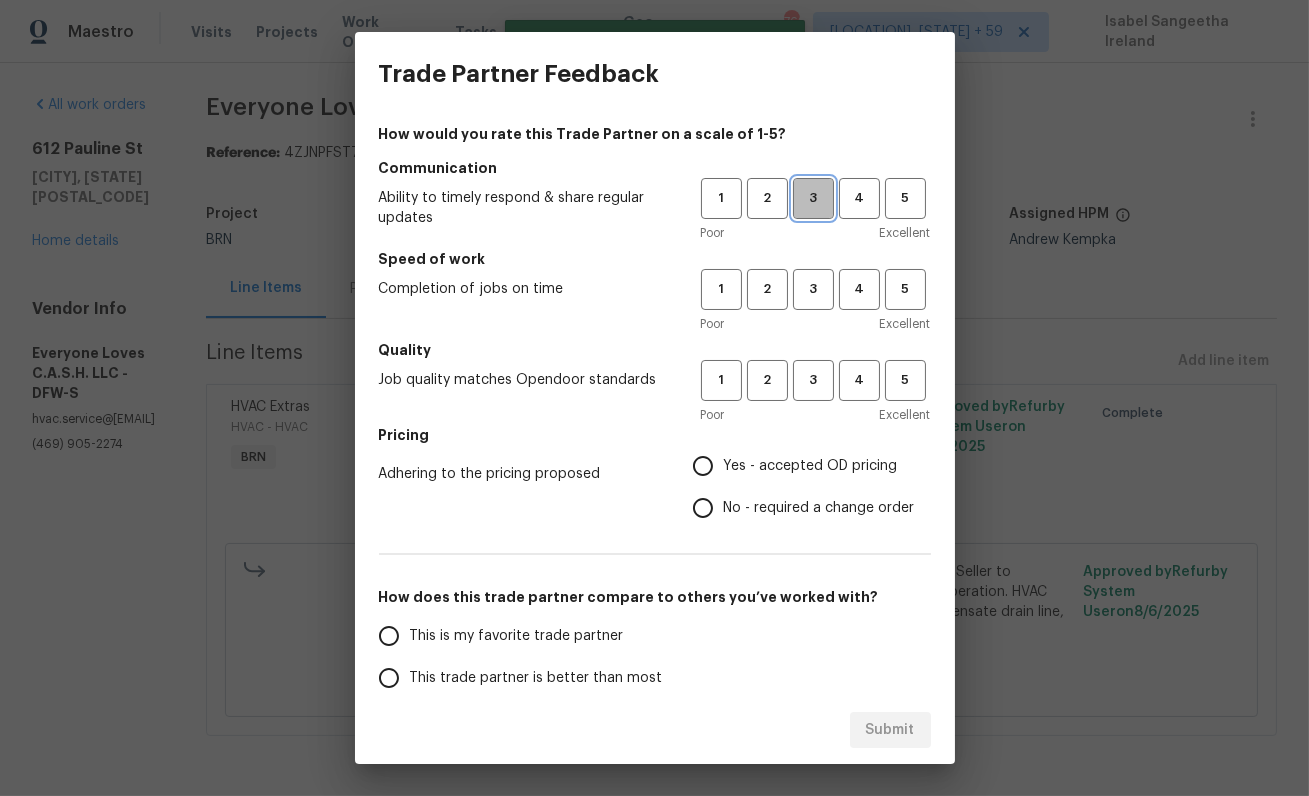 click on "3" at bounding box center (813, 198) 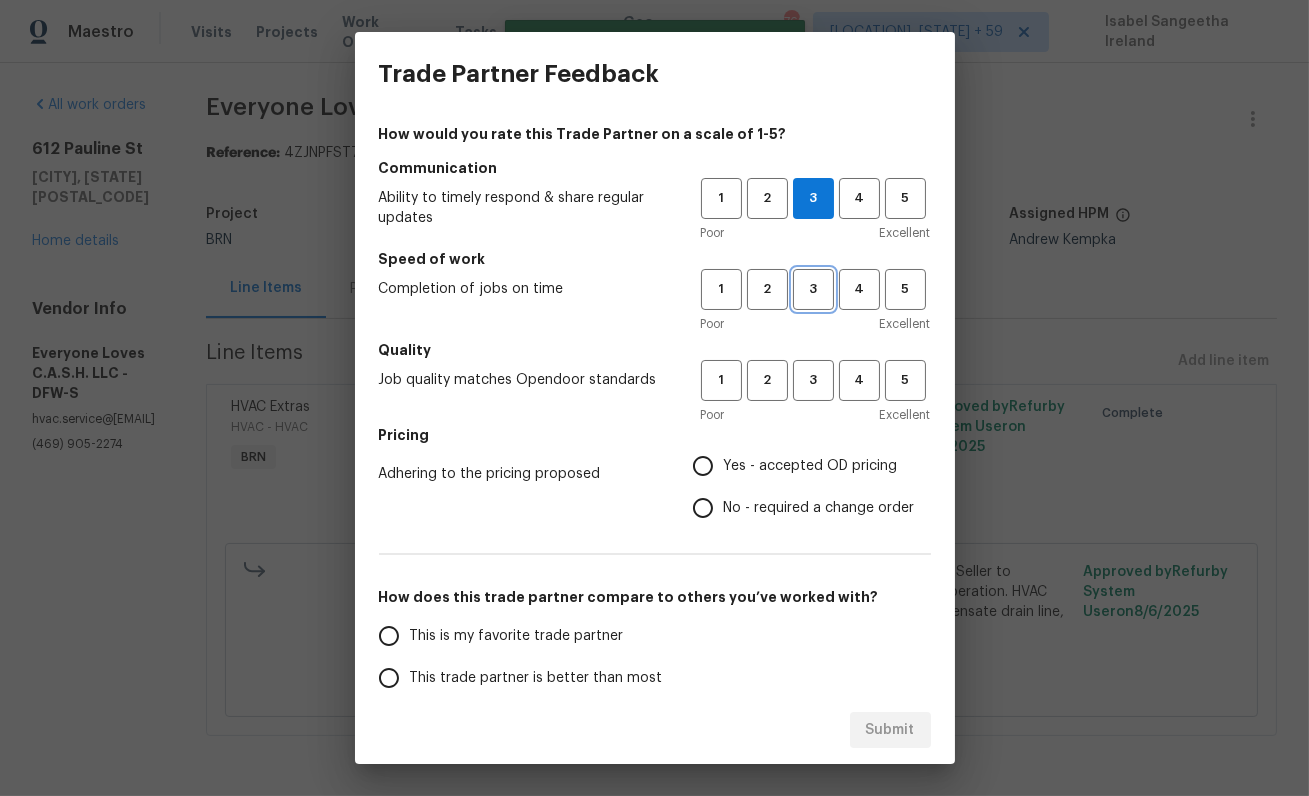 click on "3" at bounding box center (813, 289) 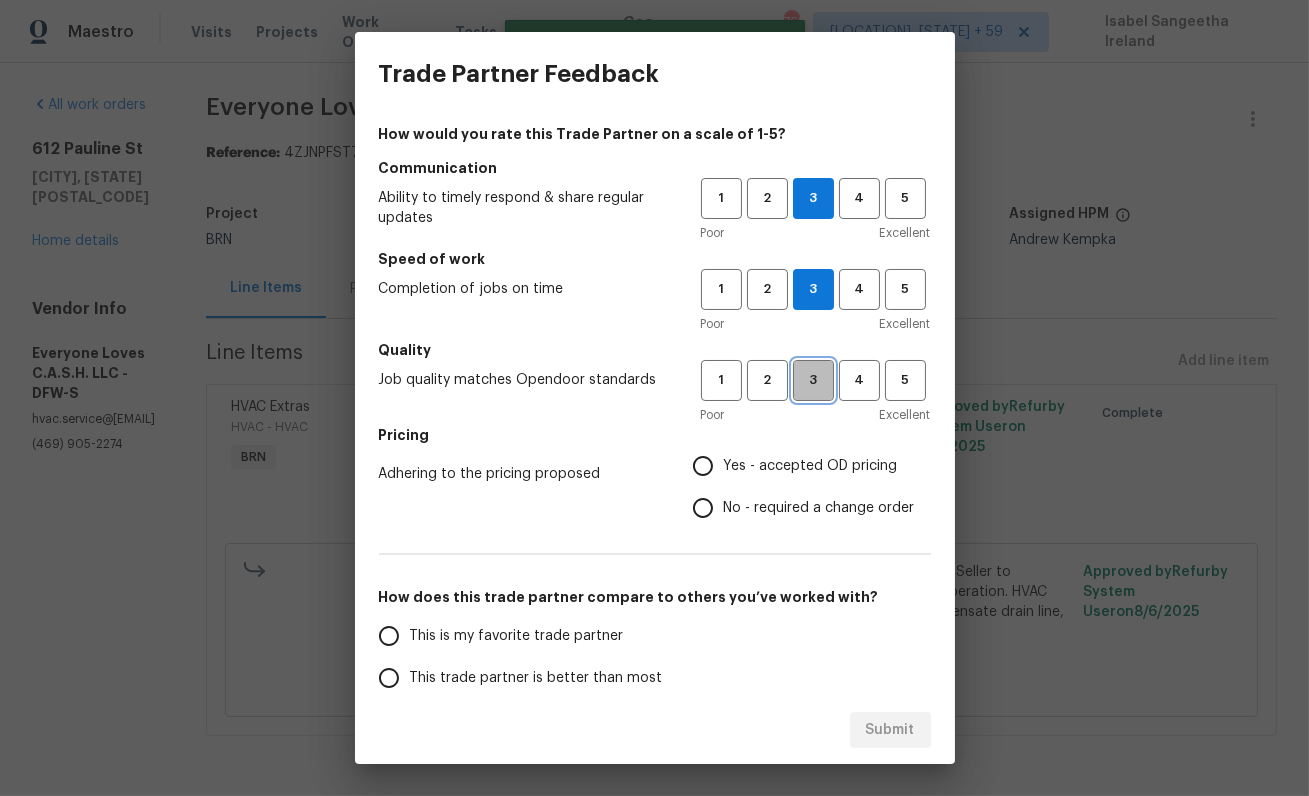 click on "3" at bounding box center (813, 380) 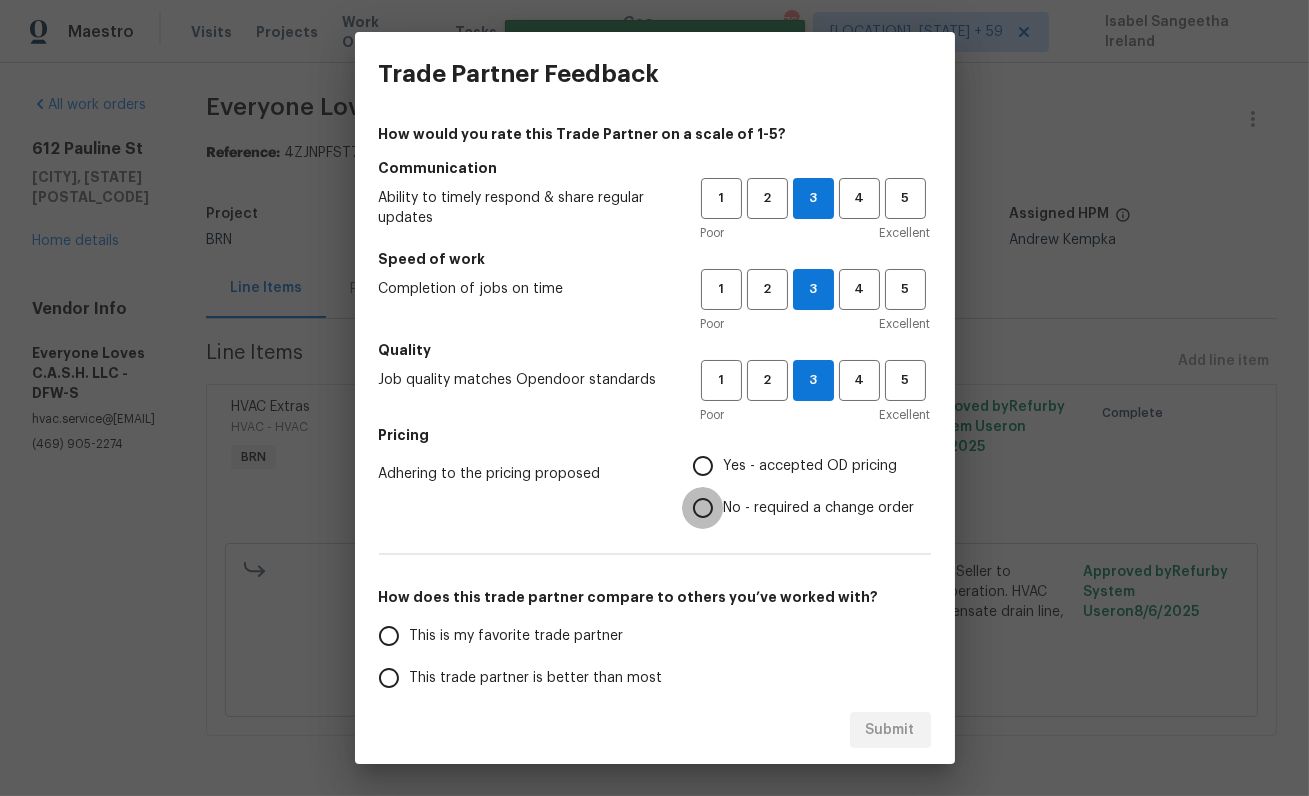 click on "No - required a change order" at bounding box center [703, 508] 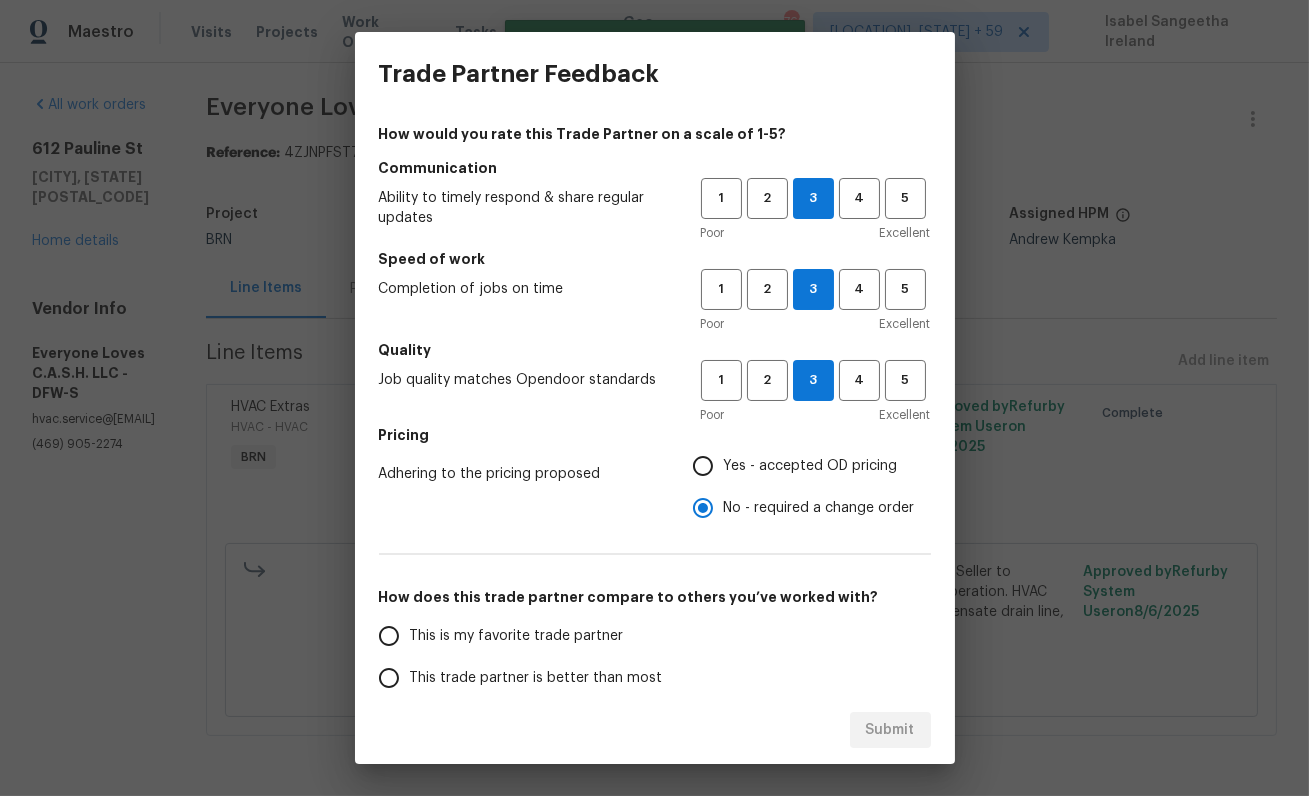 click on "This trade partner is better than most" at bounding box center (536, 678) 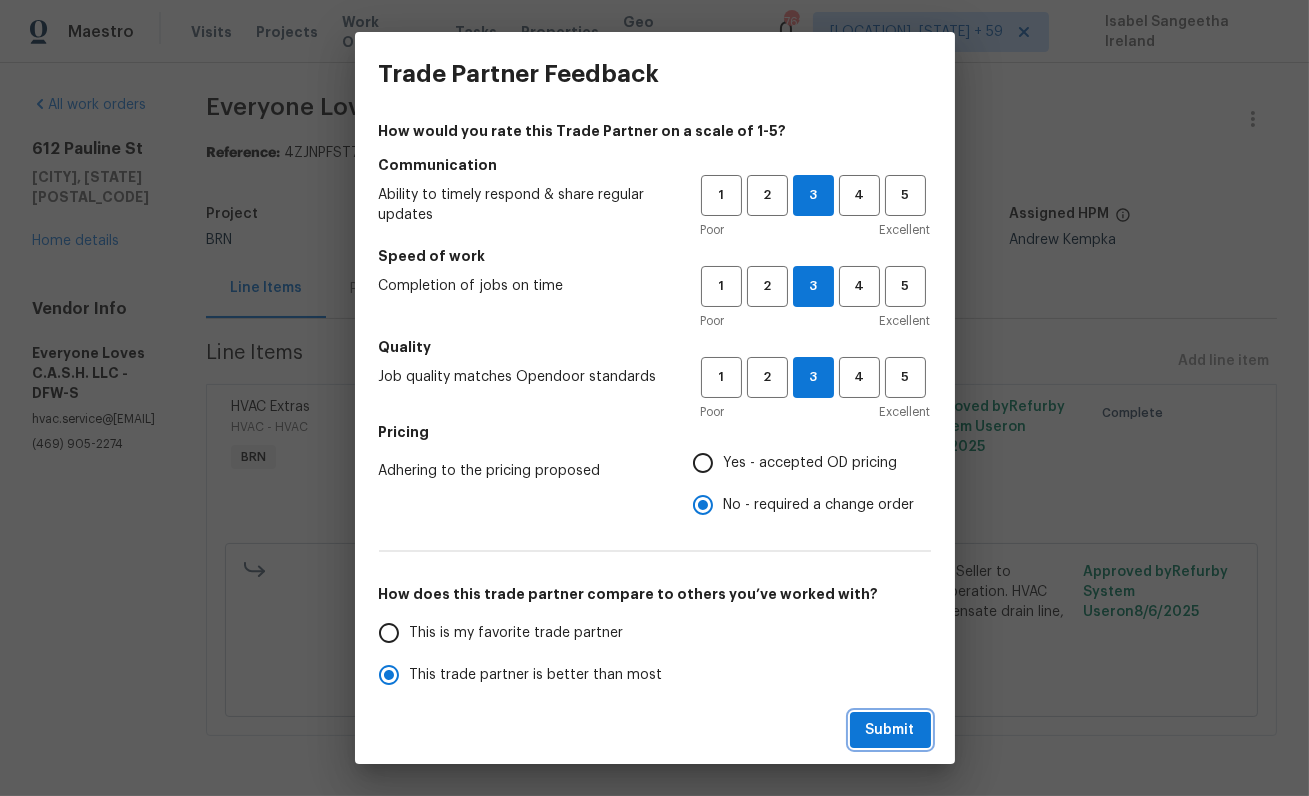 click on "Submit" at bounding box center [890, 730] 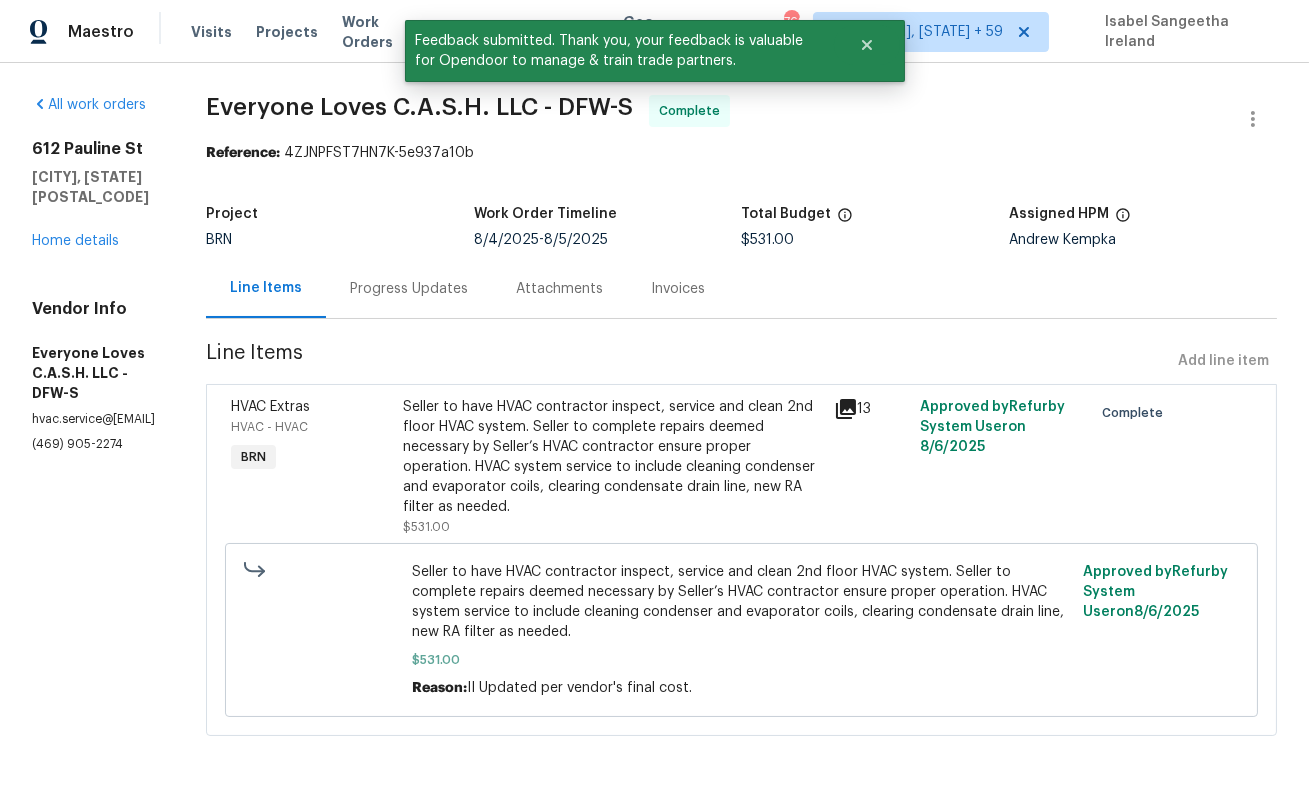 click on "Progress Updates" at bounding box center (409, 289) 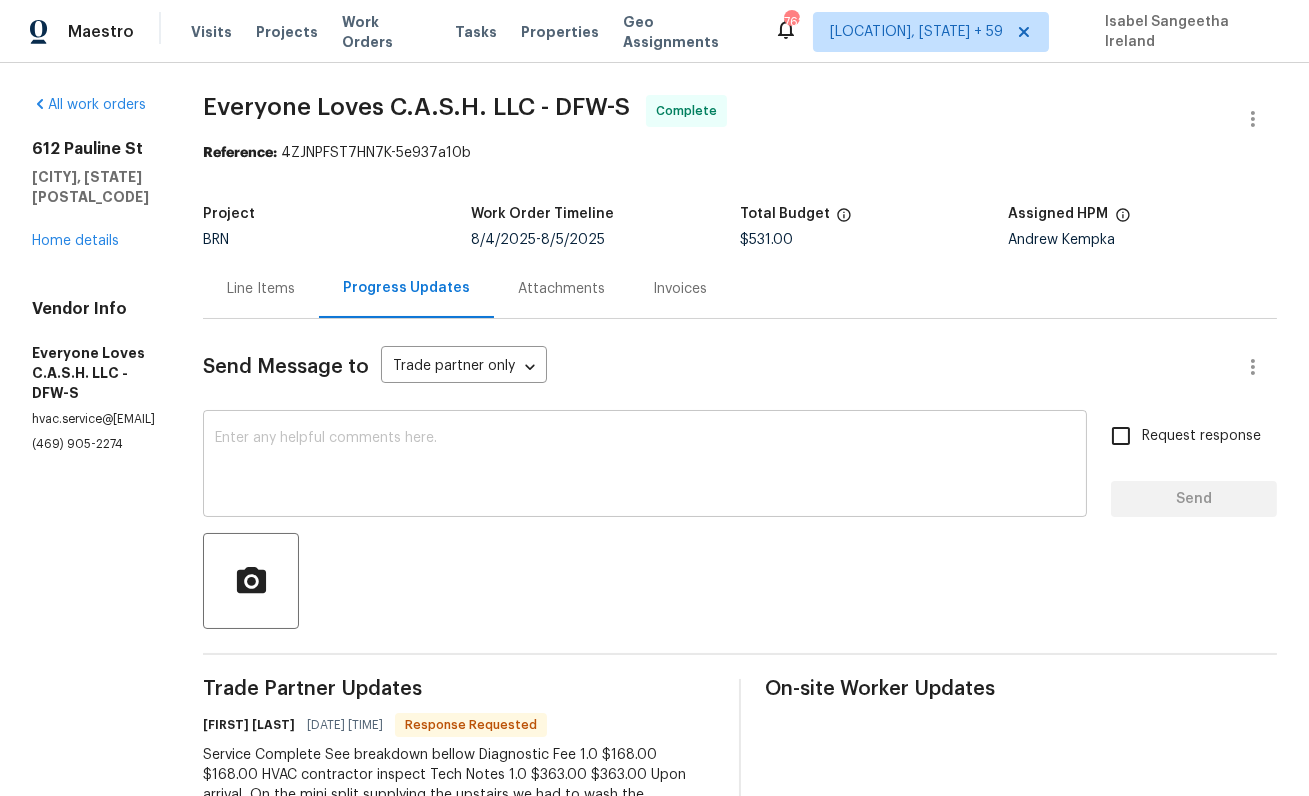 click at bounding box center [645, 466] 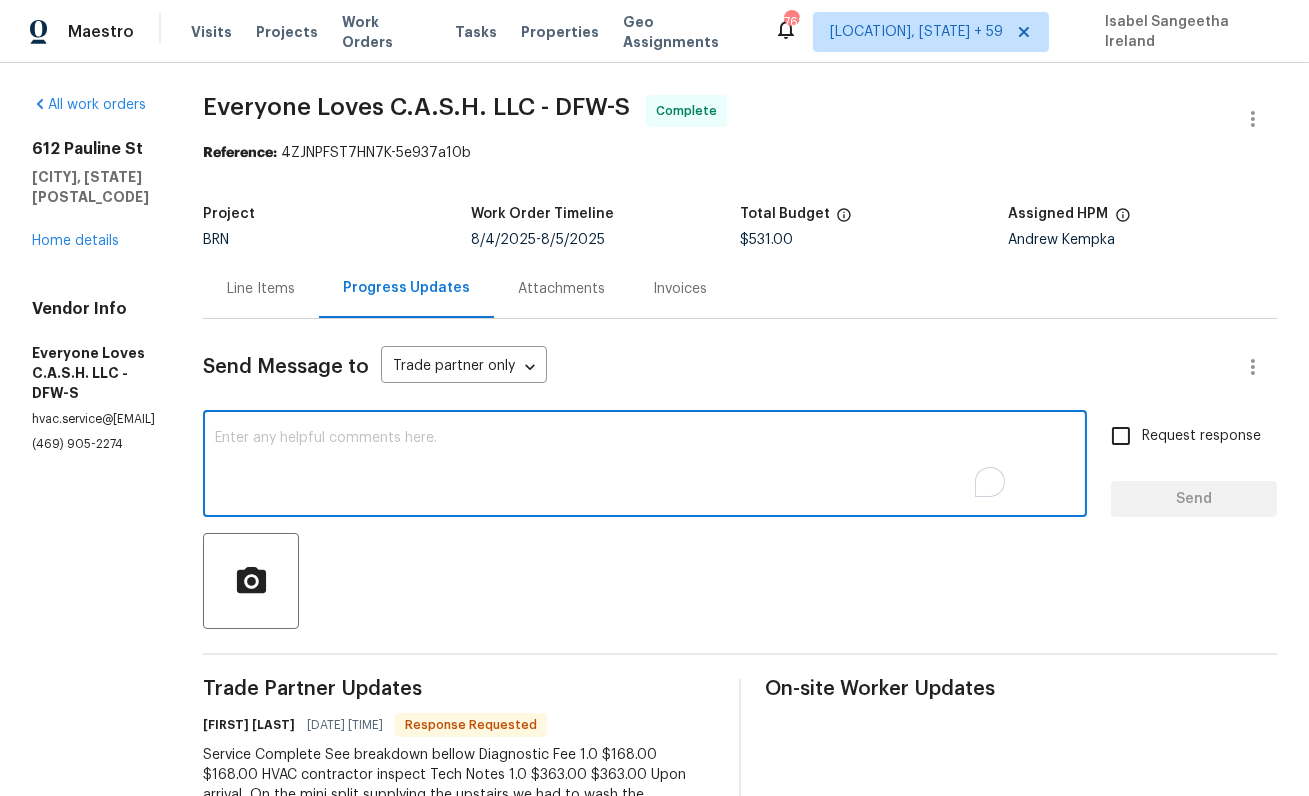 paste on "WO is approved, Please upload the detailed paid invoice under invoice section.  Thank you for your work!" 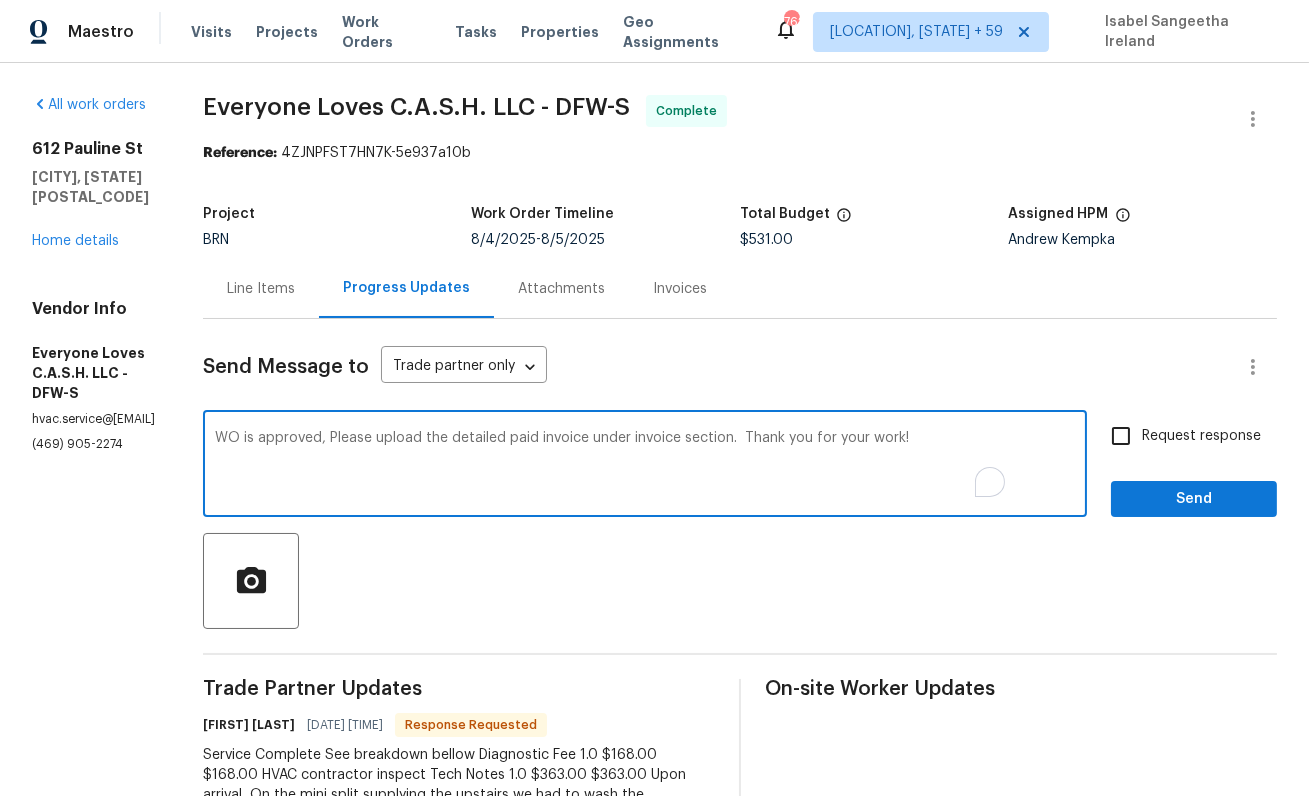 type on "WO is approved, Please upload the detailed paid invoice under invoice section.  Thank you for your work!" 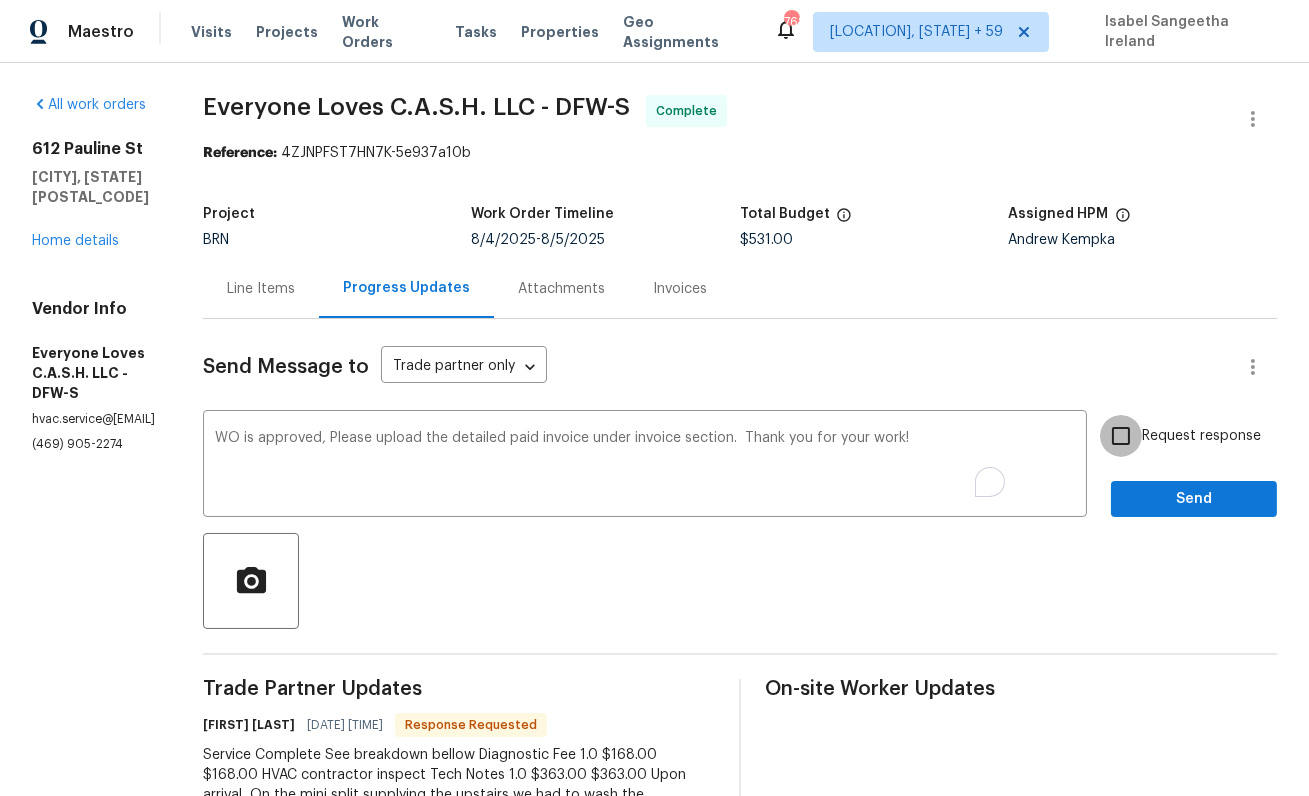 click on "Request response" at bounding box center (1121, 436) 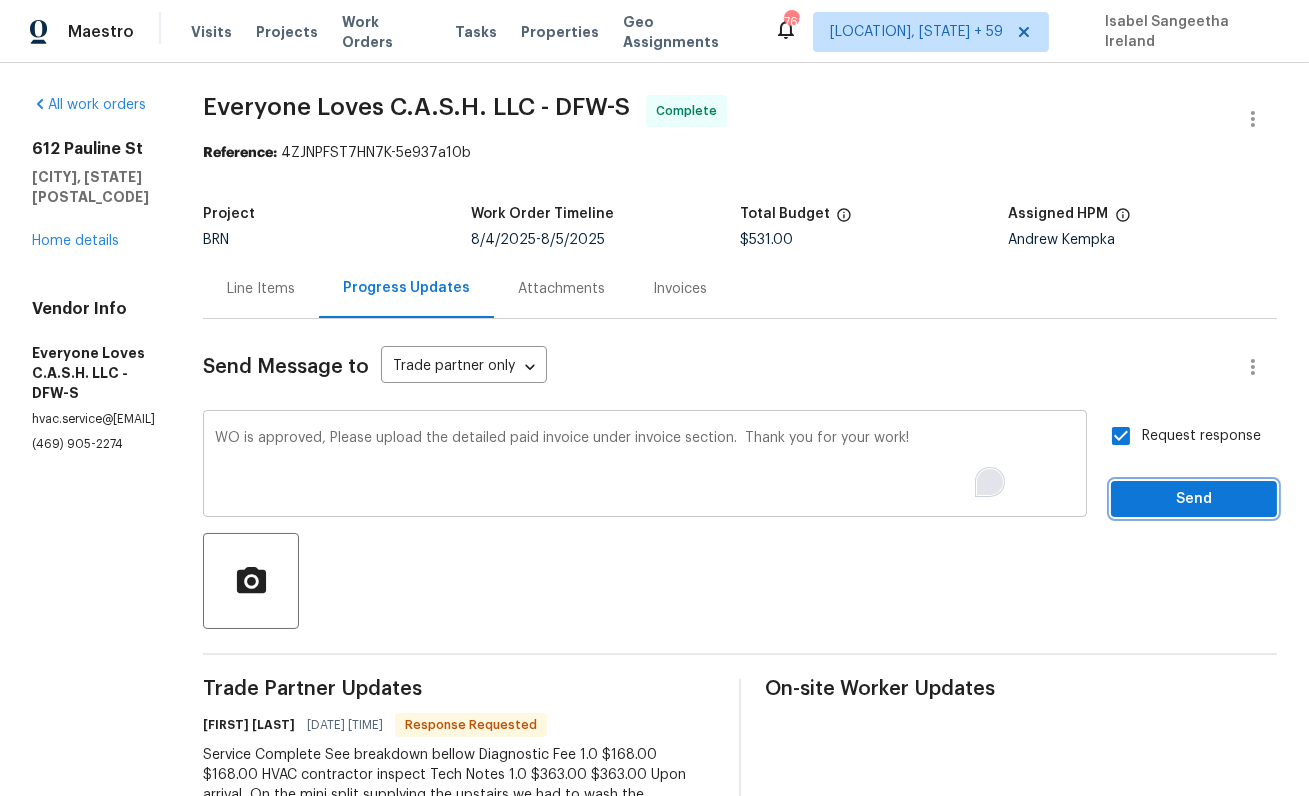 click on "Send" at bounding box center [1194, 499] 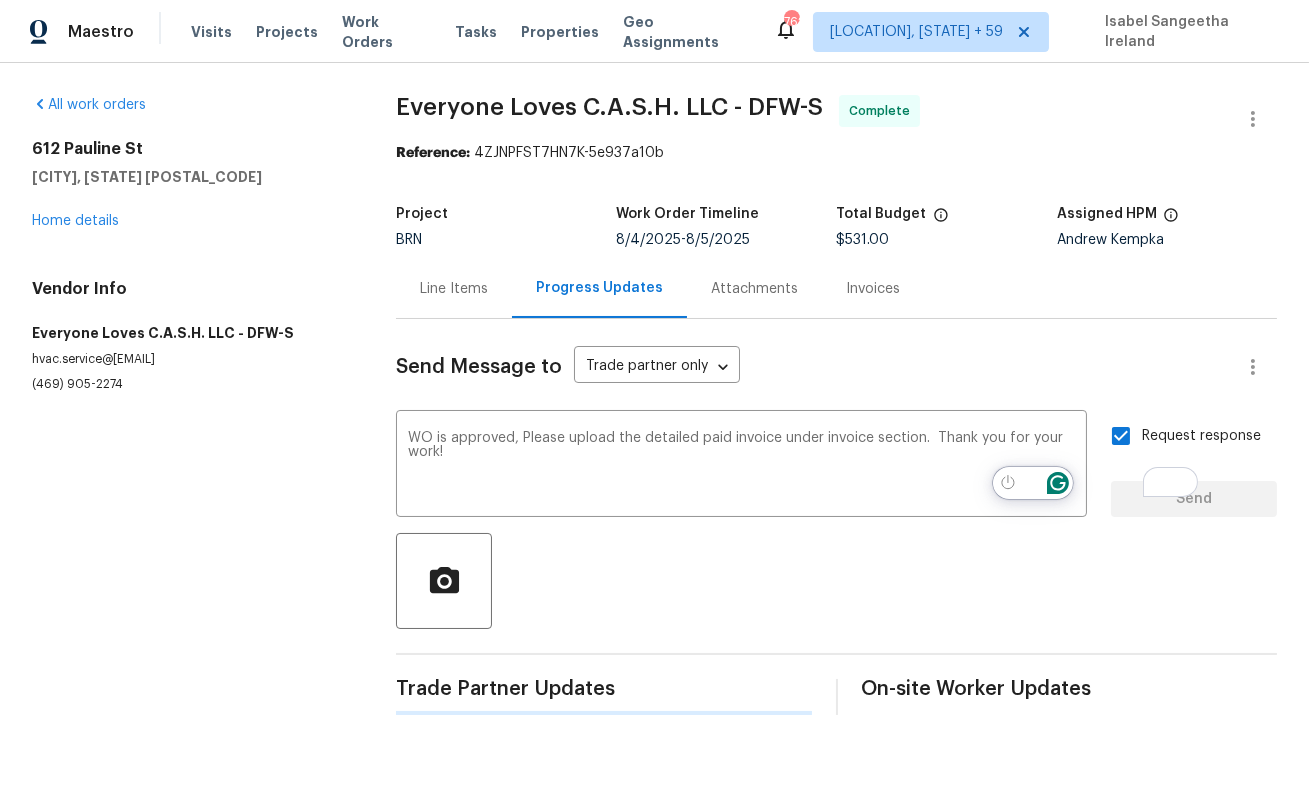 type 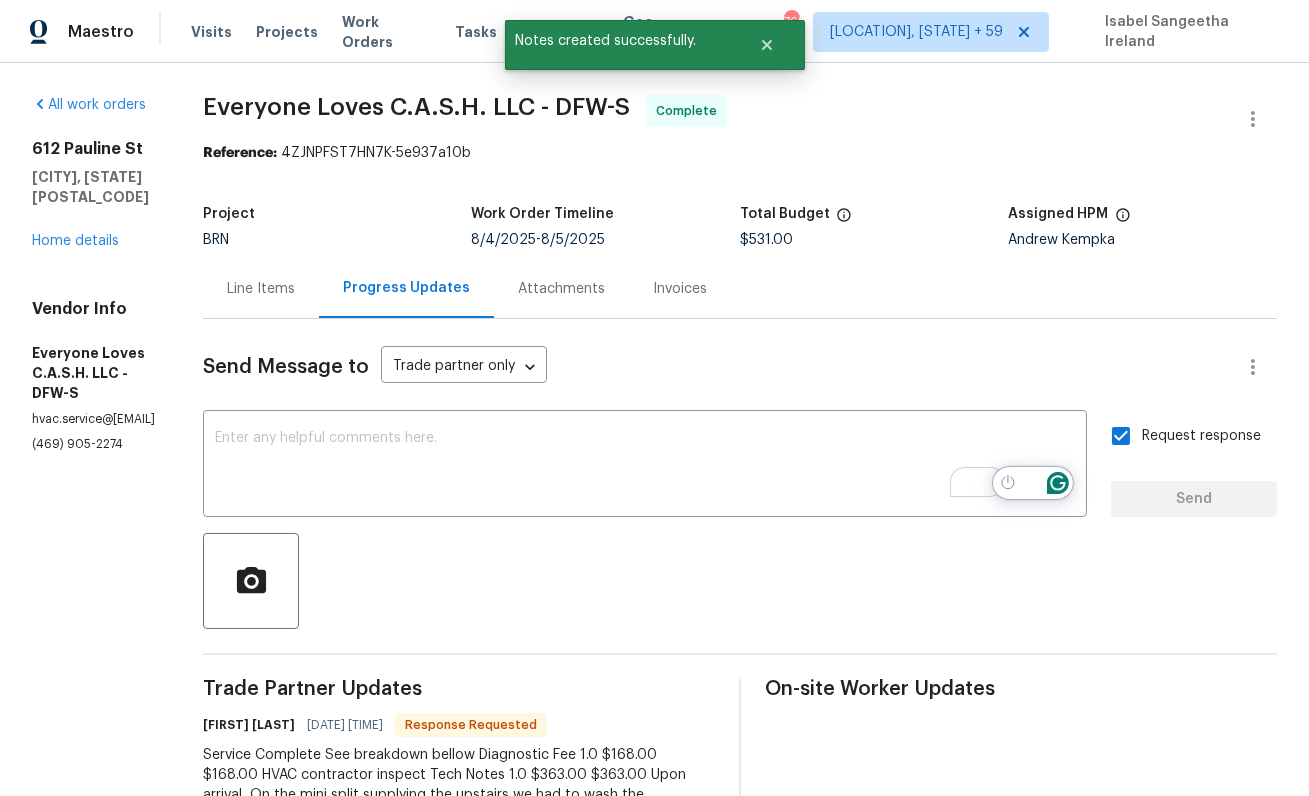click on "Everyone Loves C.A.S.H. LLC - DFW-S" at bounding box center [416, 107] 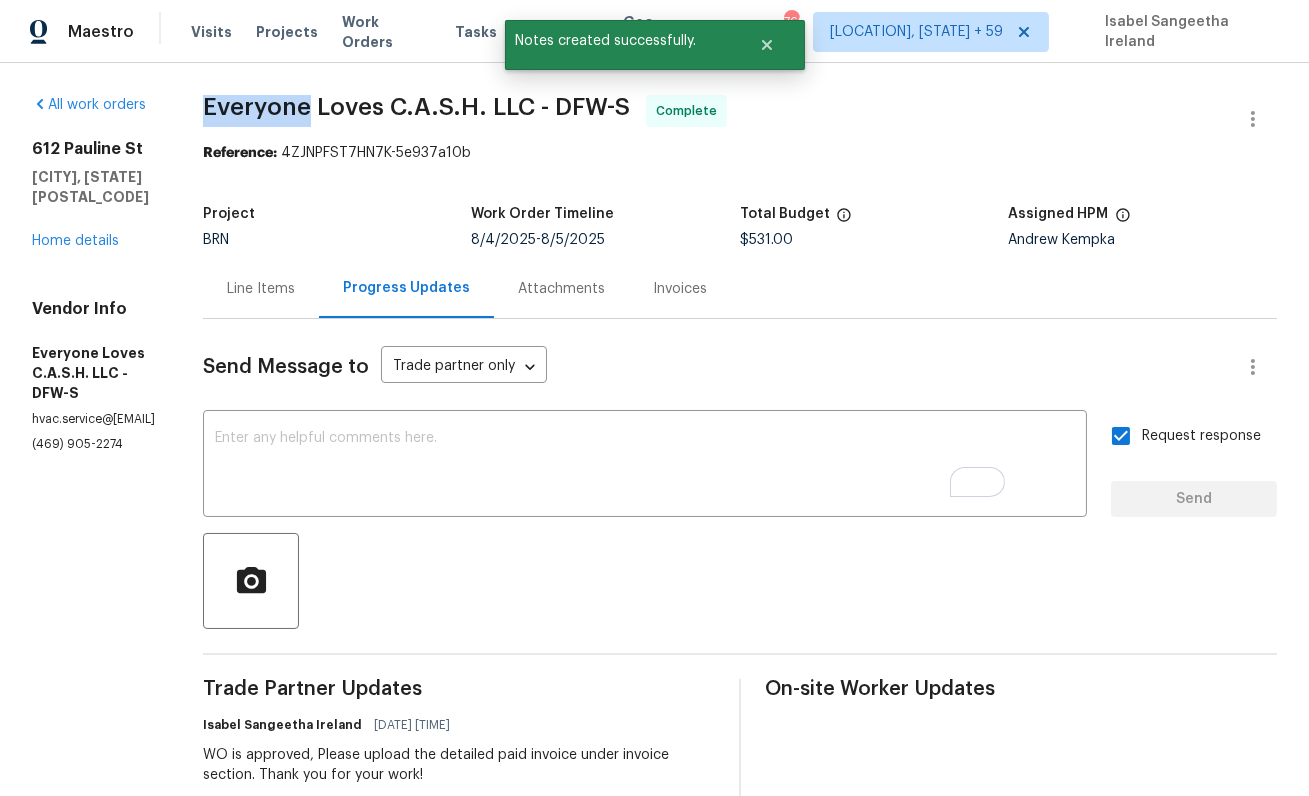 click on "Everyone Loves C.A.S.H. LLC - DFW-S" at bounding box center (416, 107) 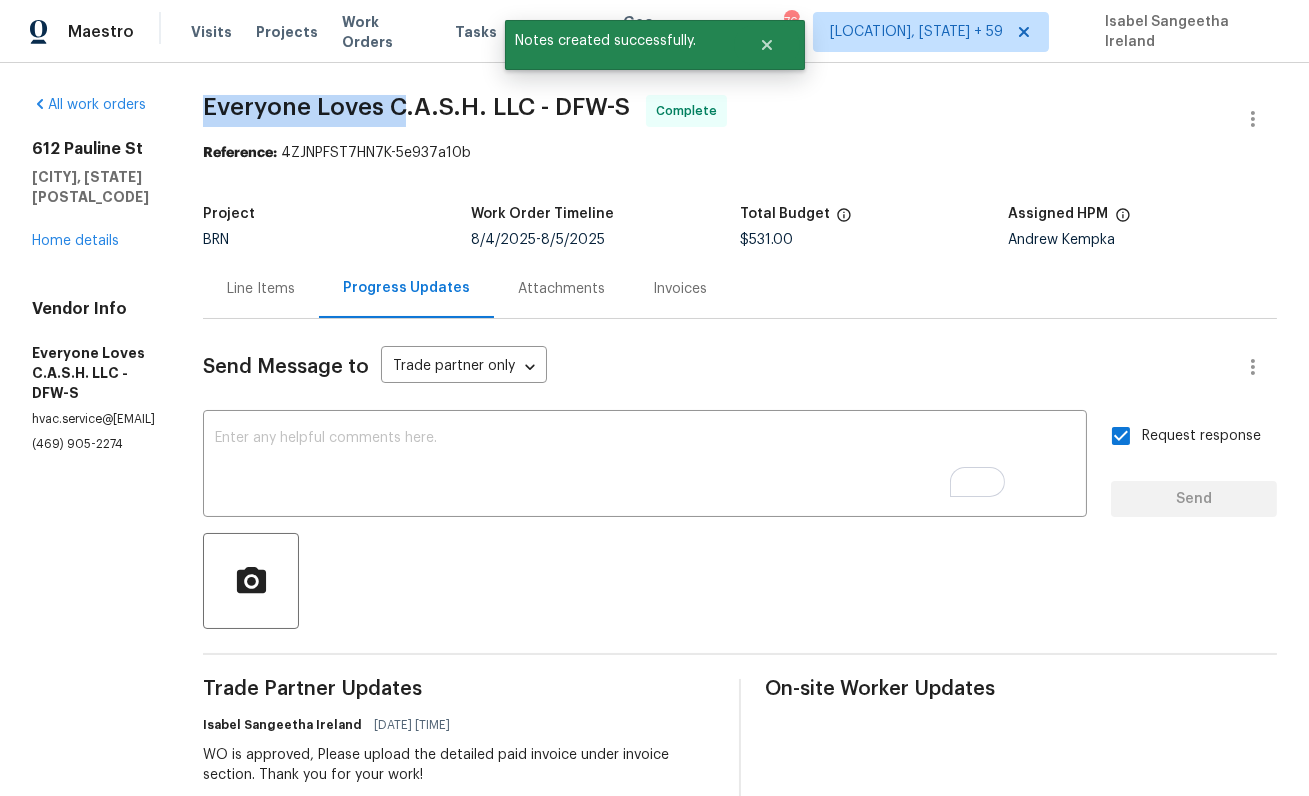click on "Everyone Loves C.A.S.H. LLC - DFW-S" at bounding box center (416, 107) 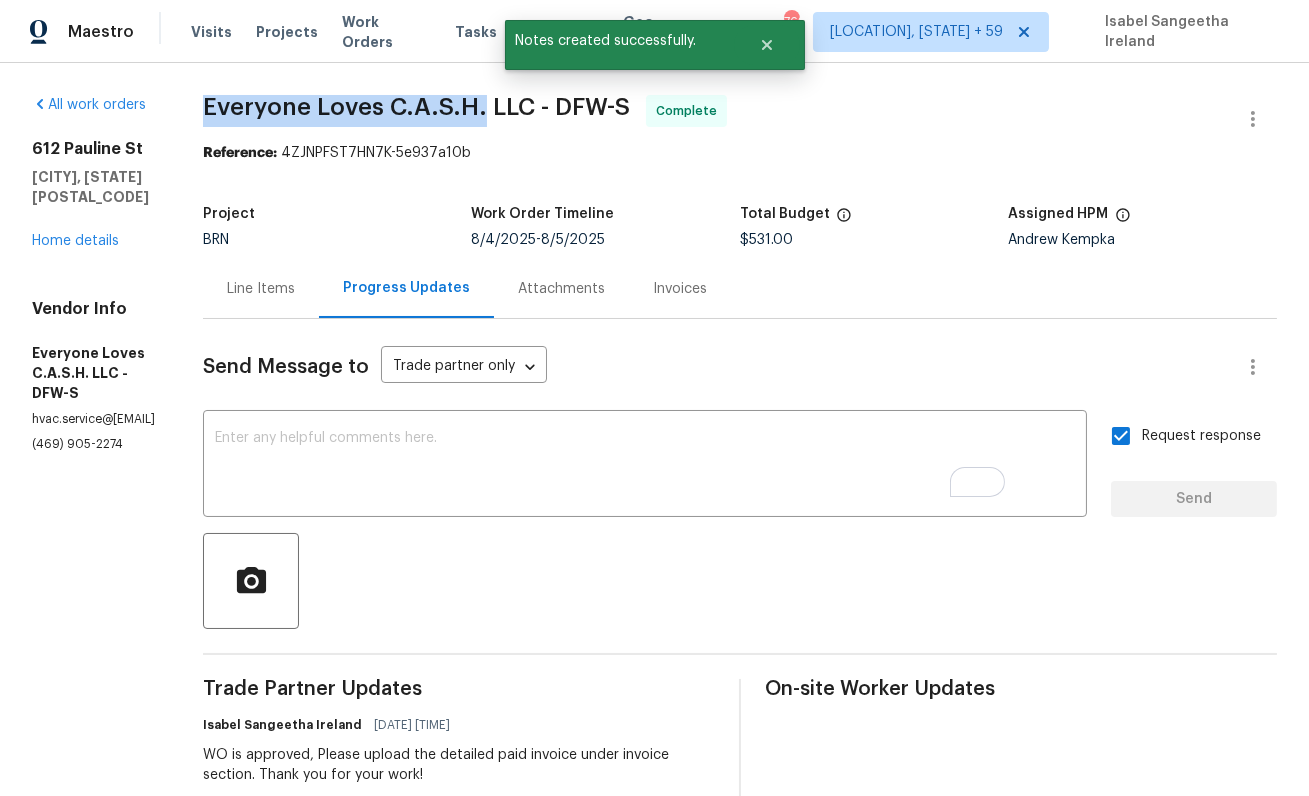 click on "Everyone Loves C.A.S.H. LLC - DFW-S" at bounding box center (416, 107) 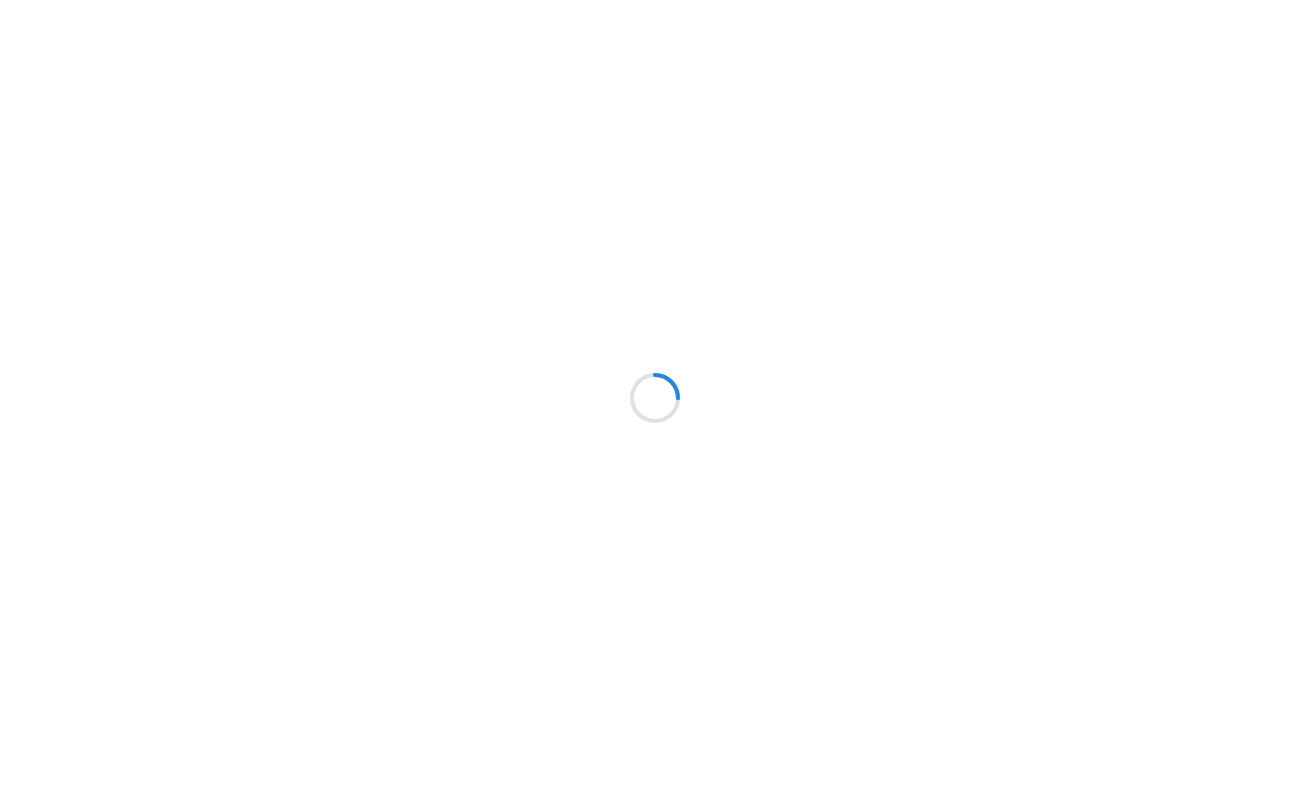 scroll, scrollTop: 0, scrollLeft: 0, axis: both 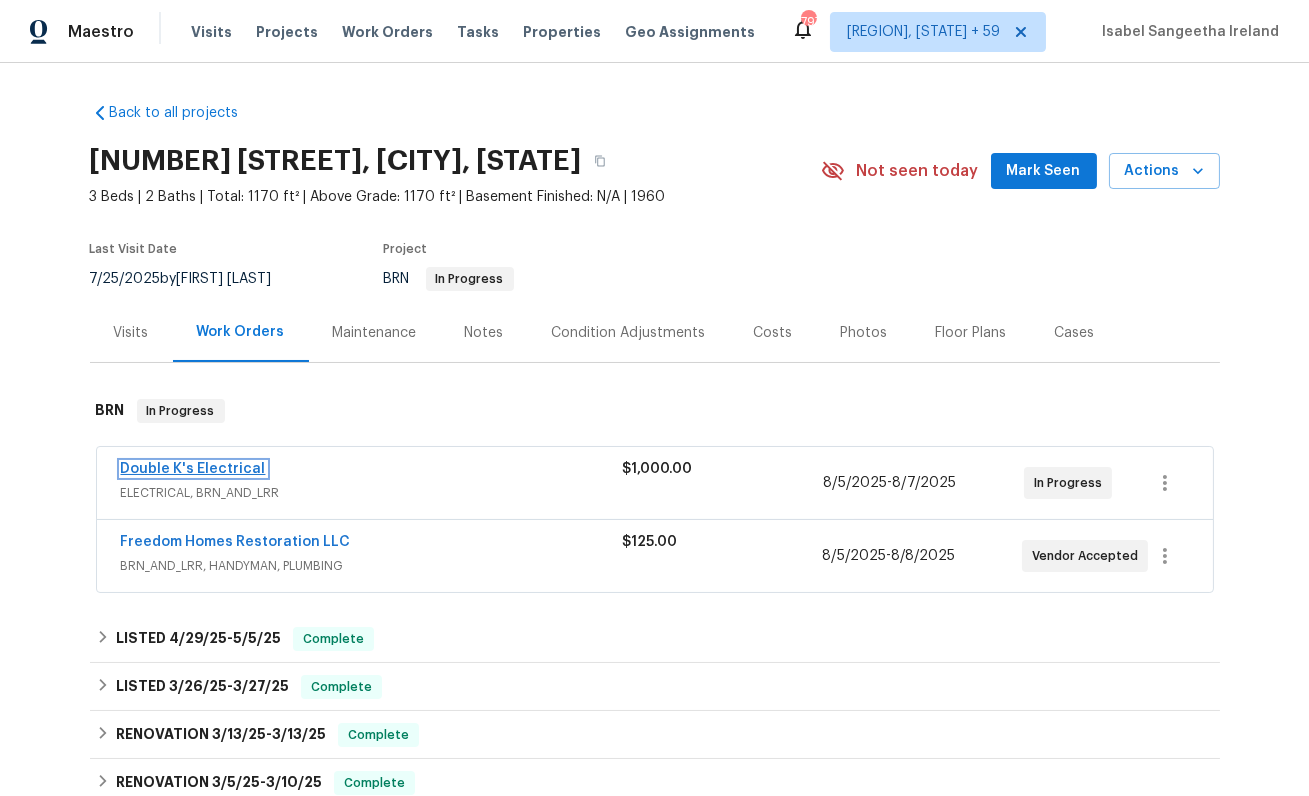 click on "Double K's Electrical" at bounding box center [193, 469] 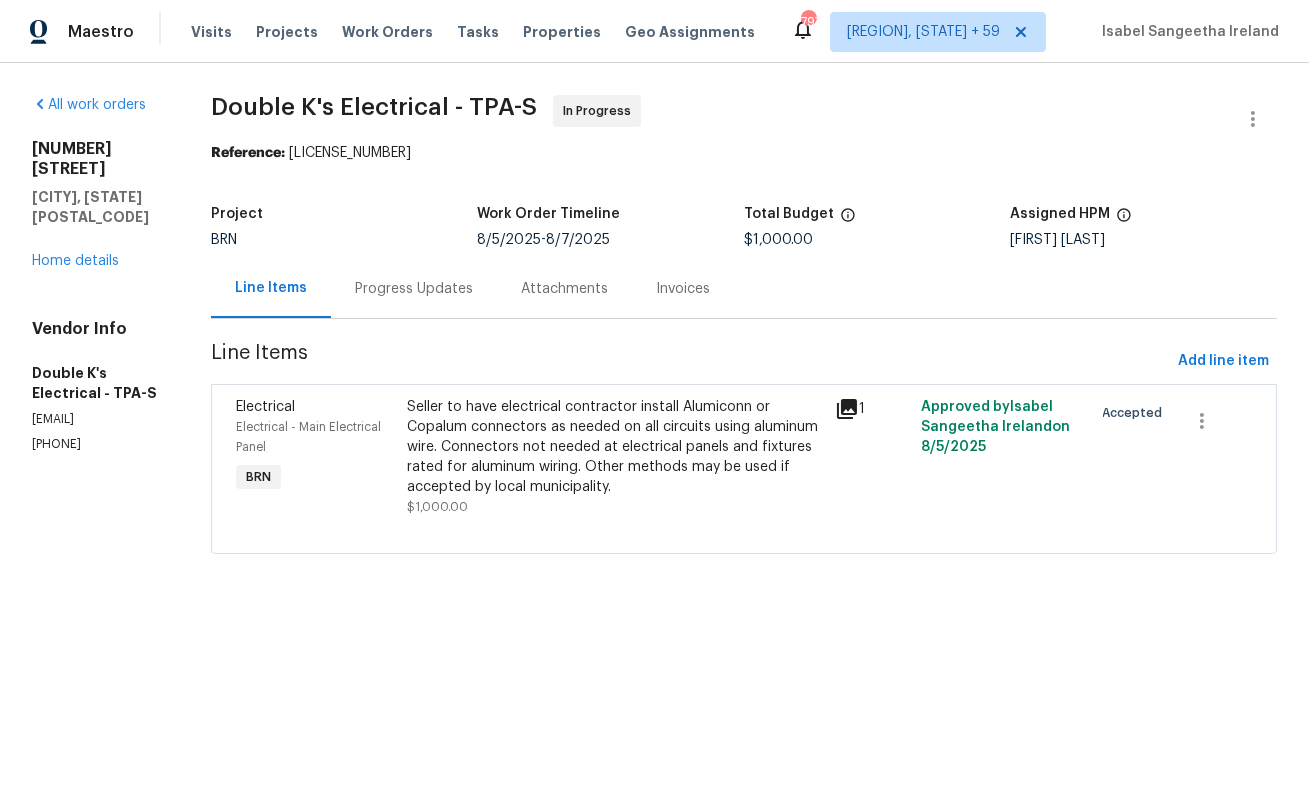 click on "Progress Updates" at bounding box center (414, 288) 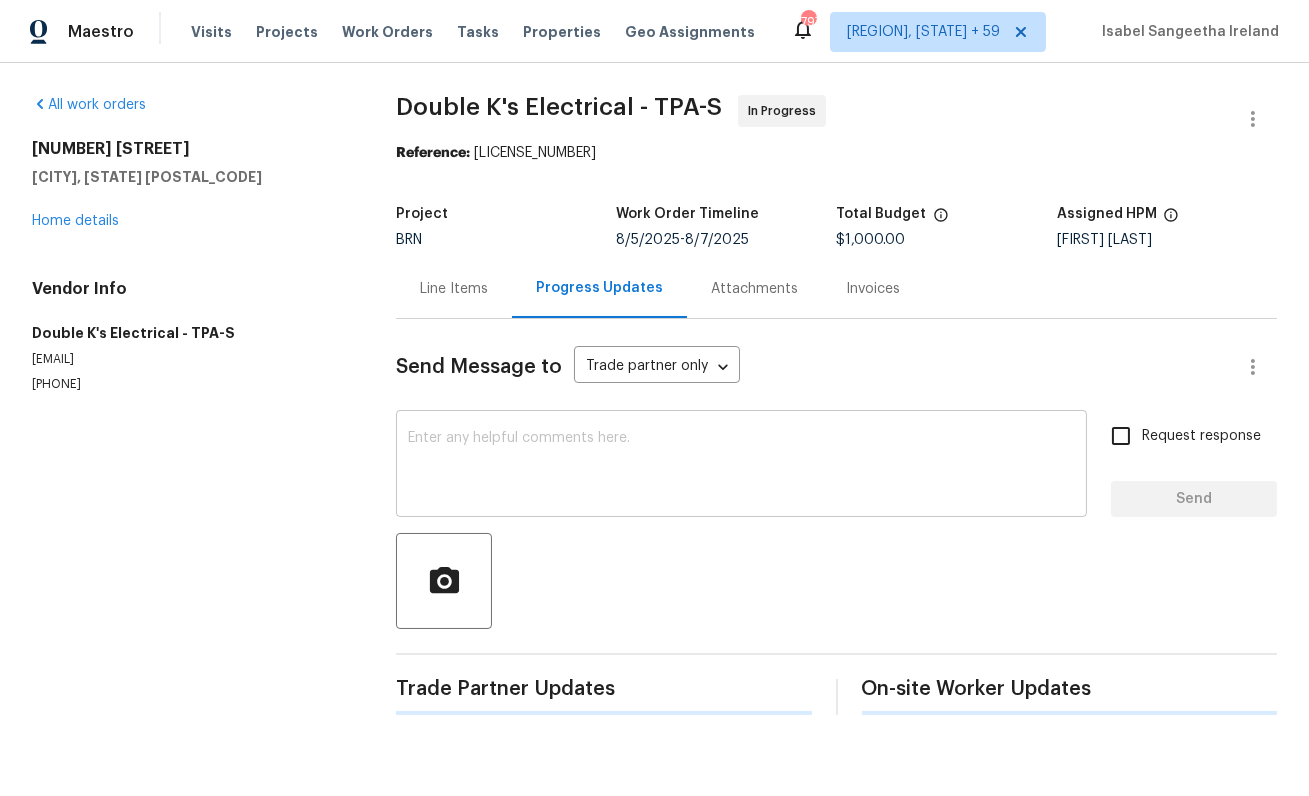click at bounding box center (741, 466) 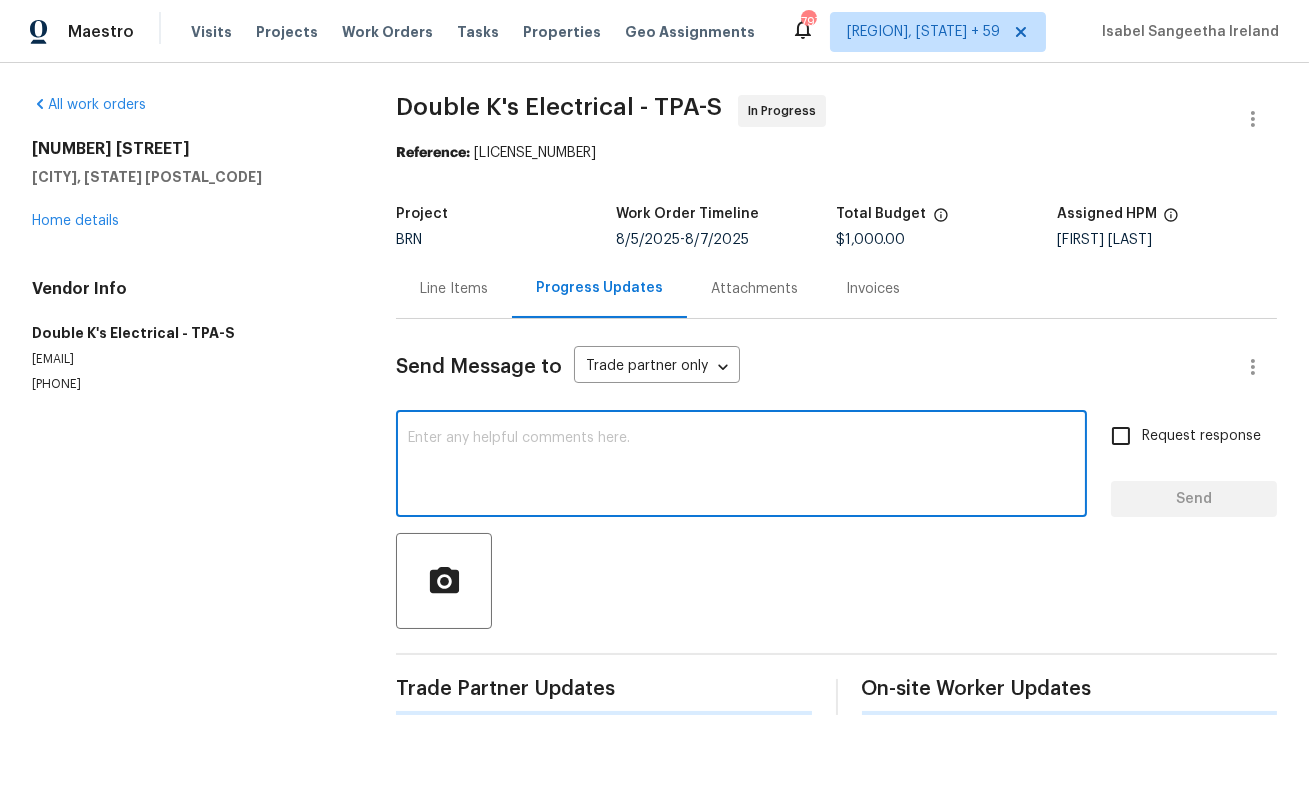 paste on "Thanks for accepting the WO.  Please provide the timeline soon?" 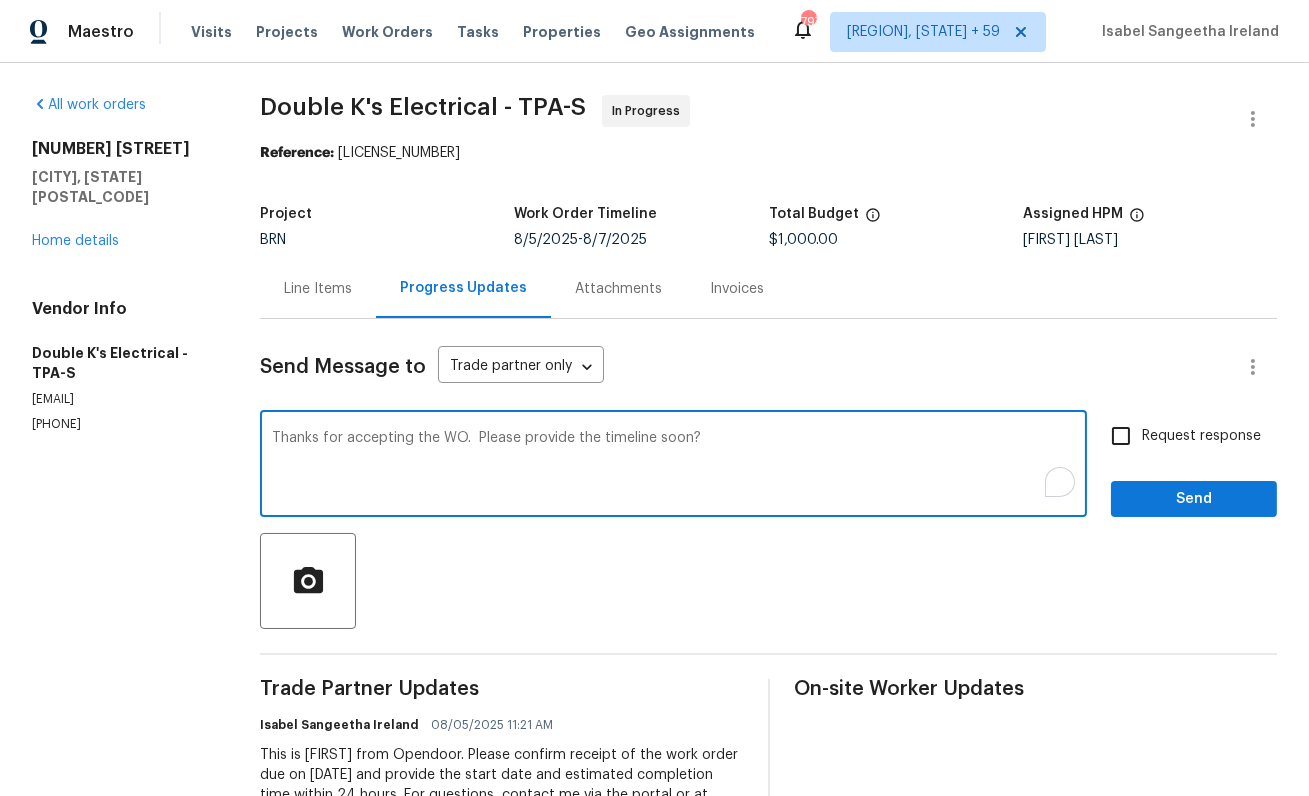 type on "Thanks for accepting the WO.  Please provide the timeline soon?" 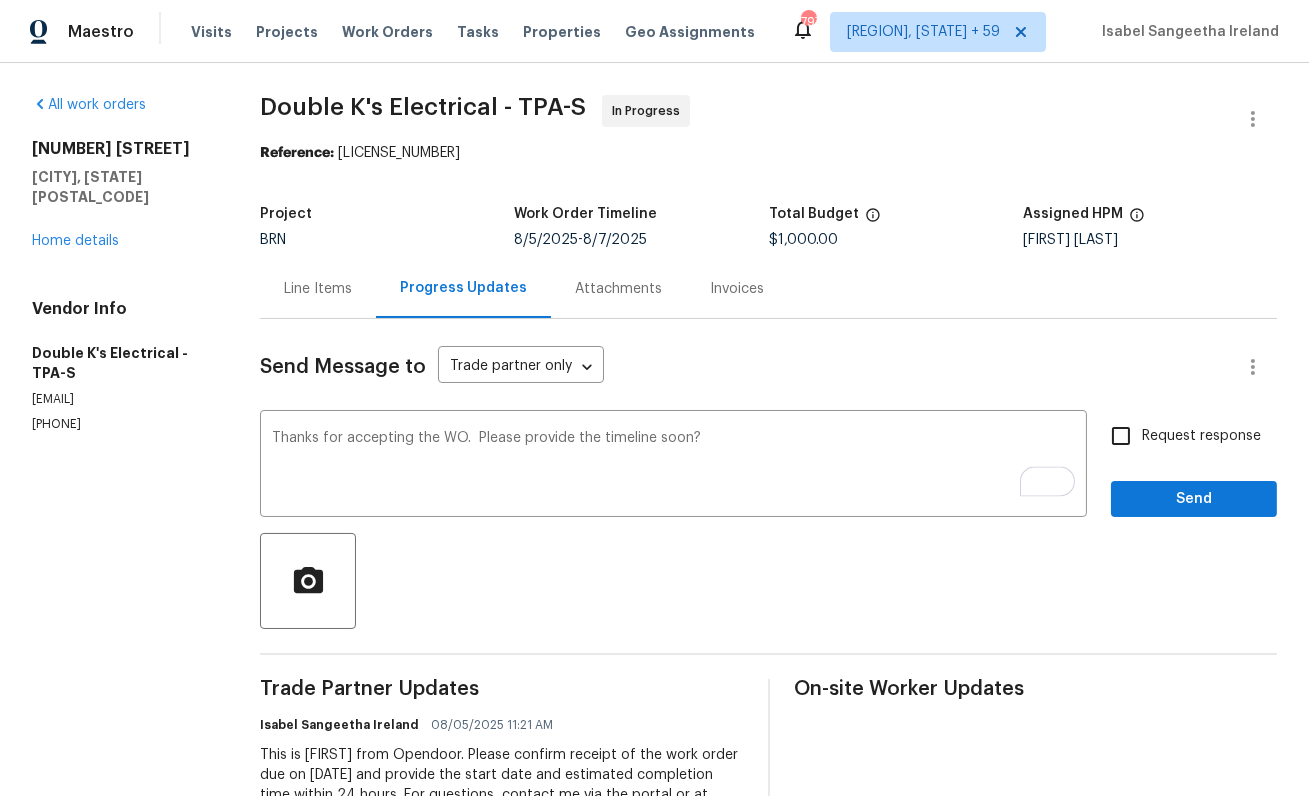 click on "Request response" at bounding box center [1180, 436] 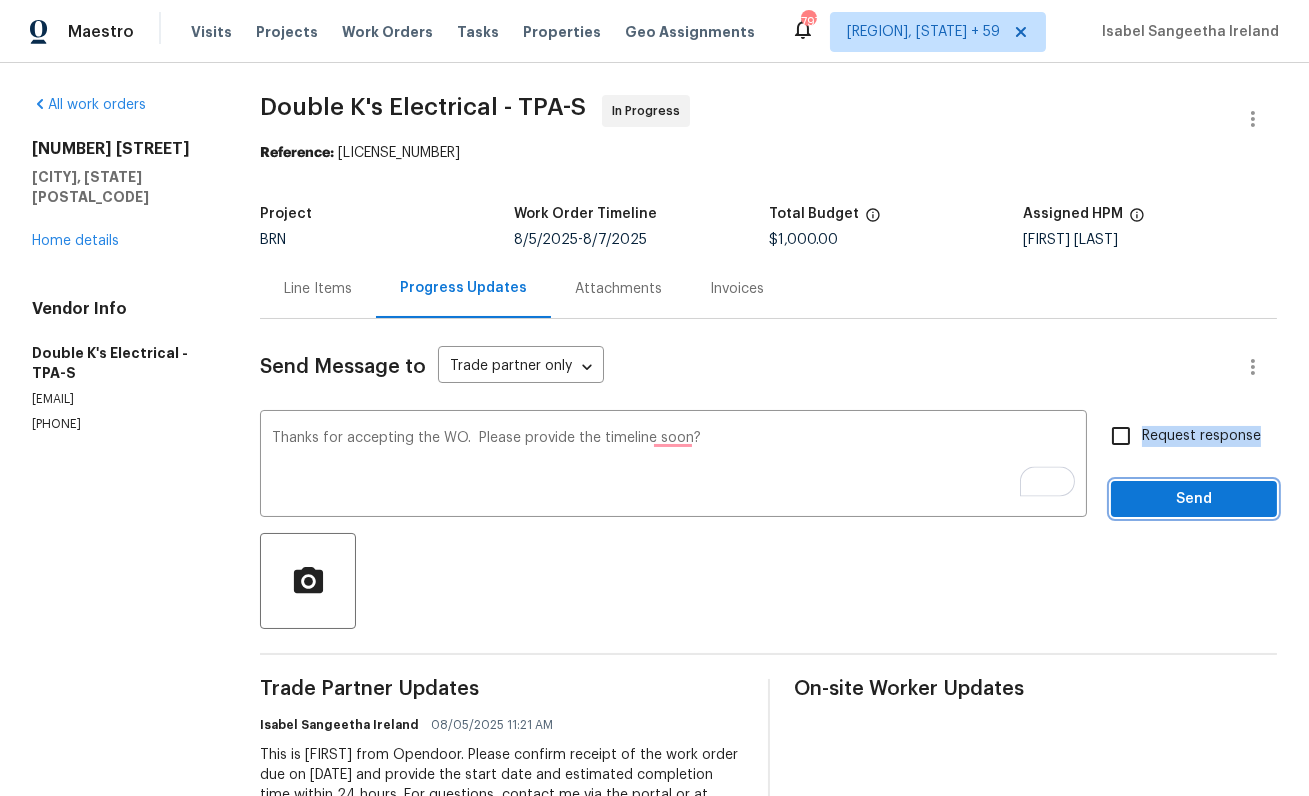 click on "Send" at bounding box center [1194, 499] 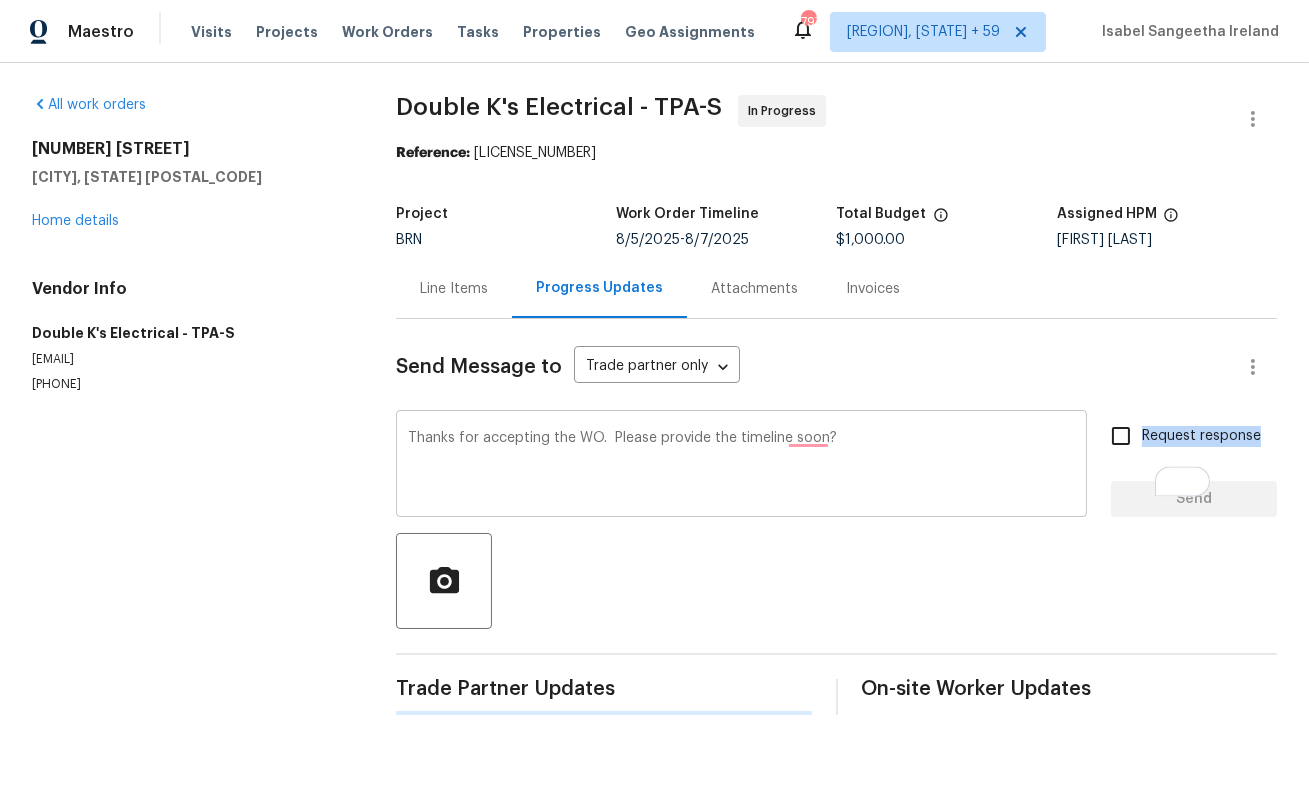 type 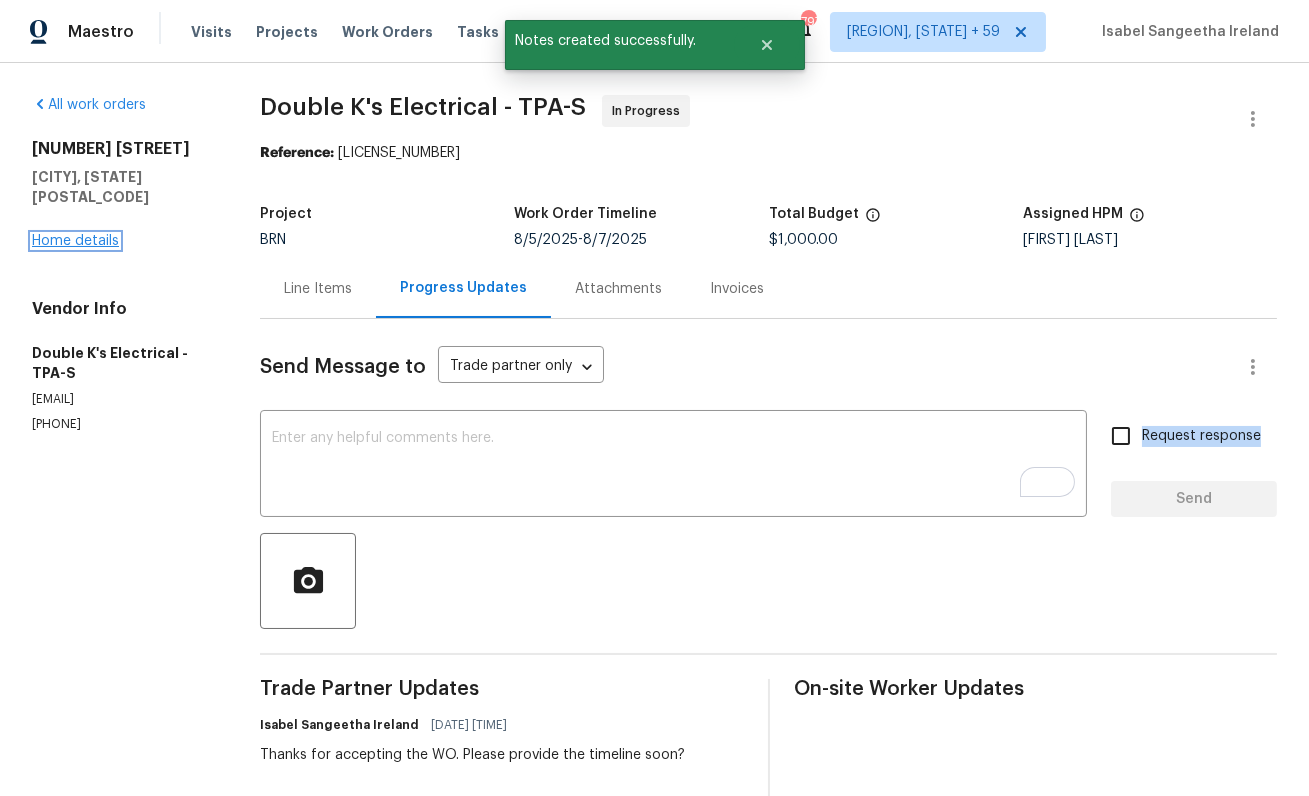 click on "Home details" at bounding box center (75, 241) 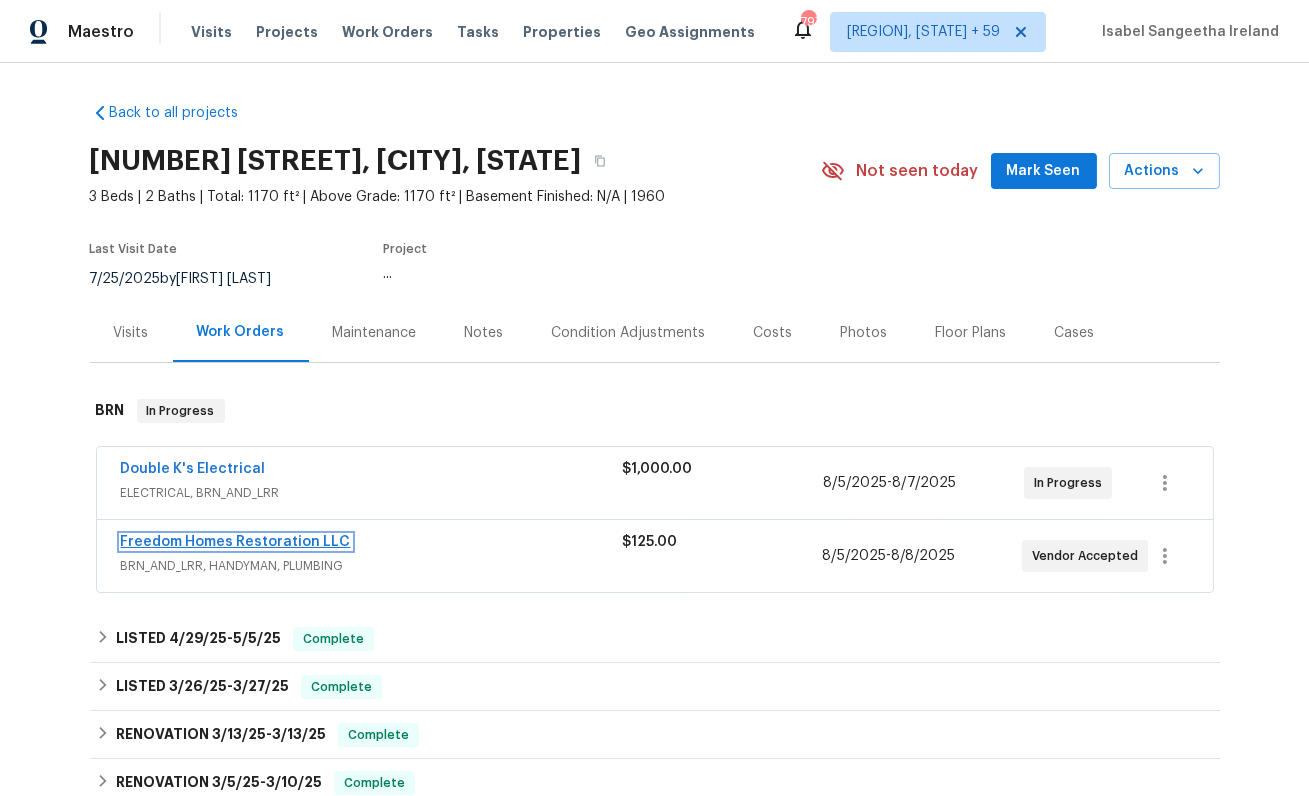 click on "Freedom Homes Restoration LLC" at bounding box center (236, 542) 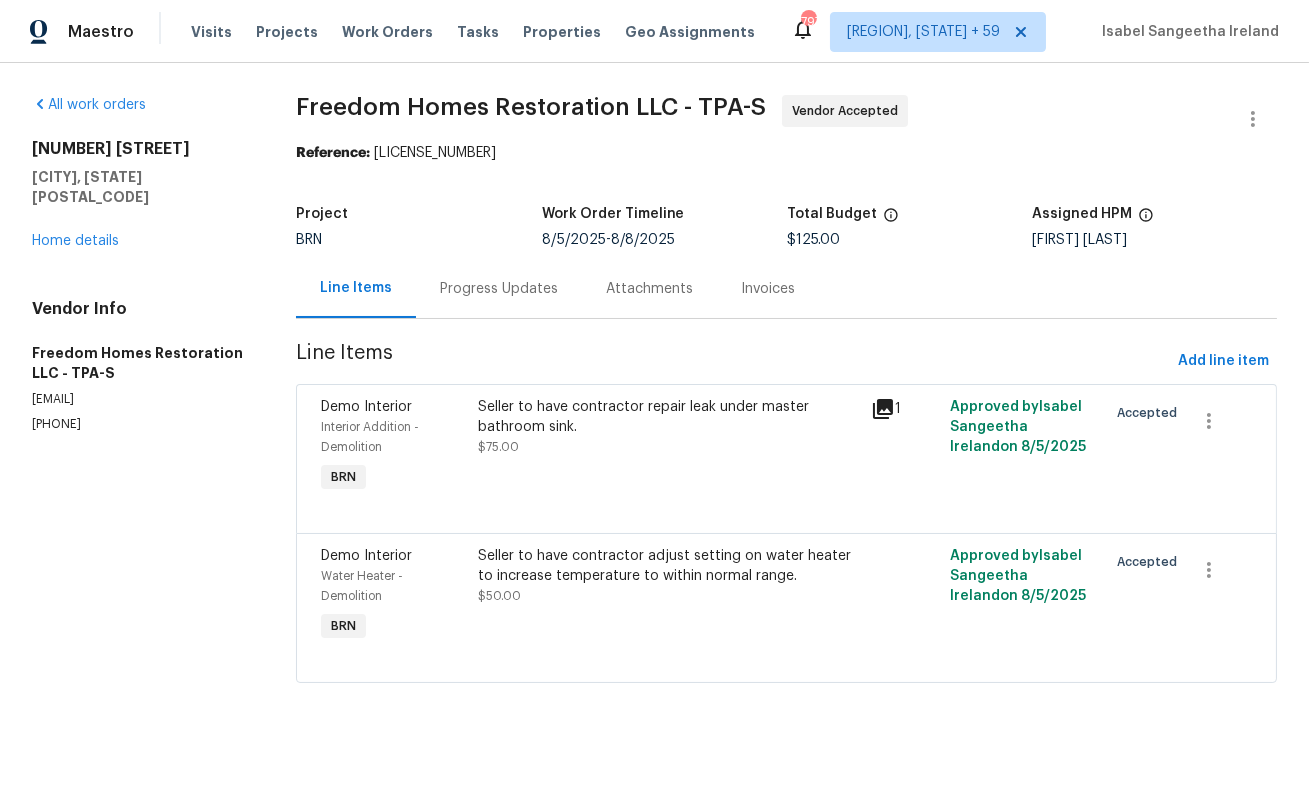 click on "Progress Updates" at bounding box center [499, 288] 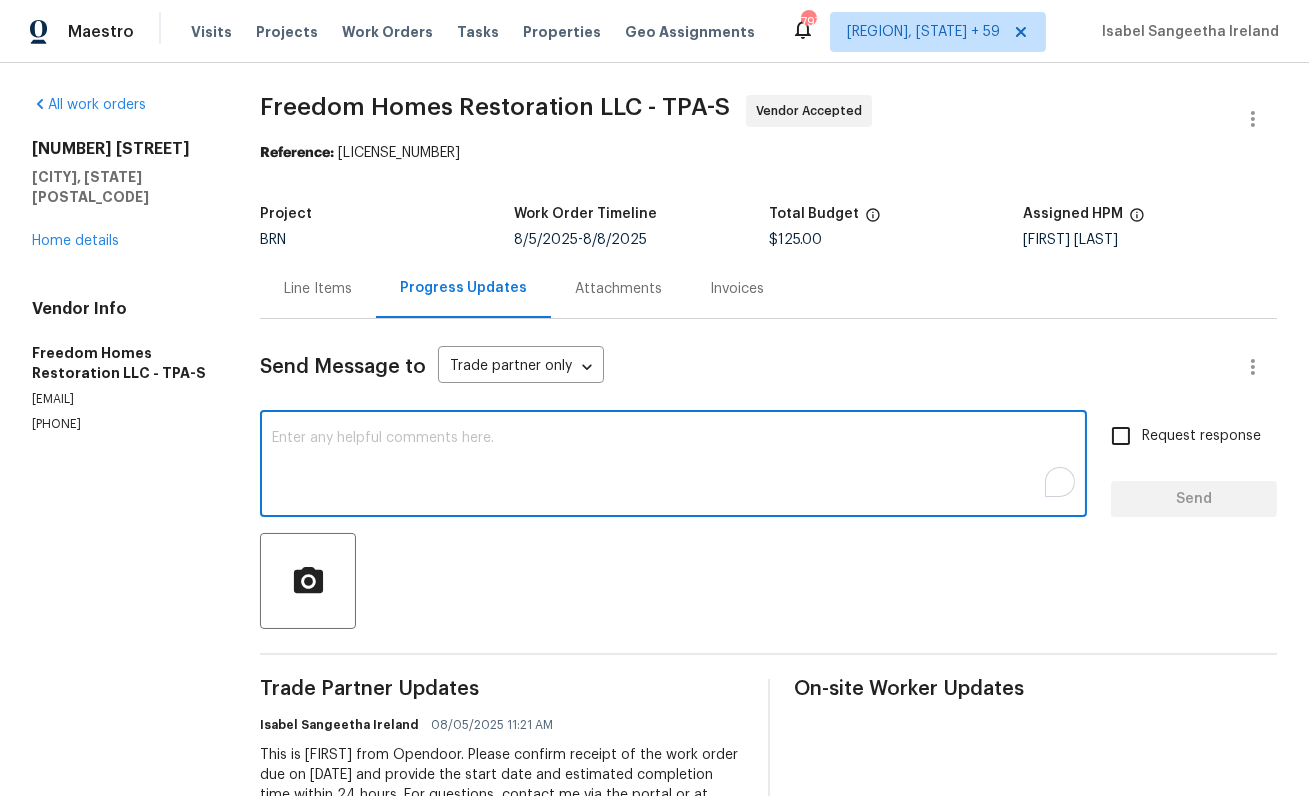 click at bounding box center [673, 466] 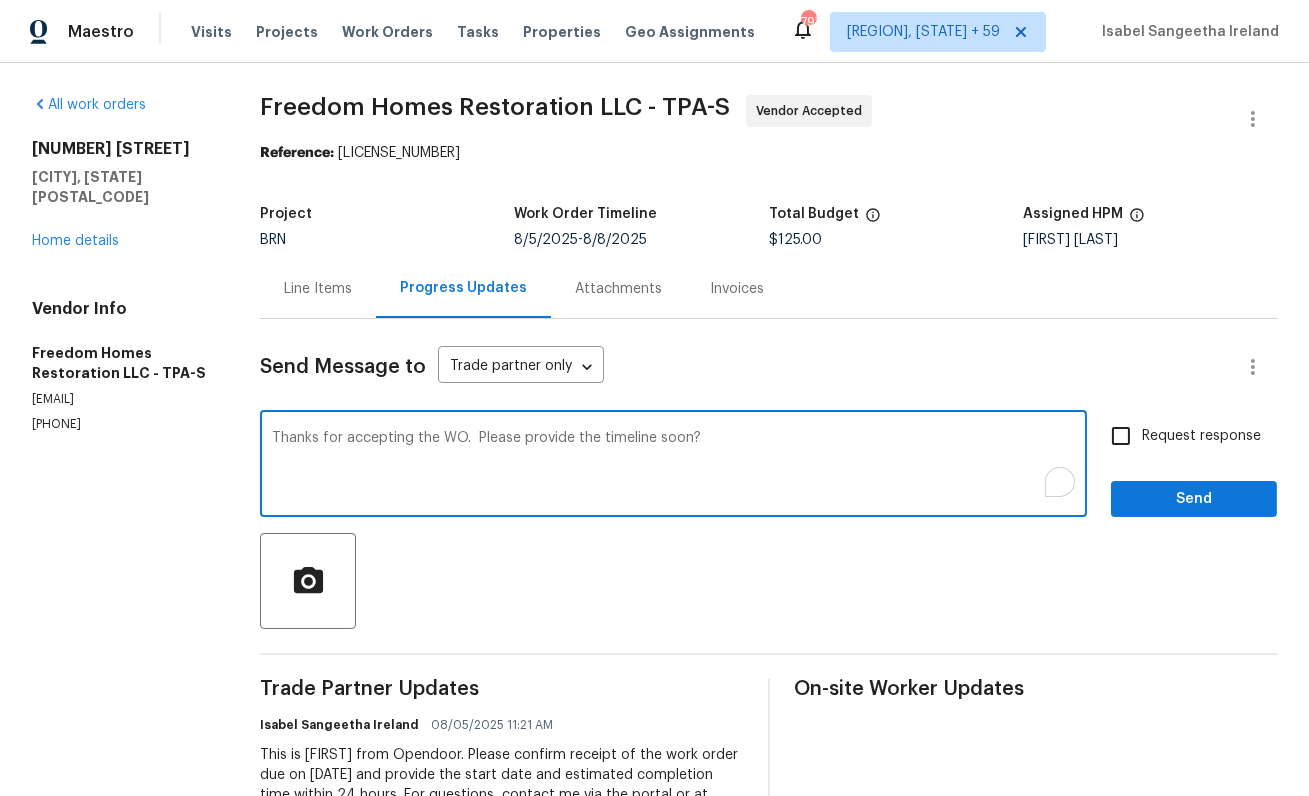 type on "Thanks for accepting the WO.  Please provide the timeline soon?" 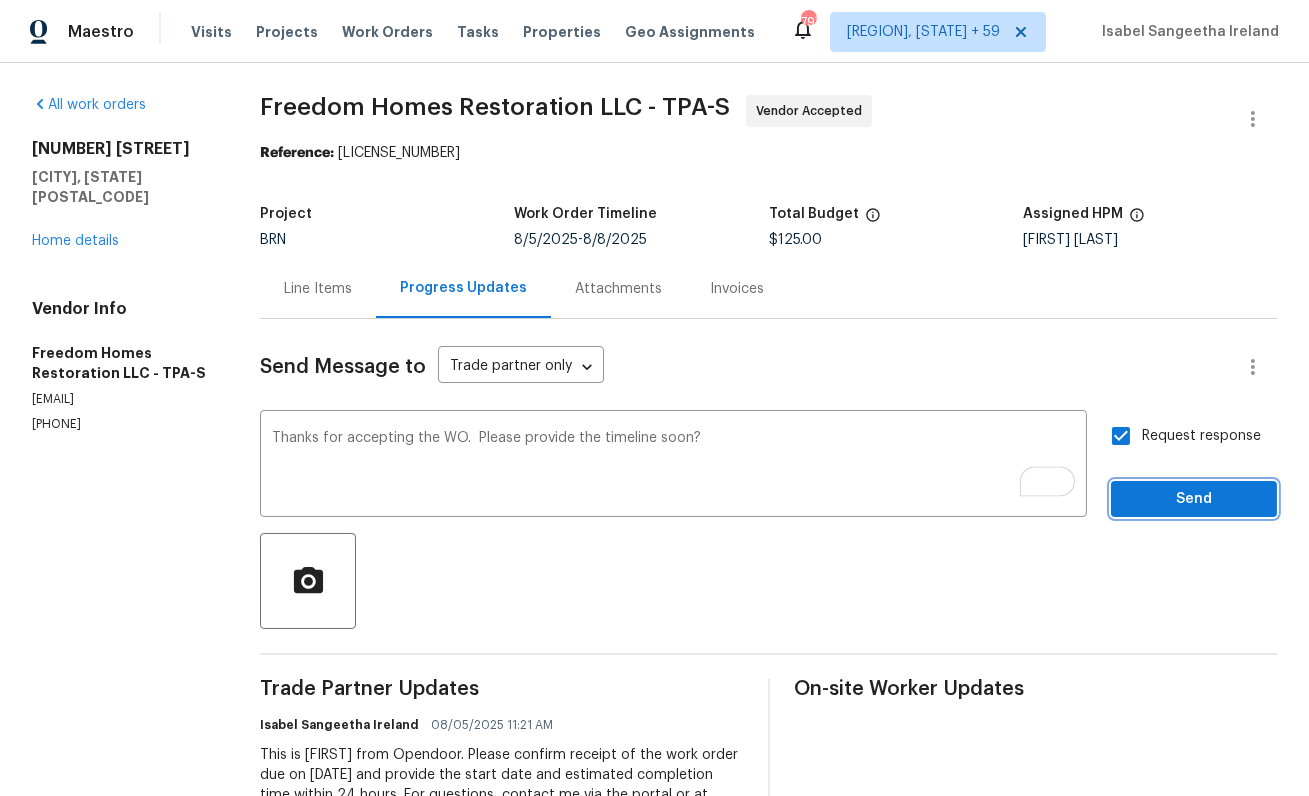 click on "Send" at bounding box center (1194, 499) 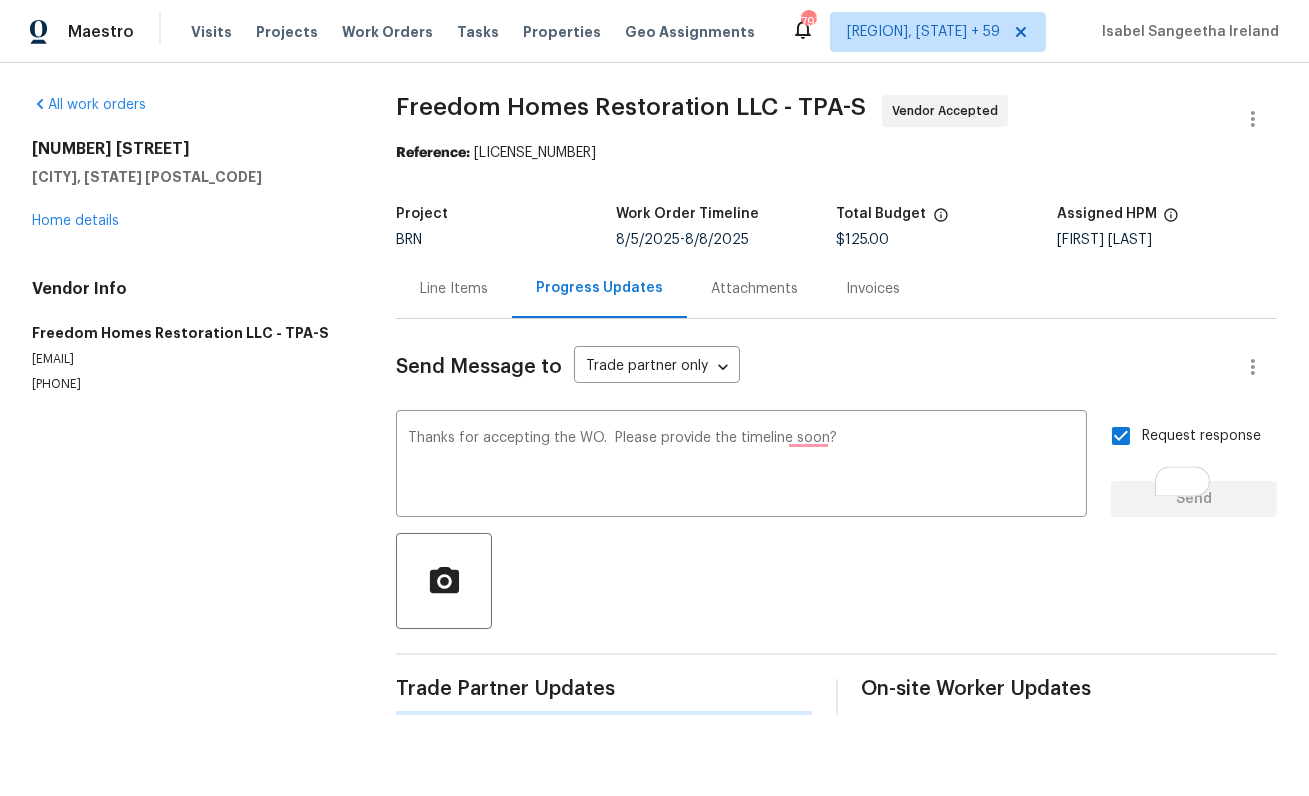 type 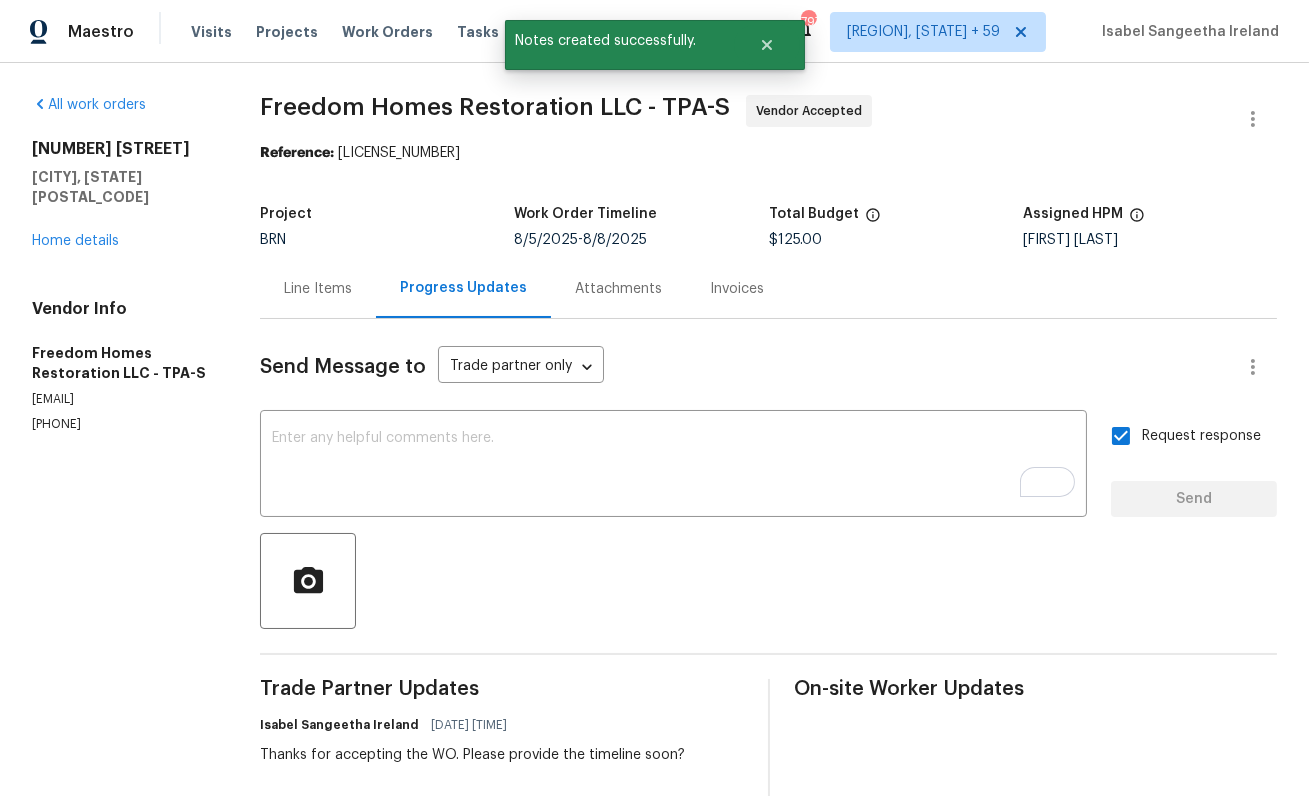 click on "8340 75th Pl Seminole, FL 33777 Home details" at bounding box center (122, 195) 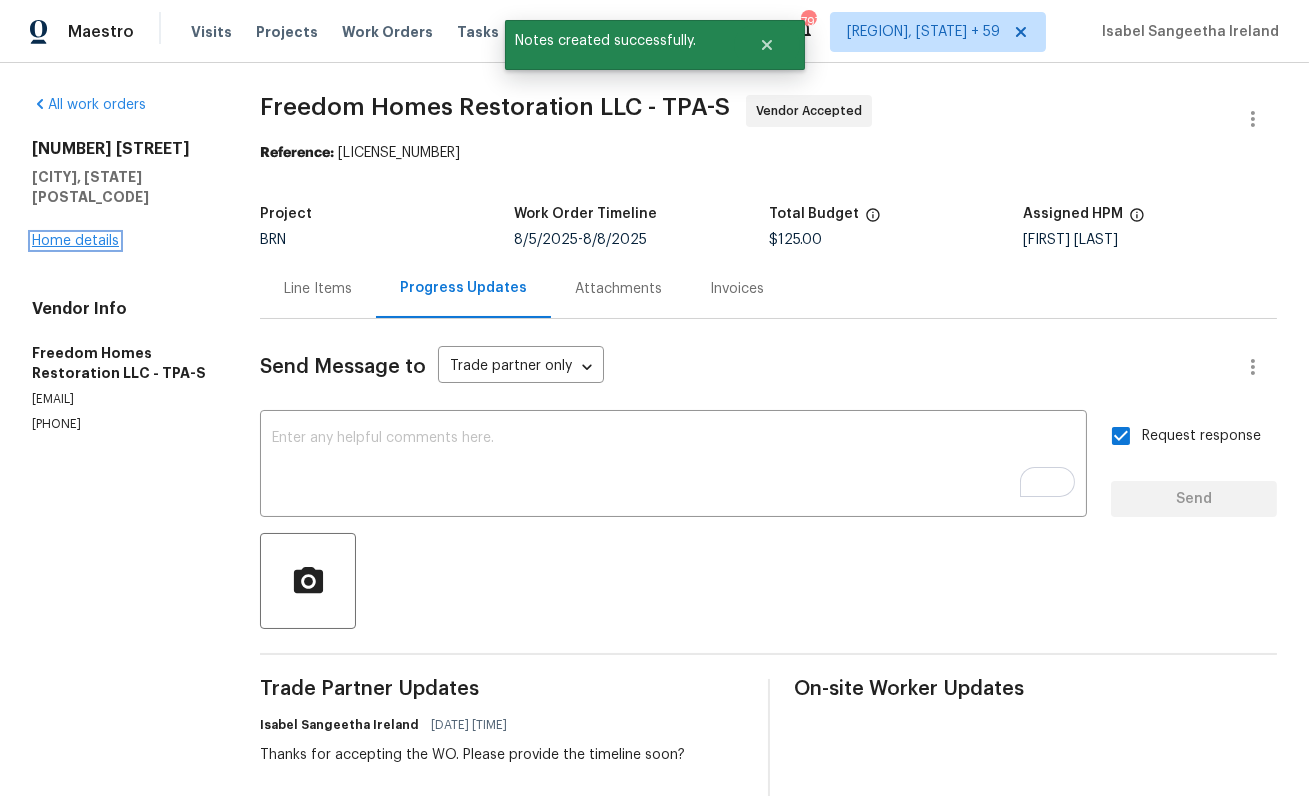 click on "Home details" at bounding box center (75, 241) 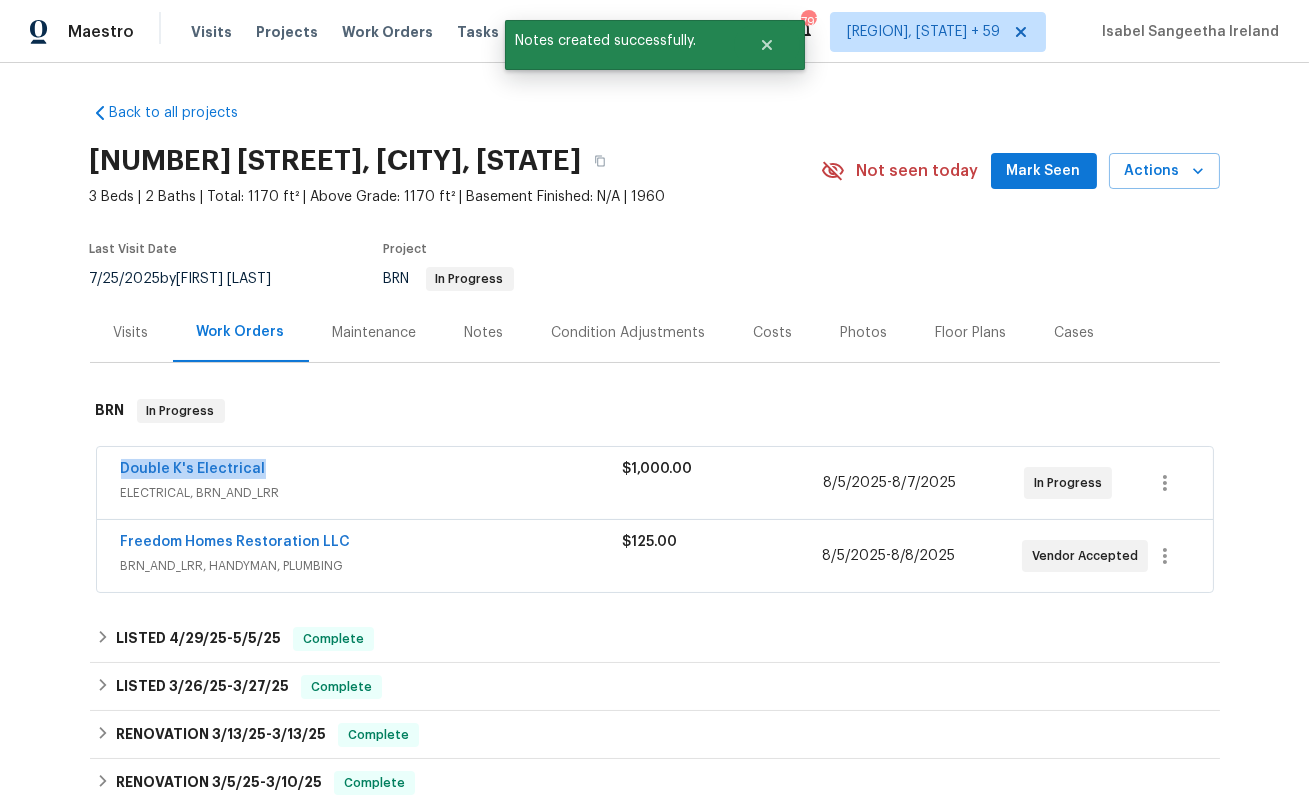 drag, startPoint x: 272, startPoint y: 471, endPoint x: 83, endPoint y: 469, distance: 189.01057 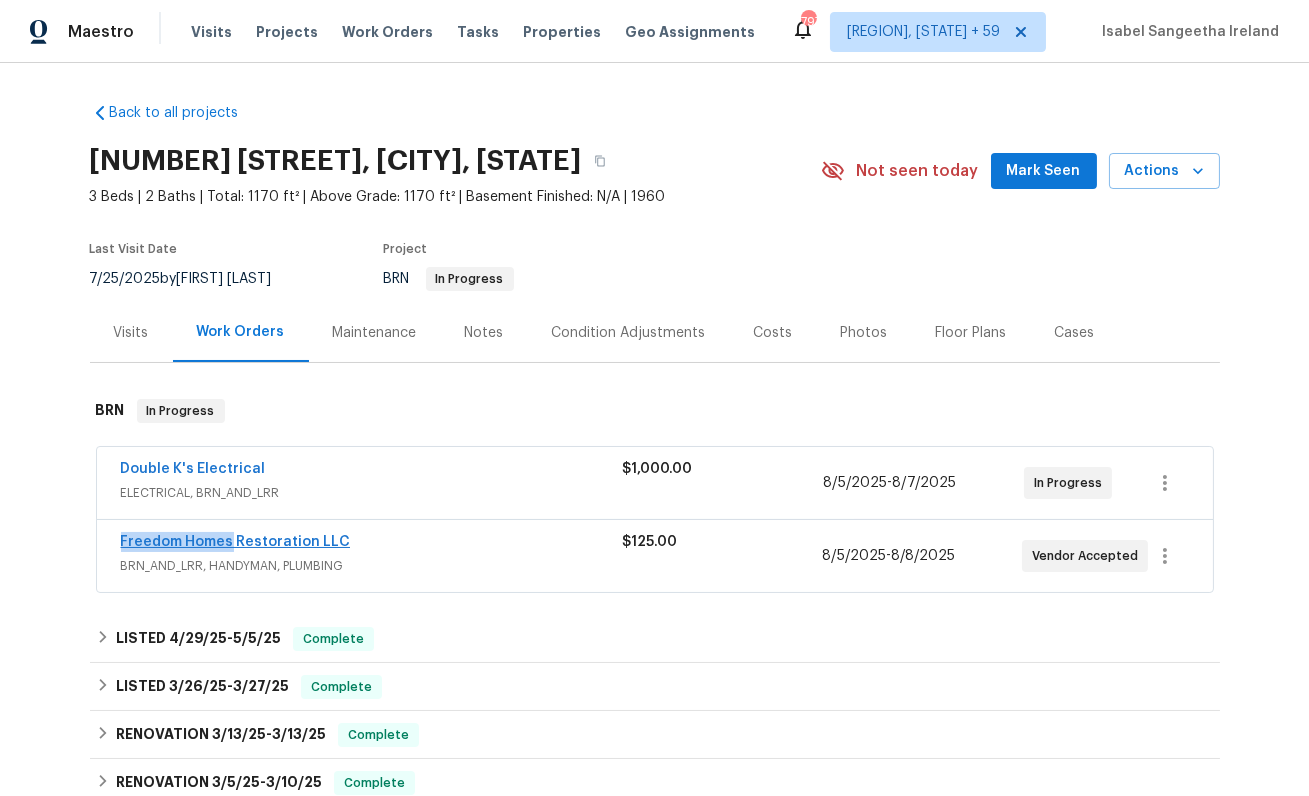 drag, startPoint x: 100, startPoint y: 534, endPoint x: 231, endPoint y: 536, distance: 131.01526 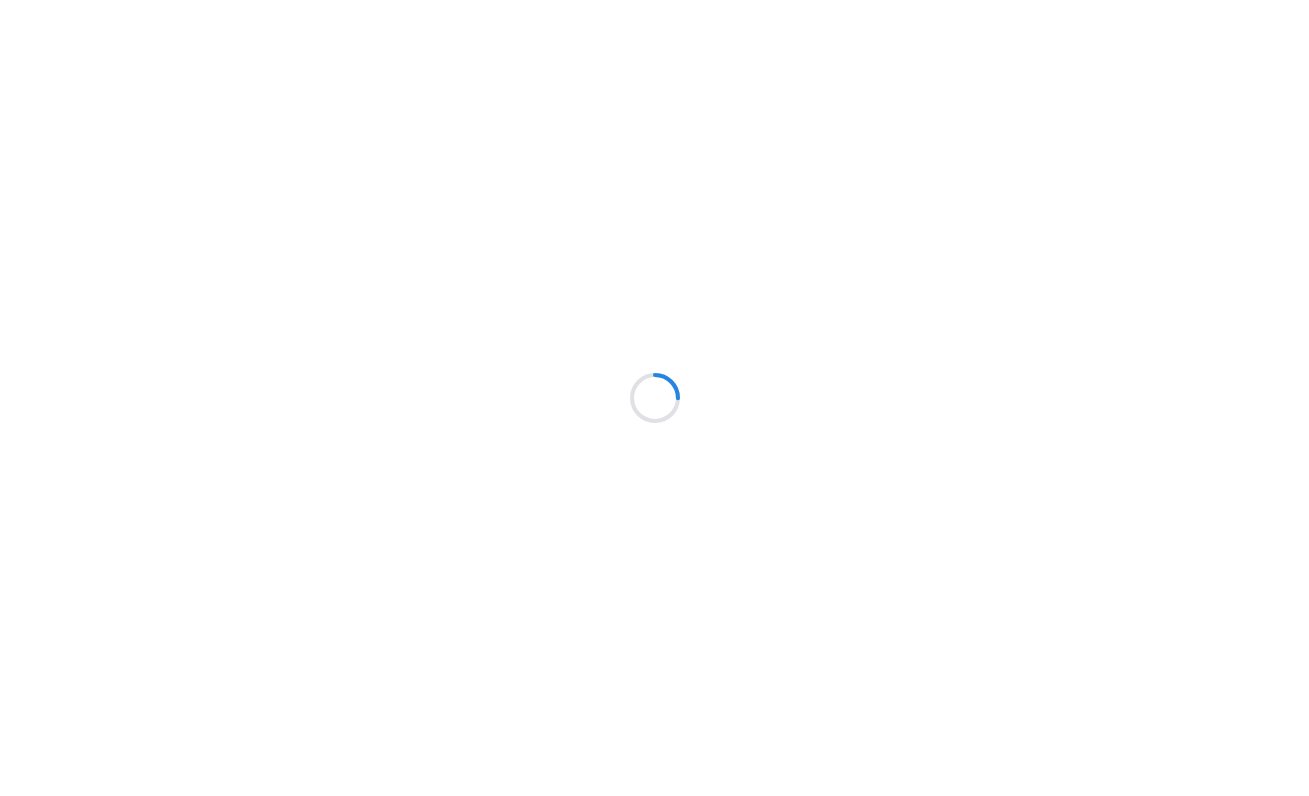 scroll, scrollTop: 0, scrollLeft: 0, axis: both 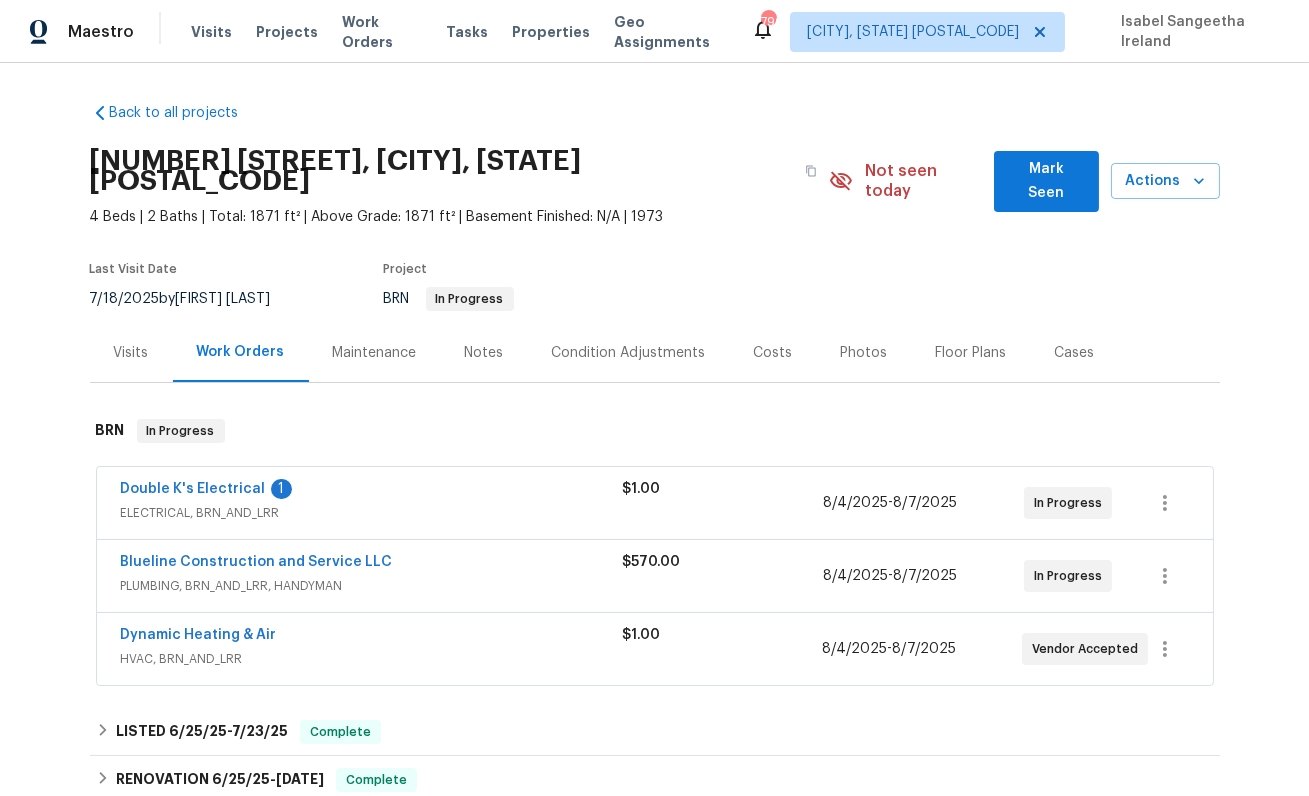 click on "Double K's Electrical" at bounding box center [193, 489] 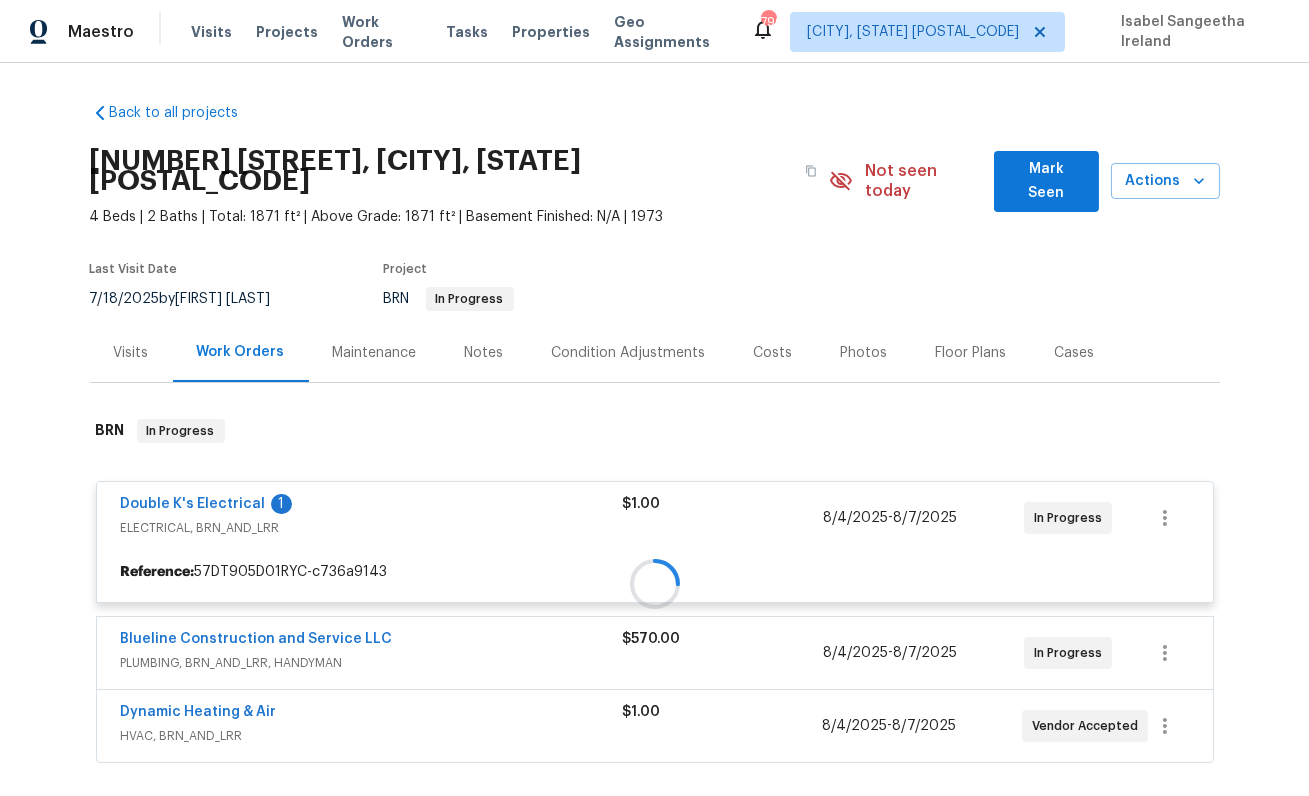 click at bounding box center [655, 584] 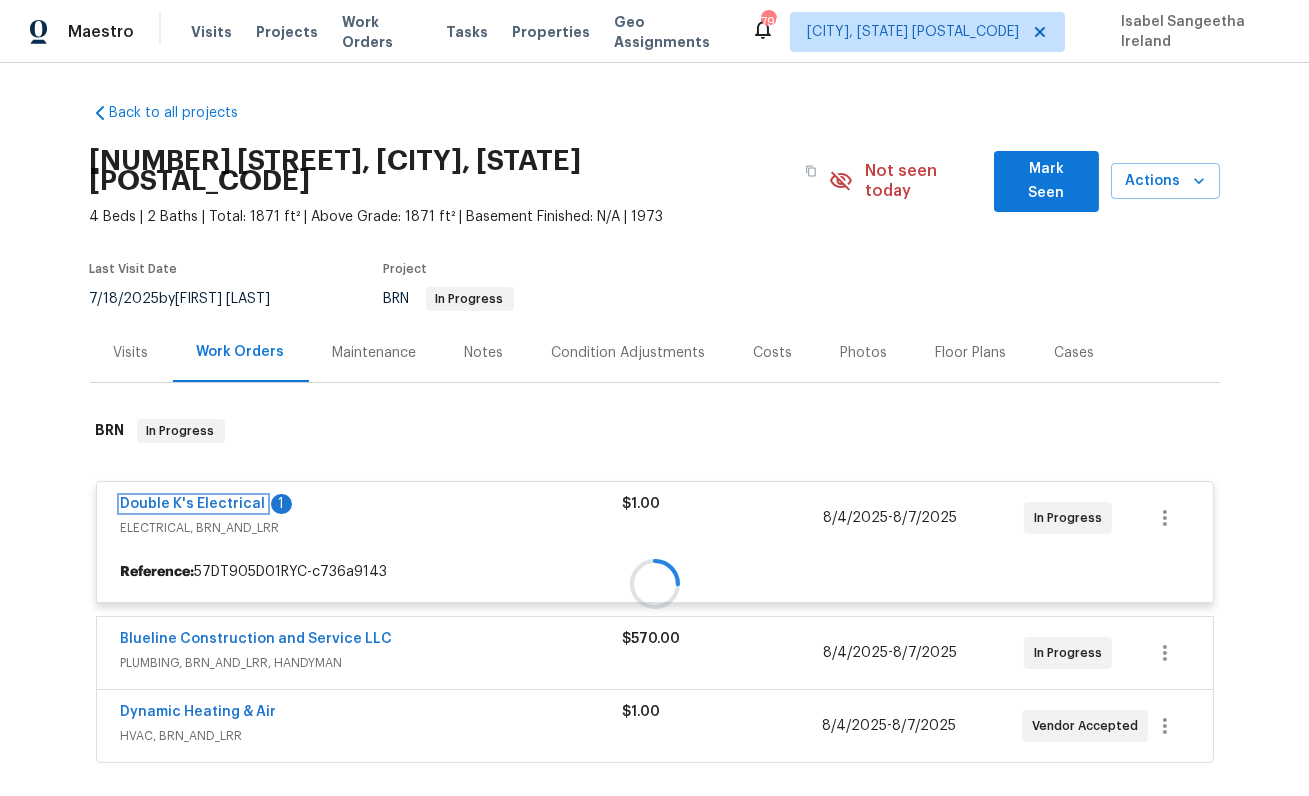 click on "Double K's Electrical" at bounding box center [193, 504] 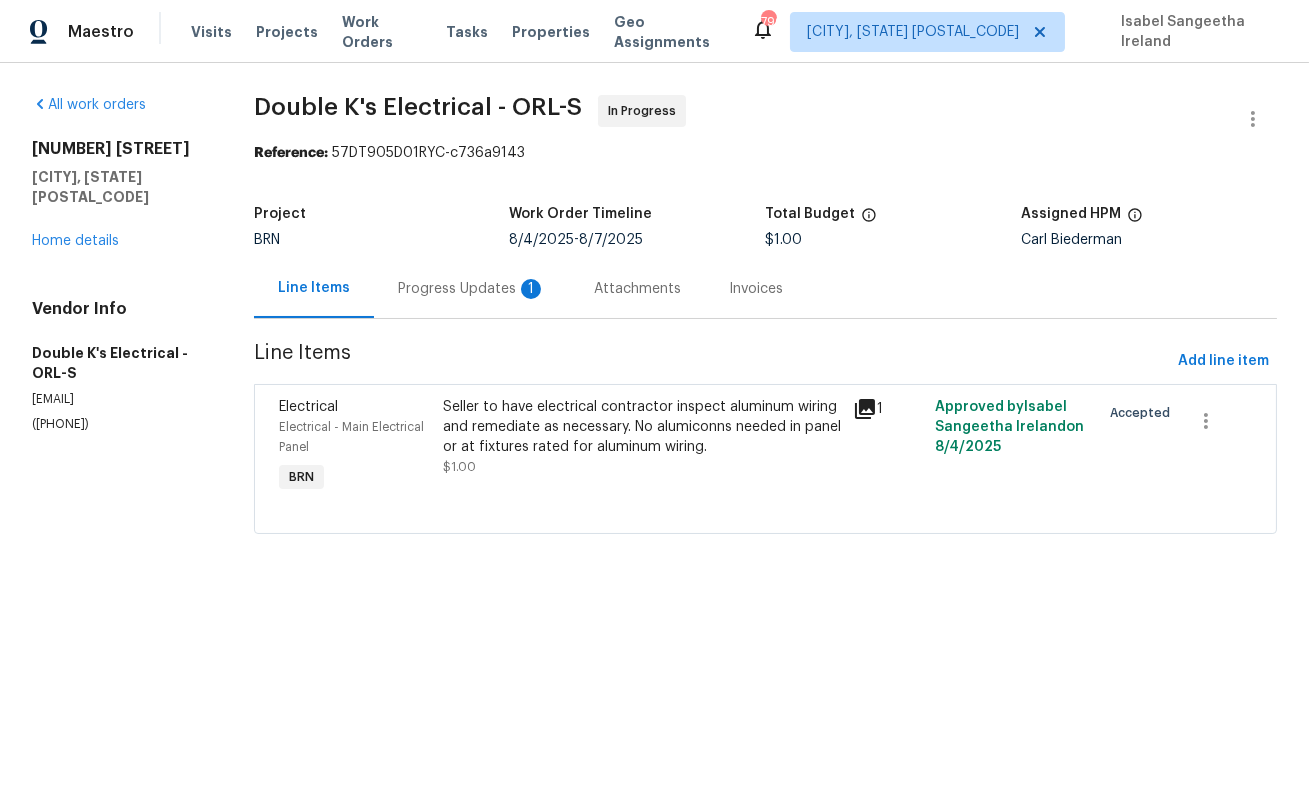 click on "Progress Updates 1" at bounding box center (472, 289) 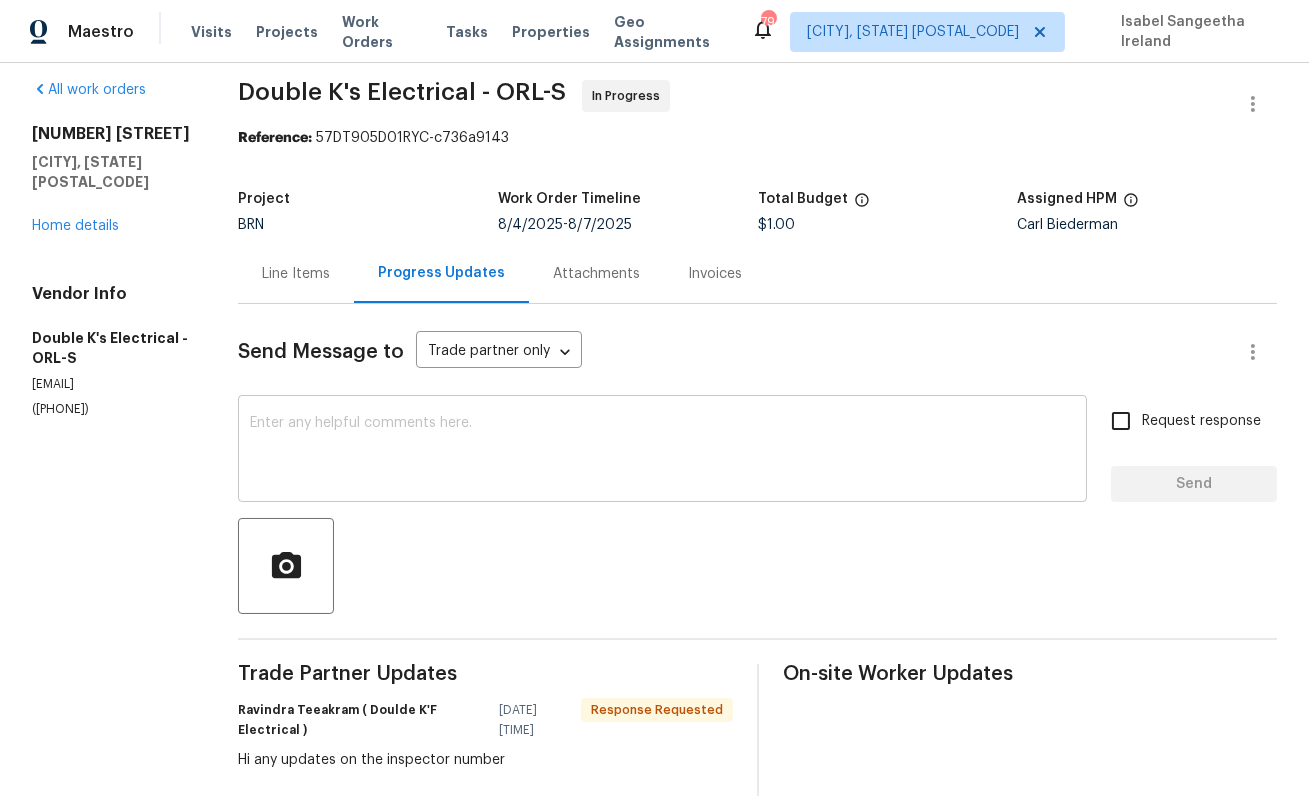 scroll, scrollTop: 0, scrollLeft: 0, axis: both 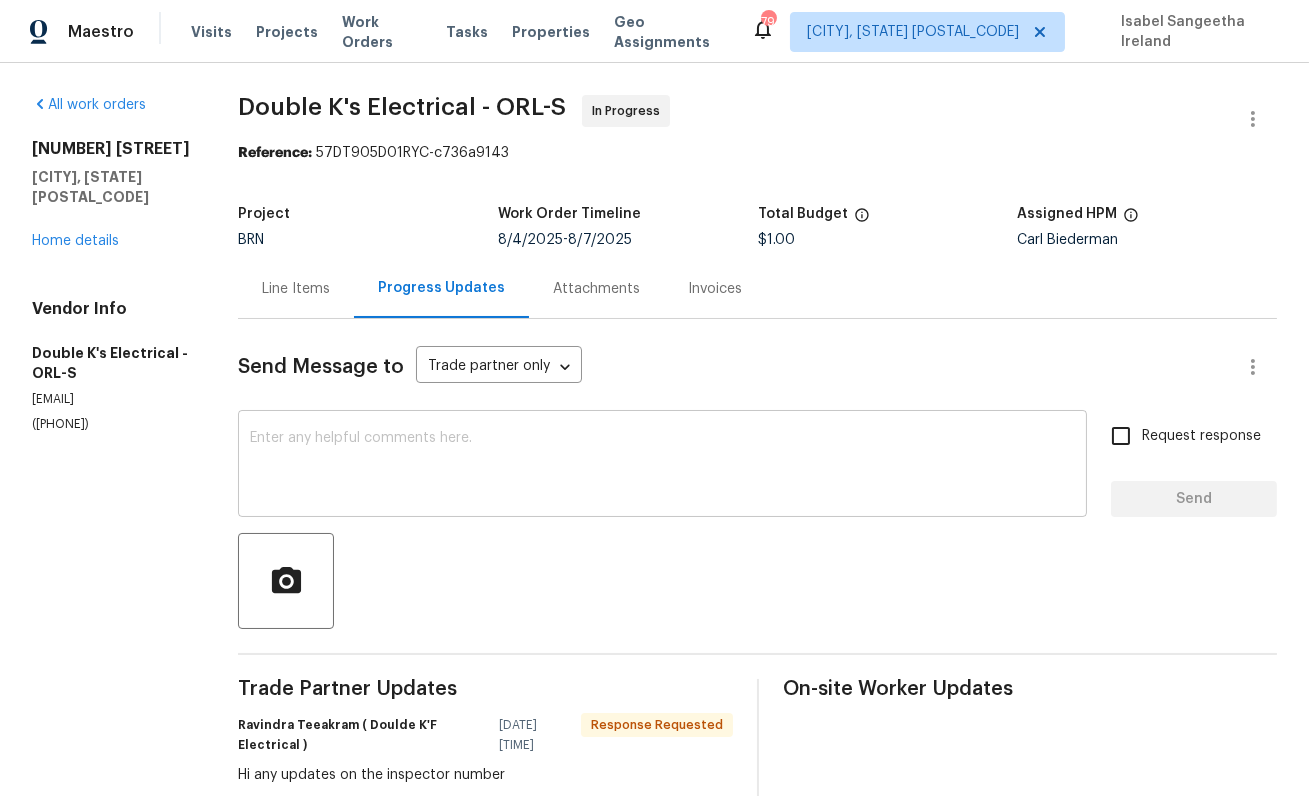 click at bounding box center (662, 466) 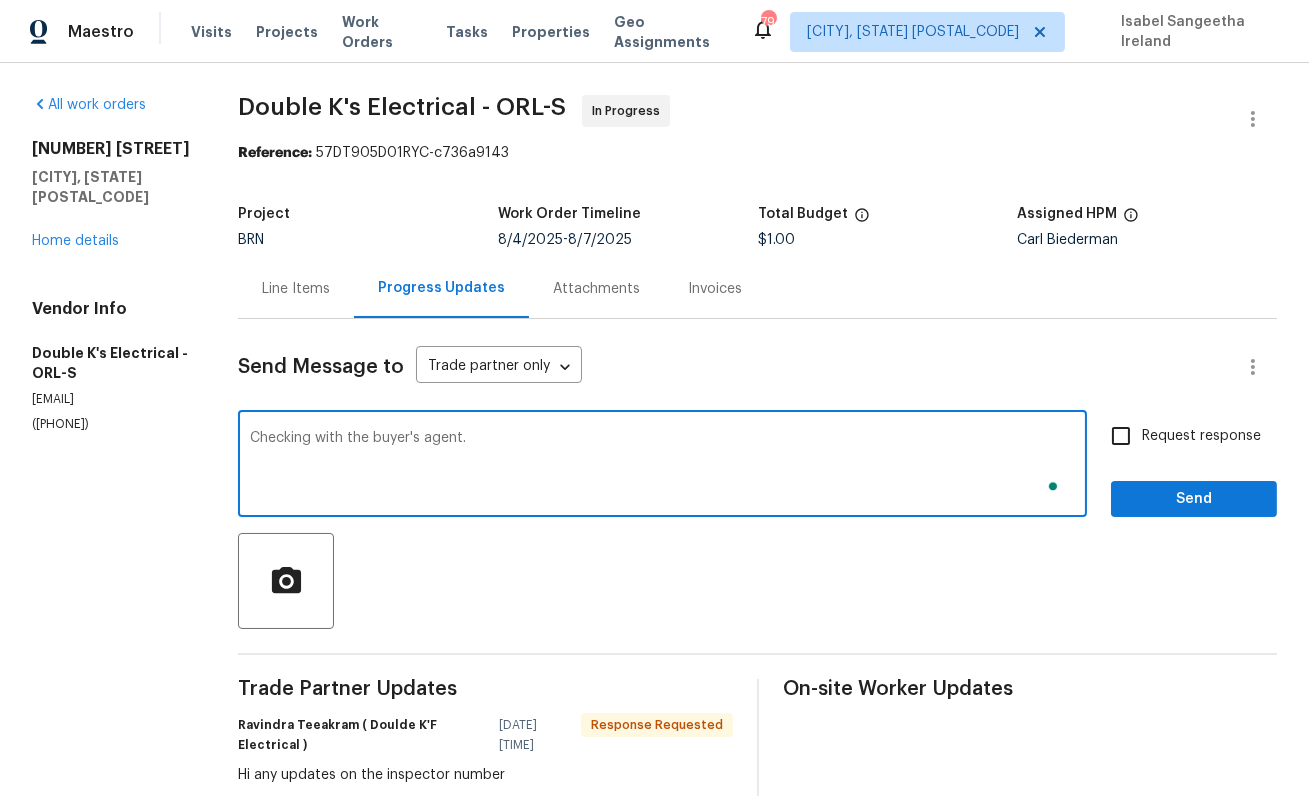 type on "Checking with the buyer's agent." 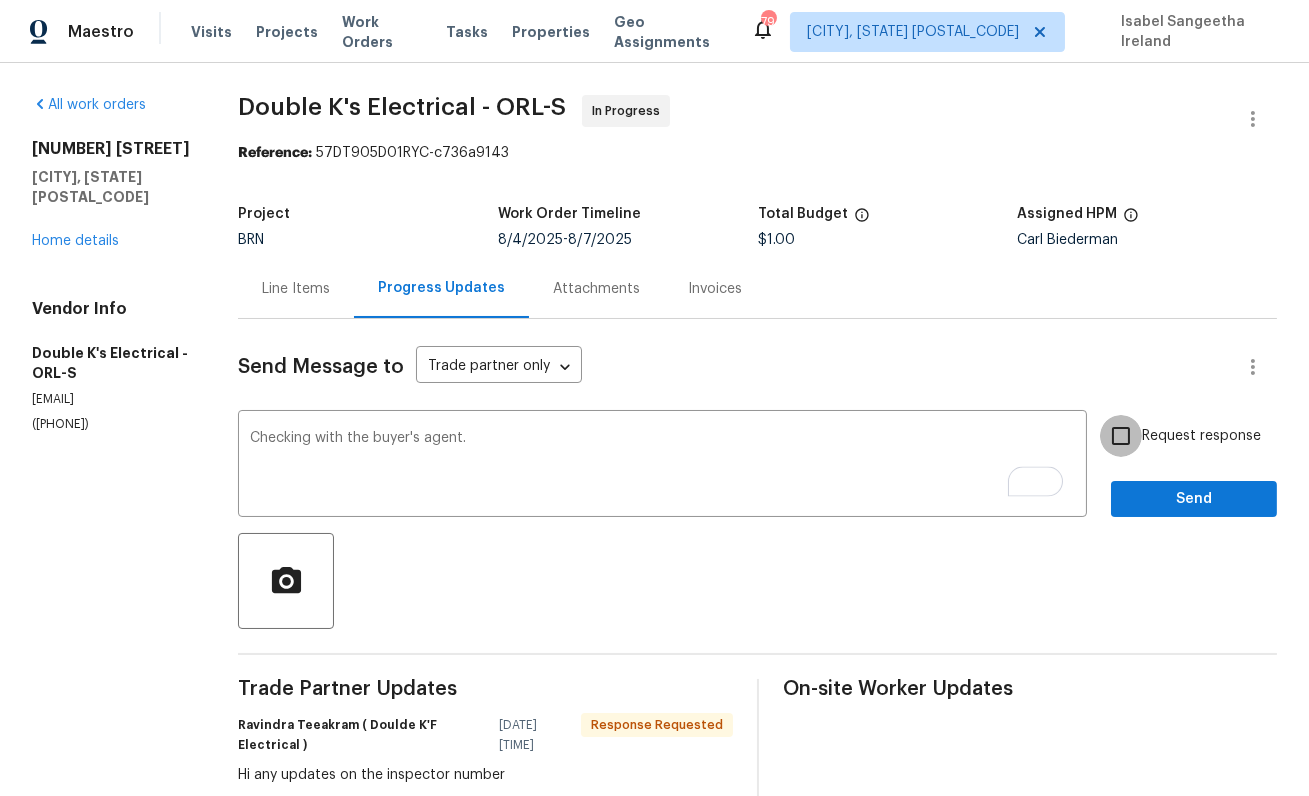 drag, startPoint x: 1131, startPoint y: 442, endPoint x: 1136, endPoint y: 458, distance: 16.763054 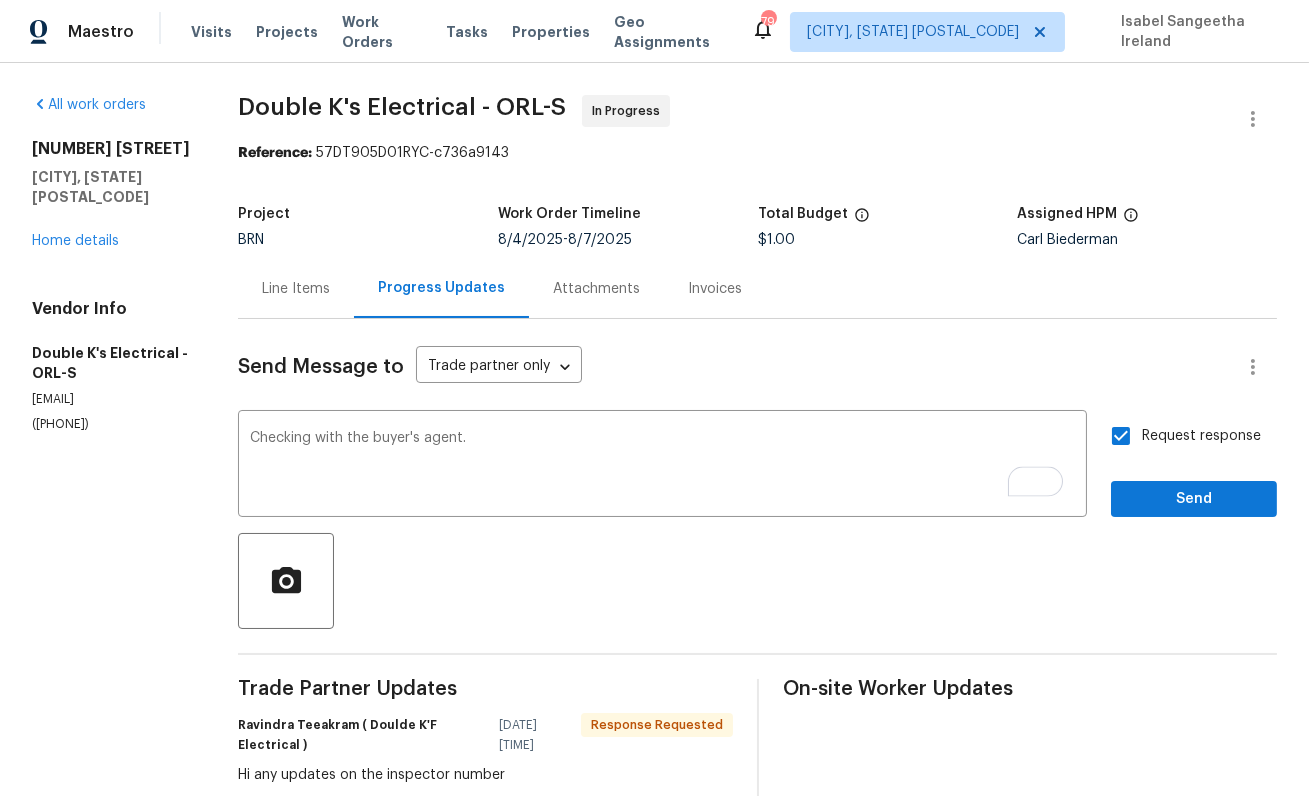 click at bounding box center [757, 581] 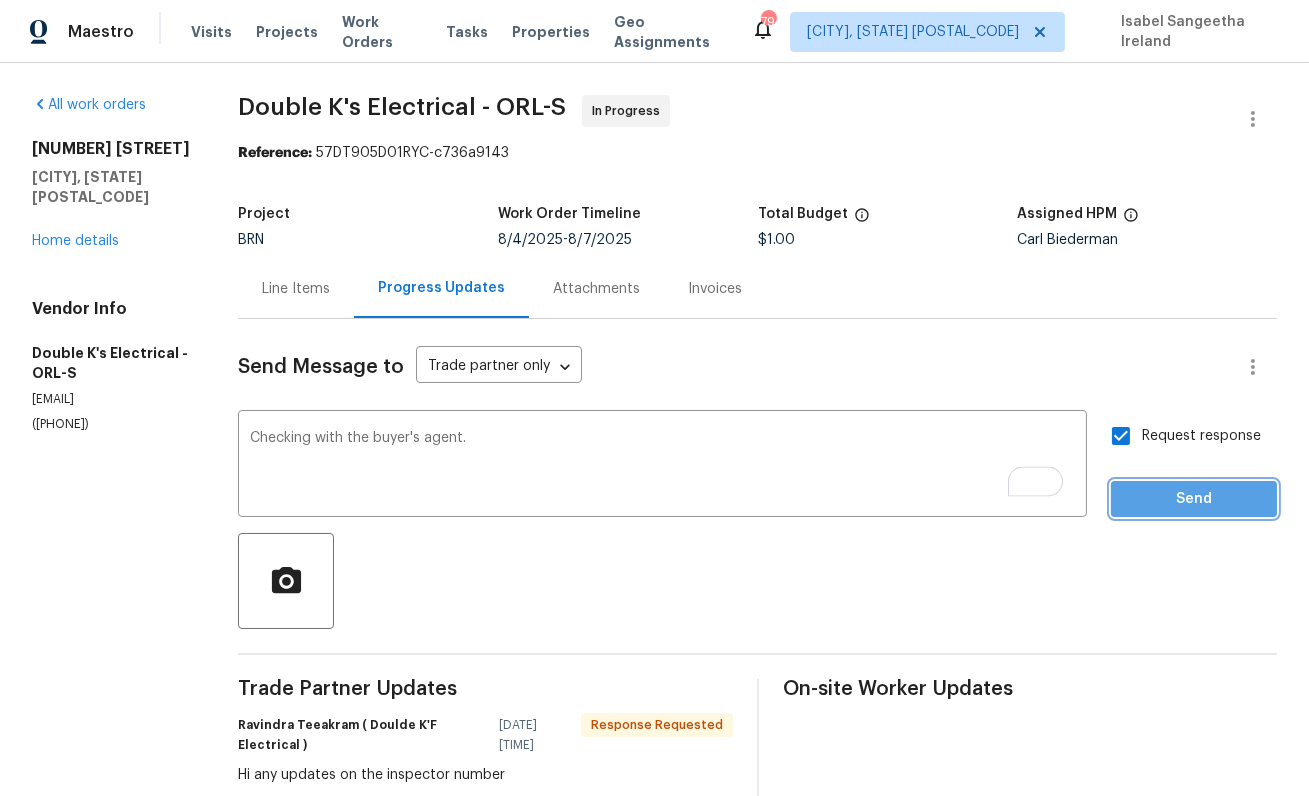 click on "Send" at bounding box center (1194, 499) 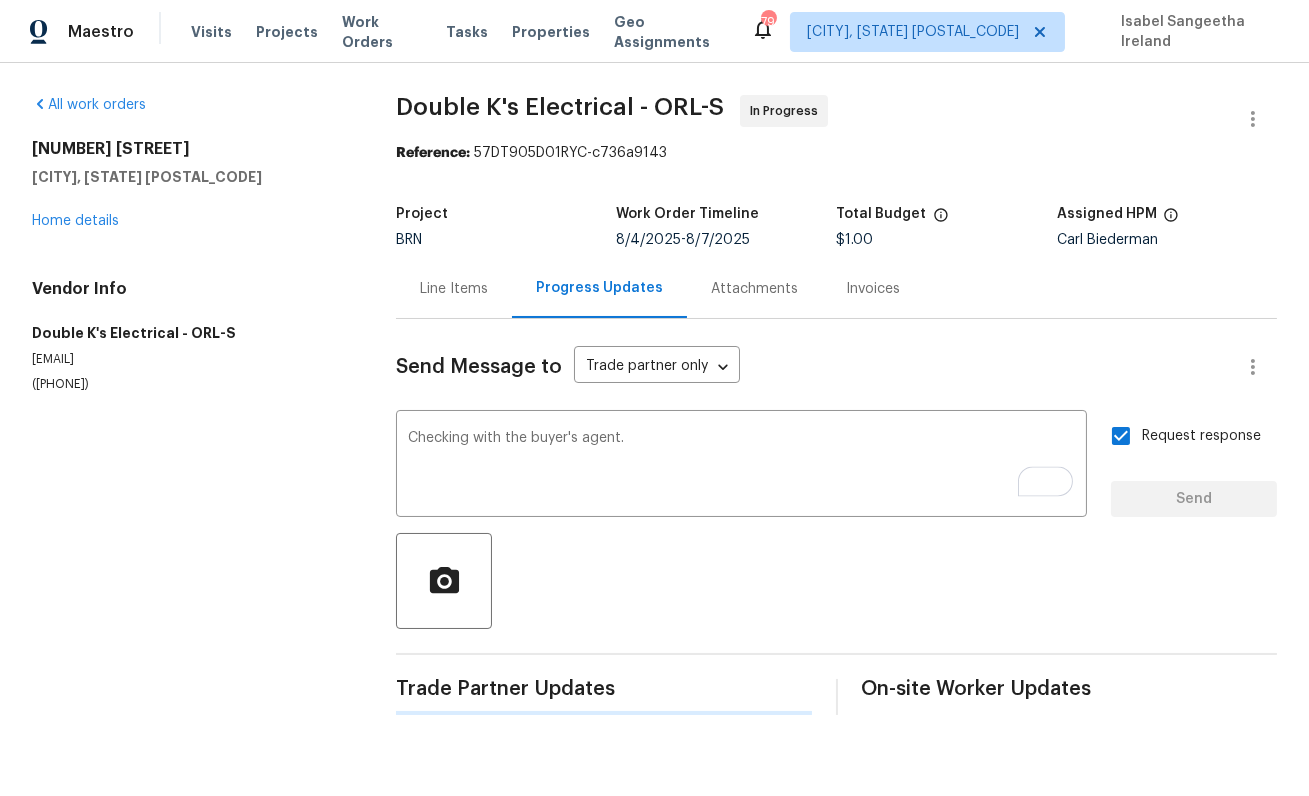 type 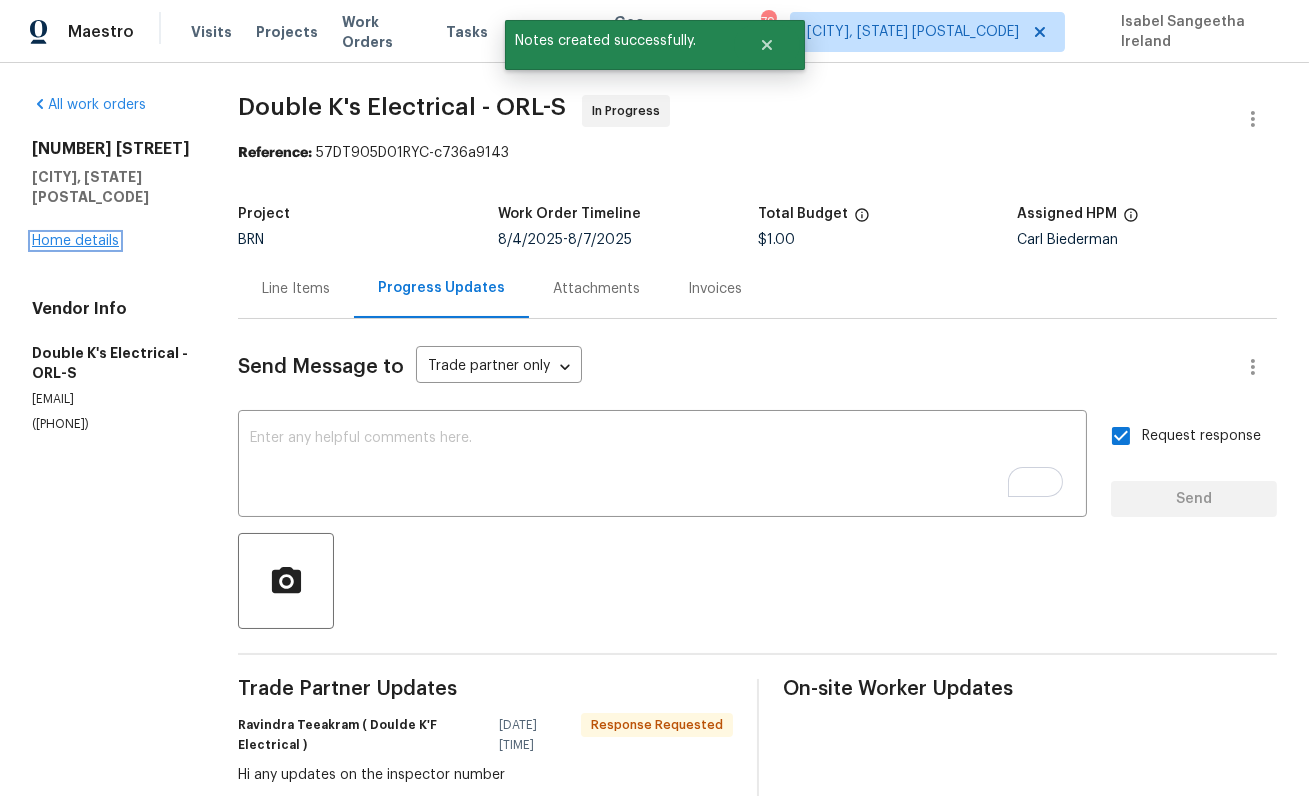 click on "Home details" at bounding box center (75, 241) 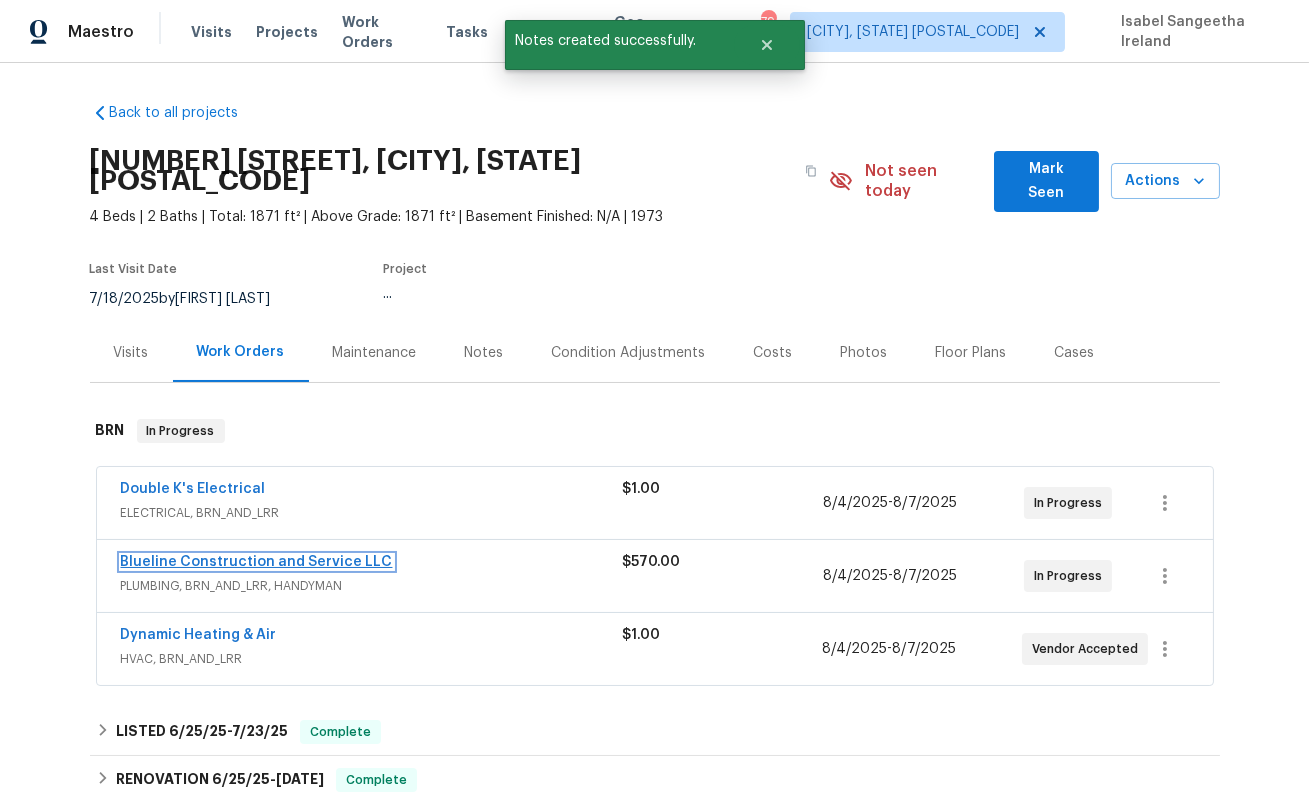 click on "Blueline Construction and Service LLC" at bounding box center [257, 562] 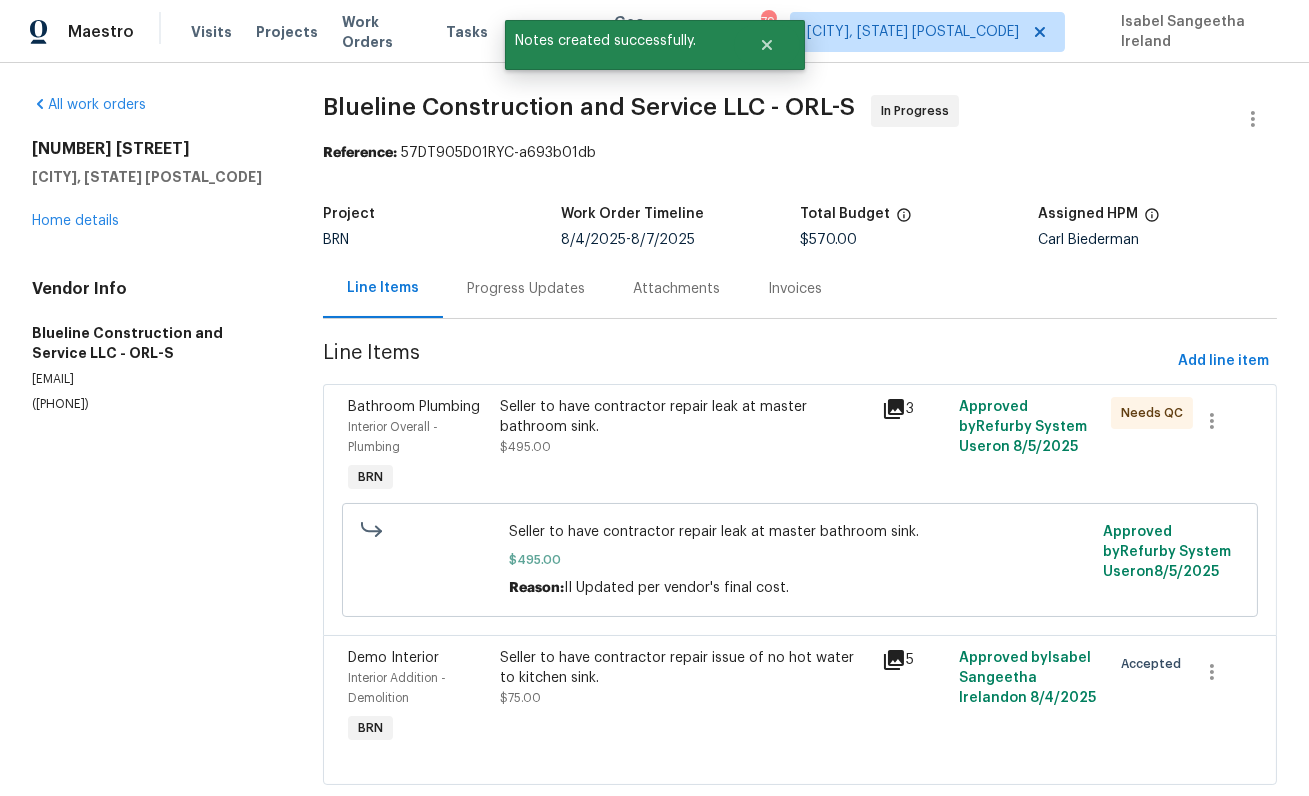 click on "Progress Updates" at bounding box center (526, 289) 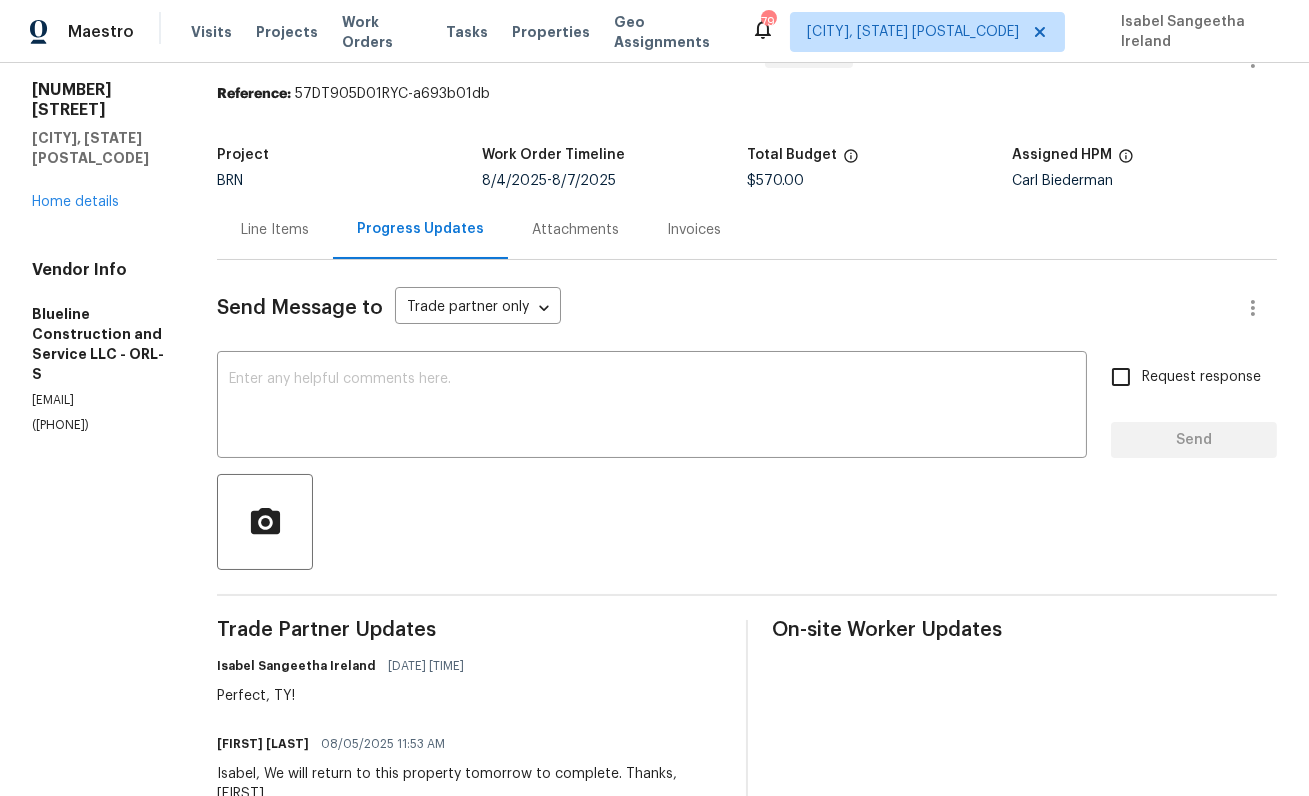 scroll, scrollTop: 0, scrollLeft: 0, axis: both 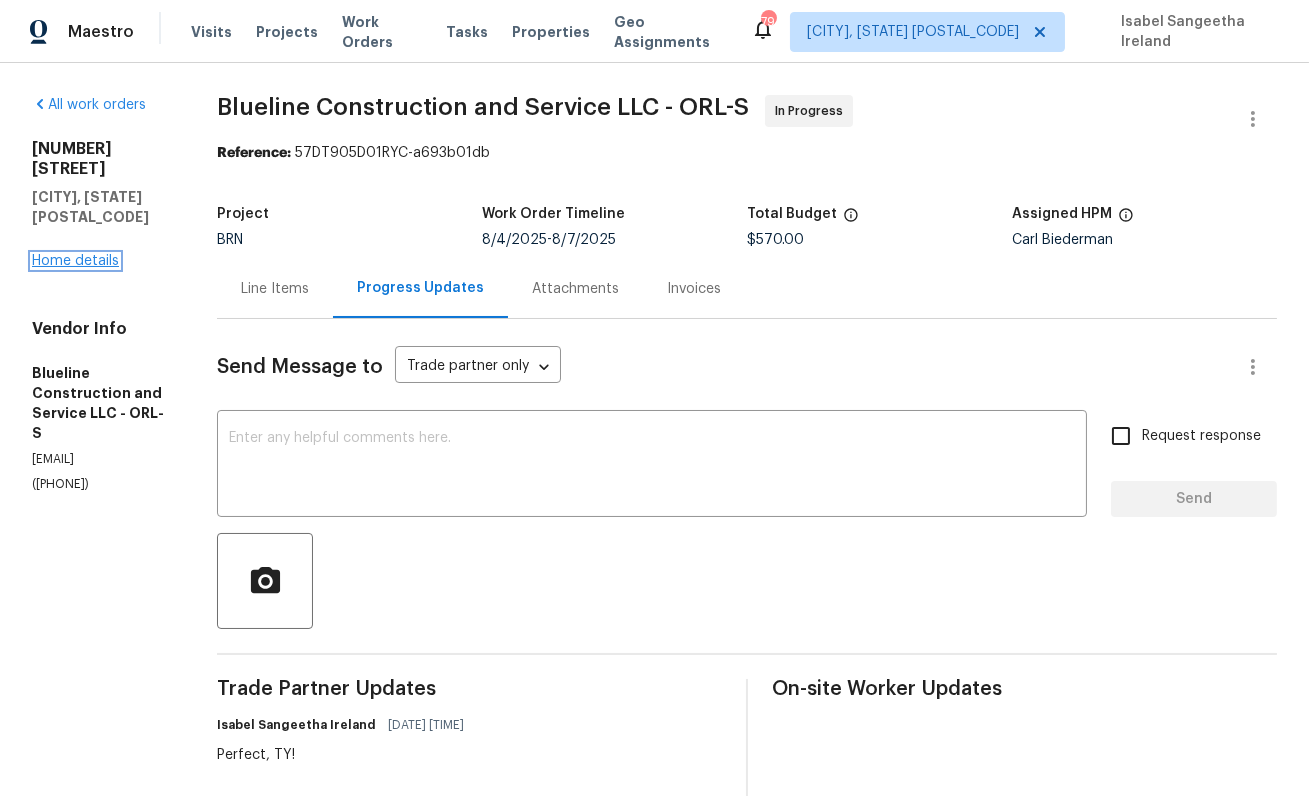 click on "Home details" at bounding box center [75, 261] 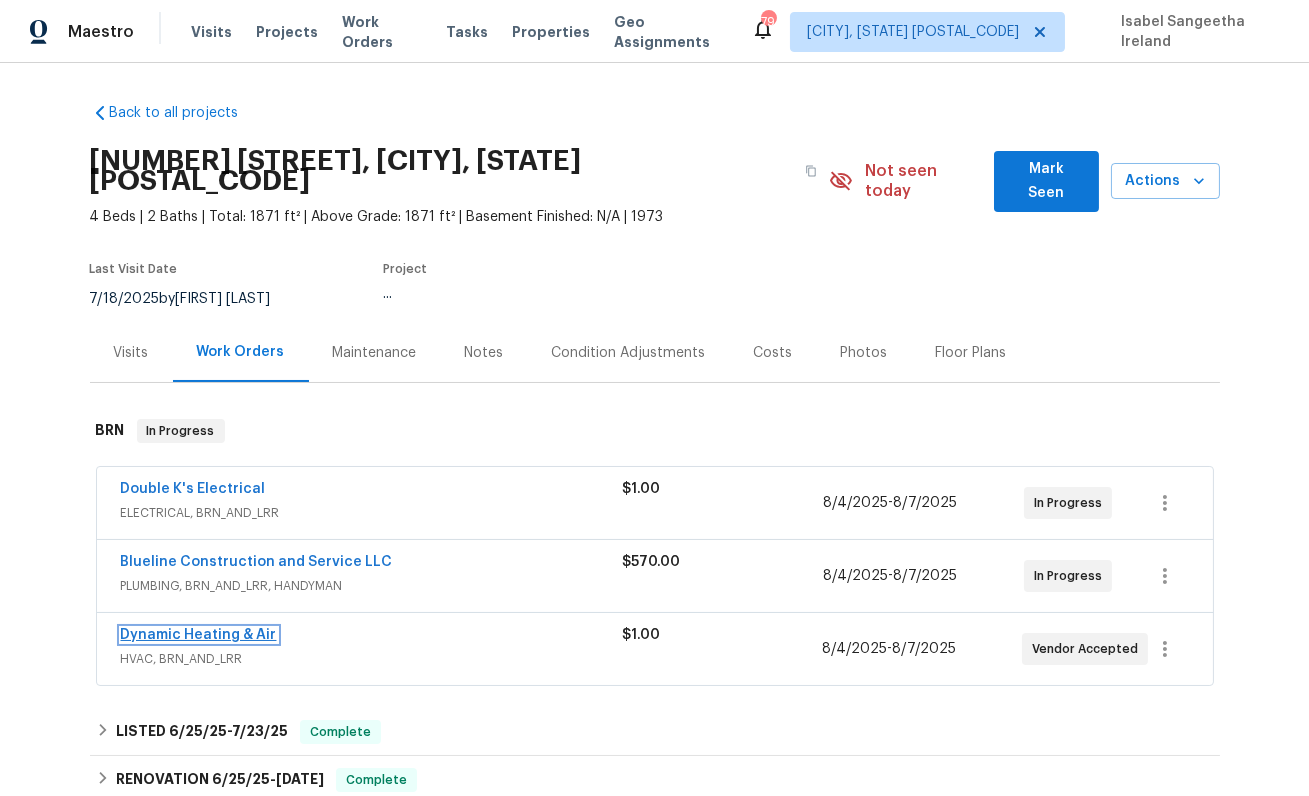click on "Dynamic Heating & Air" at bounding box center [199, 635] 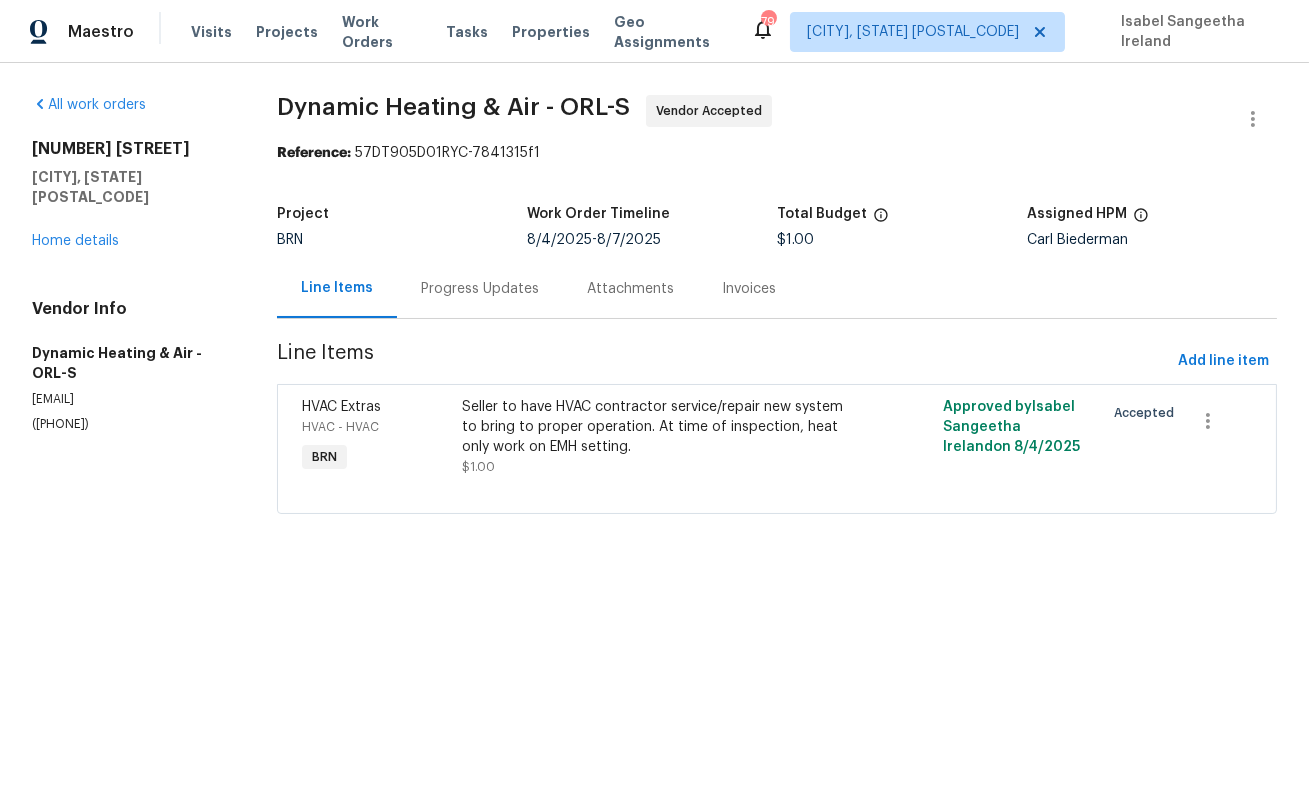 click on "Progress Updates" at bounding box center [480, 289] 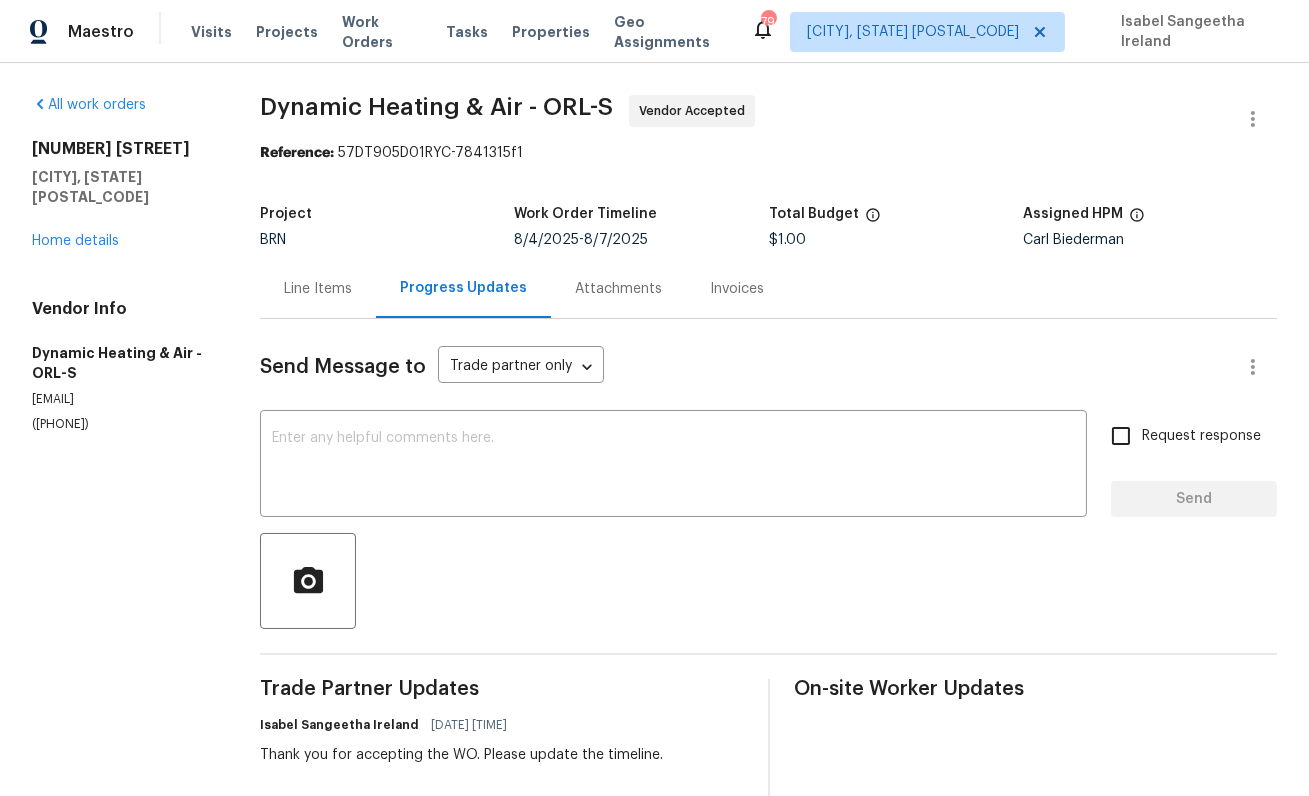 scroll, scrollTop: 163, scrollLeft: 0, axis: vertical 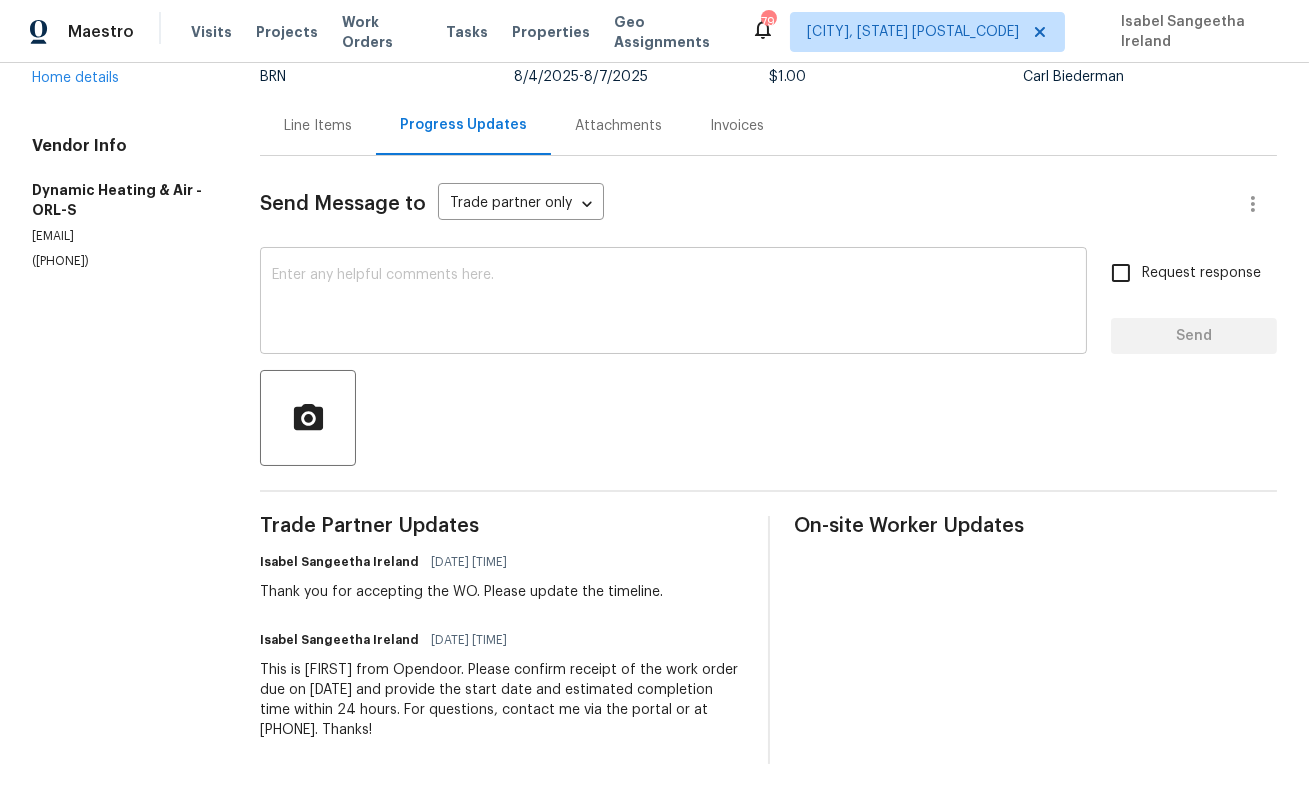 click on "x ​" at bounding box center [673, 303] 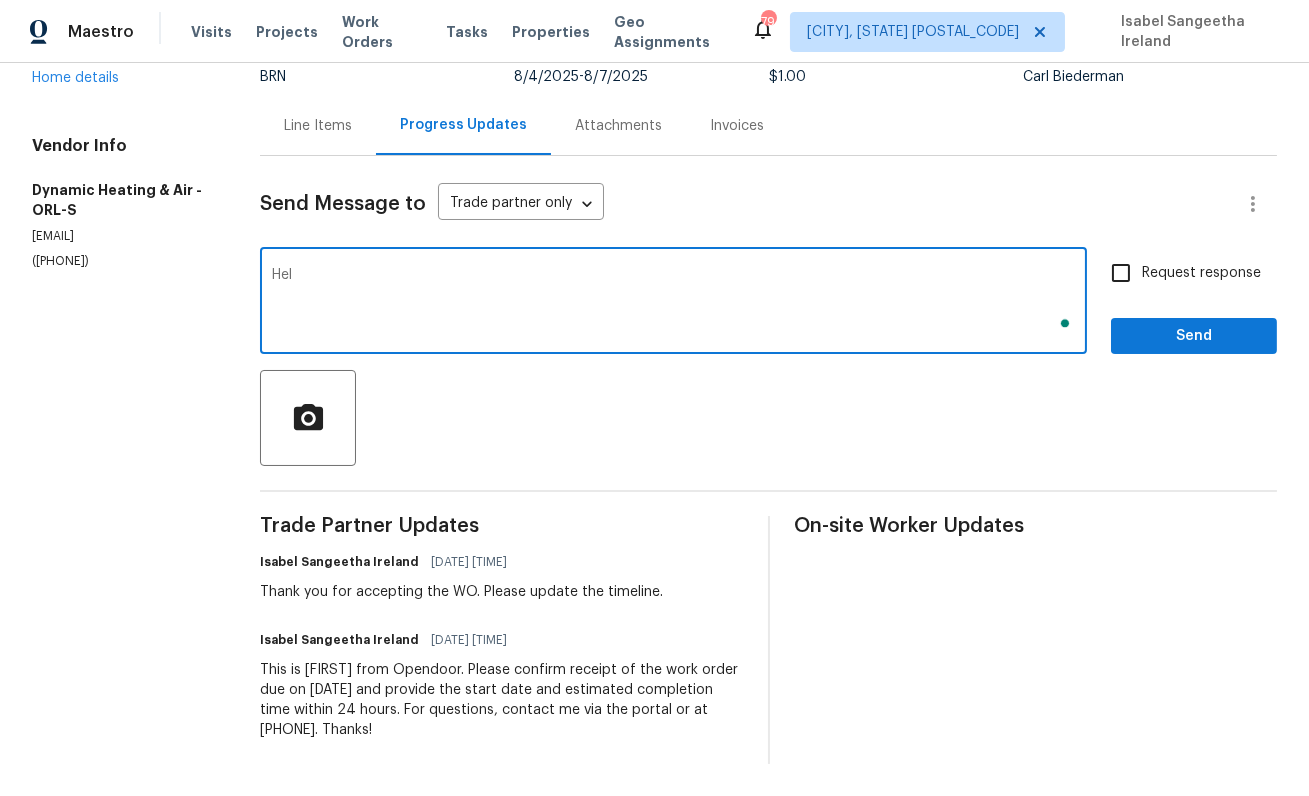 scroll, scrollTop: 163, scrollLeft: 0, axis: vertical 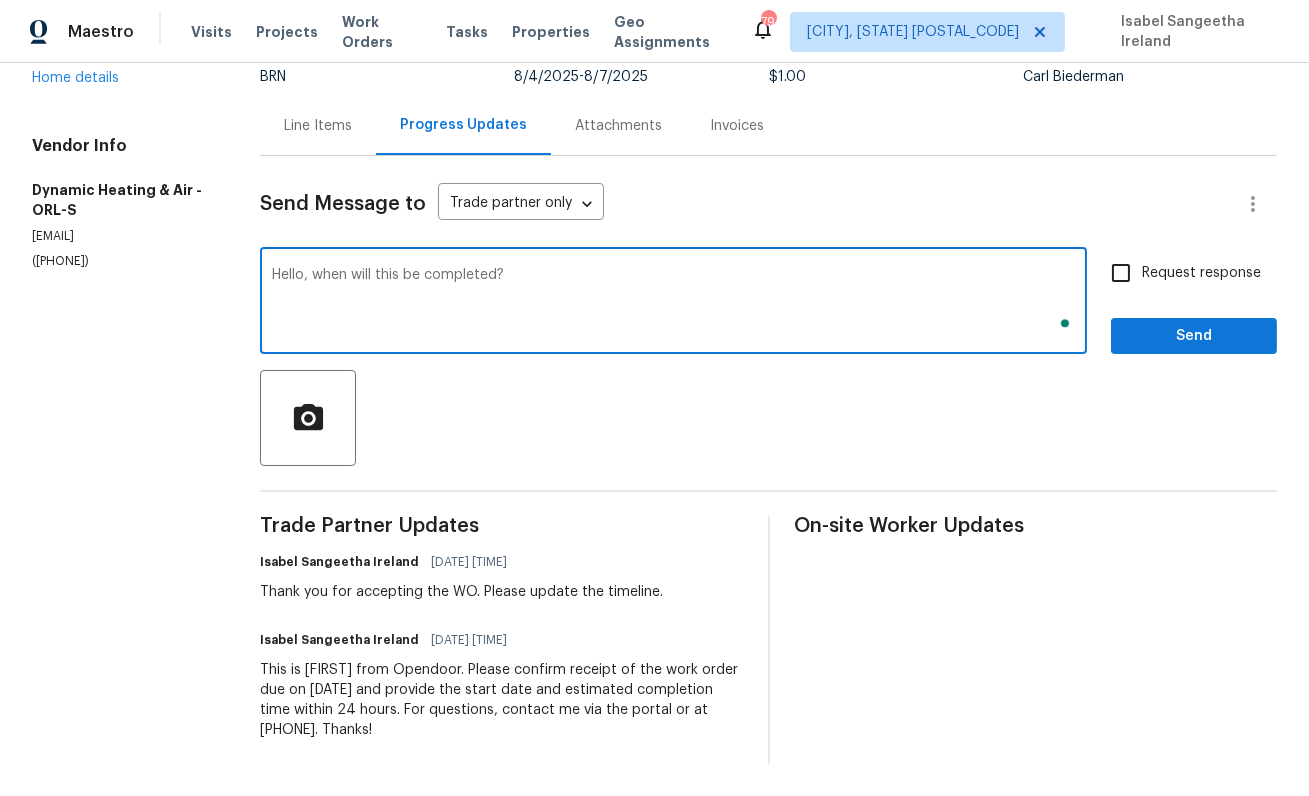 type on "Hello, when will this be completed?" 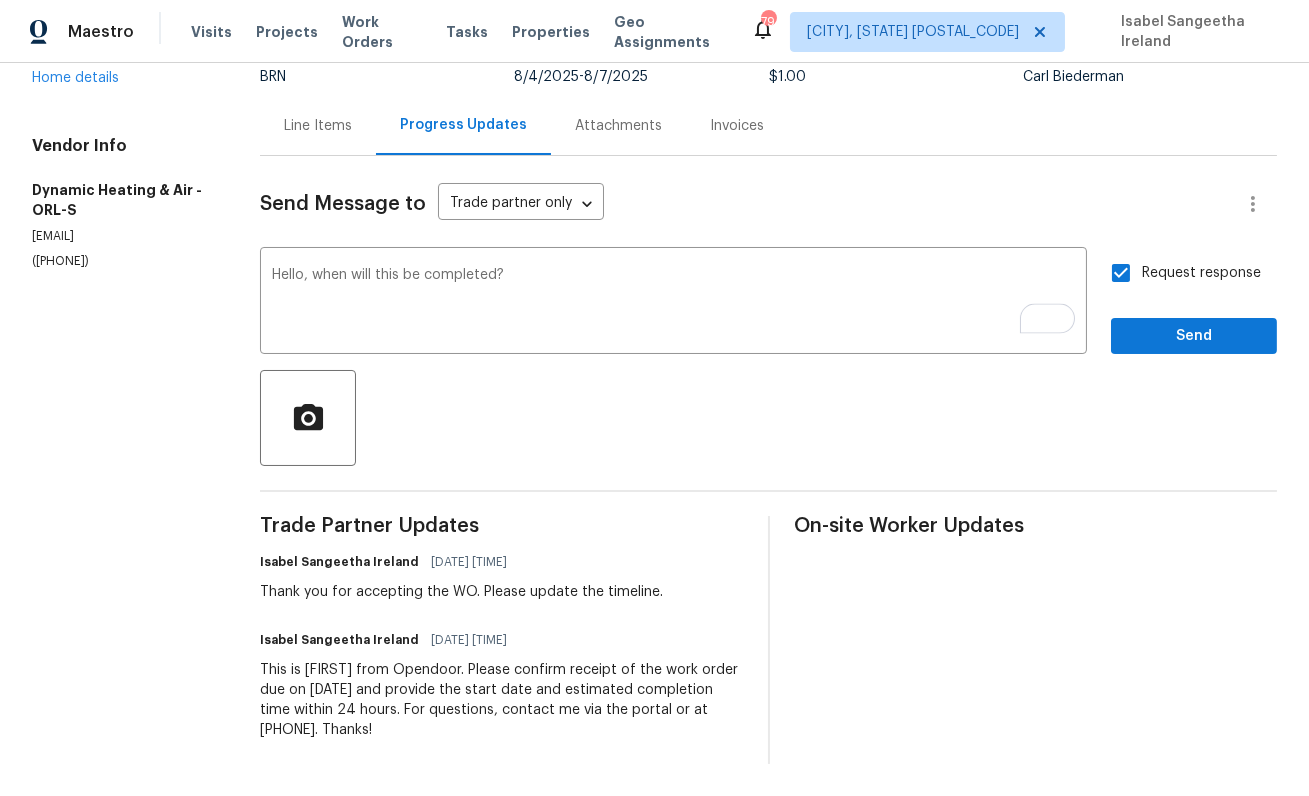 click on "Send Message to Trade partner only Trade partner only ​ Hello, when will this be completed? x ​ Request response Send Trade Partner Updates Isabel Sangeetha Ireland 08/04/2025 2:24 PM Thank you for accepting the WO. Please update the timeline. Isabel Sangeetha Ireland 08/04/2025 9:46 AM This is Isabel from Opendoor. Please confirm receipt of the work order due on 08/7/2025 and provide the start date and estimated completion time within 24 hours. For questions, contact me via the portal or at 650-800-9524. Thanks! On-site Worker Updates" at bounding box center [768, 460] 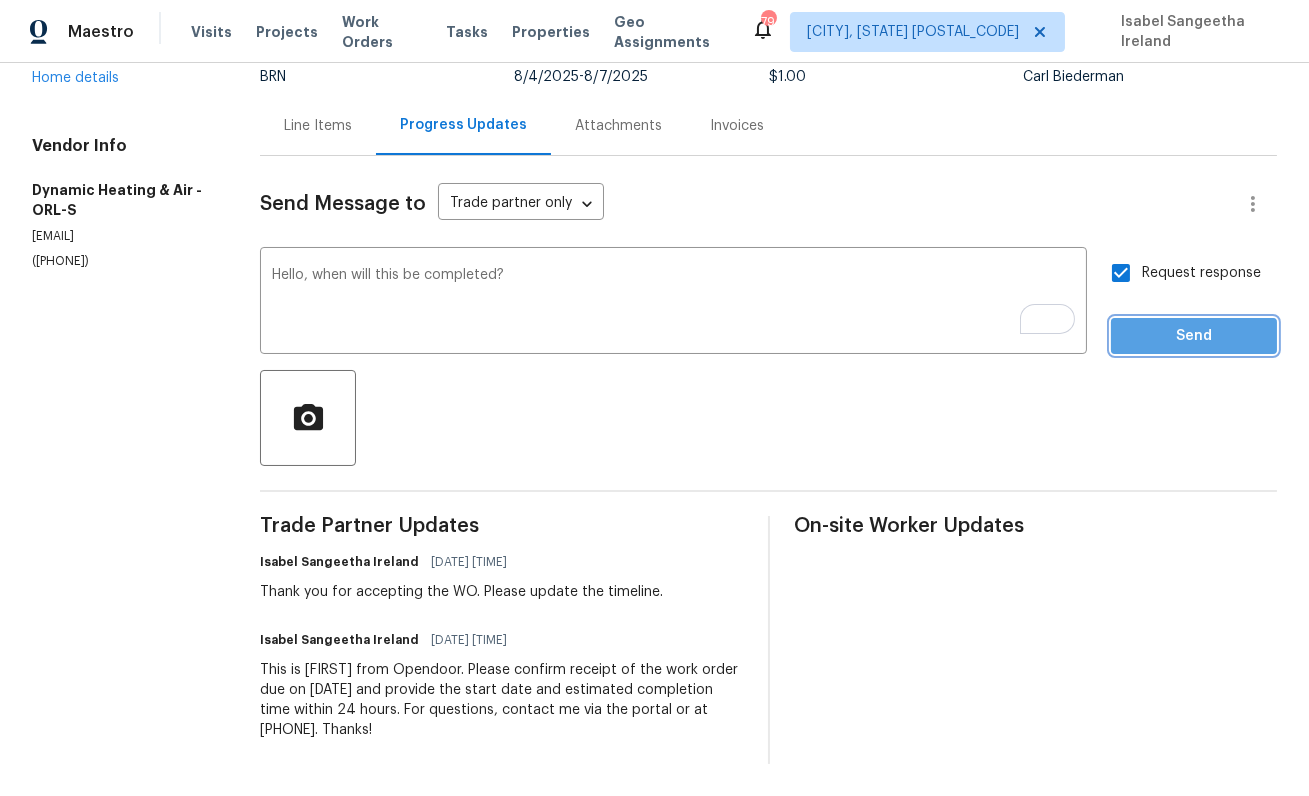click on "Send" at bounding box center [1194, 336] 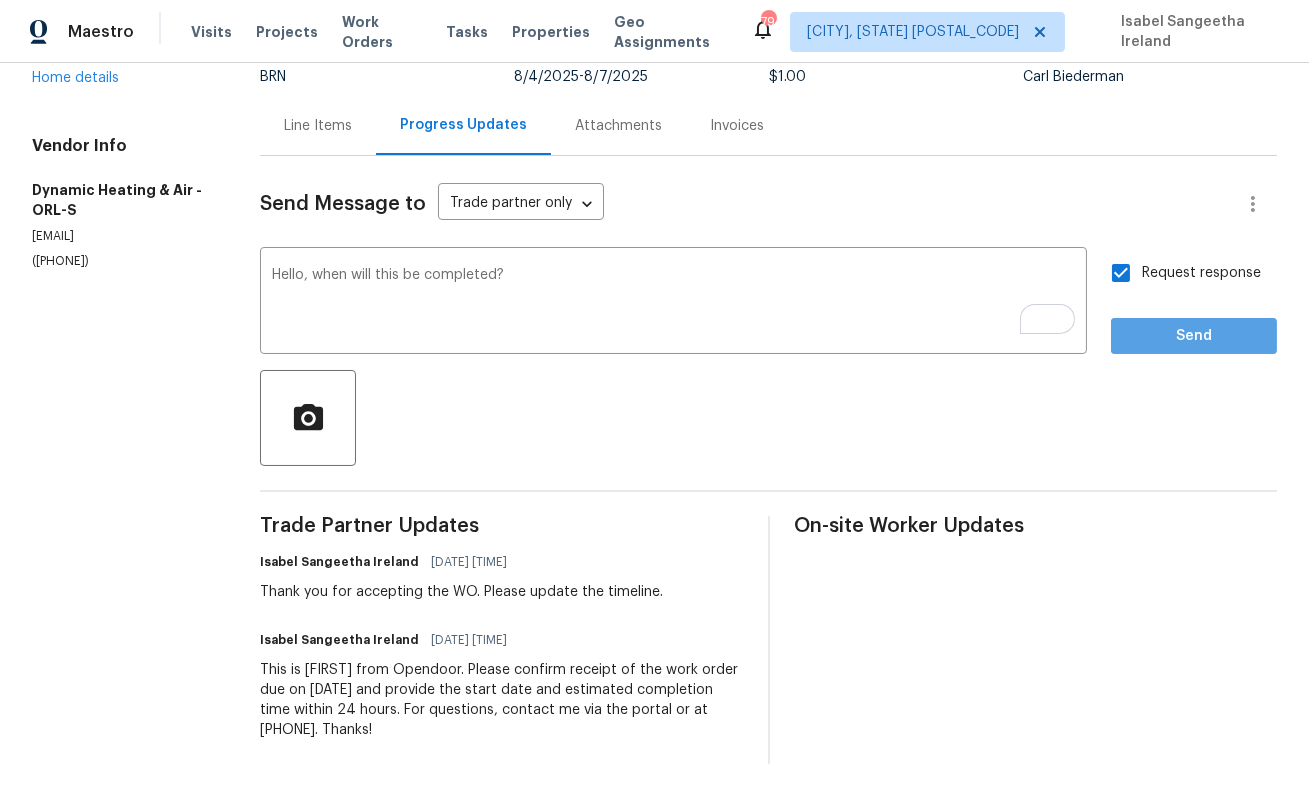 scroll, scrollTop: 0, scrollLeft: 0, axis: both 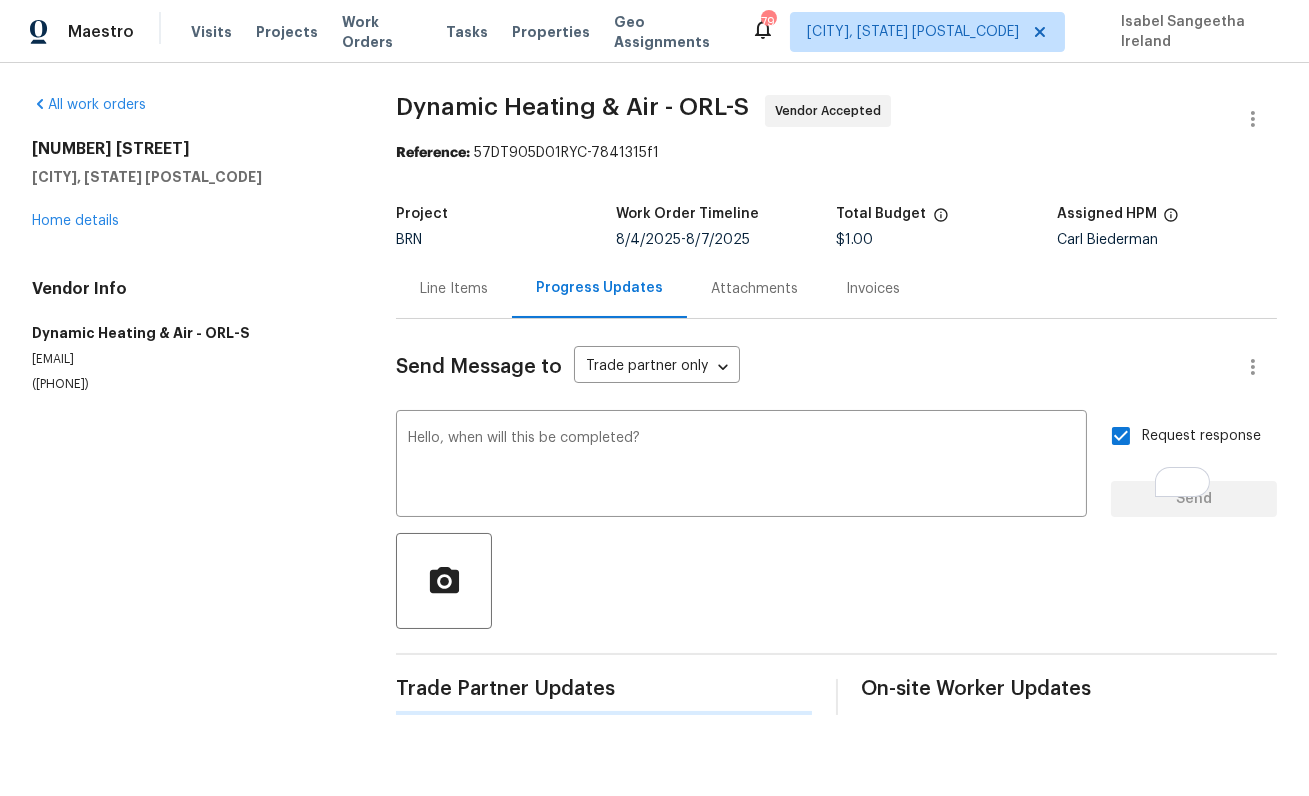 type 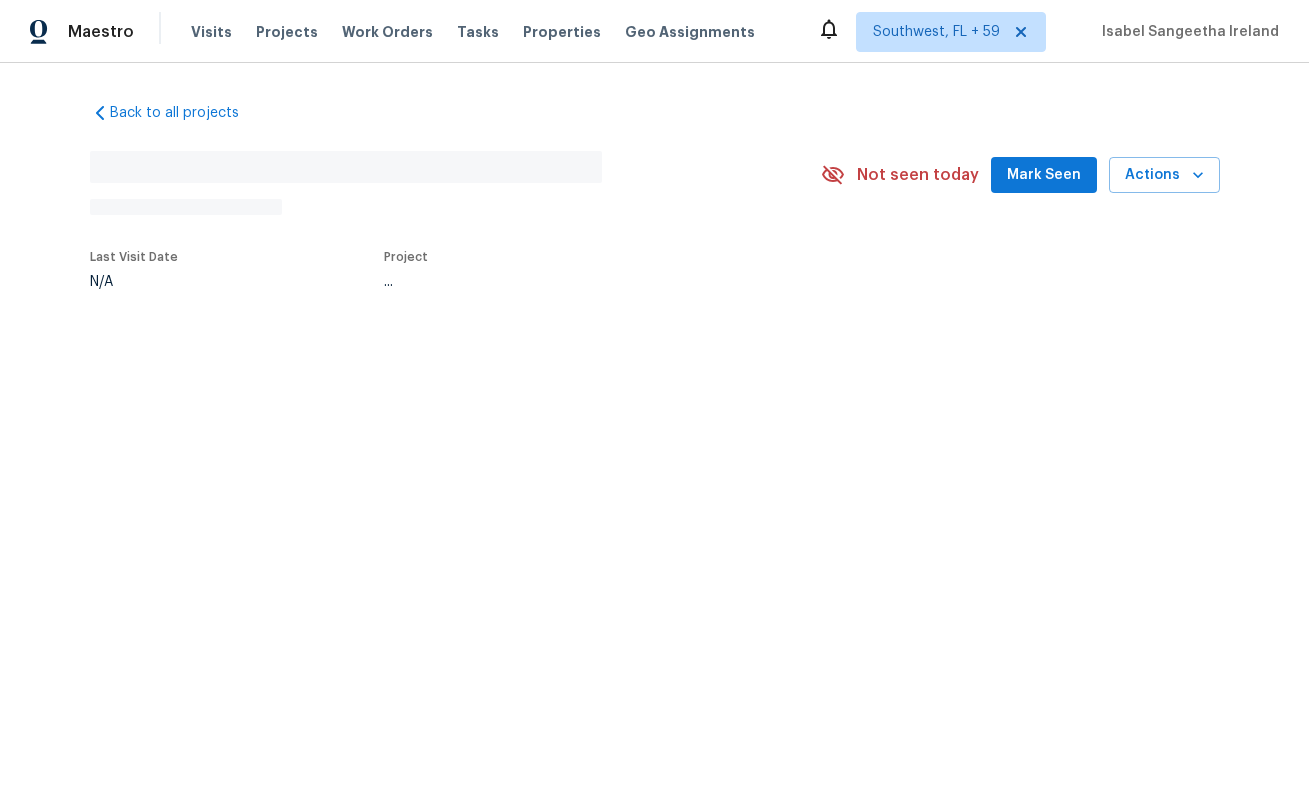 scroll, scrollTop: 0, scrollLeft: 0, axis: both 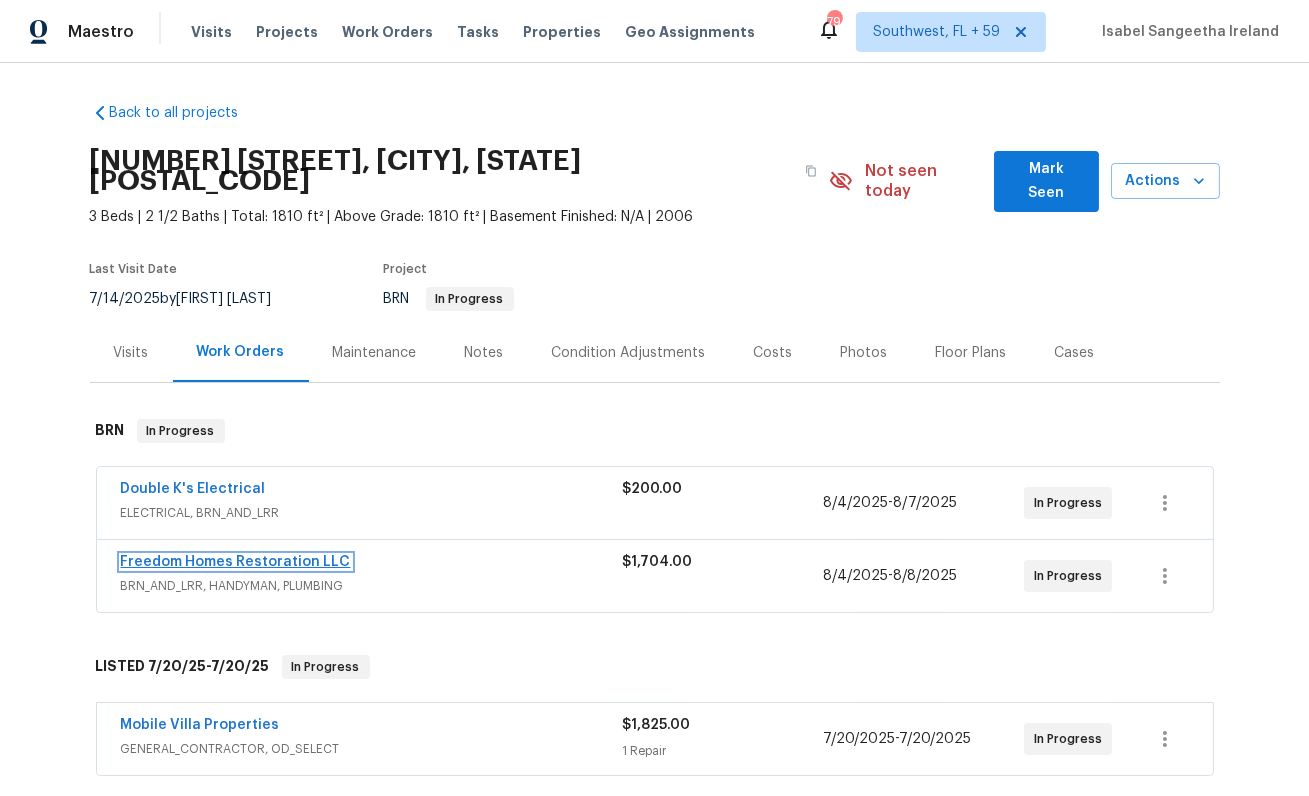 click on "Freedom Homes Restoration LLC" at bounding box center [236, 562] 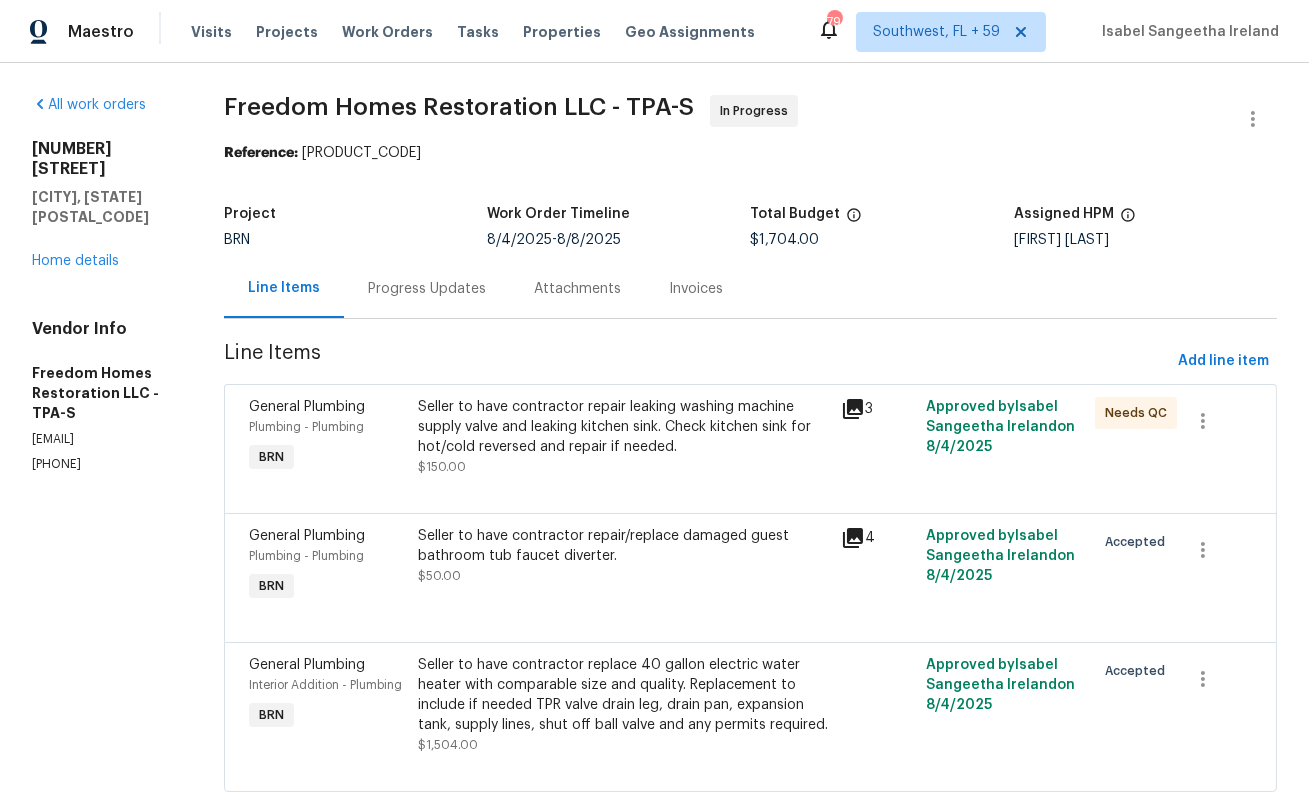 click on "Attachments" at bounding box center [577, 288] 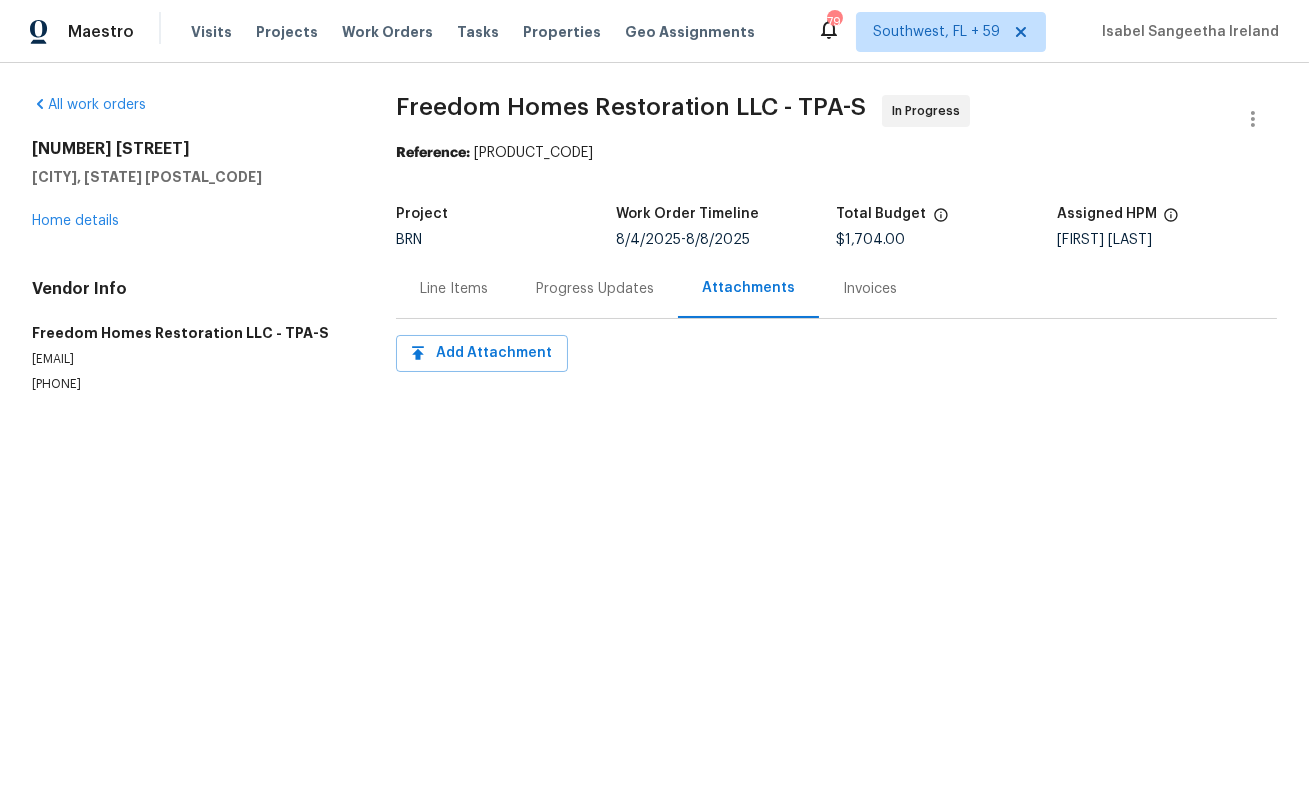 click on "Project BRN   Work Order Timeline 8/4/2025  -  8/8/2025 Total Budget $1,704.00 Assigned HPM Paul Springer" at bounding box center [836, 227] 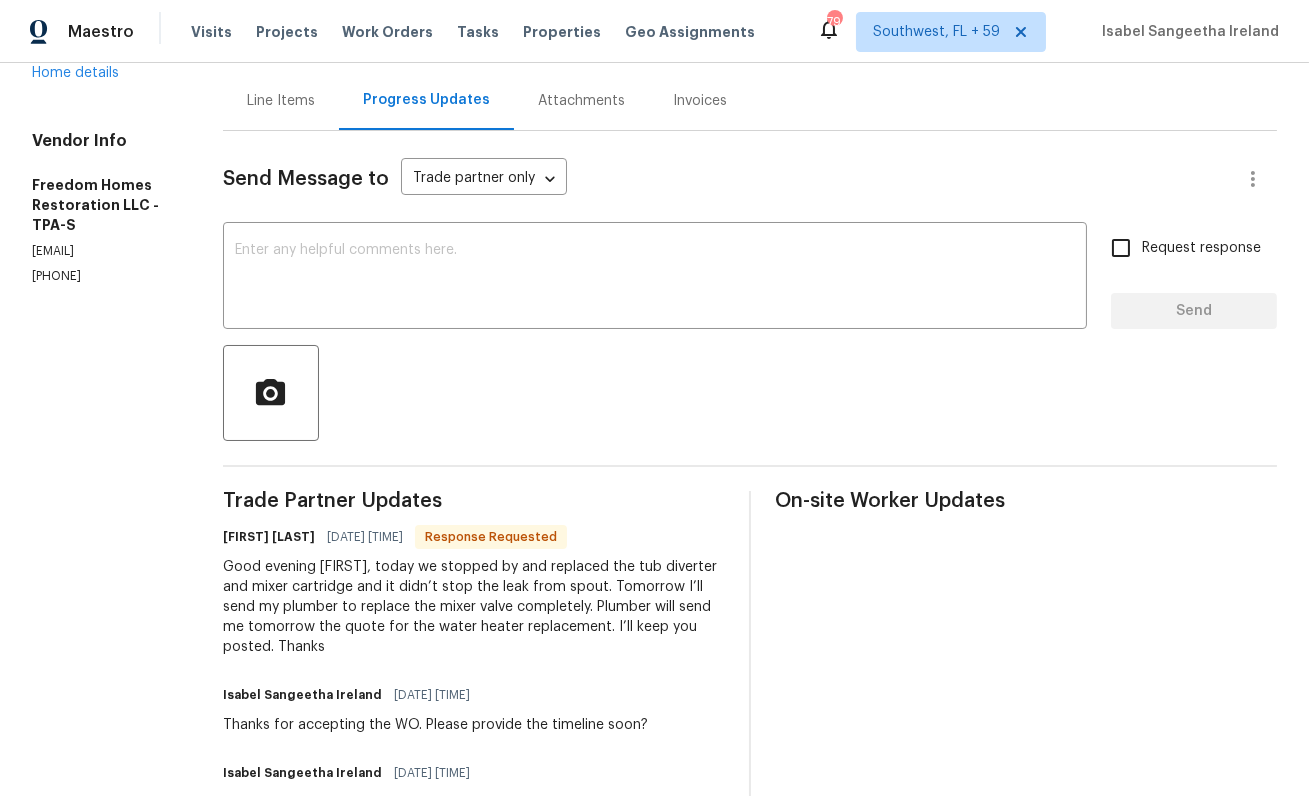 scroll, scrollTop: 203, scrollLeft: 0, axis: vertical 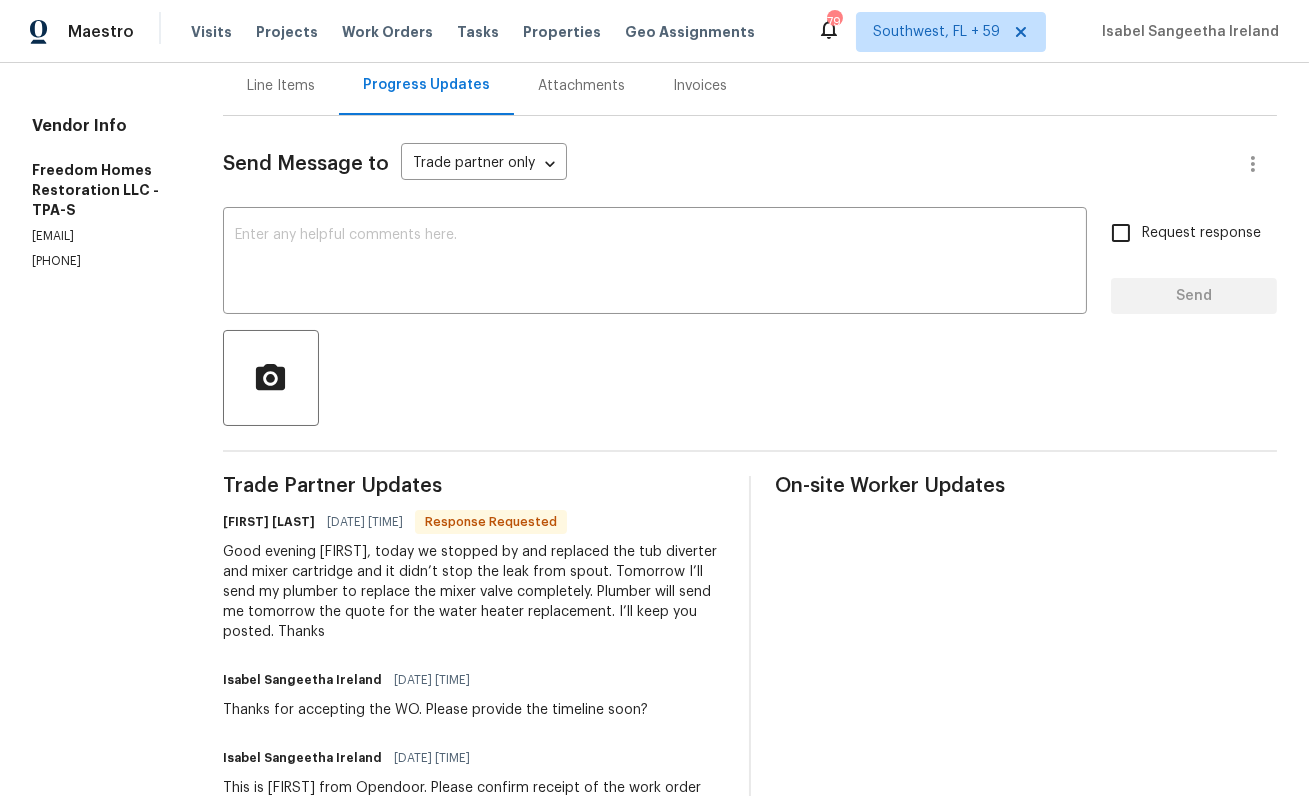 click on "Good evening Isabel, today we stopped by and replaced the tub diverter and mixer cartridge and it didn’t stop the leak from spout. Tomorrow I’ll send my plumber to replace the mixer valve  completely. Plumber will send me tomorrow the quote for the water heater replacement. I’ll keep you posted. Thanks" at bounding box center (474, 592) 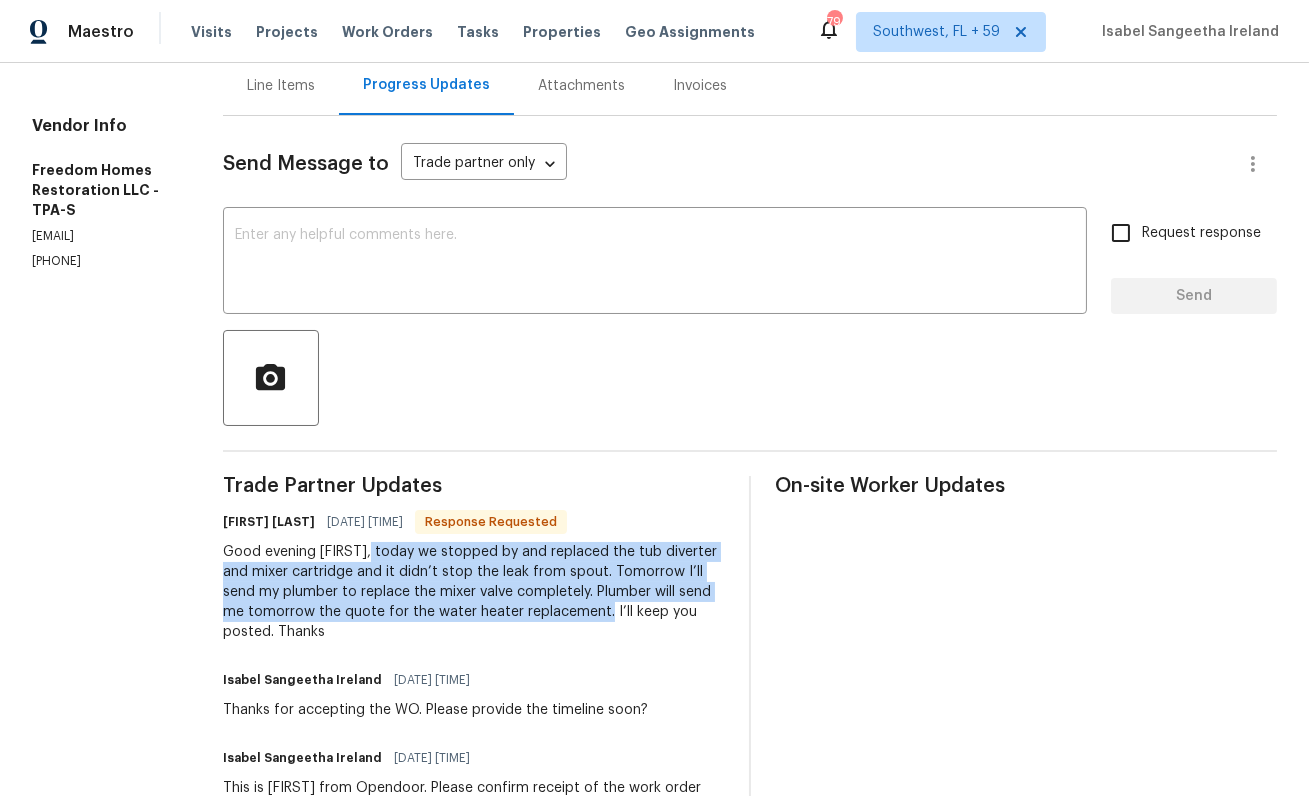 drag, startPoint x: 382, startPoint y: 547, endPoint x: 622, endPoint y: 612, distance: 248.64633 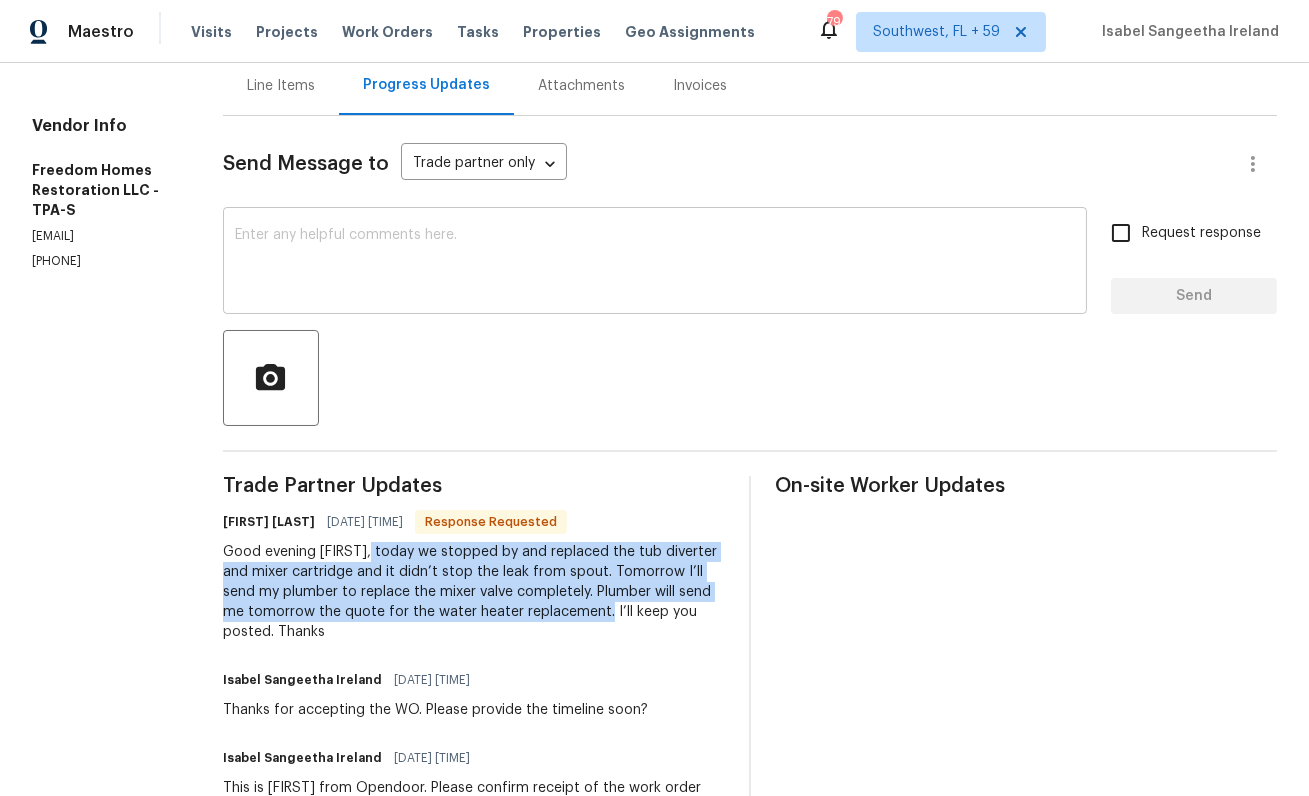 click at bounding box center [655, 263] 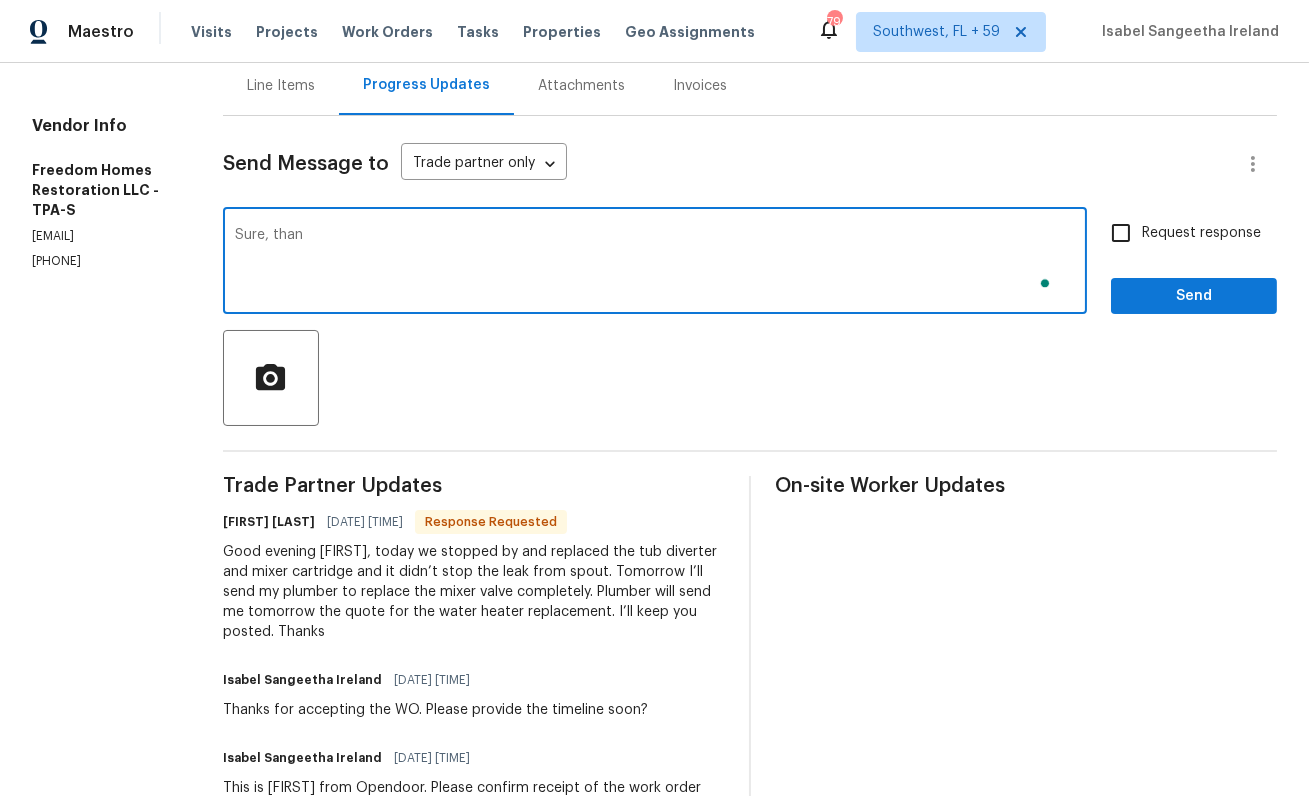 scroll, scrollTop: 203, scrollLeft: 0, axis: vertical 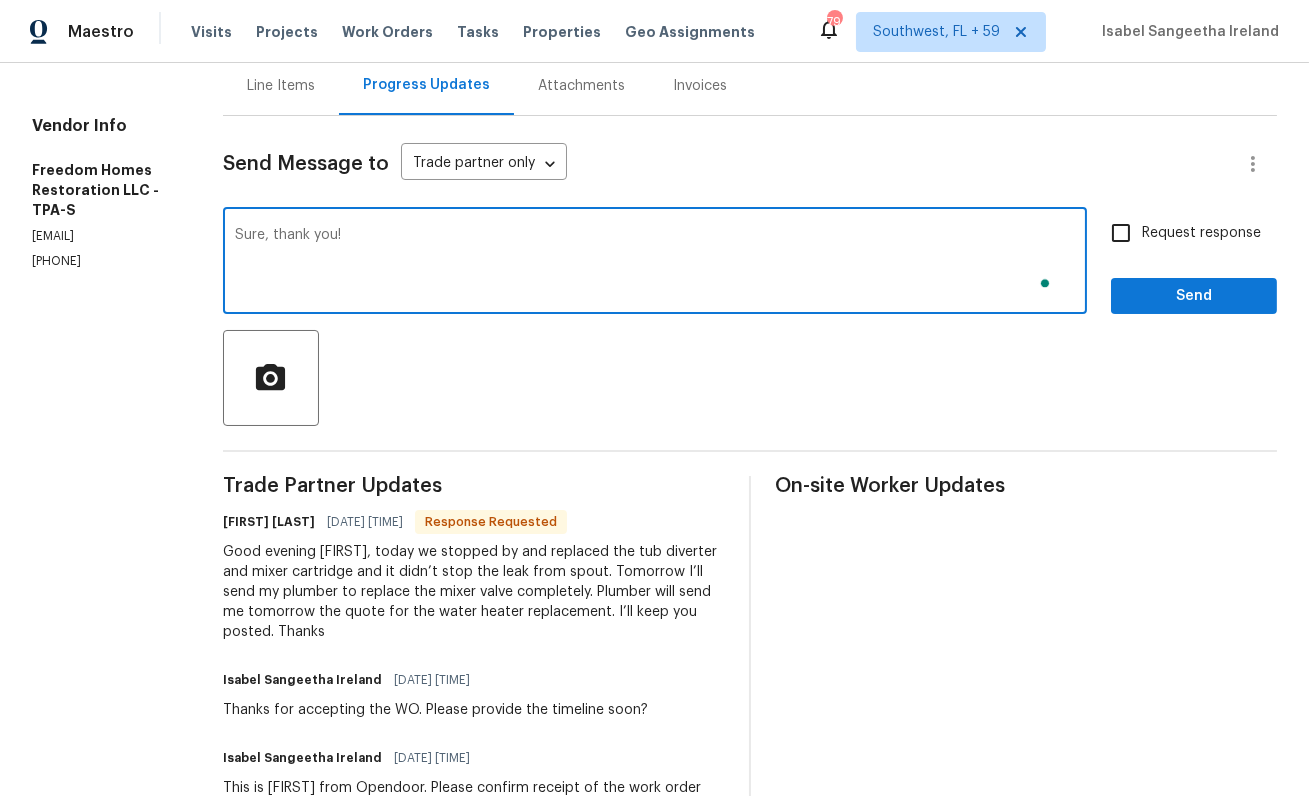 type on "Sure, thank you!" 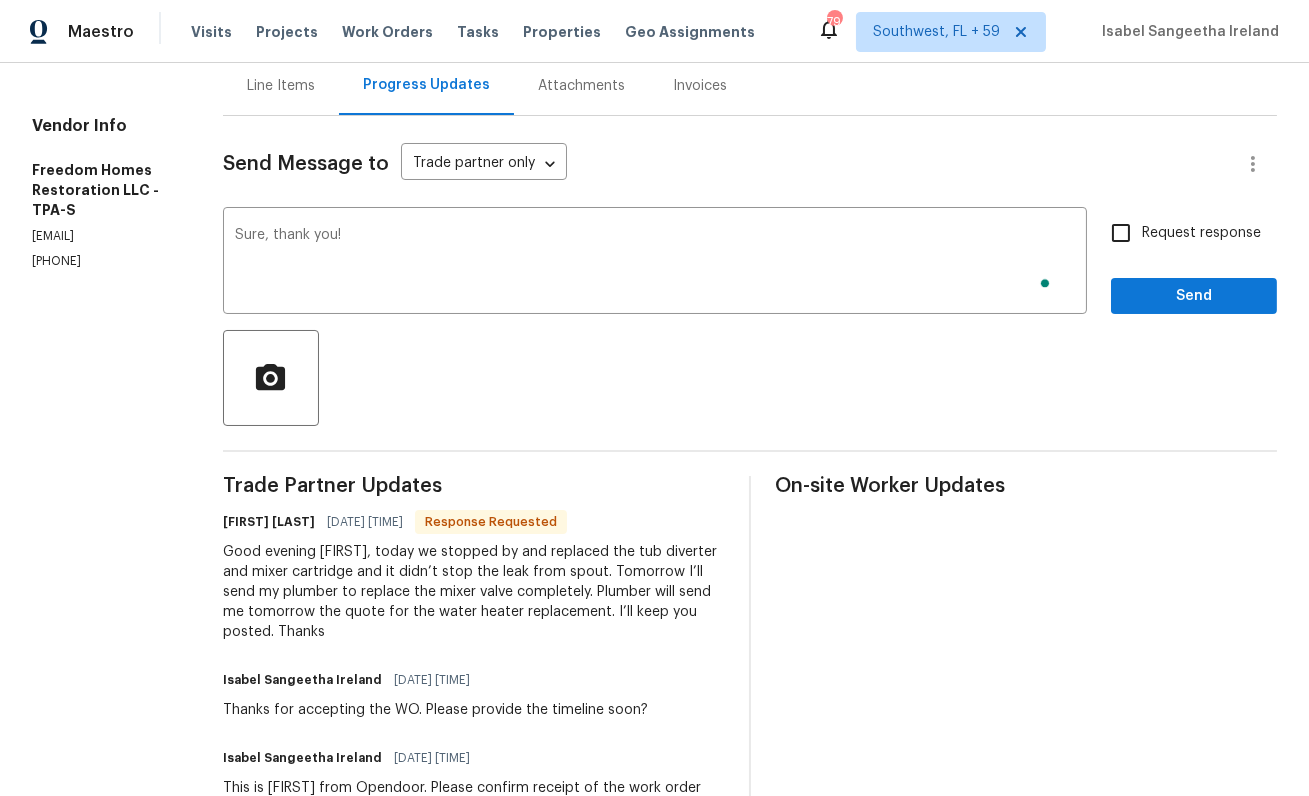 click on "Request response" at bounding box center [1201, 233] 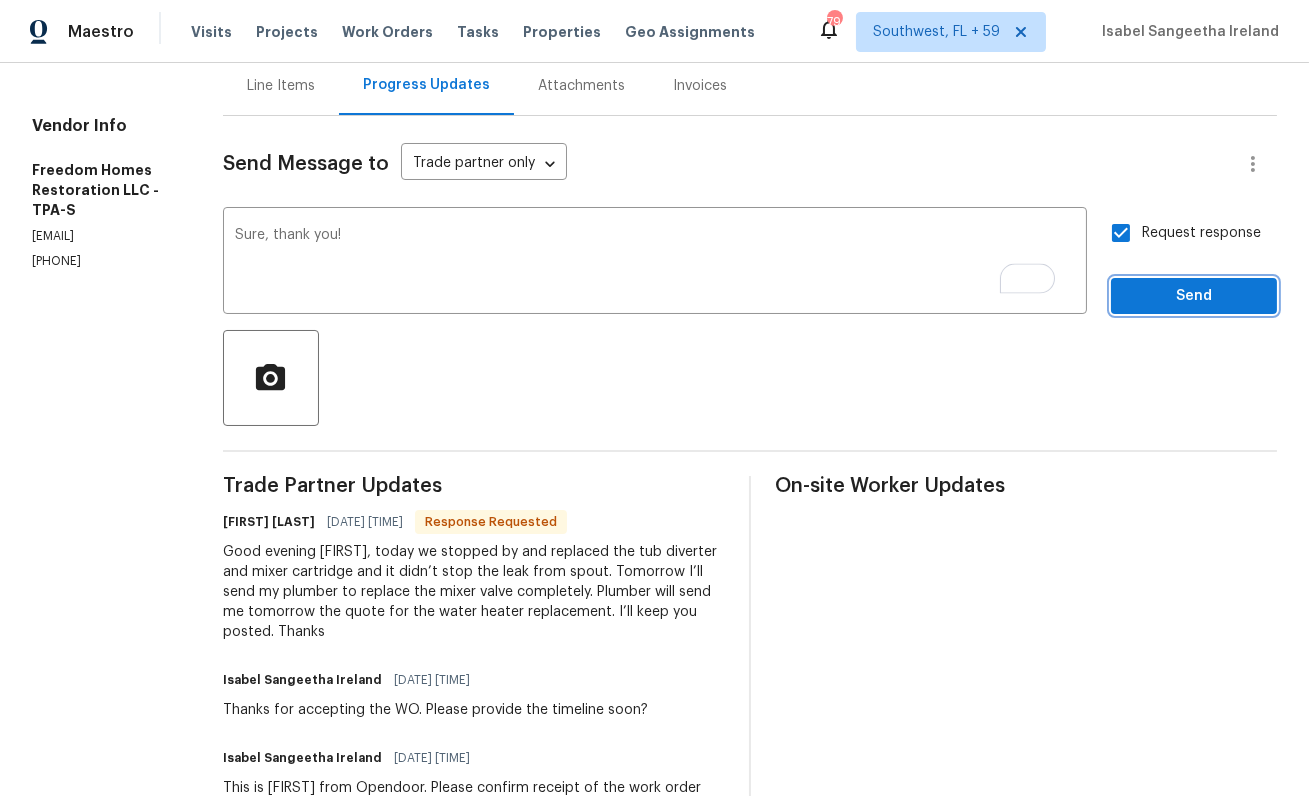 click on "Send" at bounding box center [1194, 296] 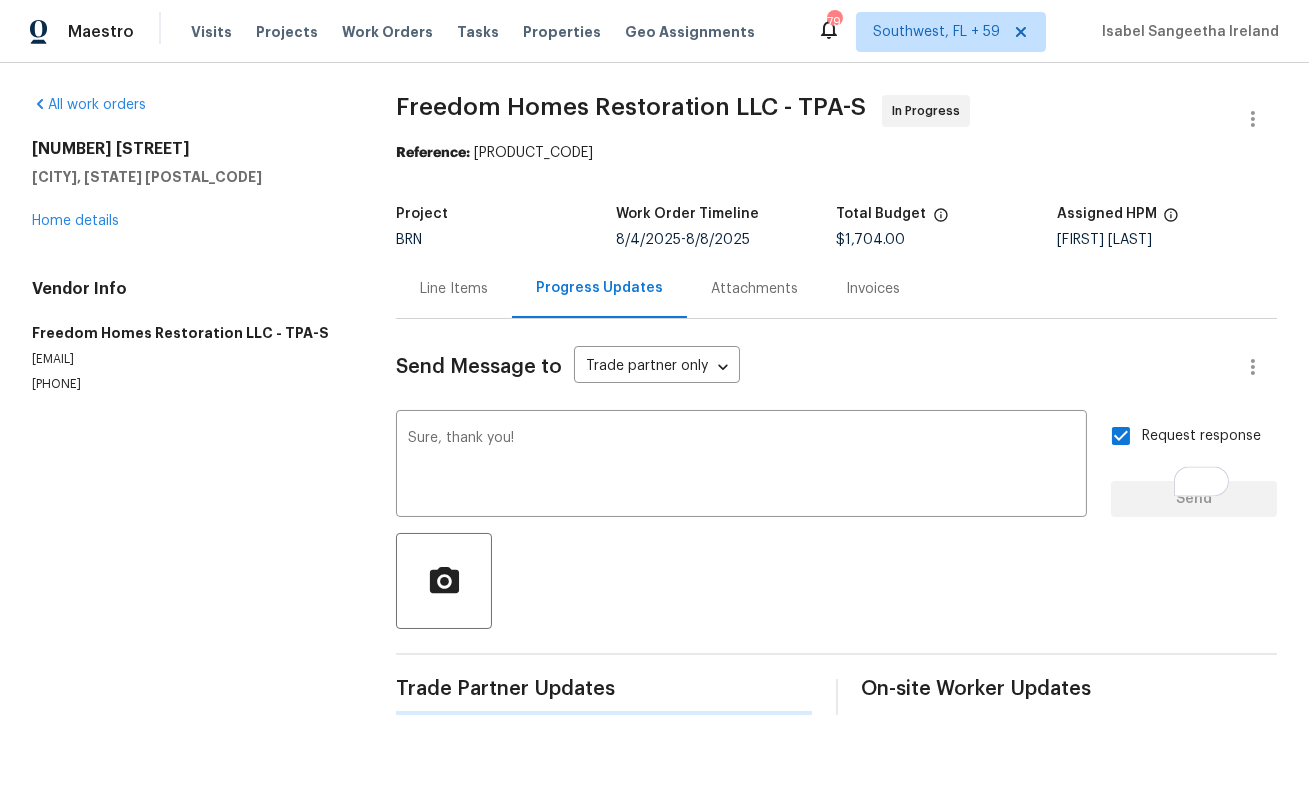 scroll, scrollTop: 0, scrollLeft: 0, axis: both 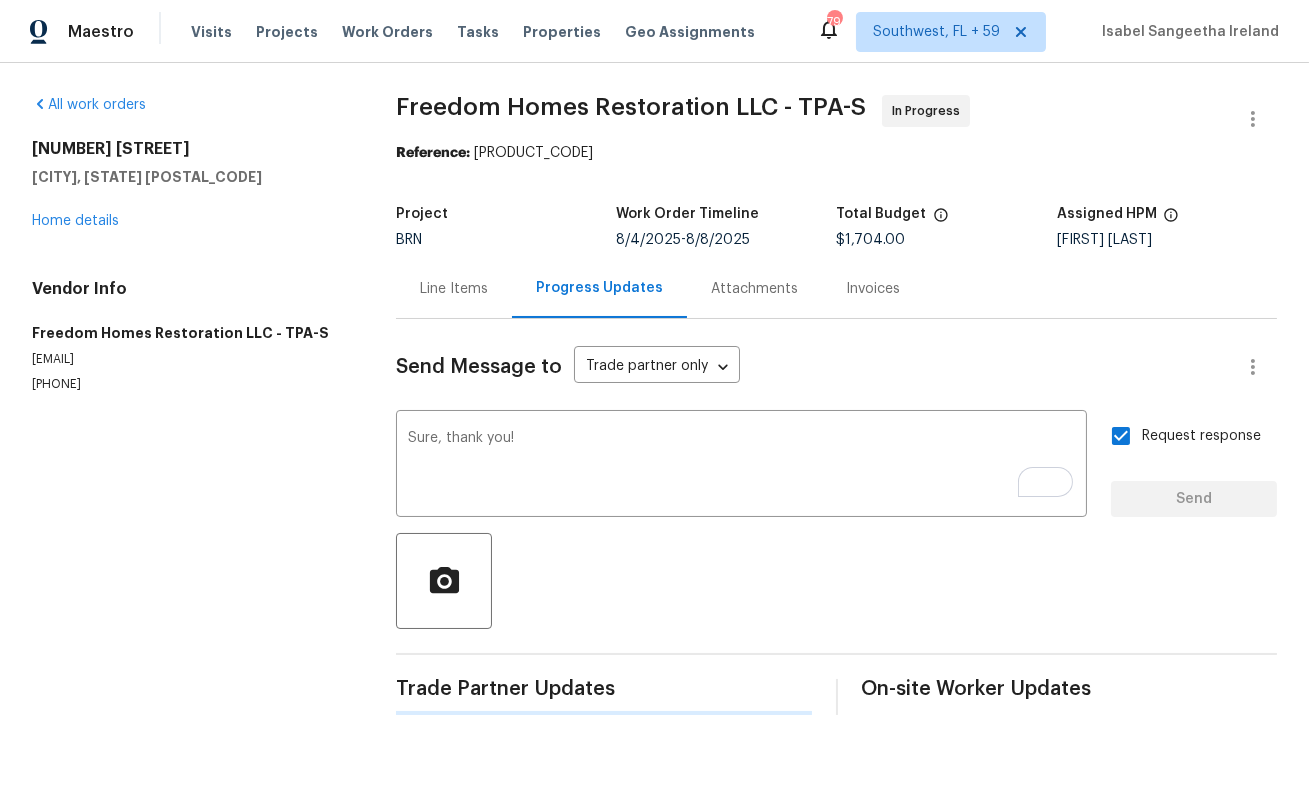 type 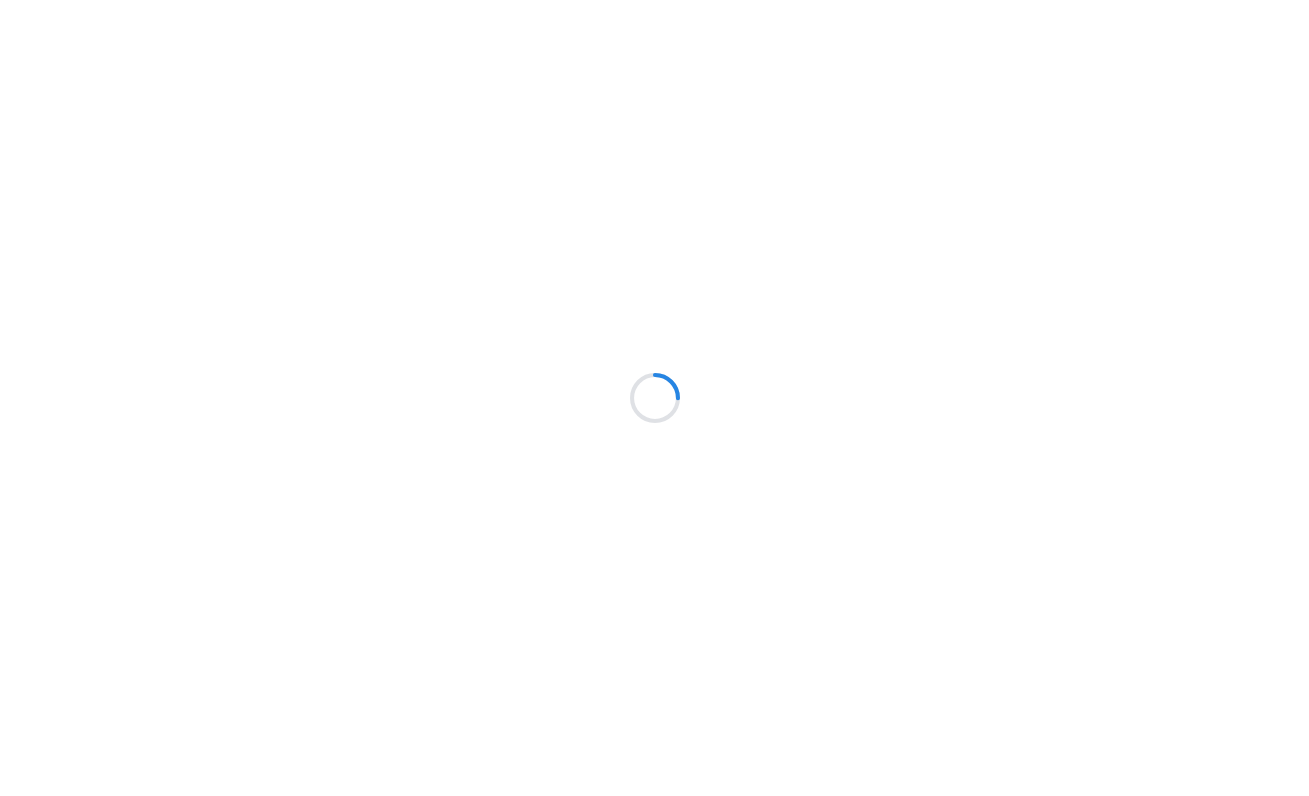 scroll, scrollTop: 0, scrollLeft: 0, axis: both 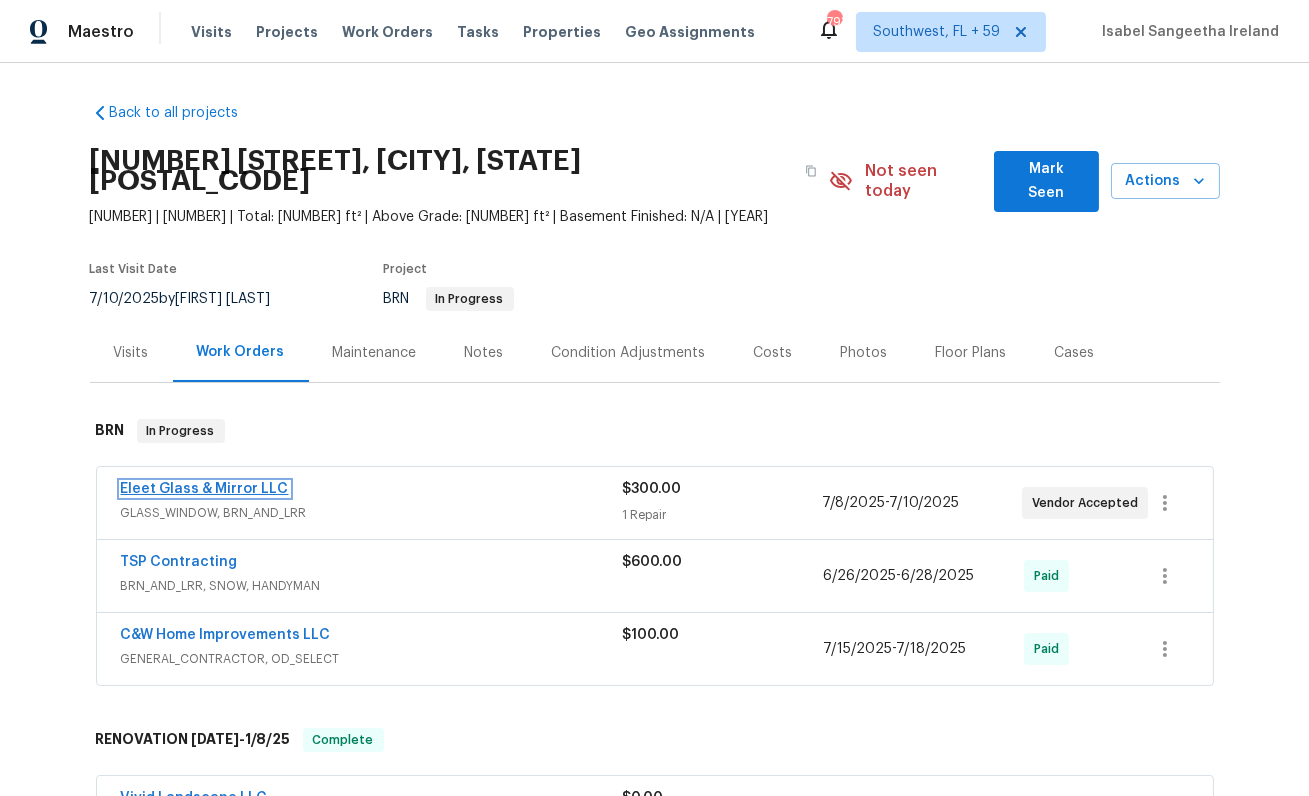 click on "Eleet Glass & Mirror LLC" at bounding box center [205, 489] 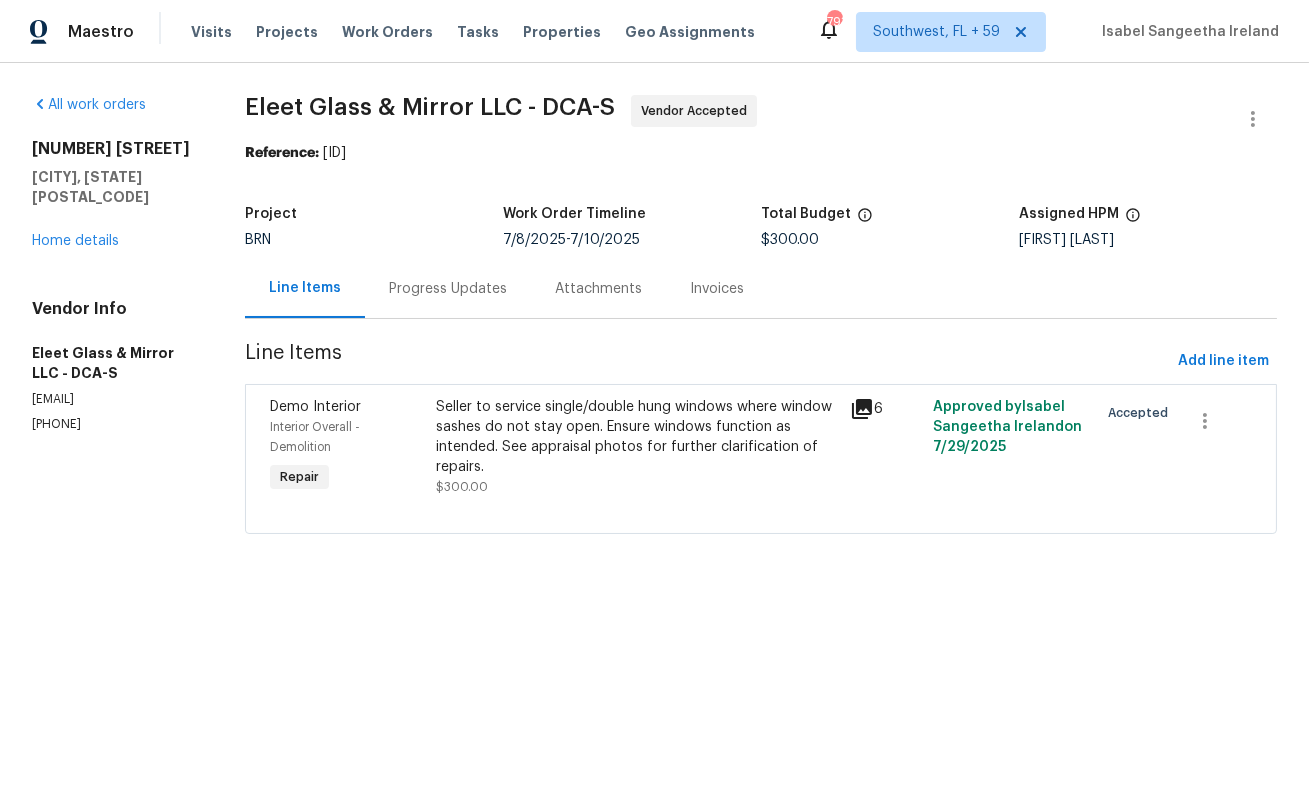 click on "Progress Updates" at bounding box center [448, 289] 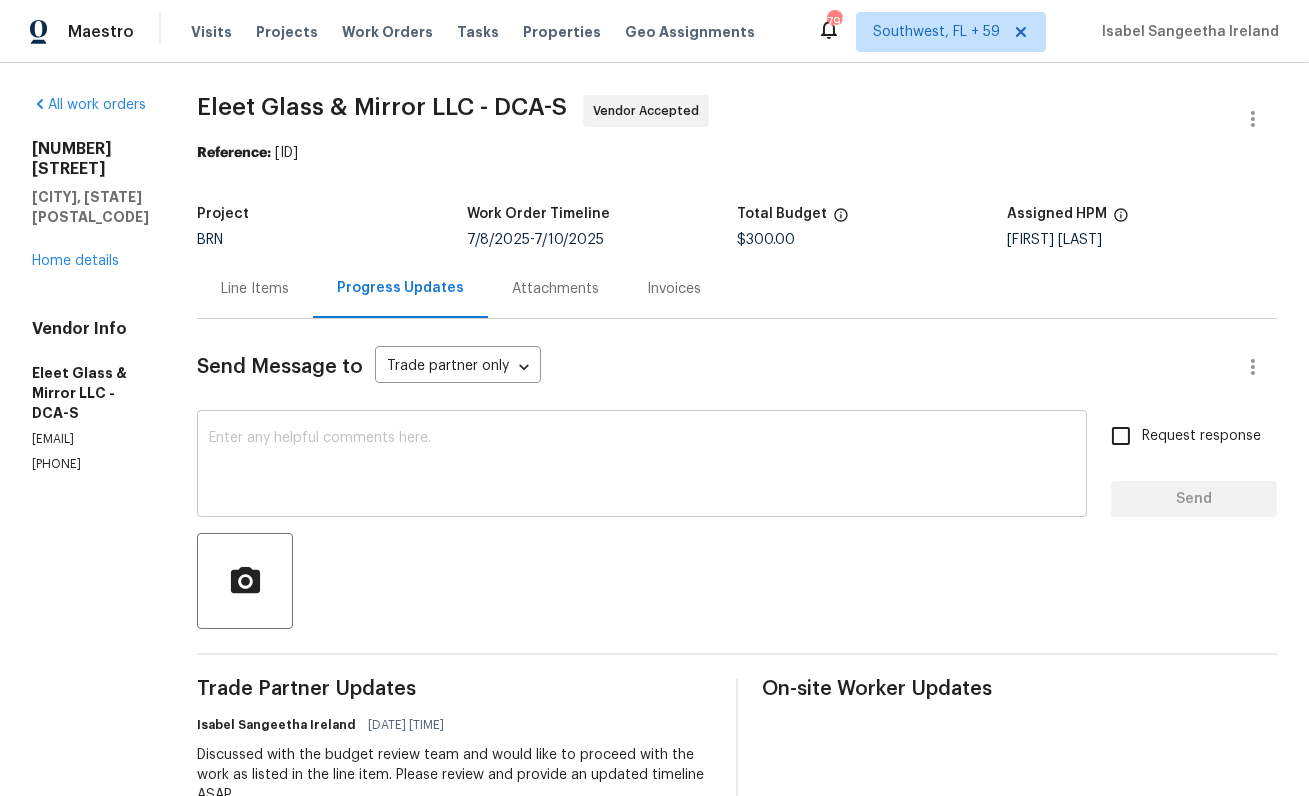 click at bounding box center (642, 466) 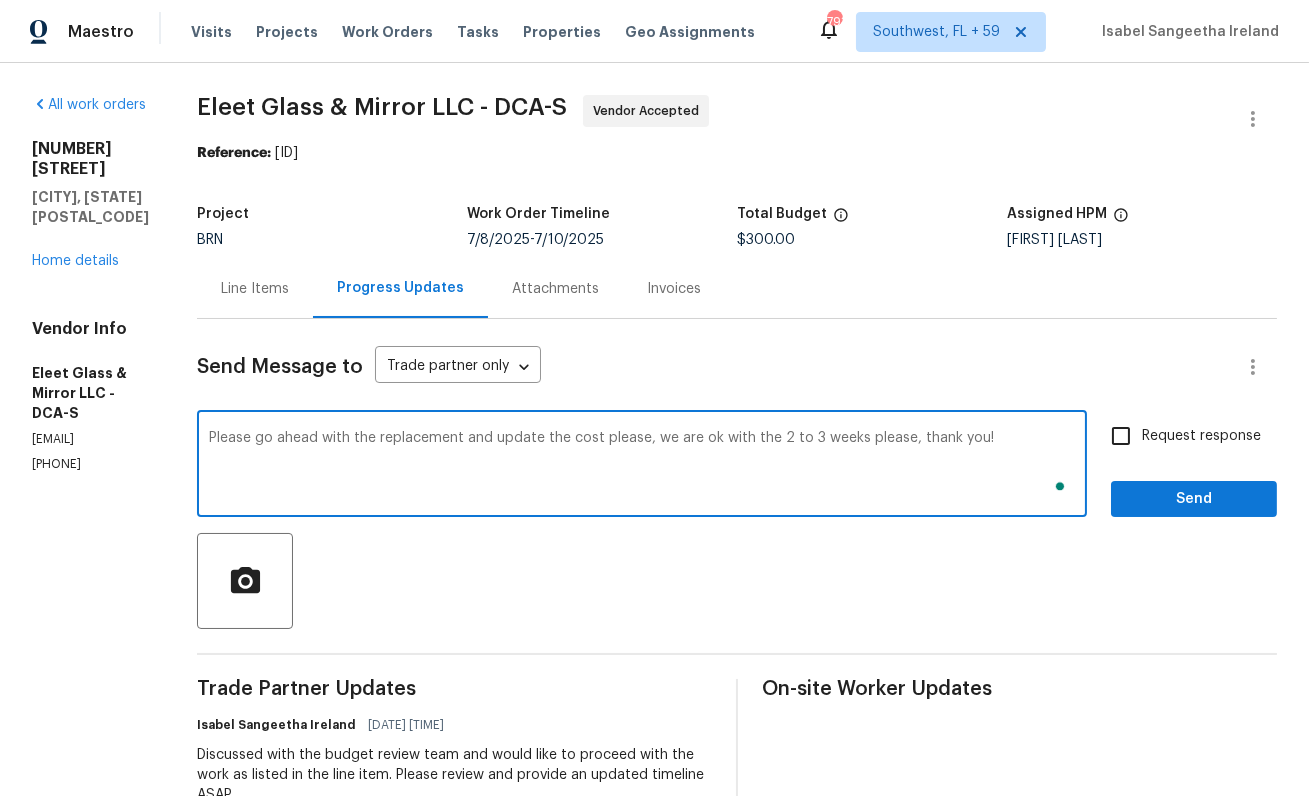type on "Please go ahead with the replacement and update the cost please, we are ok with the 2 to 3 weeks please, thank you!" 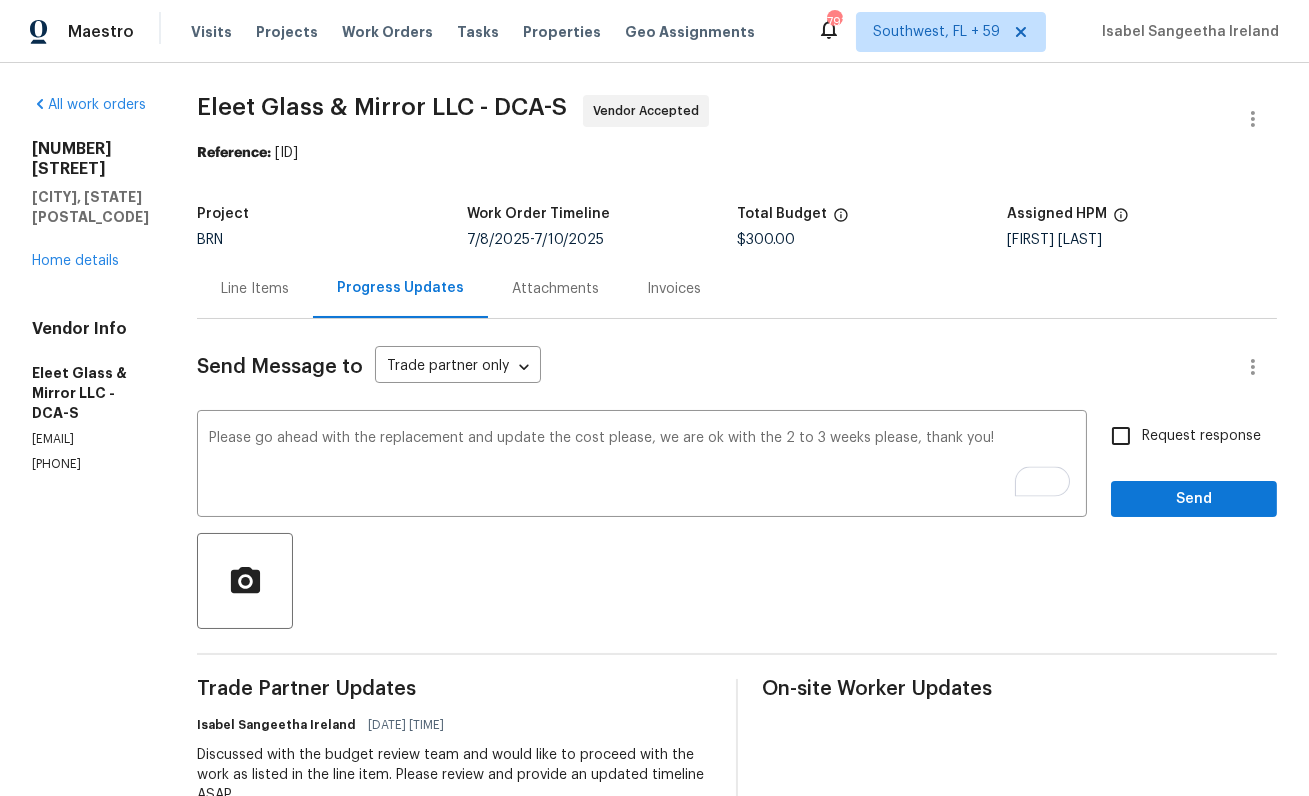 click on "Request response" at bounding box center (1121, 436) 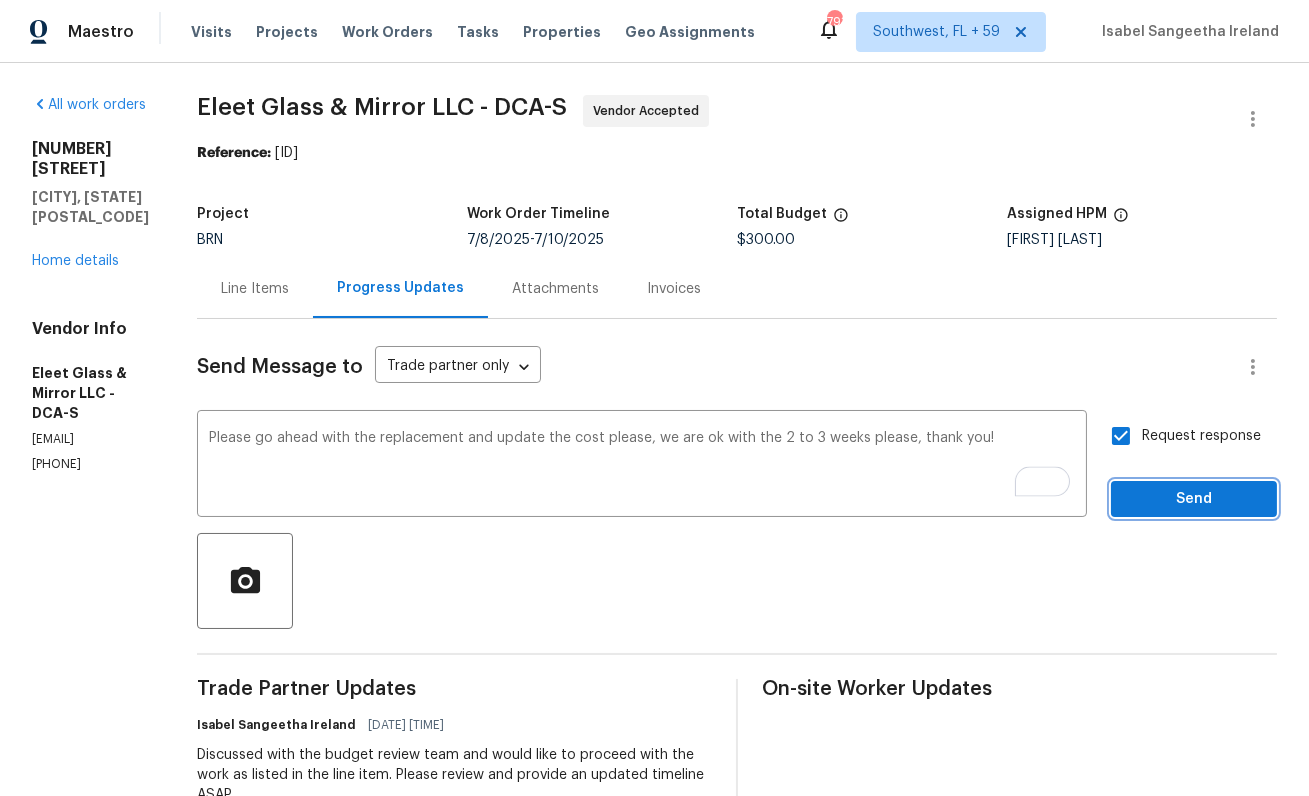 click on "Send" at bounding box center (1194, 499) 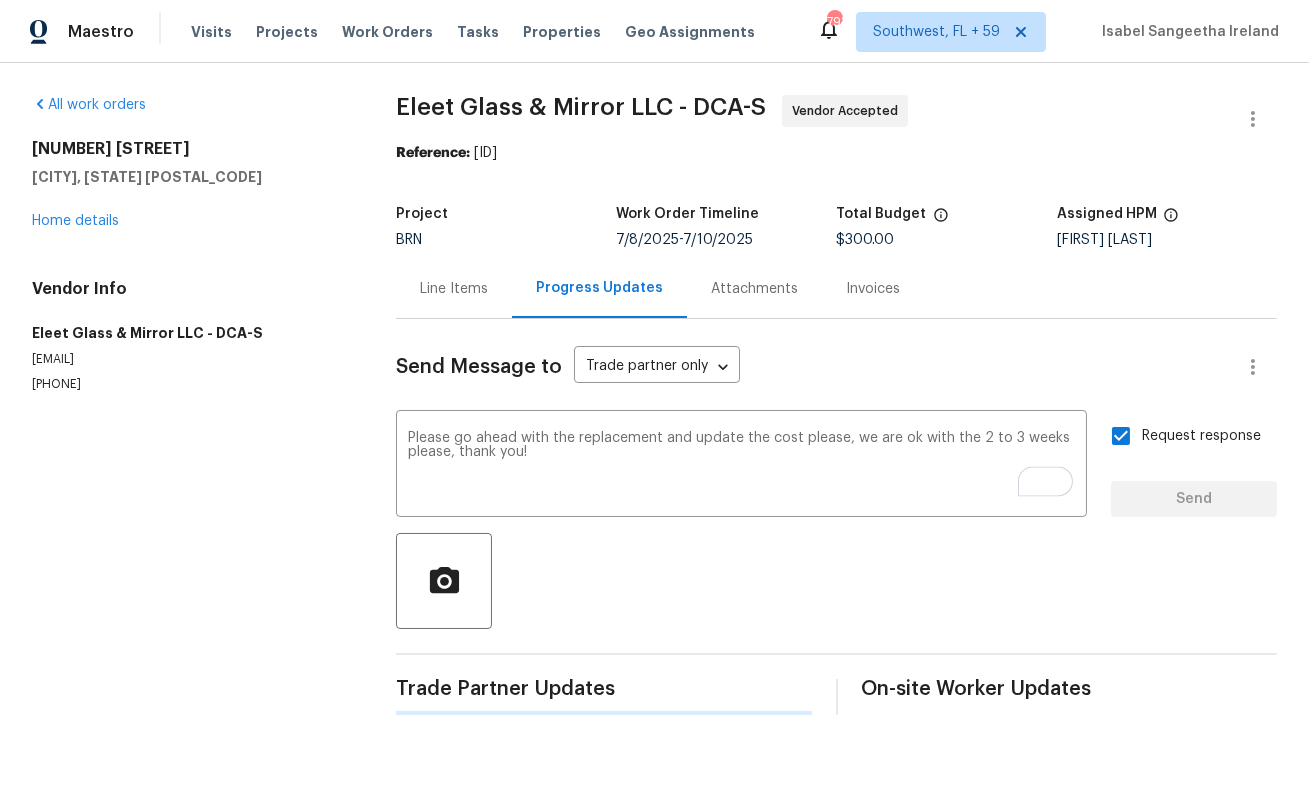 type 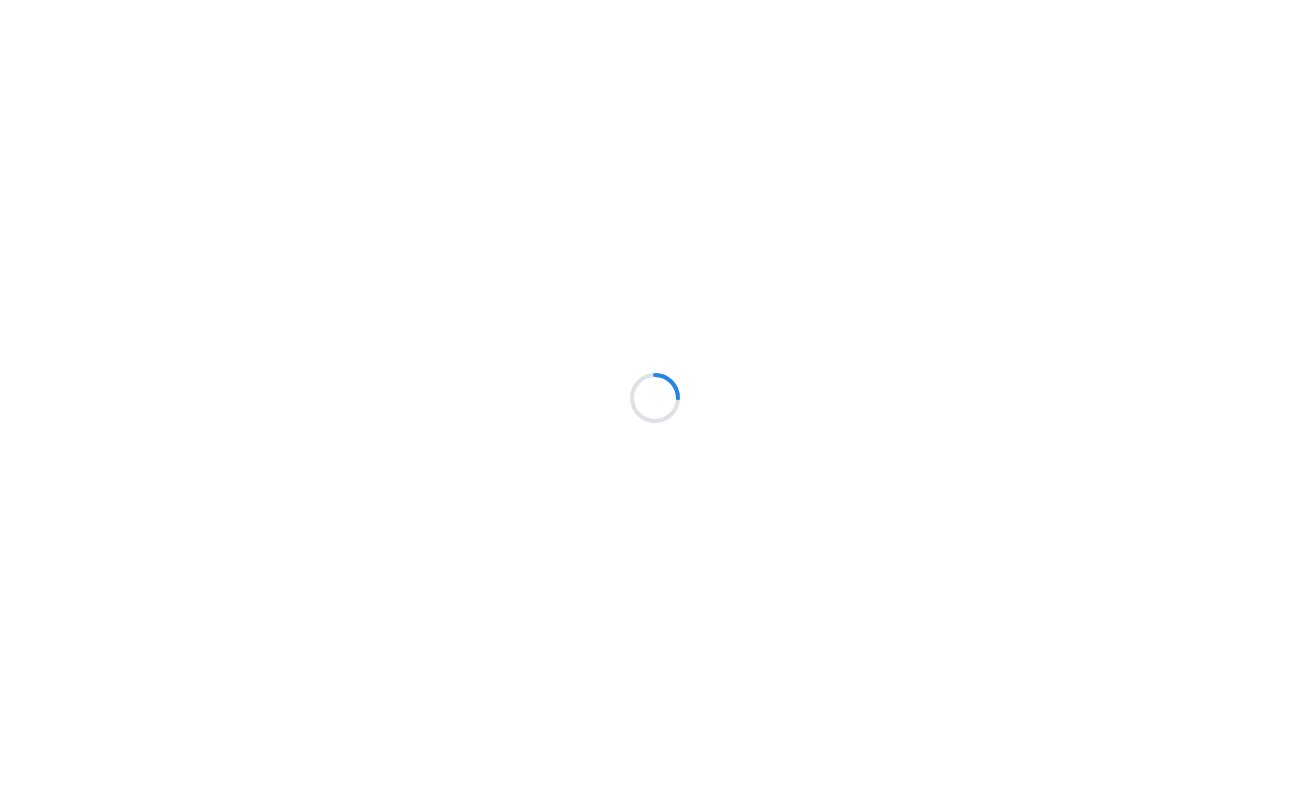 scroll, scrollTop: 0, scrollLeft: 0, axis: both 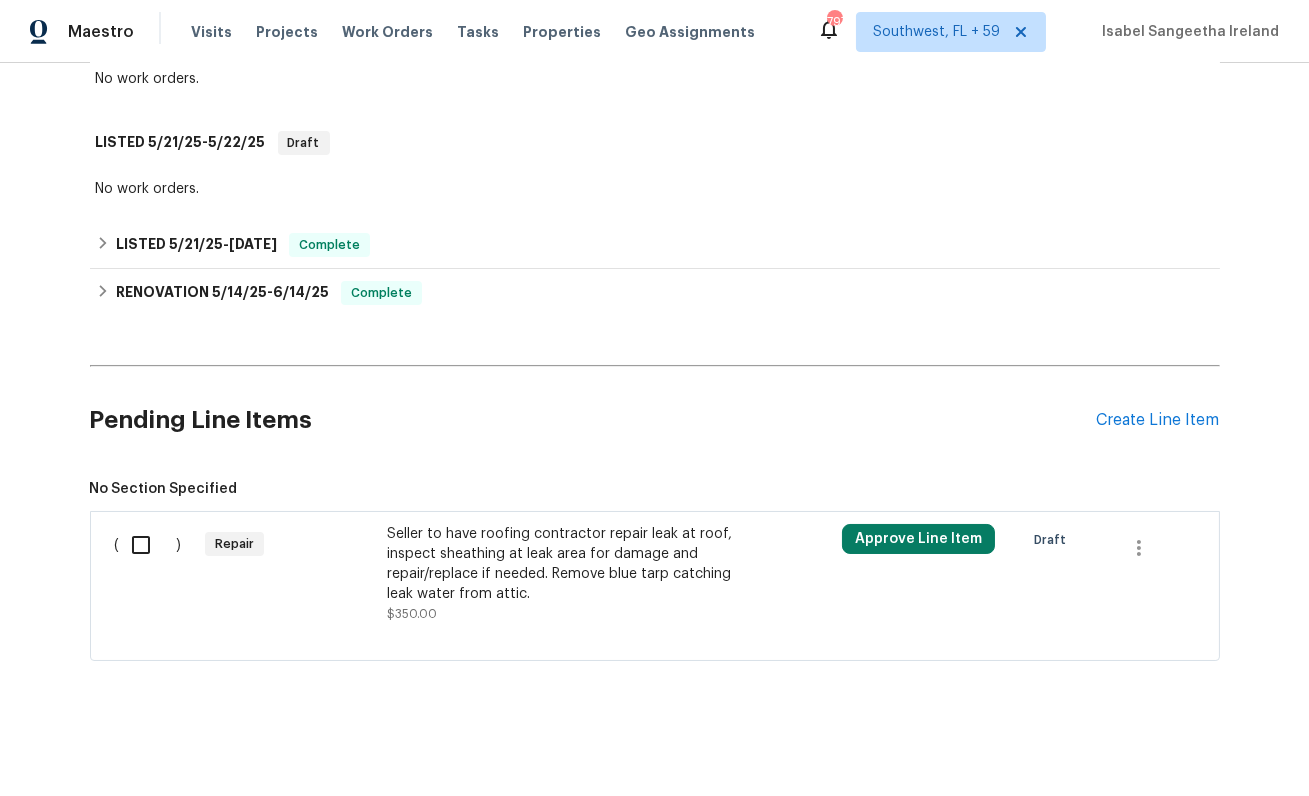 click on "Seller to have roofing contractor repair leak at roof, inspect sheathing at leak area for damage and repair/replace if needed. Remove blue tarp catching leak water from attic." at bounding box center (563, 564) 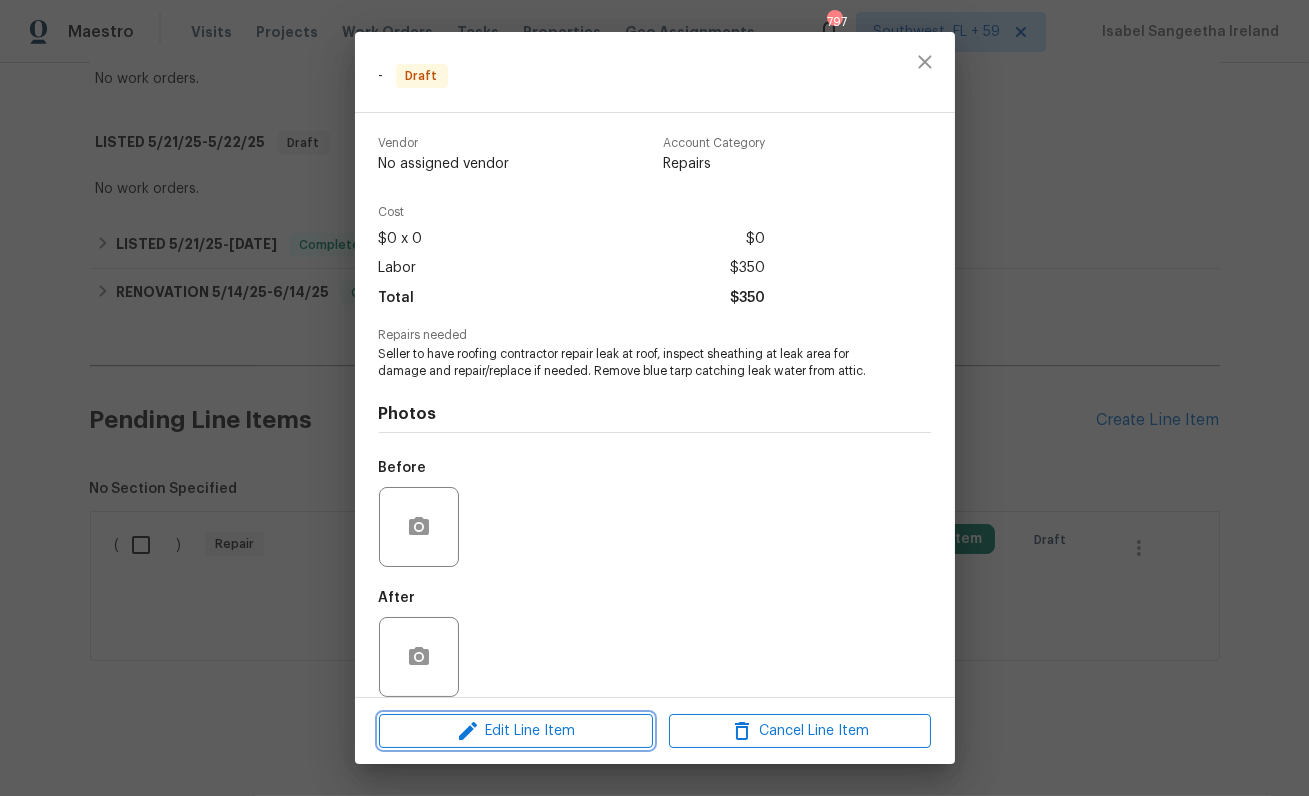click on "Edit Line Item" at bounding box center (516, 731) 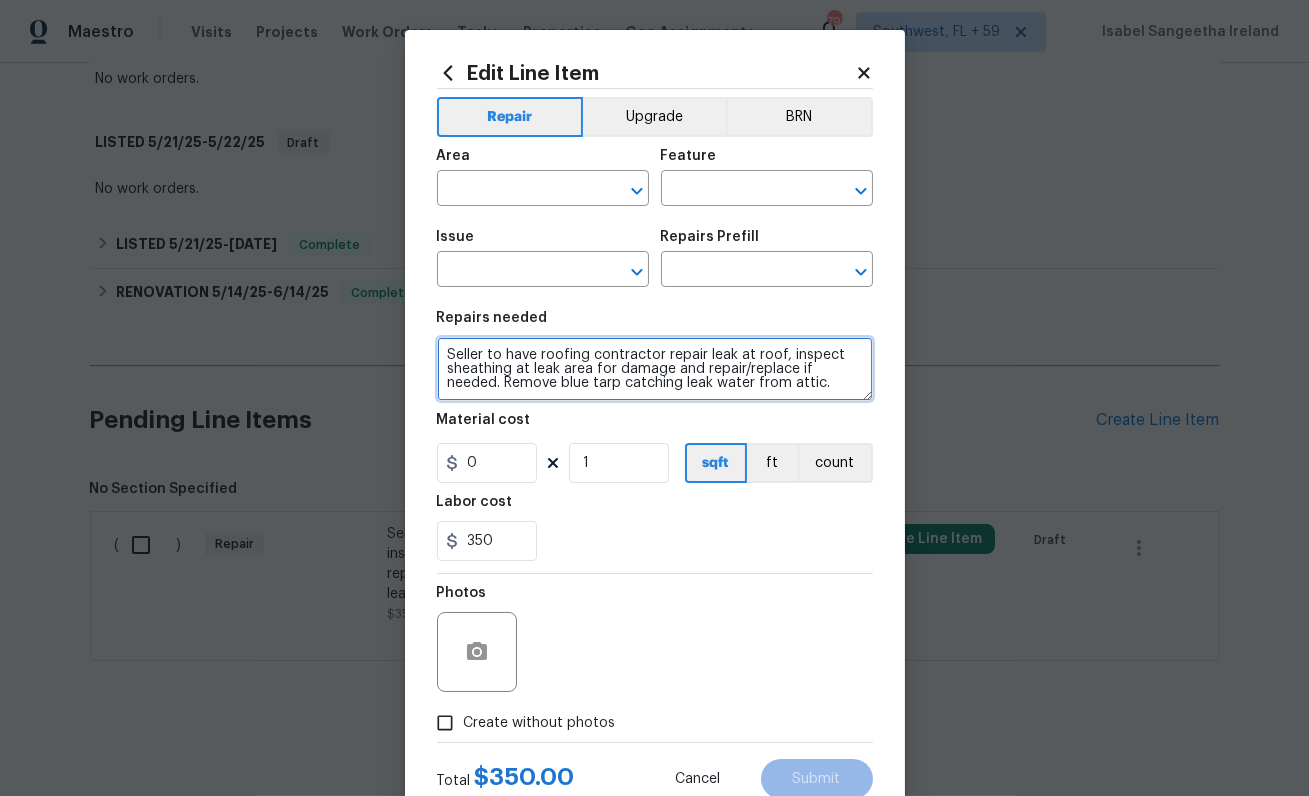 click on "Seller to have roofing contractor repair leak at roof, inspect sheathing at leak area for damage and repair/replace if needed. Remove blue tarp catching leak water from attic." at bounding box center [655, 369] 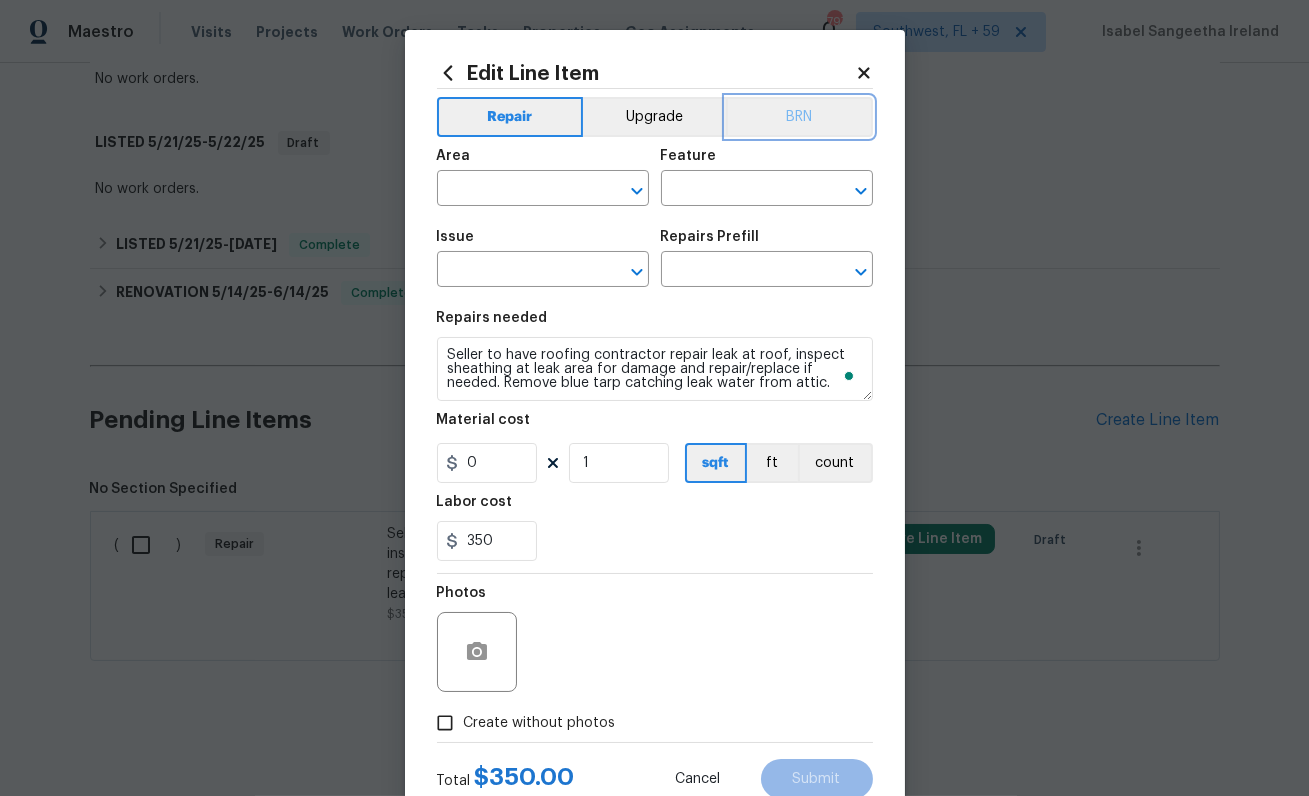 click on "BRN" at bounding box center (799, 117) 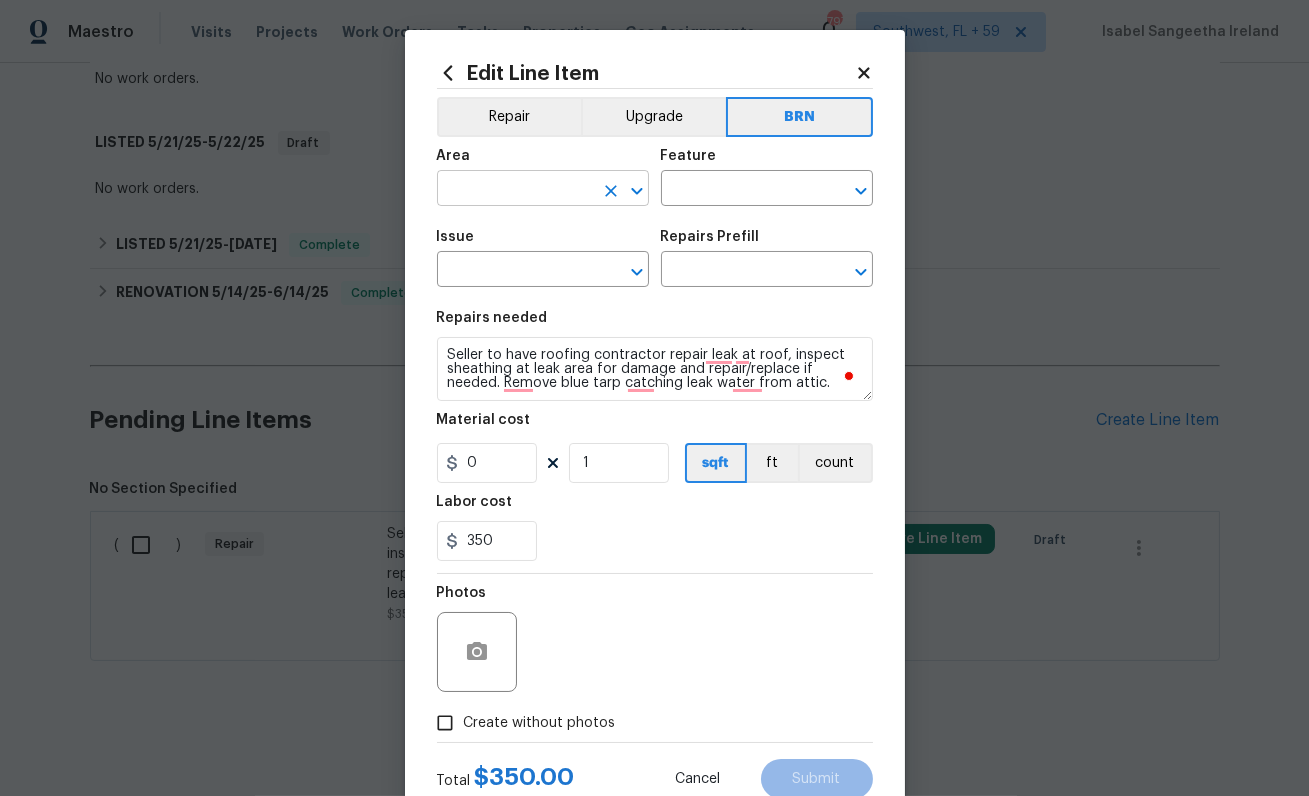 click at bounding box center [515, 190] 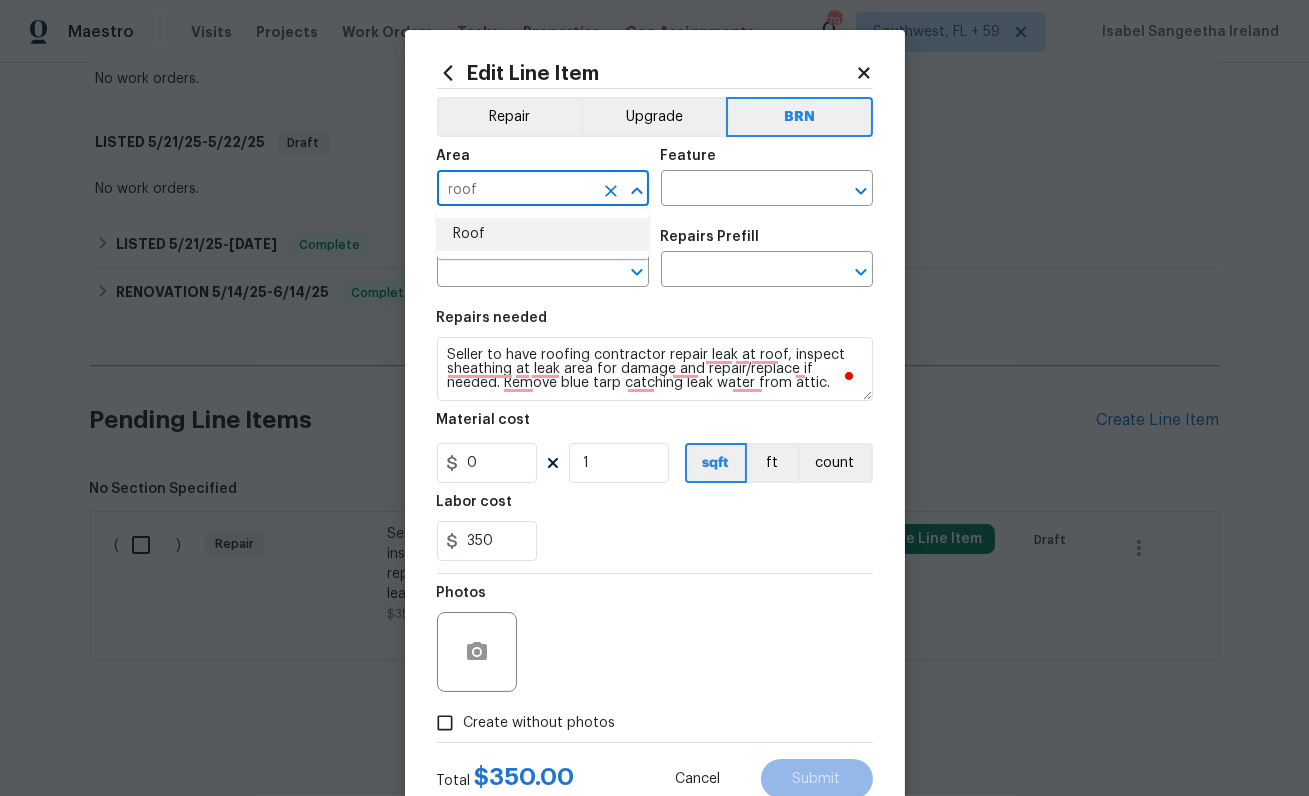 click on "Roof" at bounding box center (543, 234) 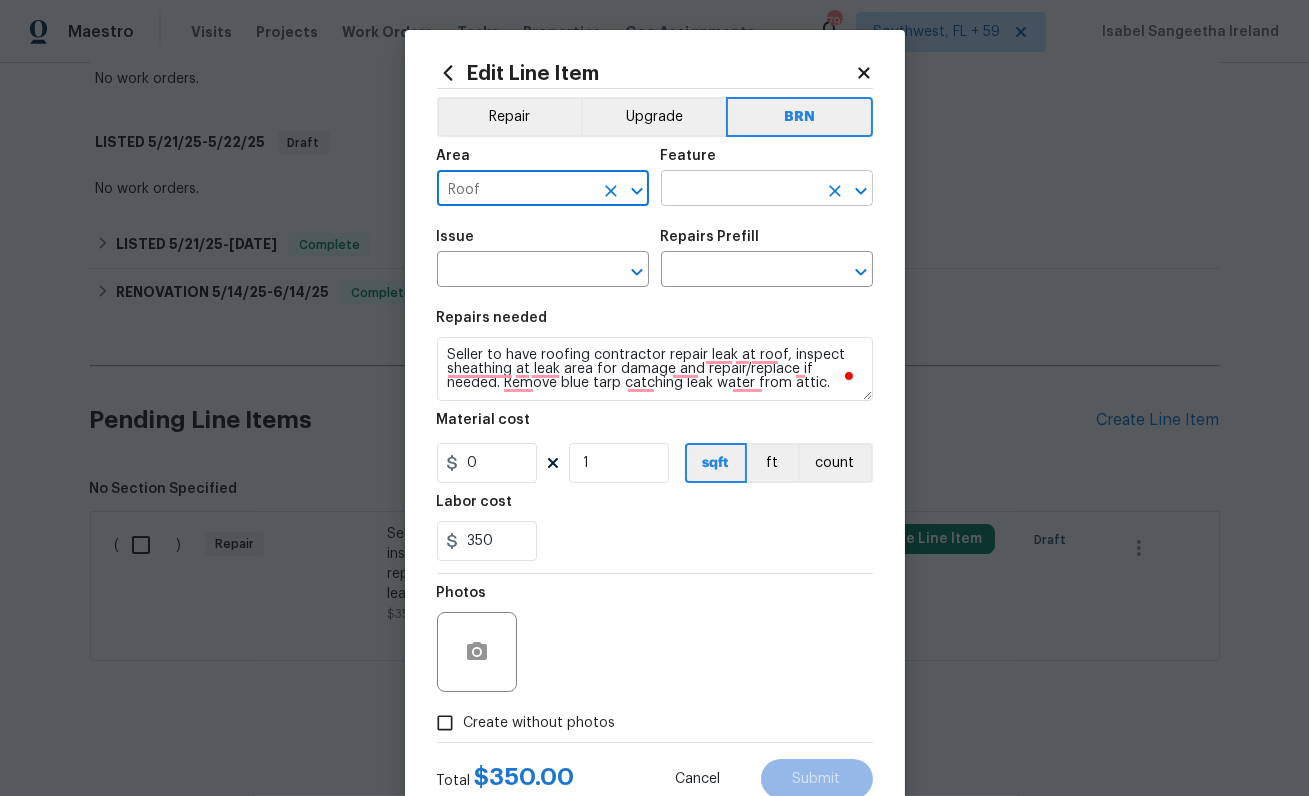 type on "Roof" 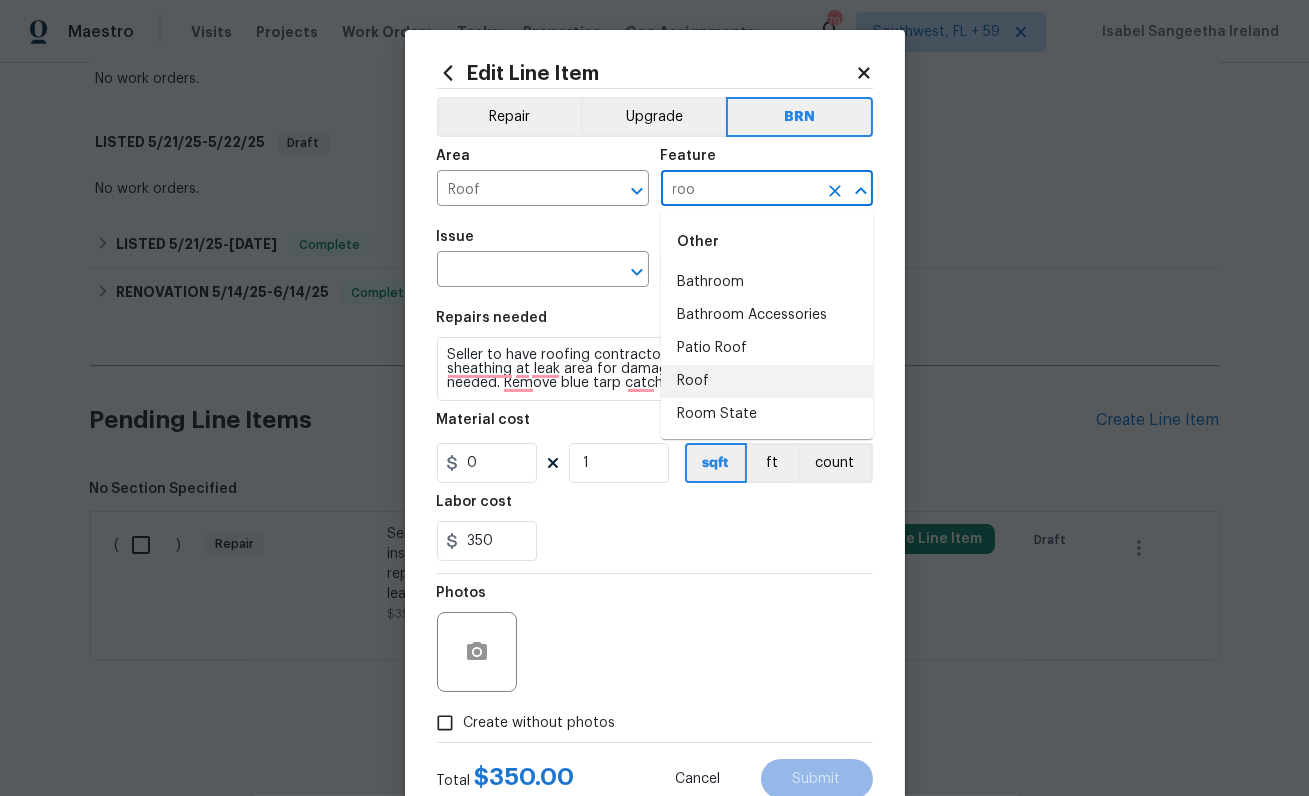 click on "Roof" at bounding box center (767, 381) 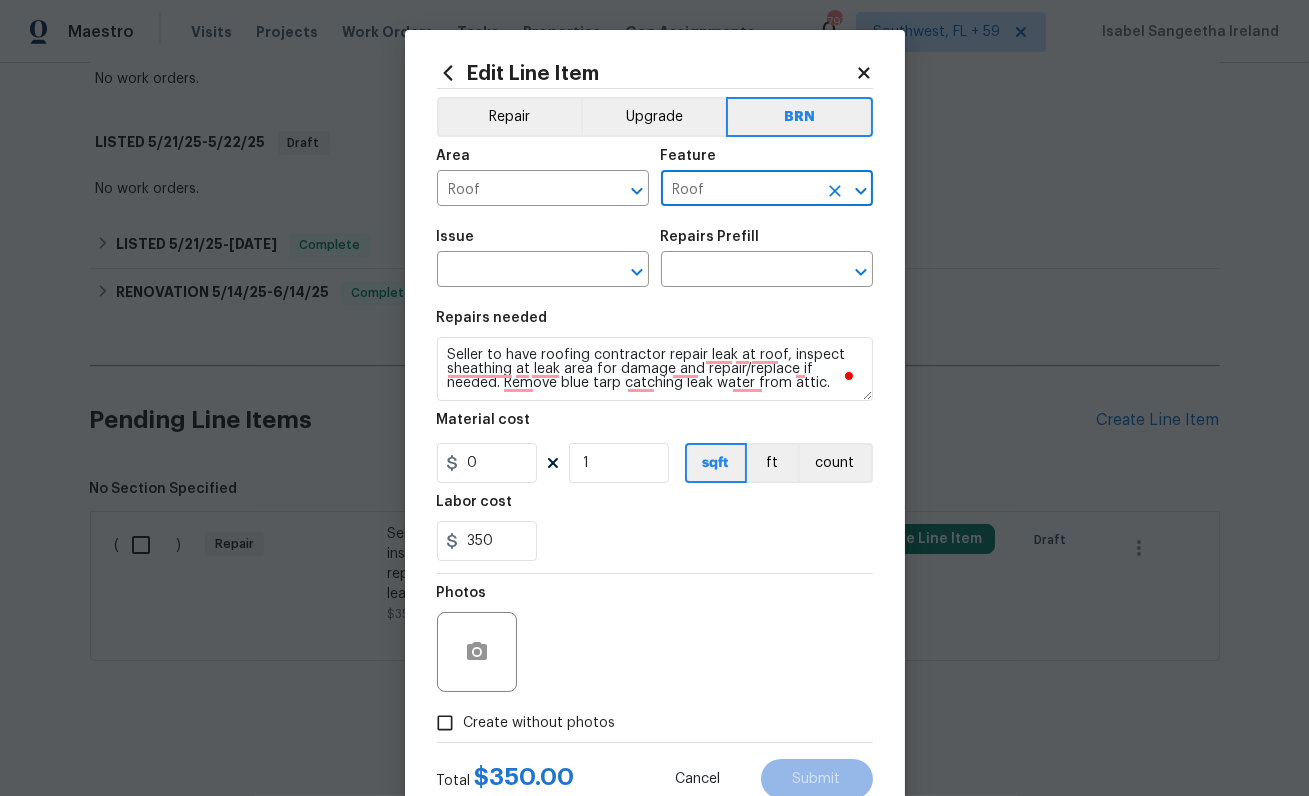 type on "Roof" 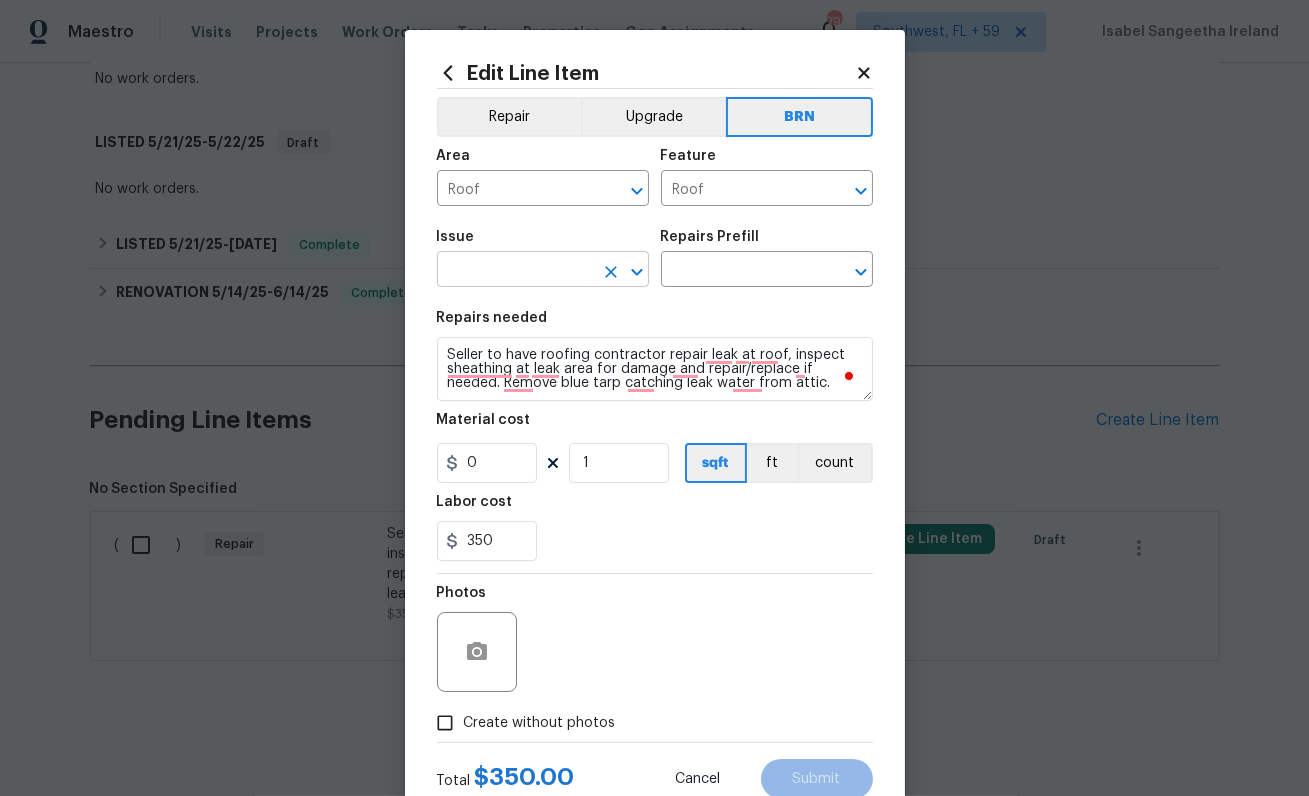 click at bounding box center [515, 271] 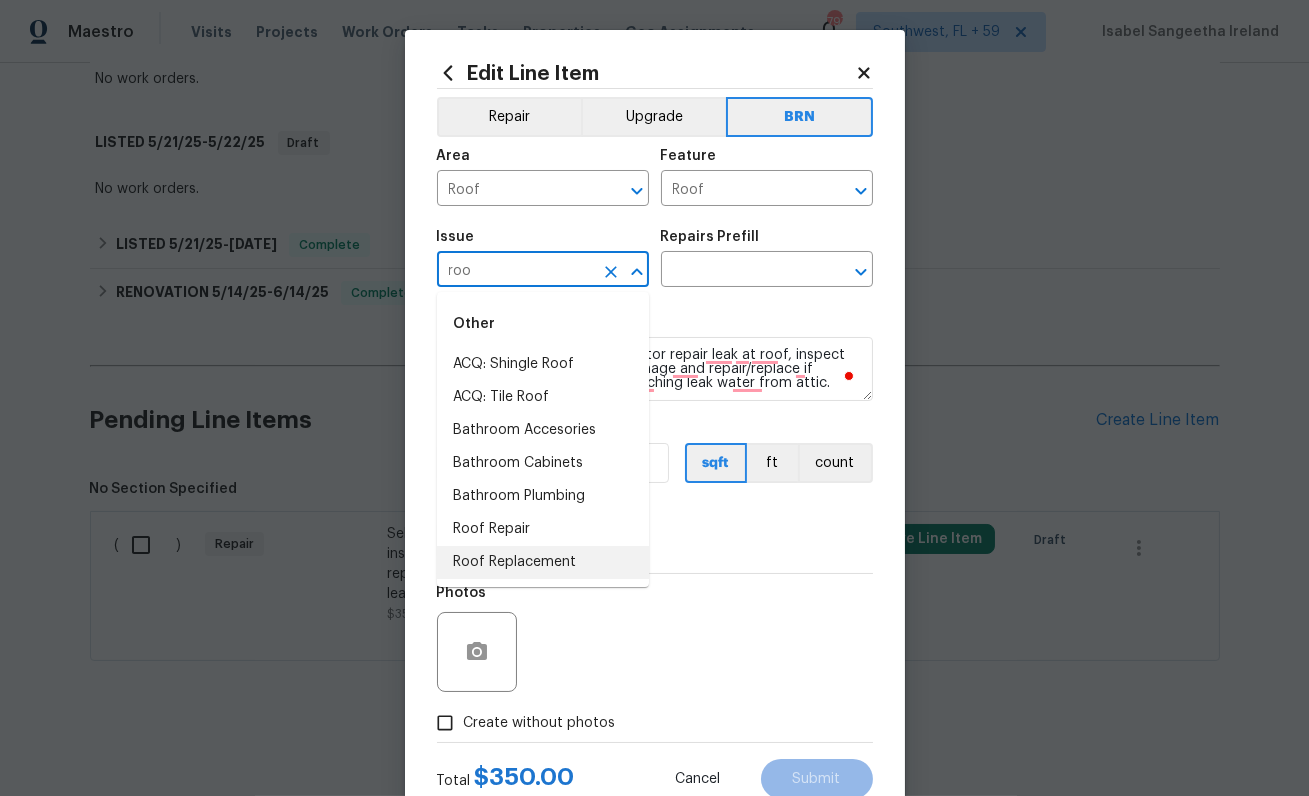 click on "Roof Replacement" at bounding box center (543, 562) 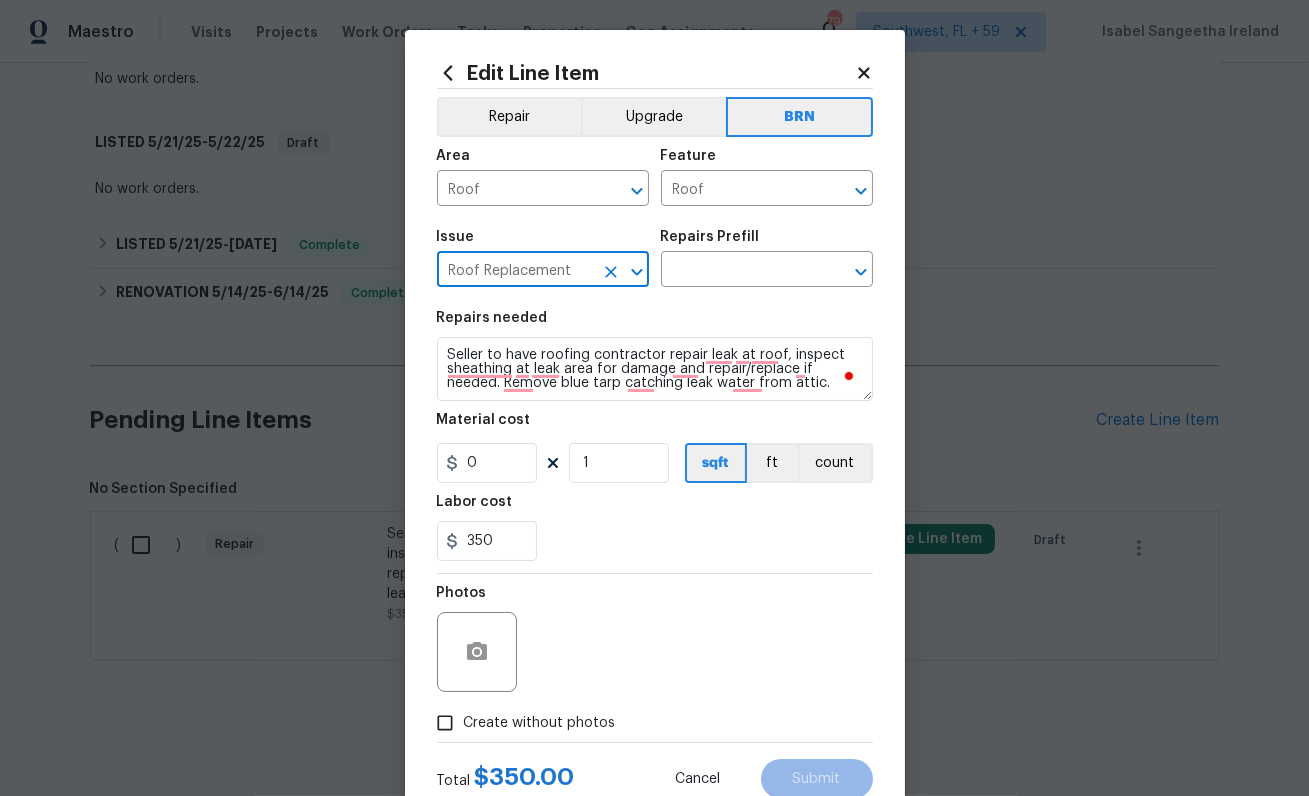 click on "Roof Replacement" at bounding box center [515, 271] 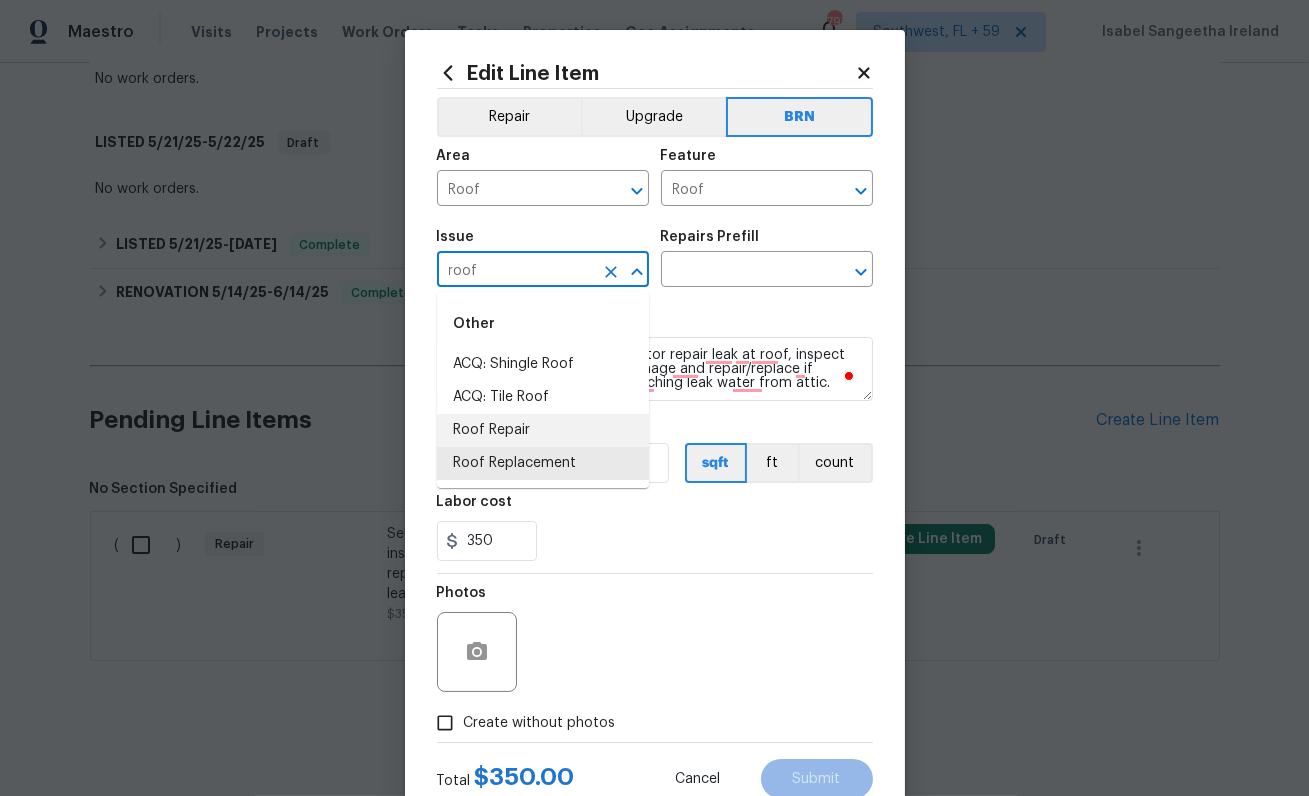 click on "Roof Repair" at bounding box center [543, 430] 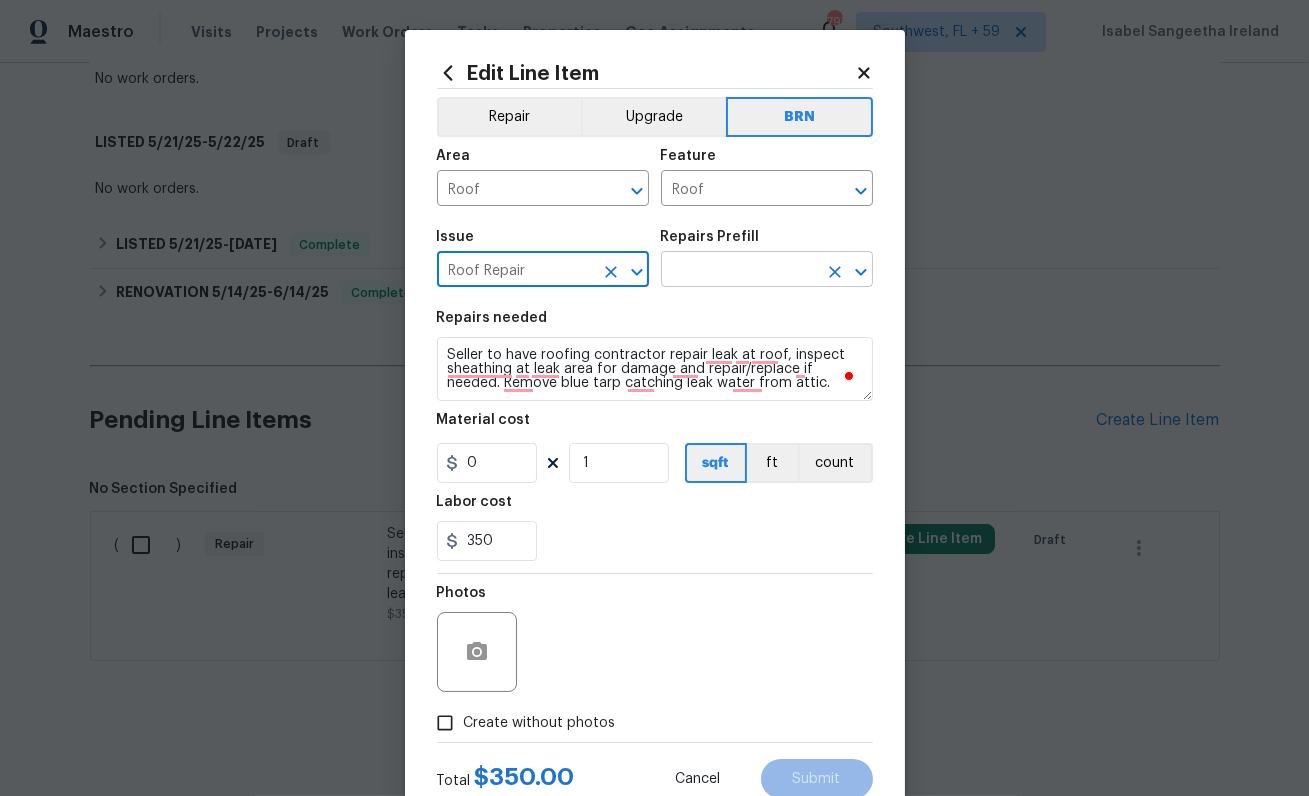 type on "Roof Repair" 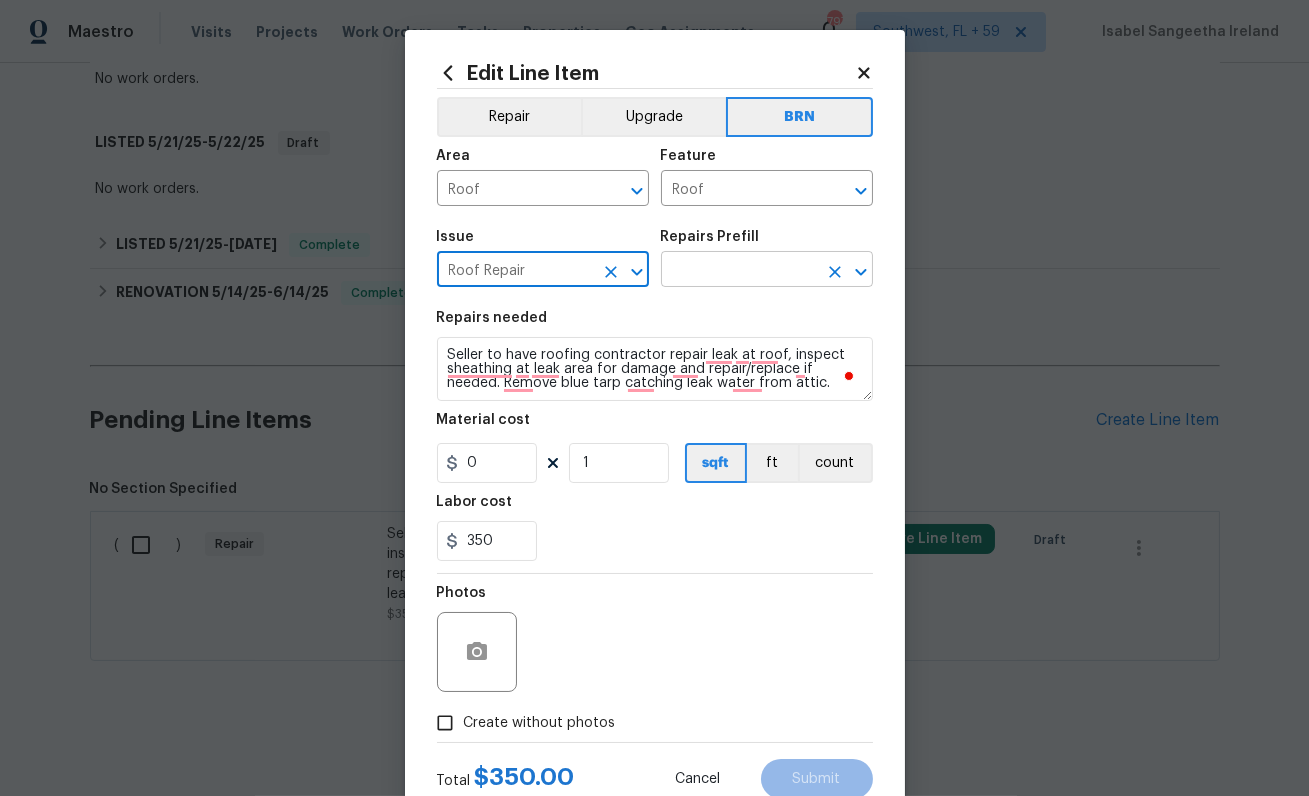 click at bounding box center (739, 271) 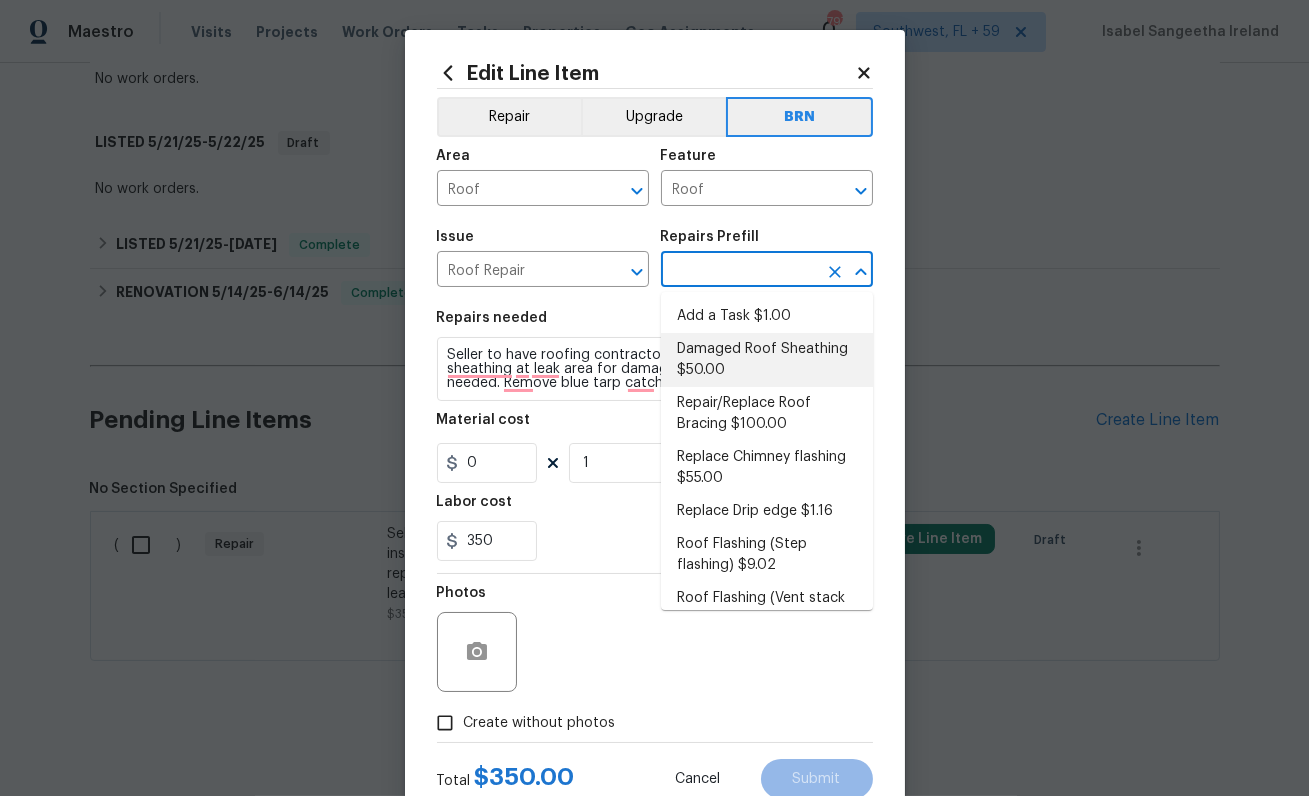 click on "Damaged Roof Sheathing $50.00" at bounding box center (767, 360) 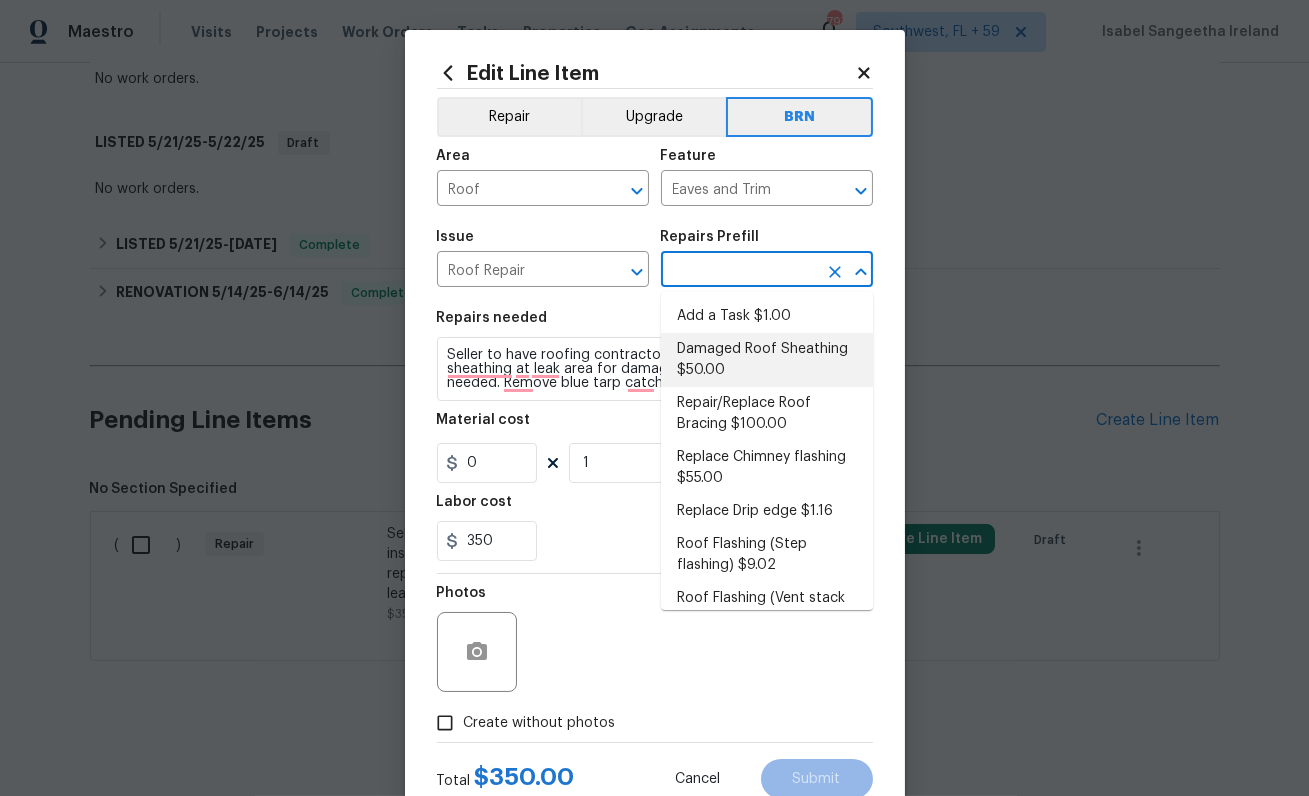 type on "Damaged Roof Sheathing $50.00" 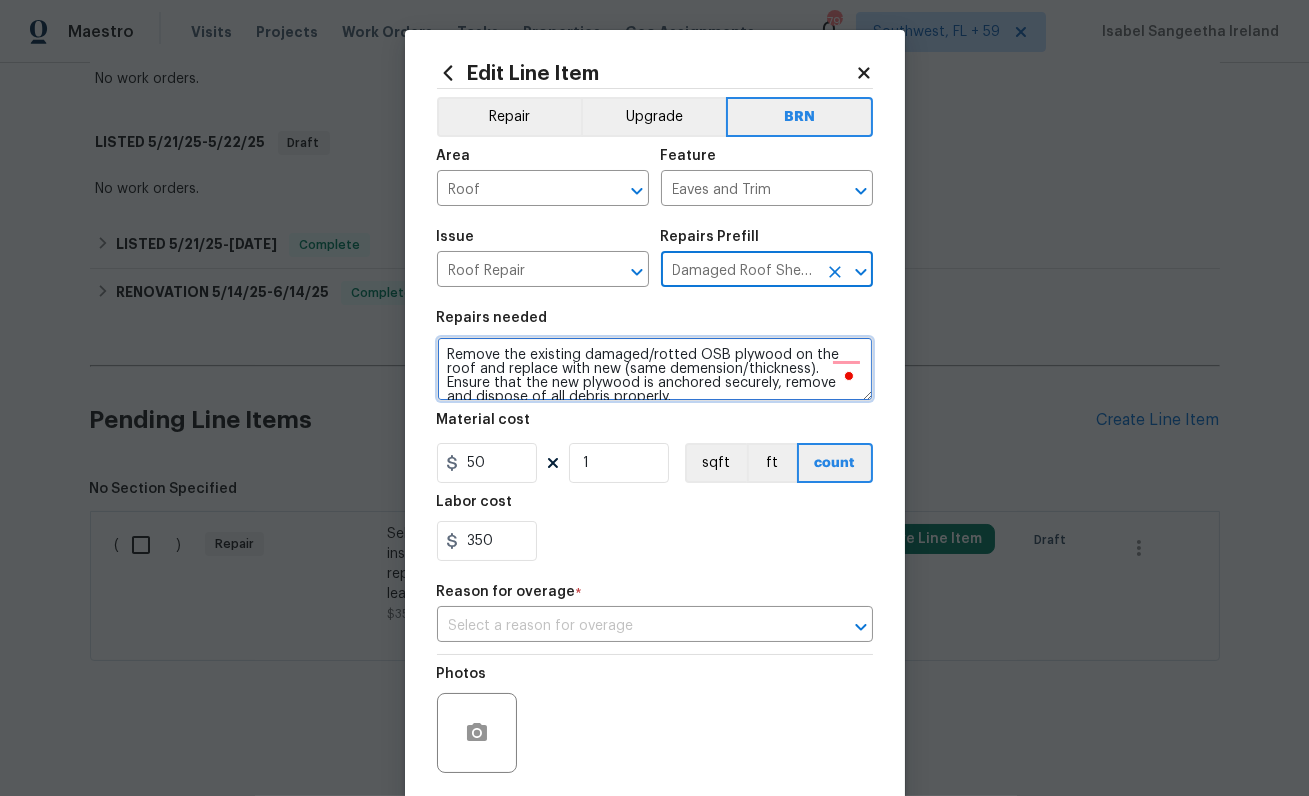 click on "Remove the existing damaged/rotted OSB plywood on the roof and replace with new (same demension/thickness). Ensure that the new plywood is anchored securely, remove and dispose of all debris properly." at bounding box center (655, 369) 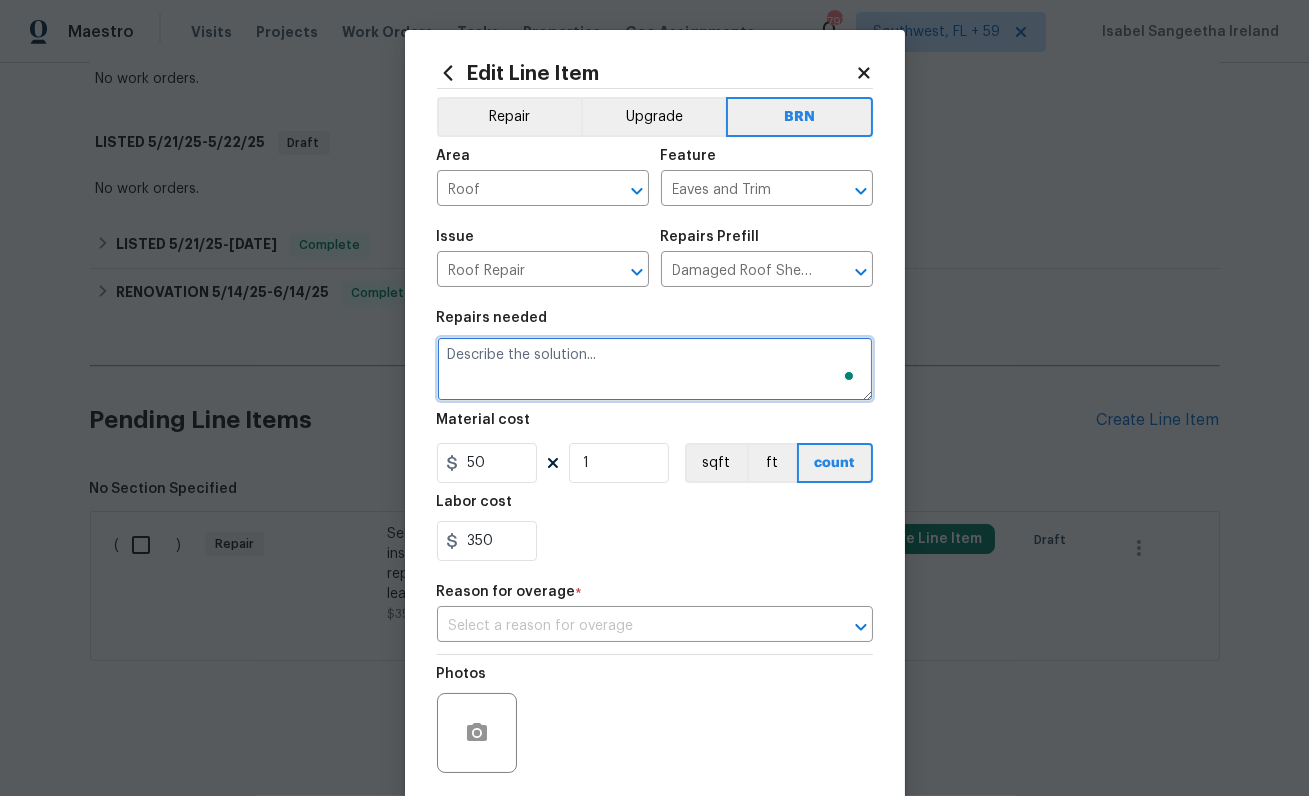 paste on "Seller to have roofing contractor repair leak at roof, inspect sheathing at leak area for damage and repair/replace if needed. Remove blue tarp catching leak water from attic." 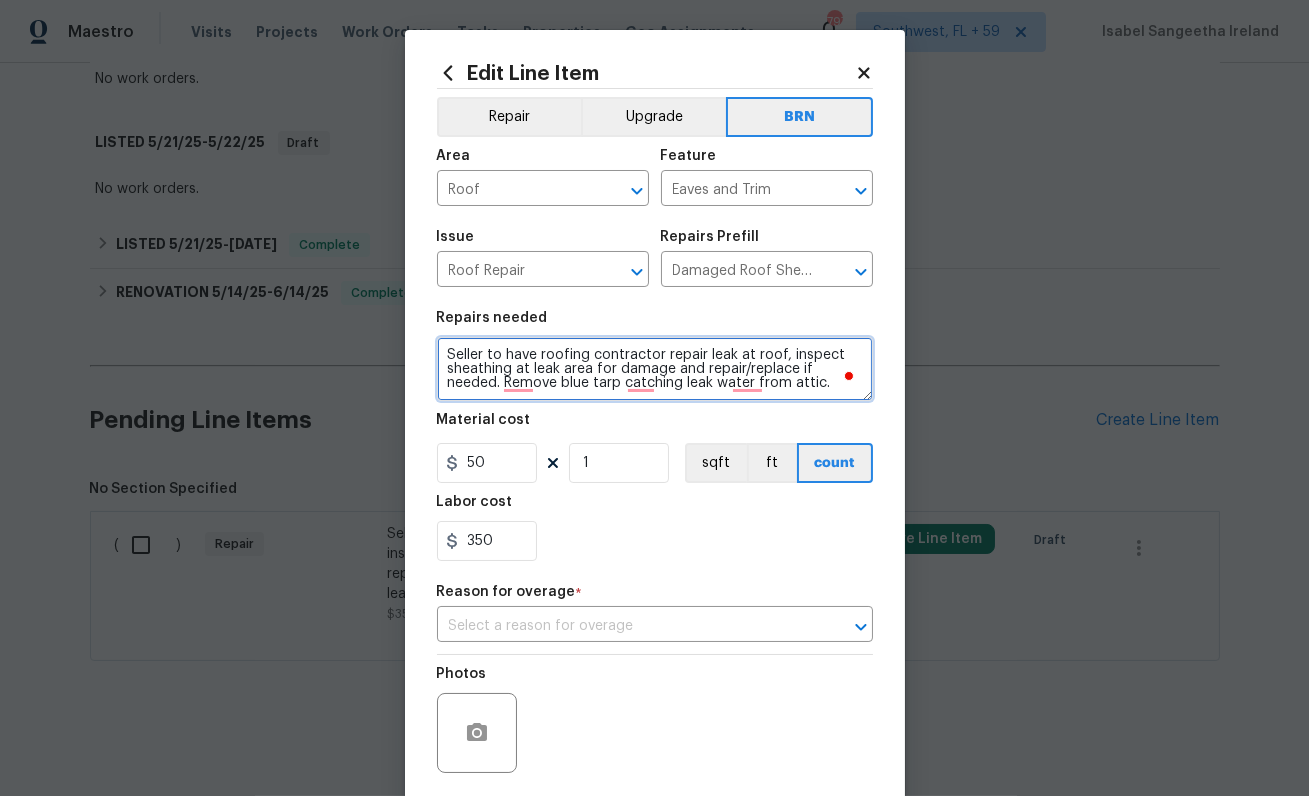 type on "Seller to have roofing contractor repair leak at roof, inspect sheathing at leak area for damage and repair/replace if needed. Remove blue tarp catching leak water from attic." 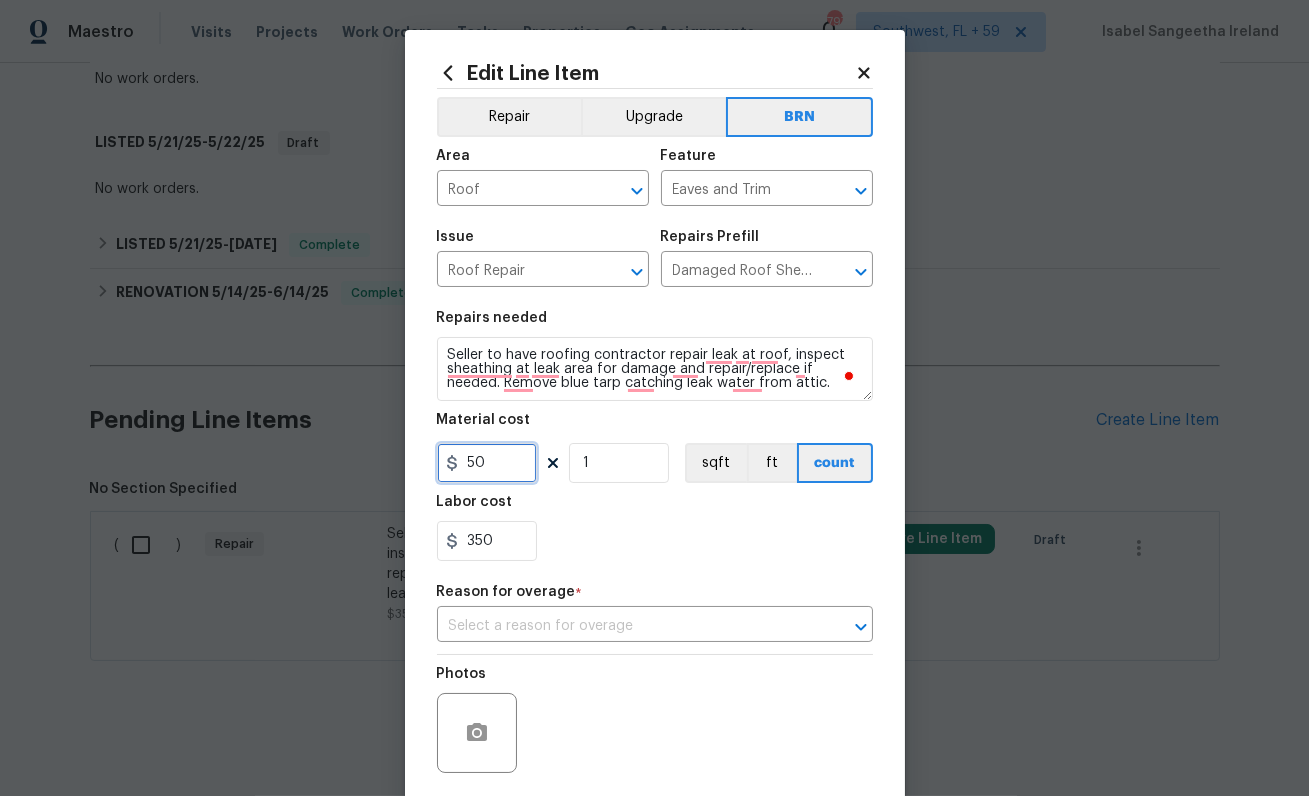 click on "50" at bounding box center (487, 463) 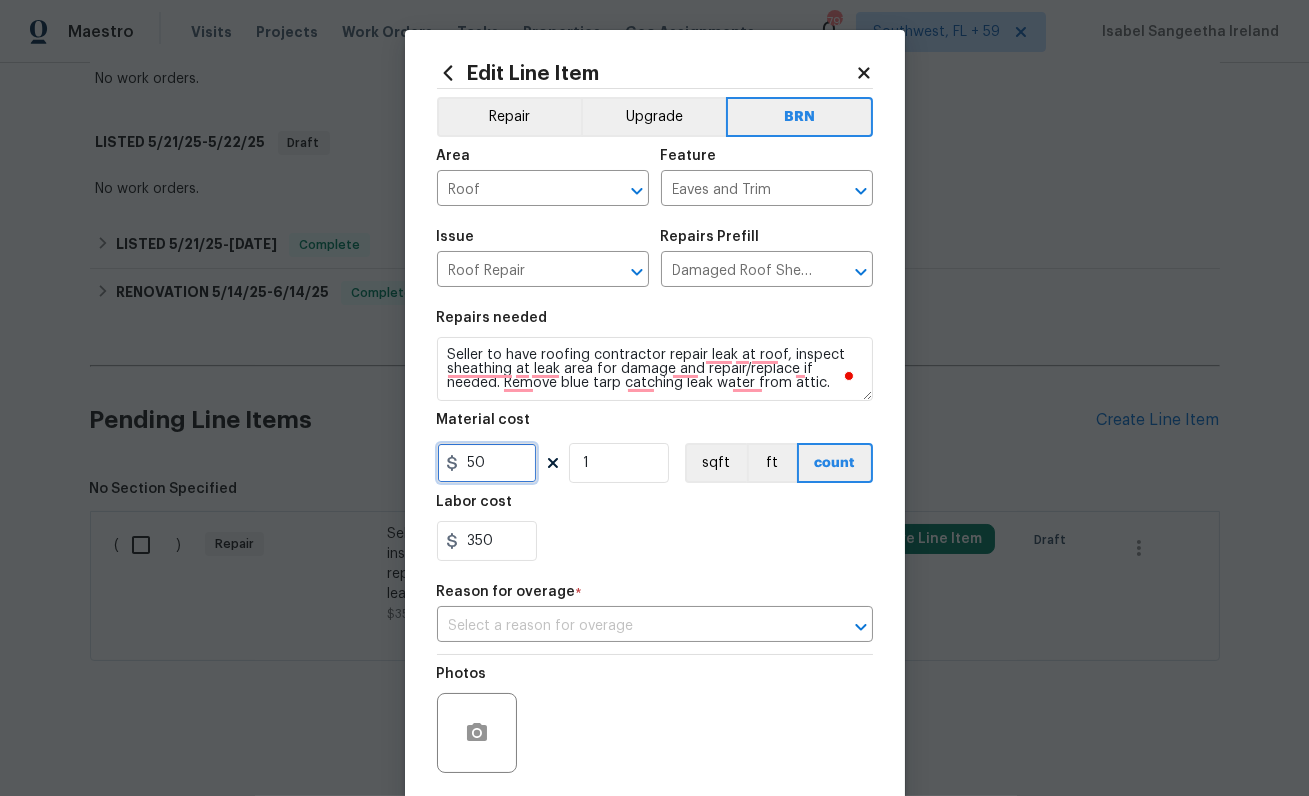 click on "50" at bounding box center [487, 463] 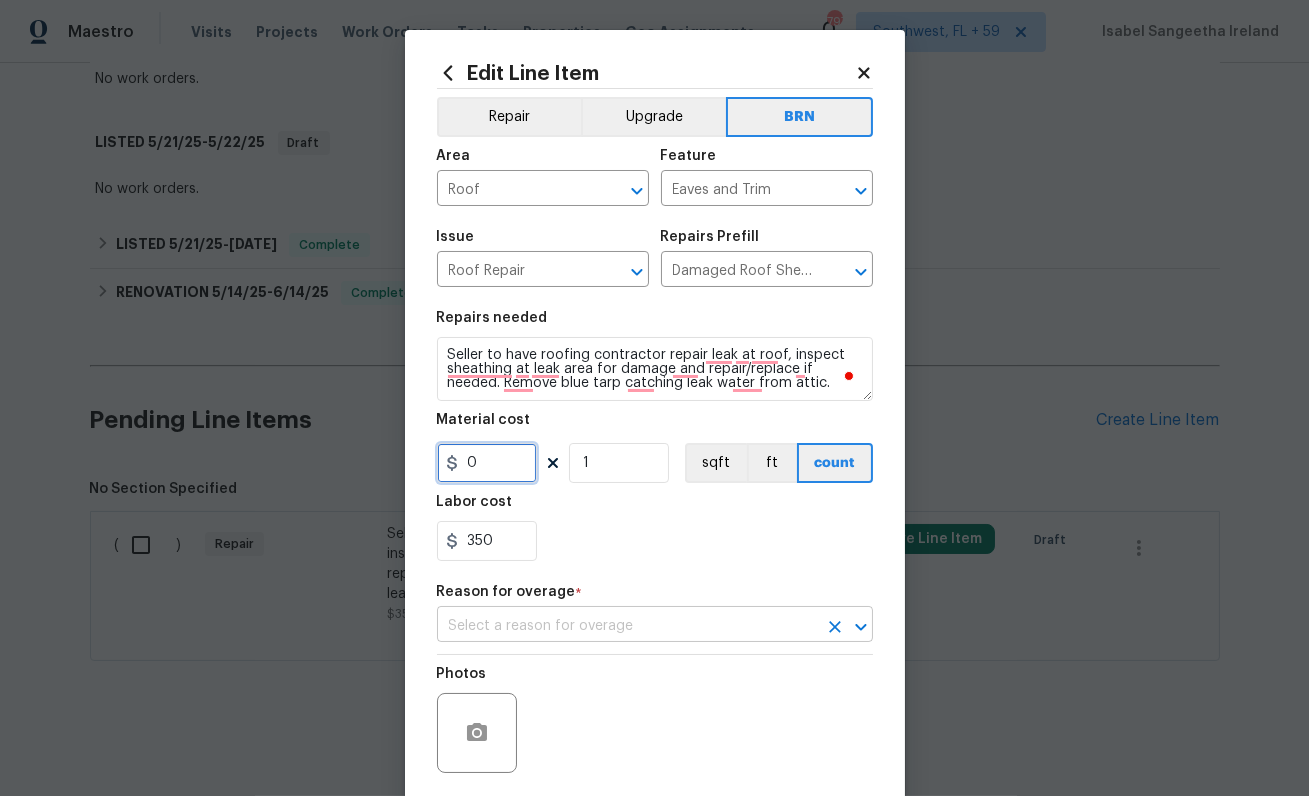 type on "0" 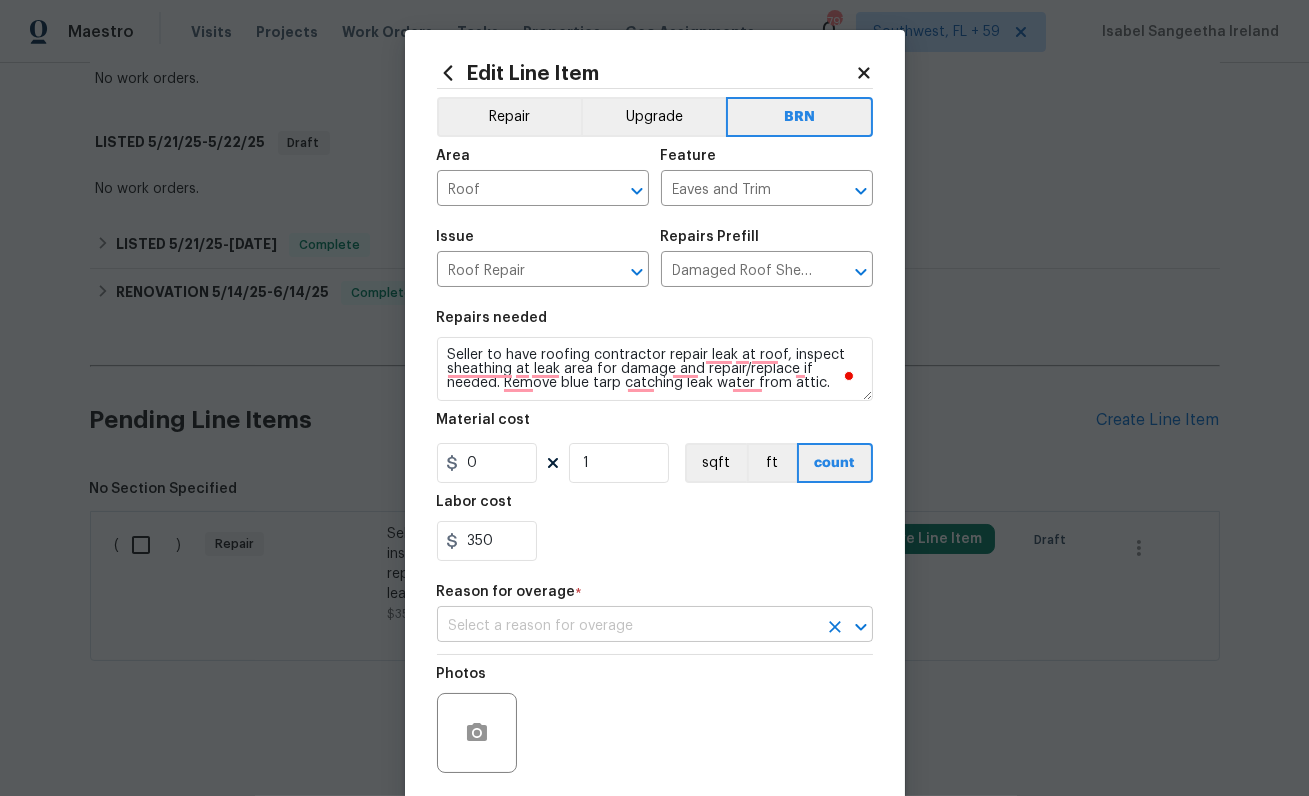 click at bounding box center [627, 626] 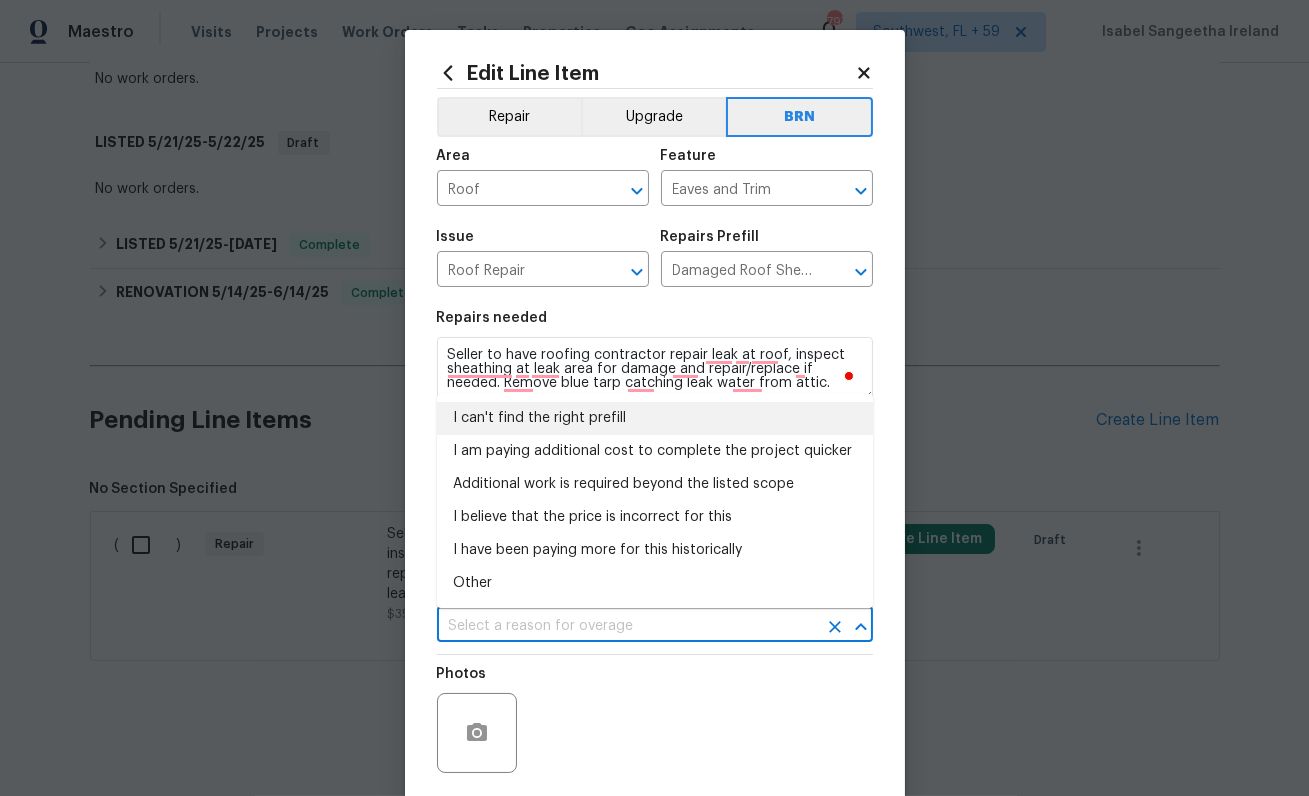 click on "I can't find the right prefill" at bounding box center (655, 418) 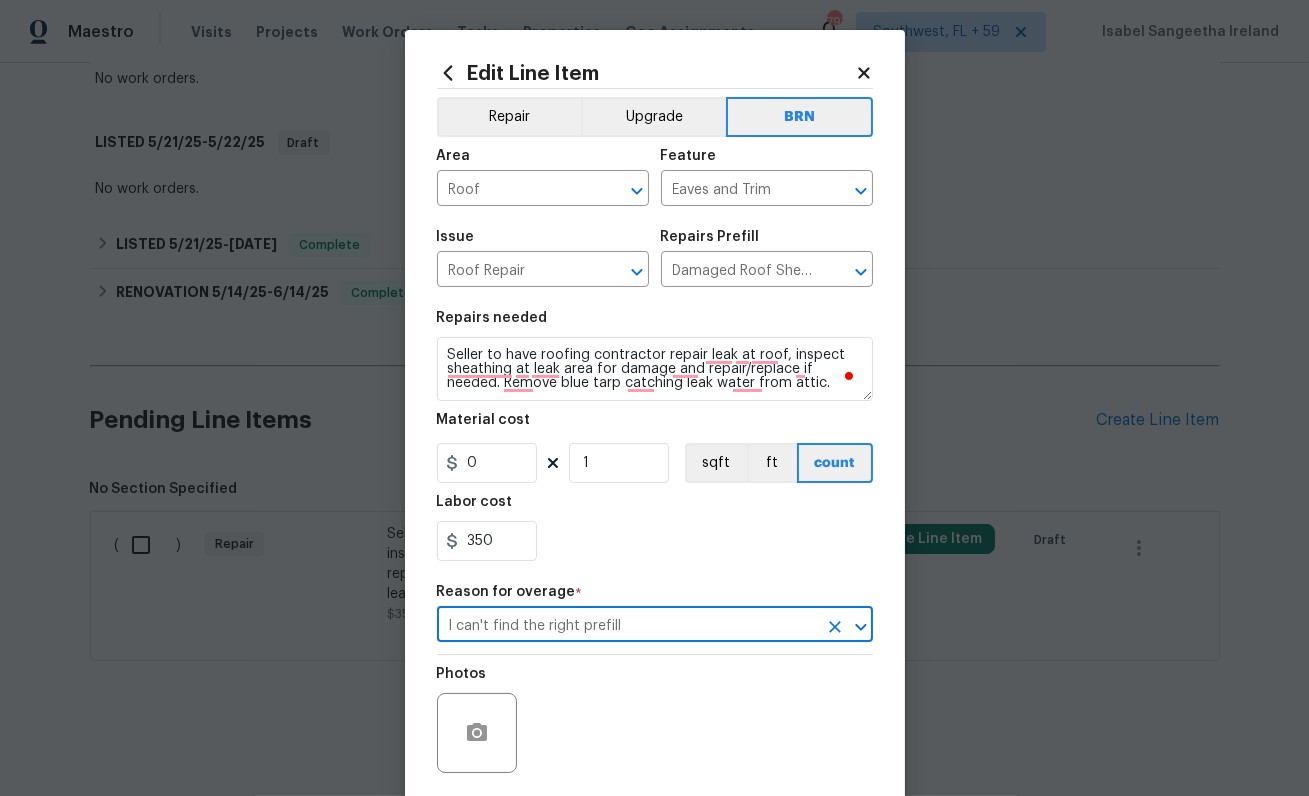scroll, scrollTop: 146, scrollLeft: 0, axis: vertical 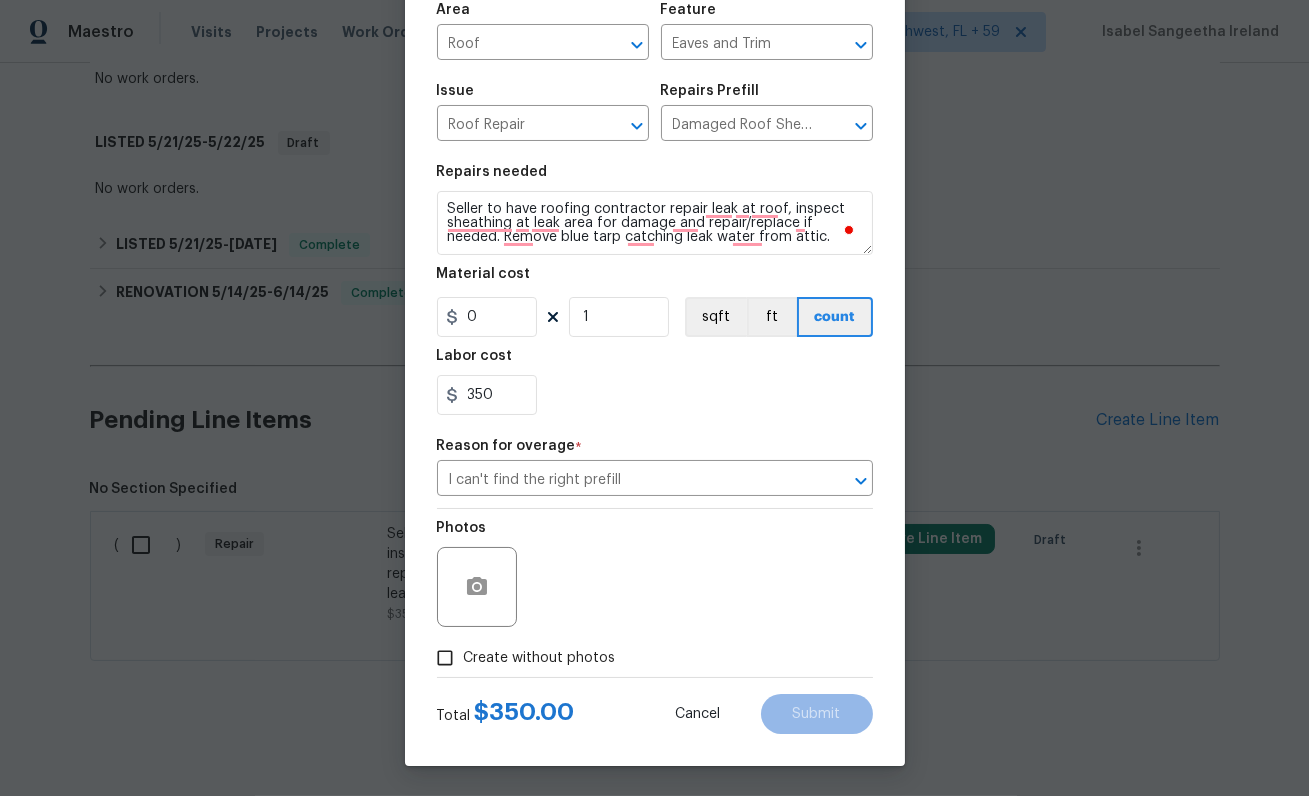 click on "Create without photos" at bounding box center [540, 658] 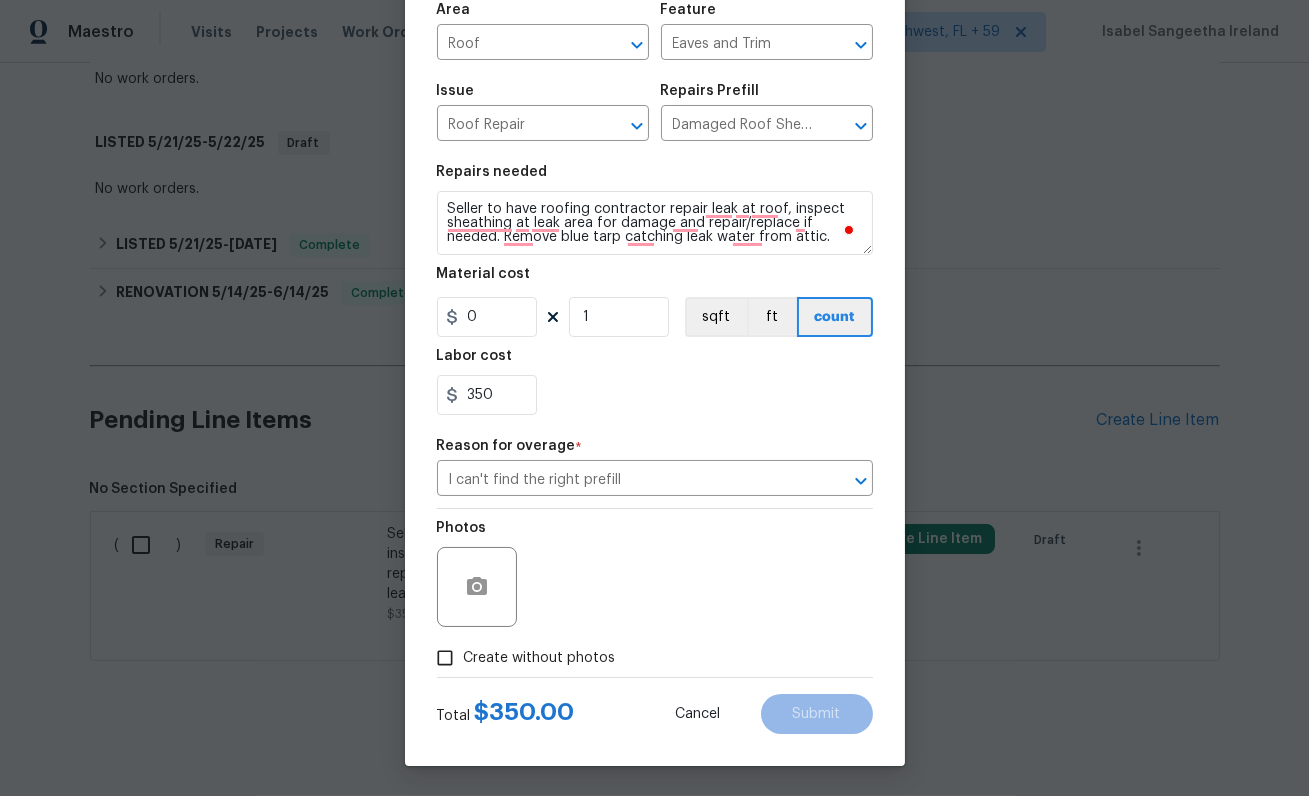 click on "Create without photos" at bounding box center [445, 658] 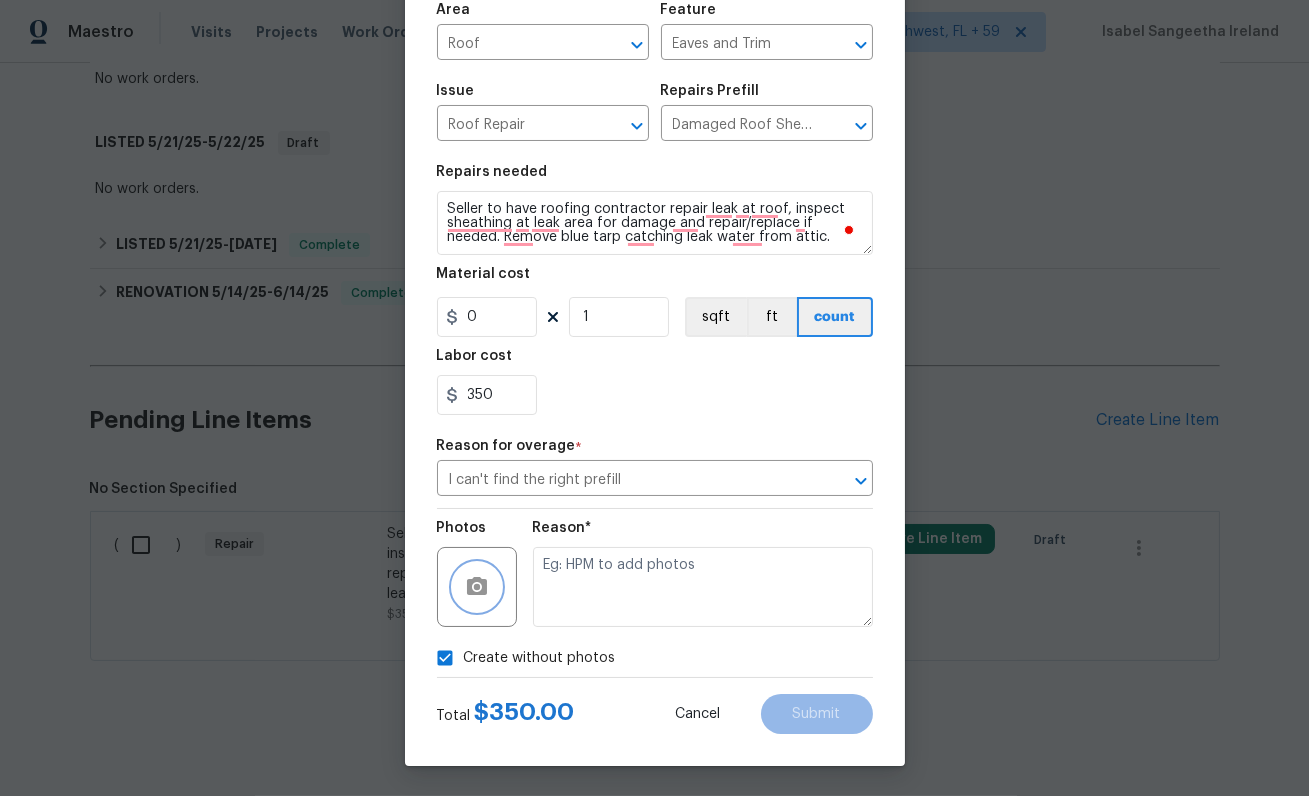 click 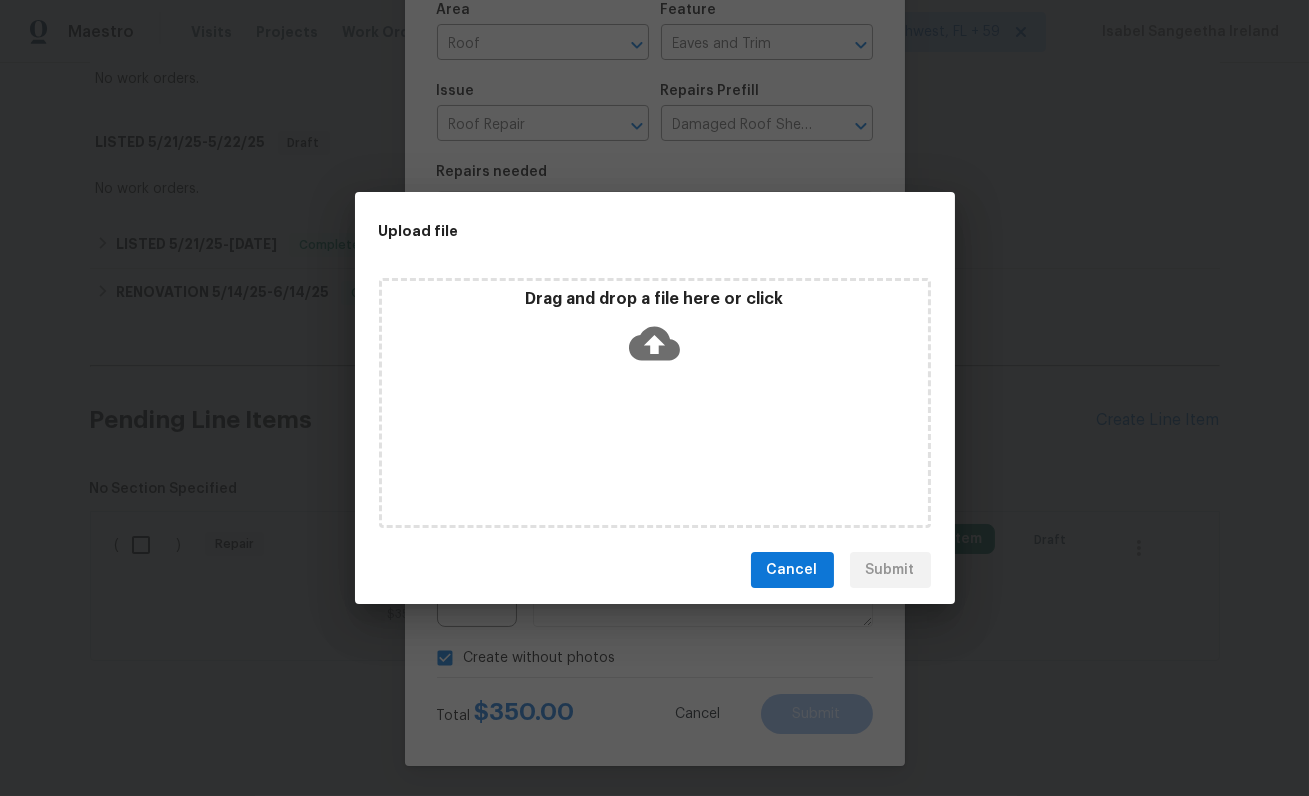 click on "Drag and drop a file here or click" at bounding box center (655, 332) 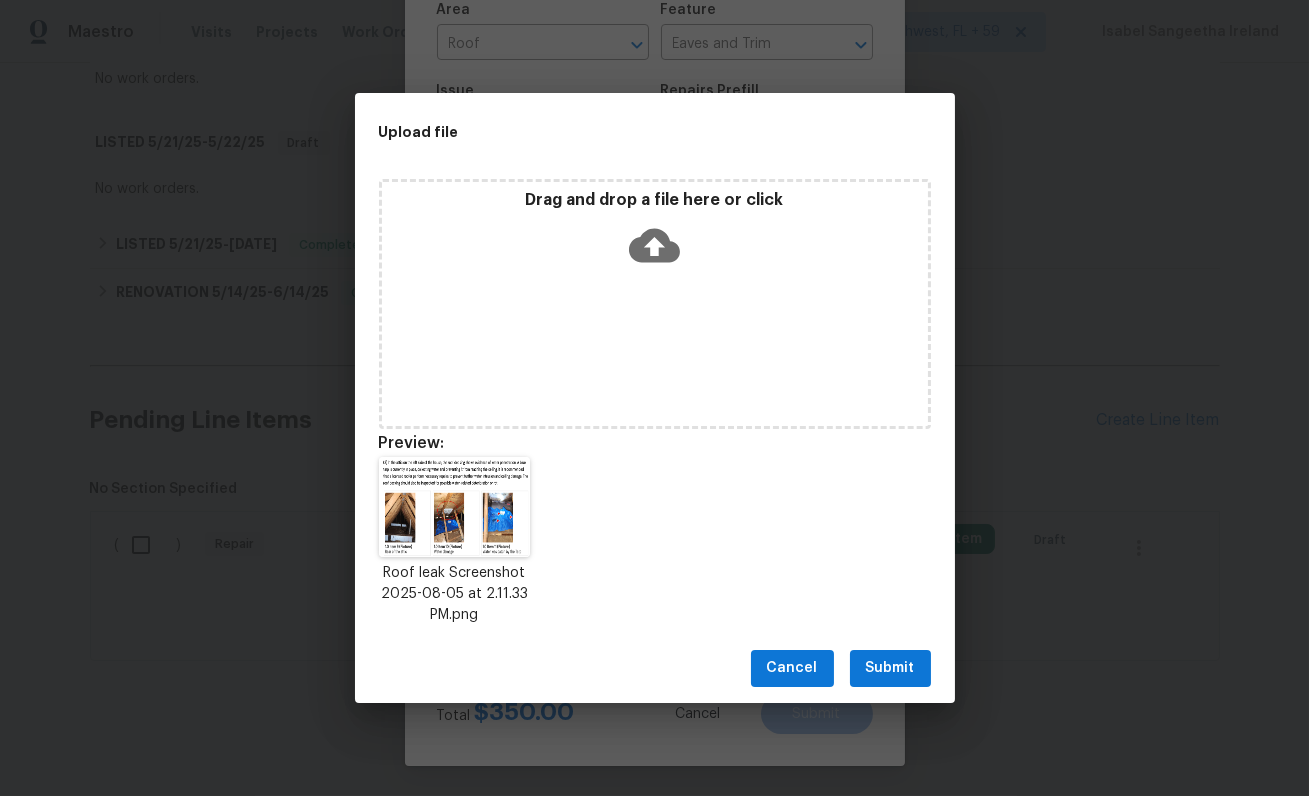click on "Submit" at bounding box center (890, 668) 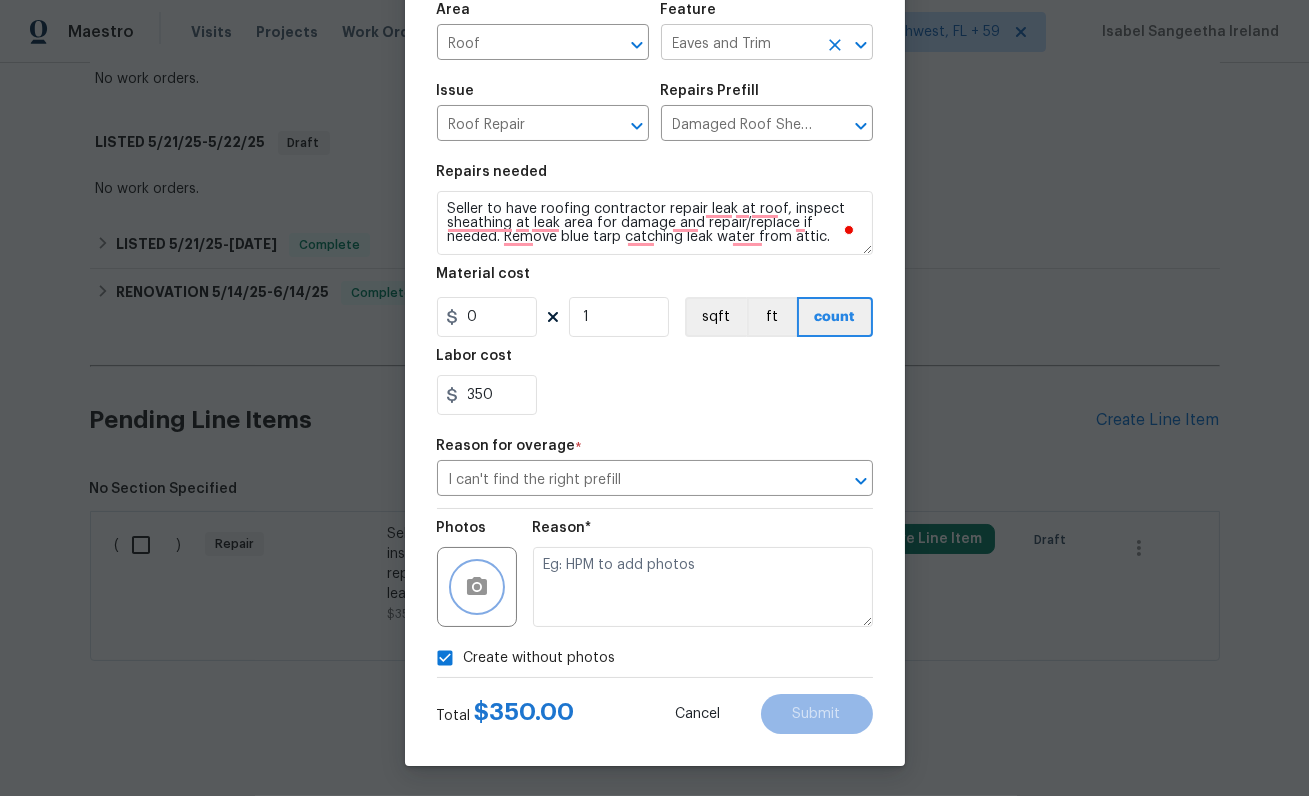 checkbox on "false" 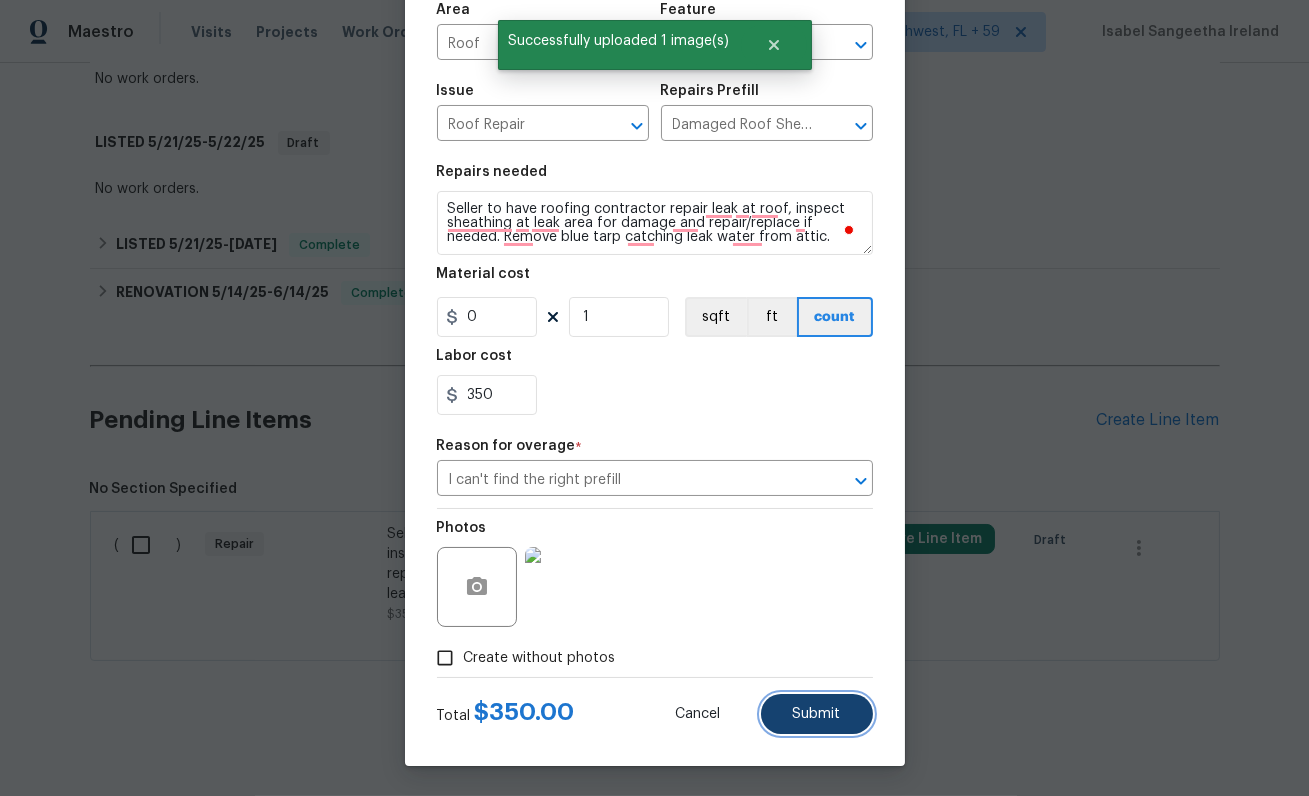 click on "Submit" at bounding box center [817, 714] 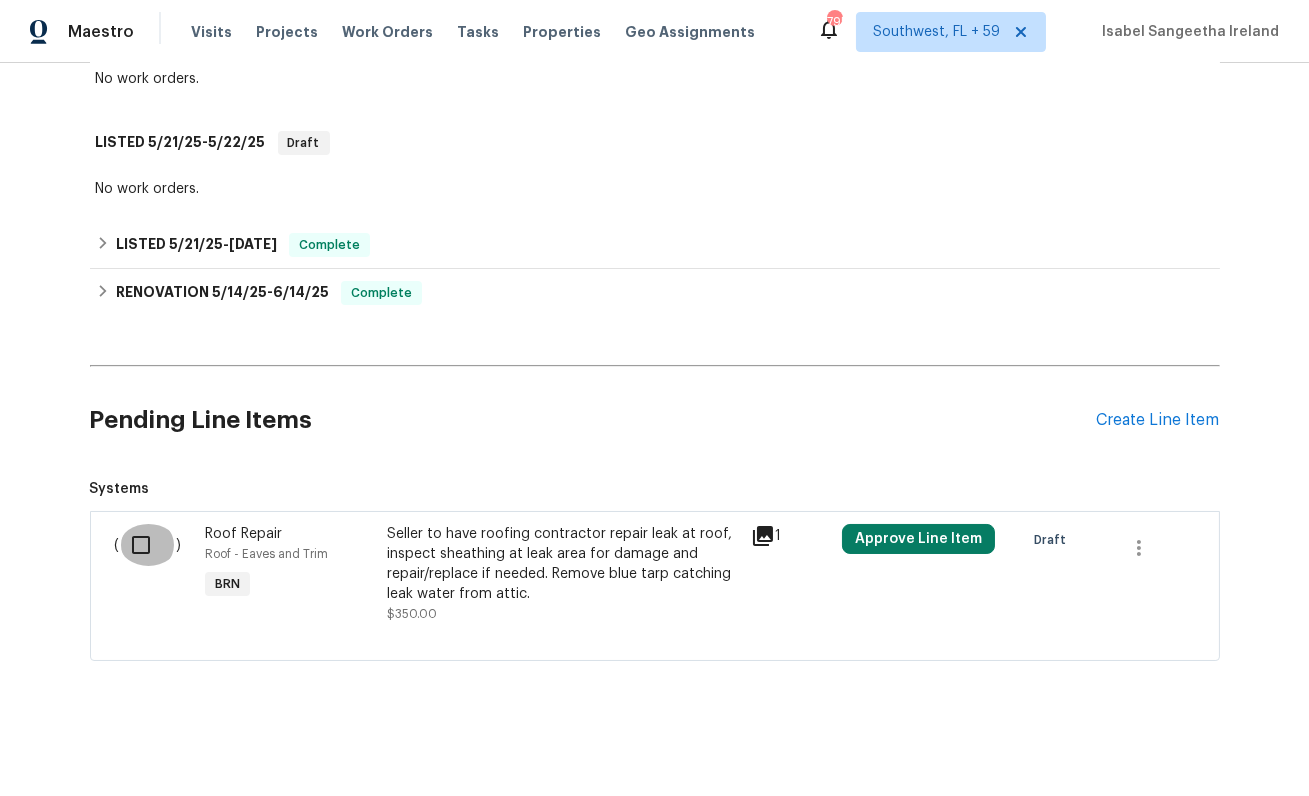 click at bounding box center [148, 545] 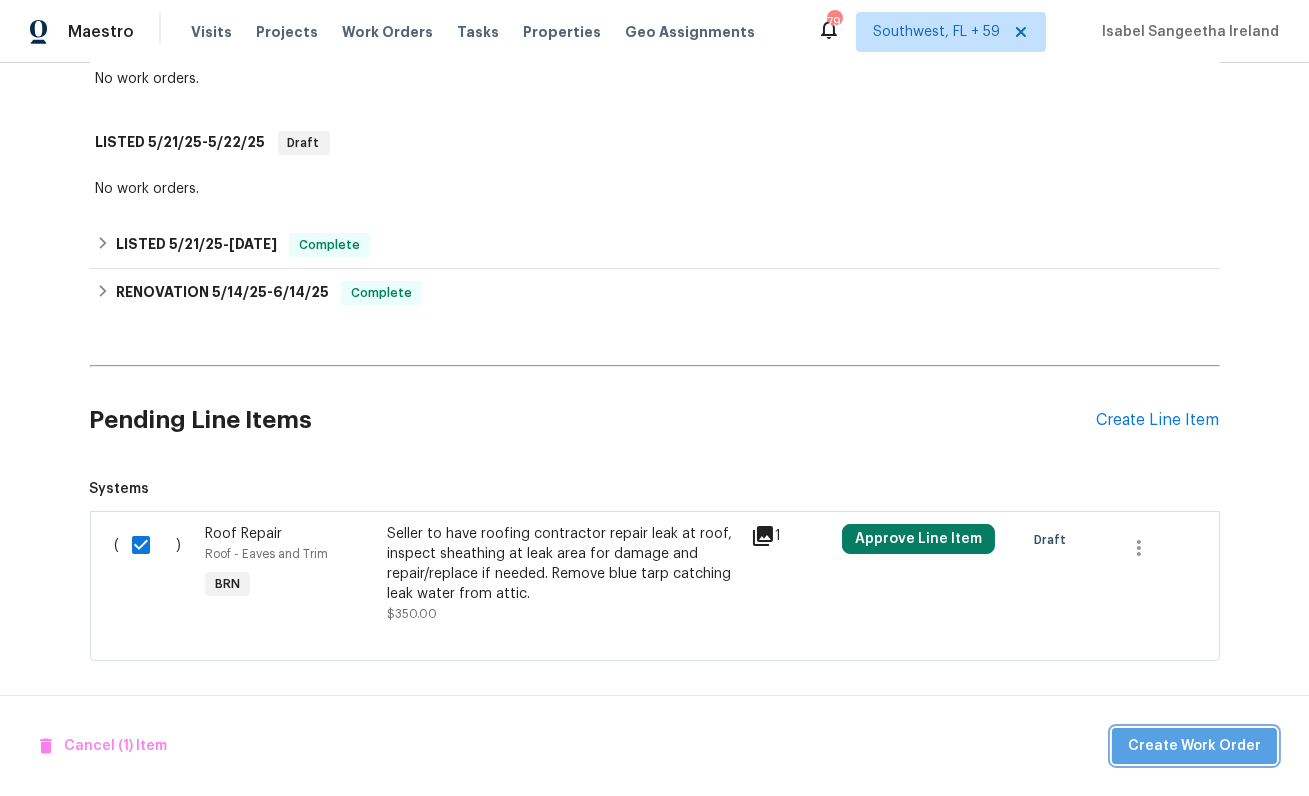 click on "Create Work Order" at bounding box center [1194, 746] 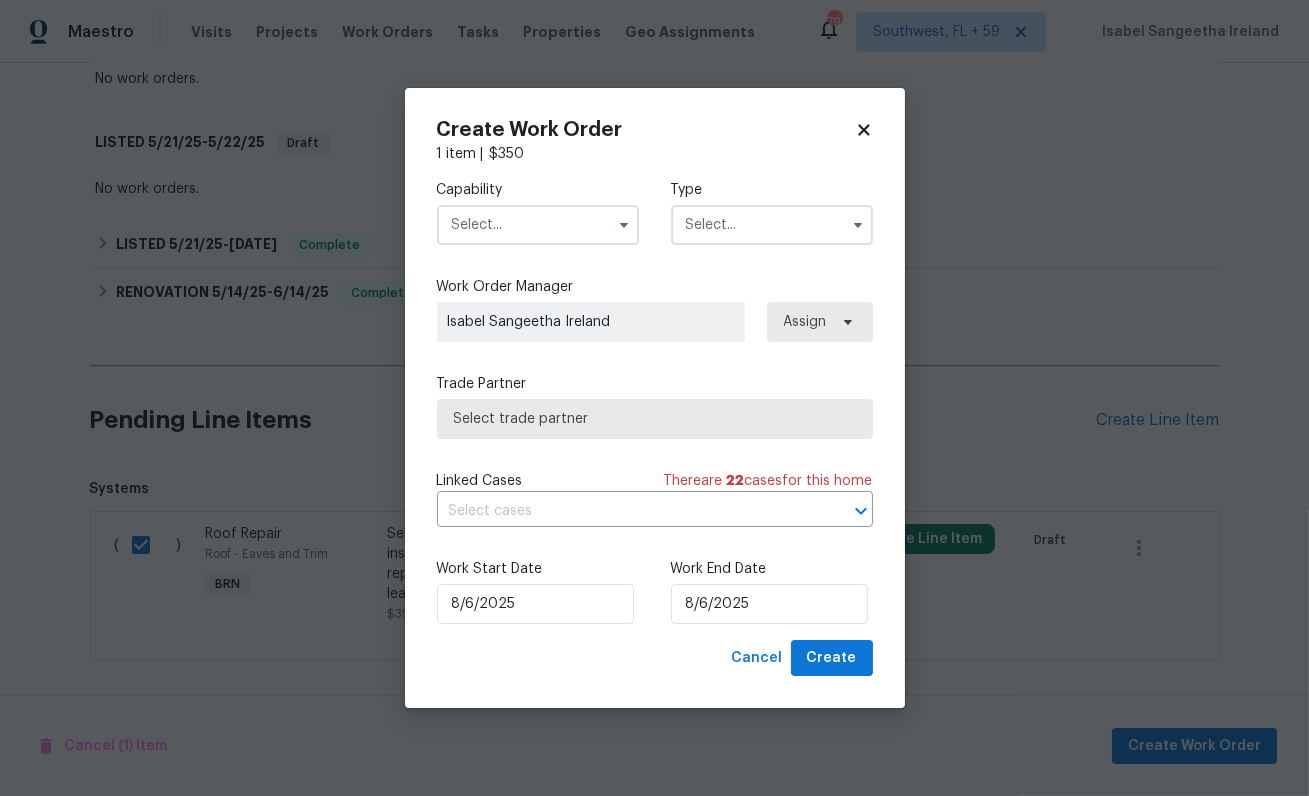click at bounding box center (538, 225) 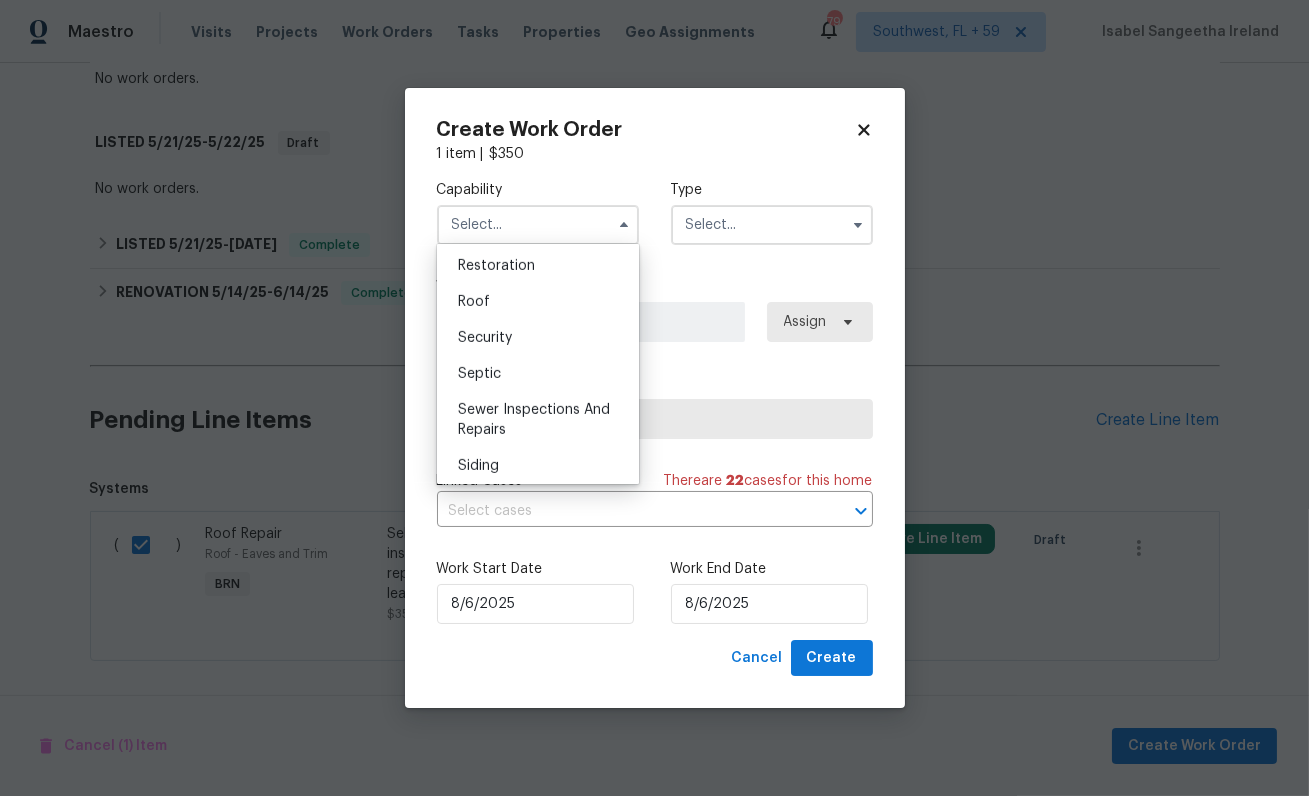 scroll, scrollTop: 1900, scrollLeft: 0, axis: vertical 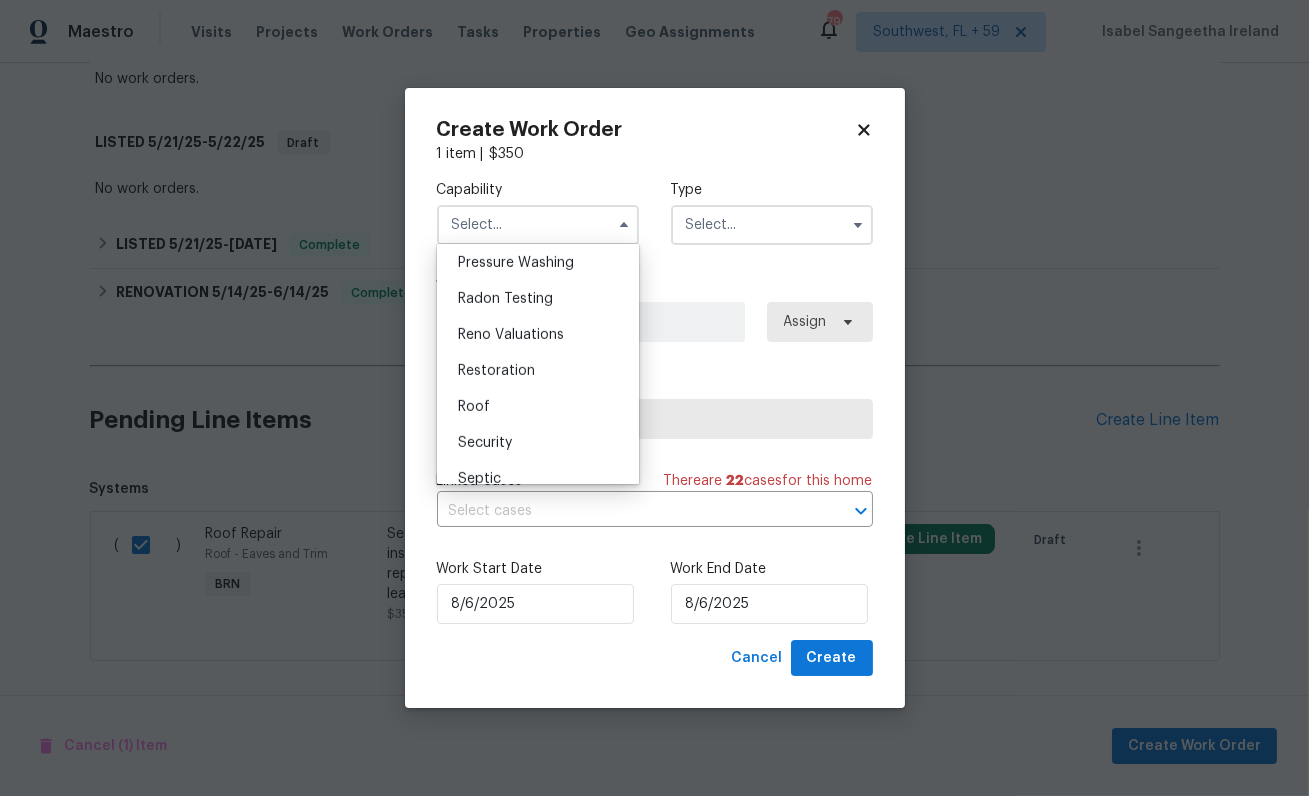 click on "Roof" at bounding box center (538, 407) 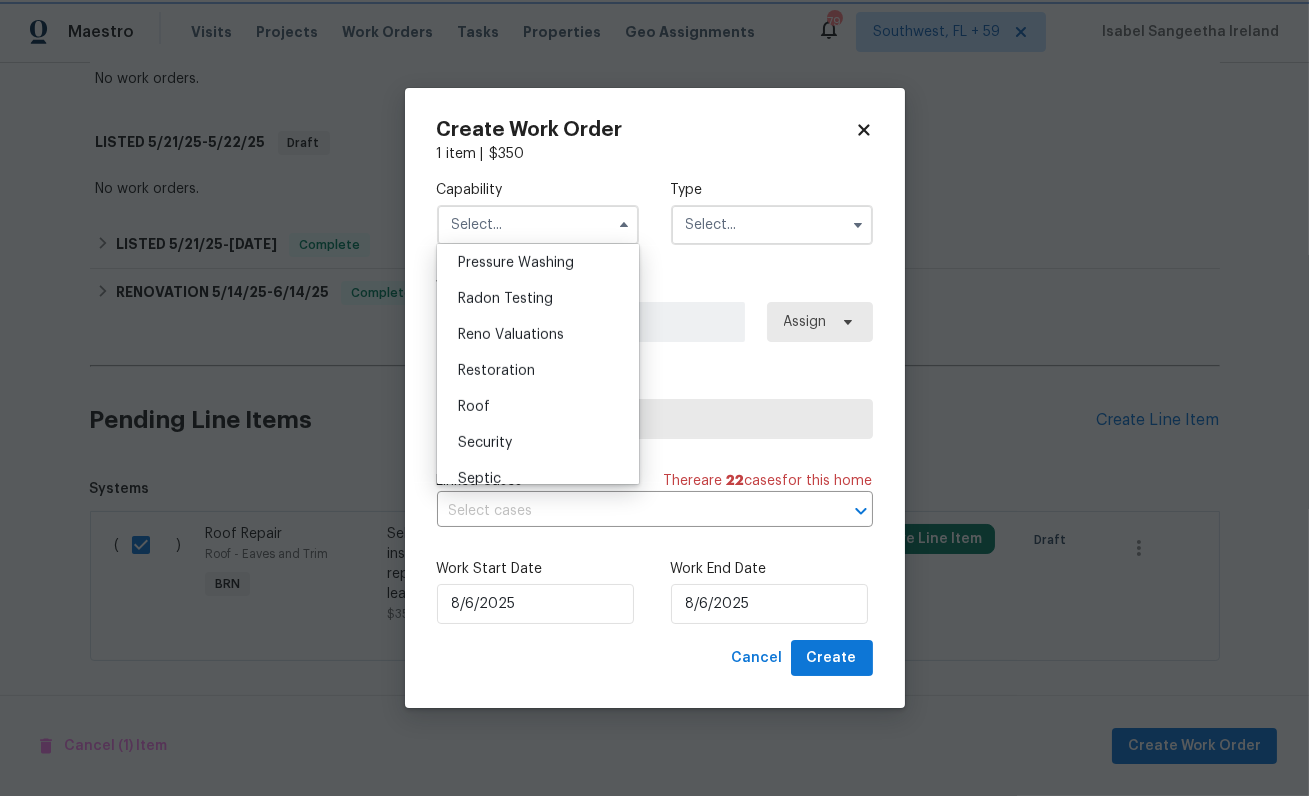 type on "Roof" 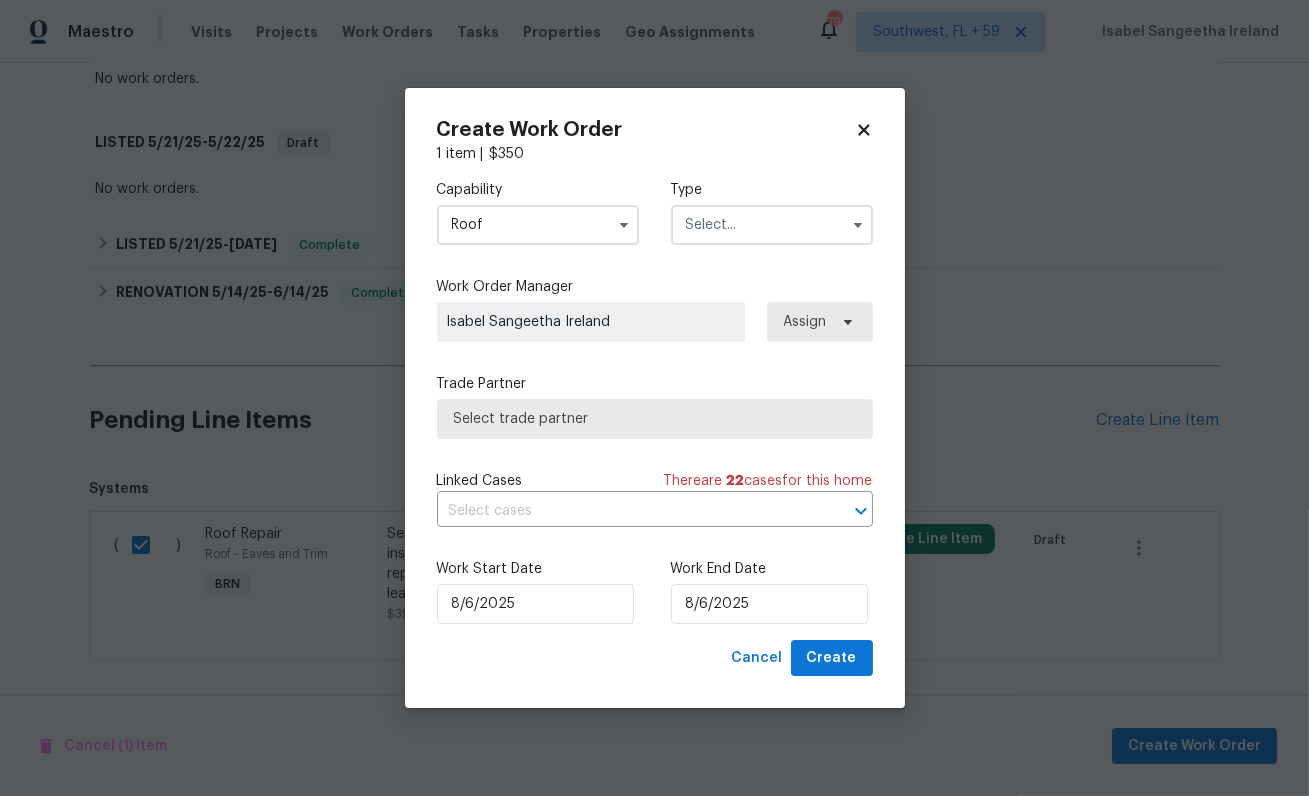 click on "Type" at bounding box center (772, 212) 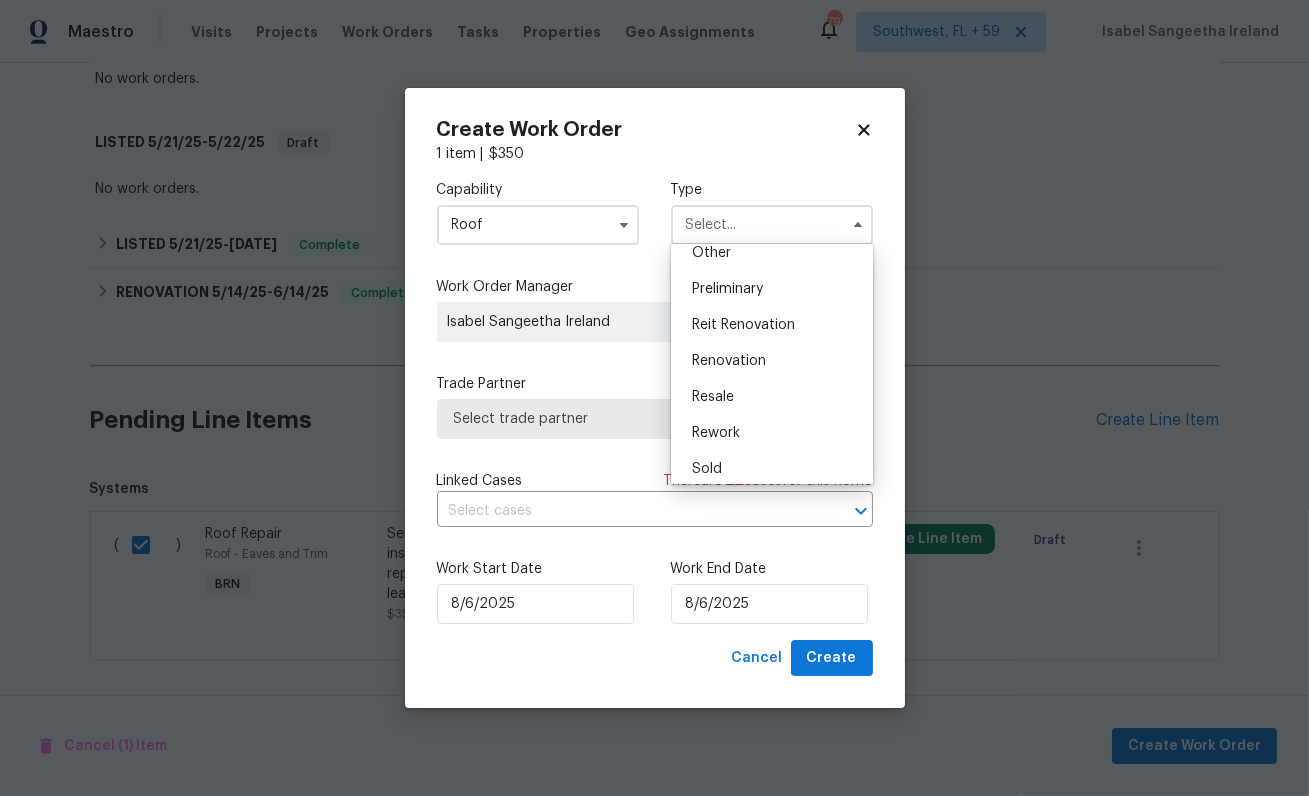 scroll, scrollTop: 454, scrollLeft: 0, axis: vertical 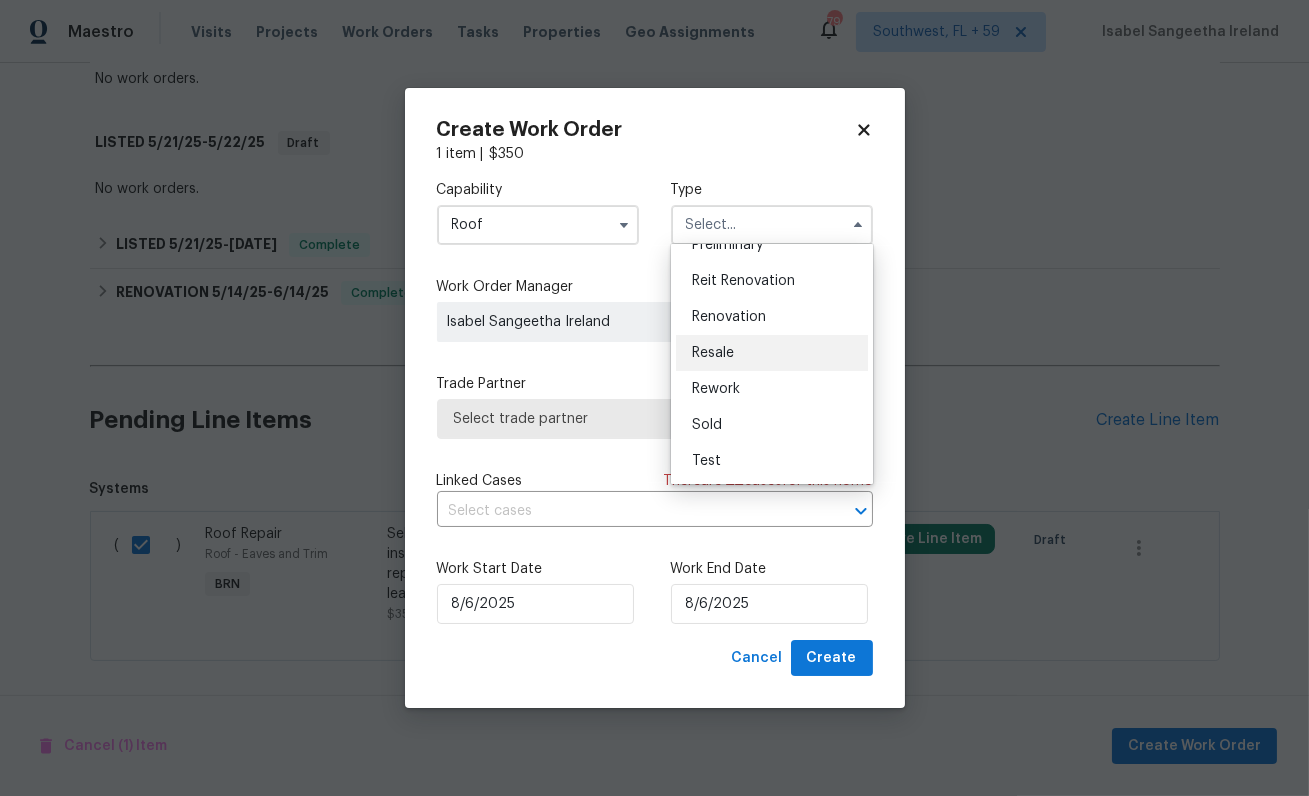 click on "Resale" at bounding box center [713, 353] 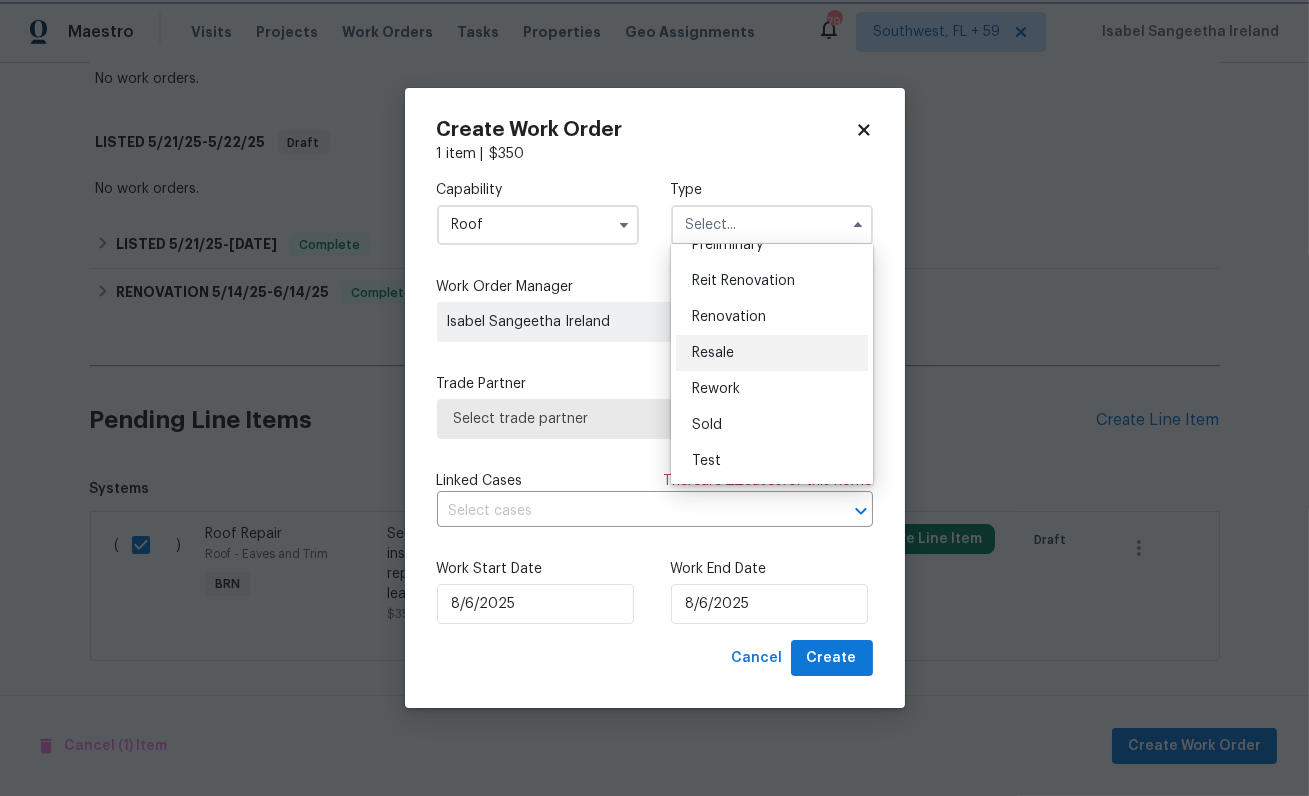 type on "Resale" 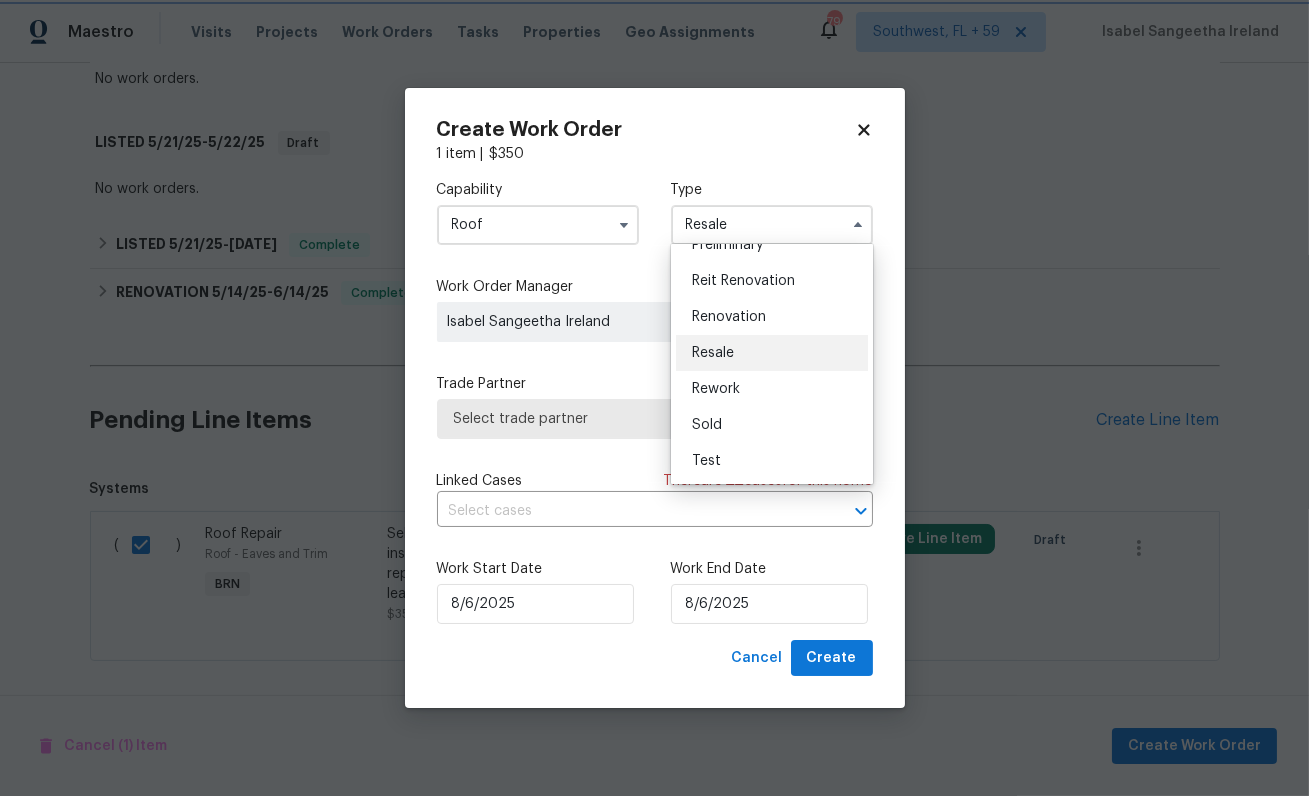 scroll, scrollTop: 0, scrollLeft: 0, axis: both 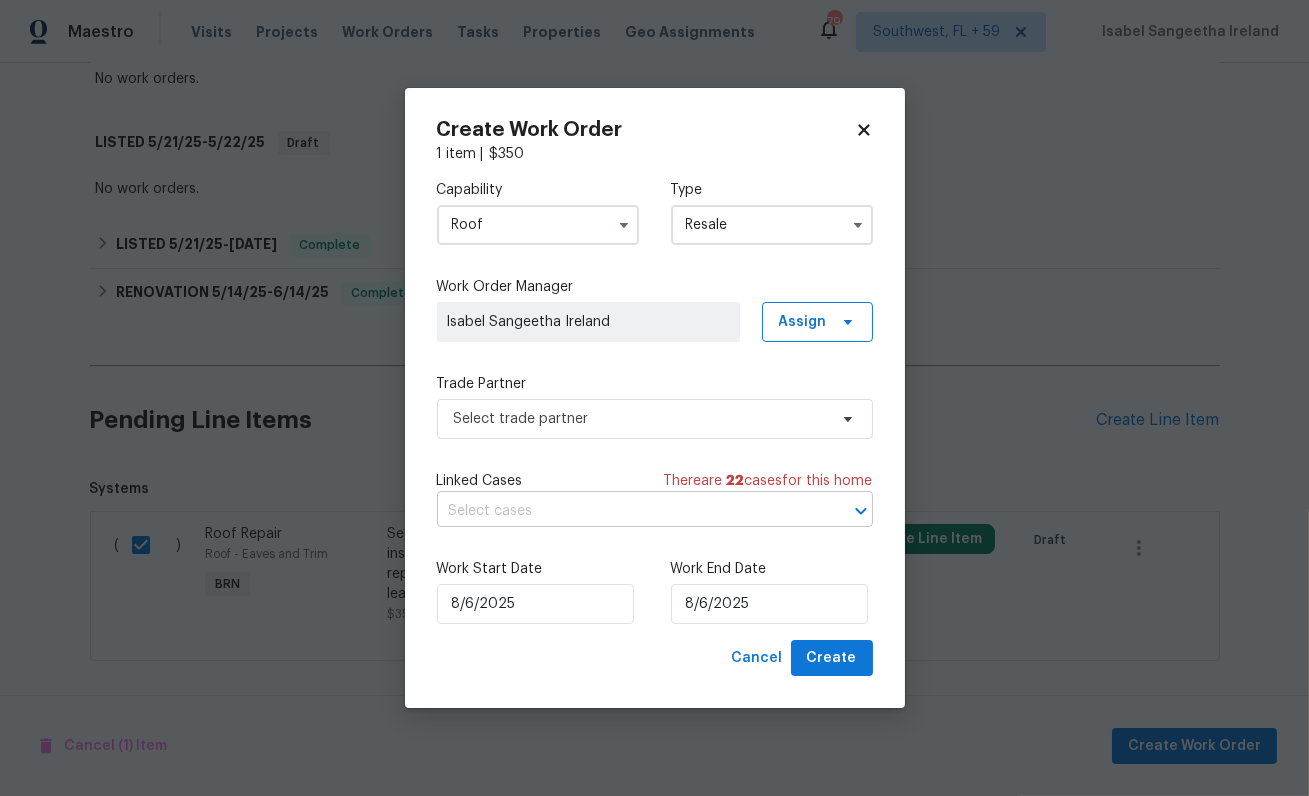 click at bounding box center (627, 511) 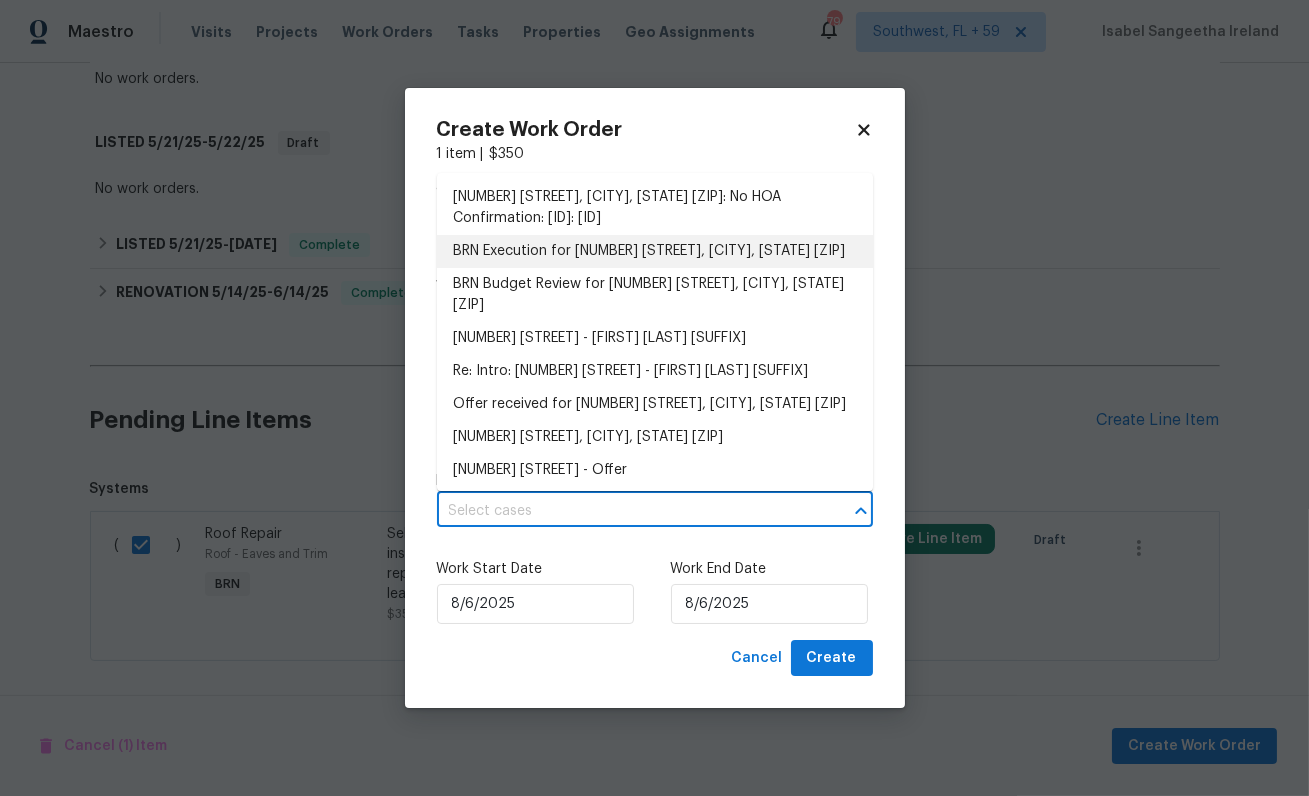 click on "BRN Execution for 14837 Sussex Dr, Orlando, FL 32826" at bounding box center [655, 251] 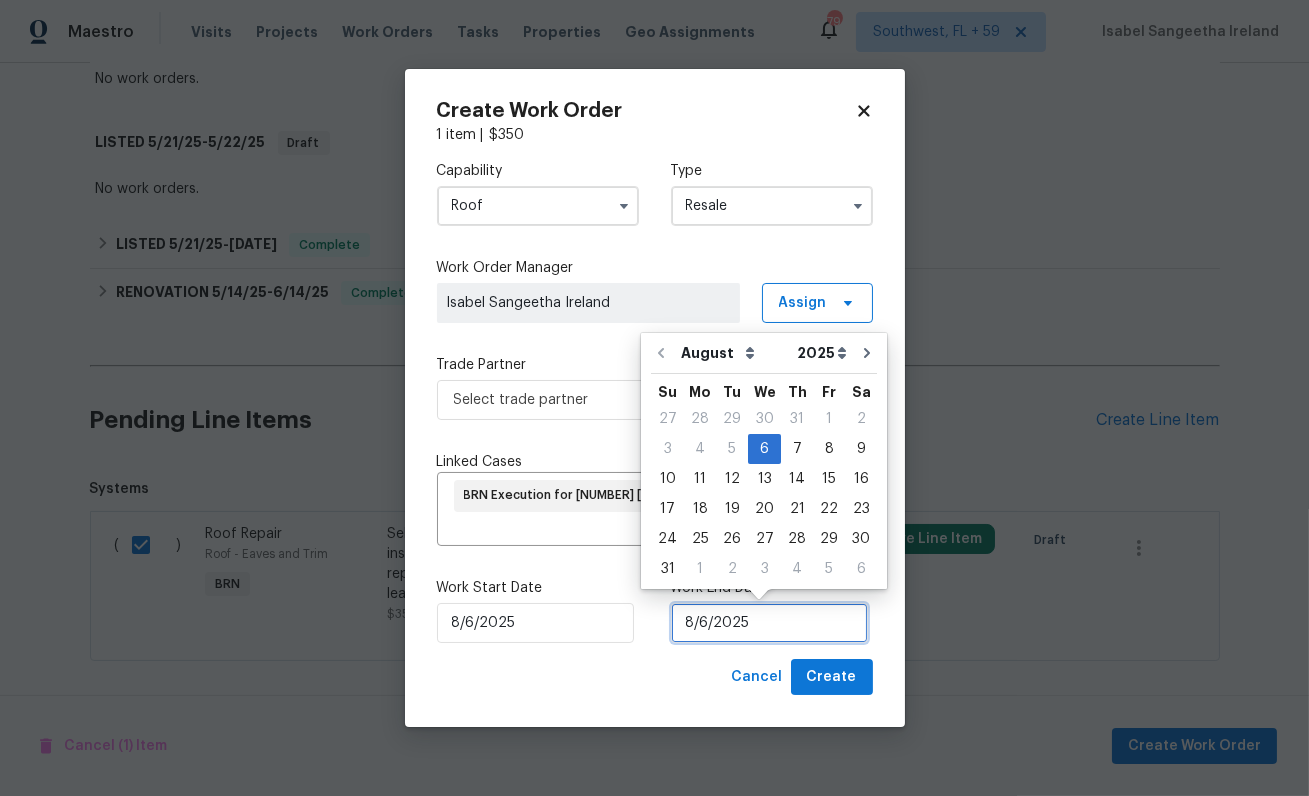 click on "8/6/2025" at bounding box center (769, 623) 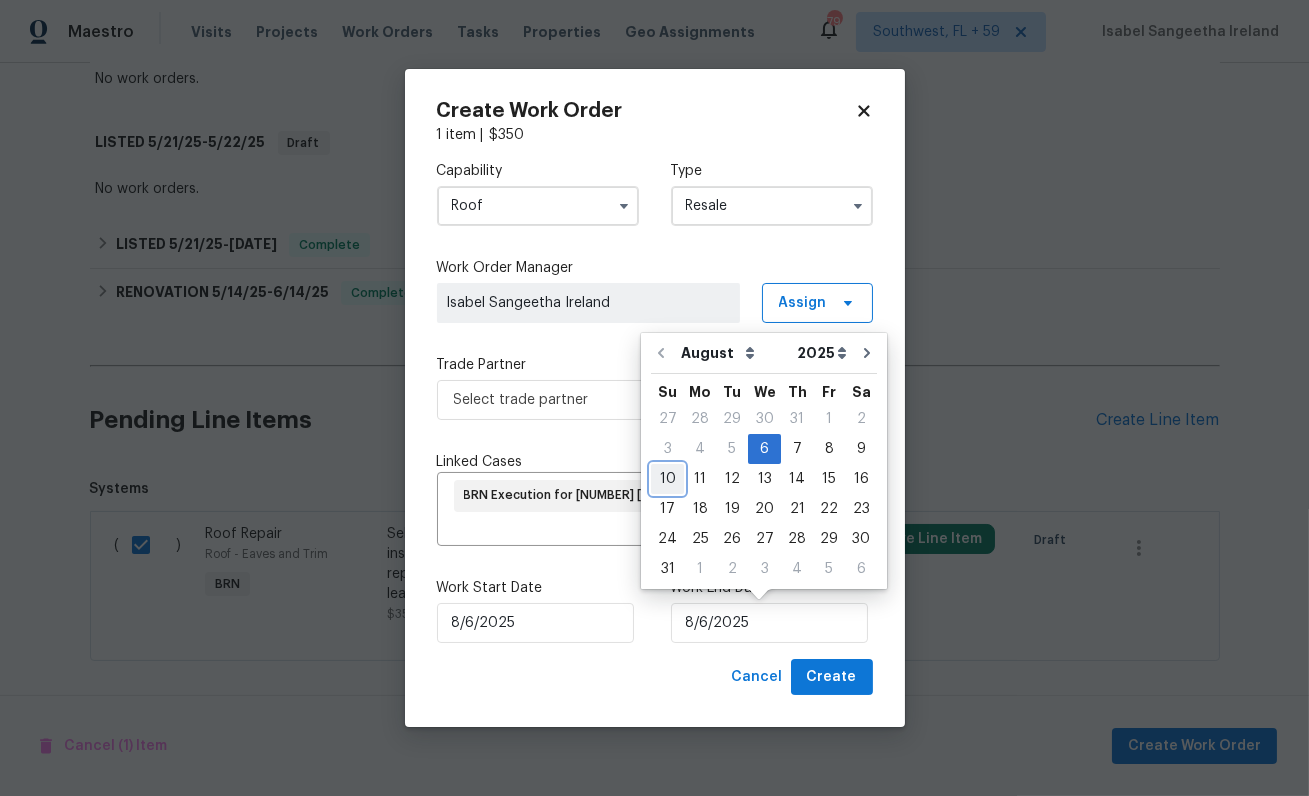 click on "10" at bounding box center [667, 479] 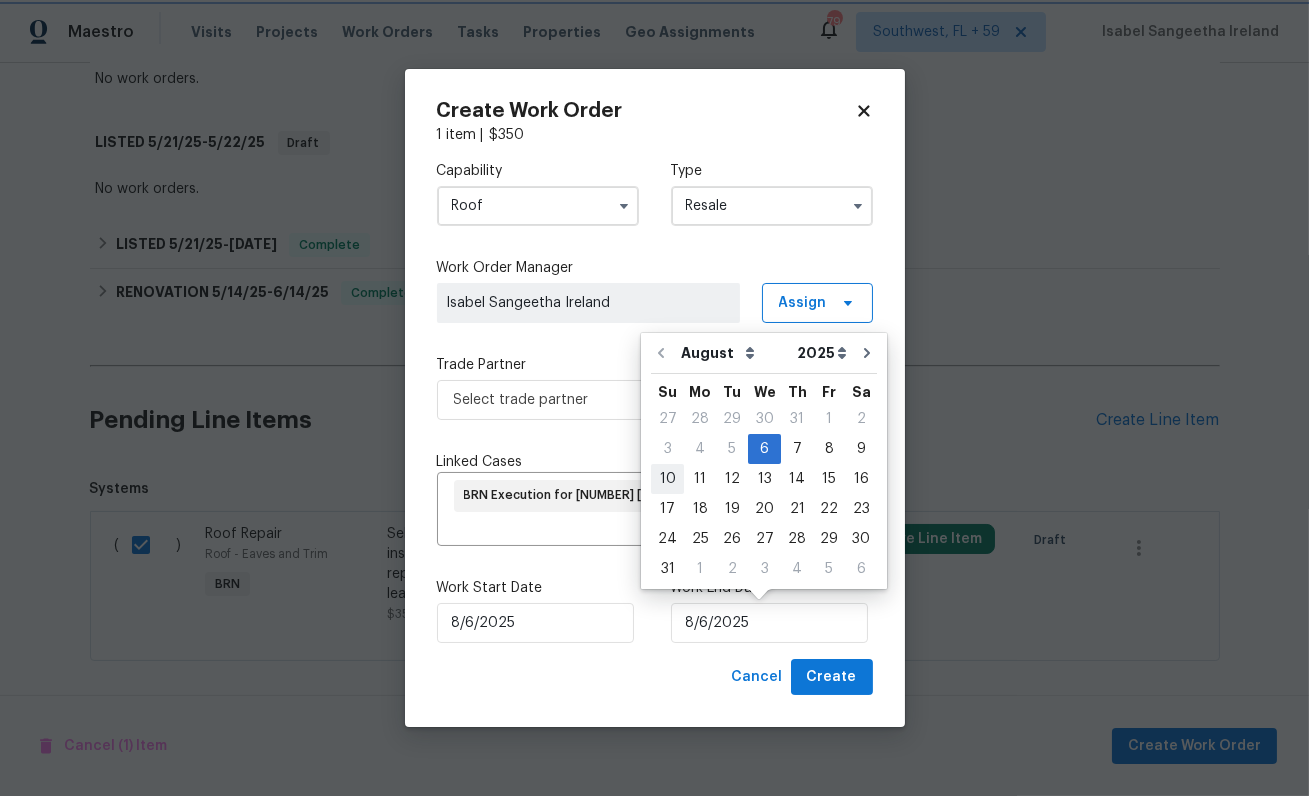 type on "8/10/2025" 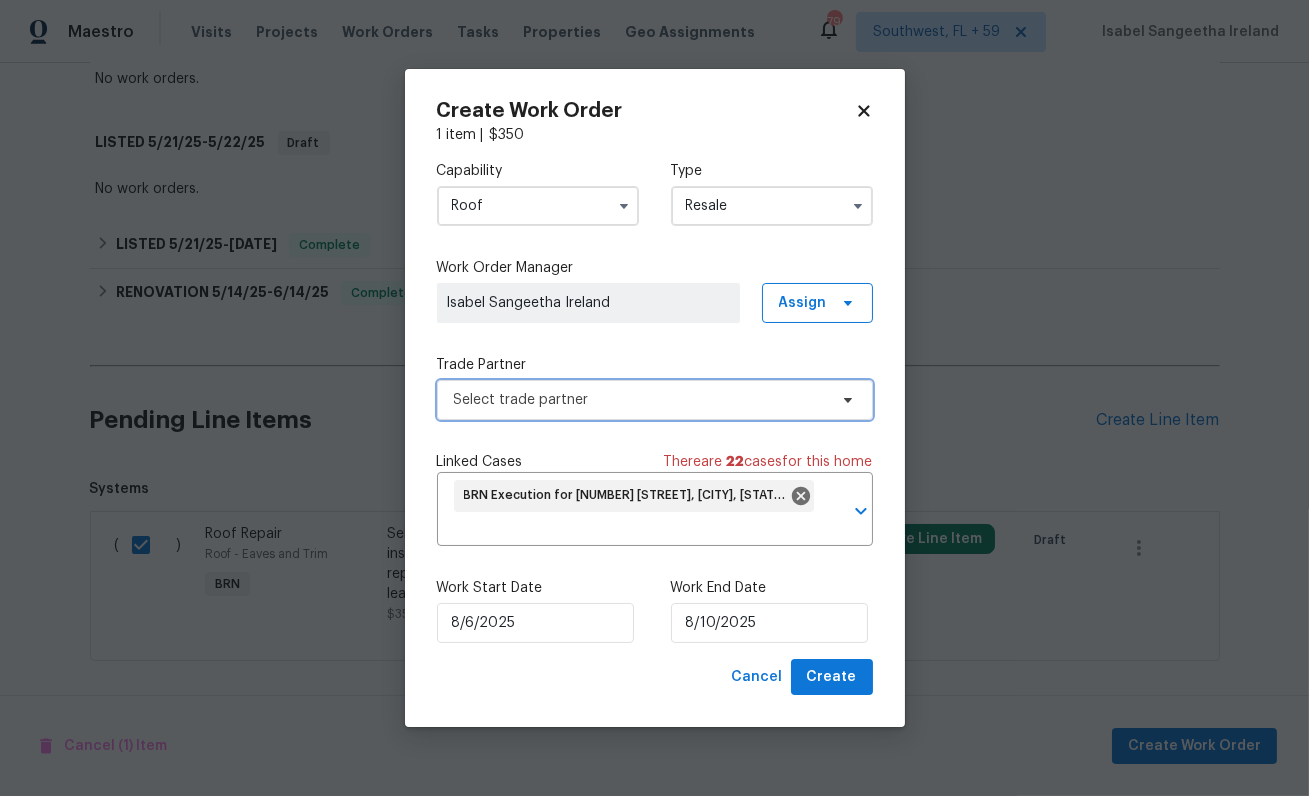 click on "Select trade partner" at bounding box center (640, 400) 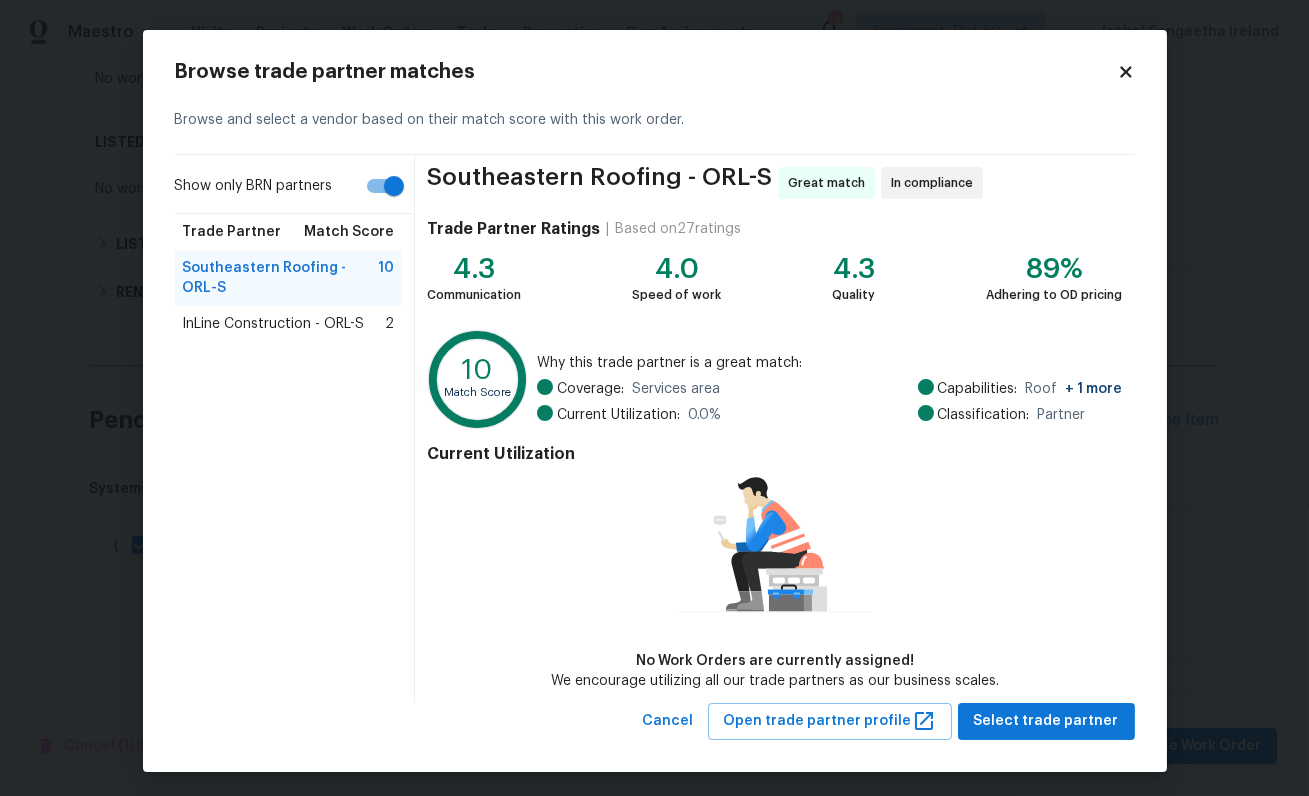 click on "InLine Construction - ORL-S 2" at bounding box center (289, 324) 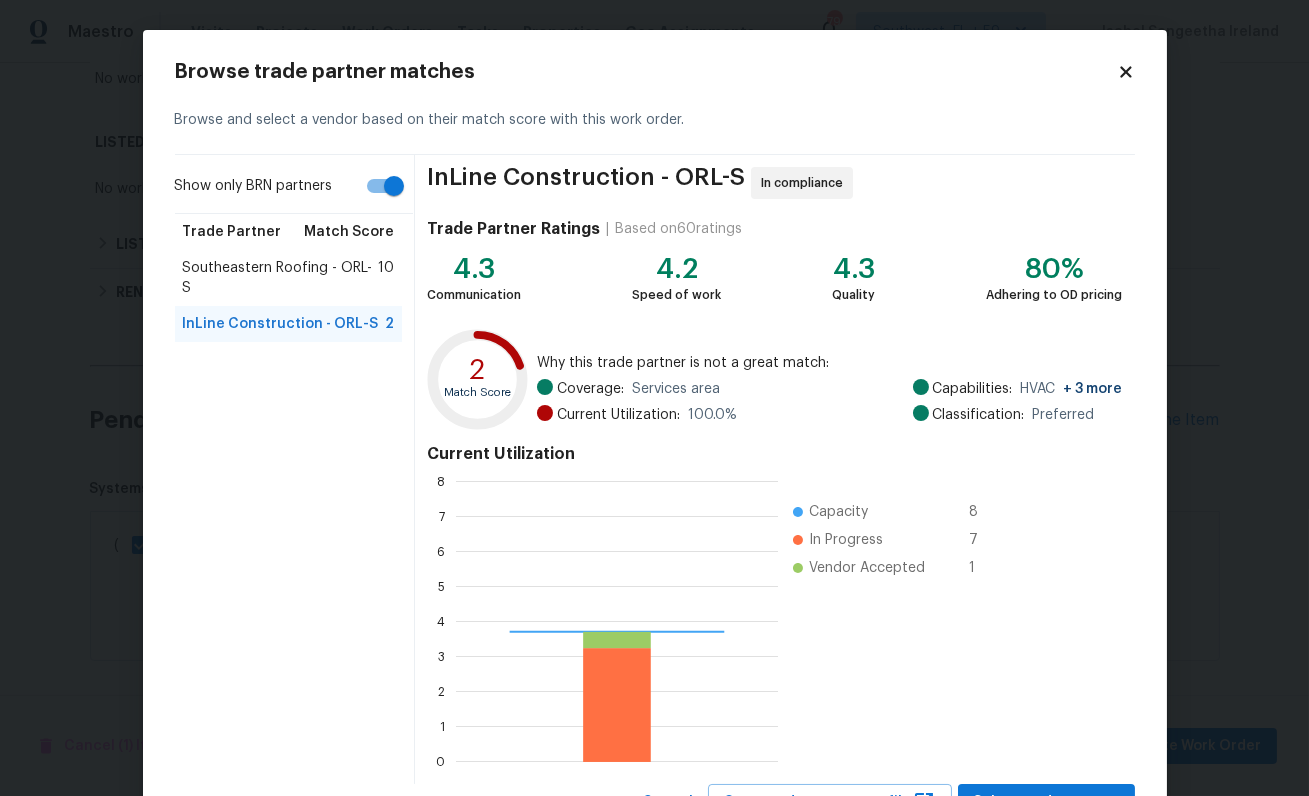 scroll, scrollTop: 1, scrollLeft: 1, axis: both 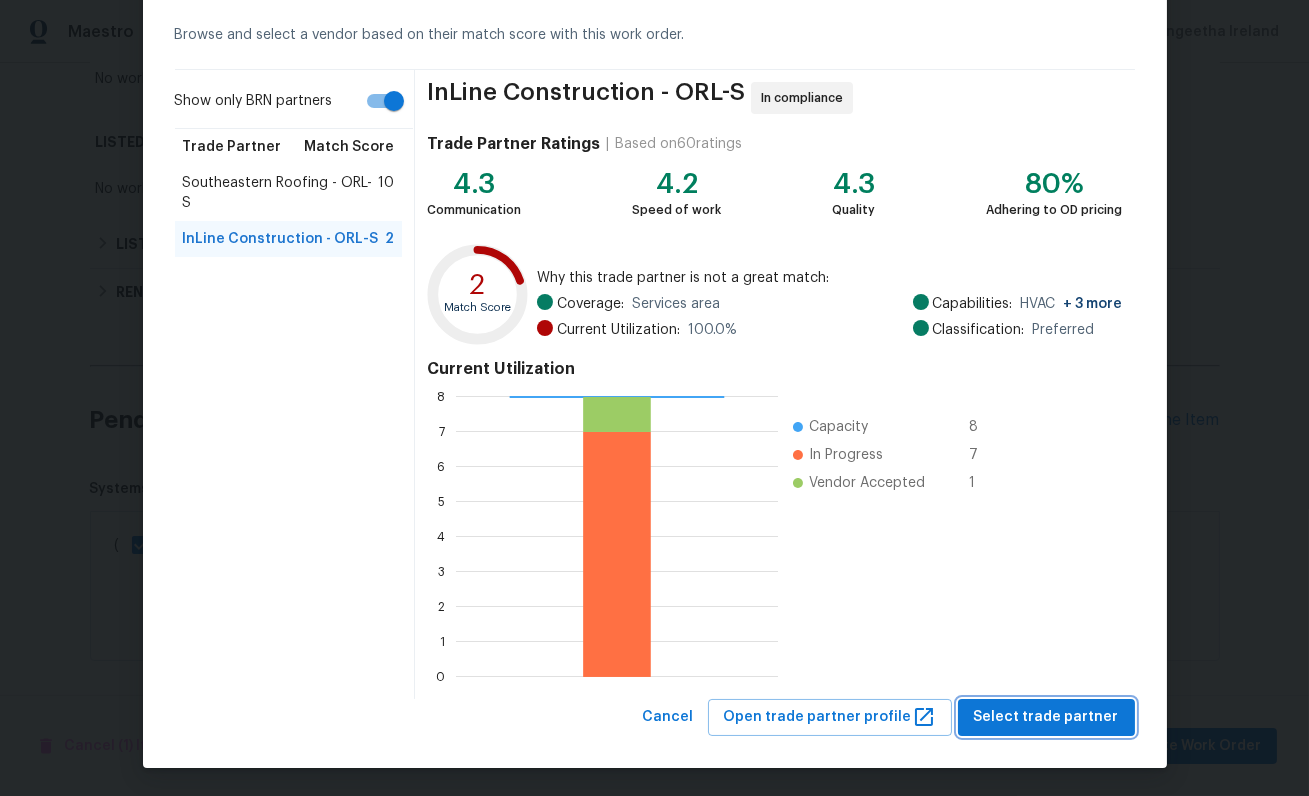 click on "Select trade partner" at bounding box center [1046, 717] 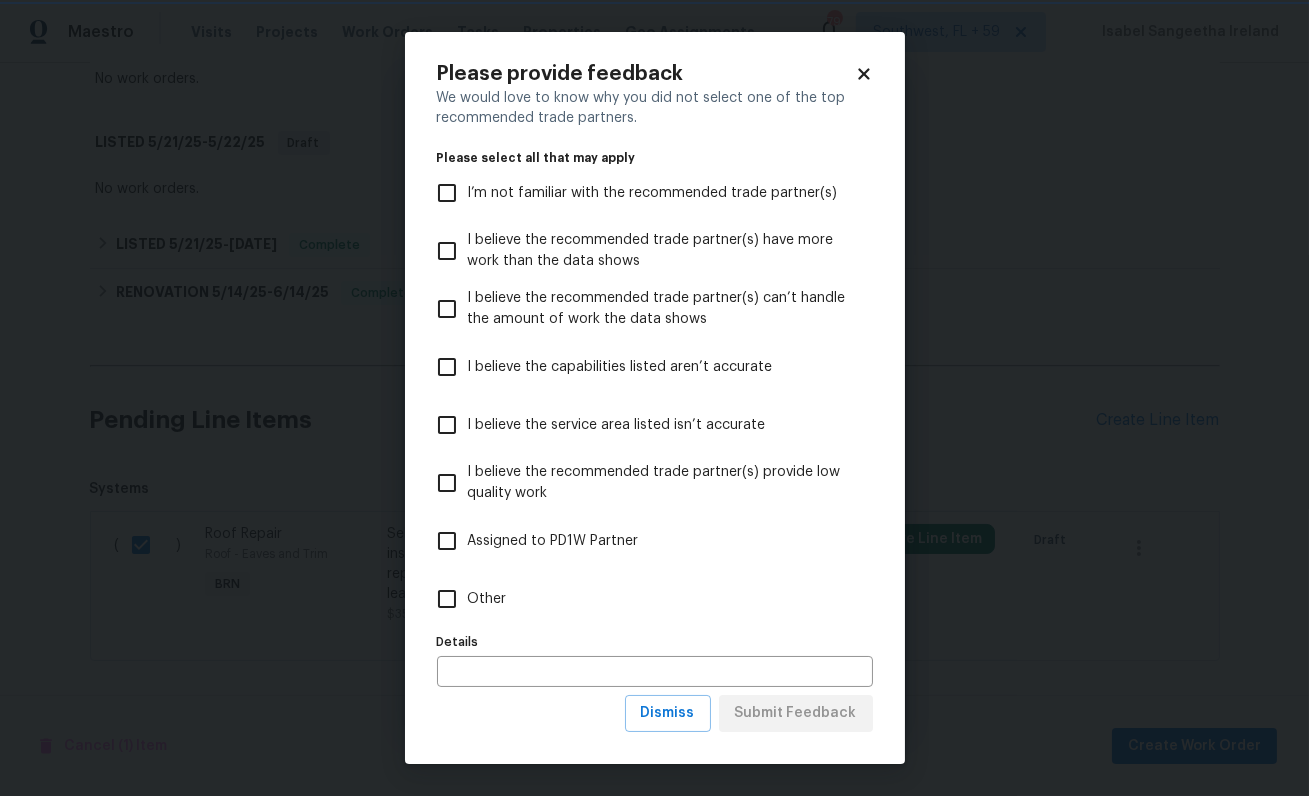 scroll, scrollTop: 0, scrollLeft: 0, axis: both 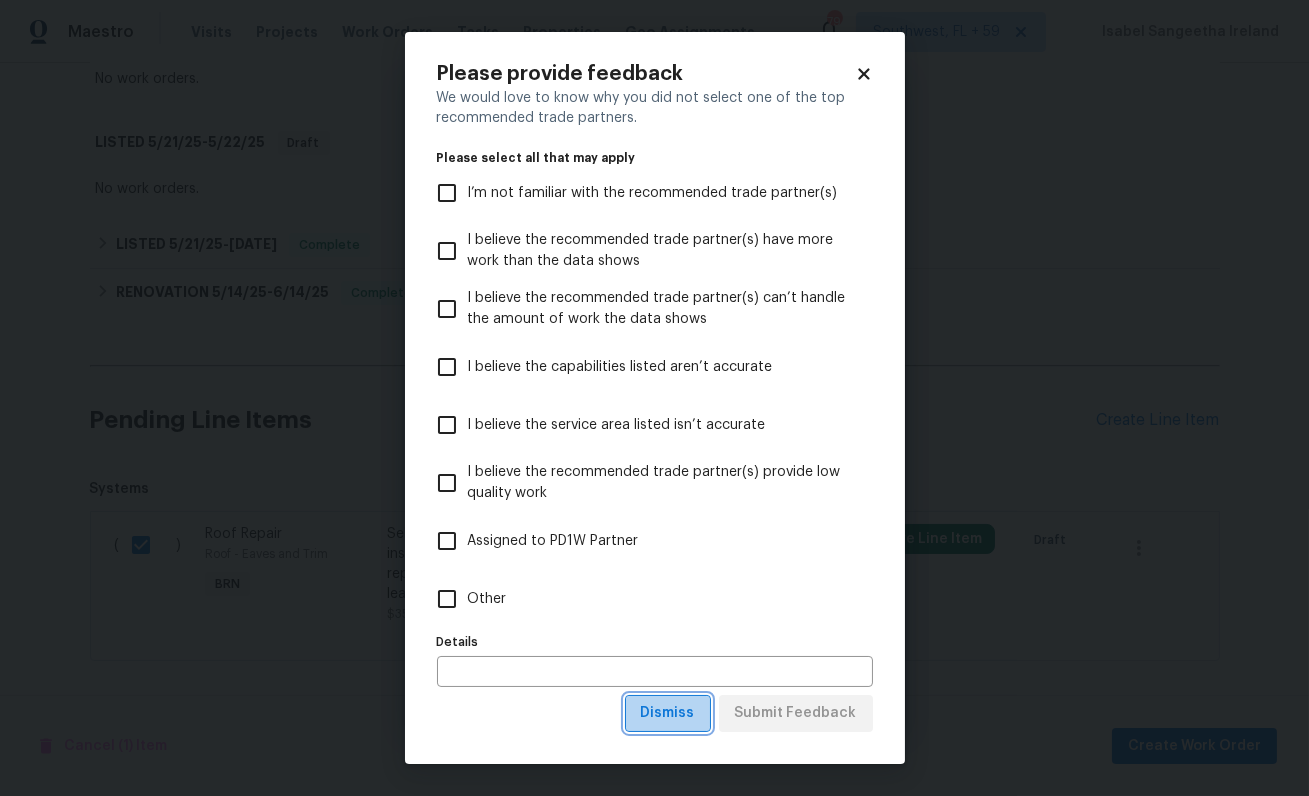 click on "Dismiss" at bounding box center [668, 713] 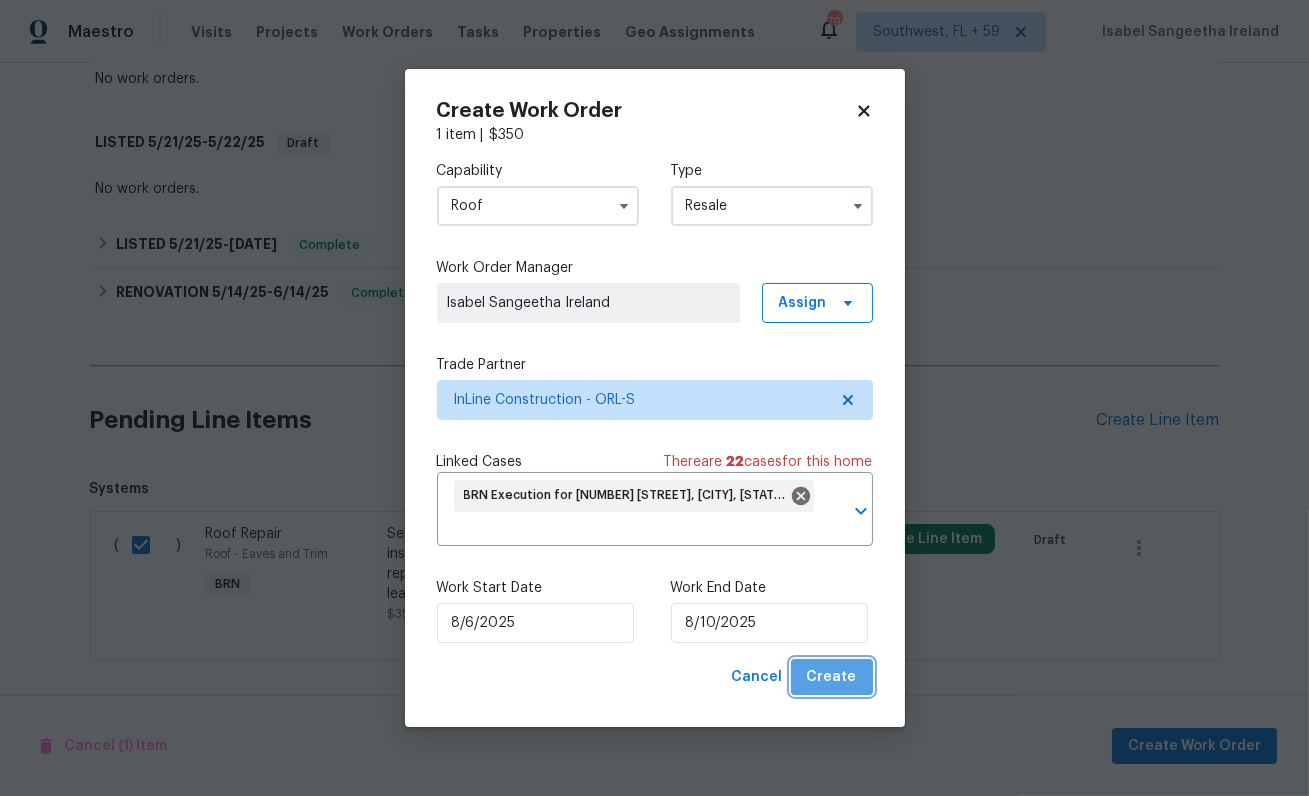 click on "Create" at bounding box center [832, 677] 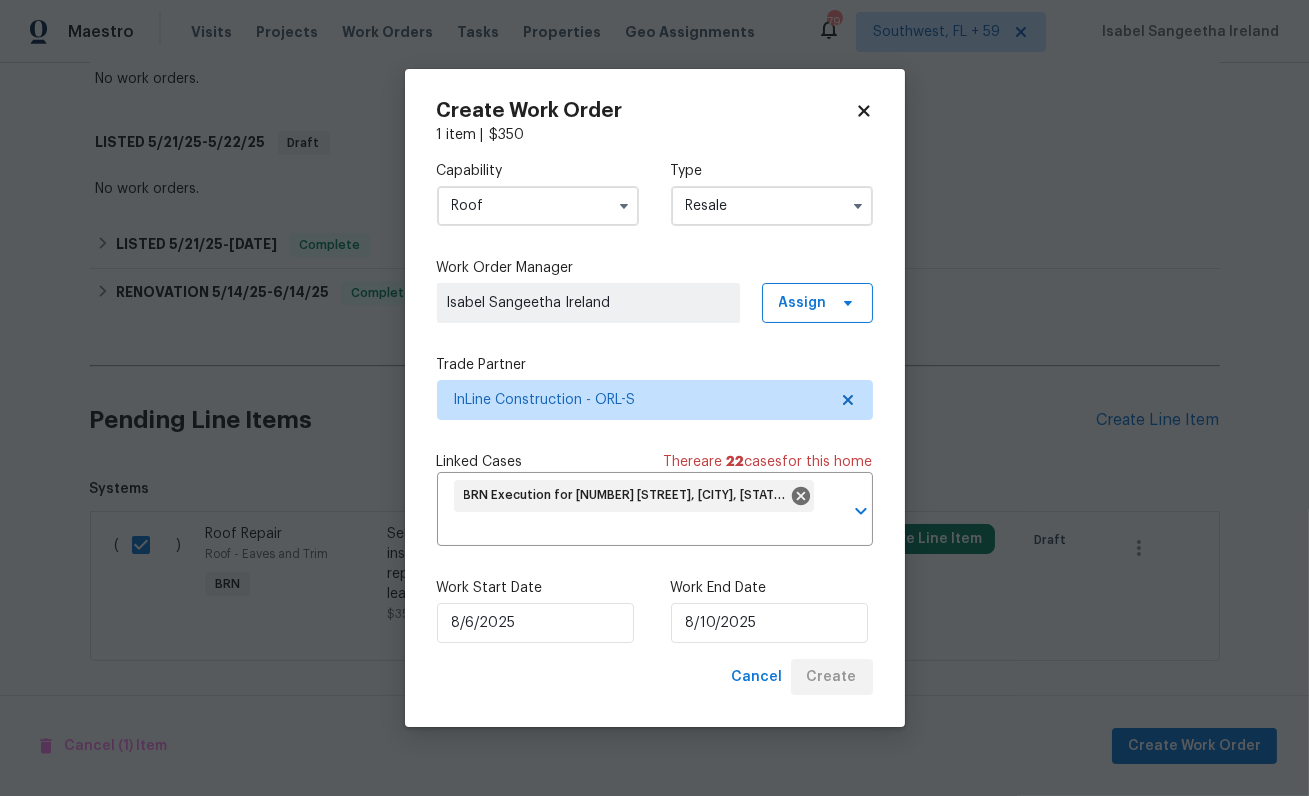 checkbox on "false" 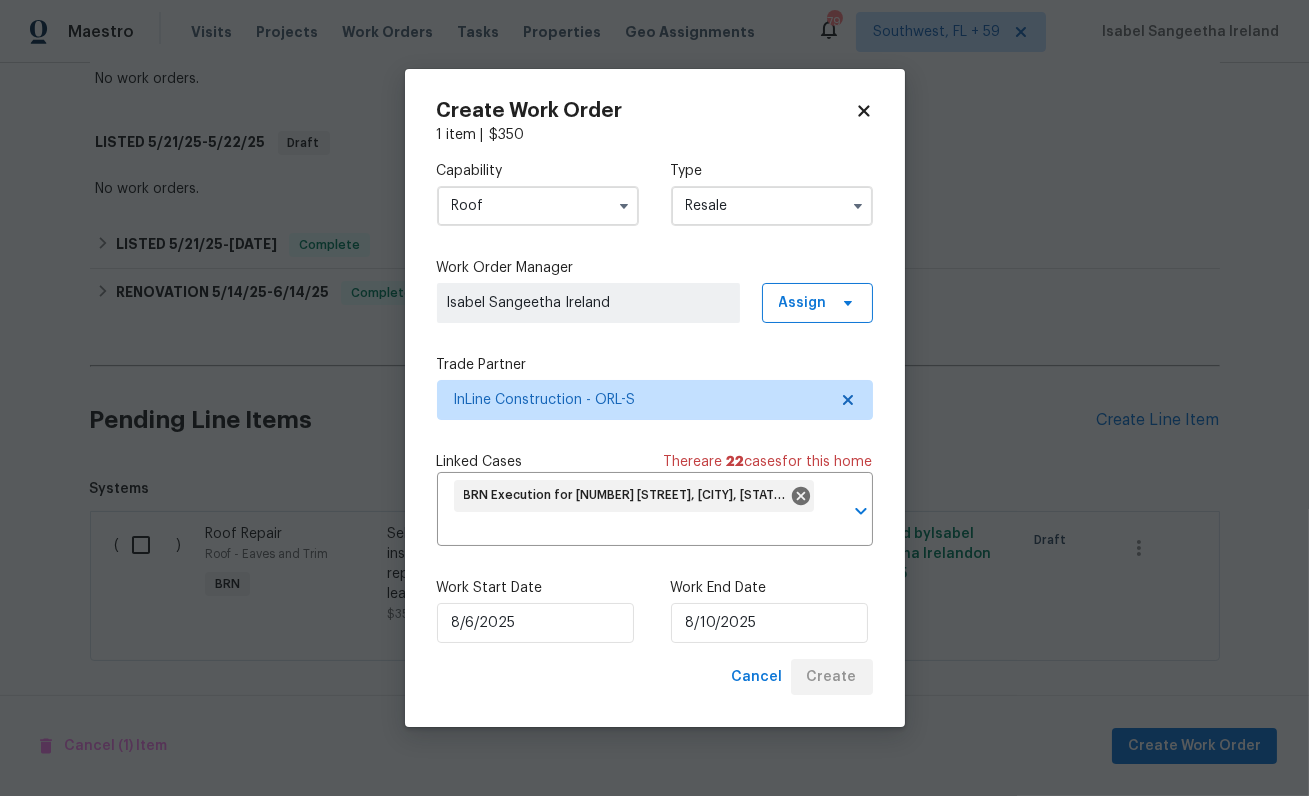 scroll, scrollTop: 256, scrollLeft: 0, axis: vertical 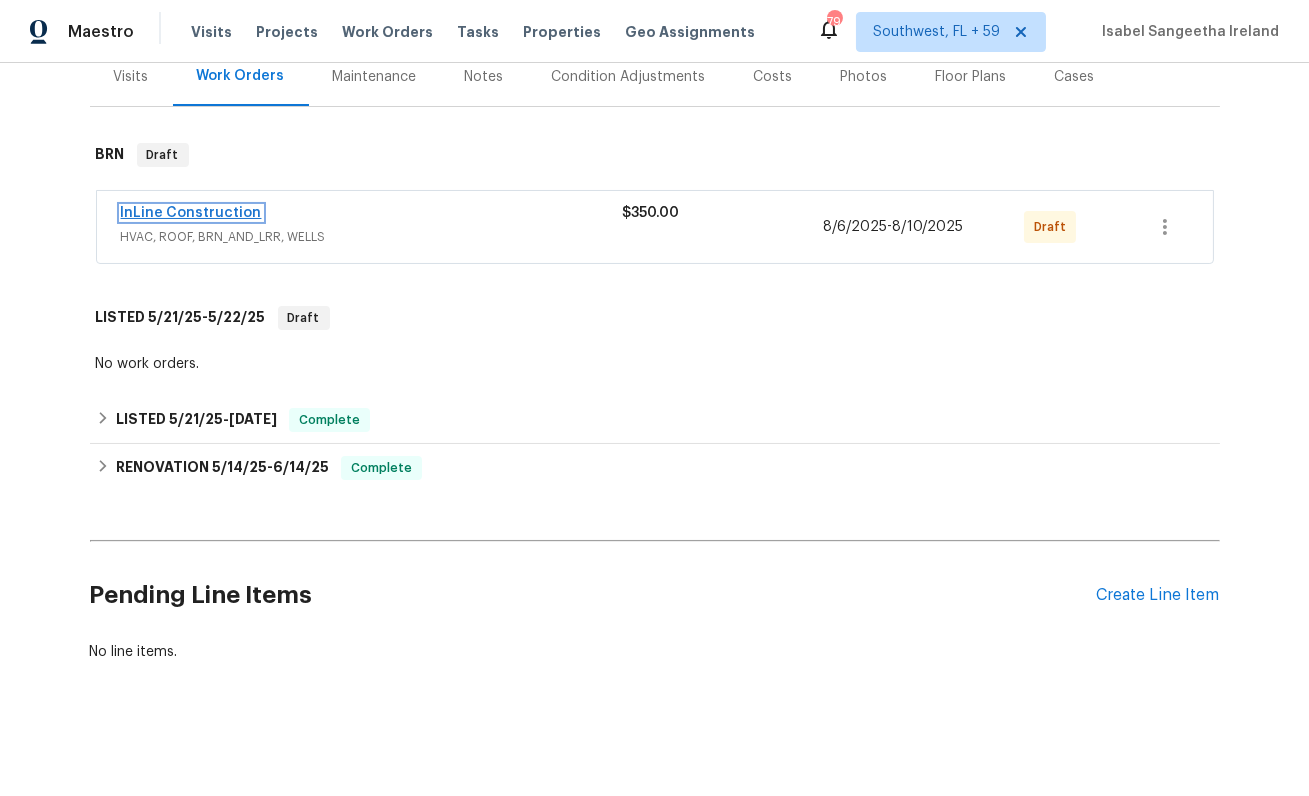 click on "InLine Construction" at bounding box center (191, 213) 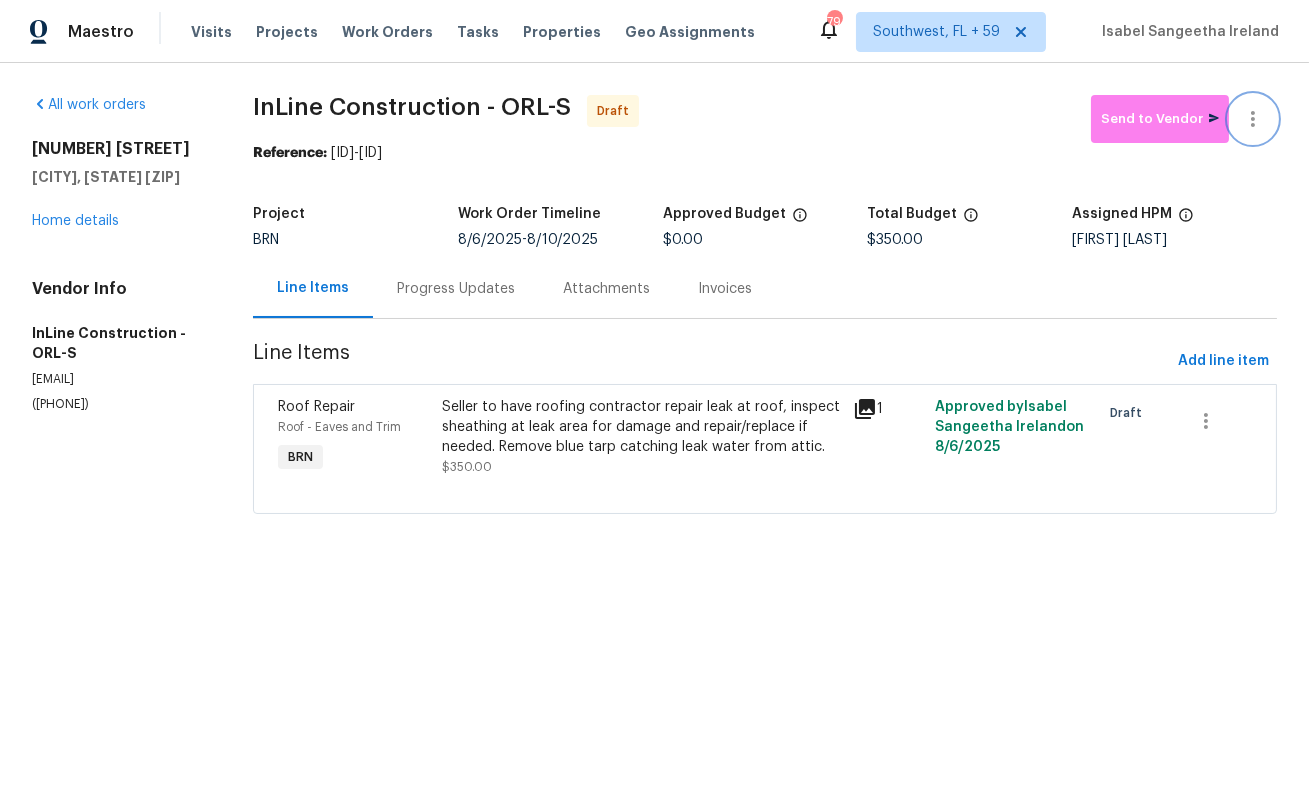 click at bounding box center [1253, 119] 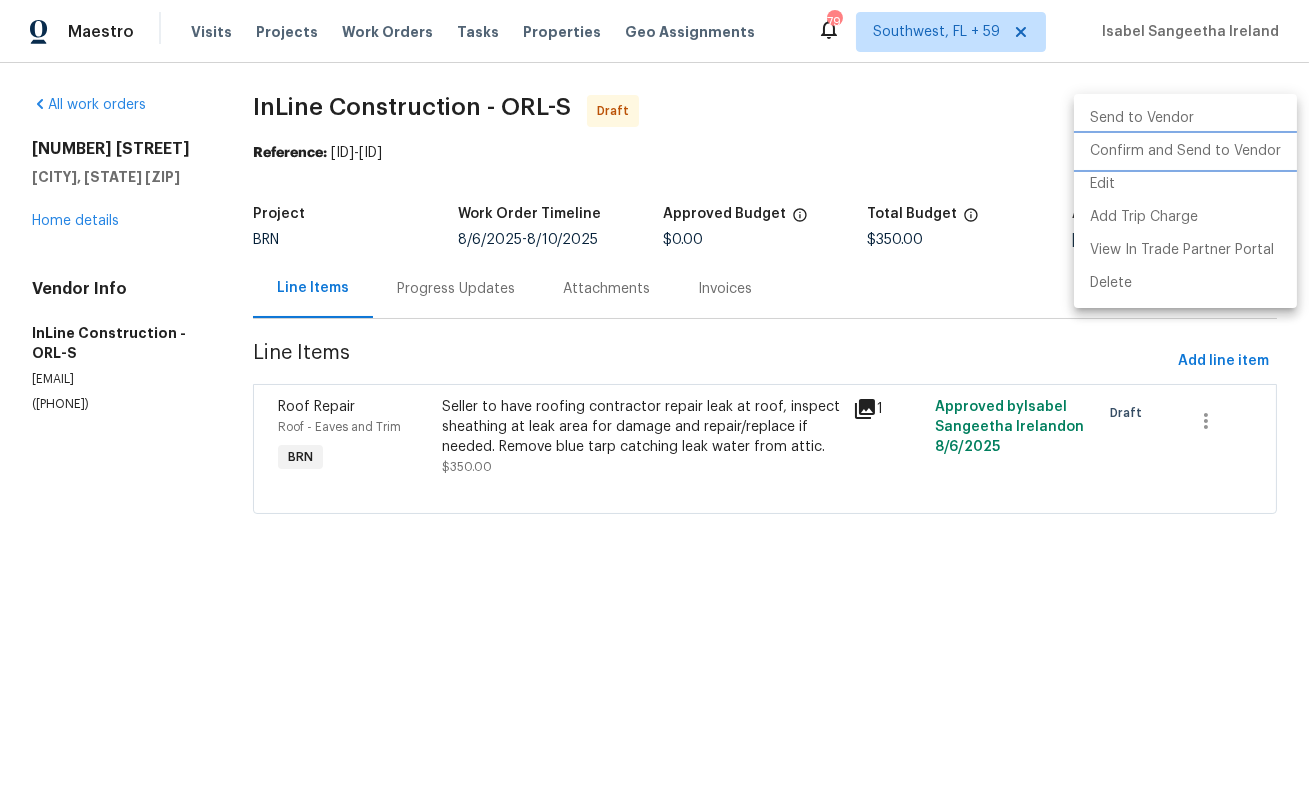 click on "Confirm and Send to Vendor" at bounding box center (1185, 151) 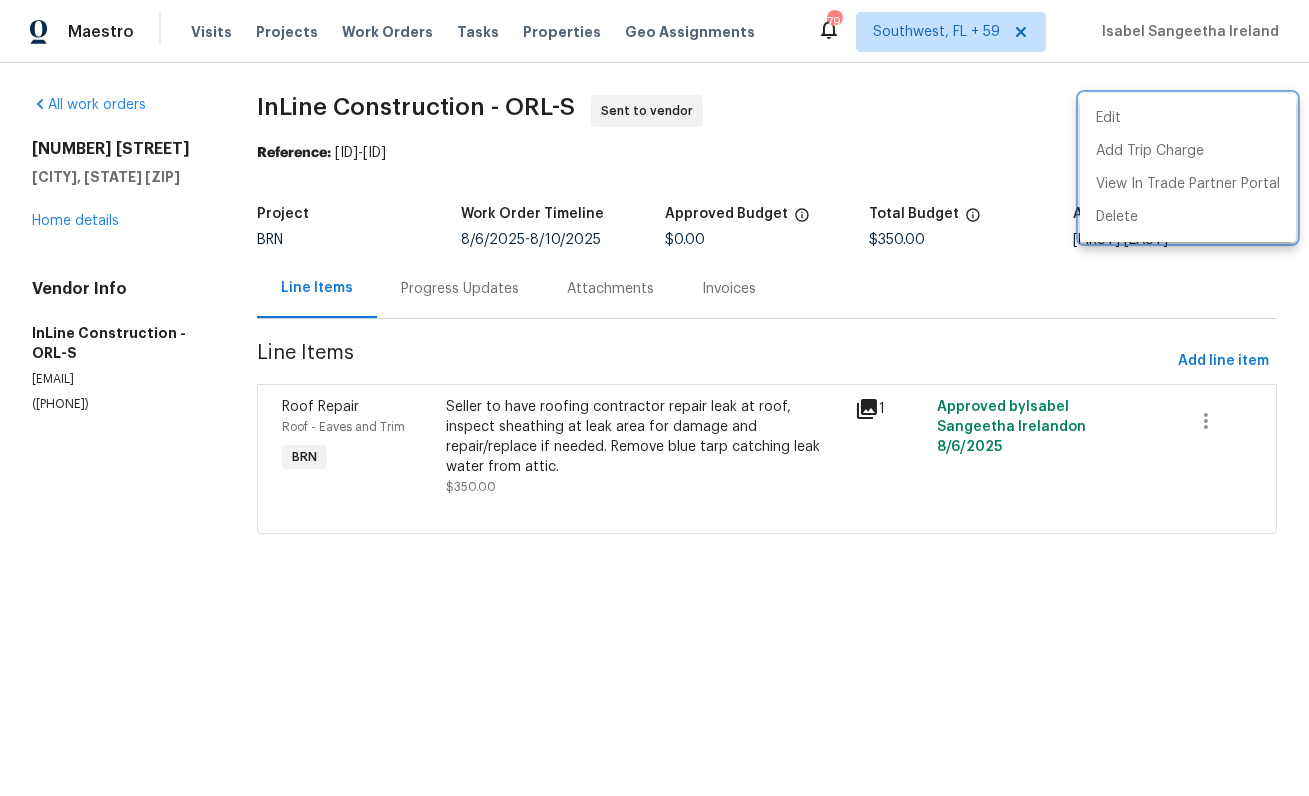 click at bounding box center [654, 398] 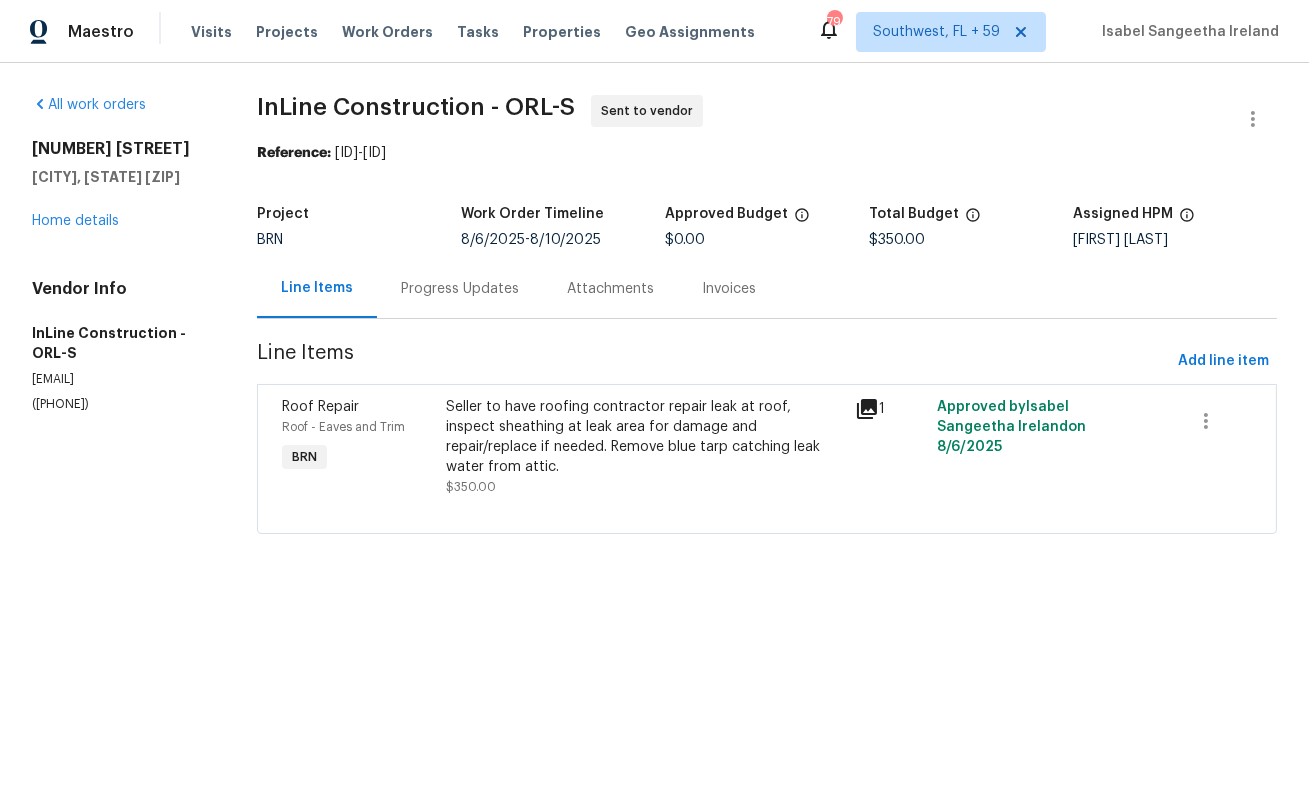 click on "Progress Updates" at bounding box center [460, 289] 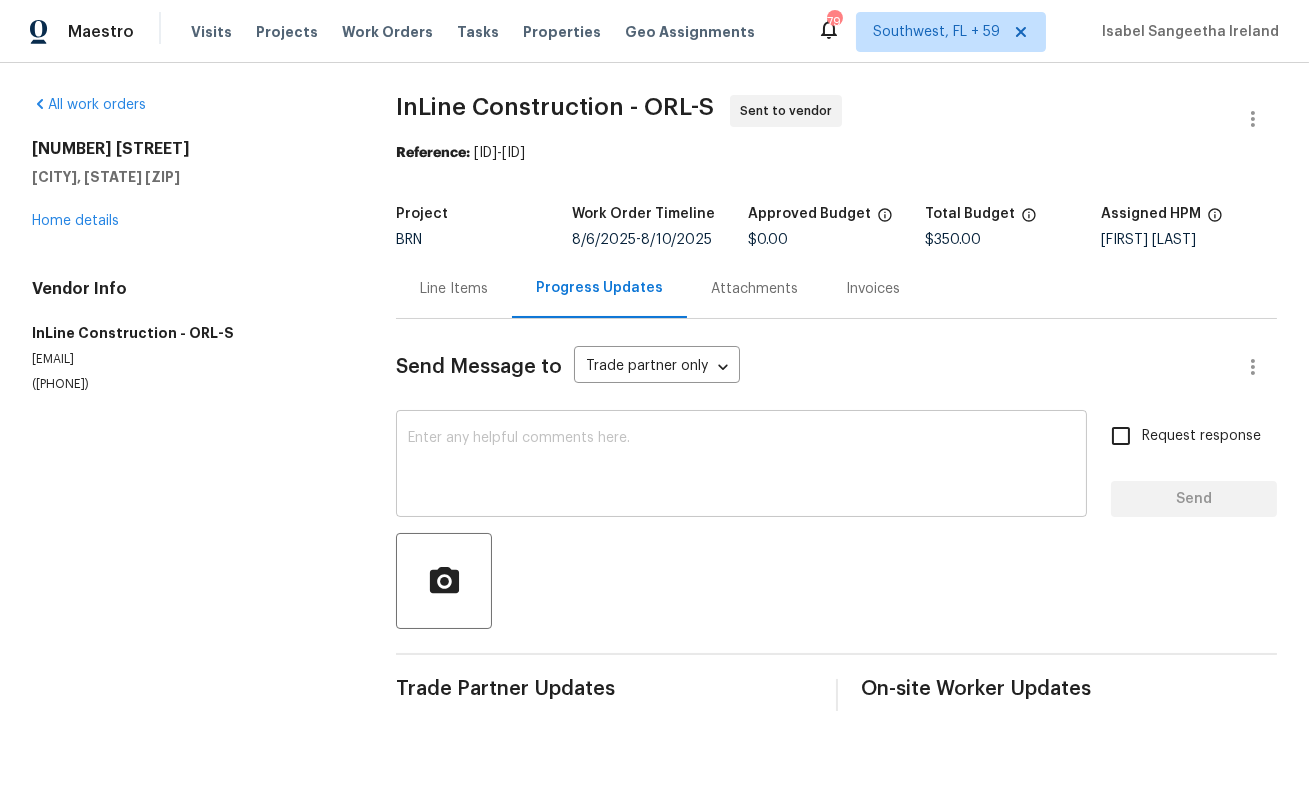 click at bounding box center (741, 466) 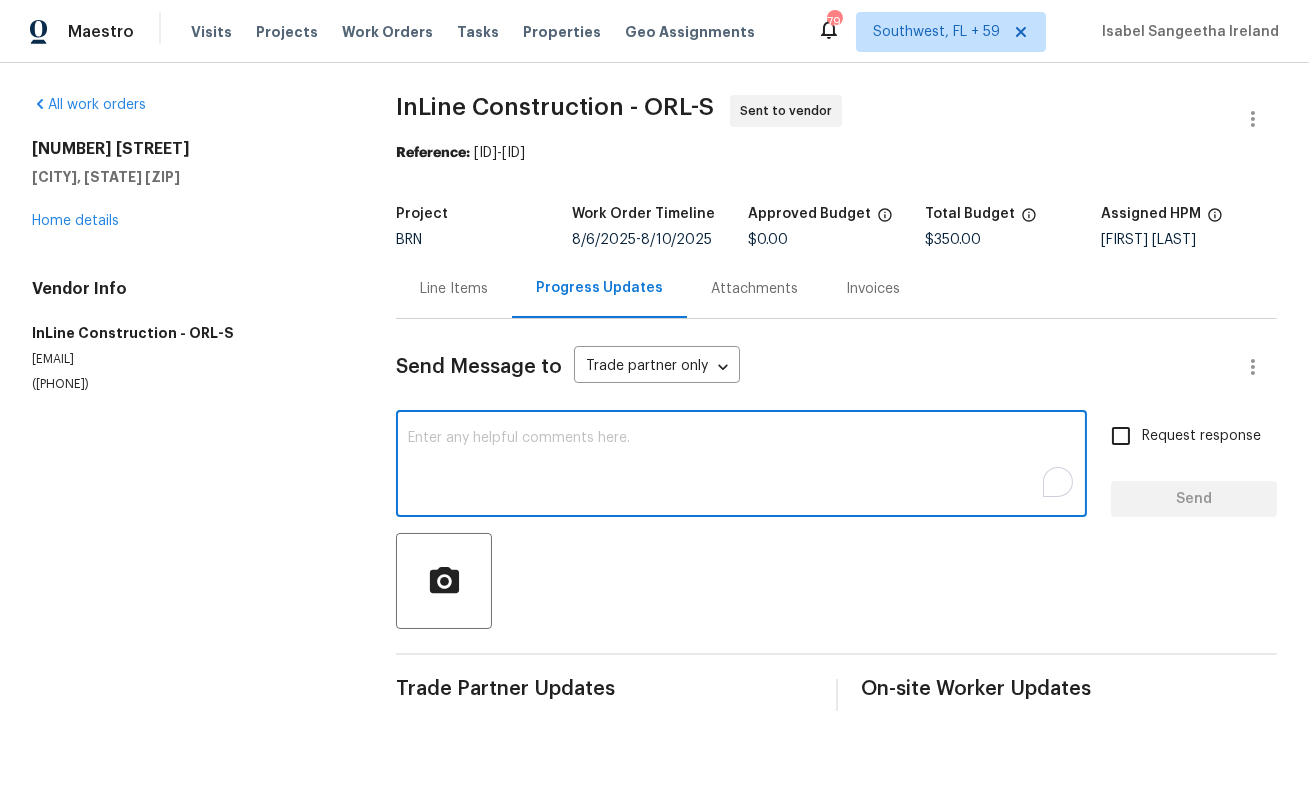 paste on "This is Isabel from Opendoor. Please confirm receipt of the work order due on 06/9/2025 and provide the start date and estimated completion time within 24 hours. For questions, contact me via the portal or at 650-800-9524. Thanks!" 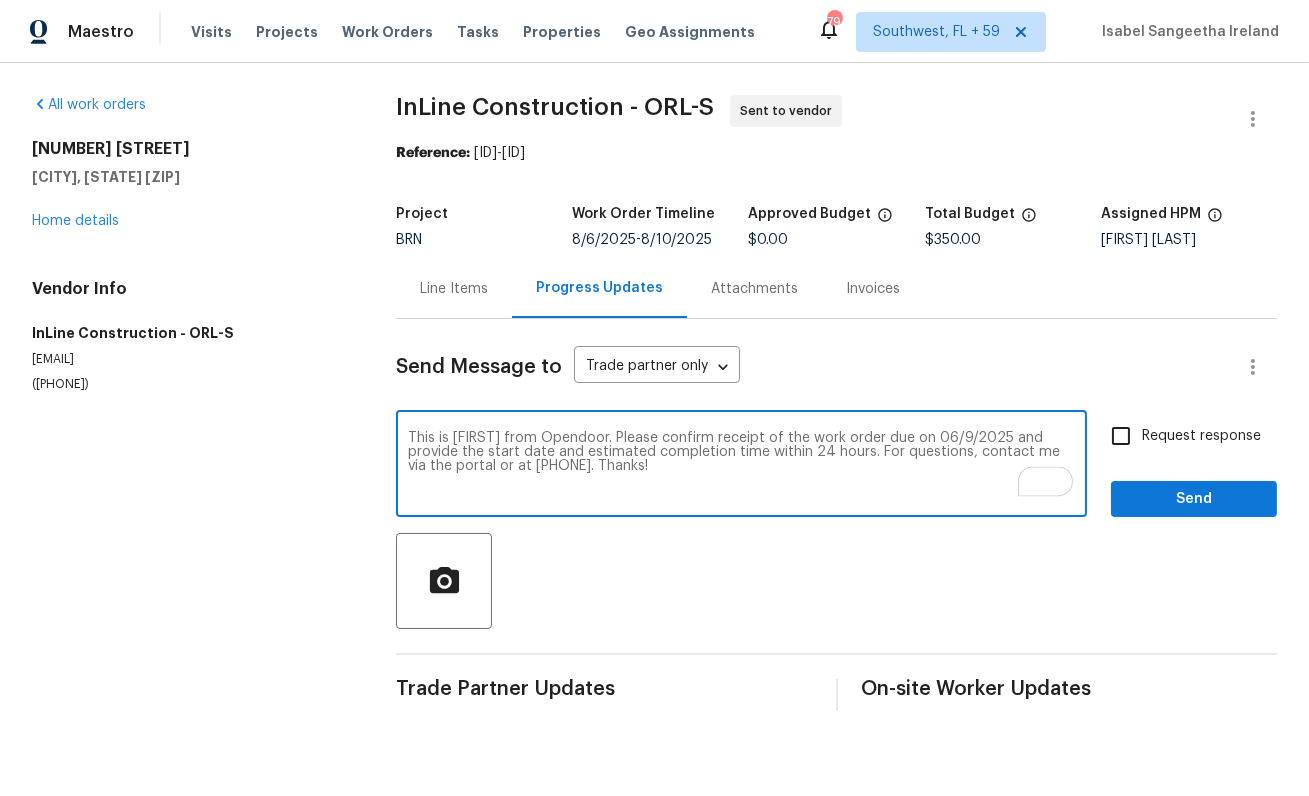 click on "This is Isabel from Opendoor. Please confirm receipt of the work order due on 06/9/2025 and provide the start date and estimated completion time within 24 hours. For questions, contact me via the portal or at 650-800-9524. Thanks!" at bounding box center (741, 466) 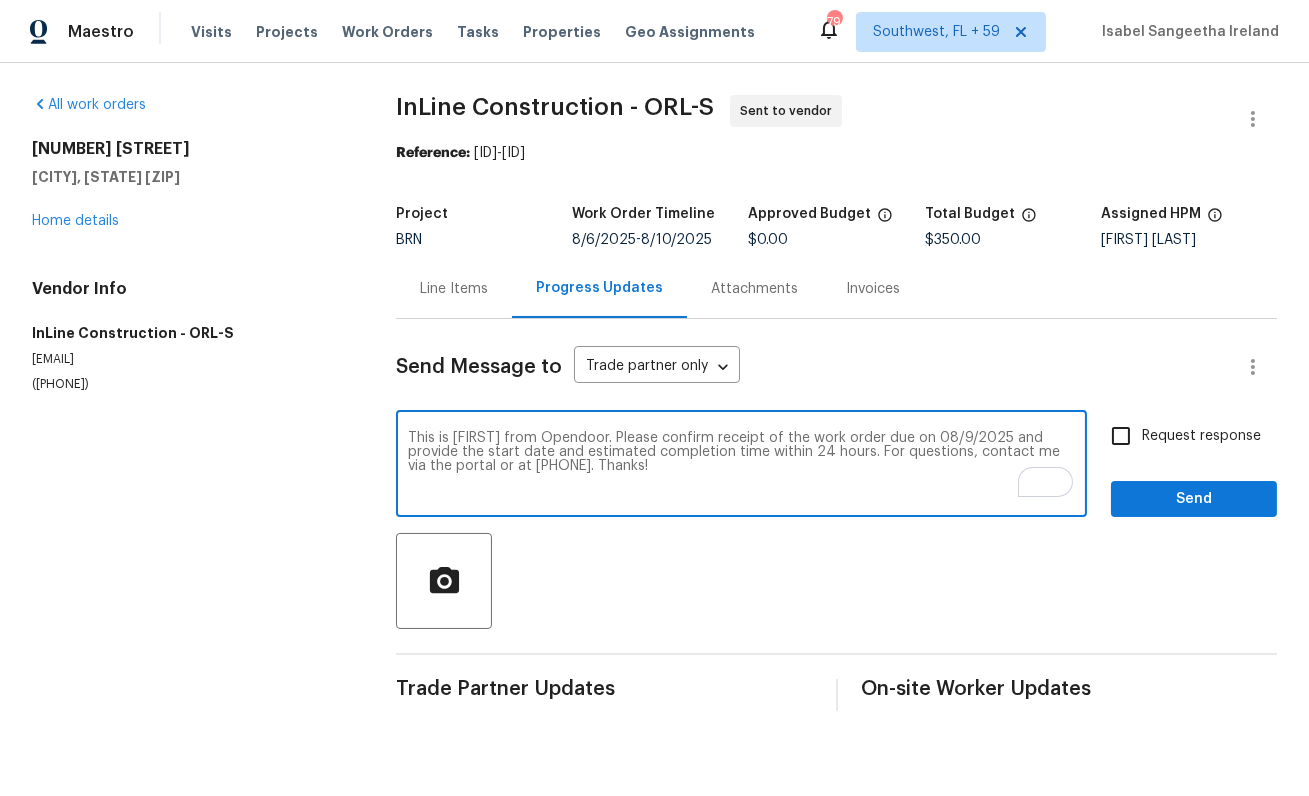 click on "This is Isabel from Opendoor. Please confirm receipt of the work order due on 08/9/2025 and provide the start date and estimated completion time within 24 hours. For questions, contact me via the portal or at 650-800-9524. Thanks!" at bounding box center (741, 466) 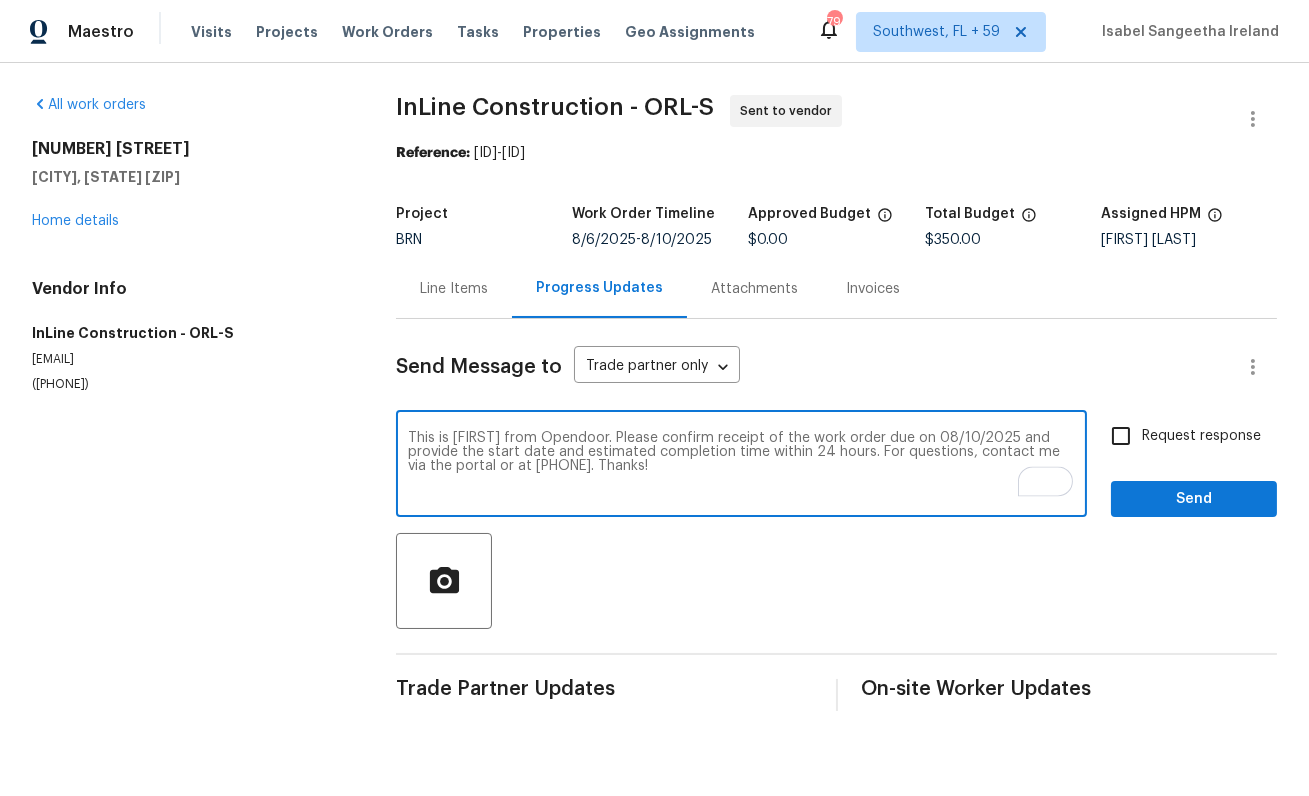 type on "This is Isabel from Opendoor. Please confirm receipt of the work order due on 08/10/2025 and provide the start date and estimated completion time within 24 hours. For questions, contact me via the portal or at 650-800-9524. Thanks!" 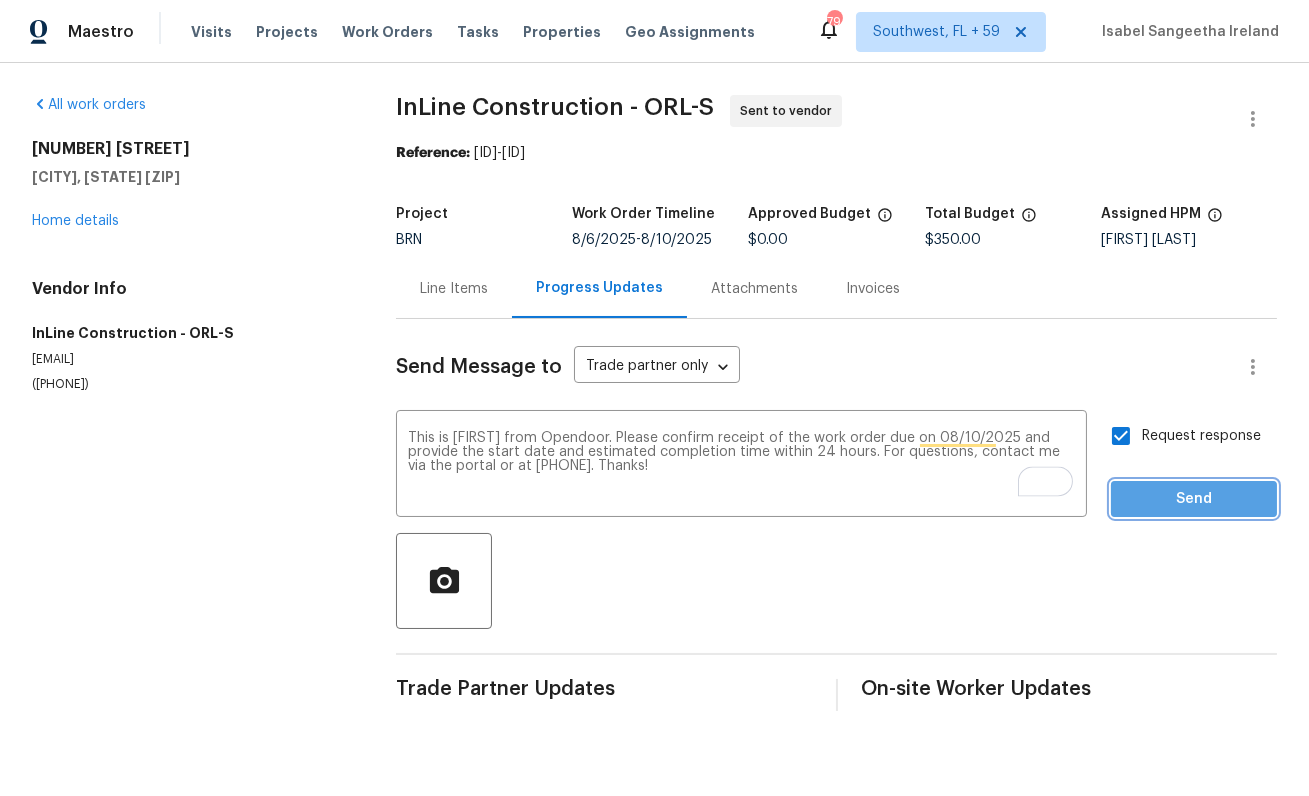 click on "Send" at bounding box center (1194, 499) 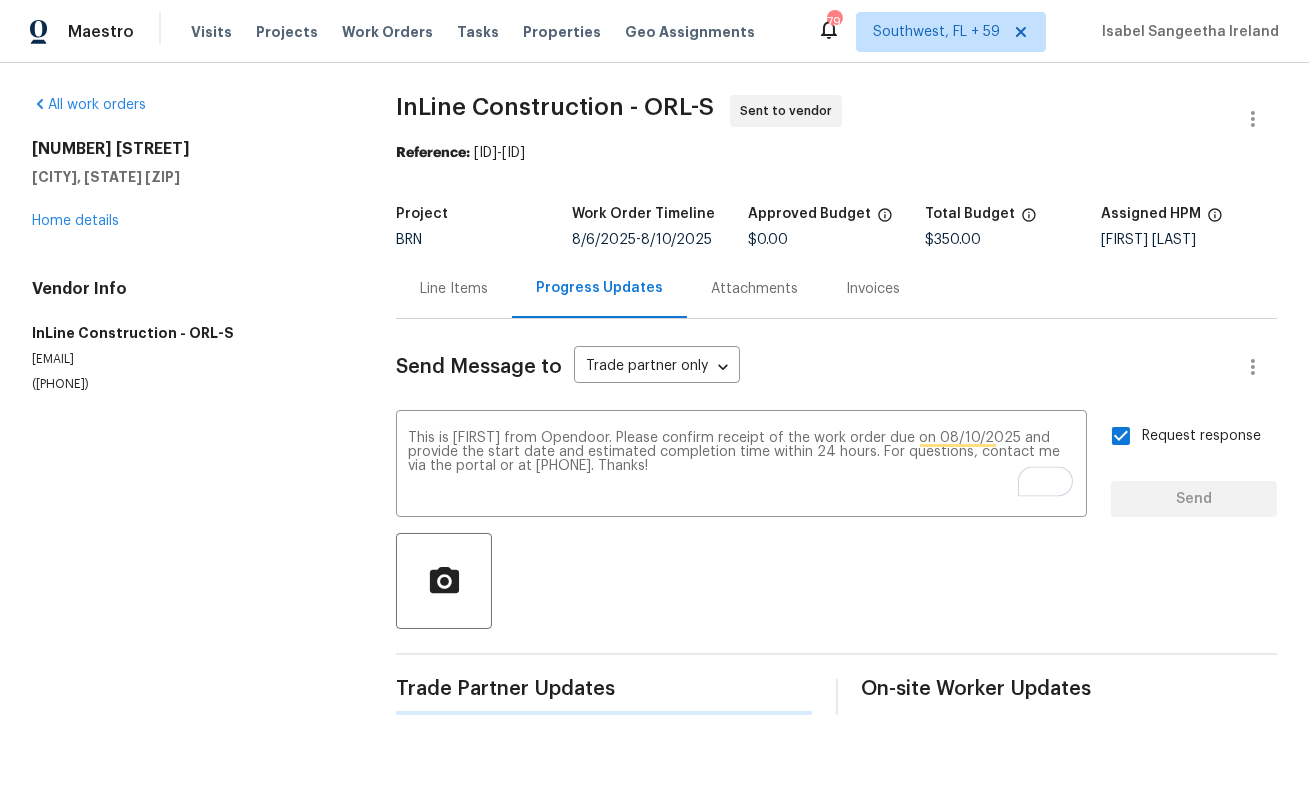 type 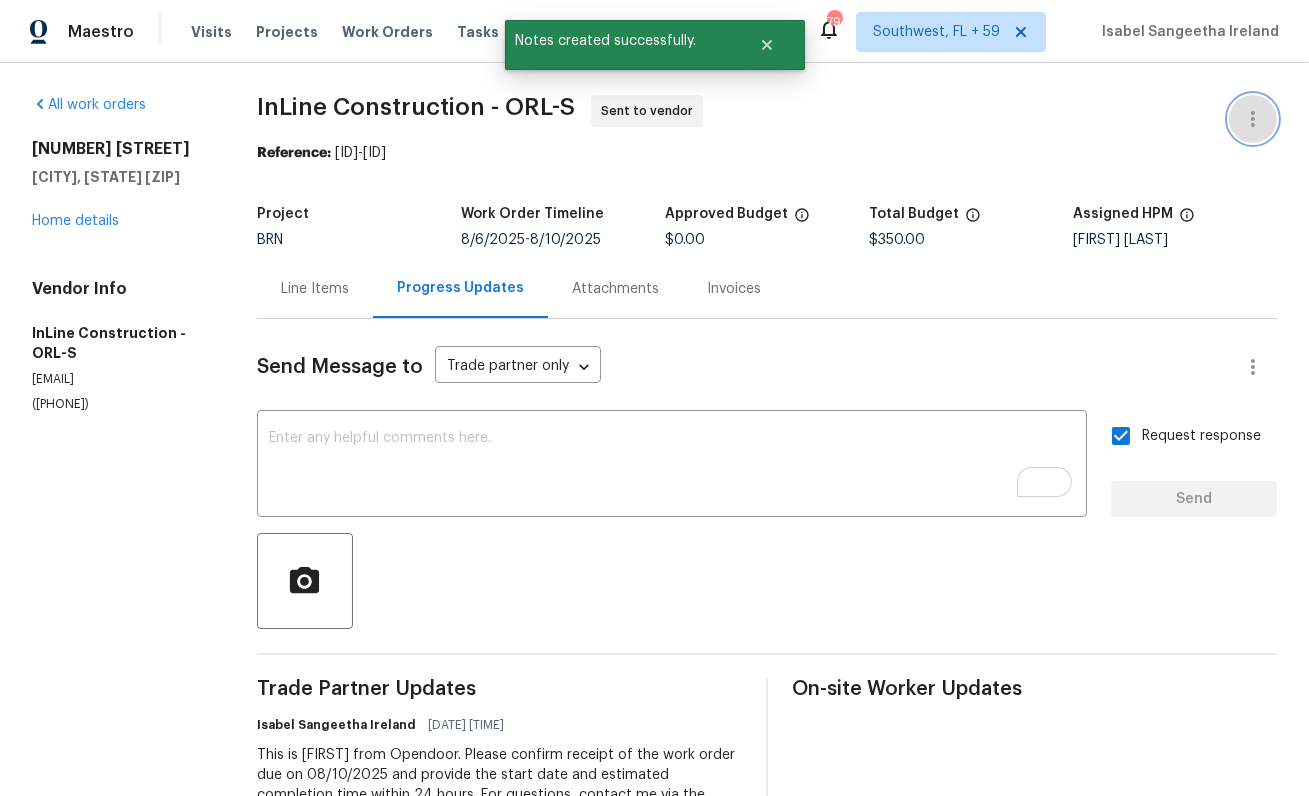 click at bounding box center [1253, 119] 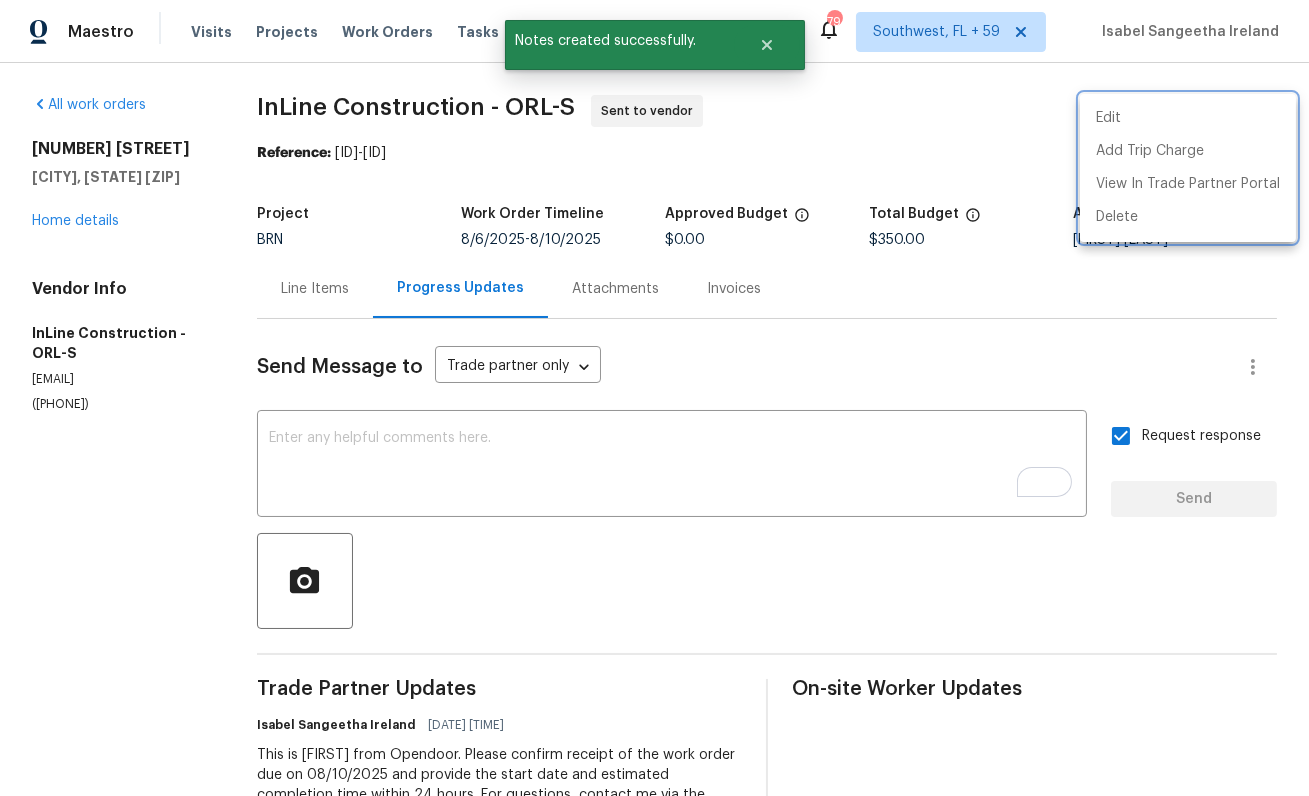 click at bounding box center [654, 398] 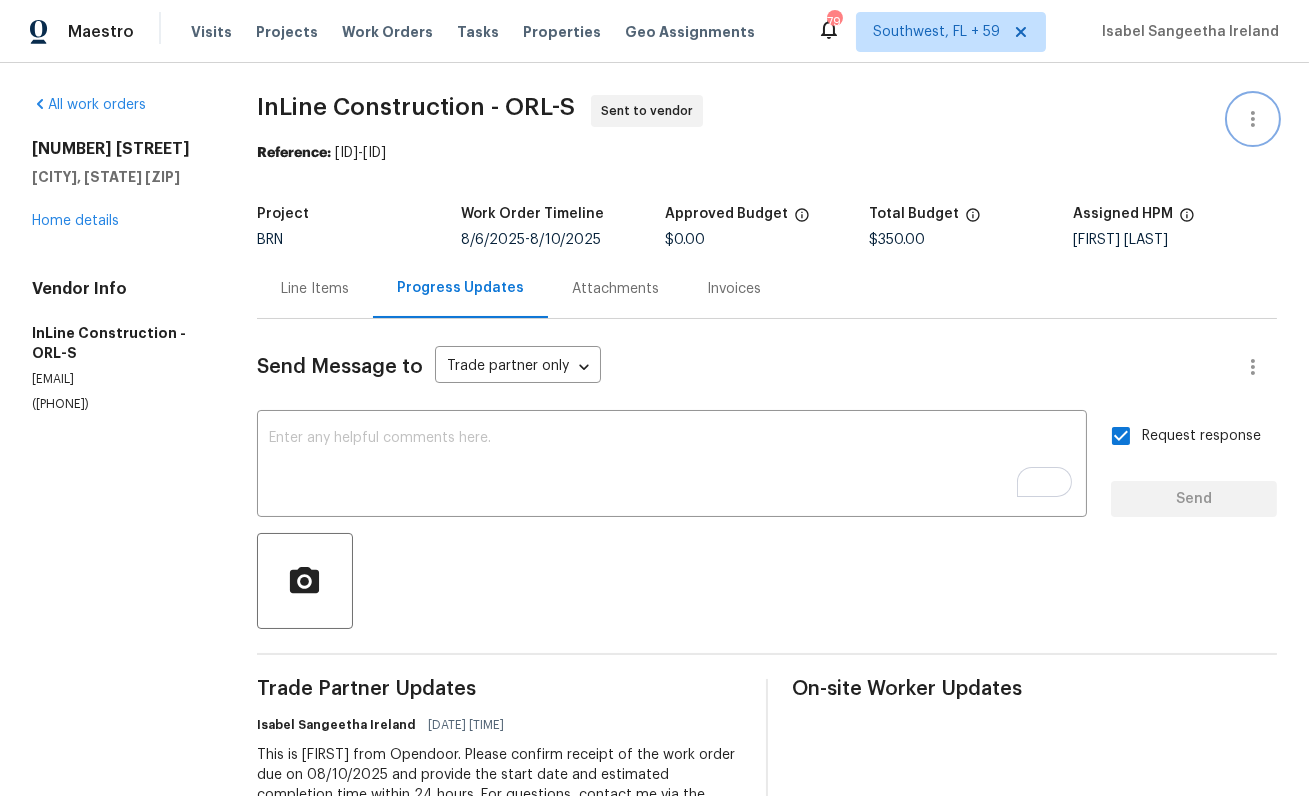 scroll, scrollTop: 85, scrollLeft: 0, axis: vertical 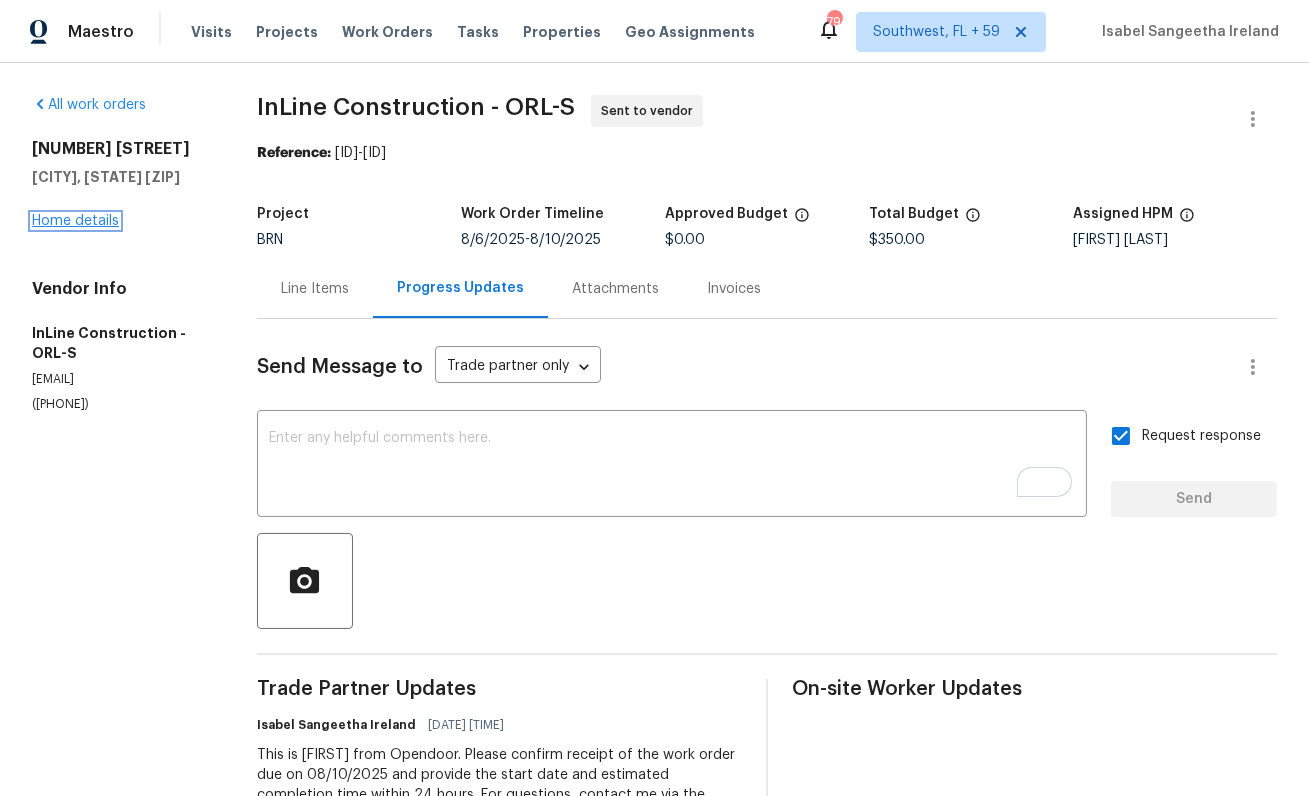 click on "Home details" at bounding box center [75, 221] 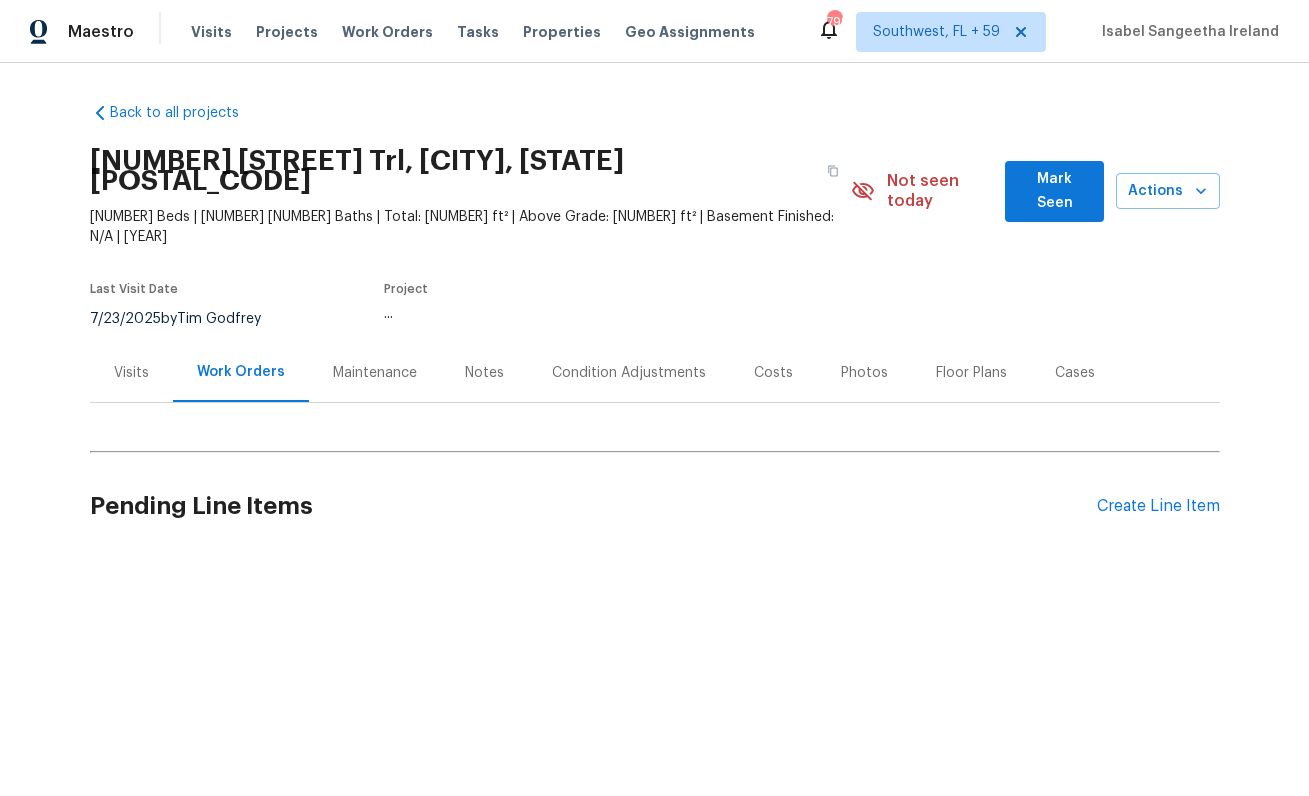 scroll, scrollTop: 0, scrollLeft: 0, axis: both 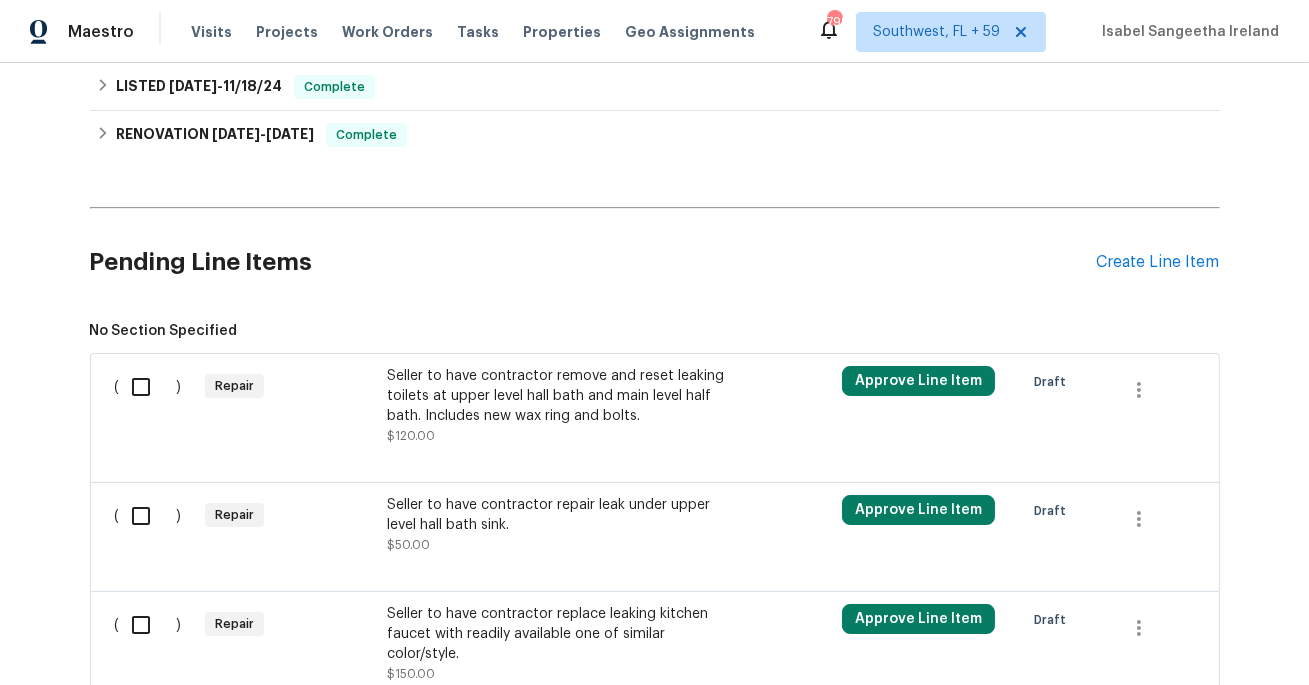 click on "Seller to have contractor repair leak under upper level hall bath sink." at bounding box center (563, 515) 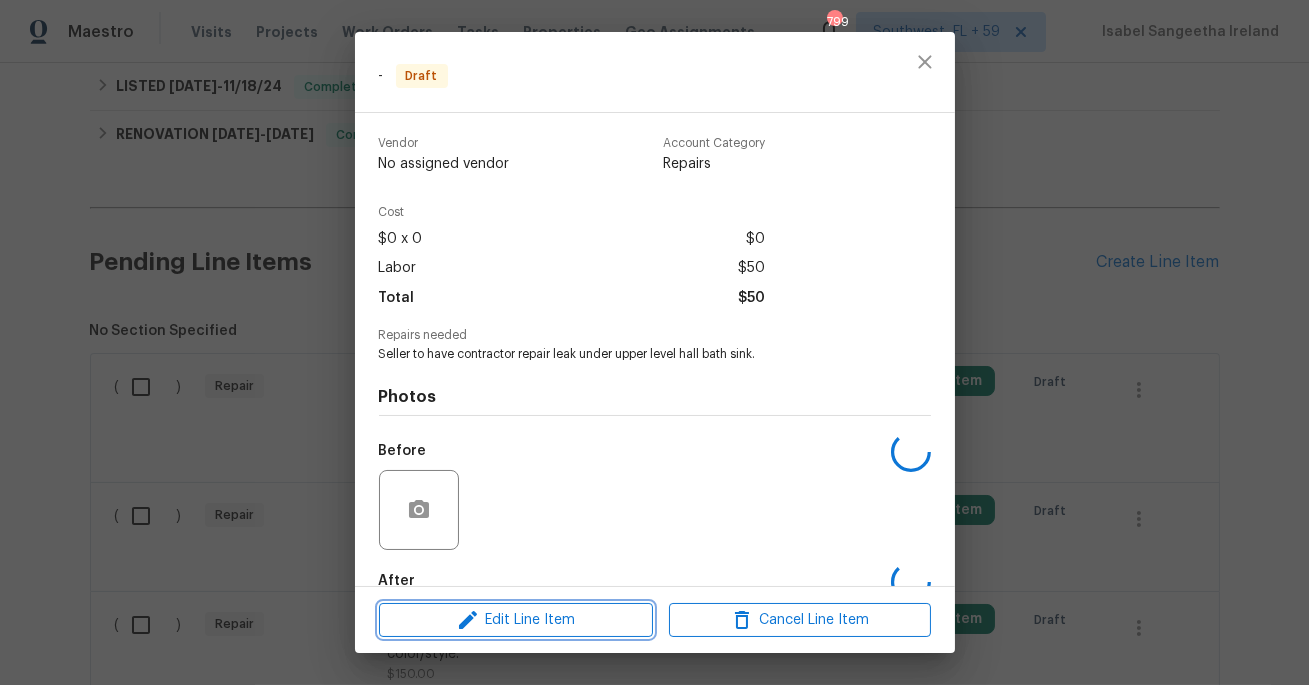 click on "Edit Line Item" at bounding box center [516, 620] 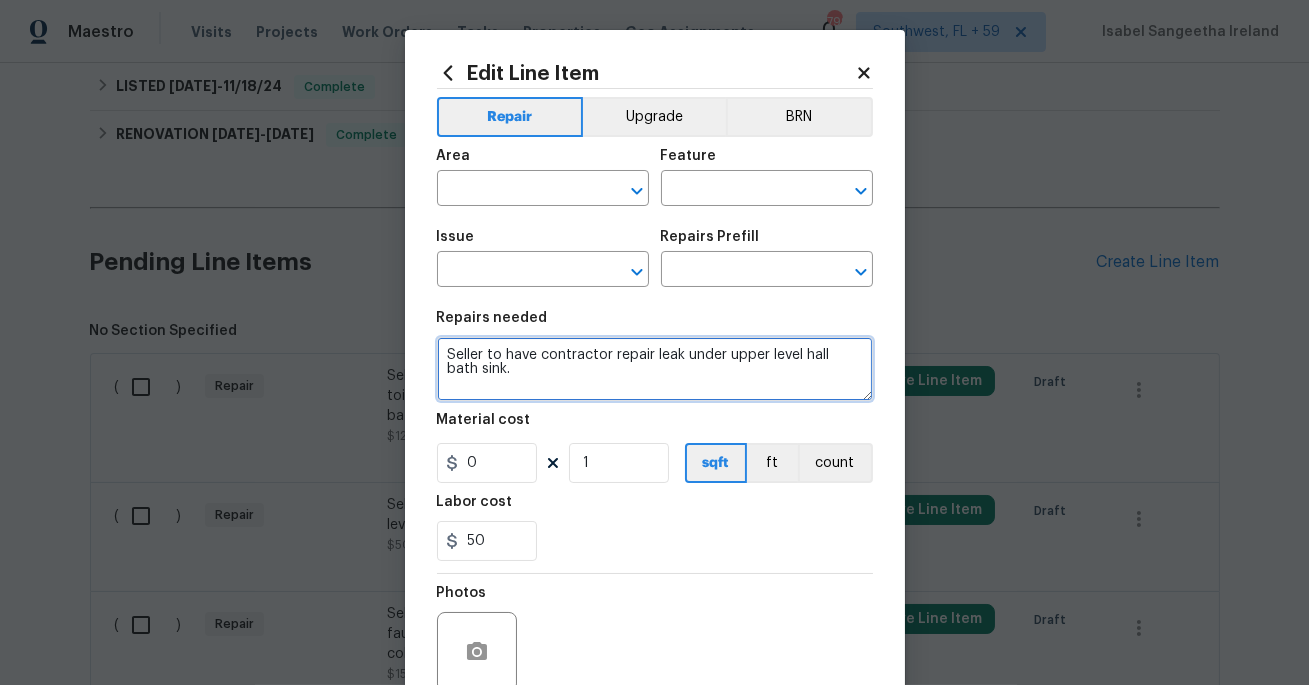 click on "Seller to have contractor repair leak under upper level hall bath sink." at bounding box center [655, 369] 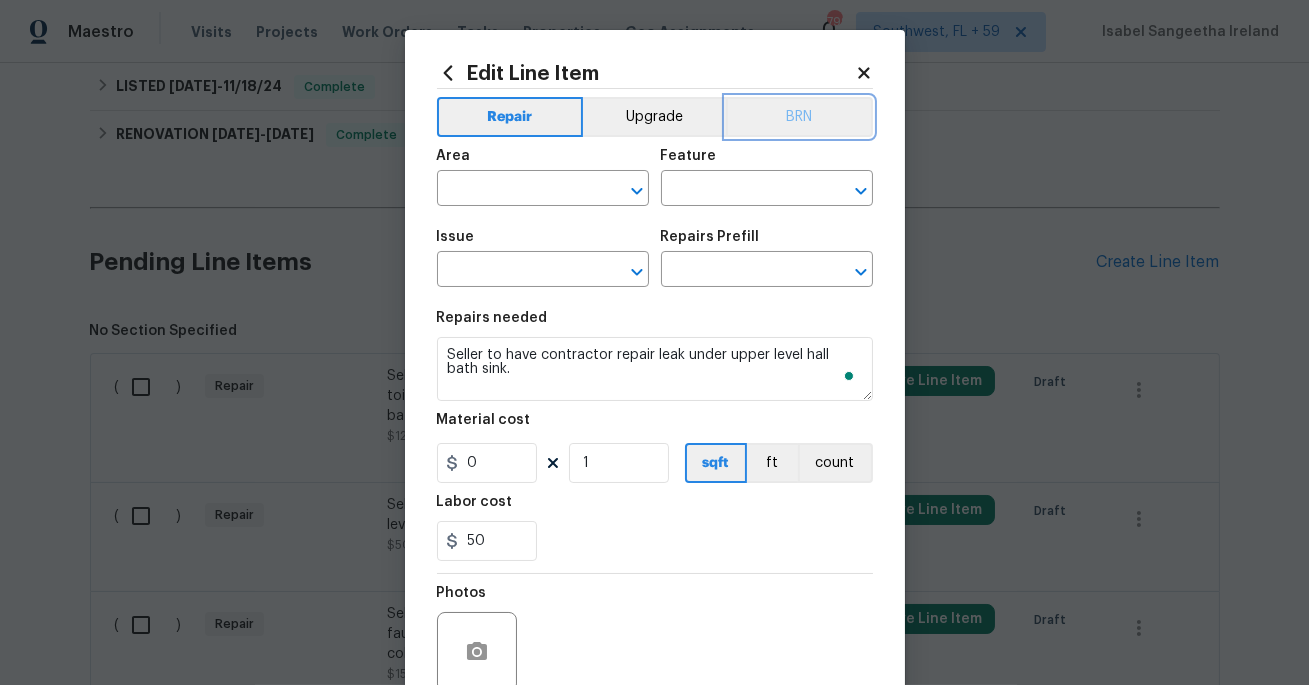 click on "BRN" at bounding box center [799, 117] 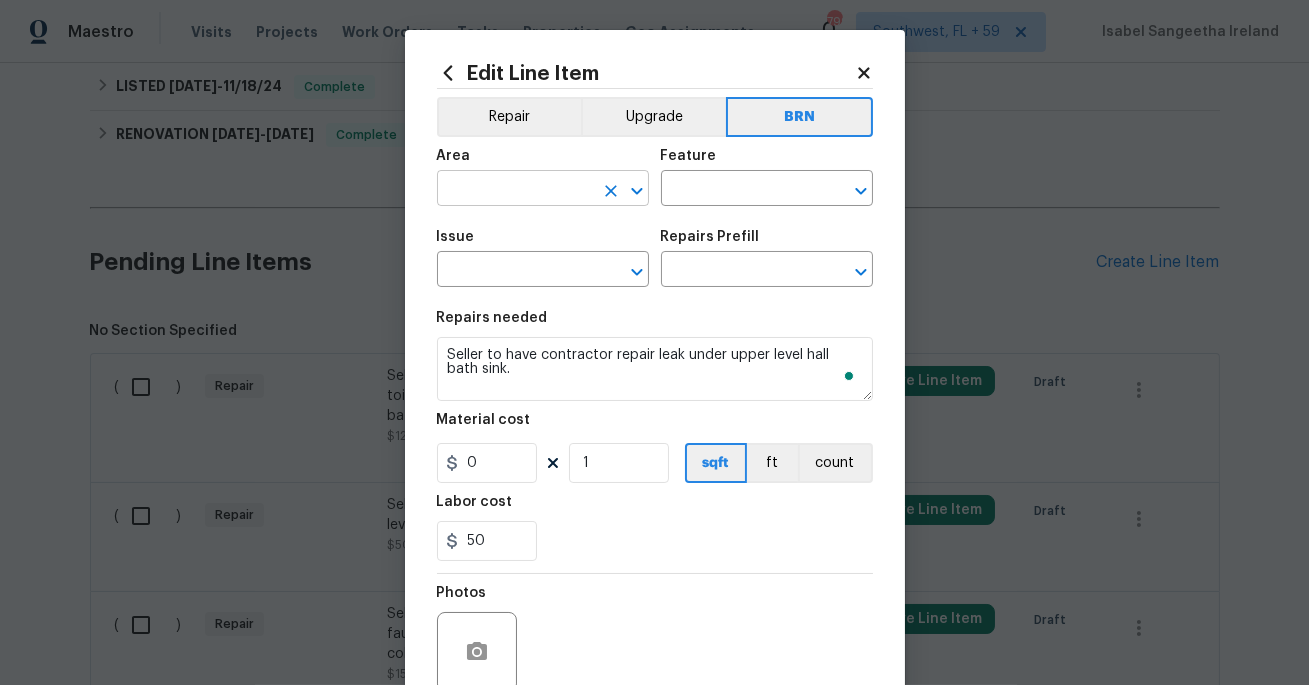 click at bounding box center [515, 190] 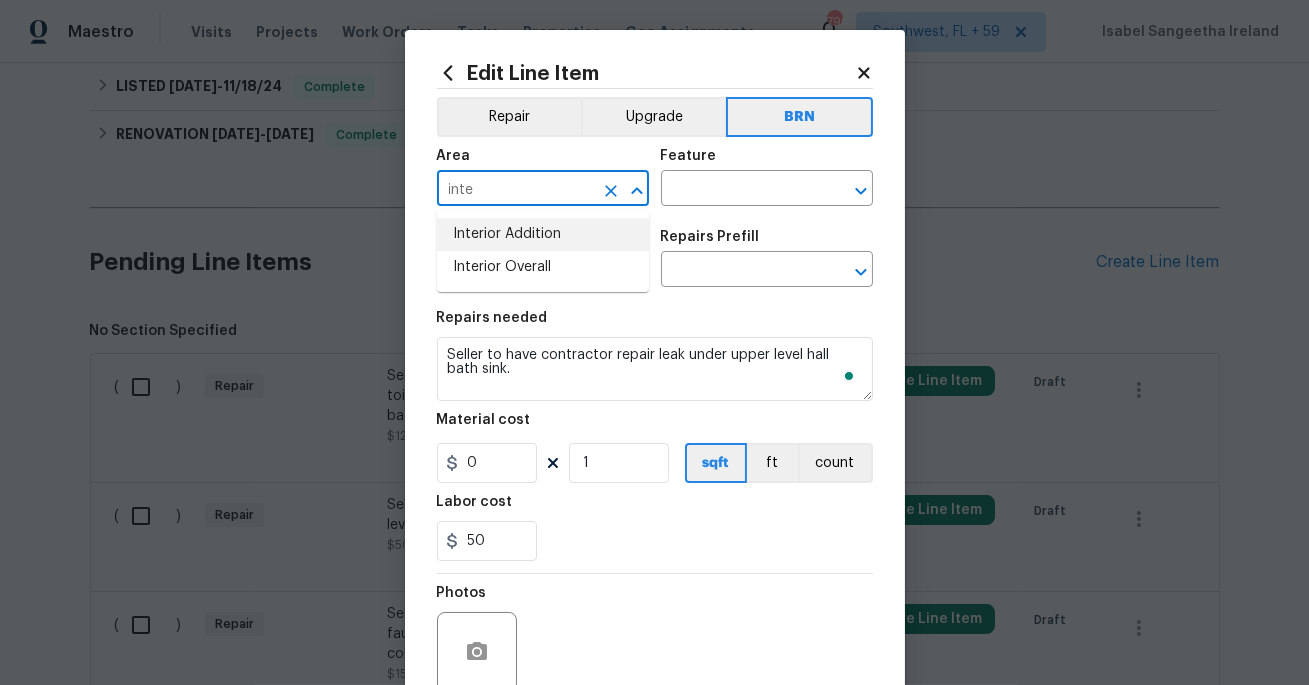 click on "Interior Addition" at bounding box center (543, 234) 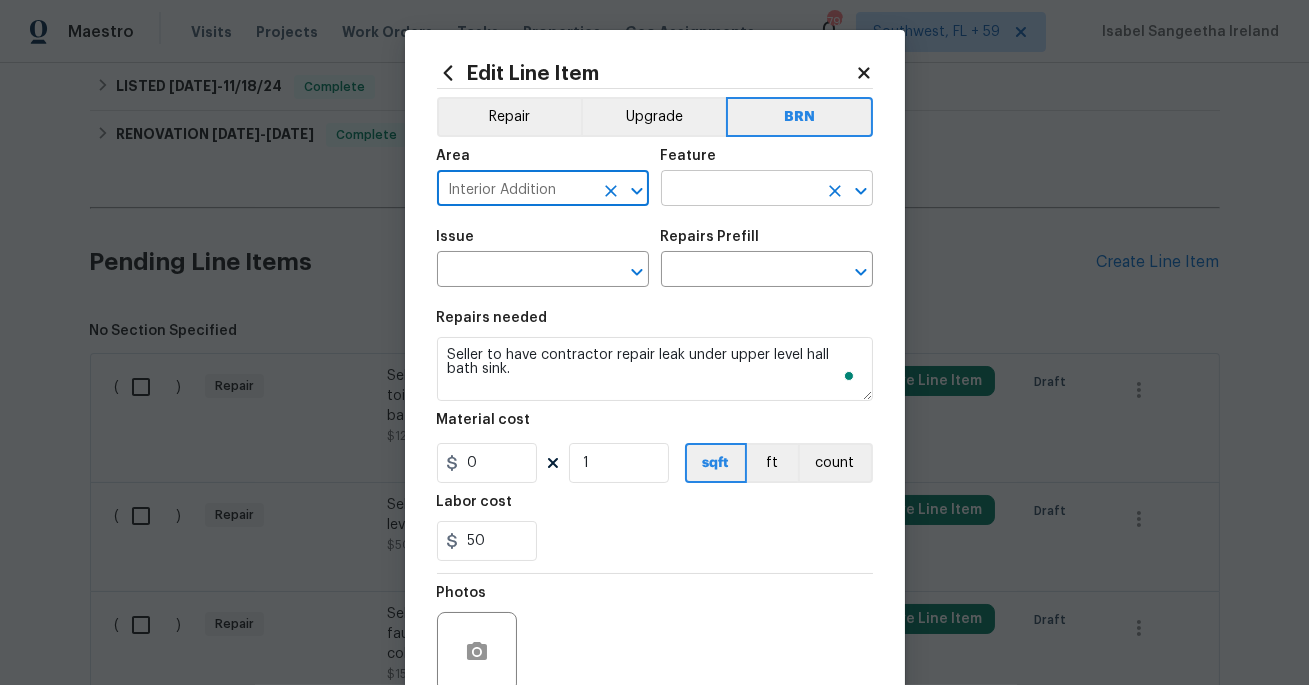 type on "Interior Addition" 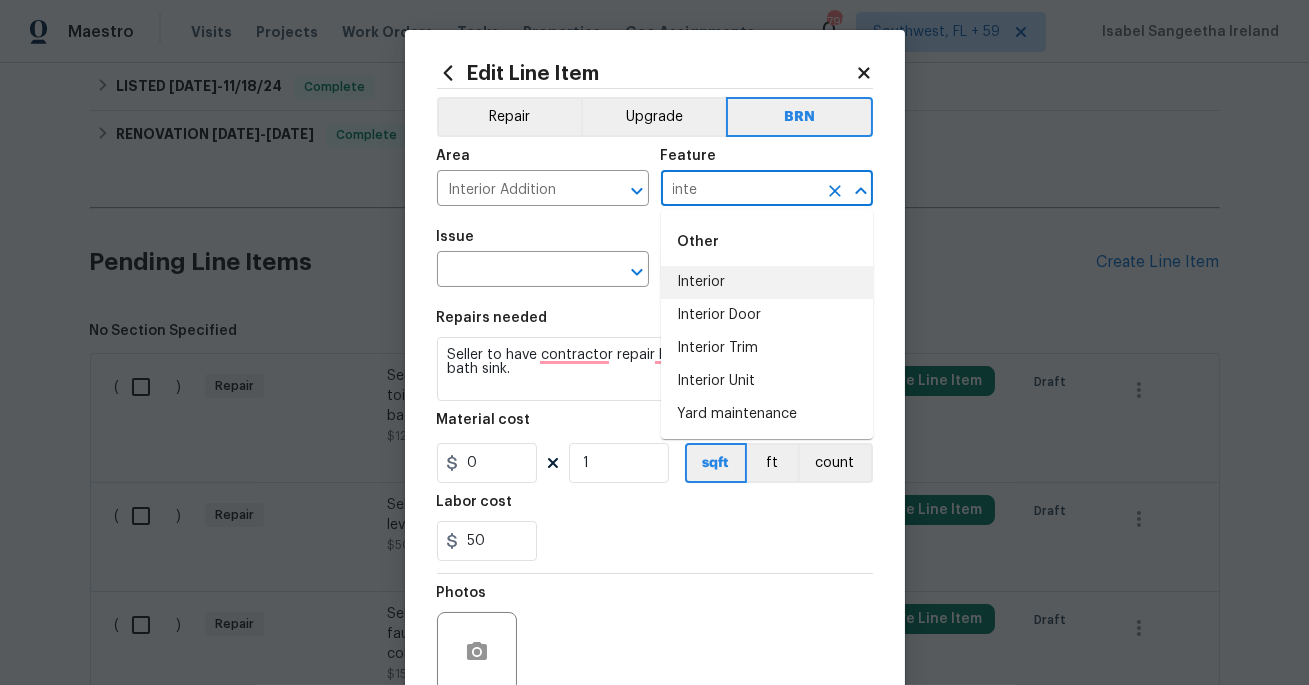 click on "Interior" at bounding box center [767, 282] 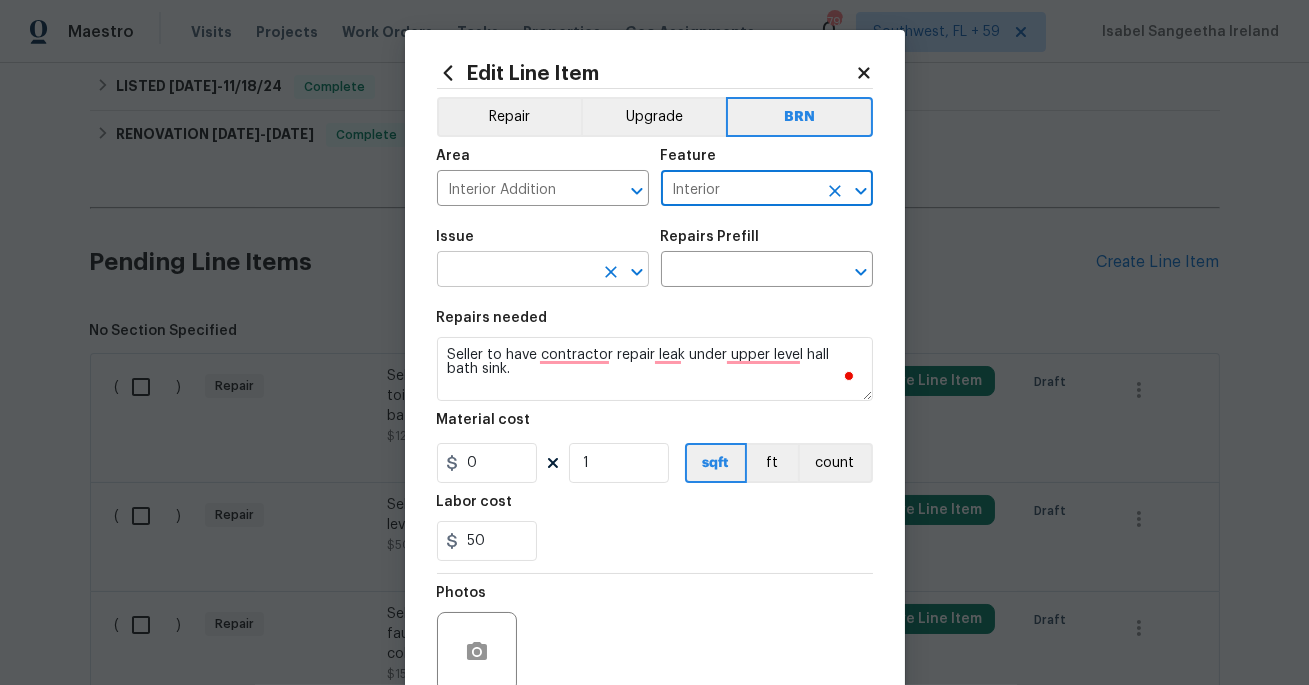 type on "Interior" 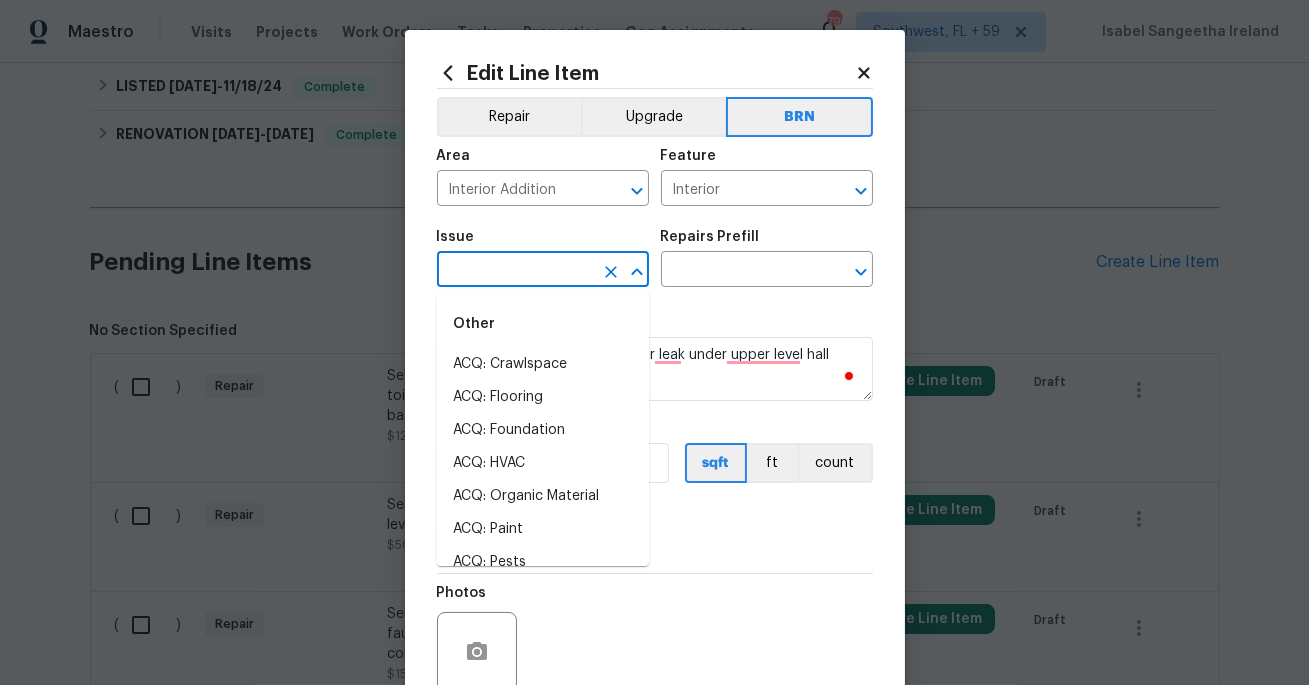 type on "i" 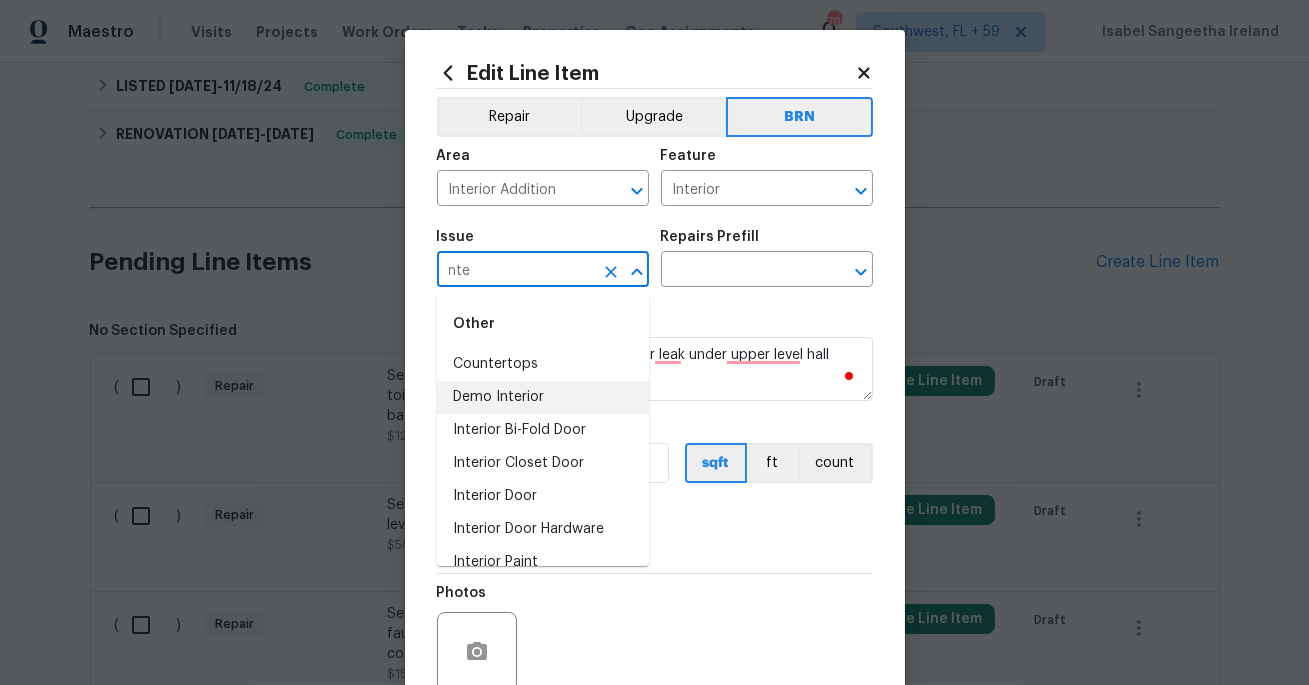 click on "Demo Interior" at bounding box center [543, 397] 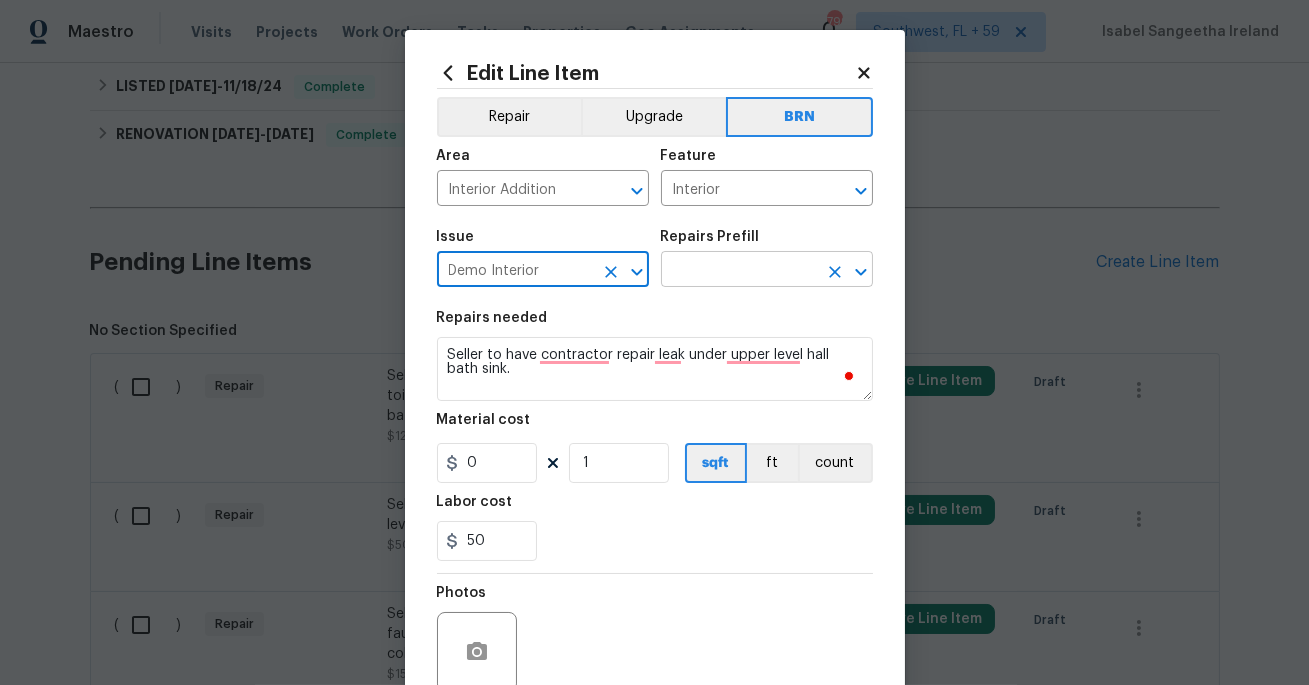 type on "Demo Interior" 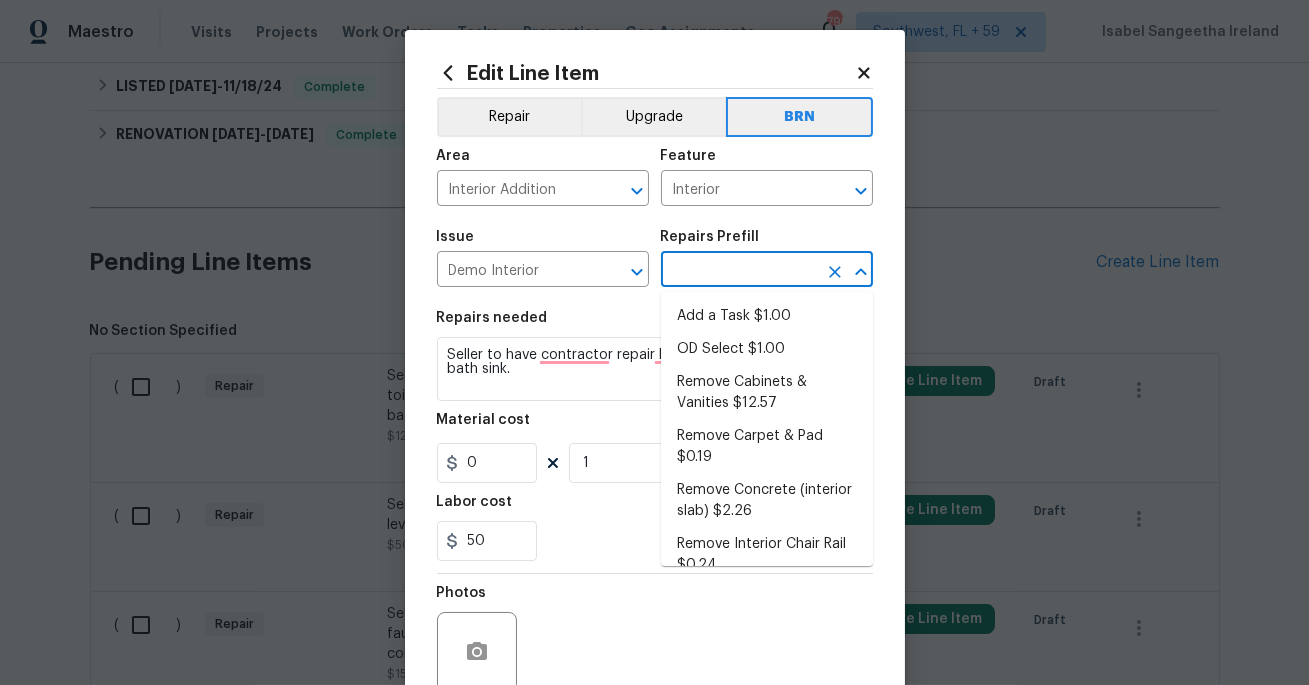 click at bounding box center (739, 271) 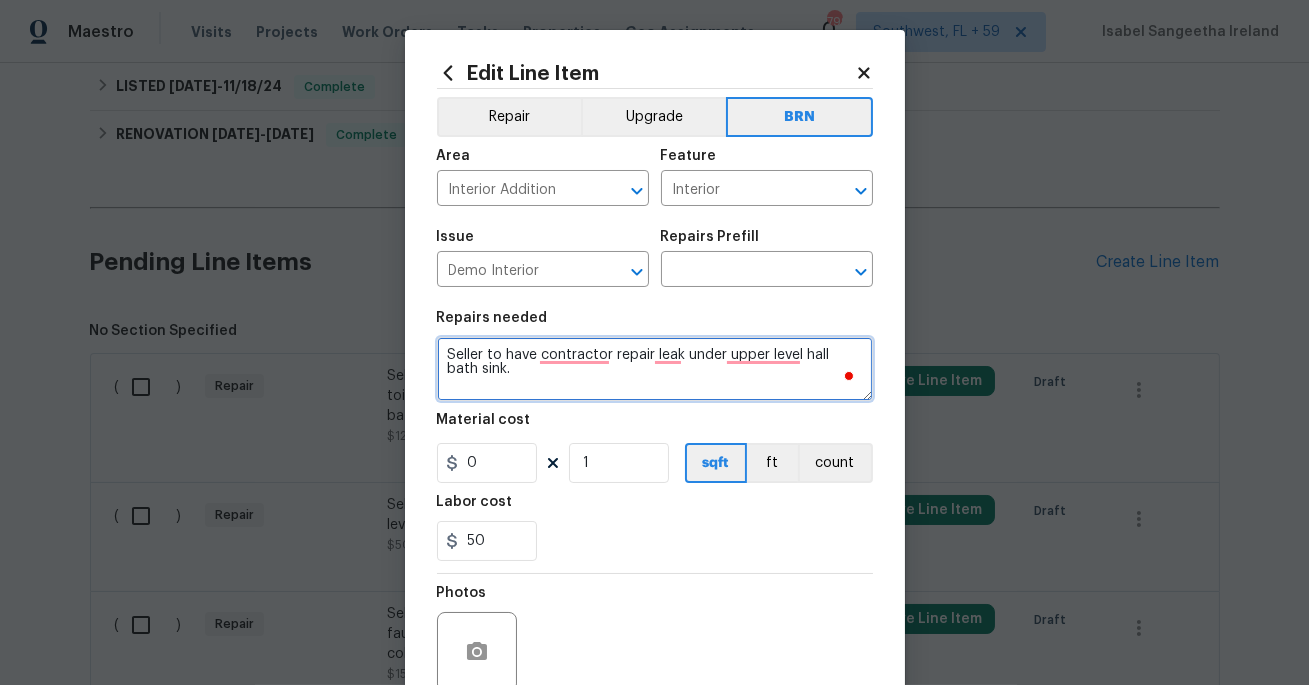click on "Seller to have contractor repair leak under upper level hall bath sink." at bounding box center (655, 369) 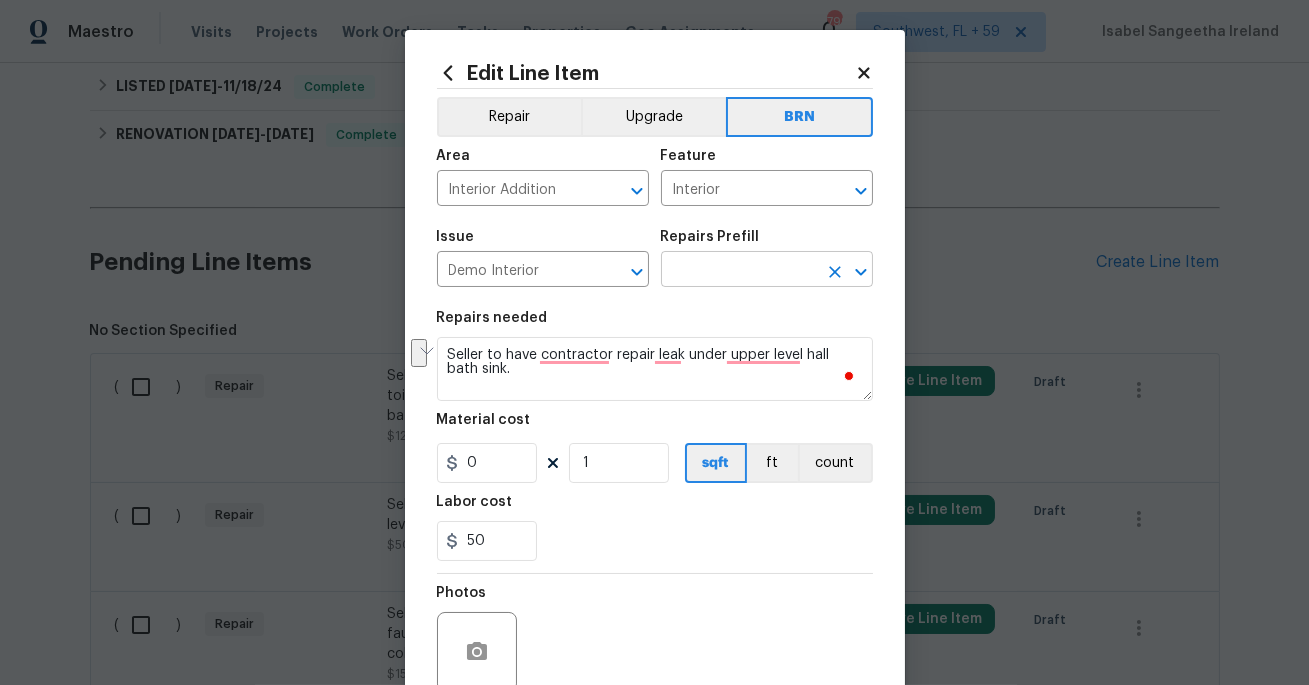 click at bounding box center [739, 271] 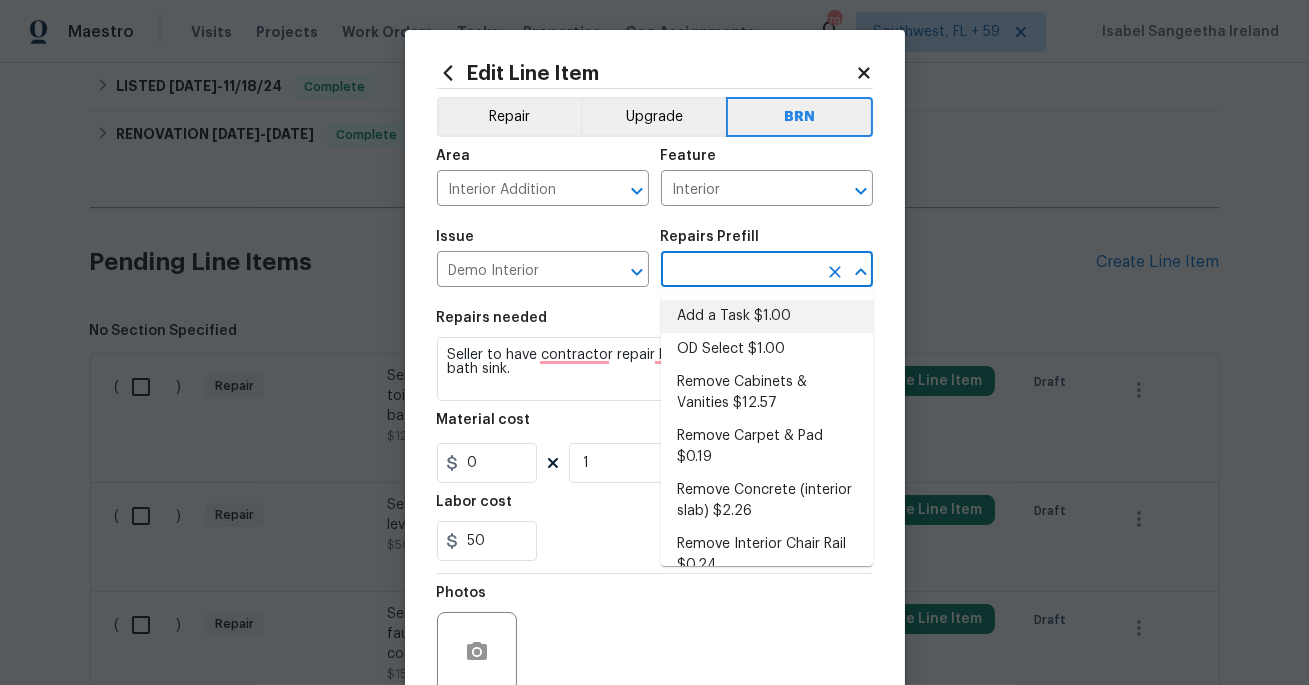 click on "Add a Task $1.00" at bounding box center (767, 316) 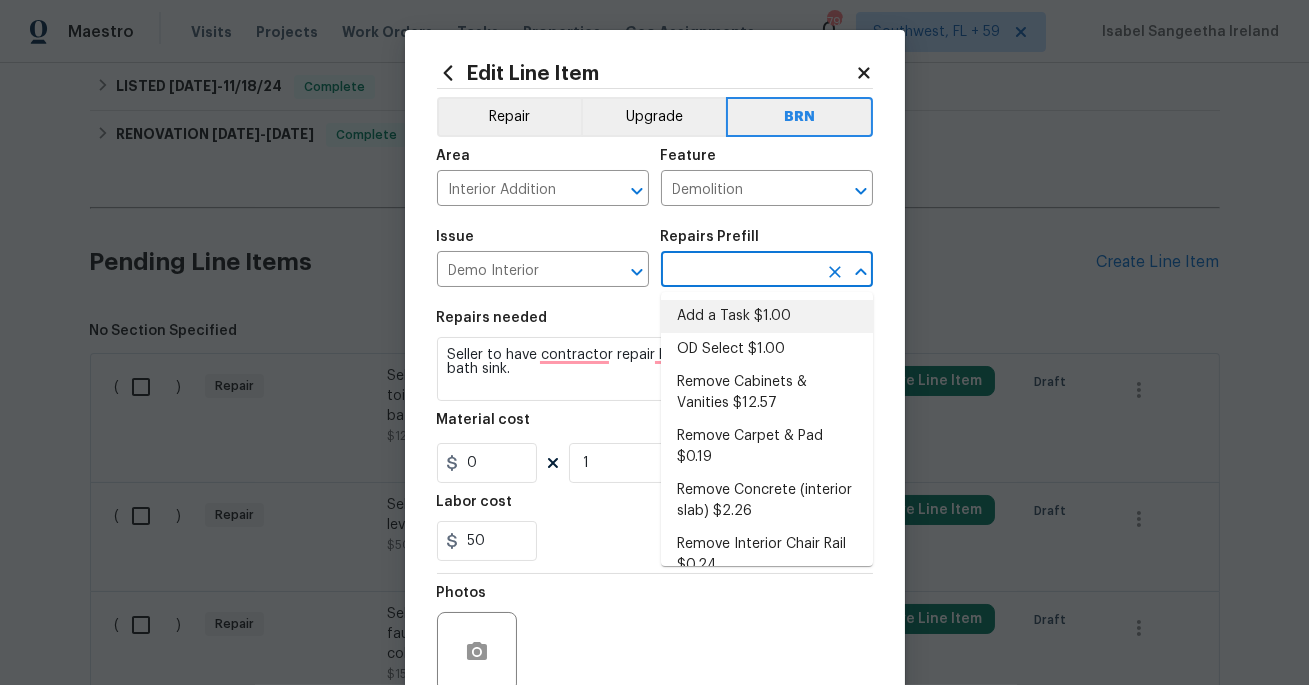 type on "Add a Task $1.00" 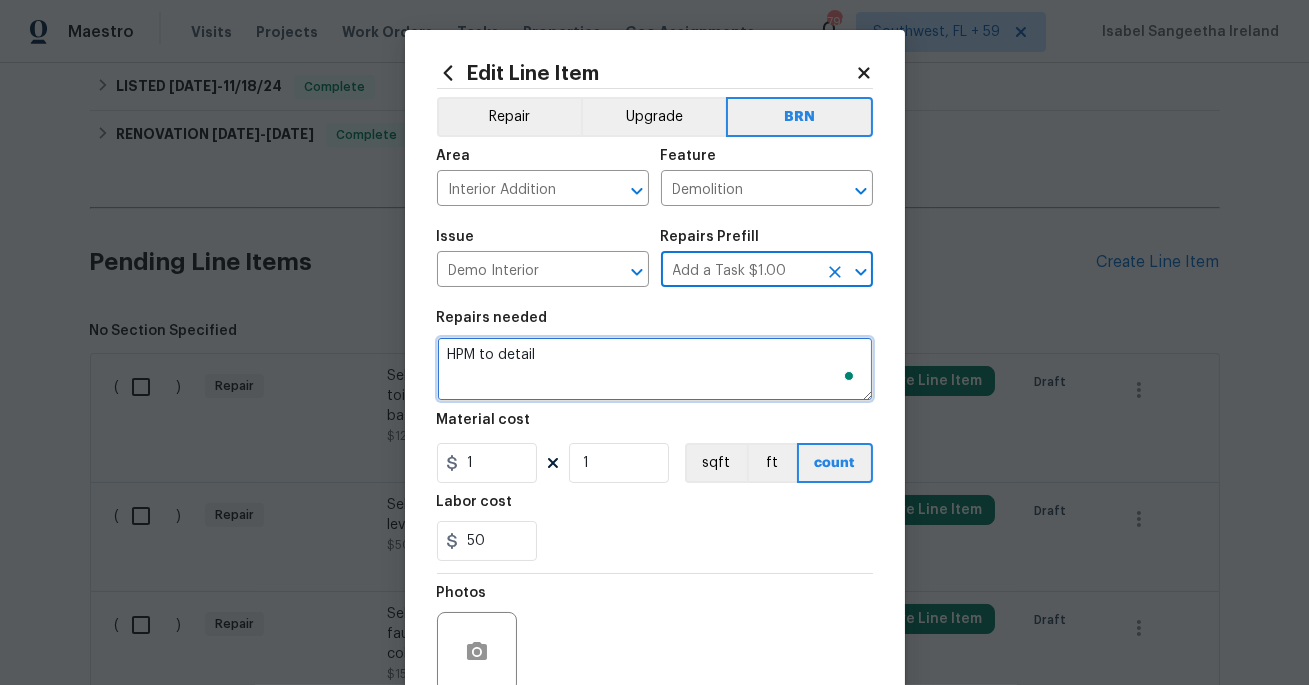 click on "HPM to detail" at bounding box center [655, 369] 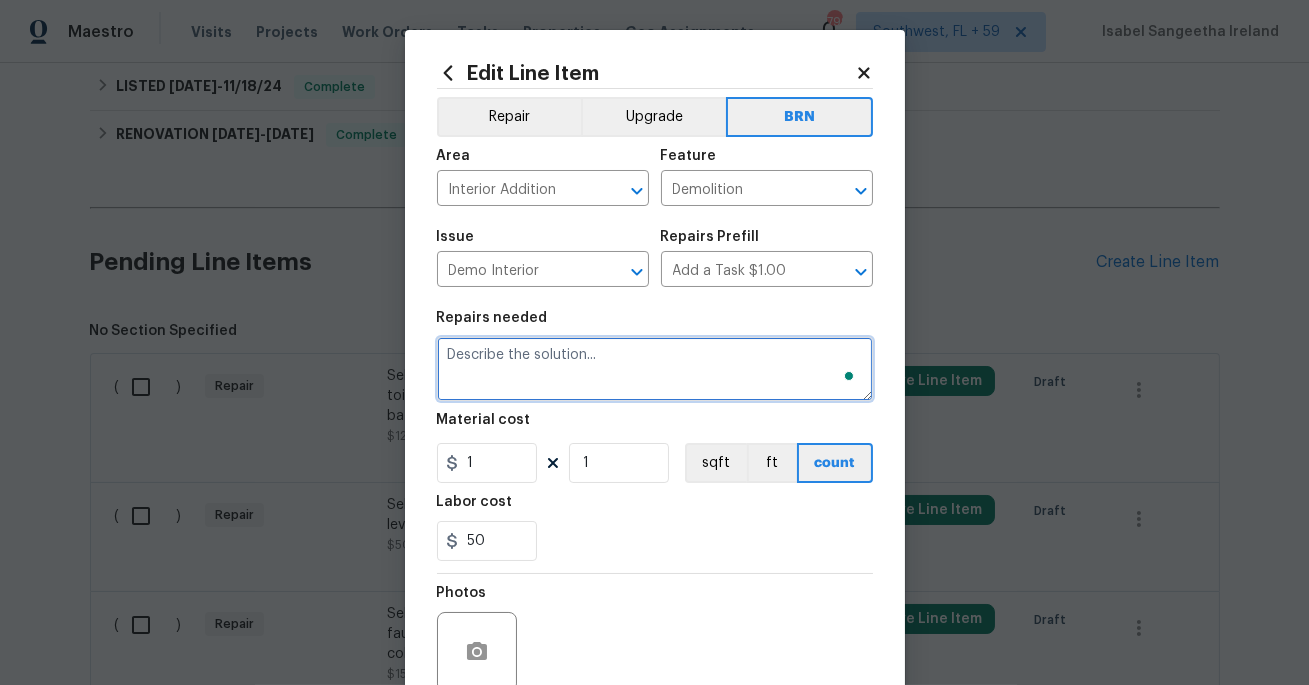 paste on "Seller to have contractor repair leak under upper level hall bath sink." 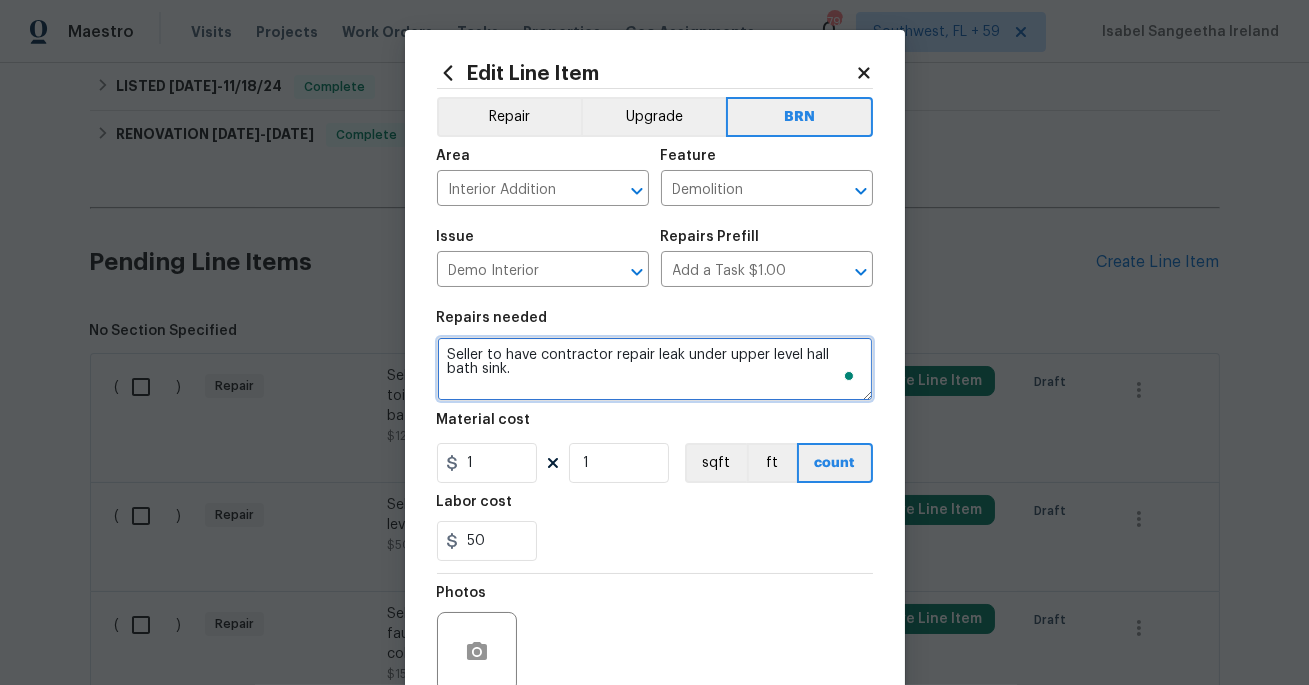 type on "Seller to have contractor repair leak under upper level hall bath sink." 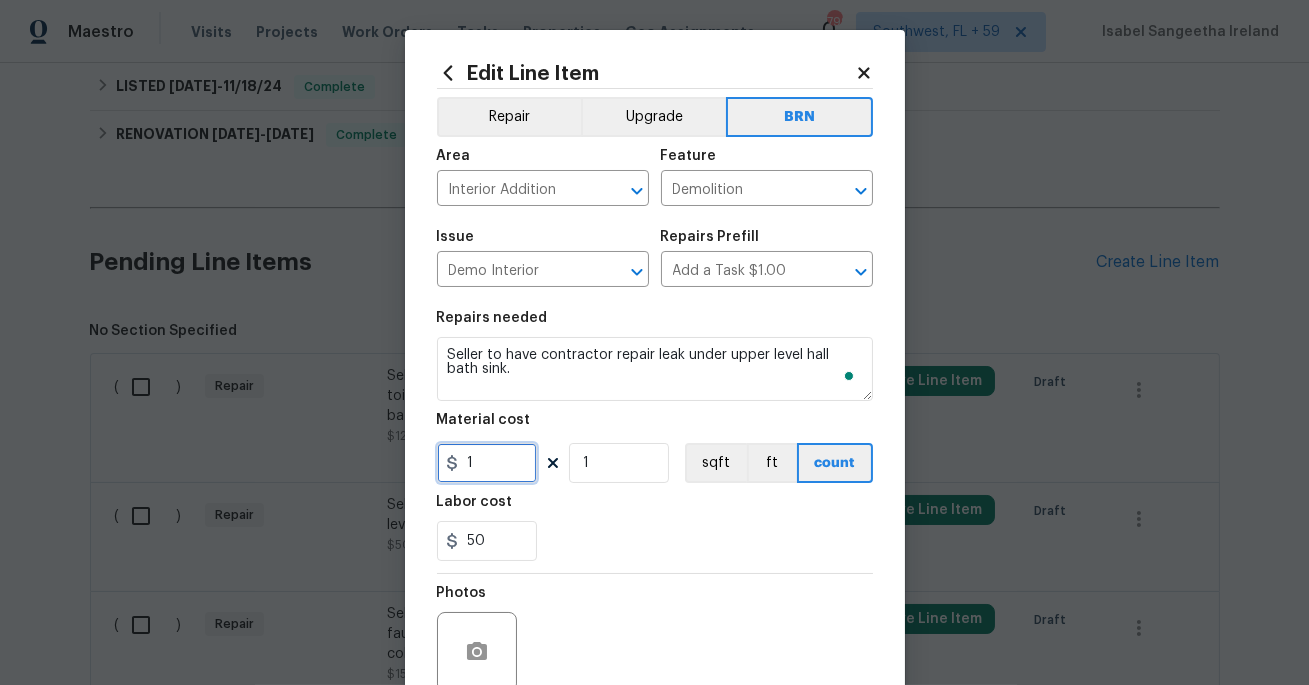 click on "1" at bounding box center (487, 463) 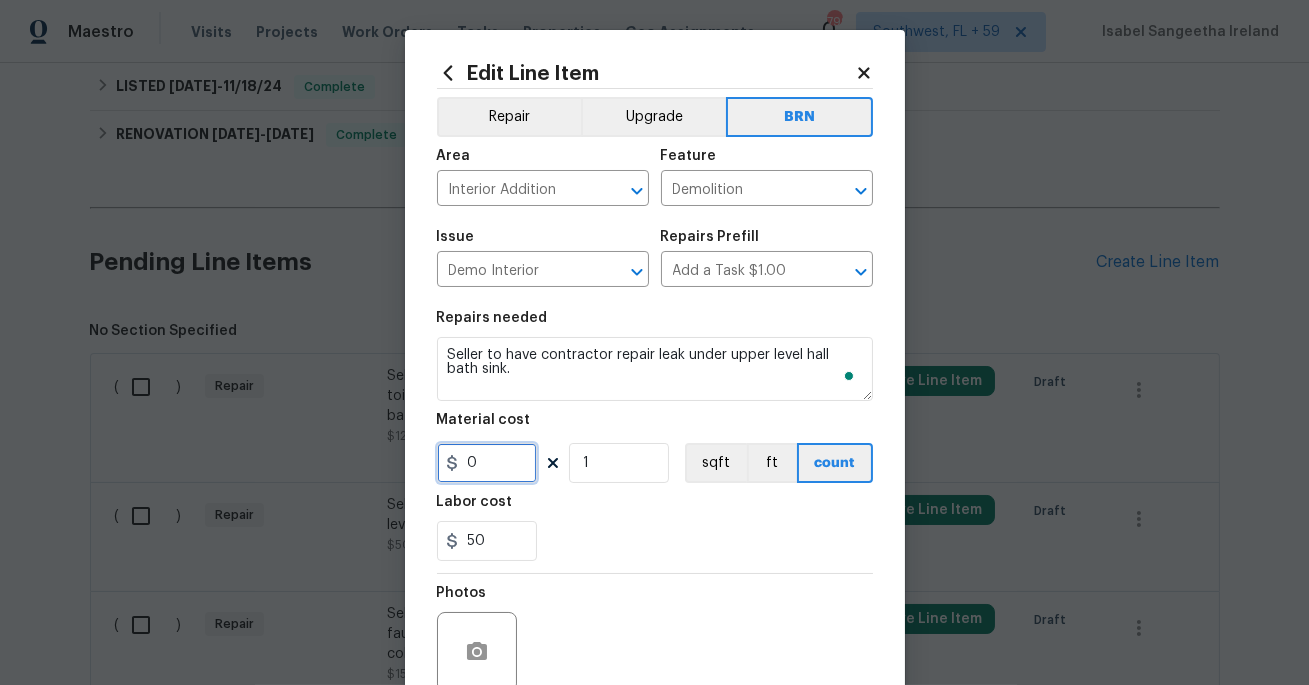 scroll, scrollTop: 175, scrollLeft: 0, axis: vertical 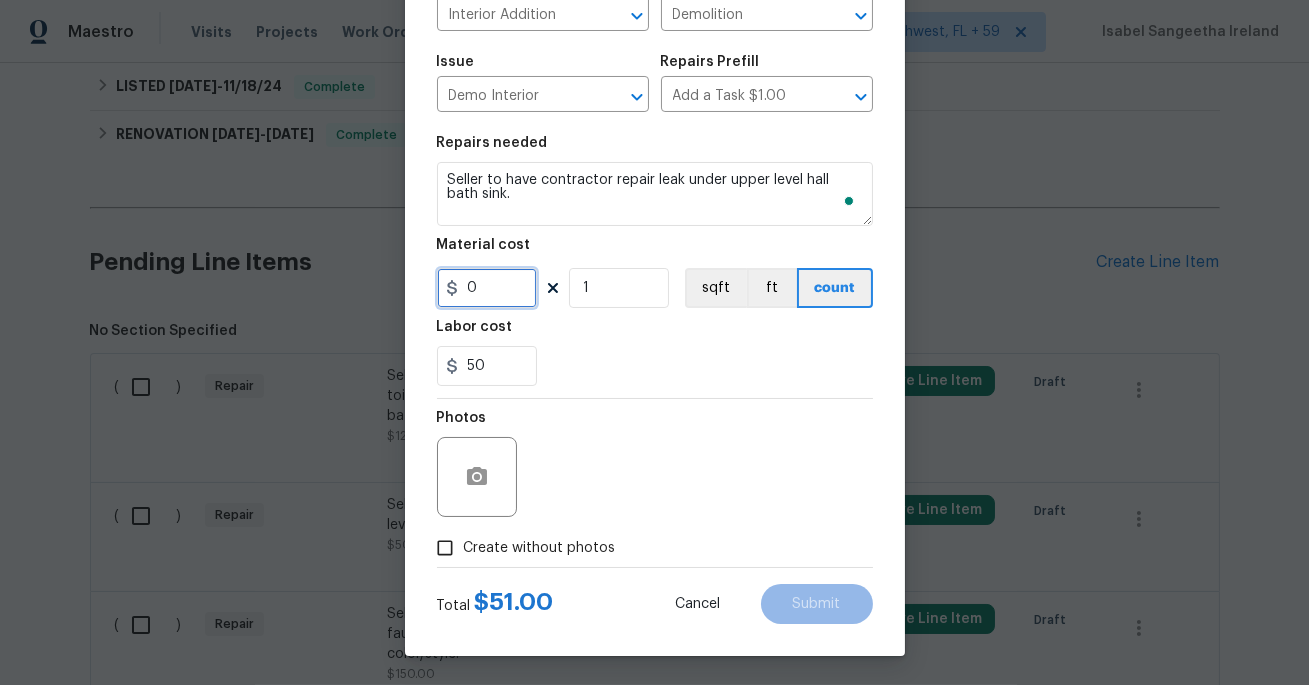 type on "0" 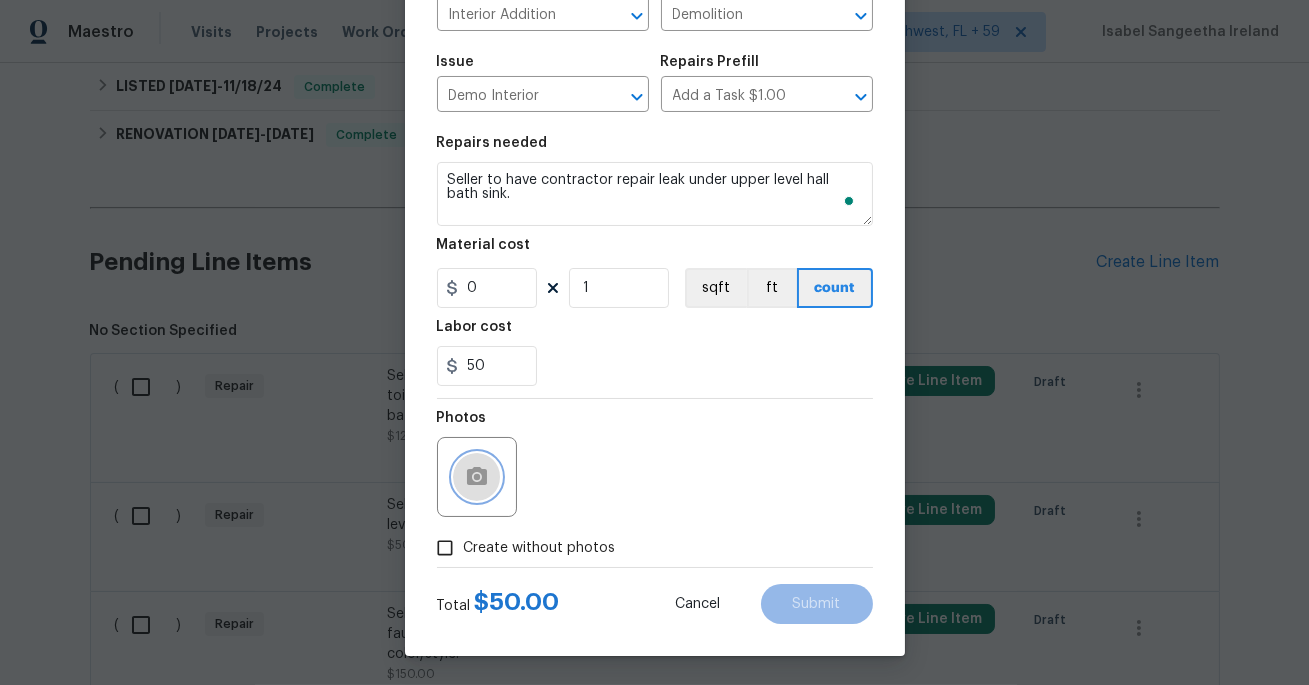 click 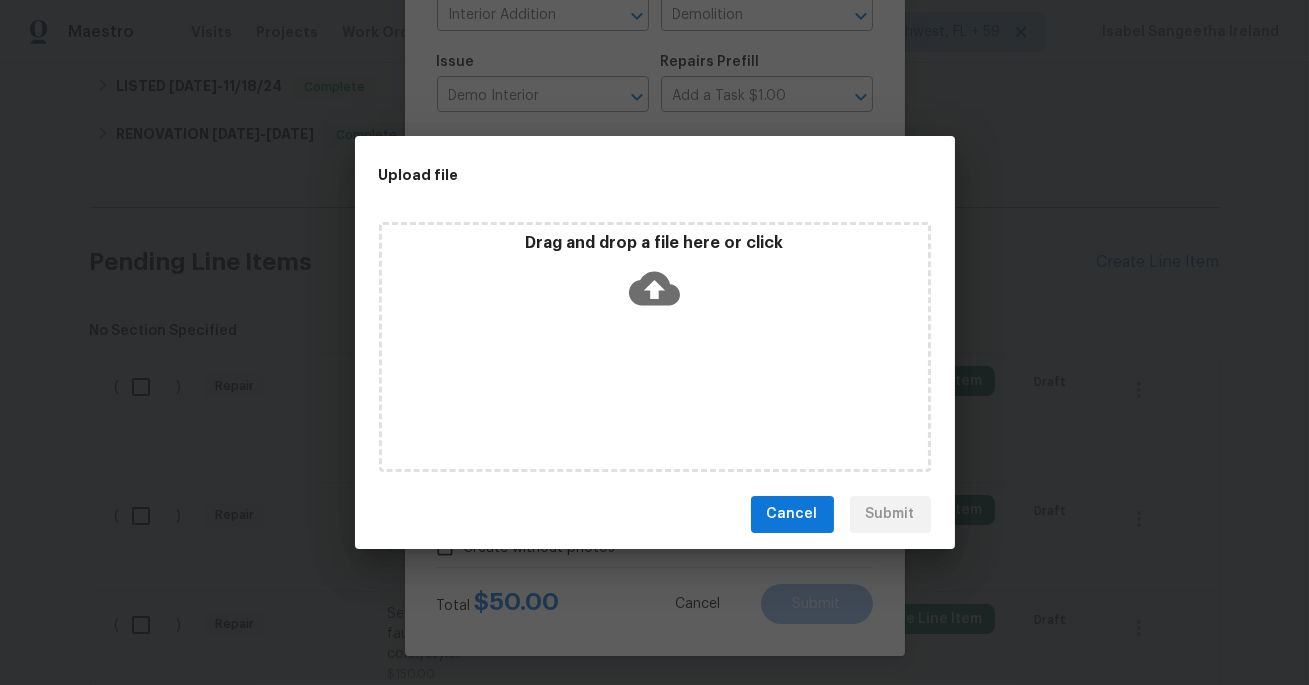 click 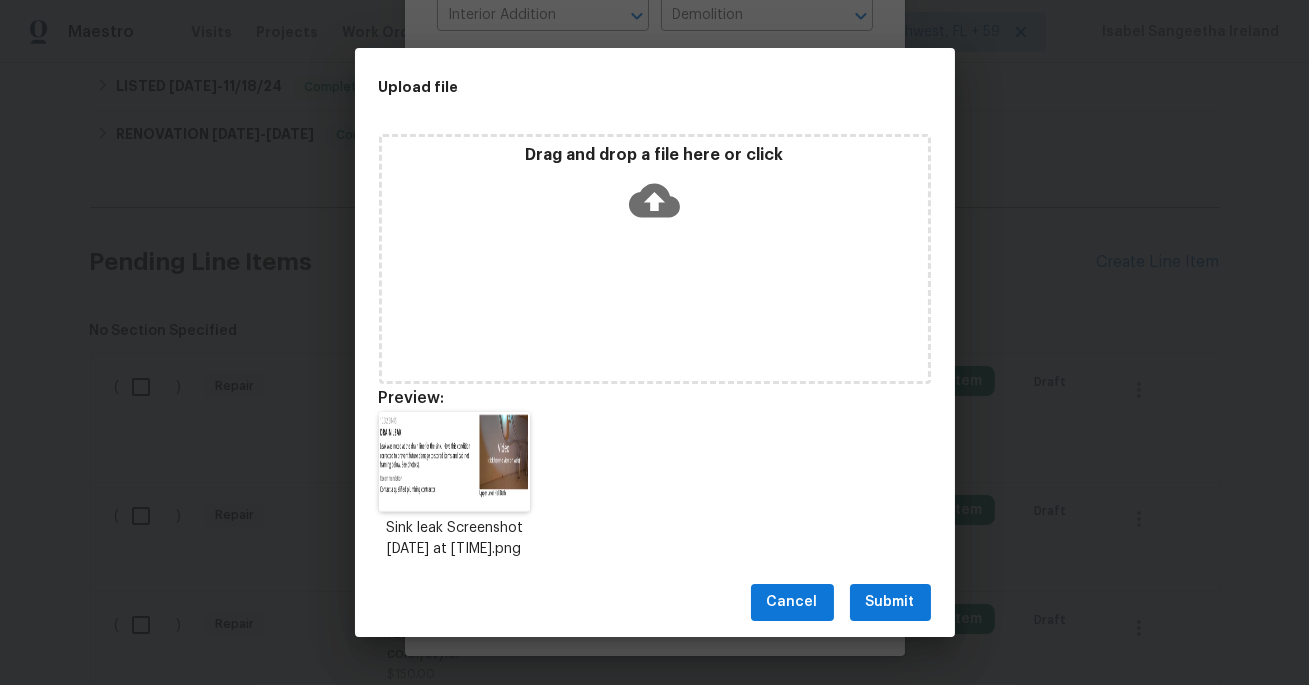 click on "Submit" at bounding box center (890, 602) 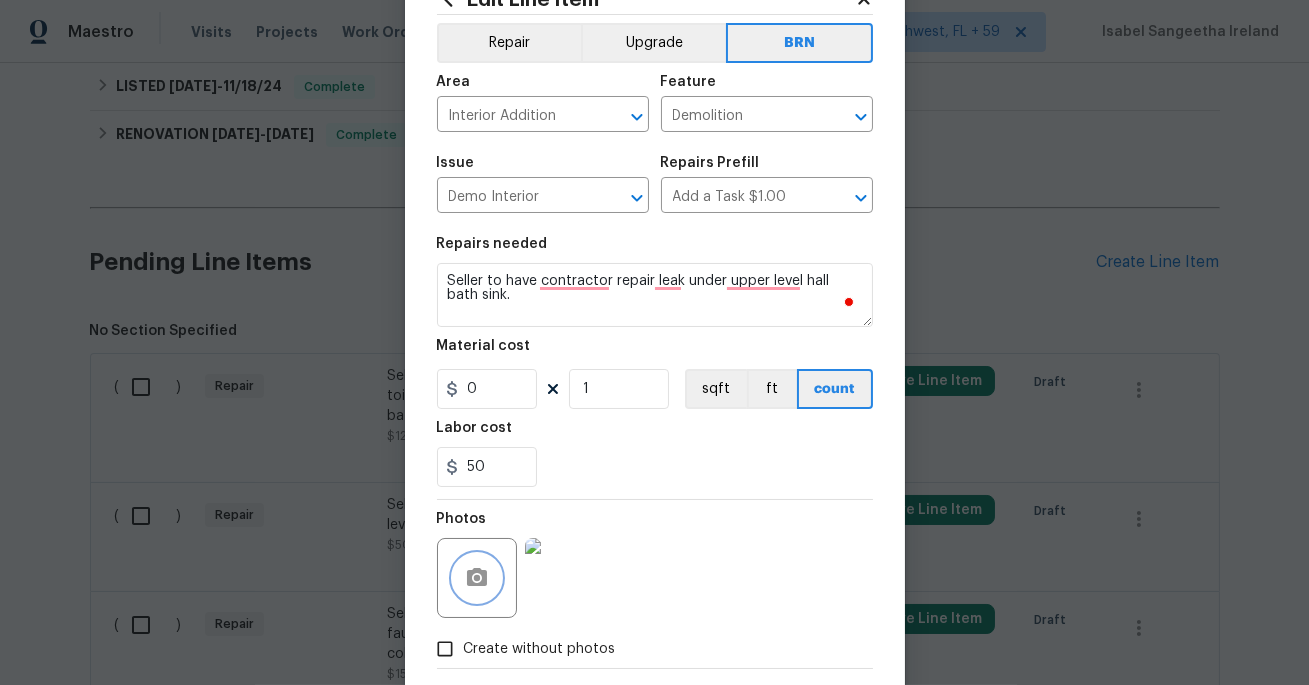 scroll, scrollTop: 175, scrollLeft: 0, axis: vertical 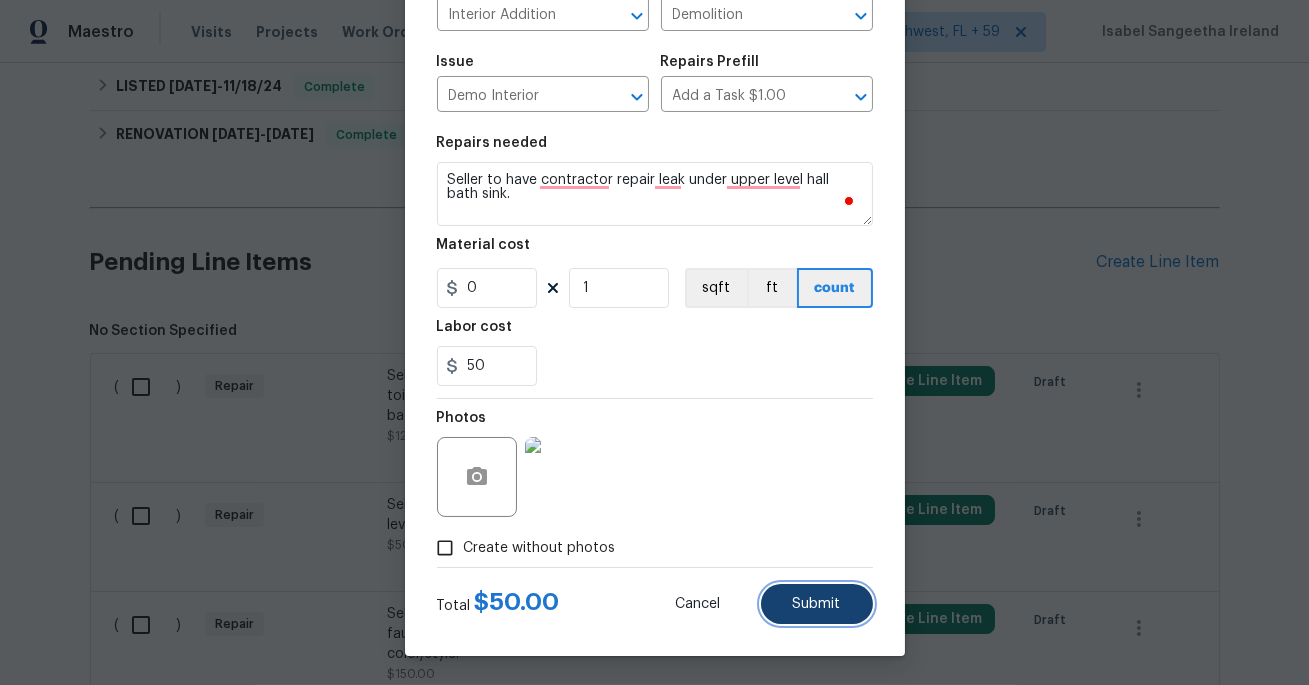 click on "Submit" at bounding box center [817, 604] 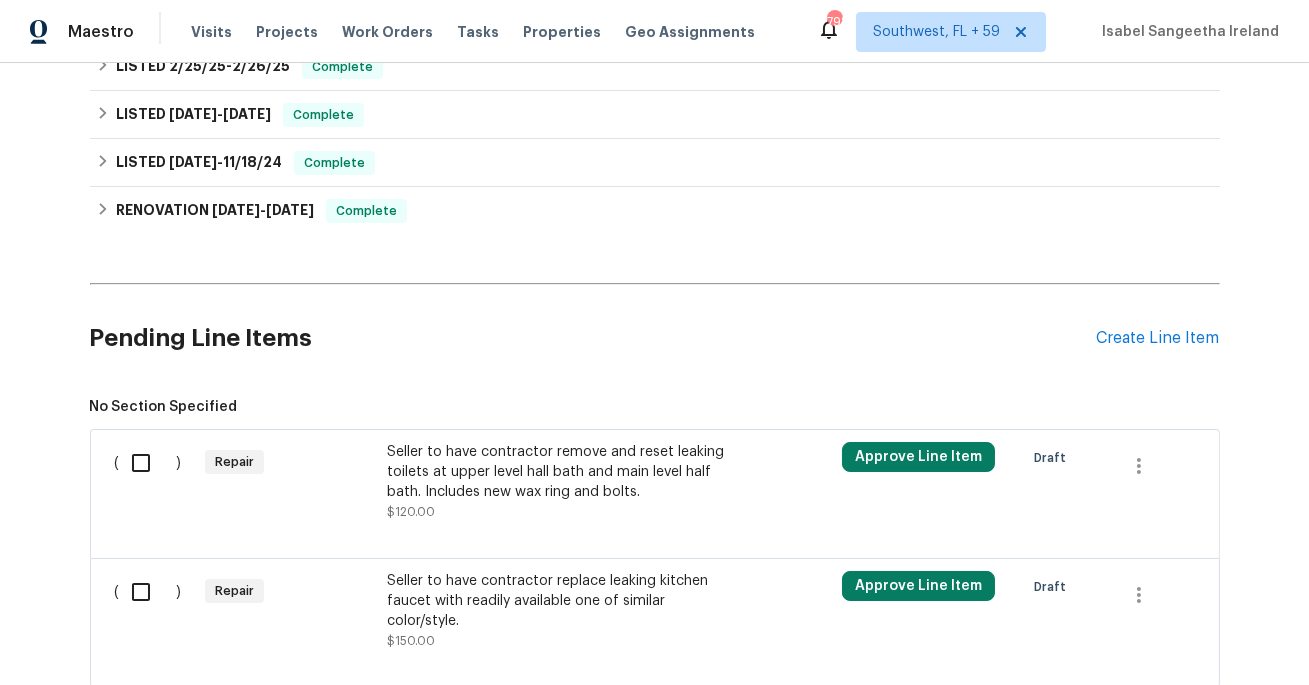 scroll, scrollTop: 706, scrollLeft: 0, axis: vertical 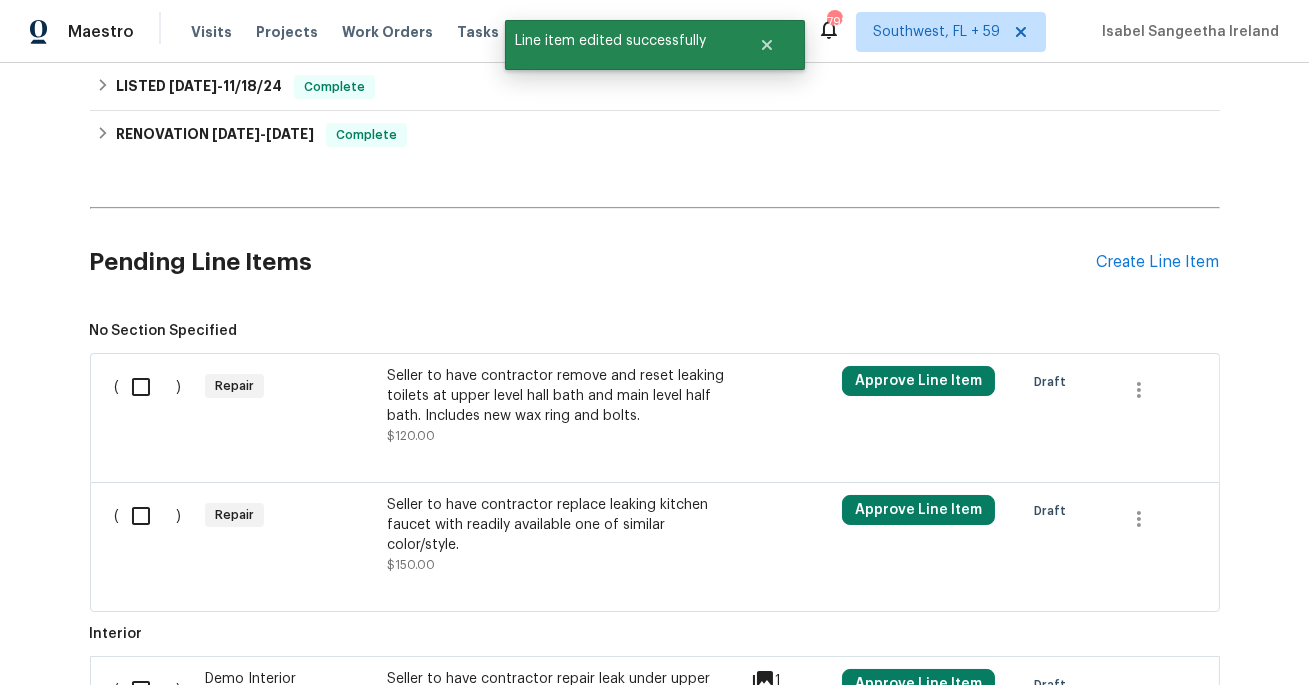 click on "No Section Specified" at bounding box center (655, 331) 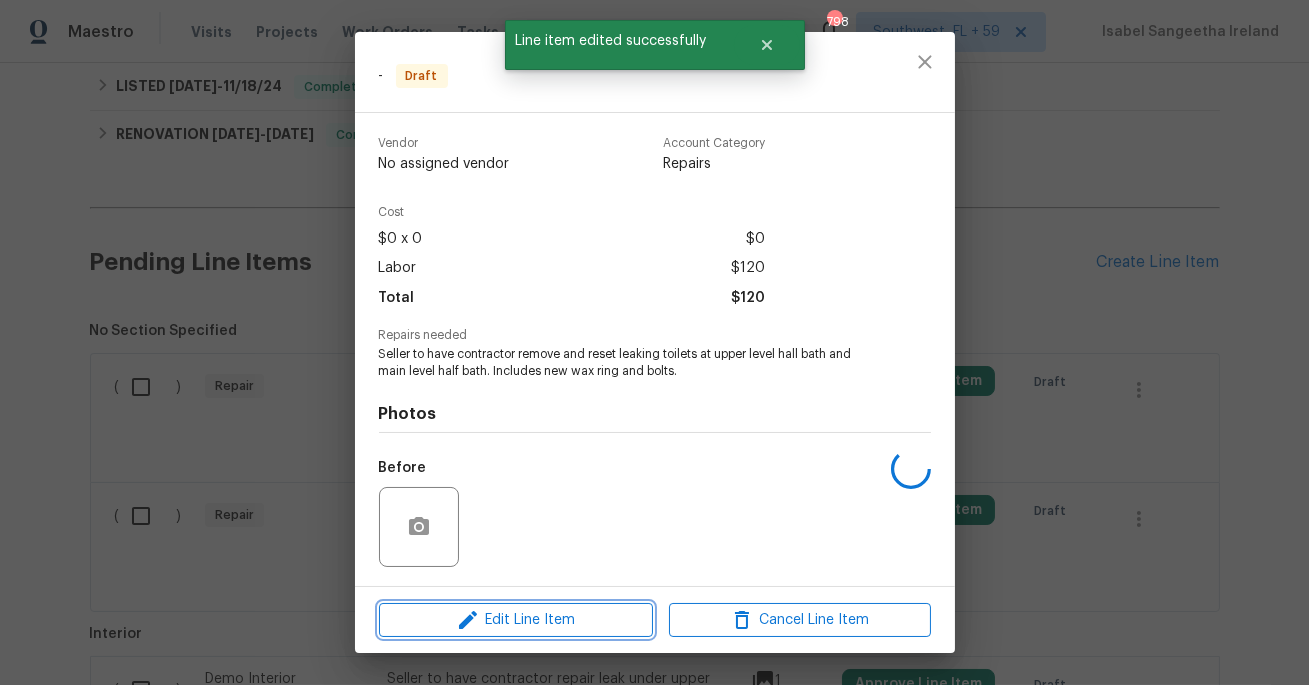 click on "Edit Line Item" at bounding box center [516, 620] 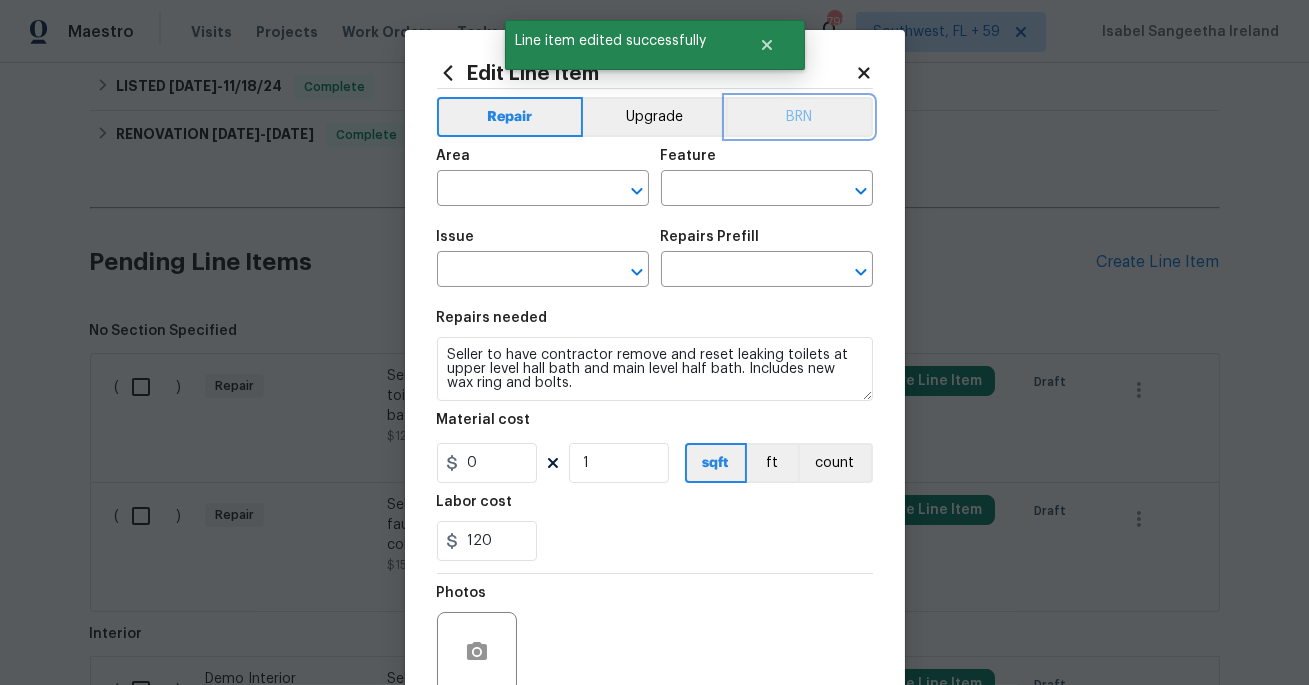click on "BRN" at bounding box center (799, 117) 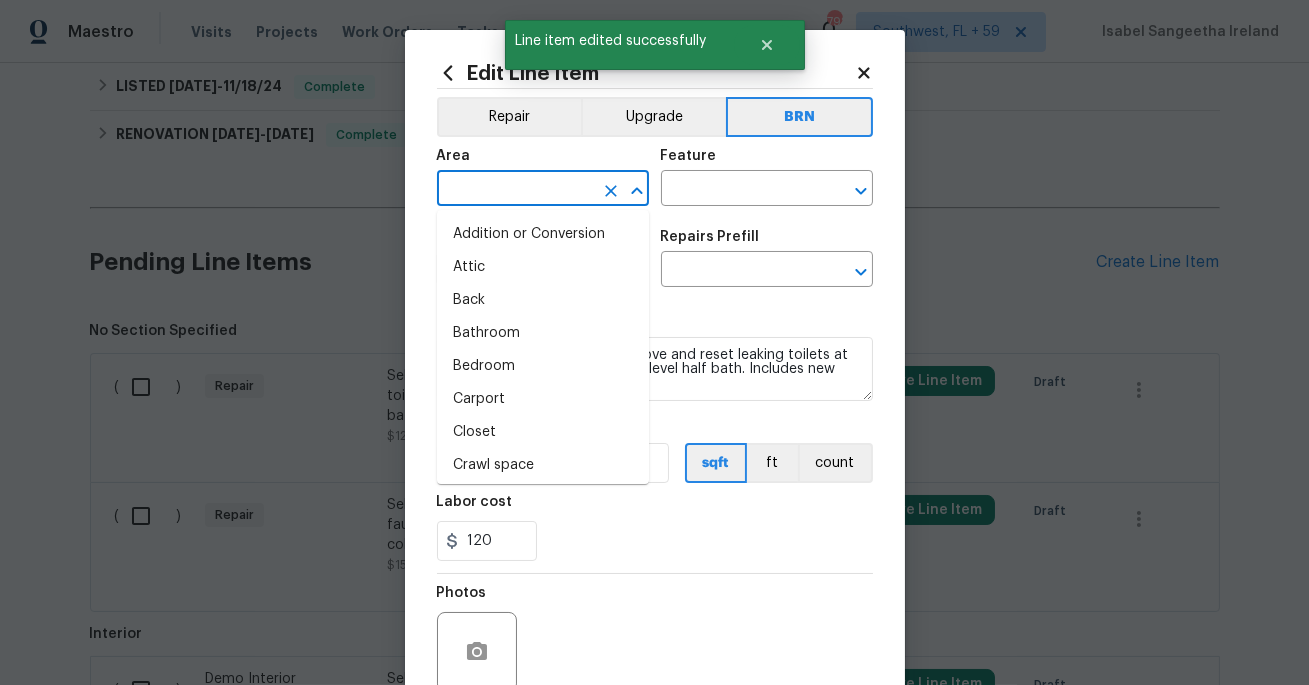 click at bounding box center (515, 190) 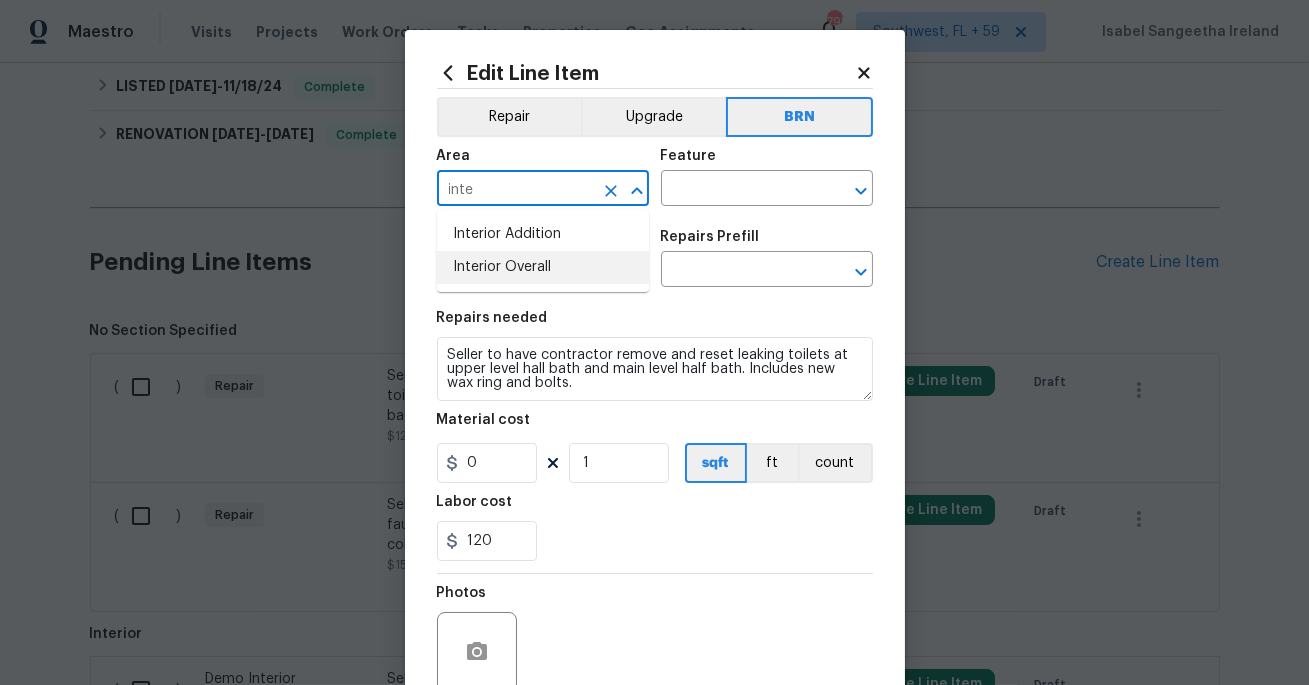 click on "Interior Overall" at bounding box center (543, 267) 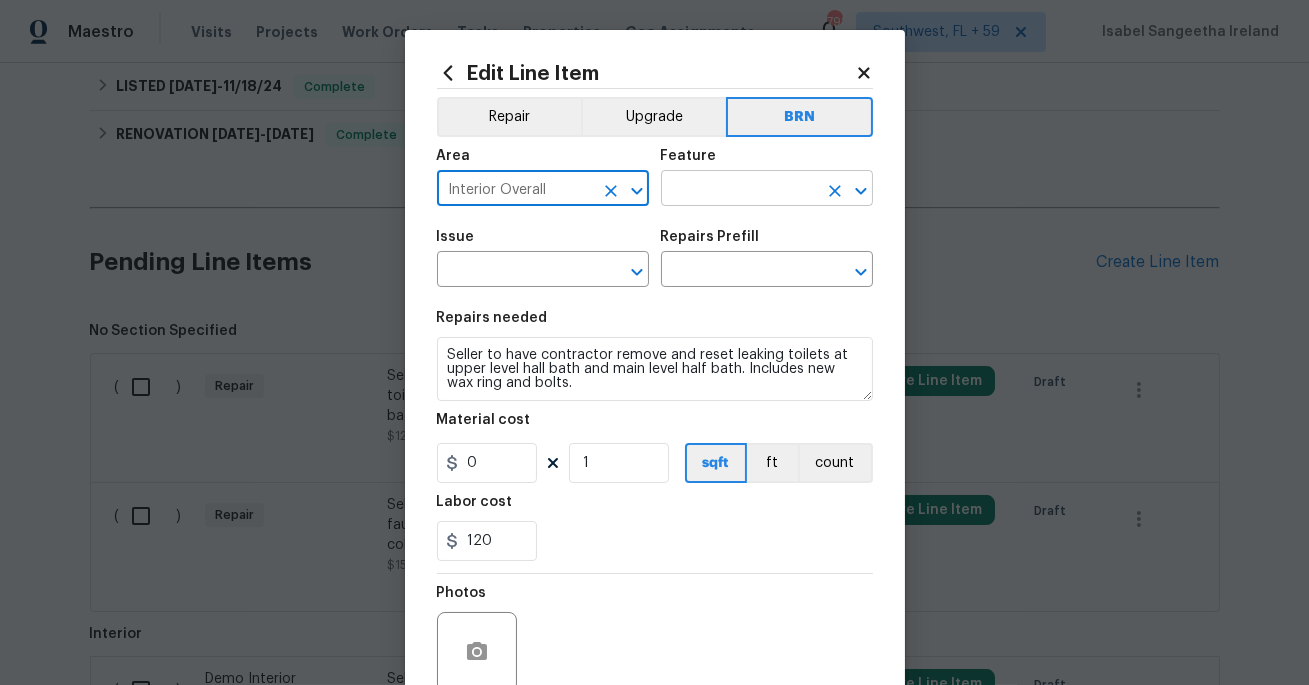 type on "Interior Overall" 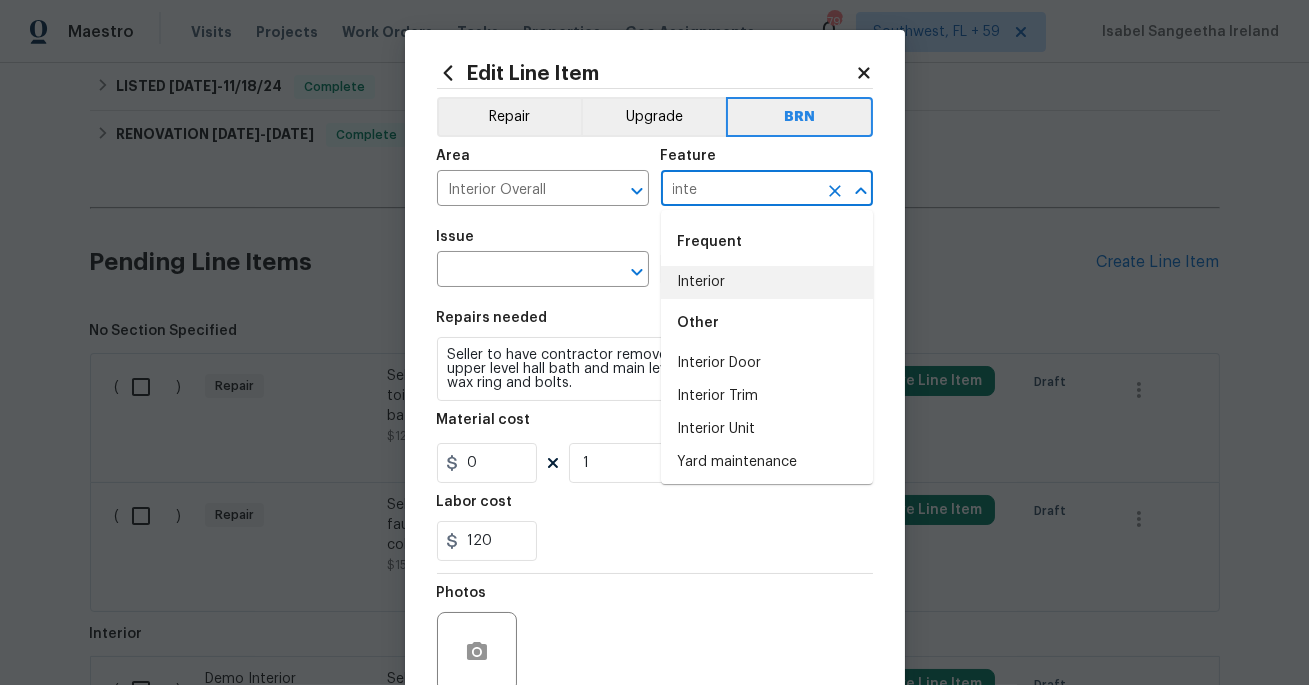 click on "Interior" at bounding box center [767, 282] 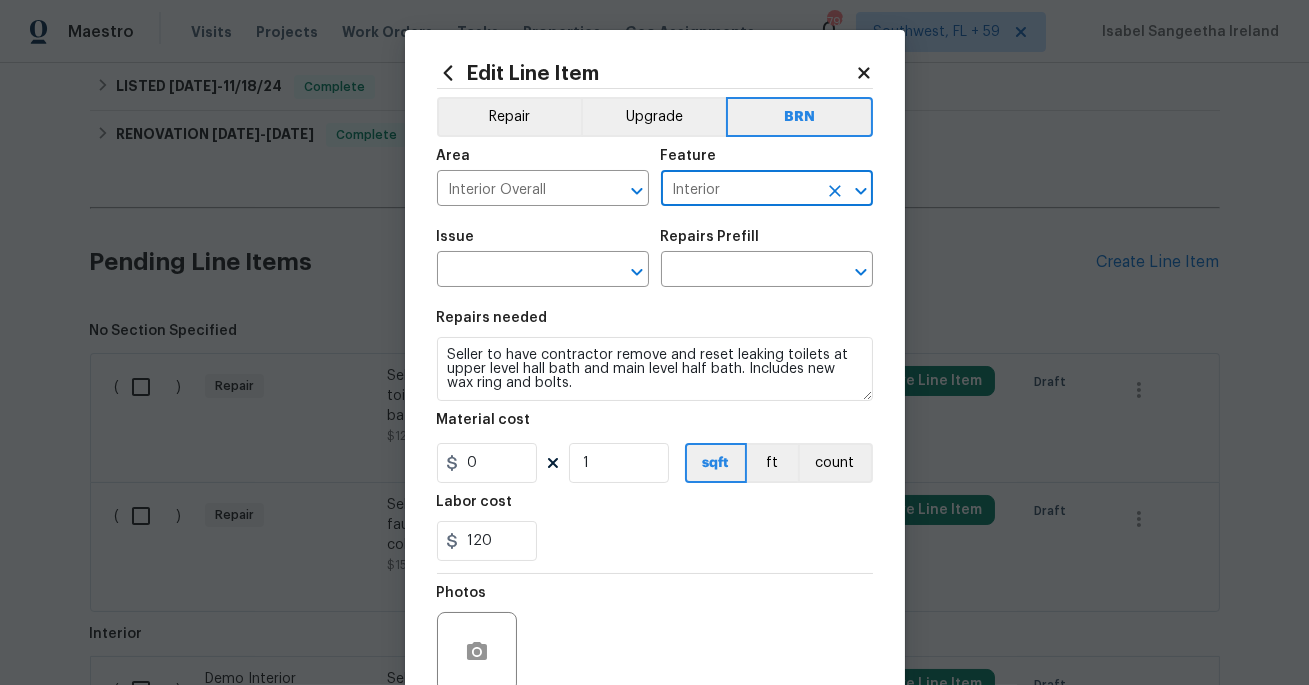 type on "Interior" 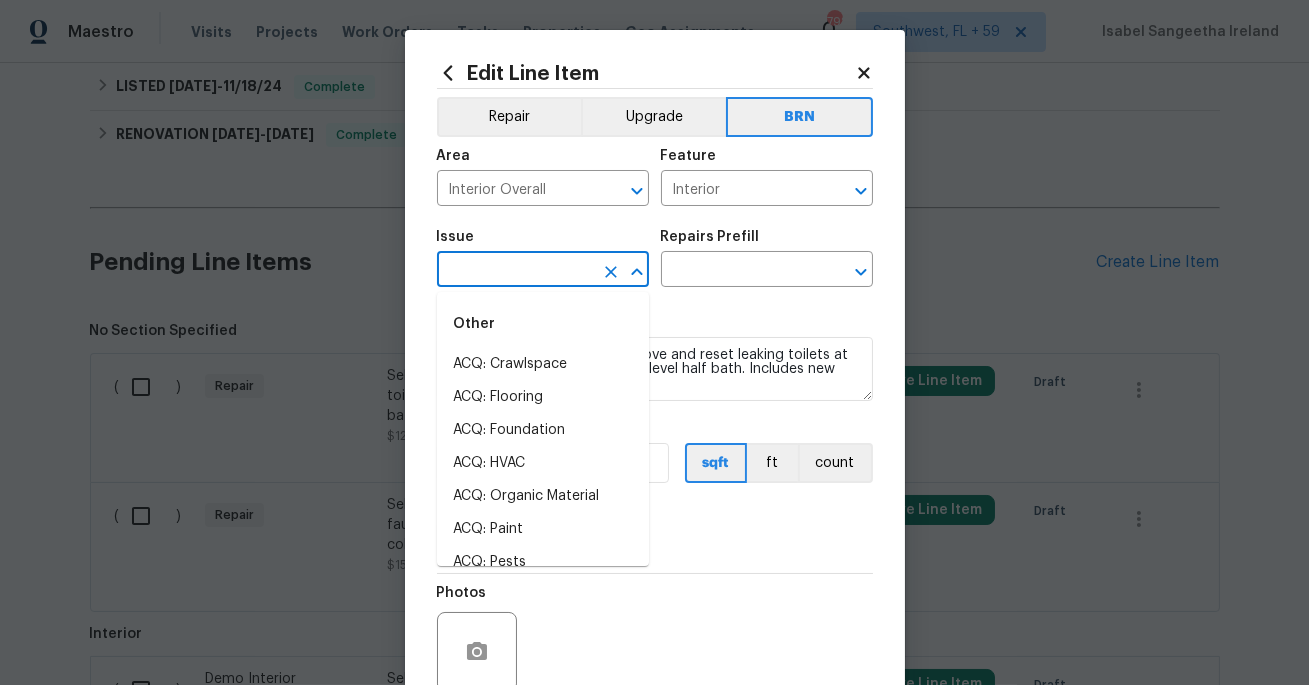 click at bounding box center [515, 271] 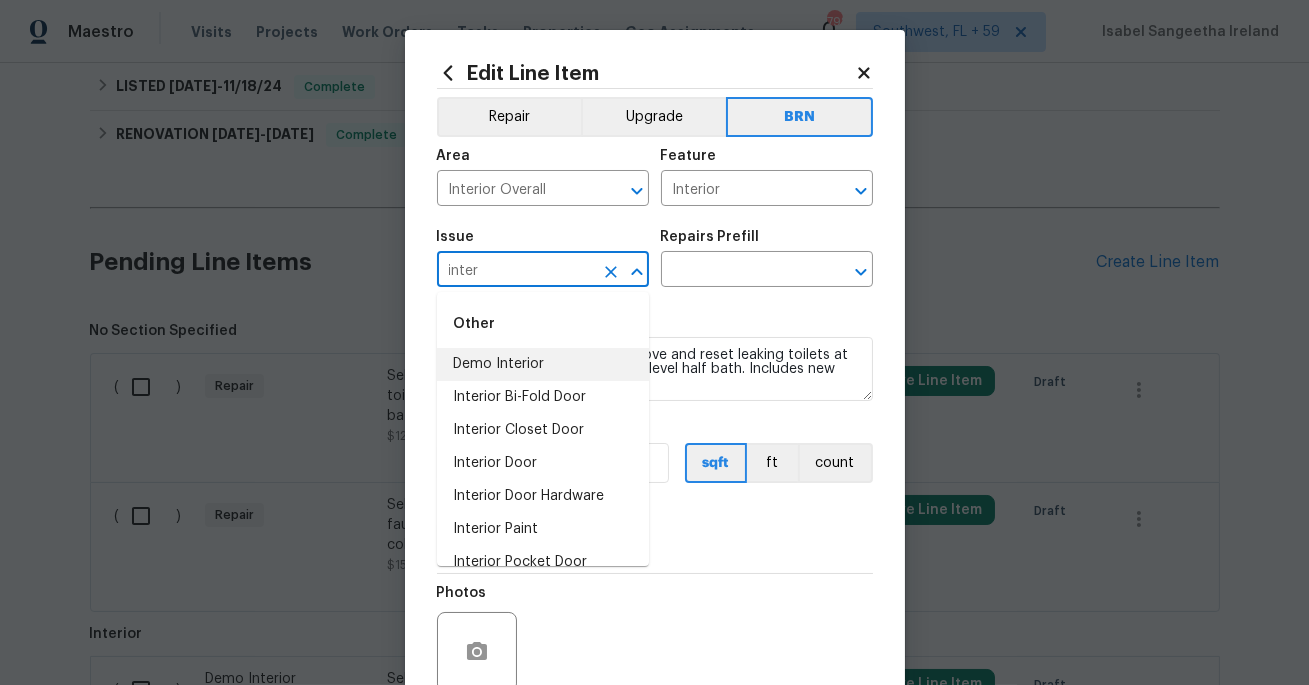click on "Demo Interior" at bounding box center [543, 364] 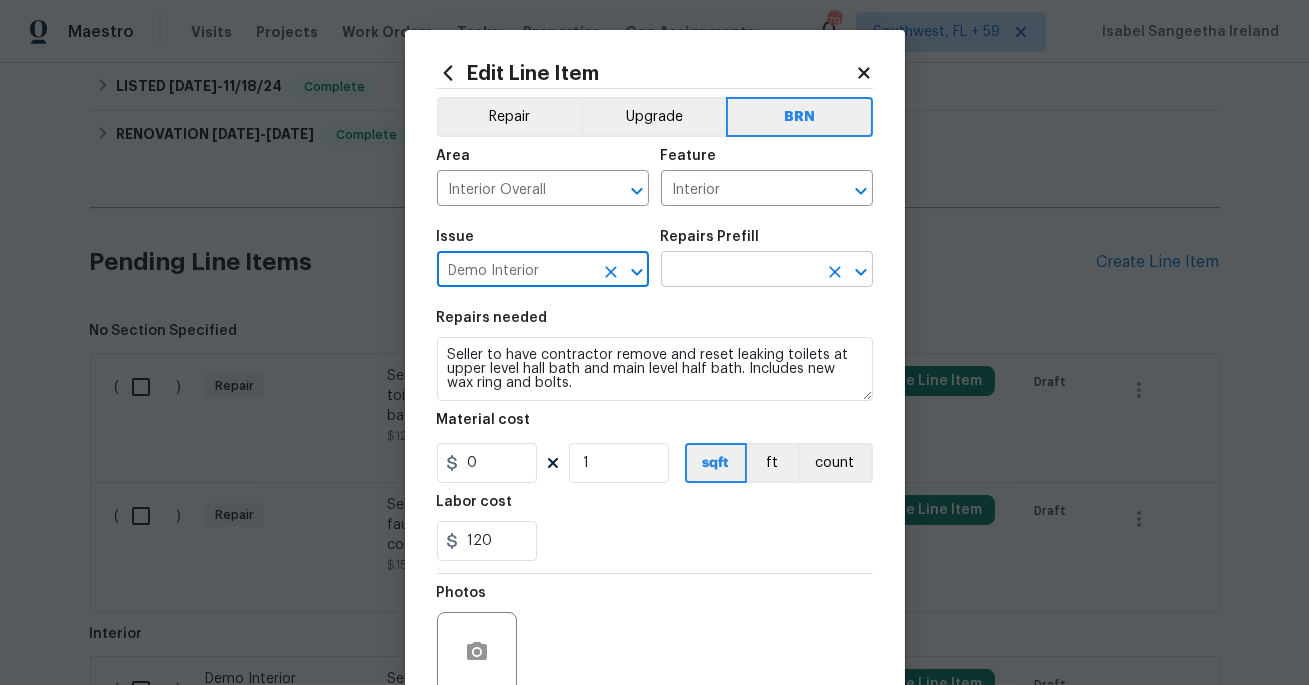 type on "Demo Interior" 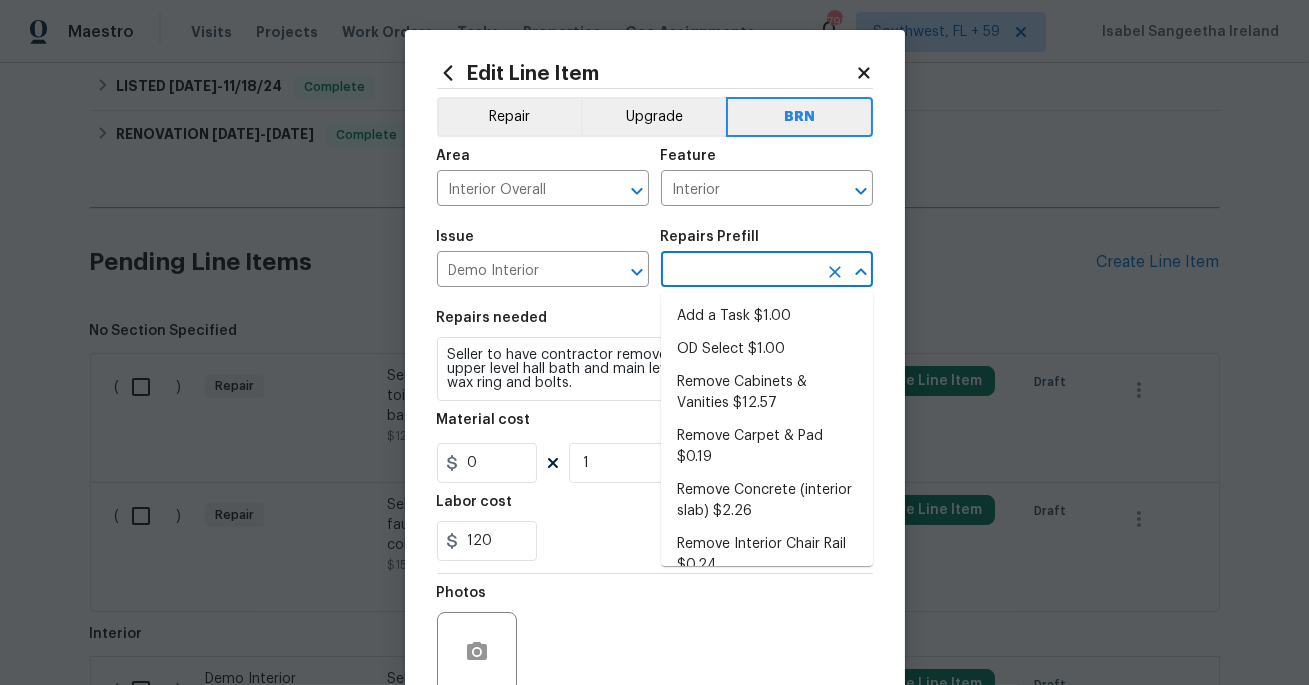 click at bounding box center [739, 271] 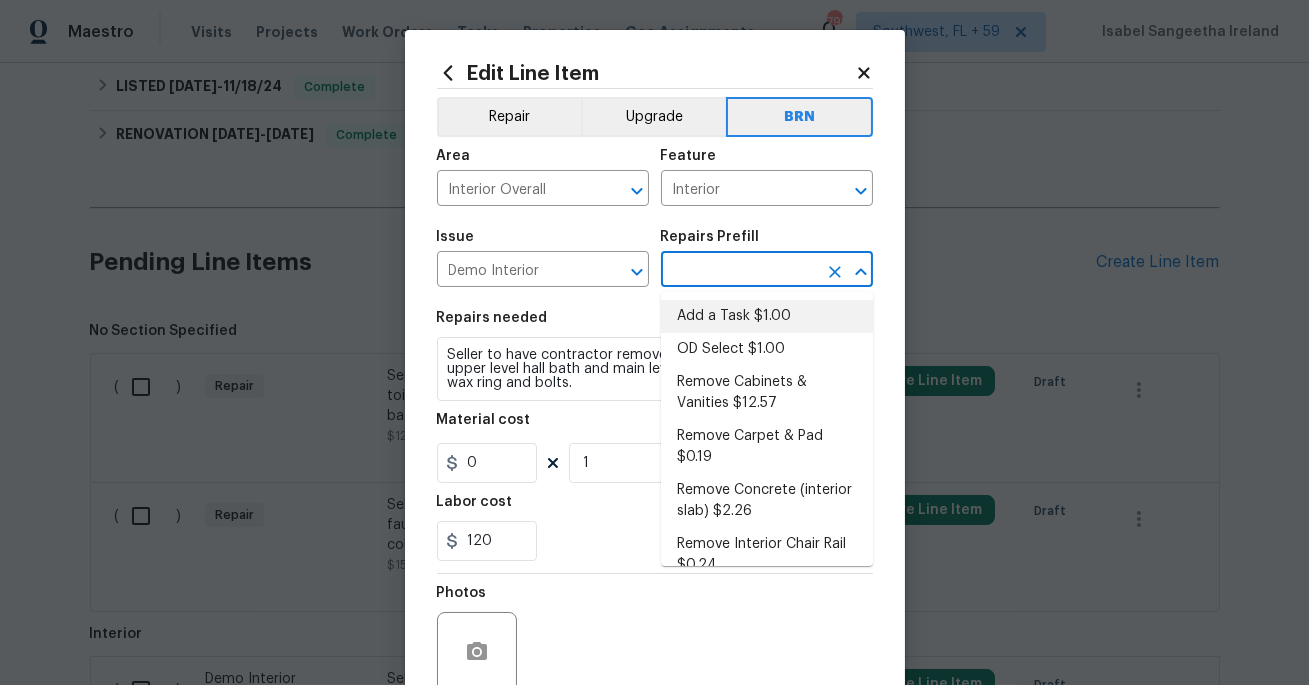 click on "Add a Task $1.00" at bounding box center [767, 316] 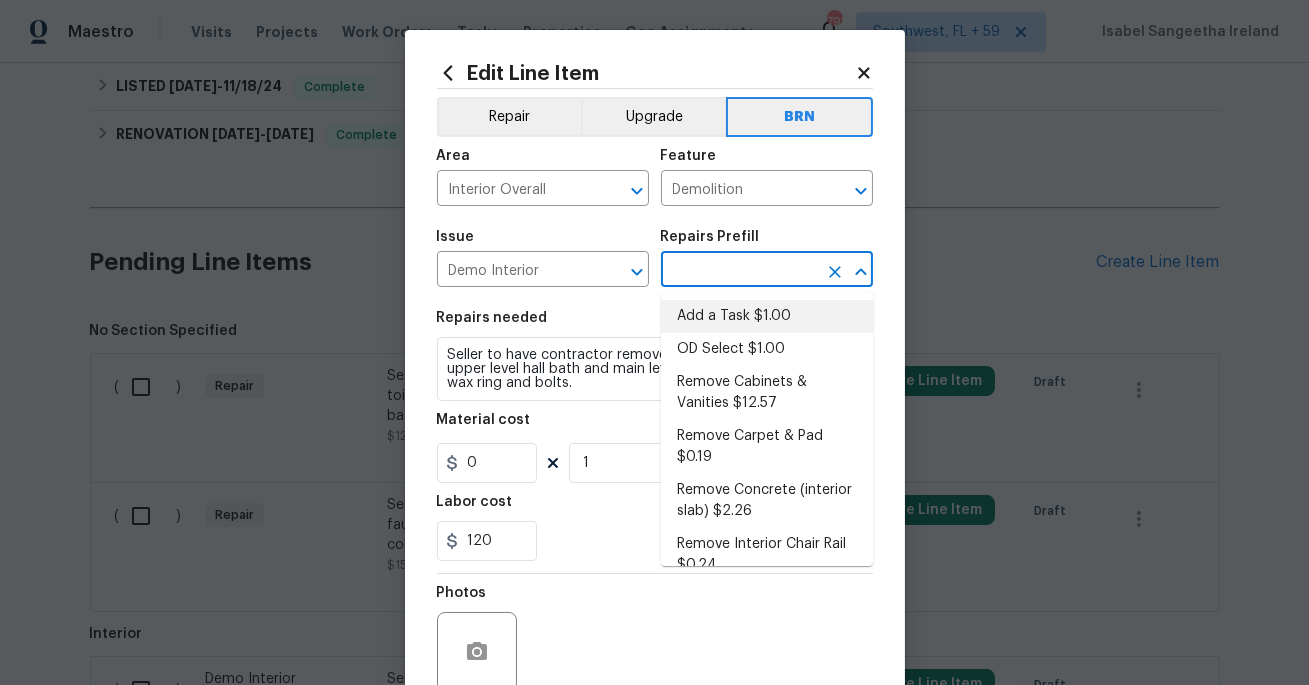 type on "Add a Task $1.00" 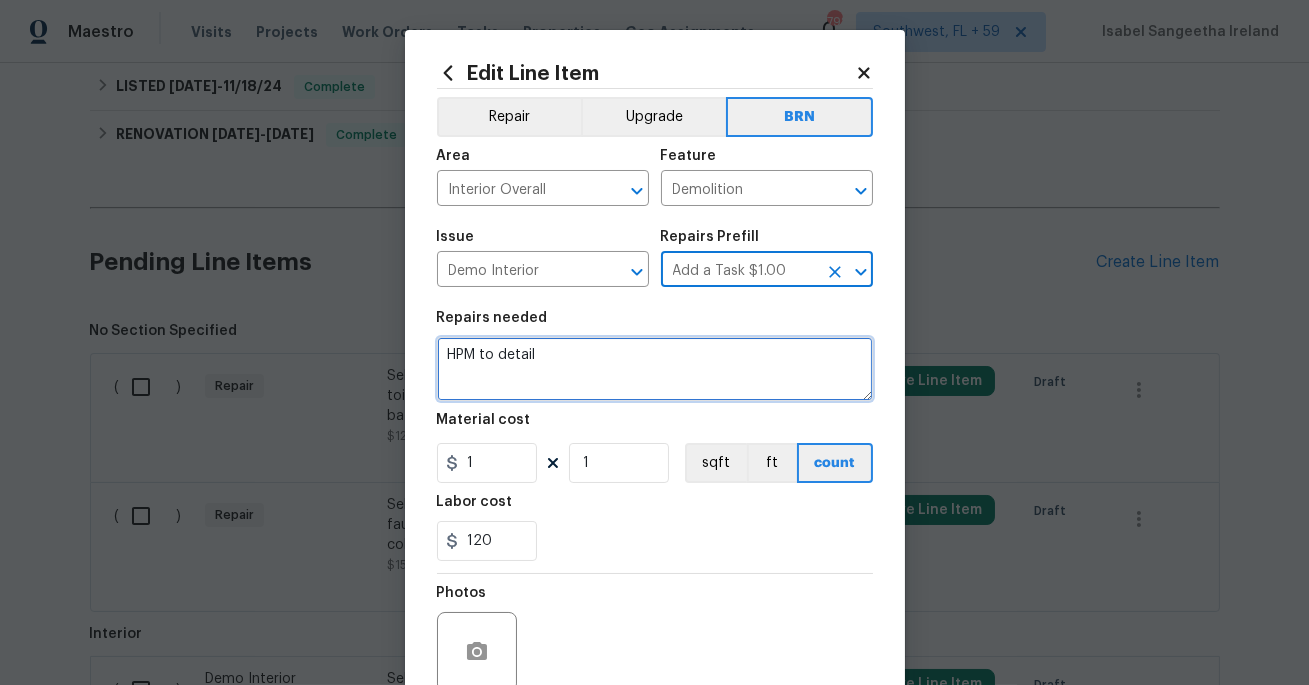 click on "HPM to detail" at bounding box center [655, 369] 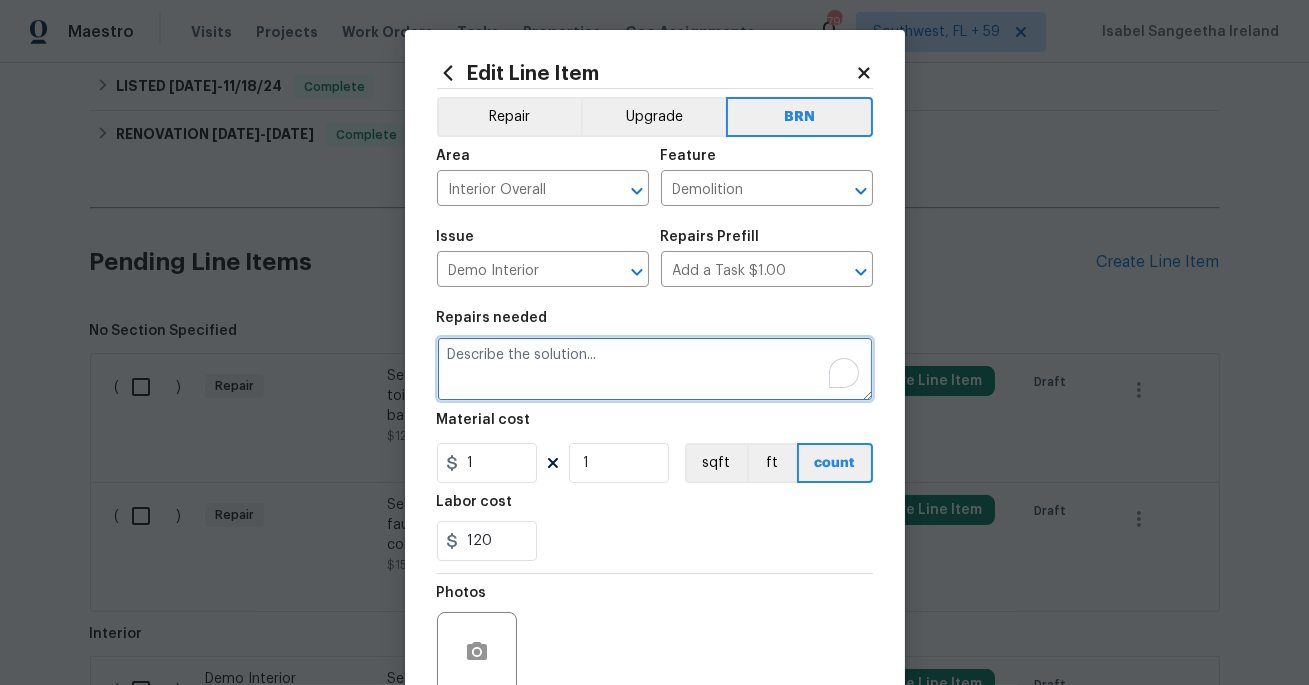paste on "Seller to have contractor remove and reset leaking toilets at upper level hall bath and main level half bath. Includes new wax ring and bolts." 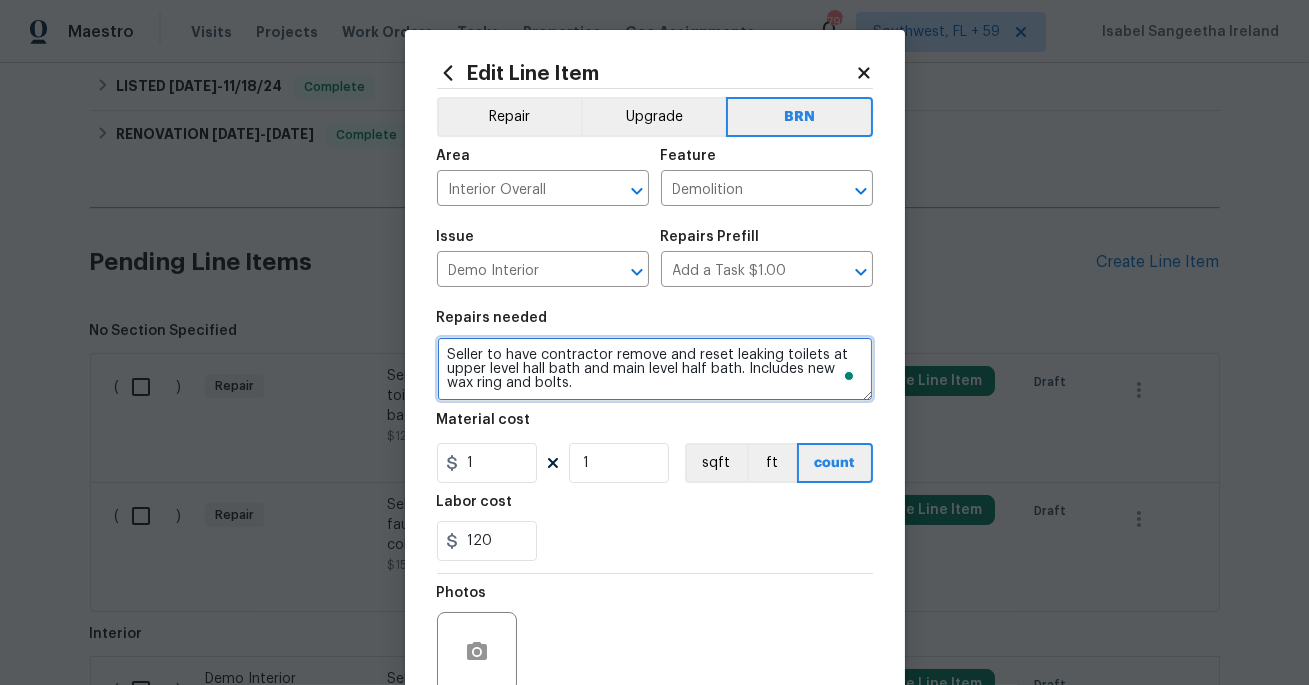 scroll, scrollTop: 4, scrollLeft: 0, axis: vertical 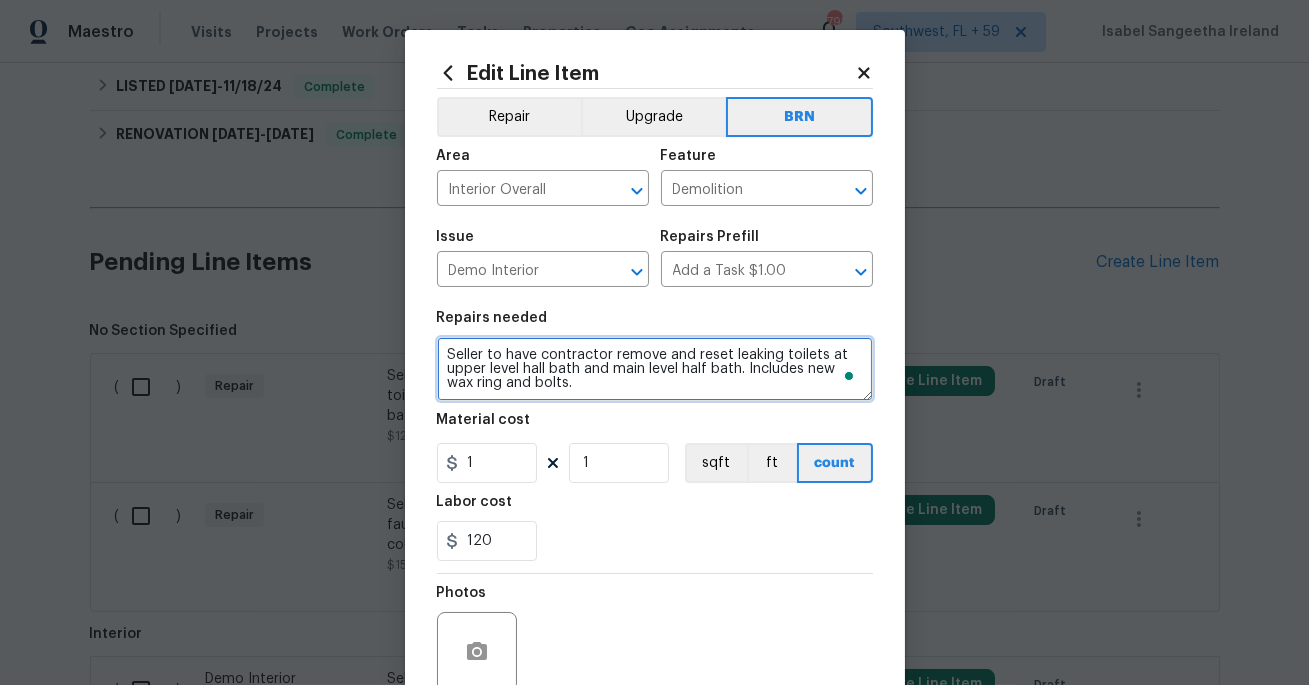 type on "Seller to have contractor remove and reset leaking toilets at upper level hall bath and main level half bath. Includes new wax ring and bolts." 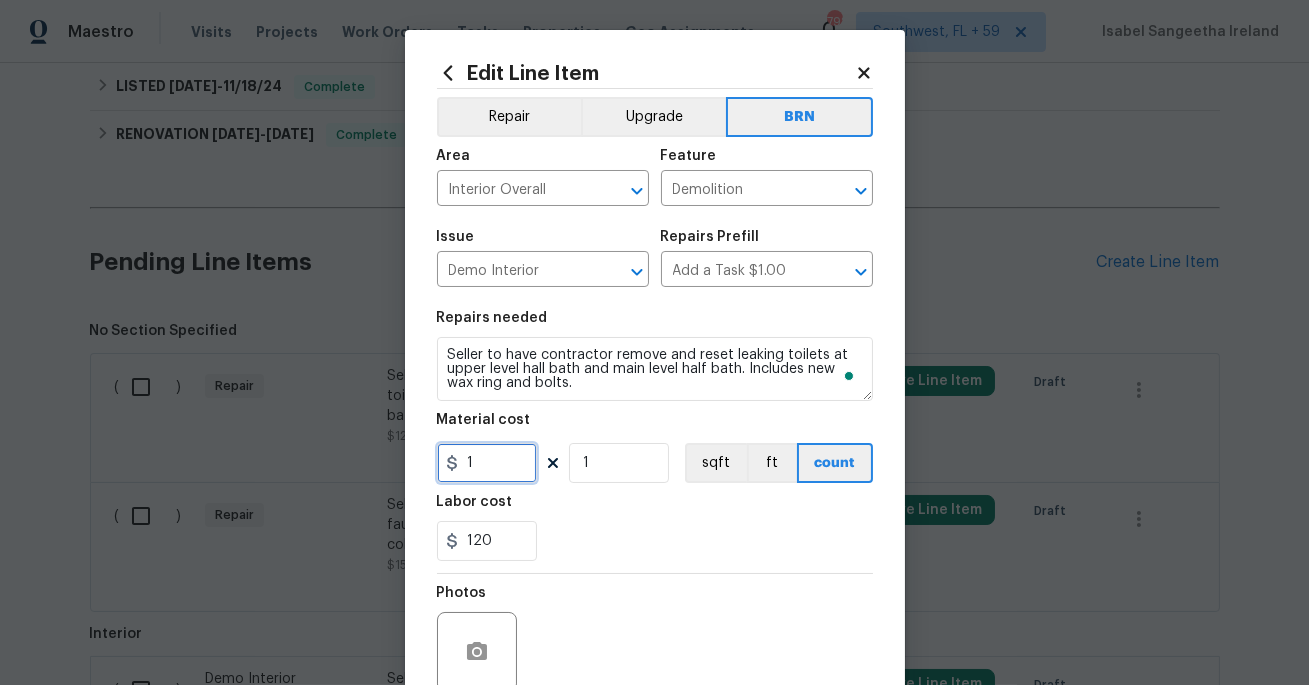 click on "1" at bounding box center (487, 463) 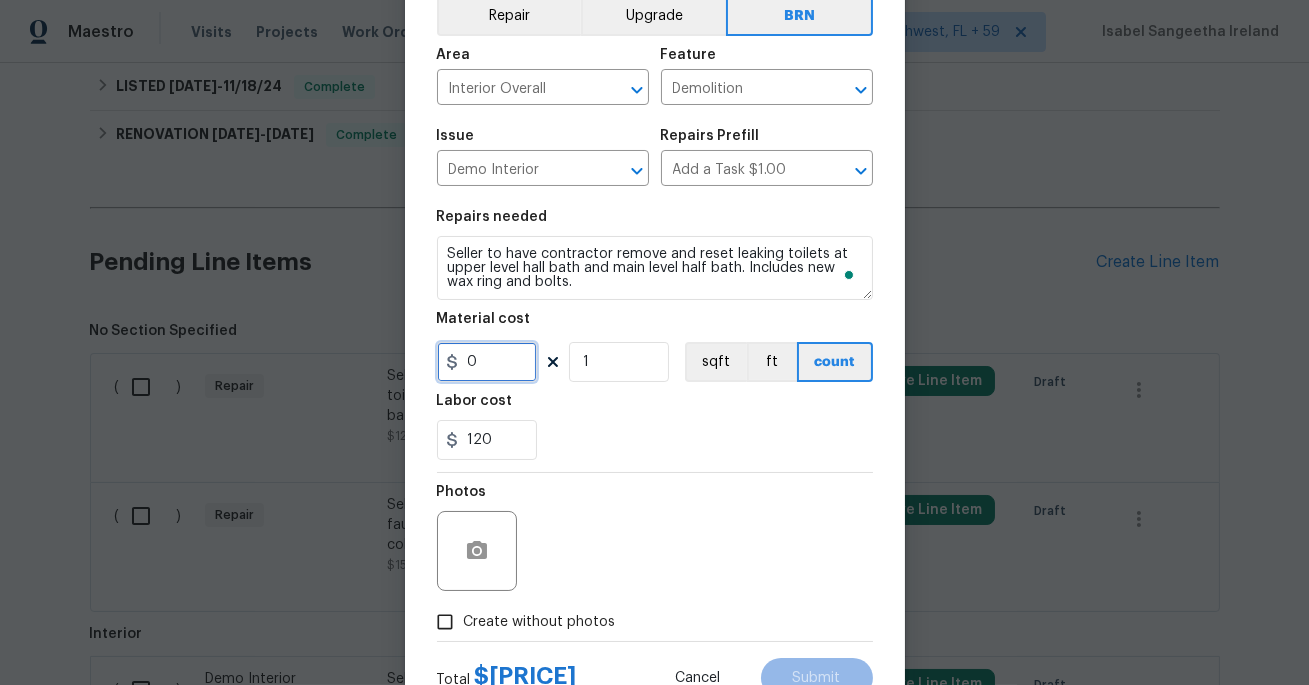 scroll, scrollTop: 175, scrollLeft: 0, axis: vertical 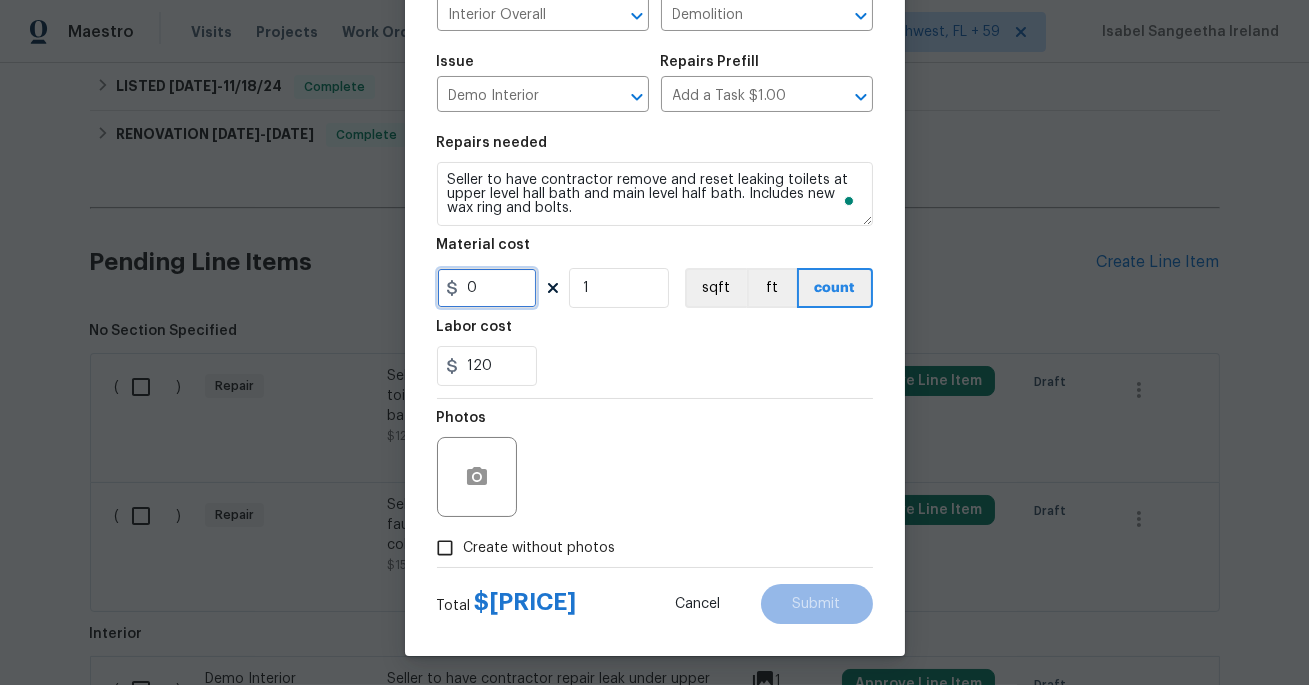 type on "0" 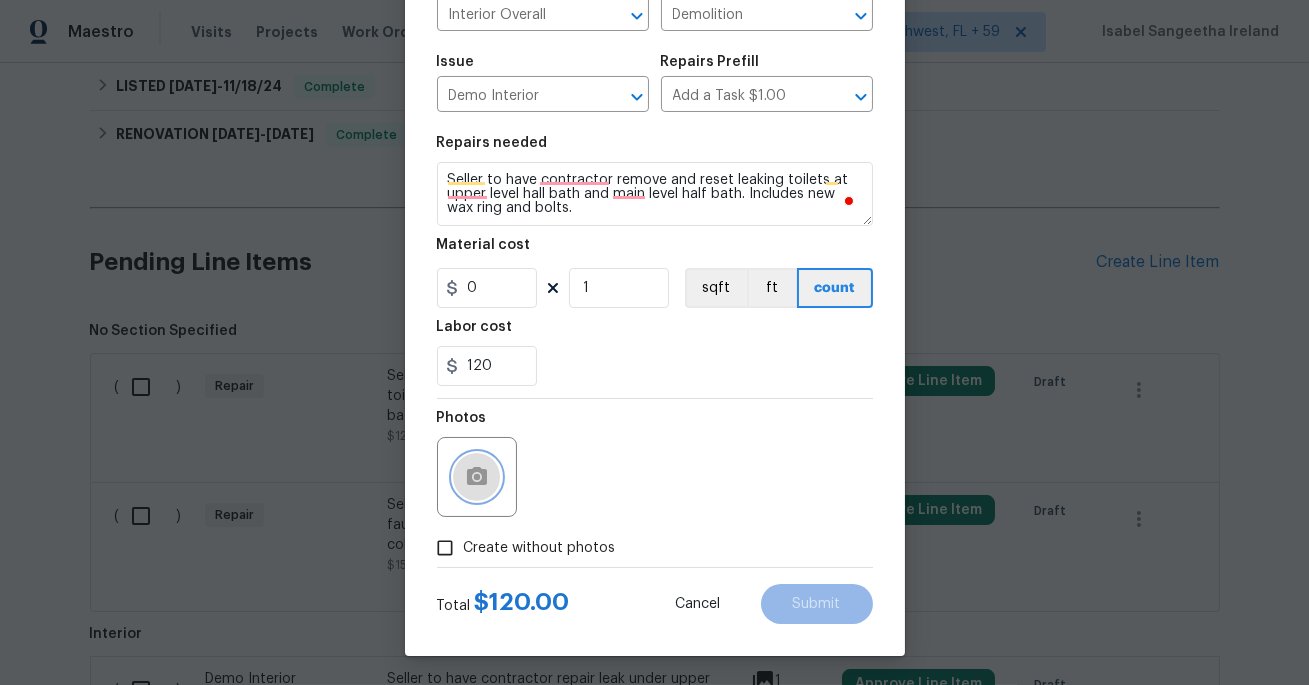 click at bounding box center (477, 477) 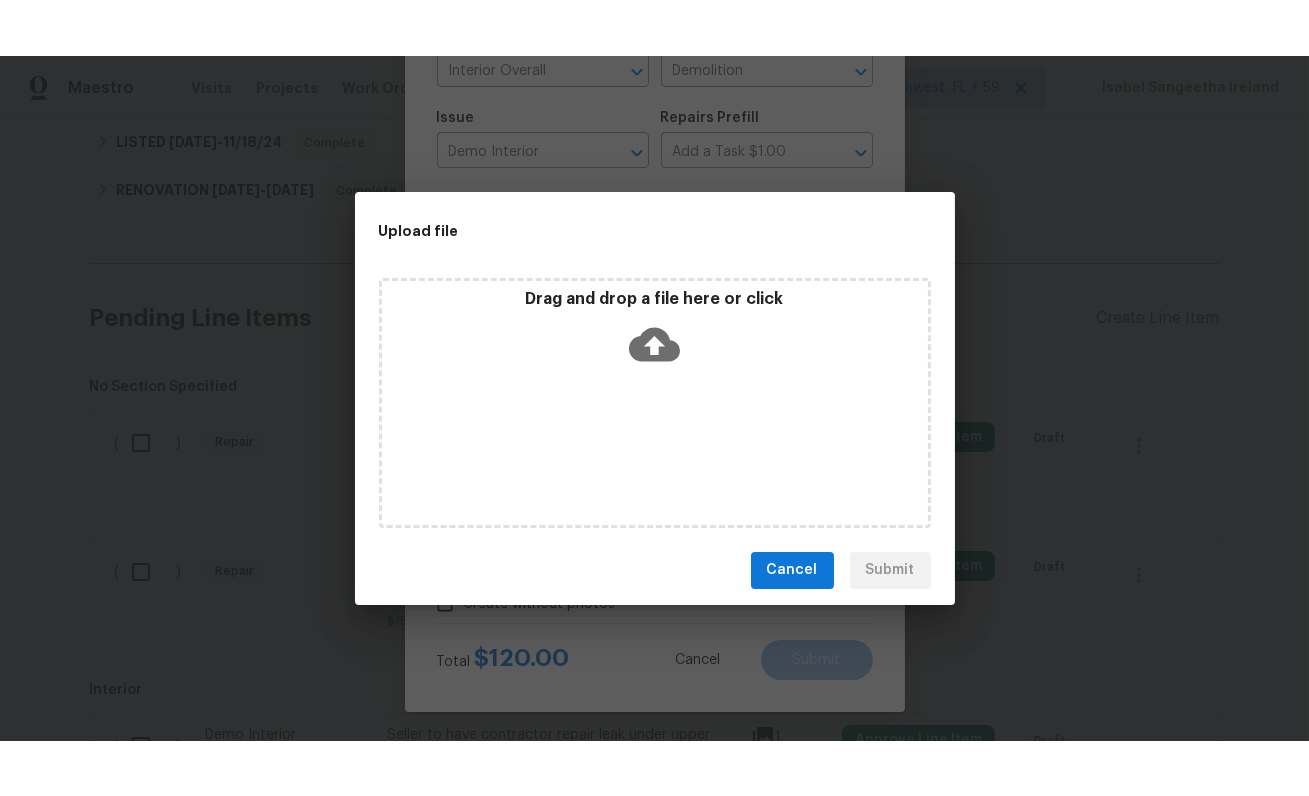 scroll, scrollTop: 4, scrollLeft: 0, axis: vertical 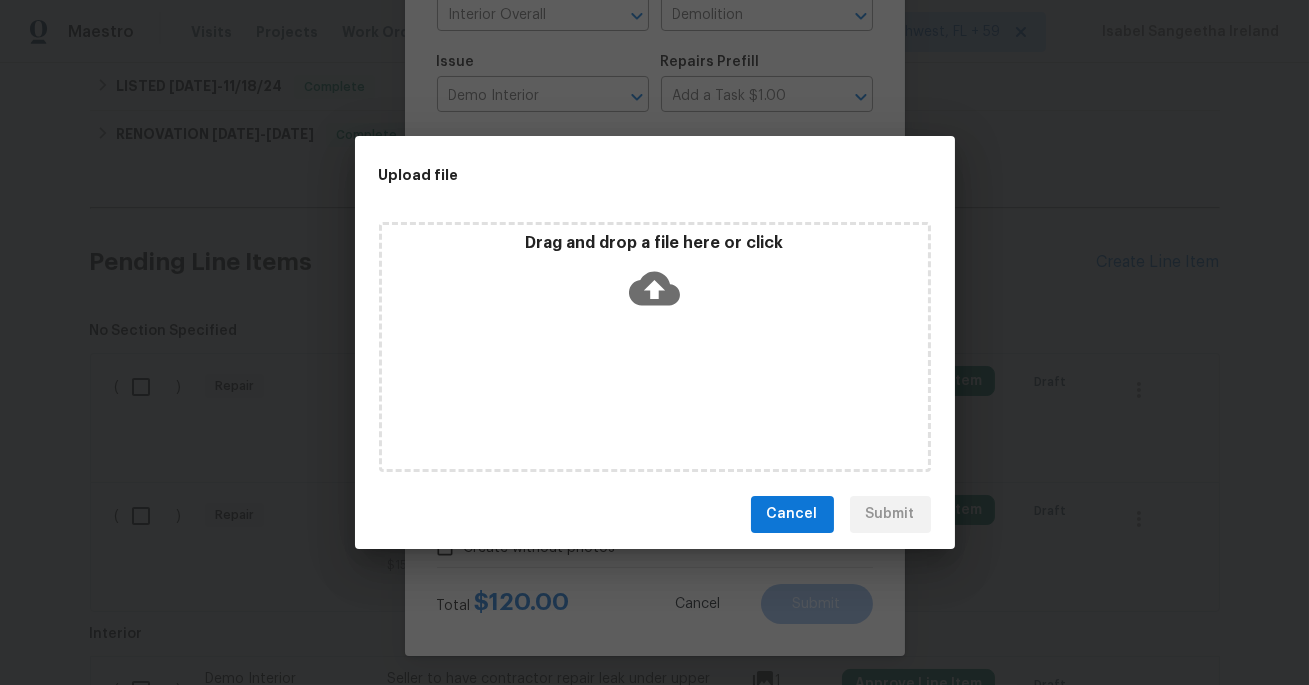 click 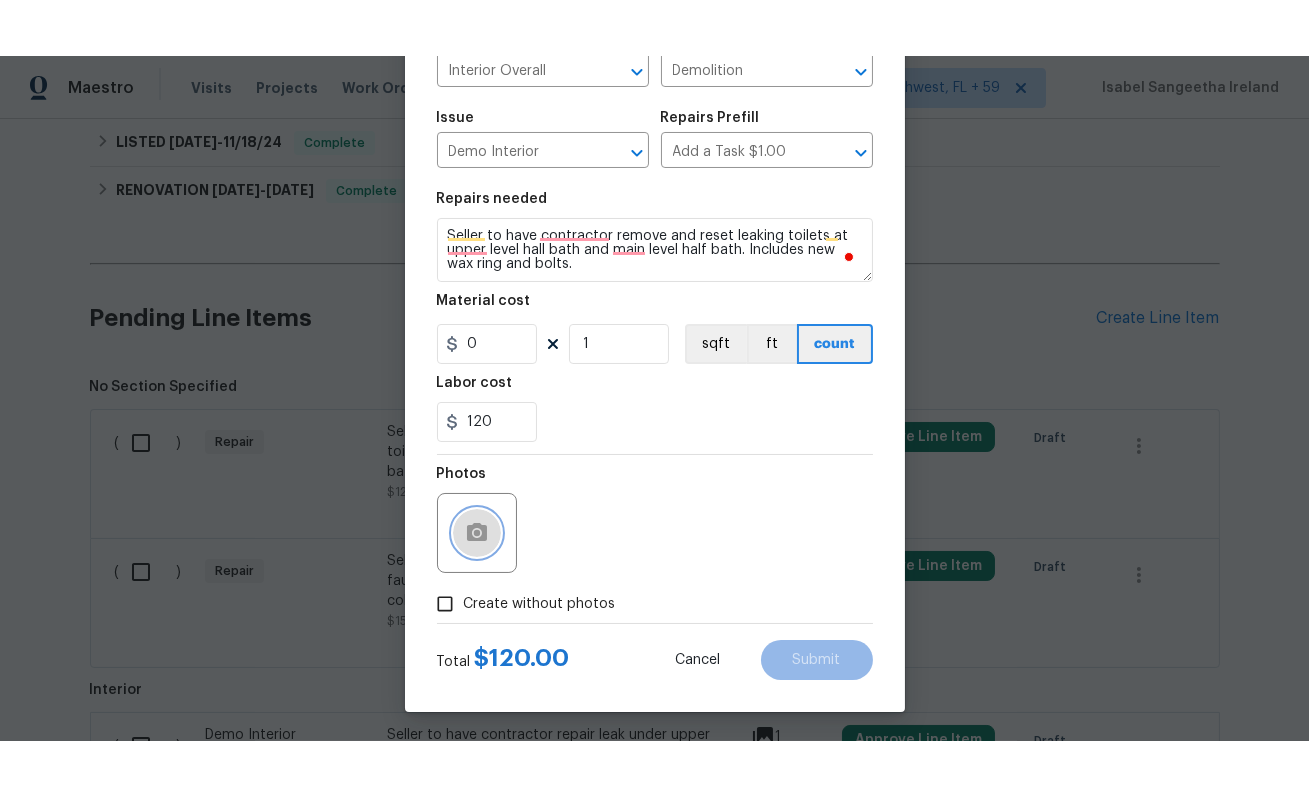 type 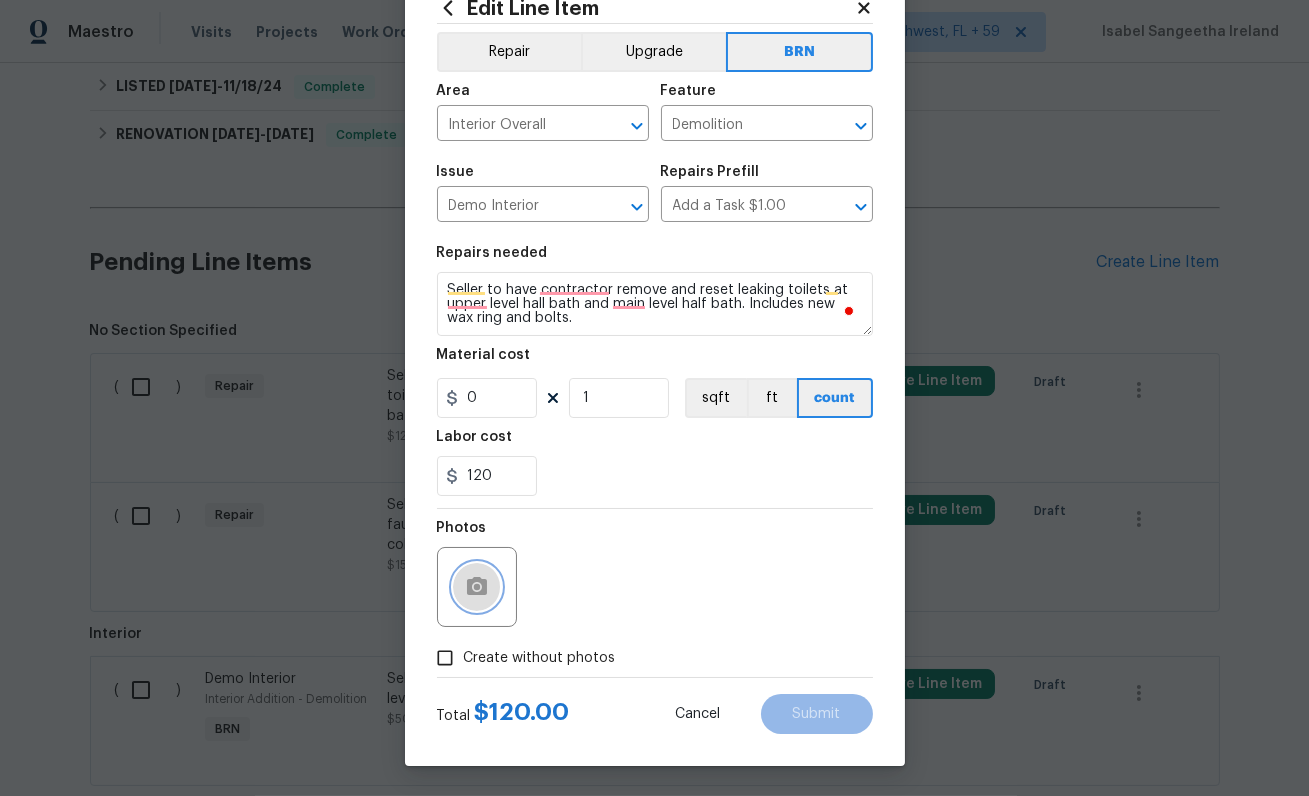 scroll, scrollTop: 65, scrollLeft: 0, axis: vertical 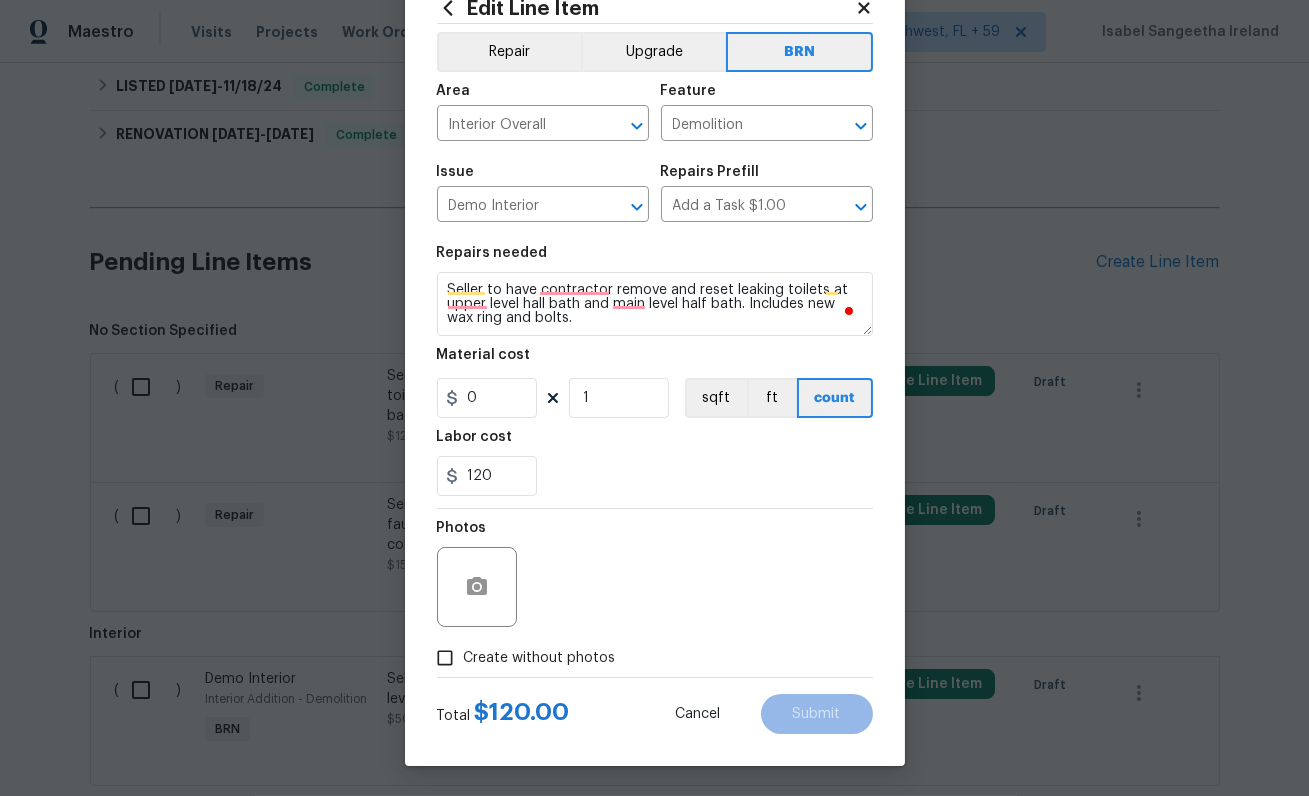 click at bounding box center [477, 587] 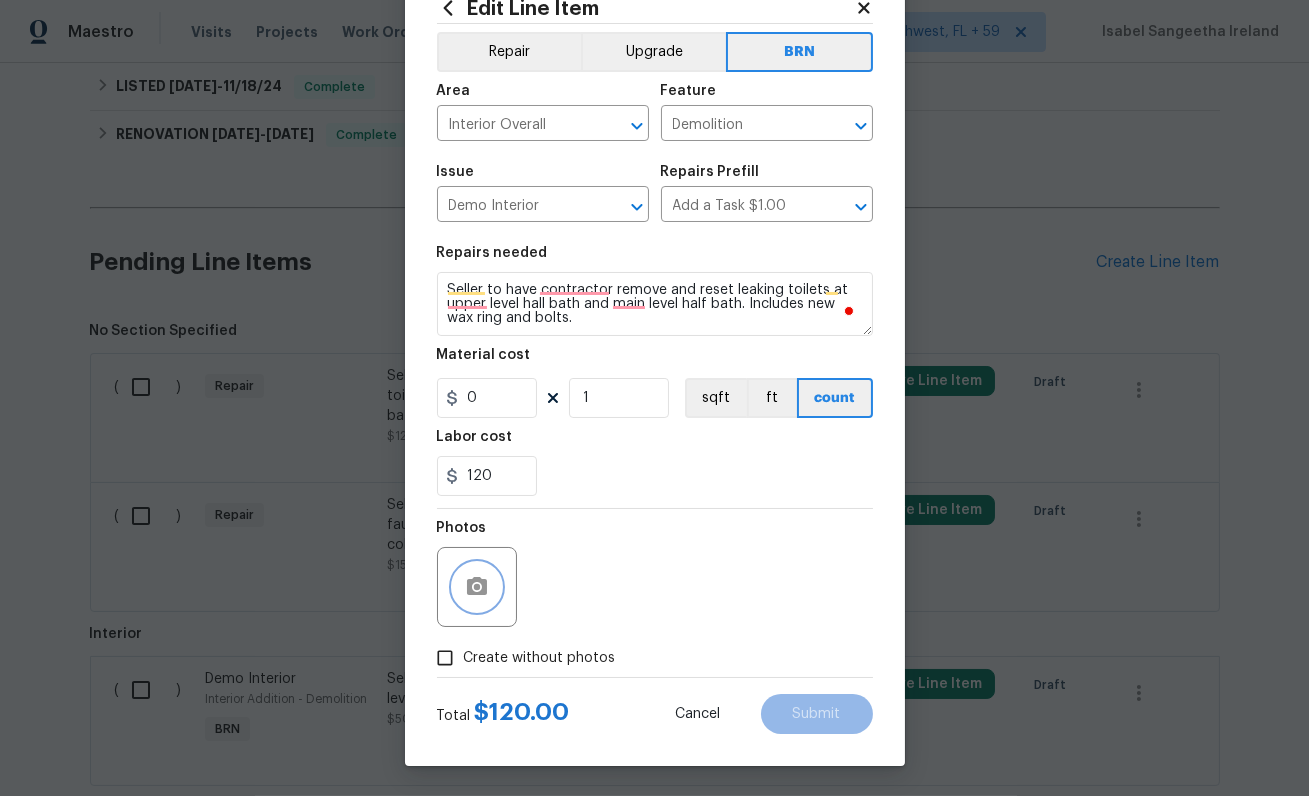 click at bounding box center [477, 587] 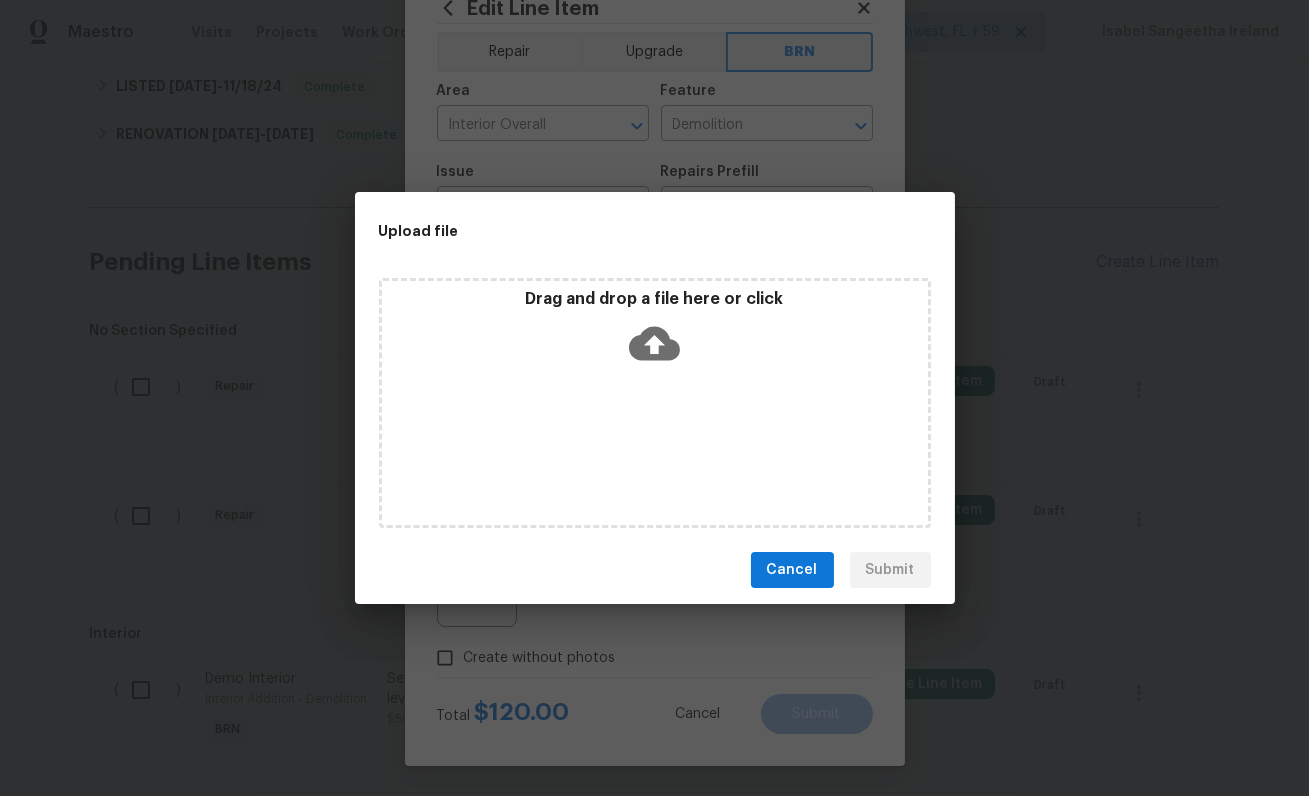 click 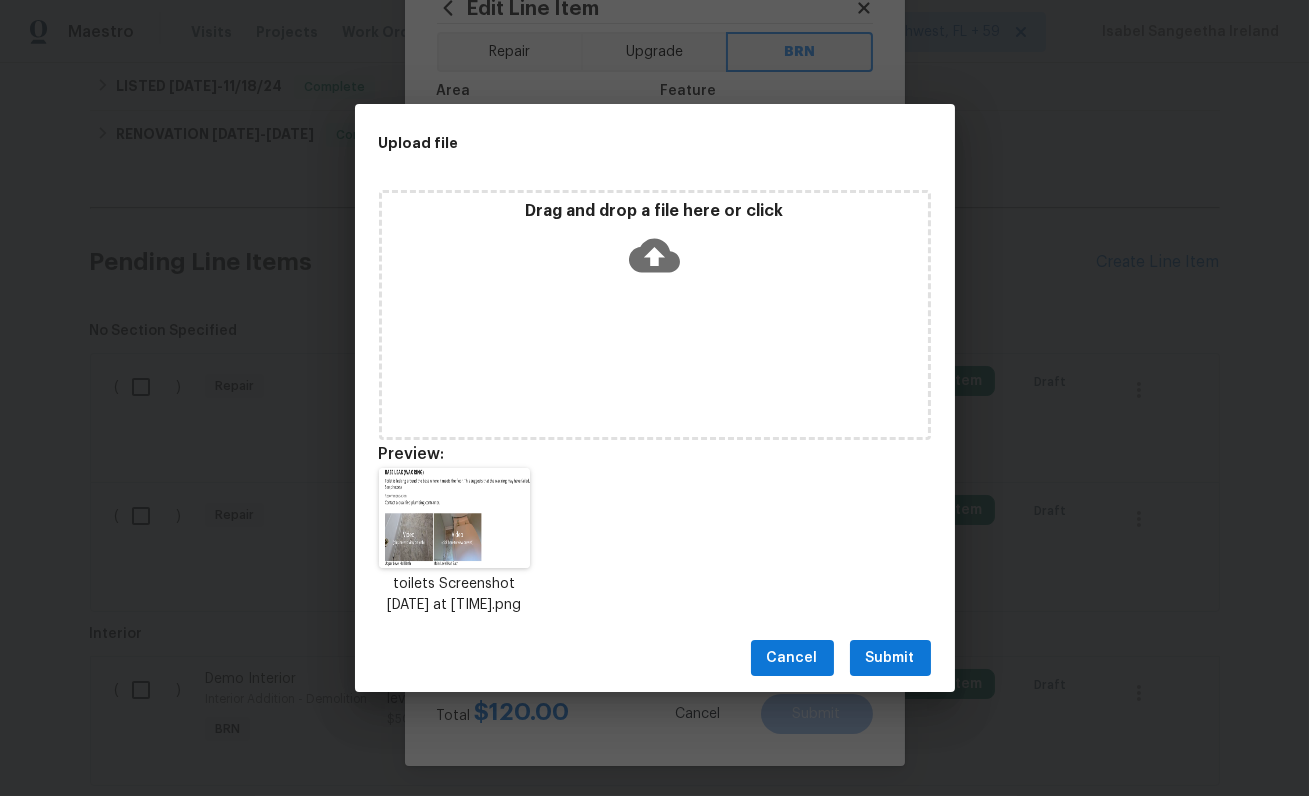 click on "Submit" at bounding box center (890, 658) 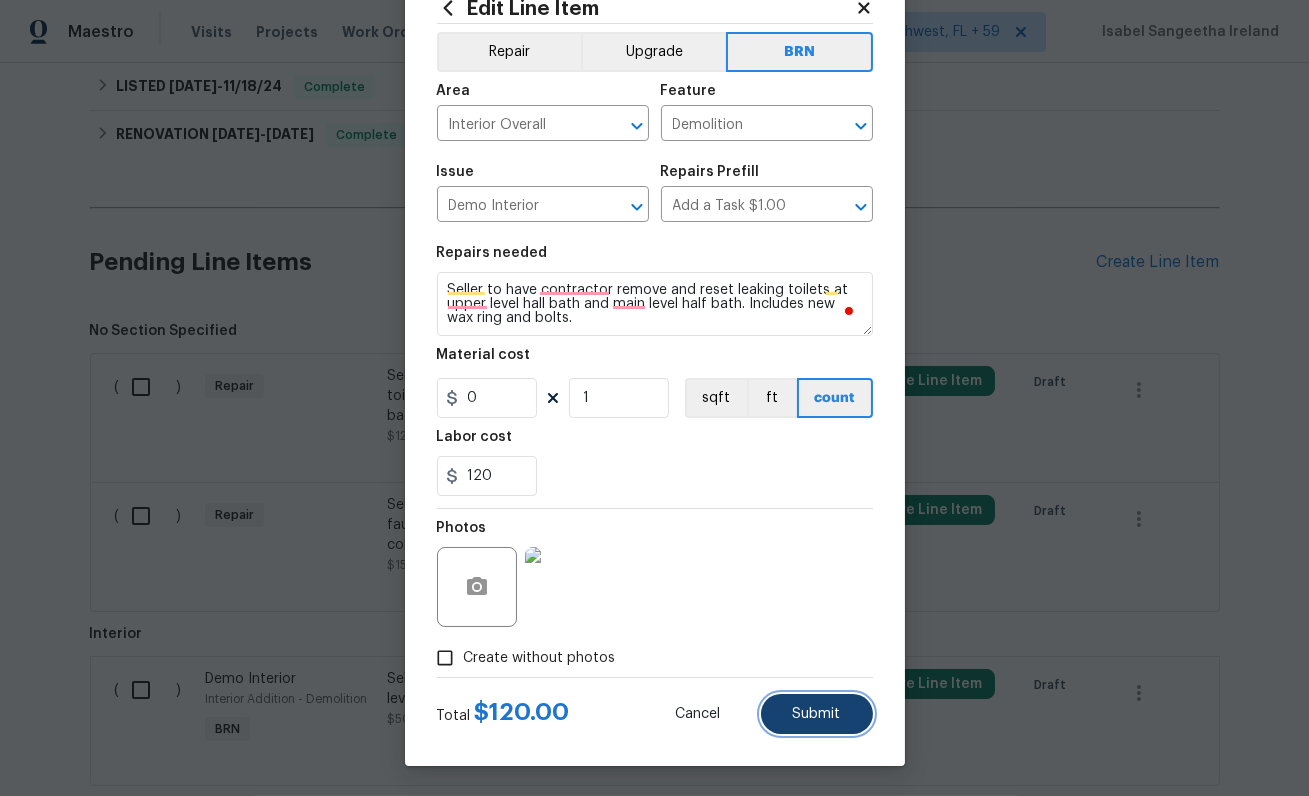 click on "Submit" at bounding box center (817, 714) 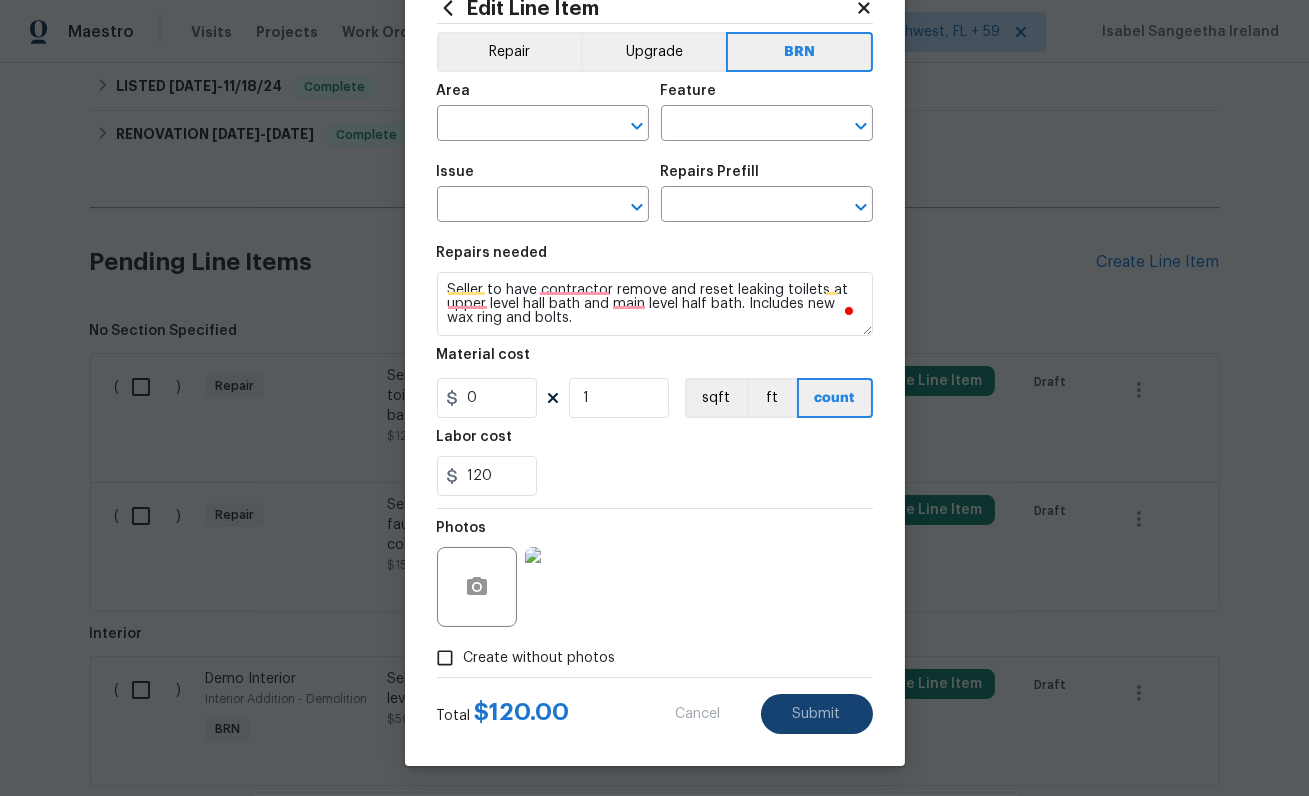 scroll, scrollTop: 0, scrollLeft: 0, axis: both 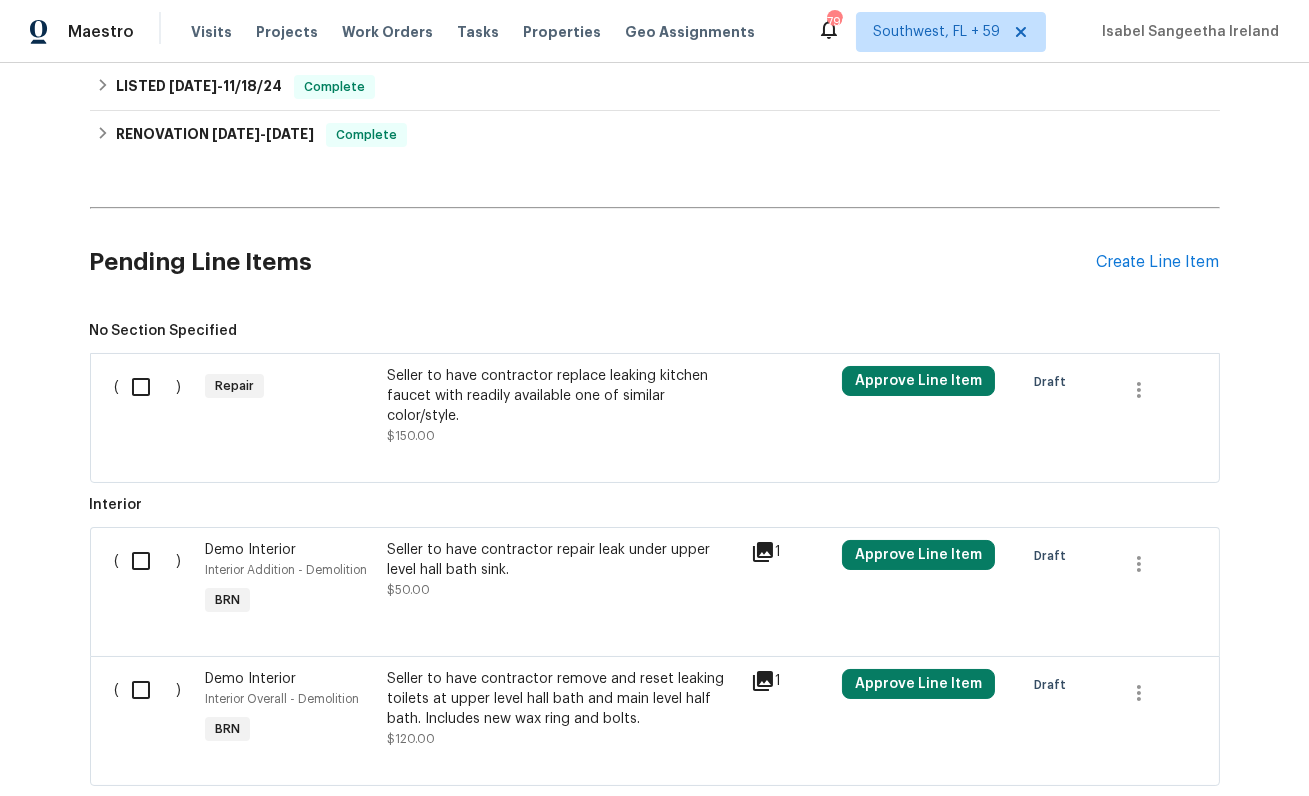 click on "Seller to have contractor replace leaking kitchen faucet with readily available one of similar color/style." at bounding box center (563, 396) 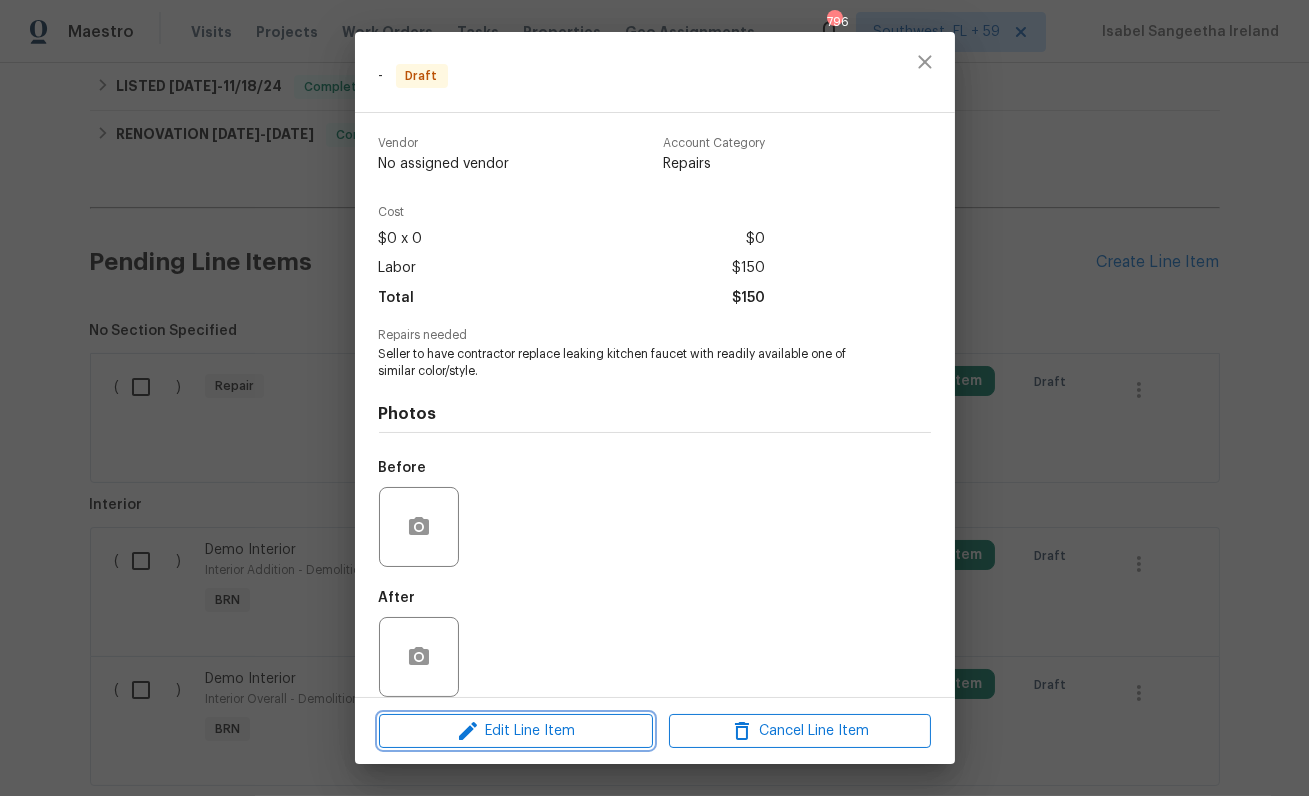 click on "Edit Line Item" at bounding box center (516, 731) 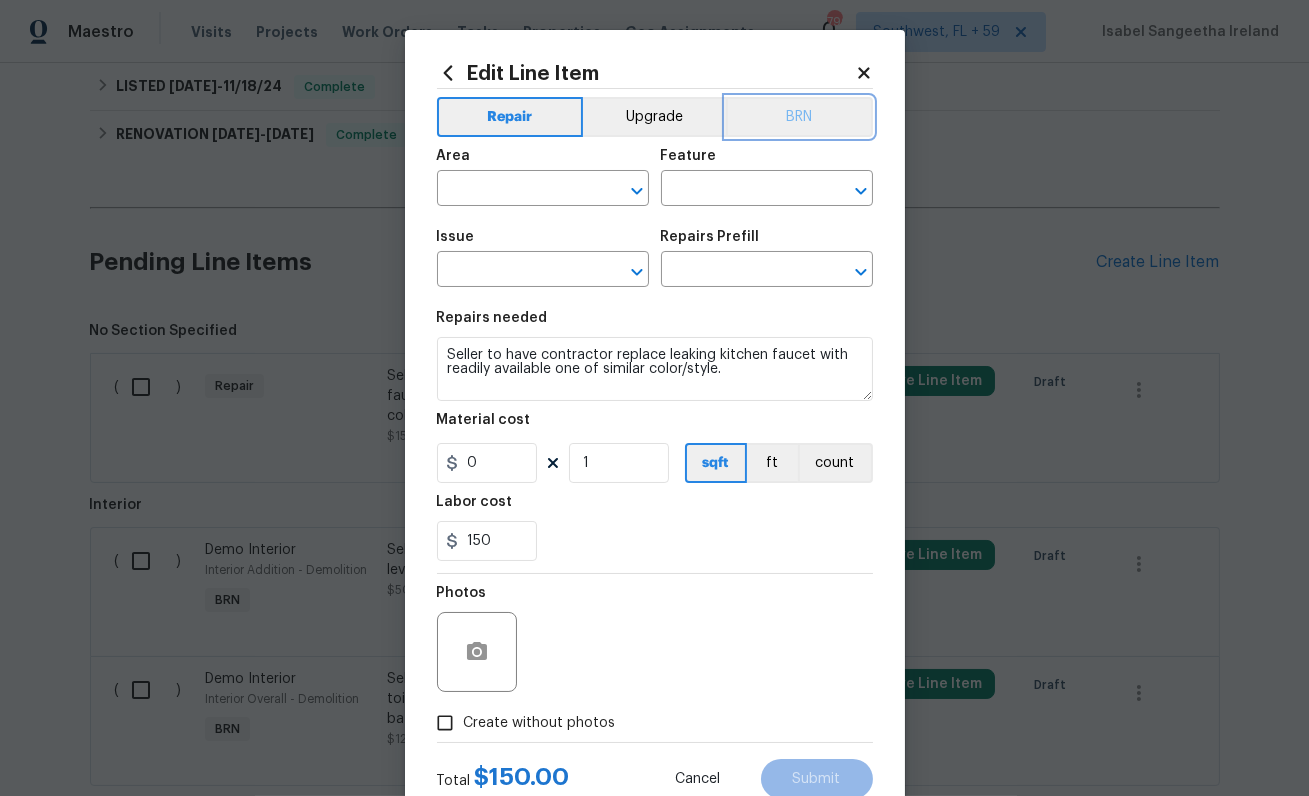click on "BRN" at bounding box center (799, 117) 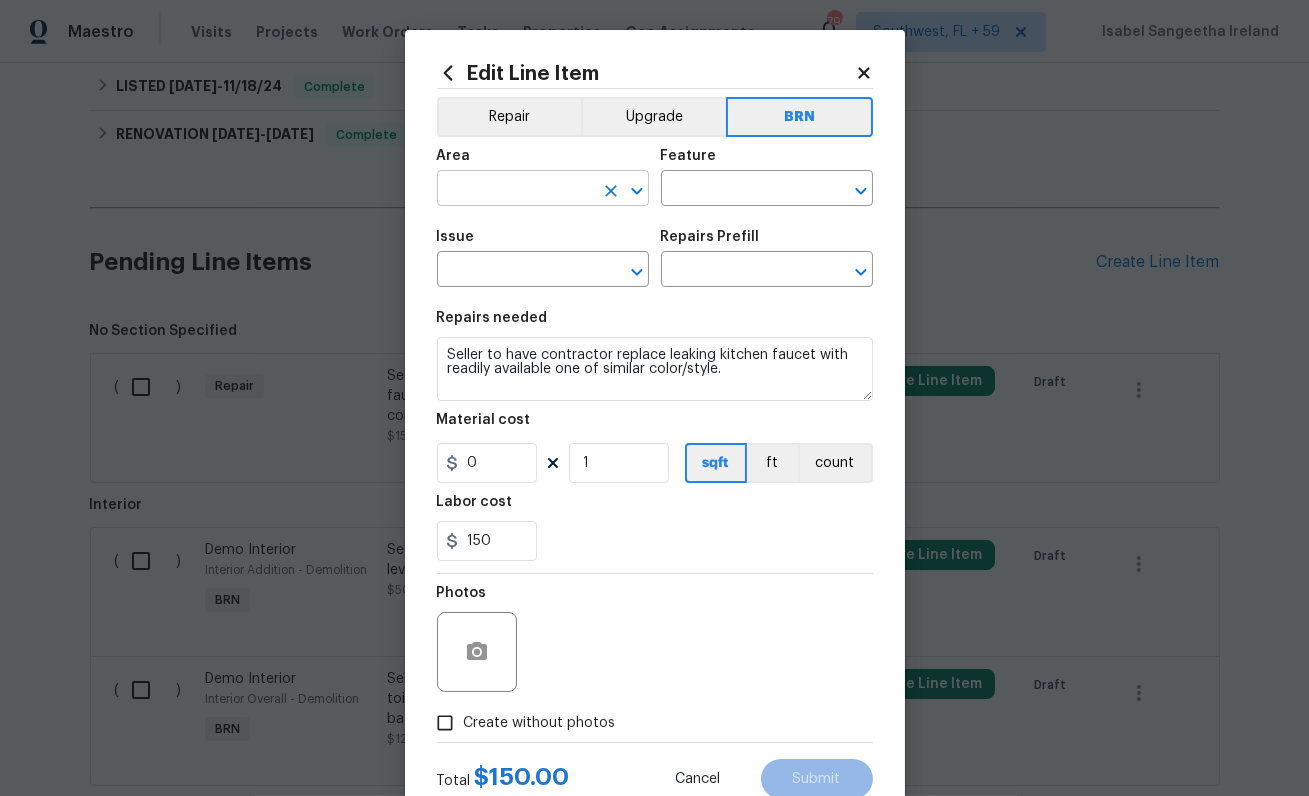 click at bounding box center (515, 190) 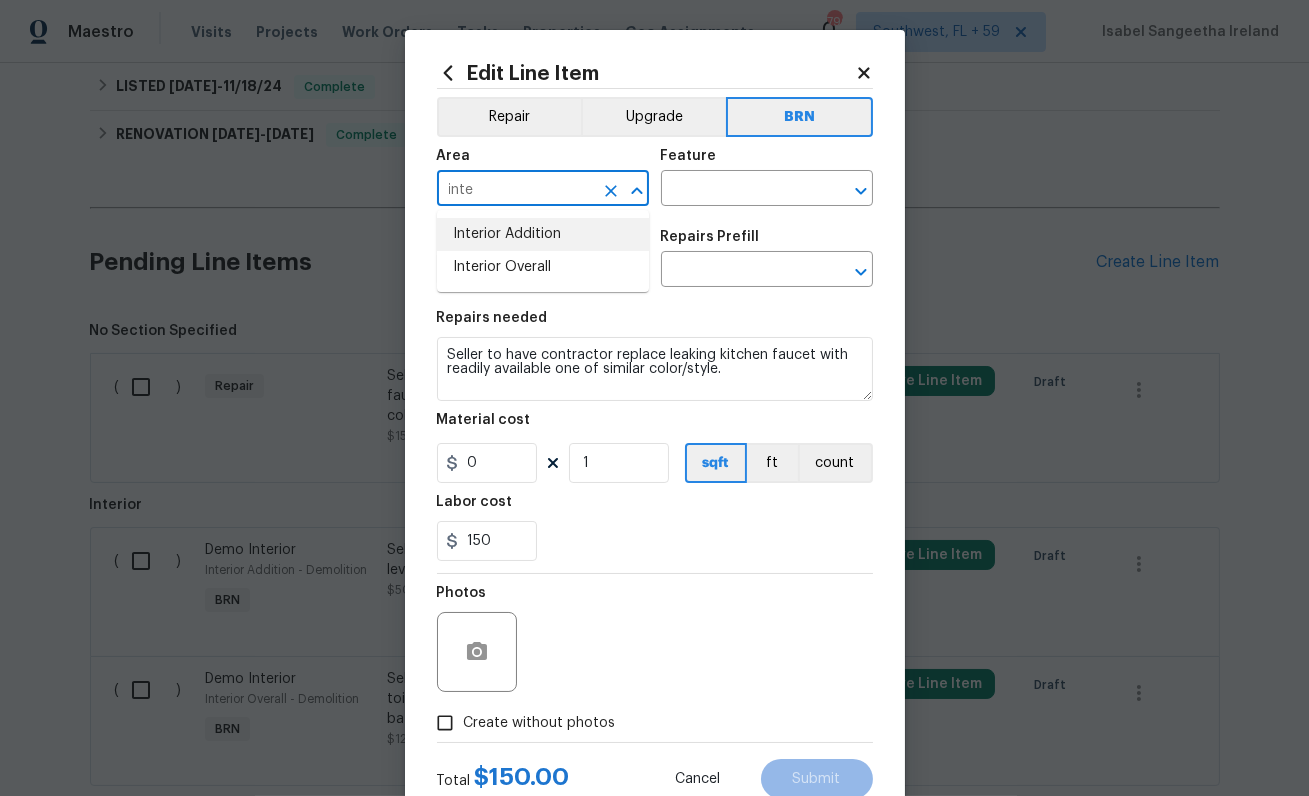 click on "Interior Addition" at bounding box center [543, 234] 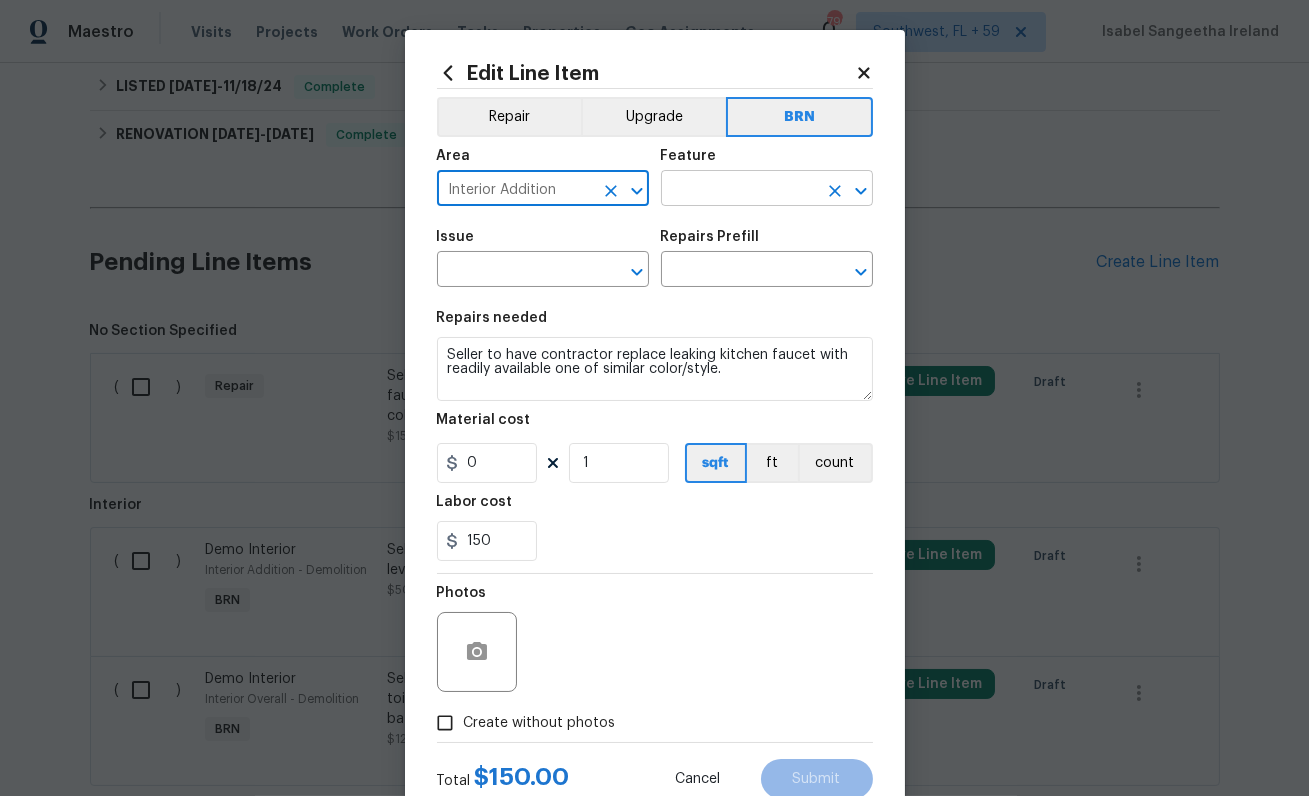 type on "Interior Addition" 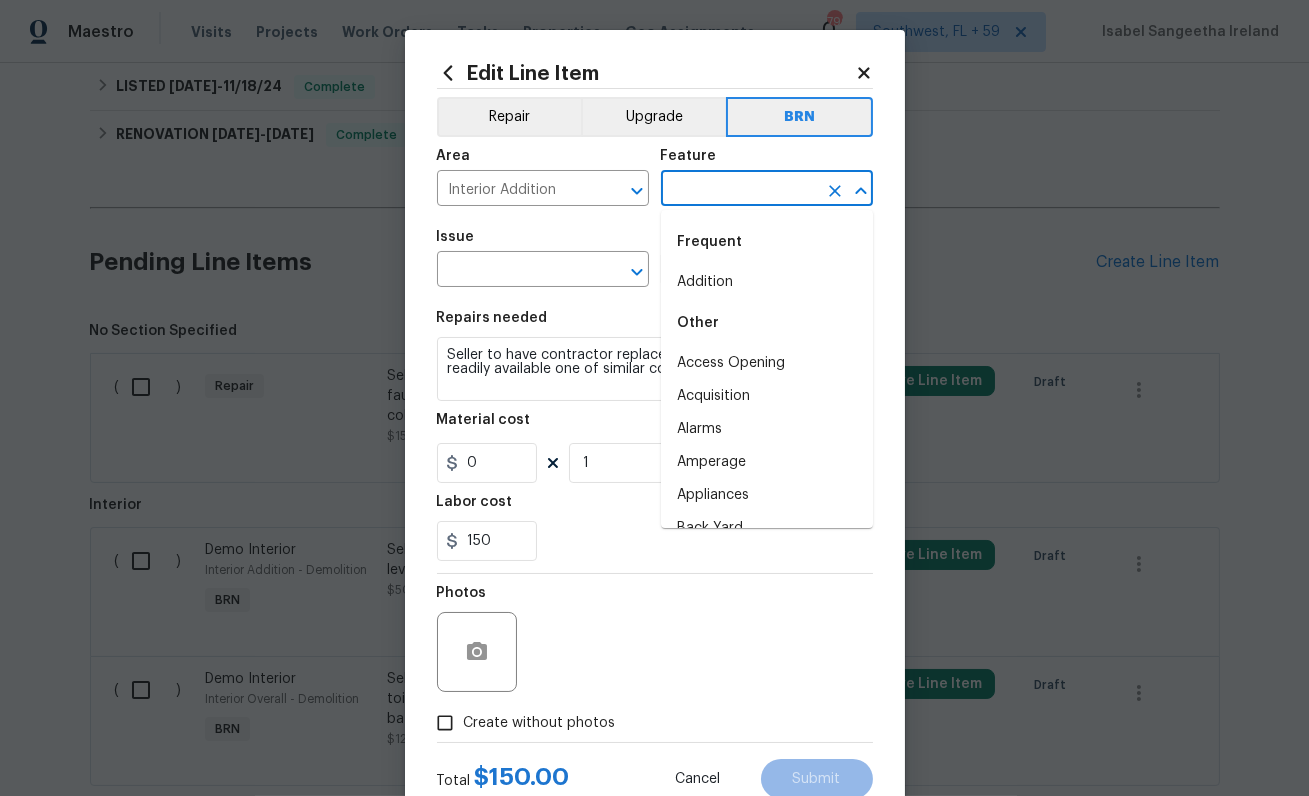 click at bounding box center [739, 190] 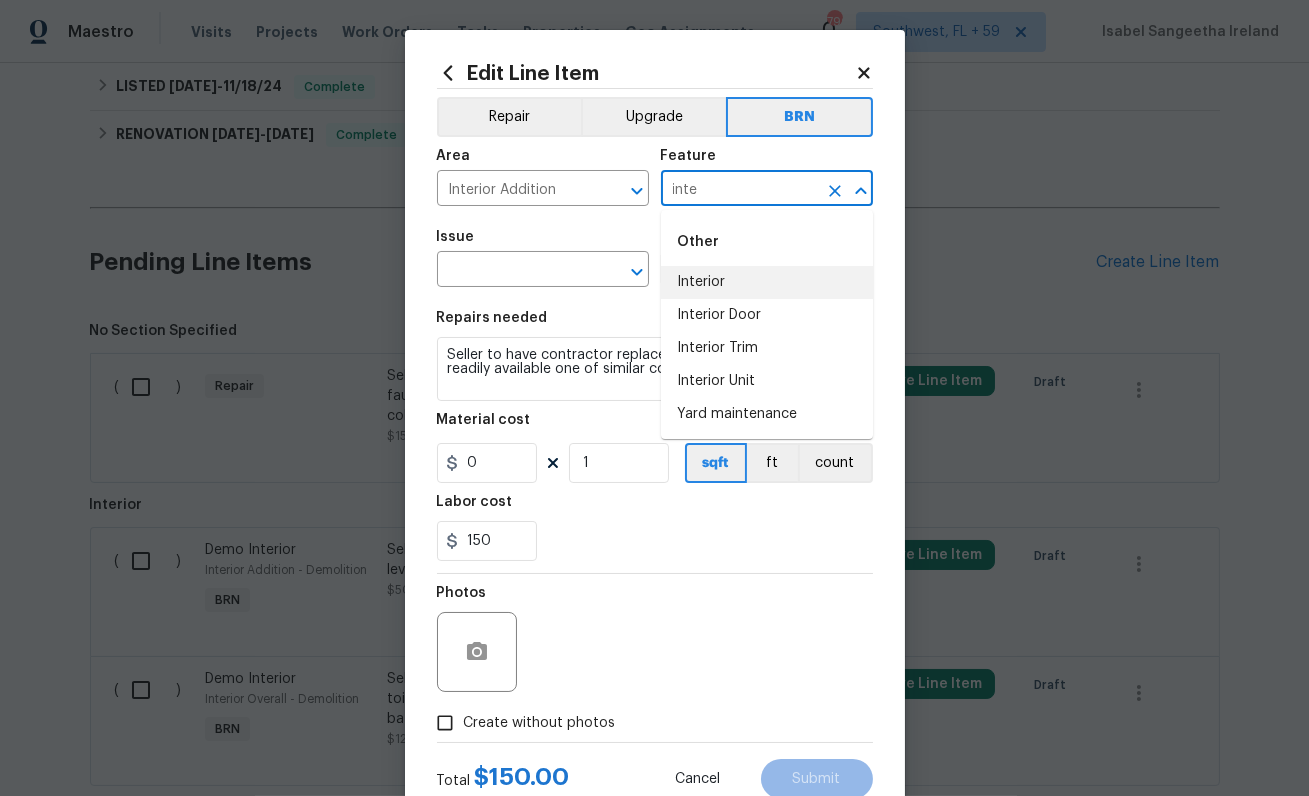 click on "Interior" at bounding box center [767, 282] 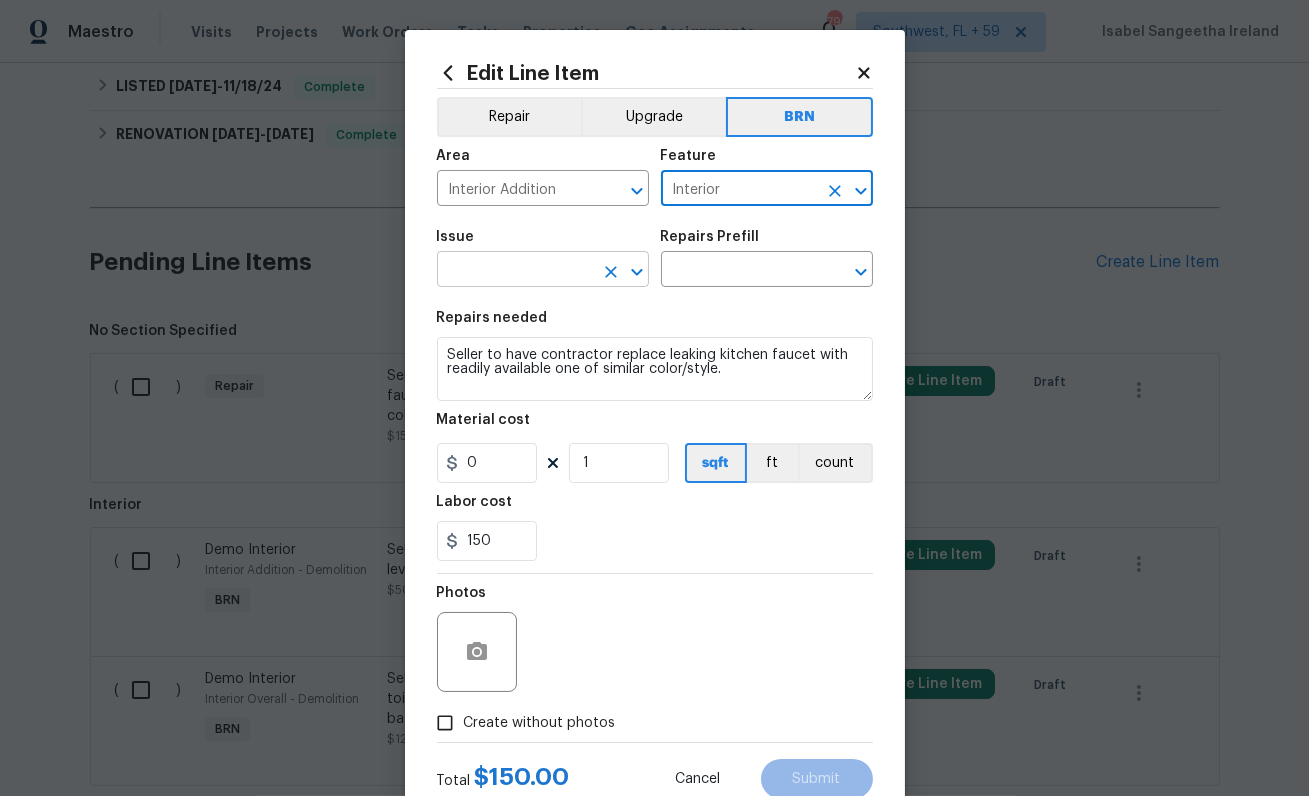 type on "Interior" 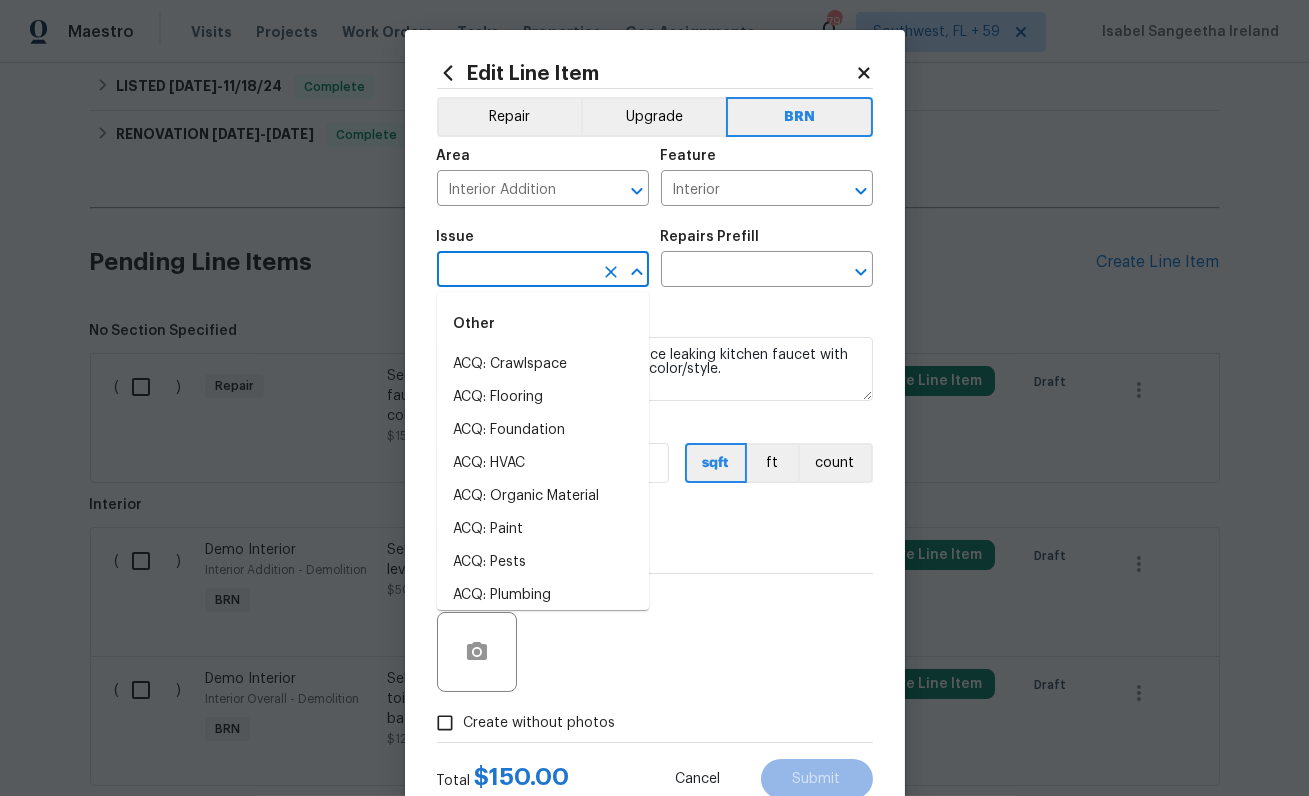 click at bounding box center (515, 271) 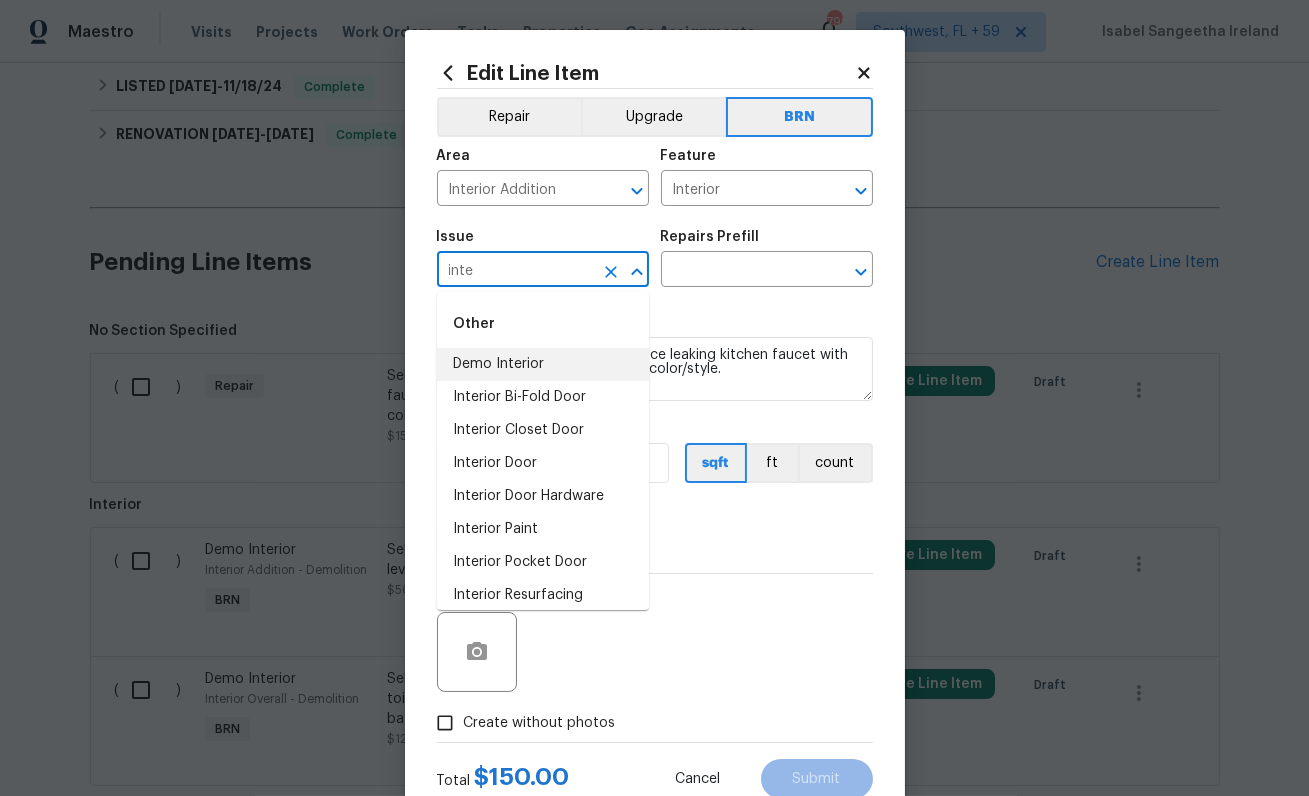 click on "Demo Interior" at bounding box center [543, 364] 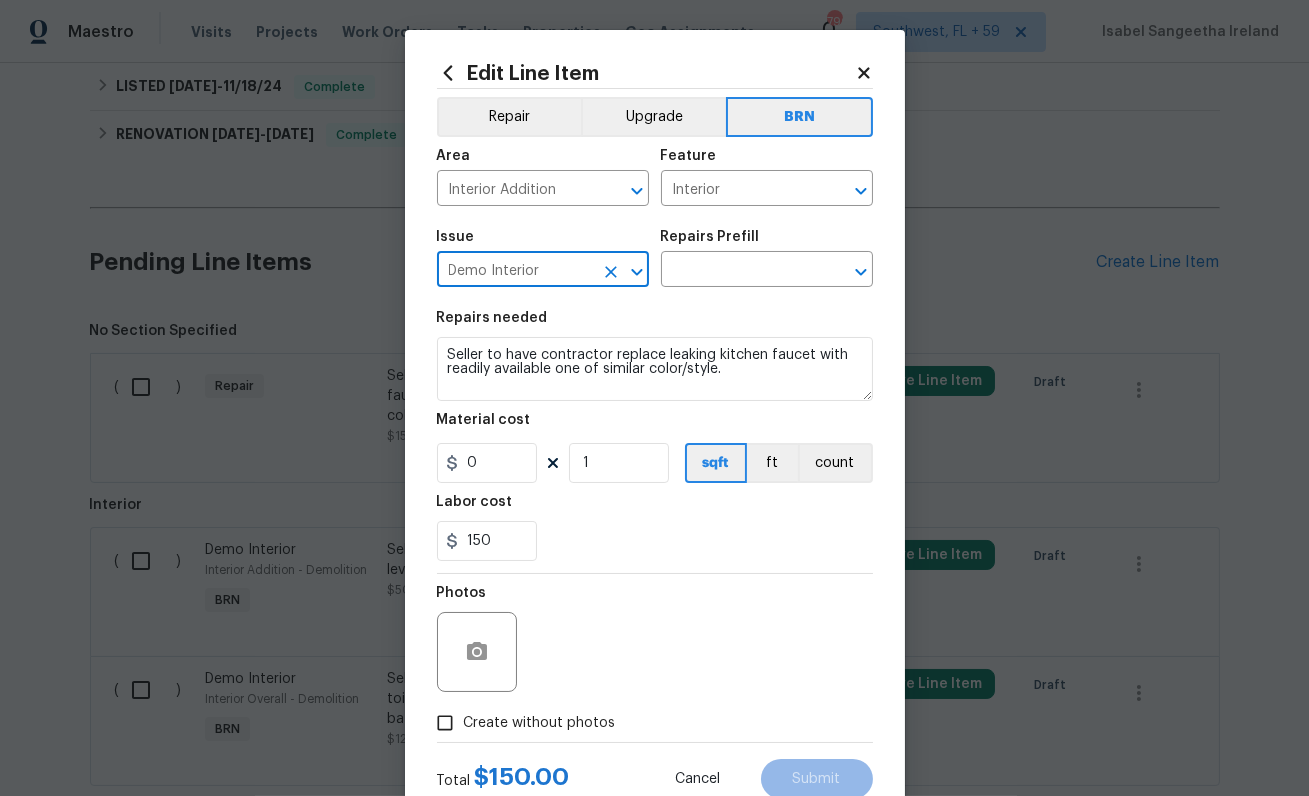 type on "Demo Interior" 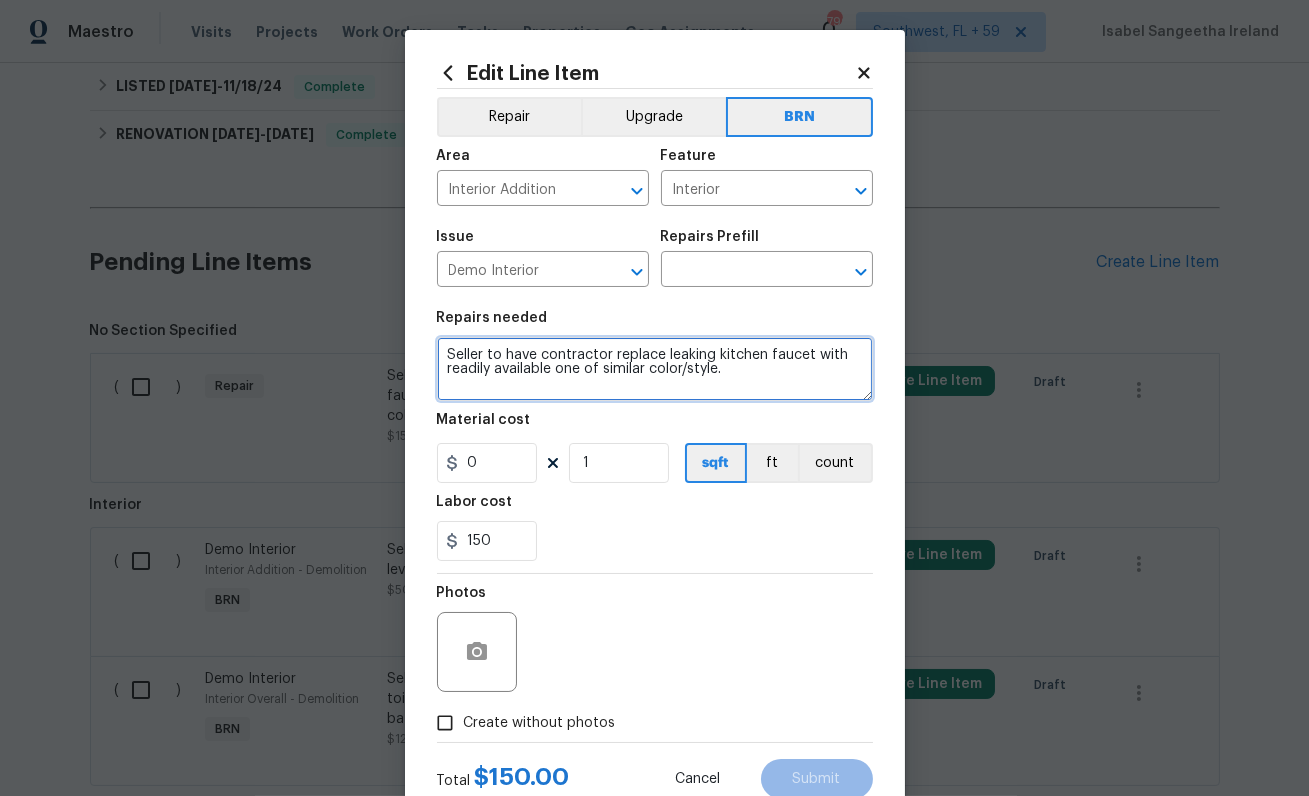 click on "Seller to have contractor replace leaking kitchen faucet with readily available one of similar color/style." at bounding box center (655, 369) 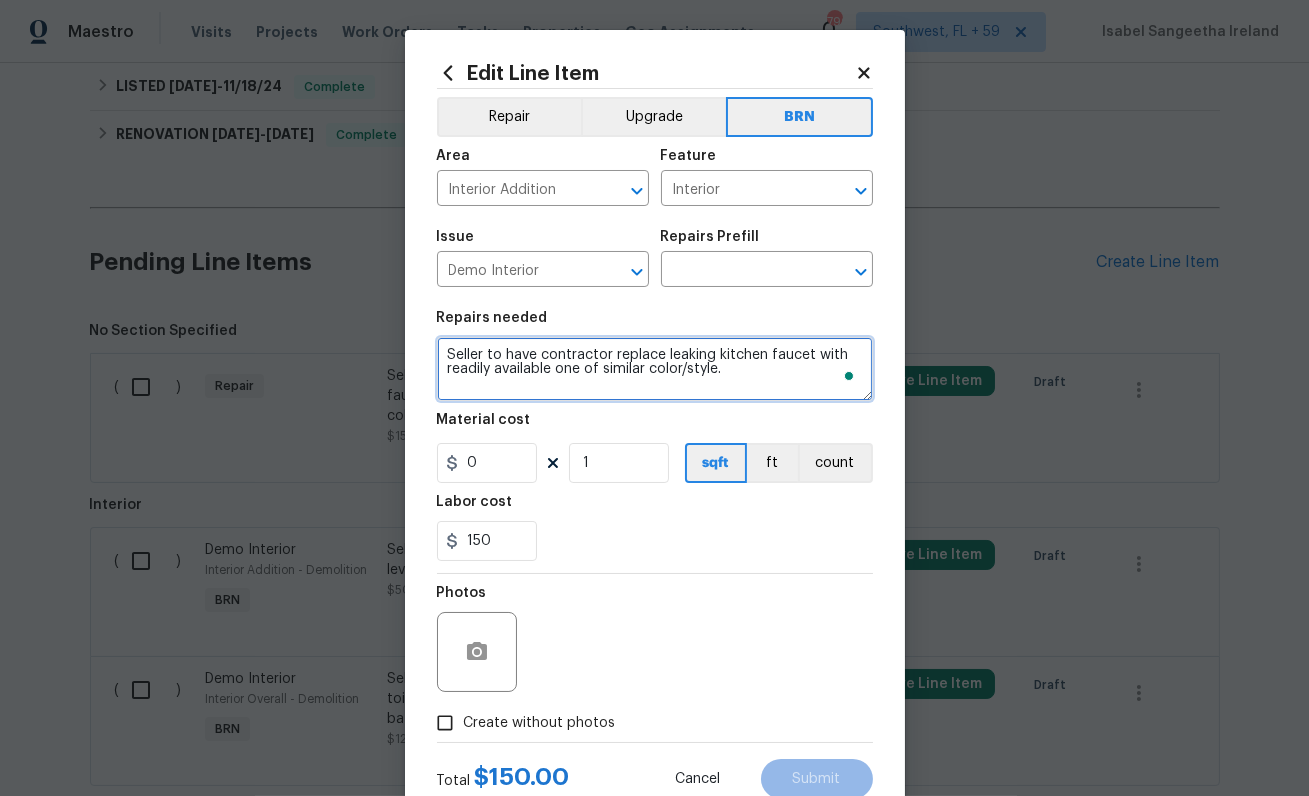 click on "Seller to have contractor replace leaking kitchen faucet with readily available one of similar color/style." at bounding box center [655, 369] 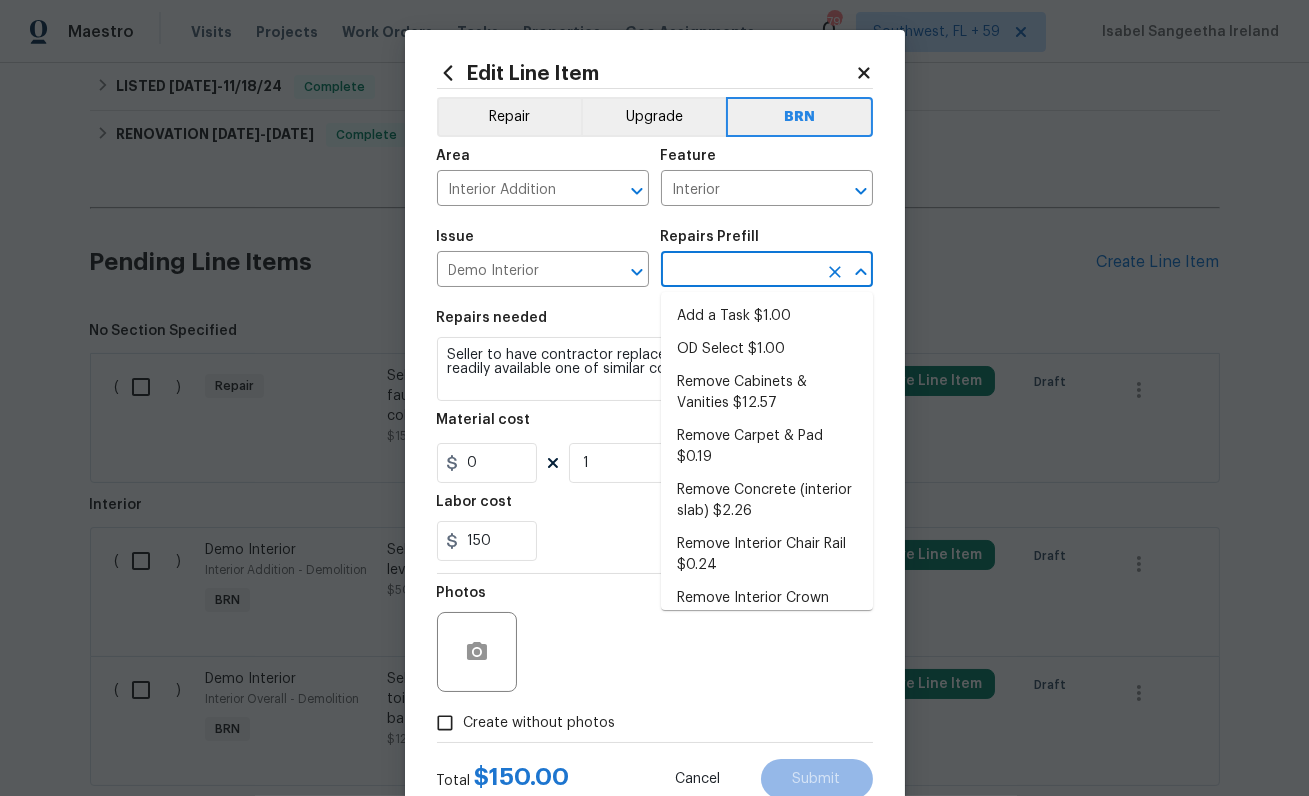 click at bounding box center [739, 271] 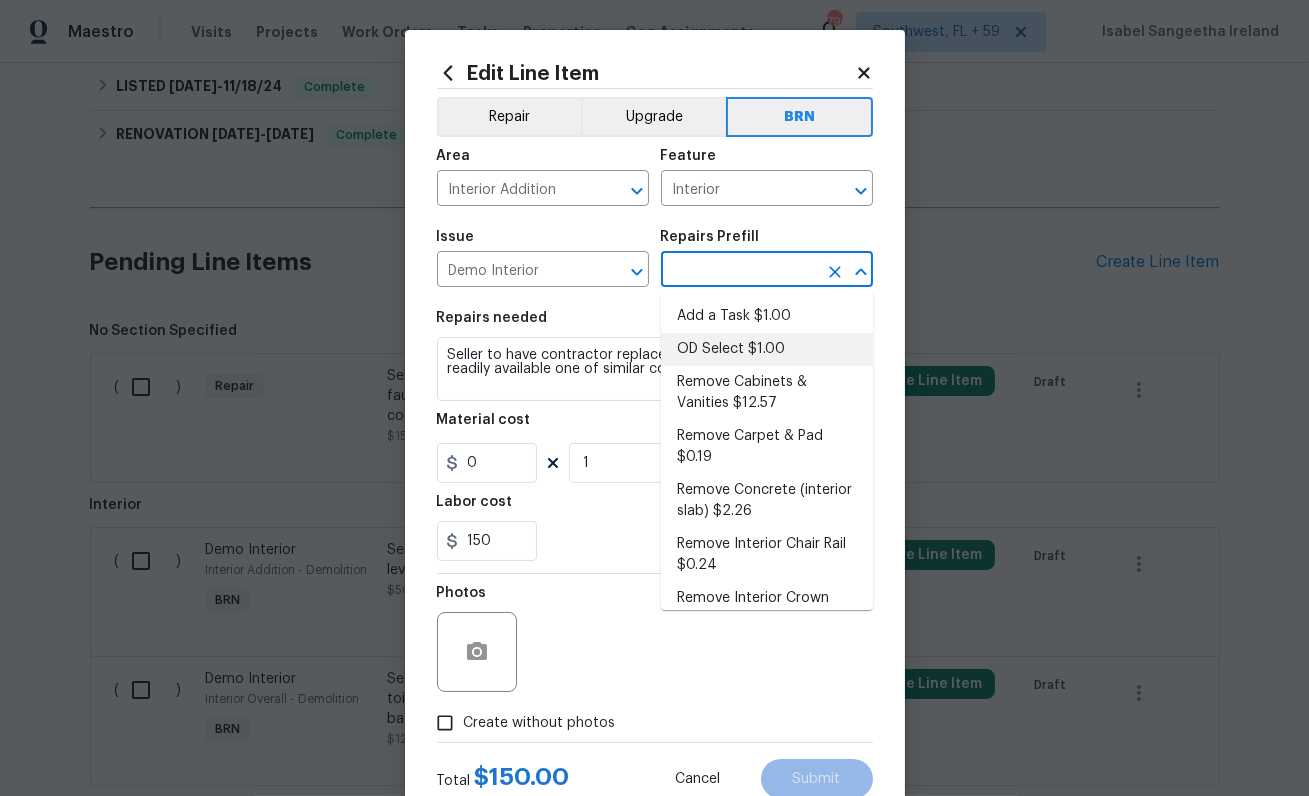 click on "OD Select $1.00" at bounding box center [767, 349] 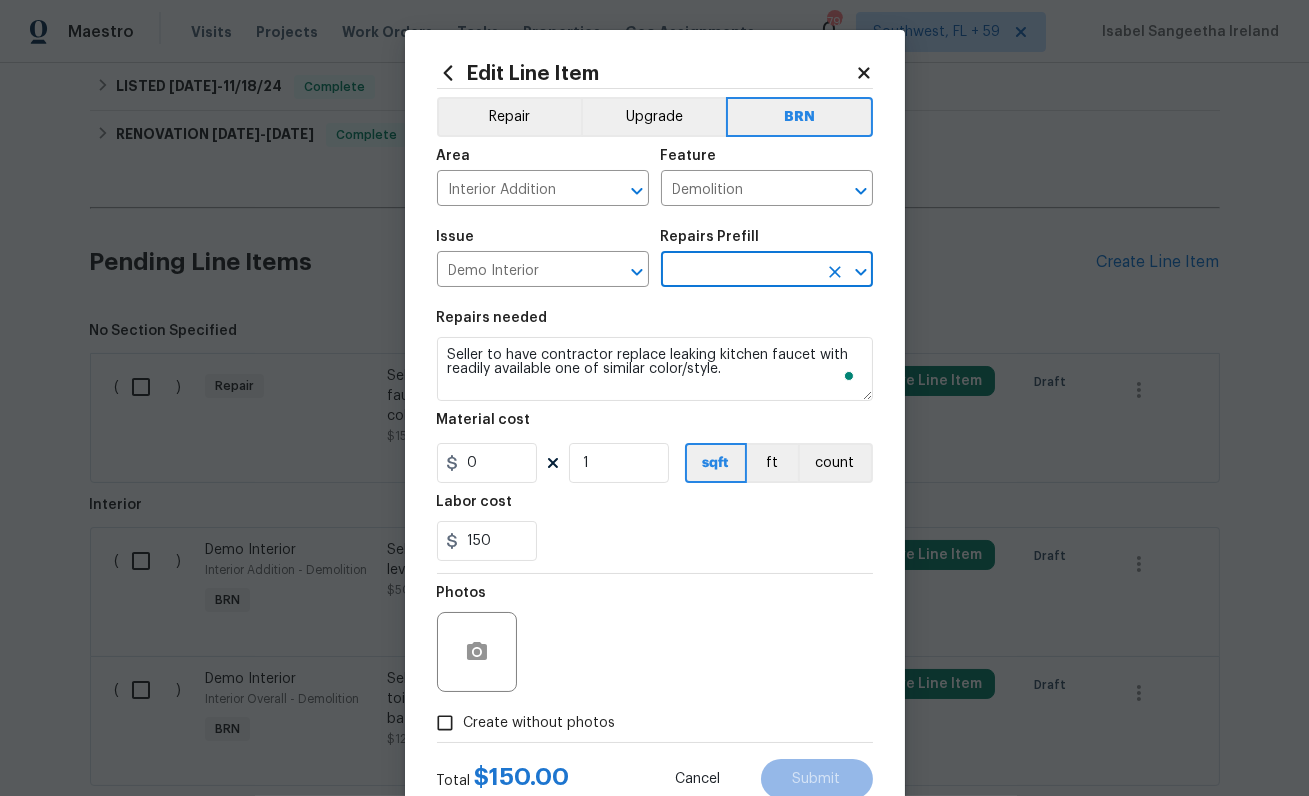 type on "OD Select $1.00" 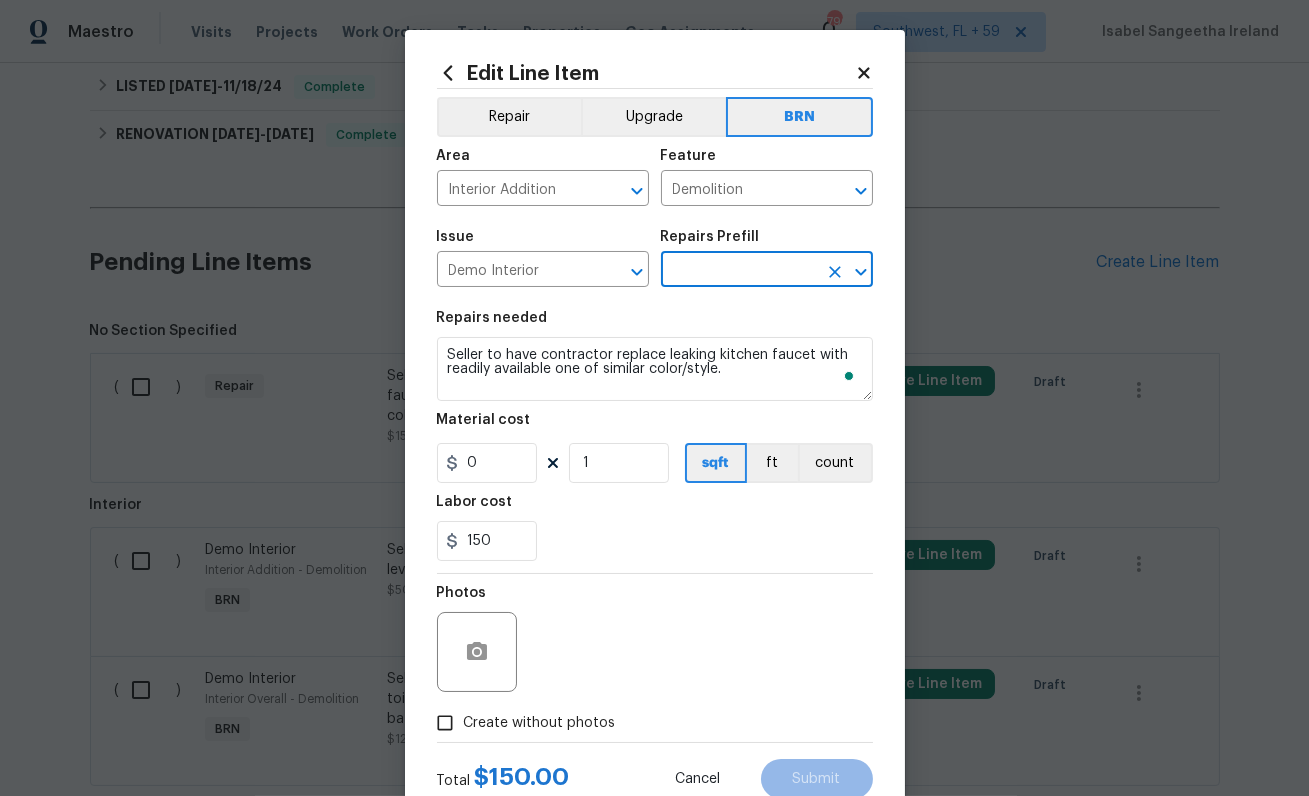 type on "Refer to the agreed upon scope document for further details." 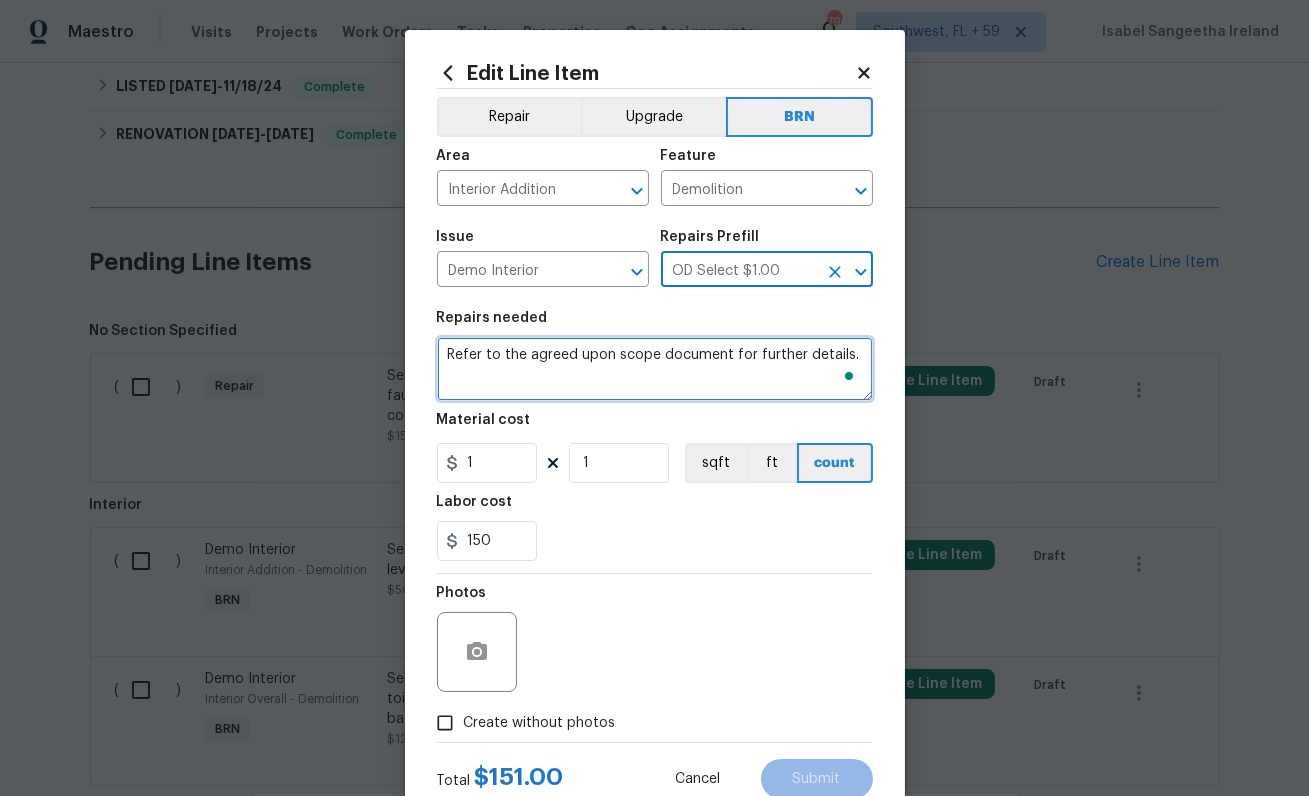 click on "Refer to the agreed upon scope document for further details." at bounding box center [655, 369] 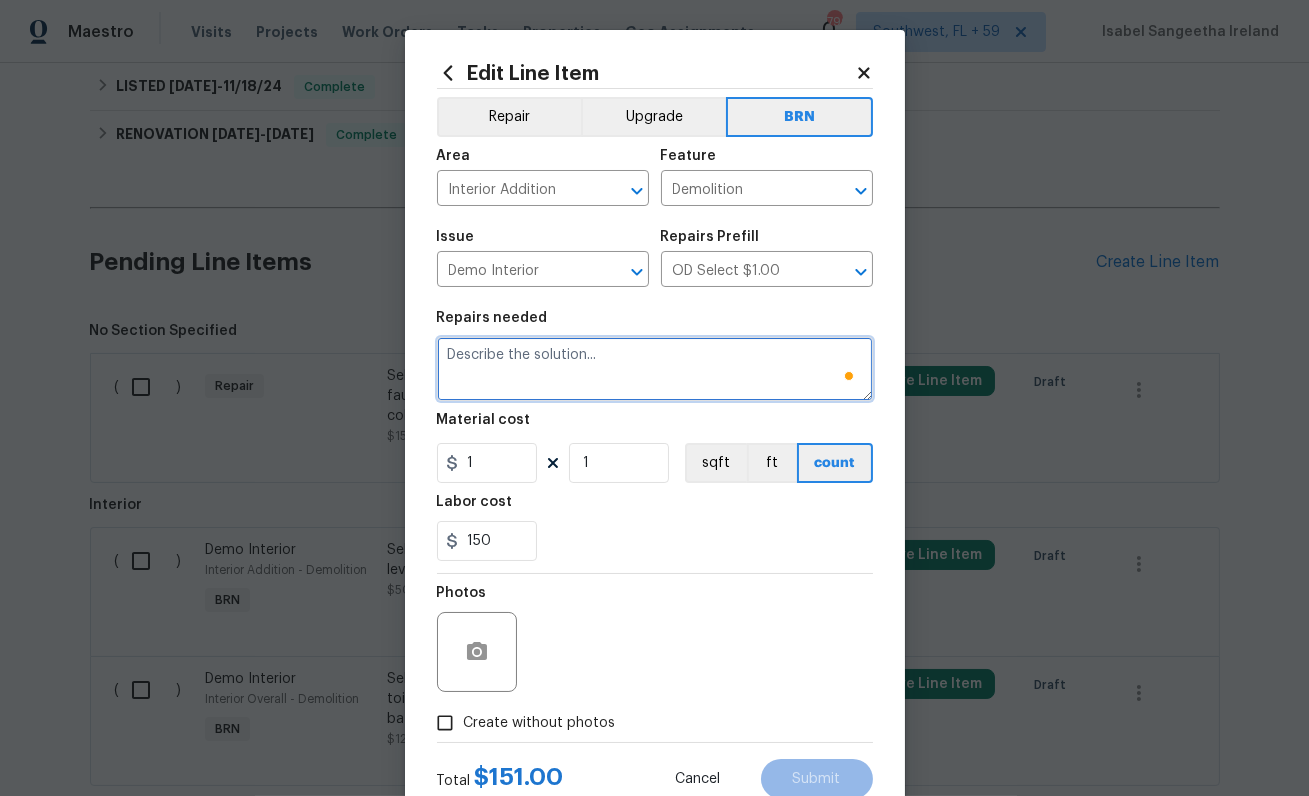 paste on "Seller to have contractor replace leaking kitchen faucet with readily available one of similar color/style." 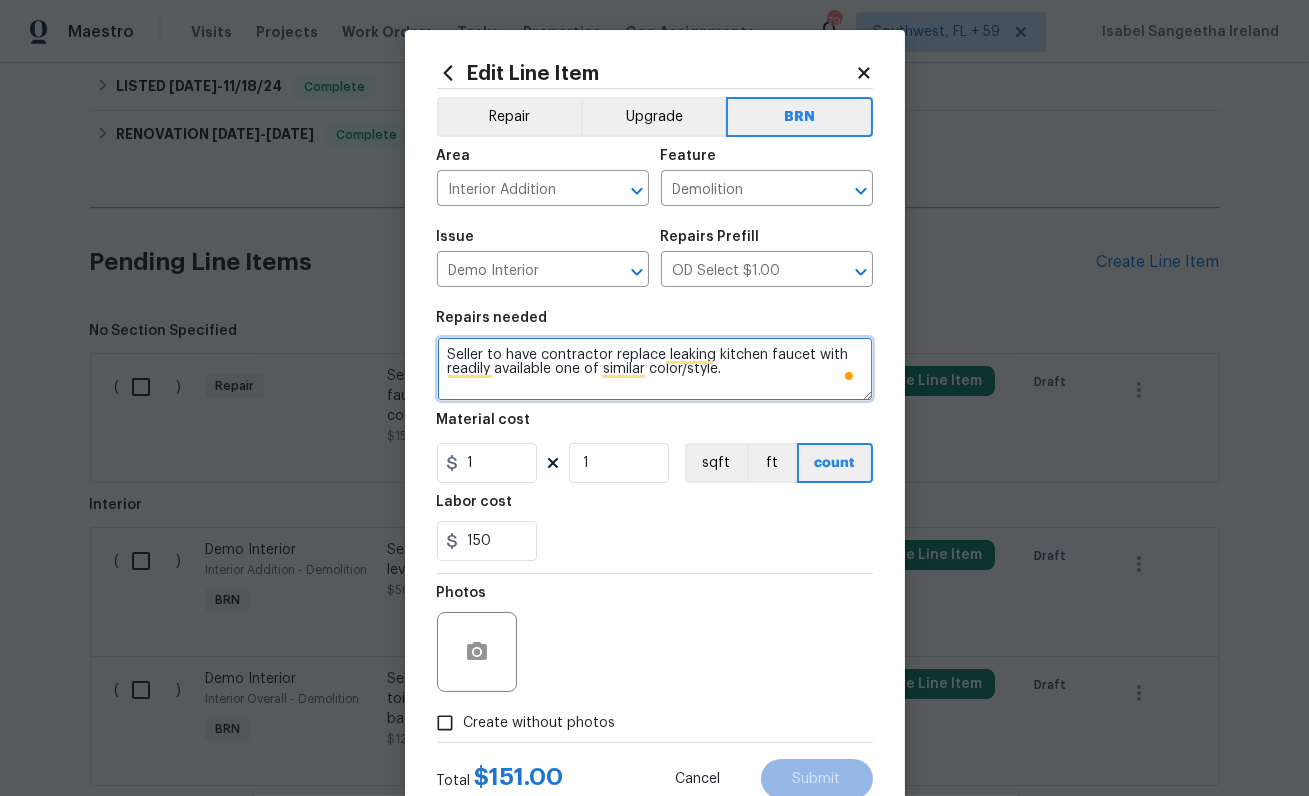 type on "Seller to have contractor replace leaking kitchen faucet with readily available one of similar color/style." 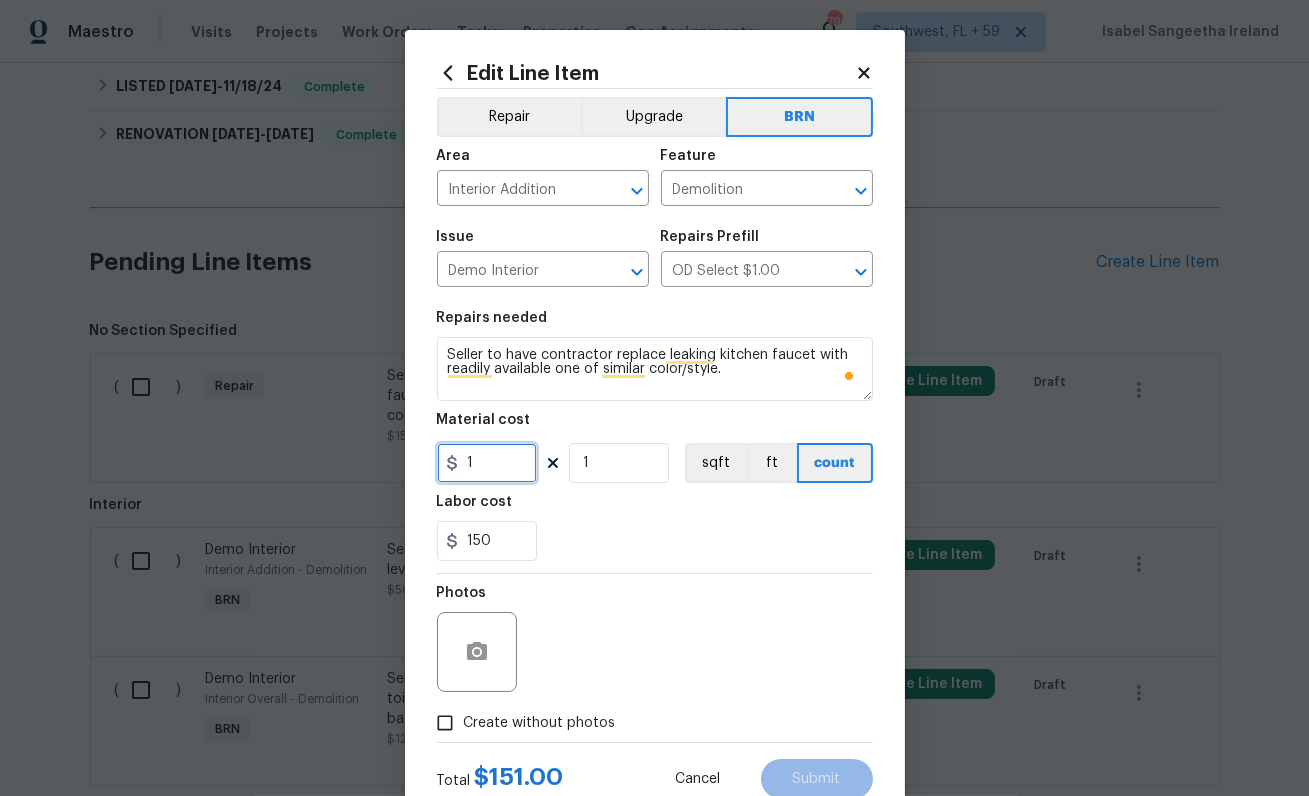 click on "1" at bounding box center [487, 463] 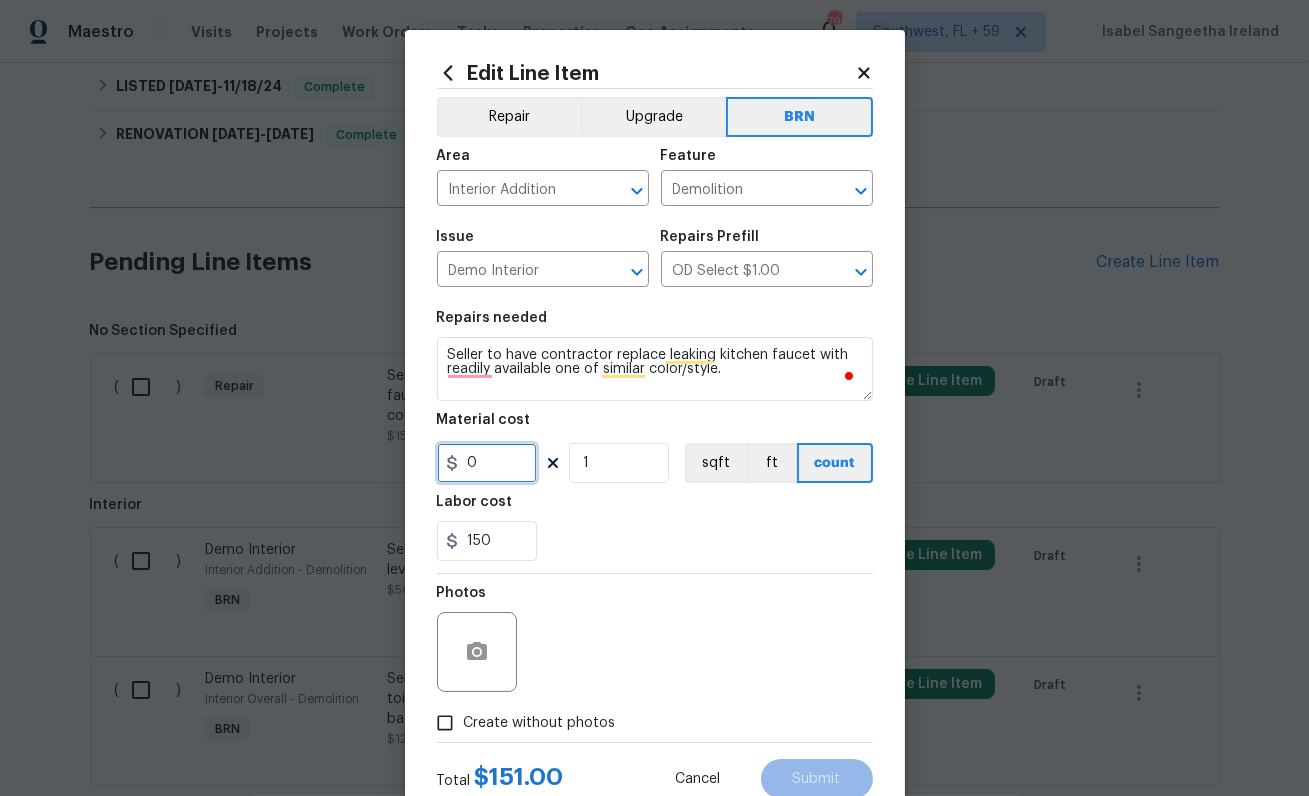 type on "0" 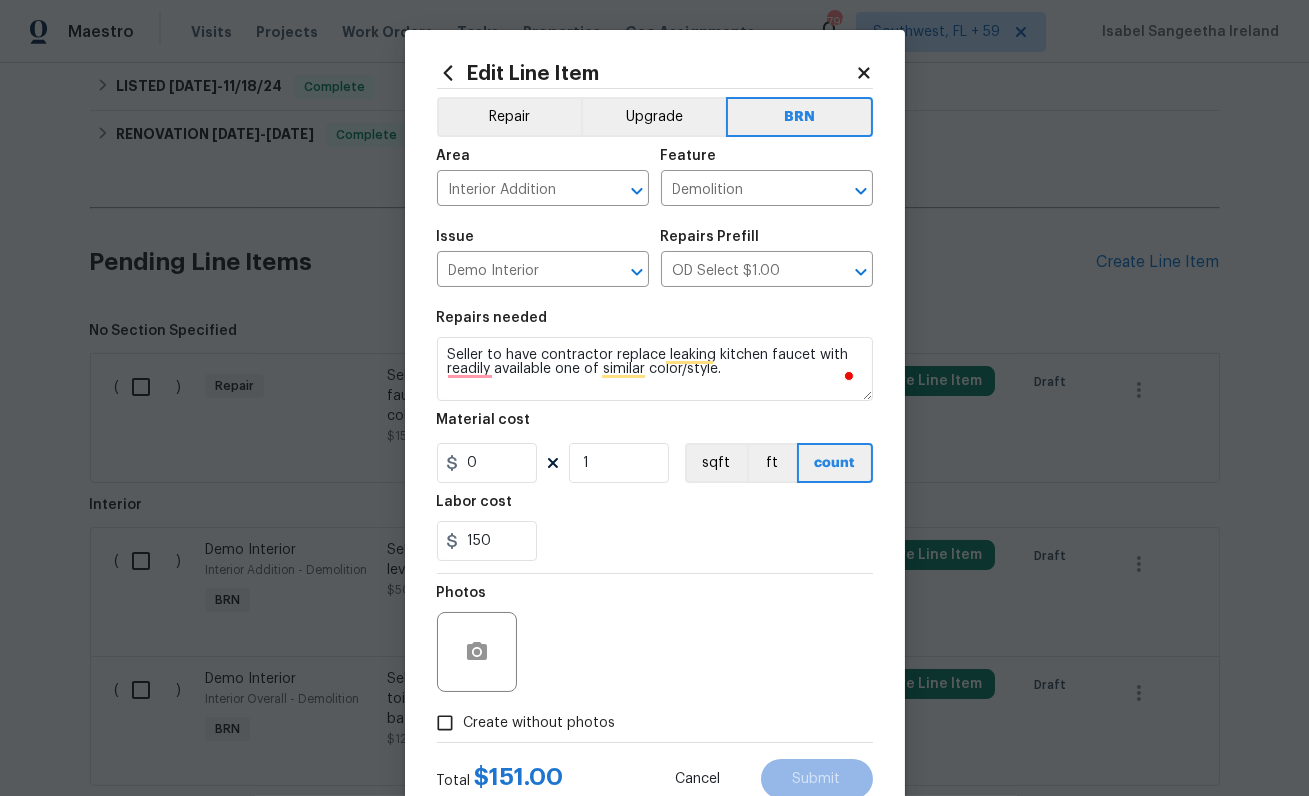 click at bounding box center [477, 652] 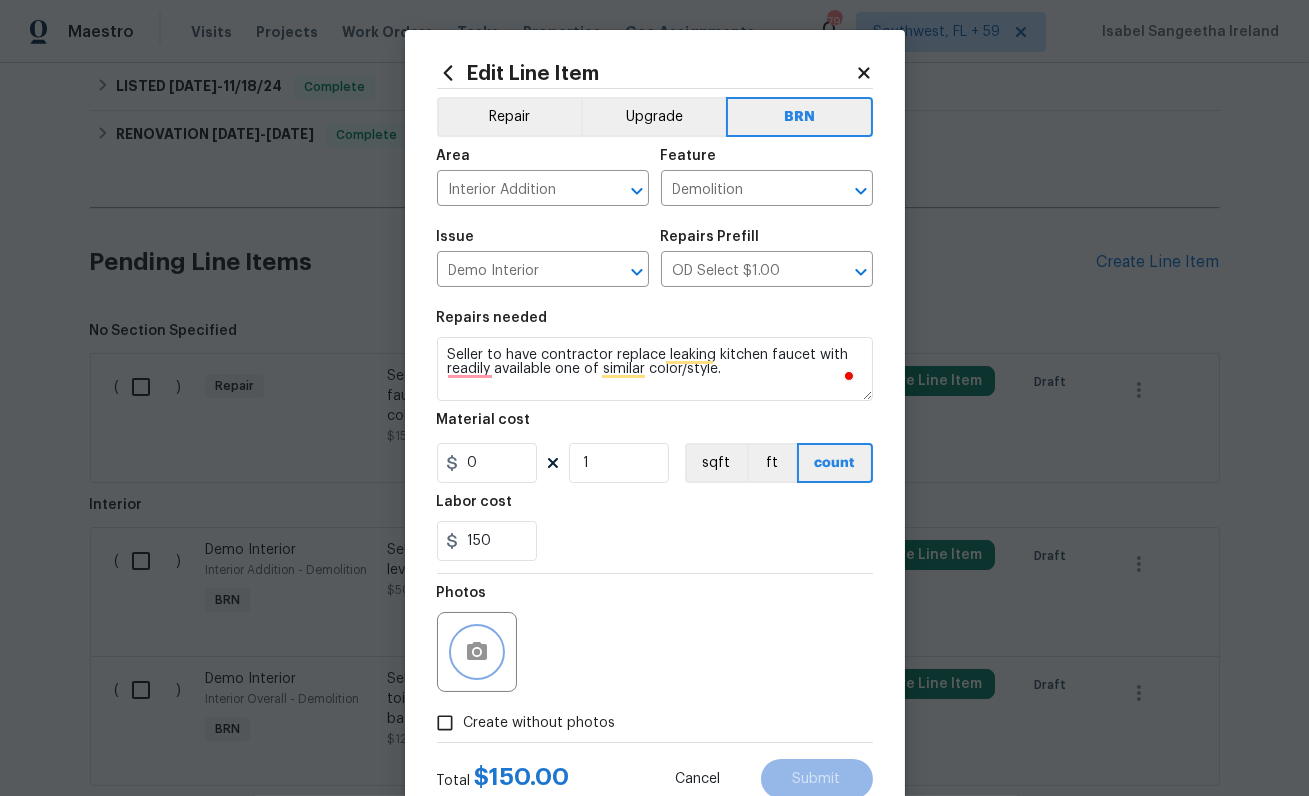 click 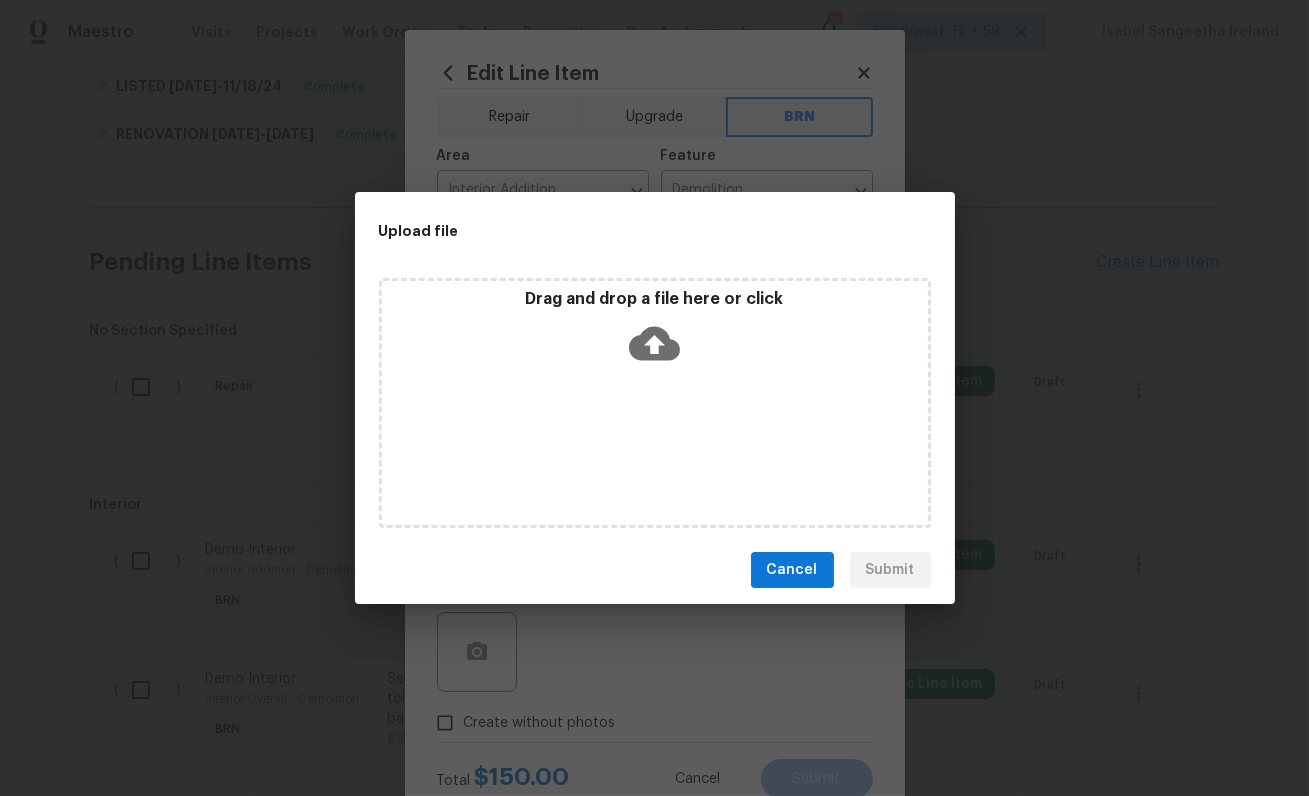 click 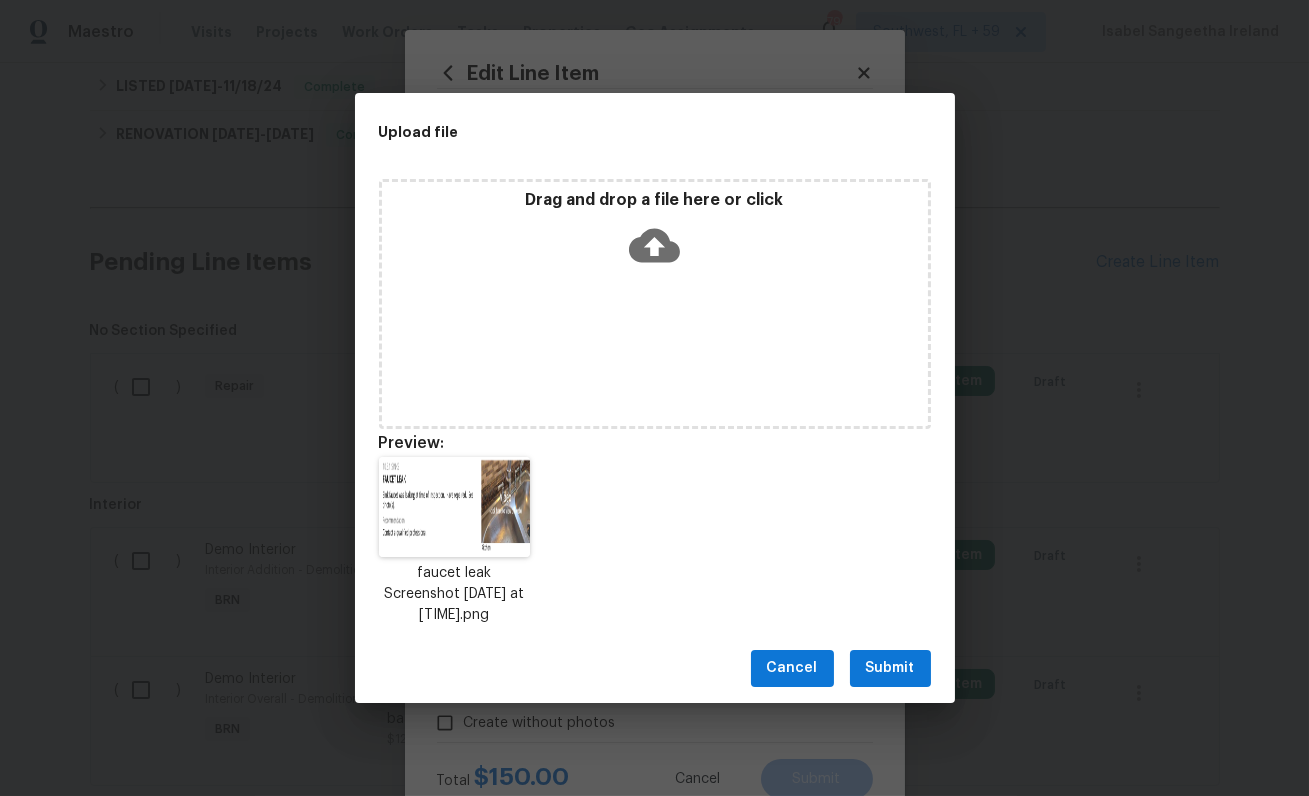 click on "Submit" at bounding box center [890, 668] 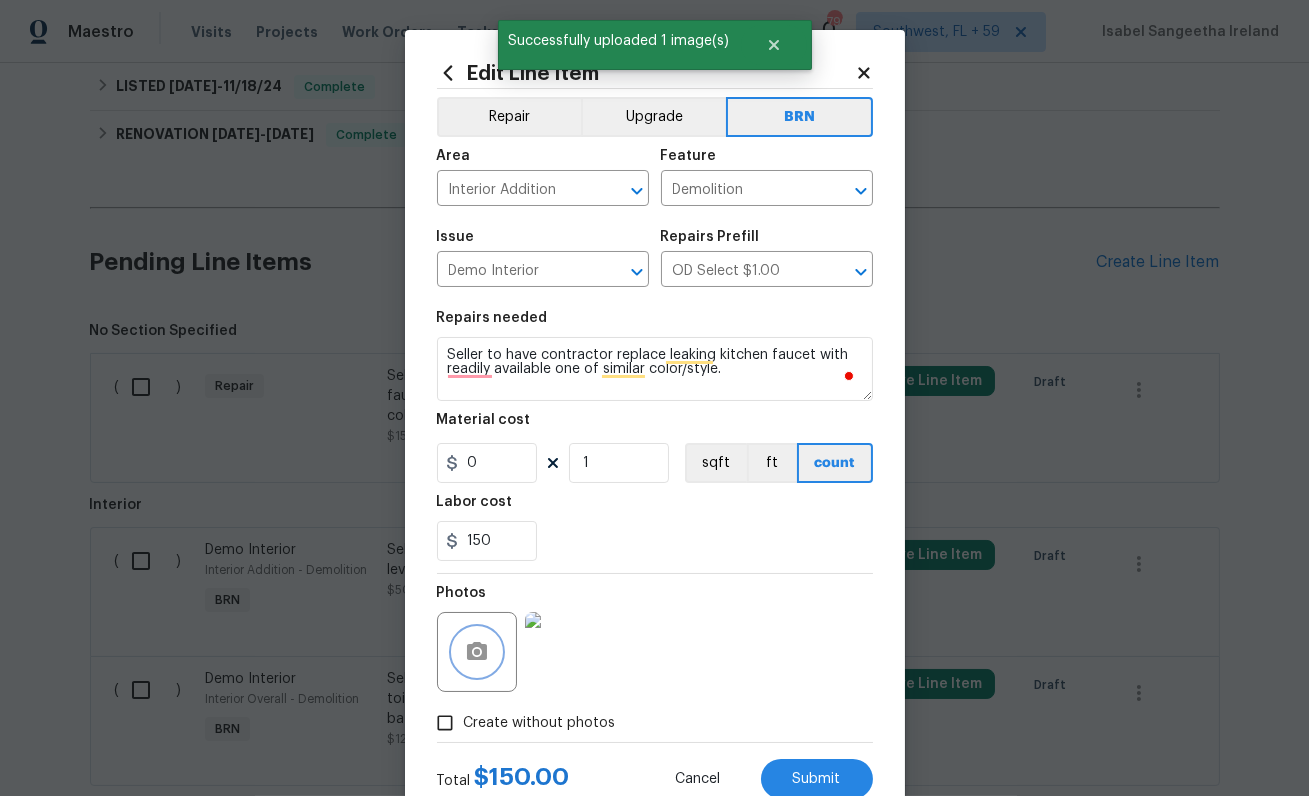 scroll, scrollTop: 65, scrollLeft: 0, axis: vertical 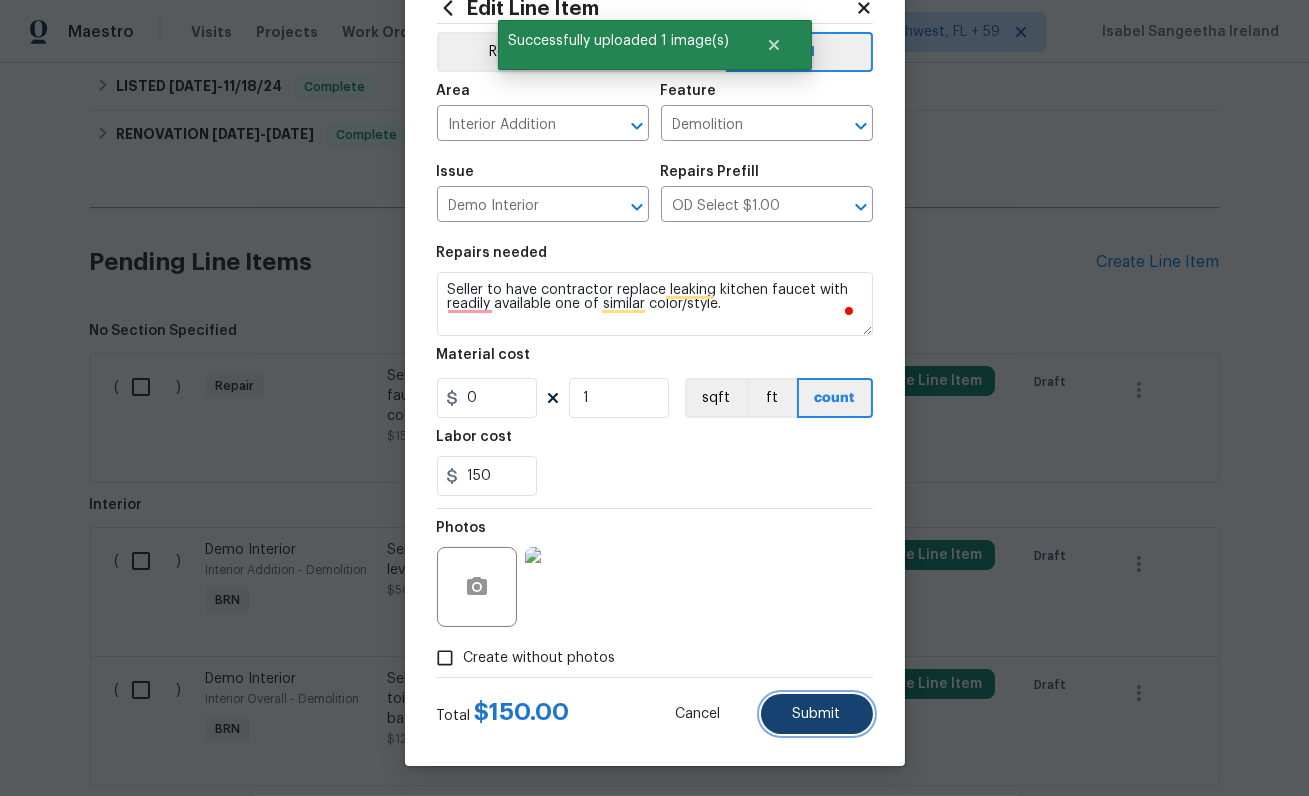 click on "Submit" at bounding box center (817, 714) 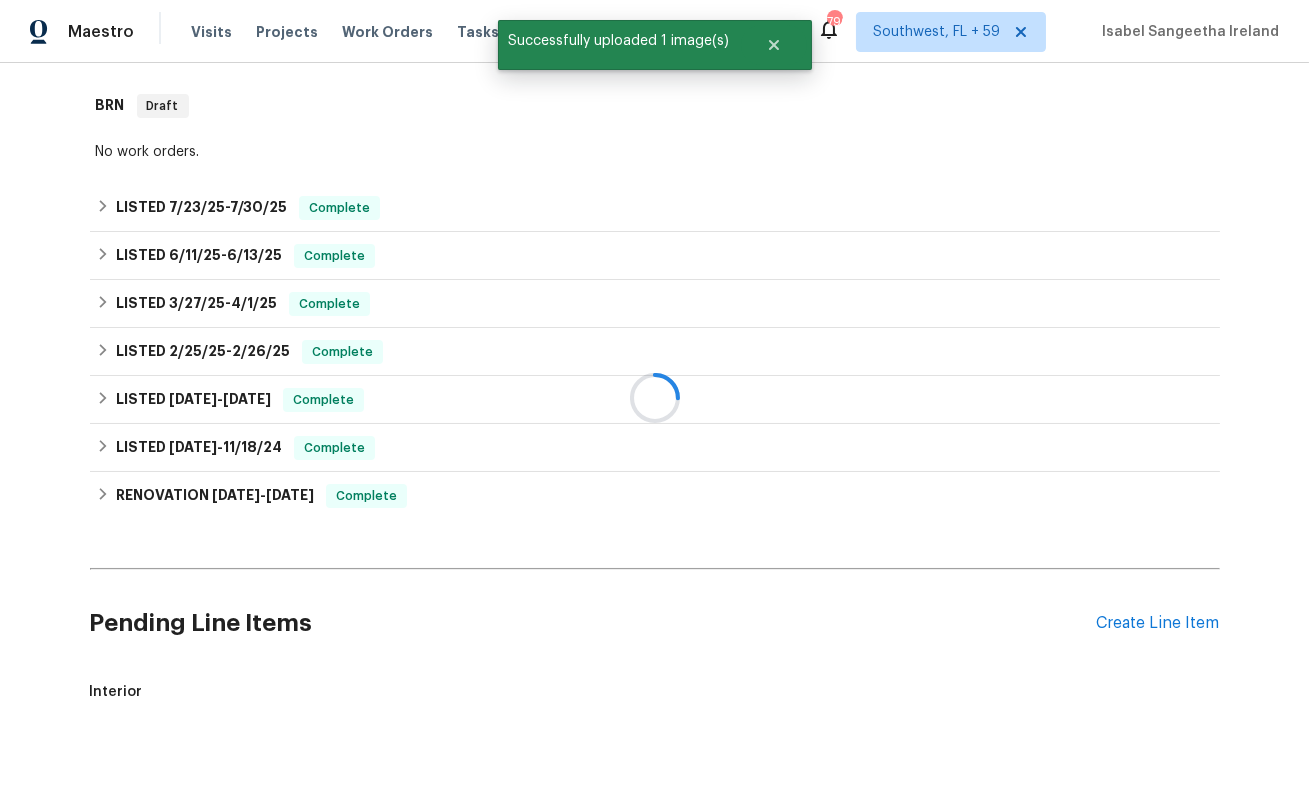 scroll, scrollTop: 706, scrollLeft: 0, axis: vertical 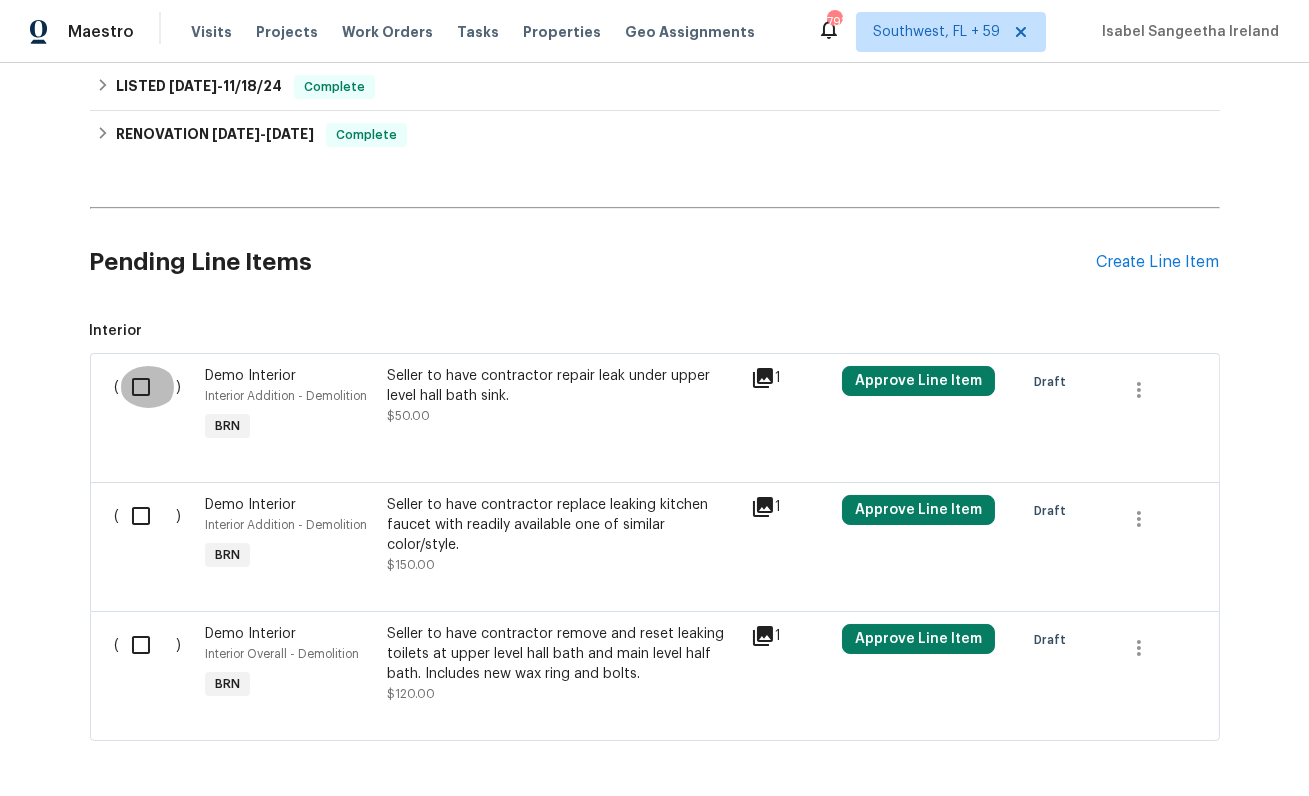 click at bounding box center [148, 387] 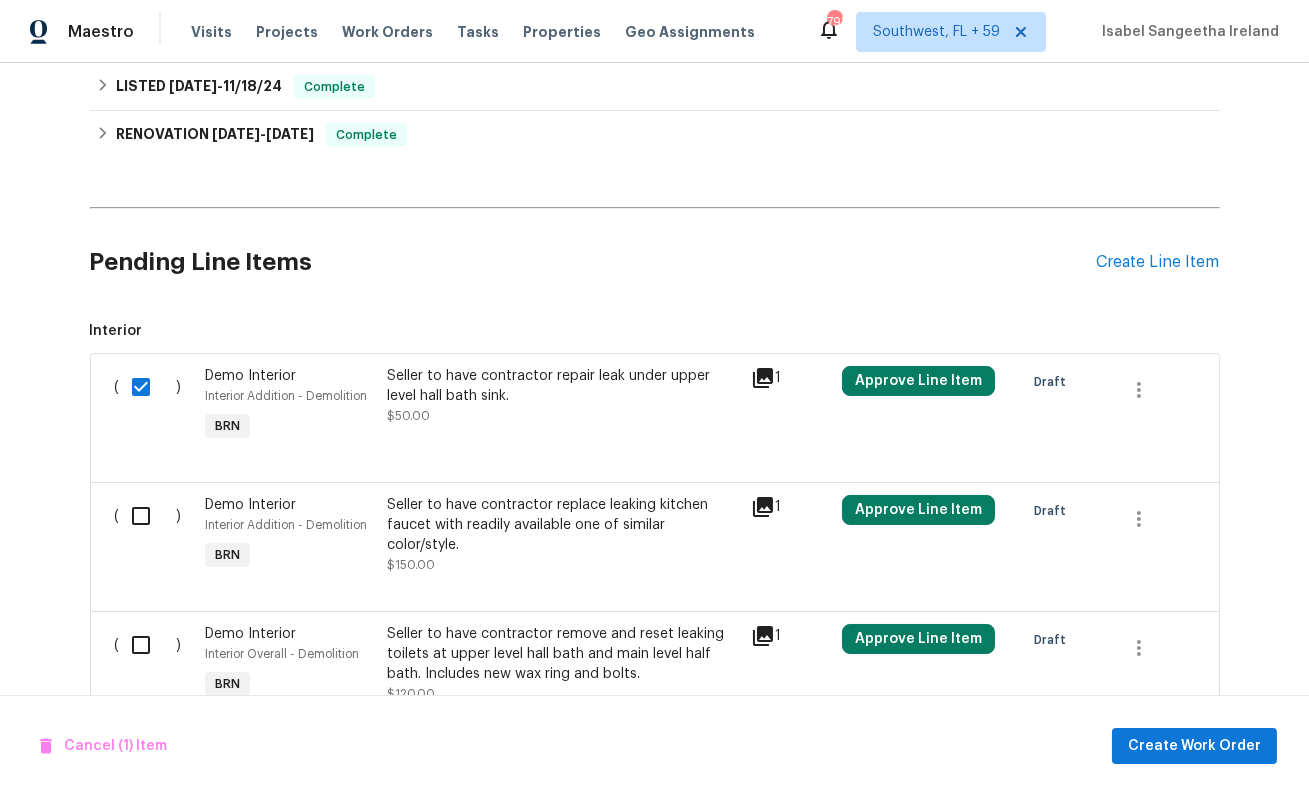 click at bounding box center [148, 516] 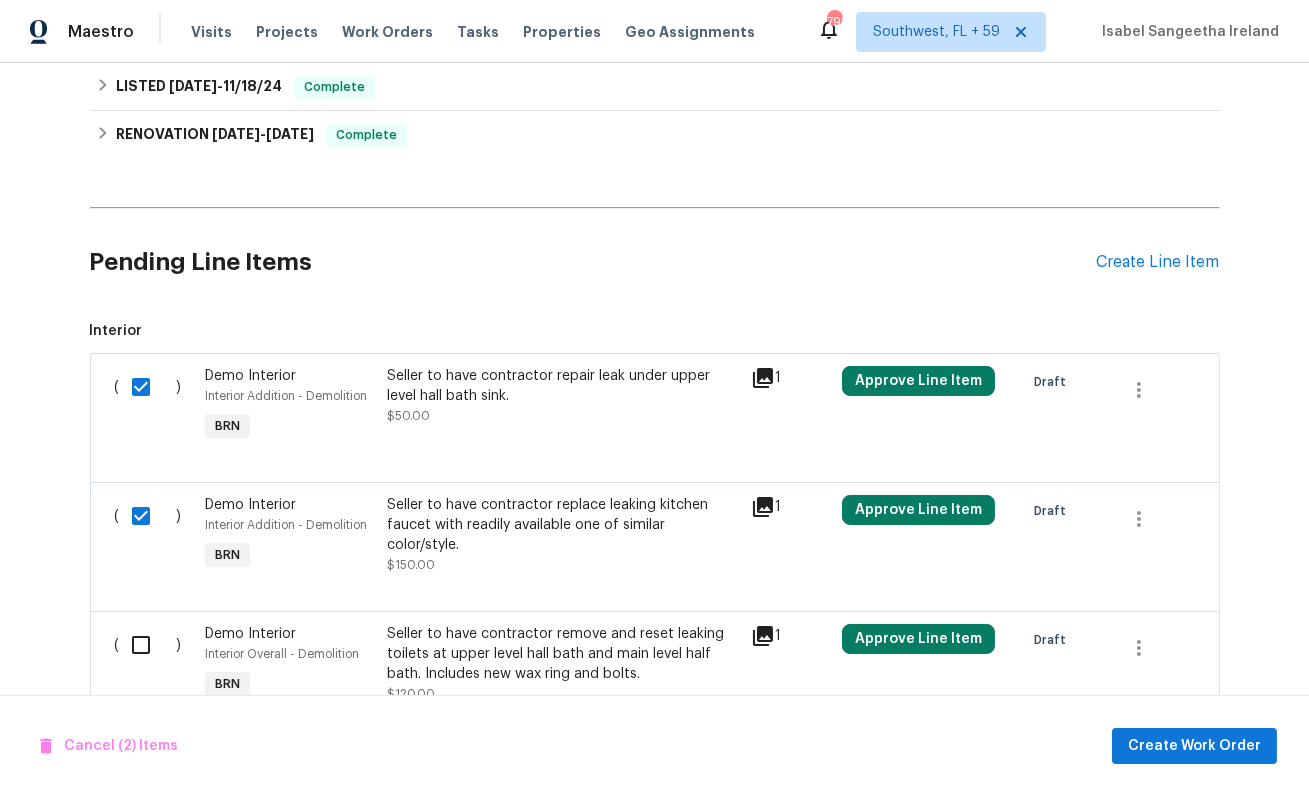 click at bounding box center [148, 645] 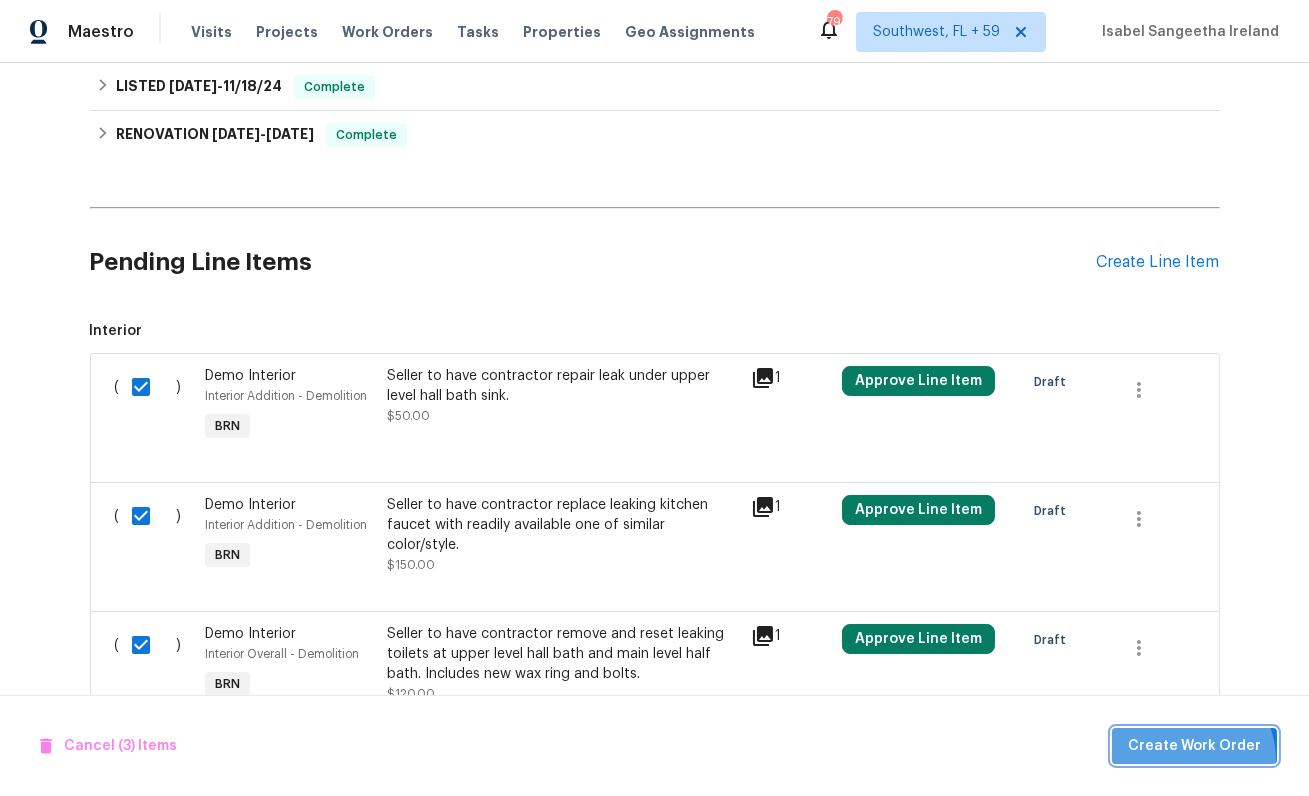 click on "Create Work Order" at bounding box center (1194, 746) 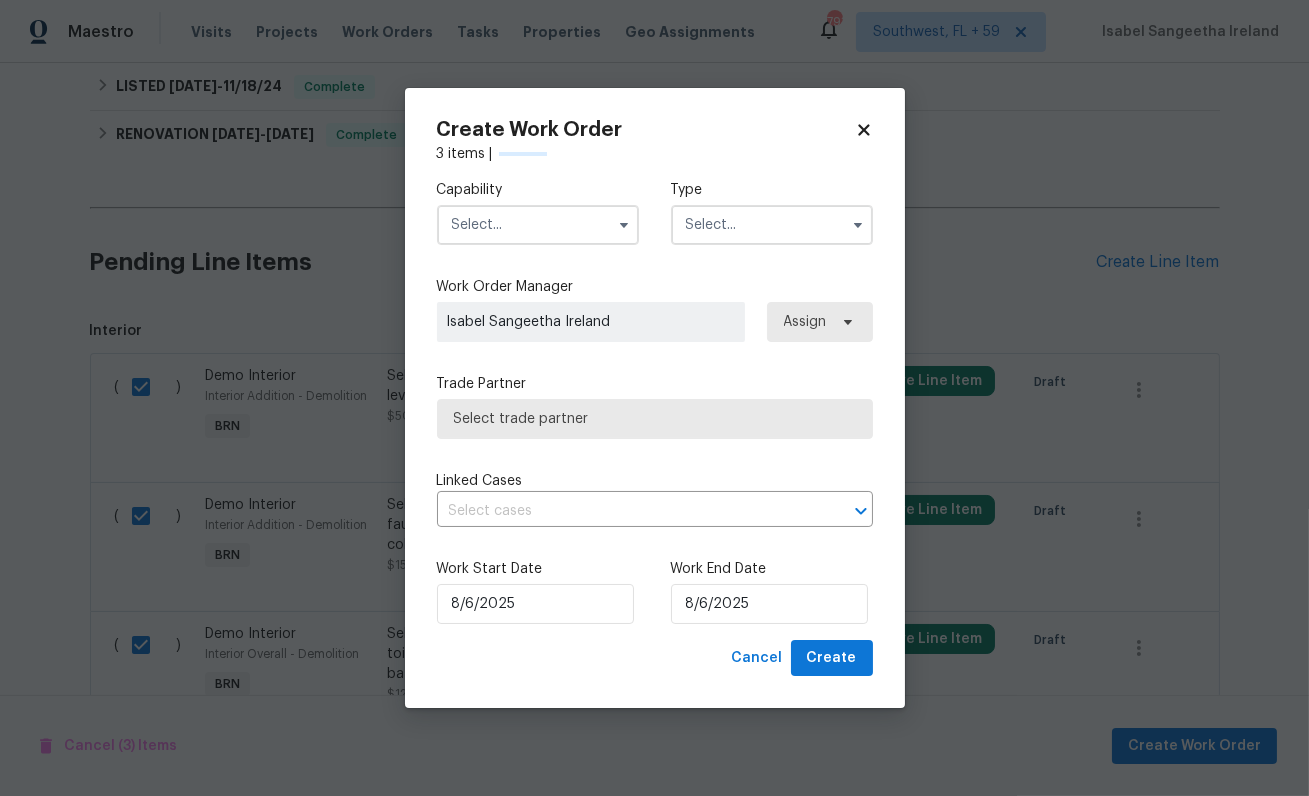click at bounding box center [538, 225] 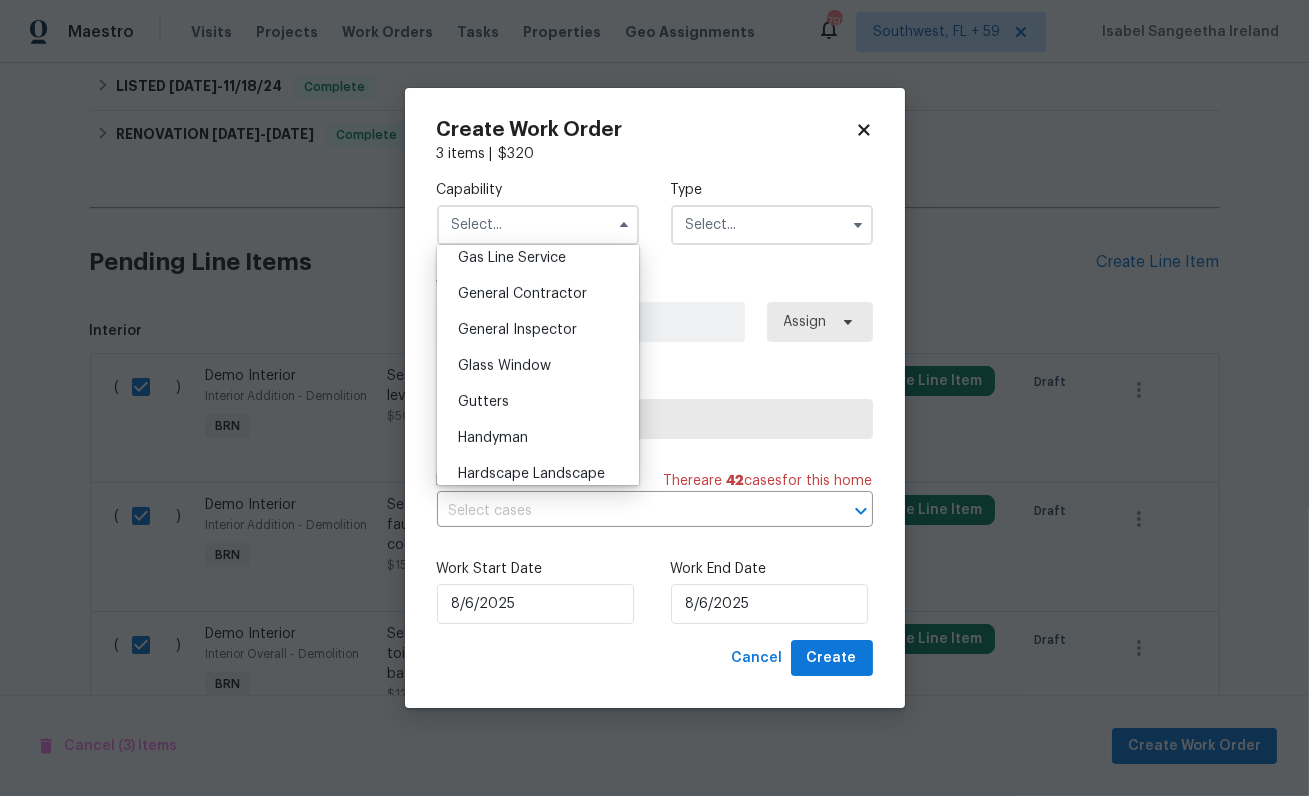 scroll, scrollTop: 948, scrollLeft: 0, axis: vertical 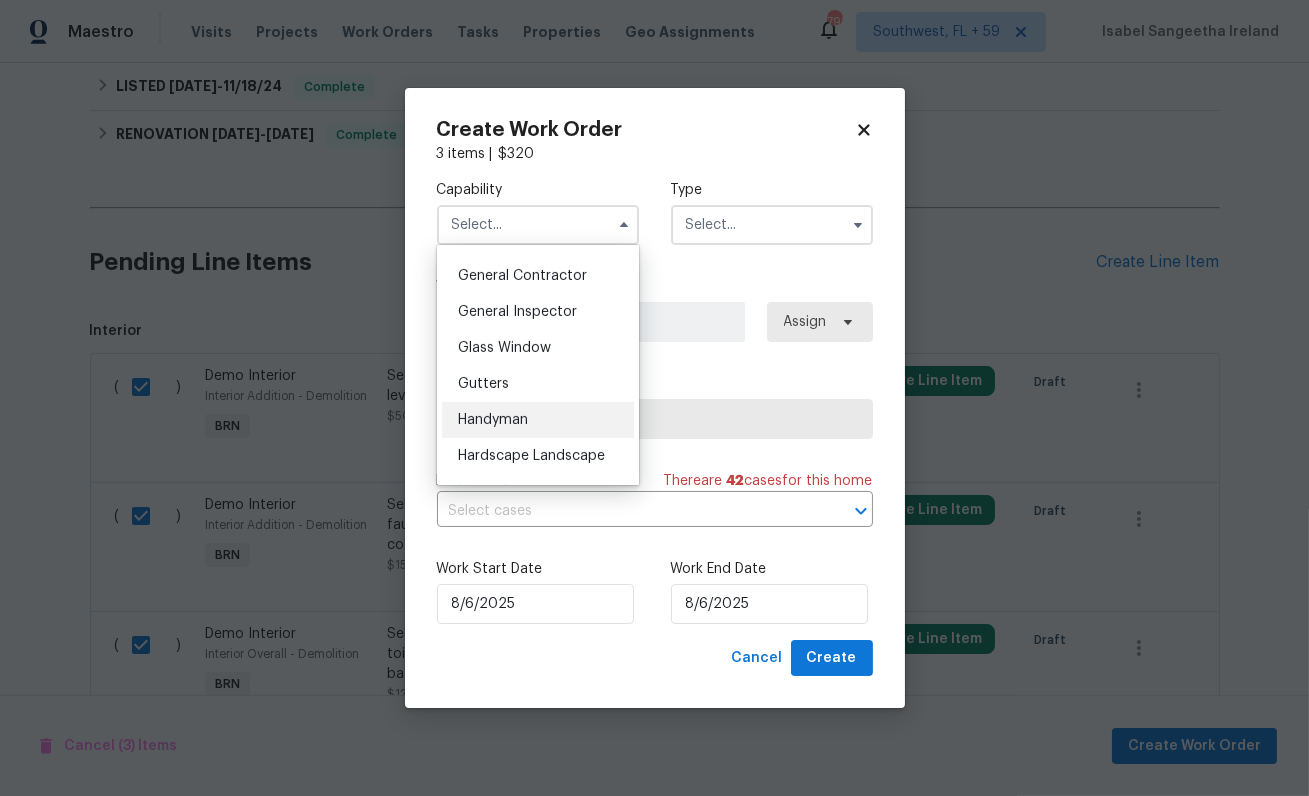 click on "Handyman" at bounding box center (493, 420) 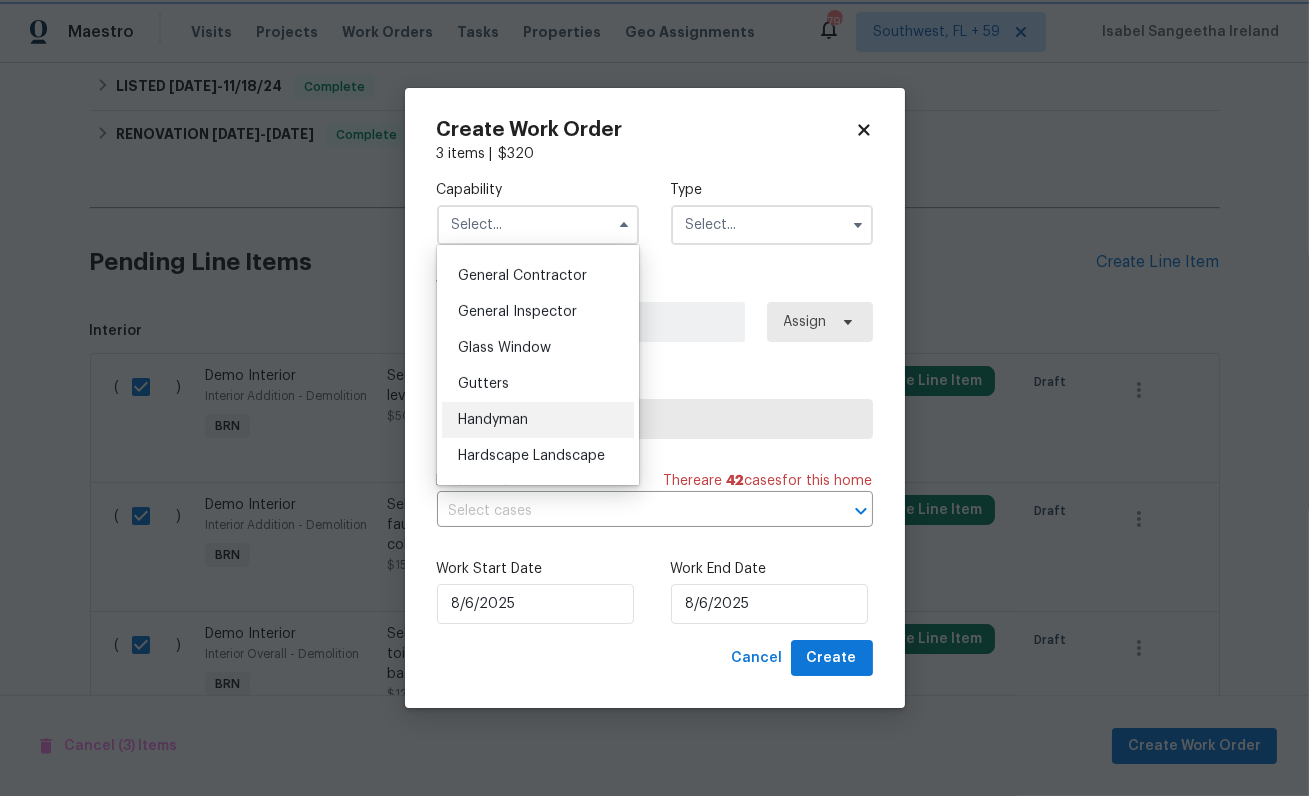 type on "Handyman" 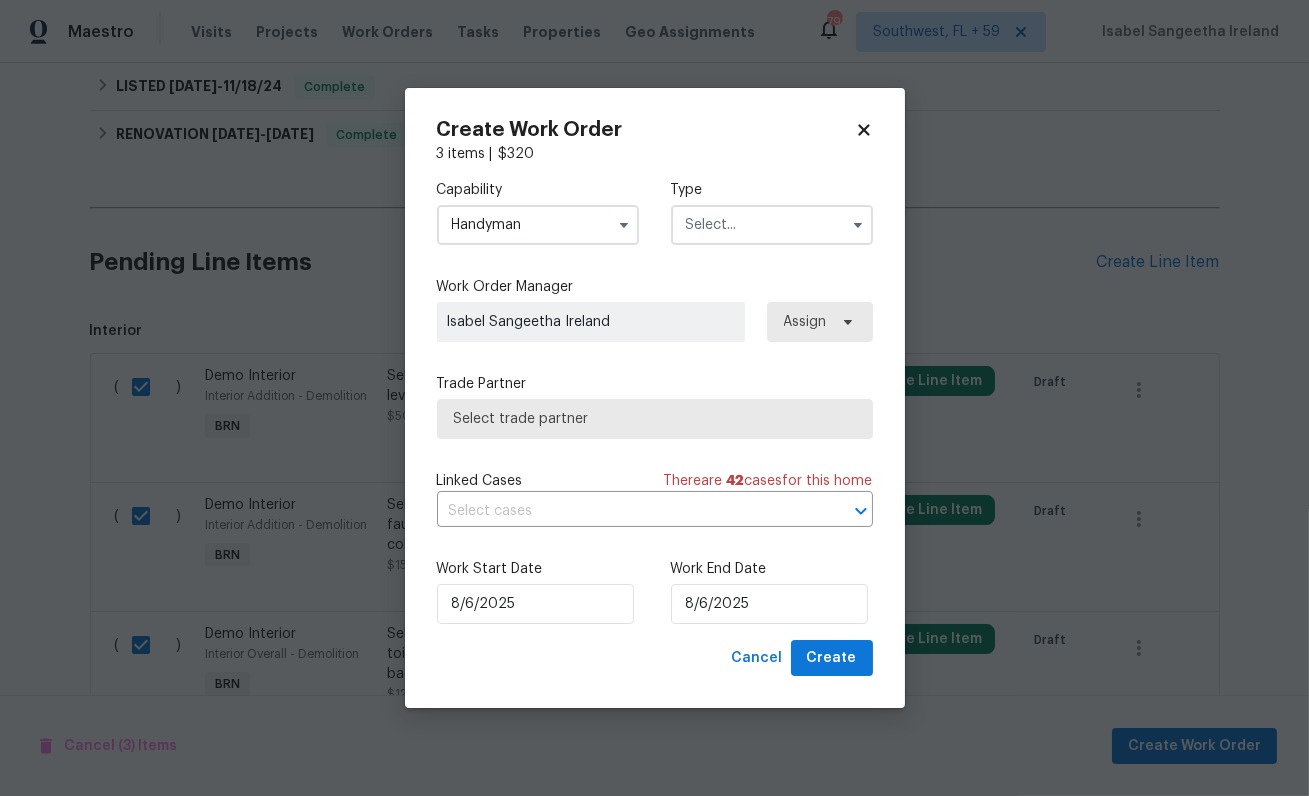 click at bounding box center (772, 225) 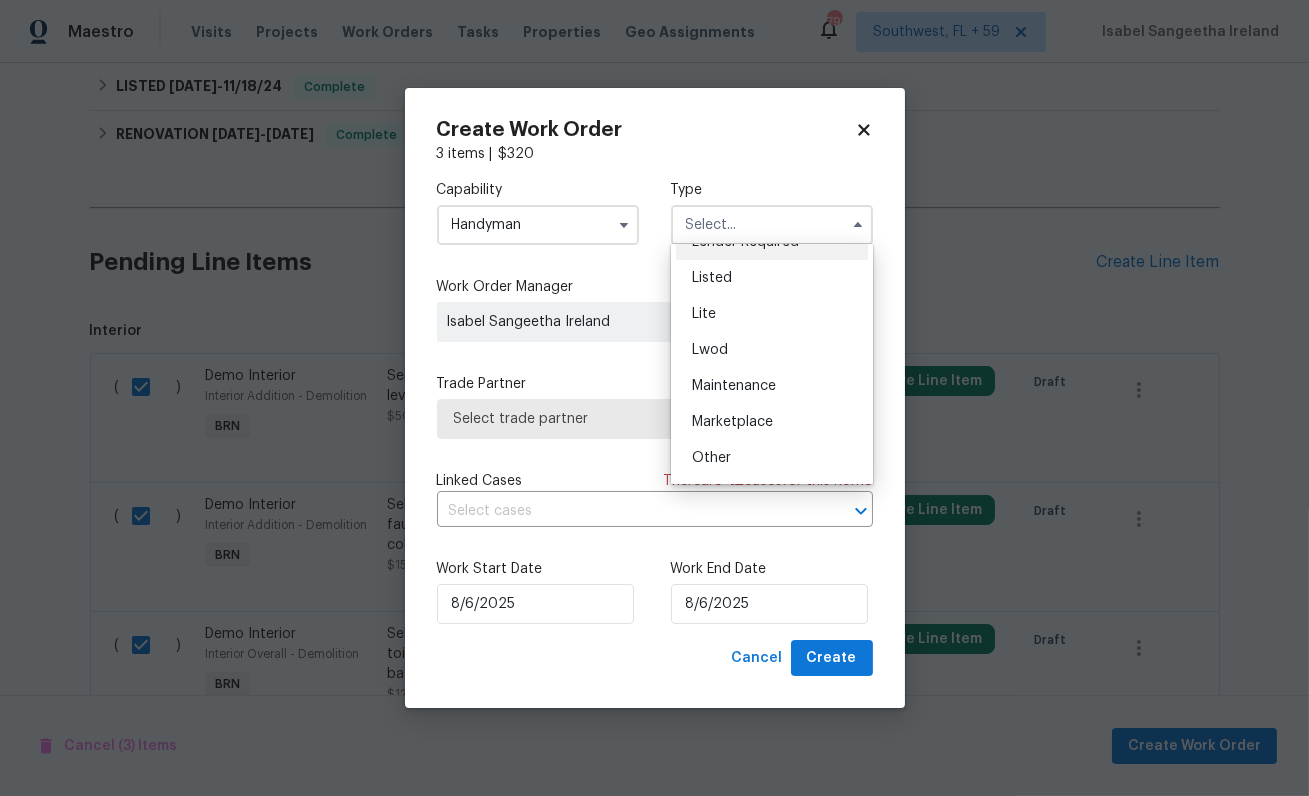 scroll, scrollTop: 454, scrollLeft: 0, axis: vertical 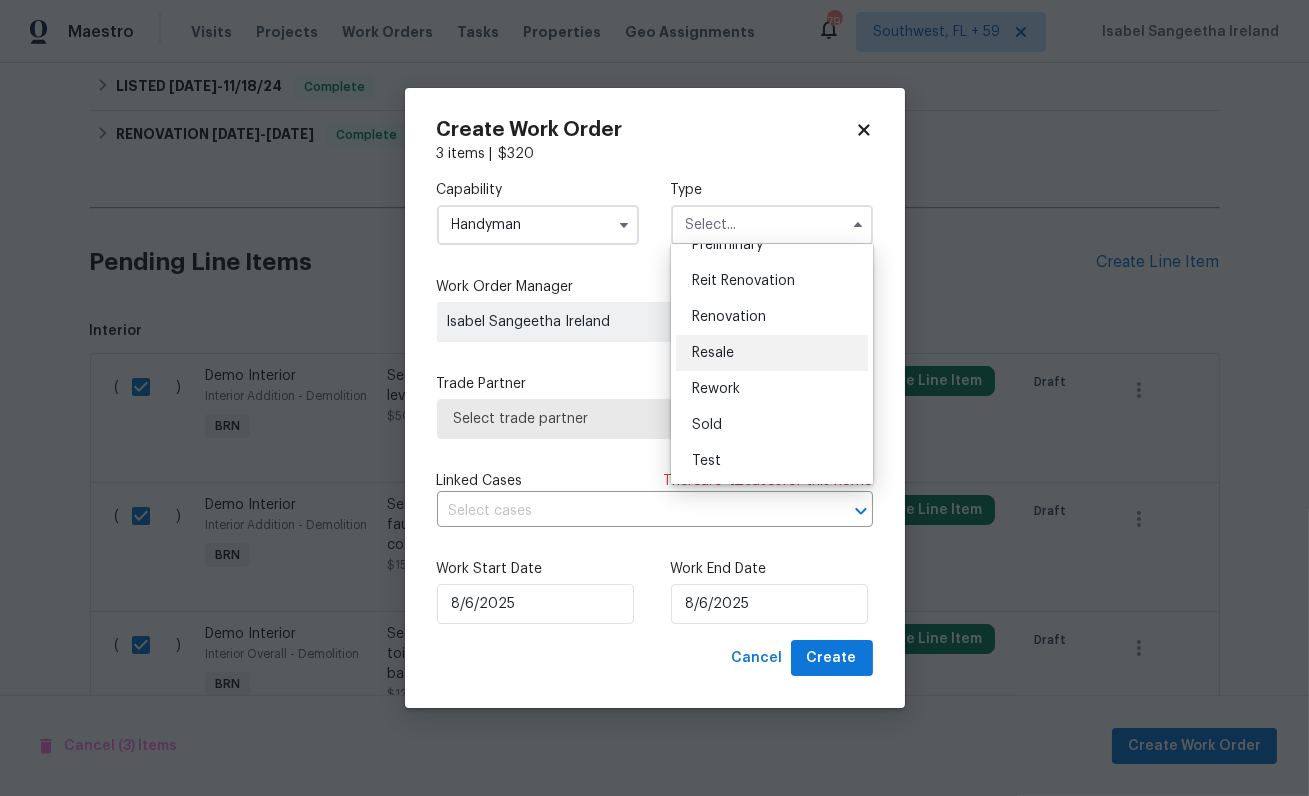 click on "Resale" at bounding box center (713, 353) 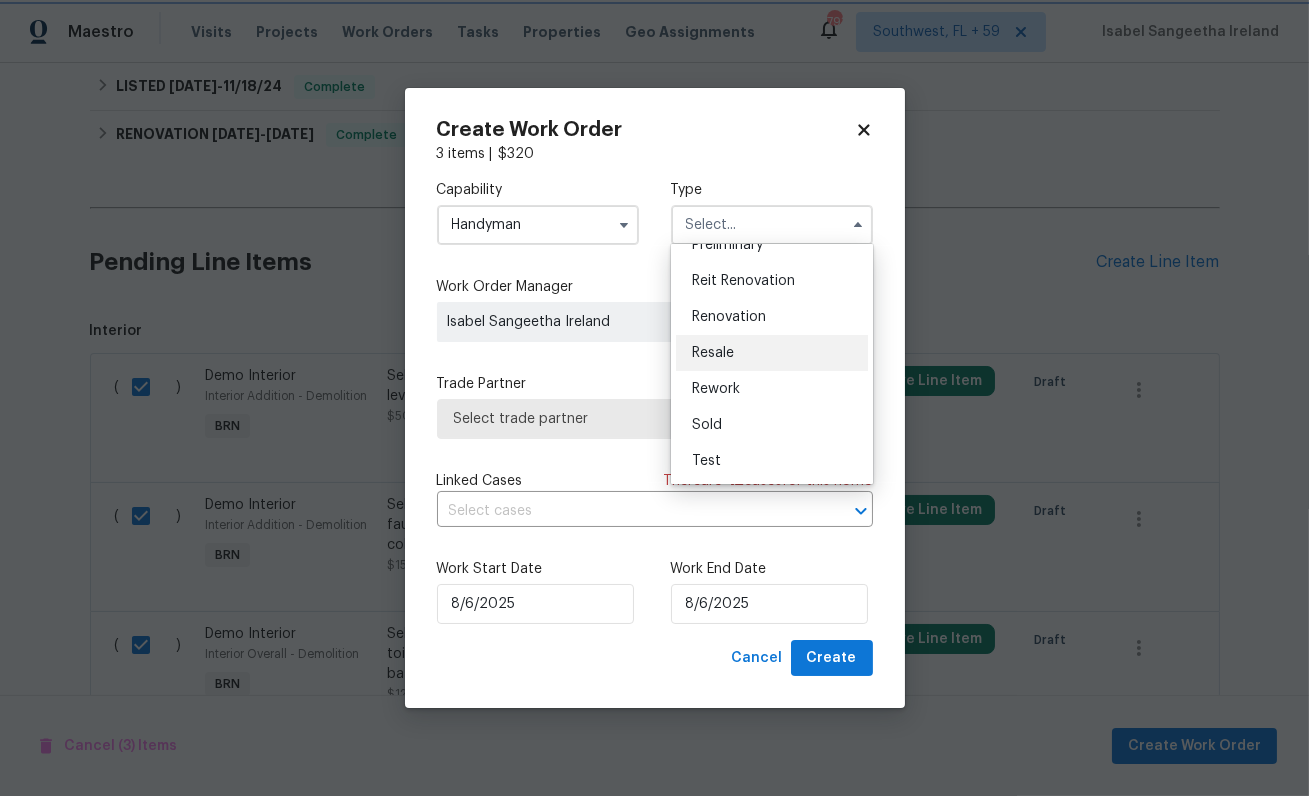 type on "Resale" 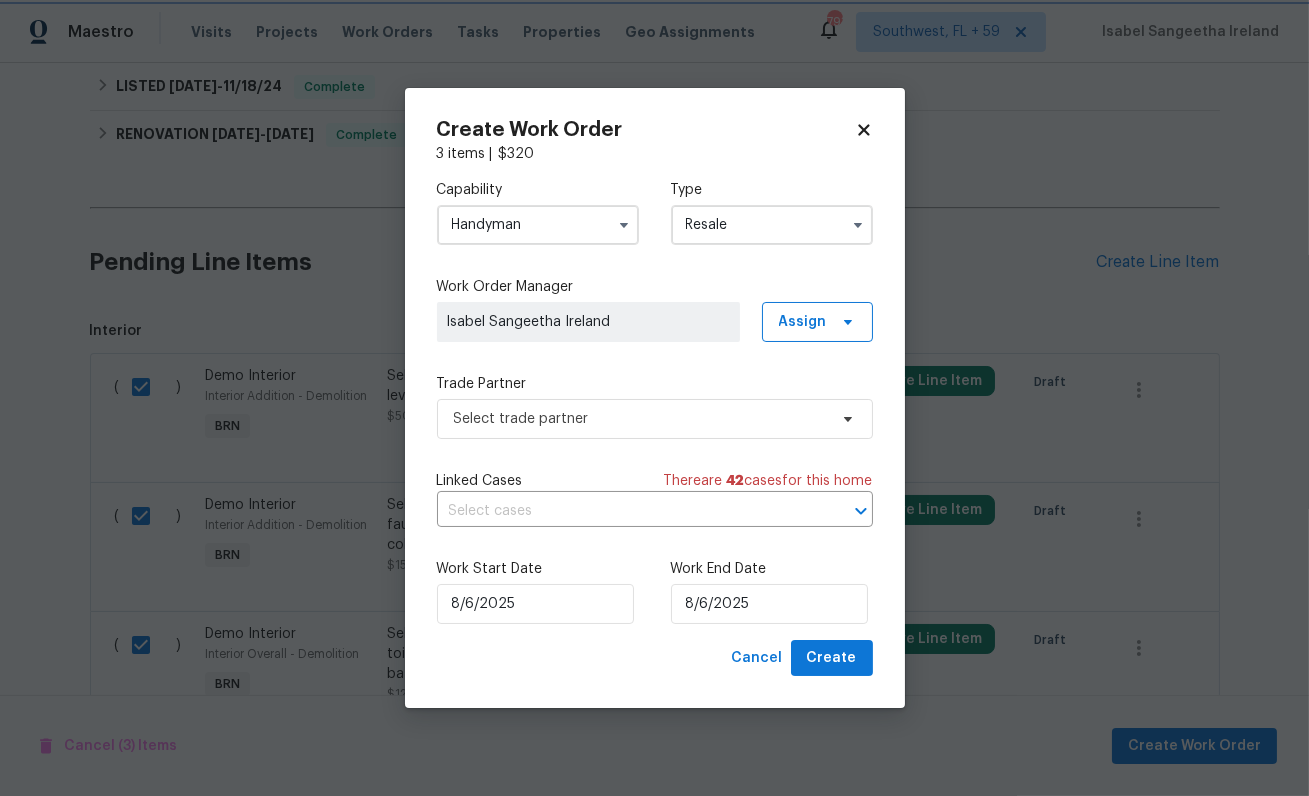 scroll, scrollTop: 0, scrollLeft: 0, axis: both 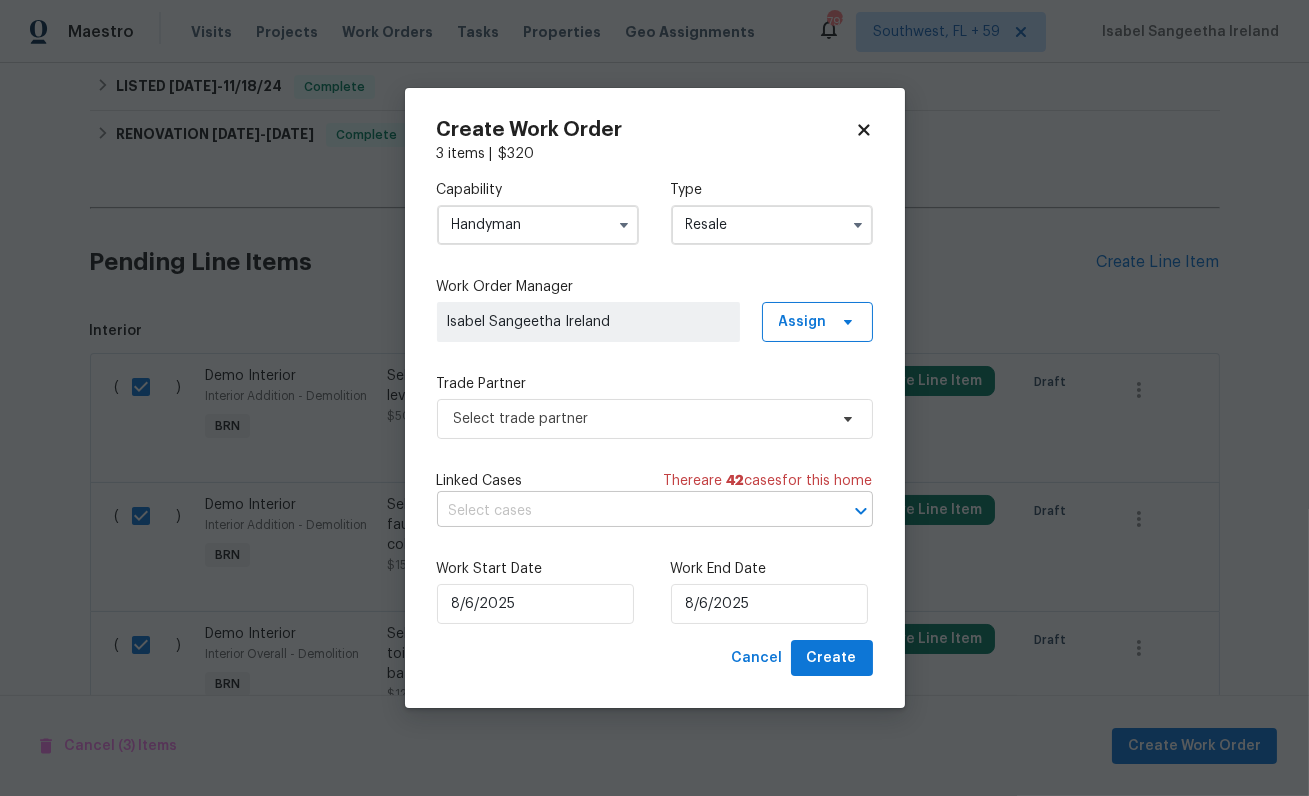 click at bounding box center (627, 511) 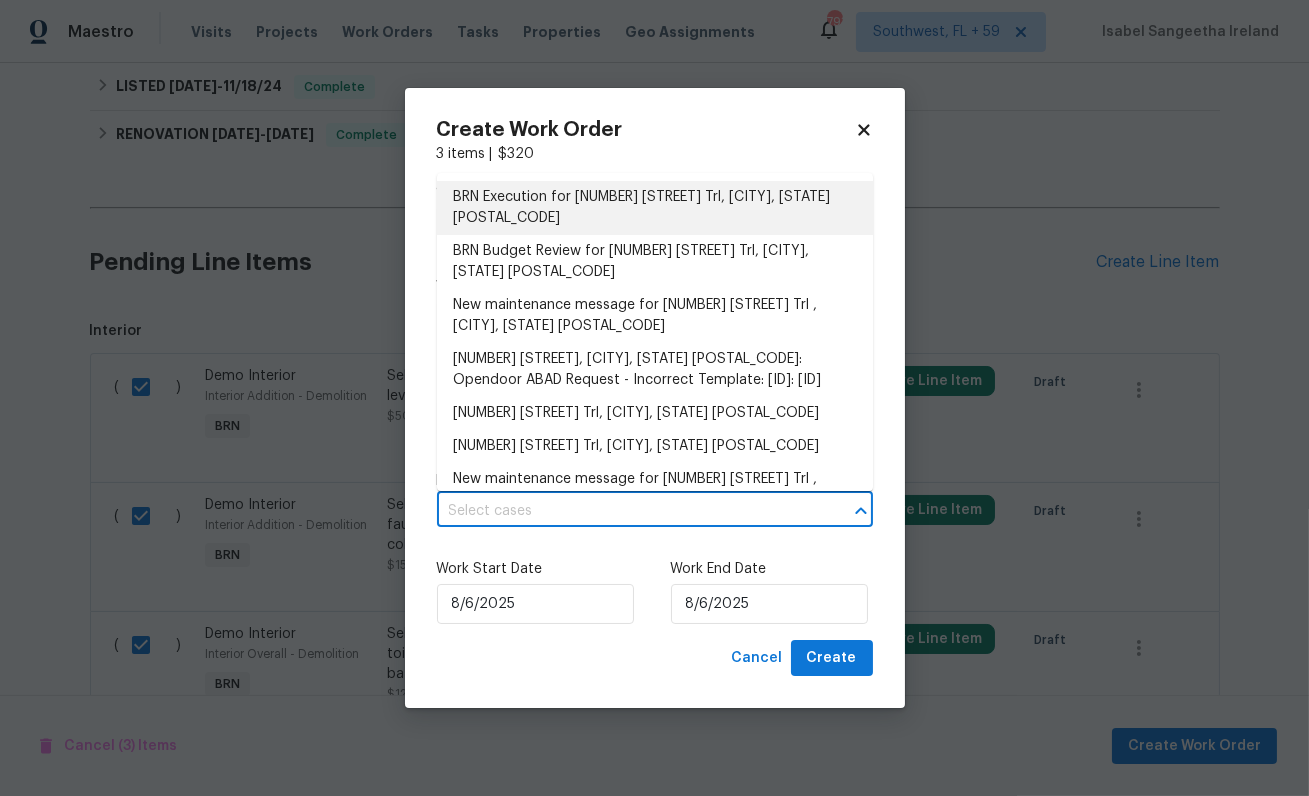 click on "BRN Execution for 707 Pine Tree Trl, Atlanta, GA 30349" at bounding box center [655, 208] 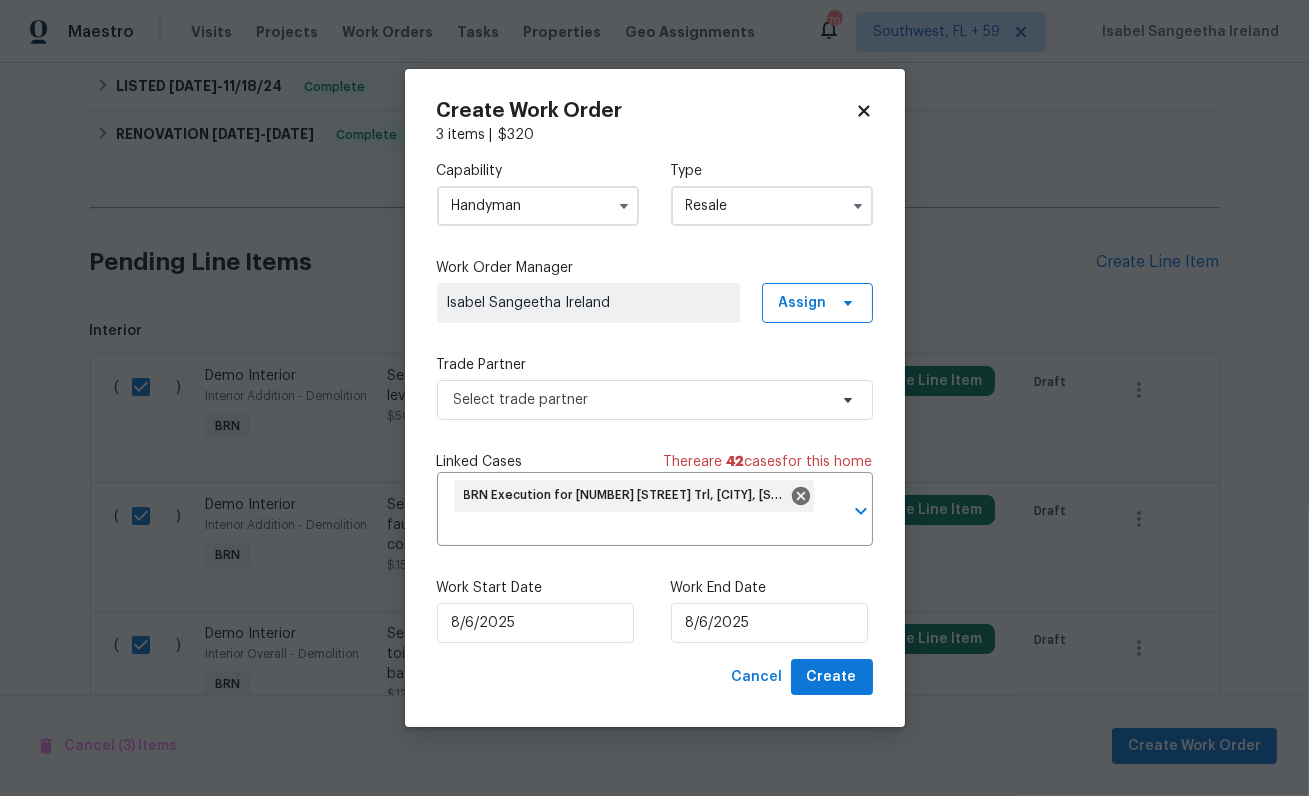 click on "Work Start Date   8/6/2025 Work End Date   8/6/2025" at bounding box center (655, 610) 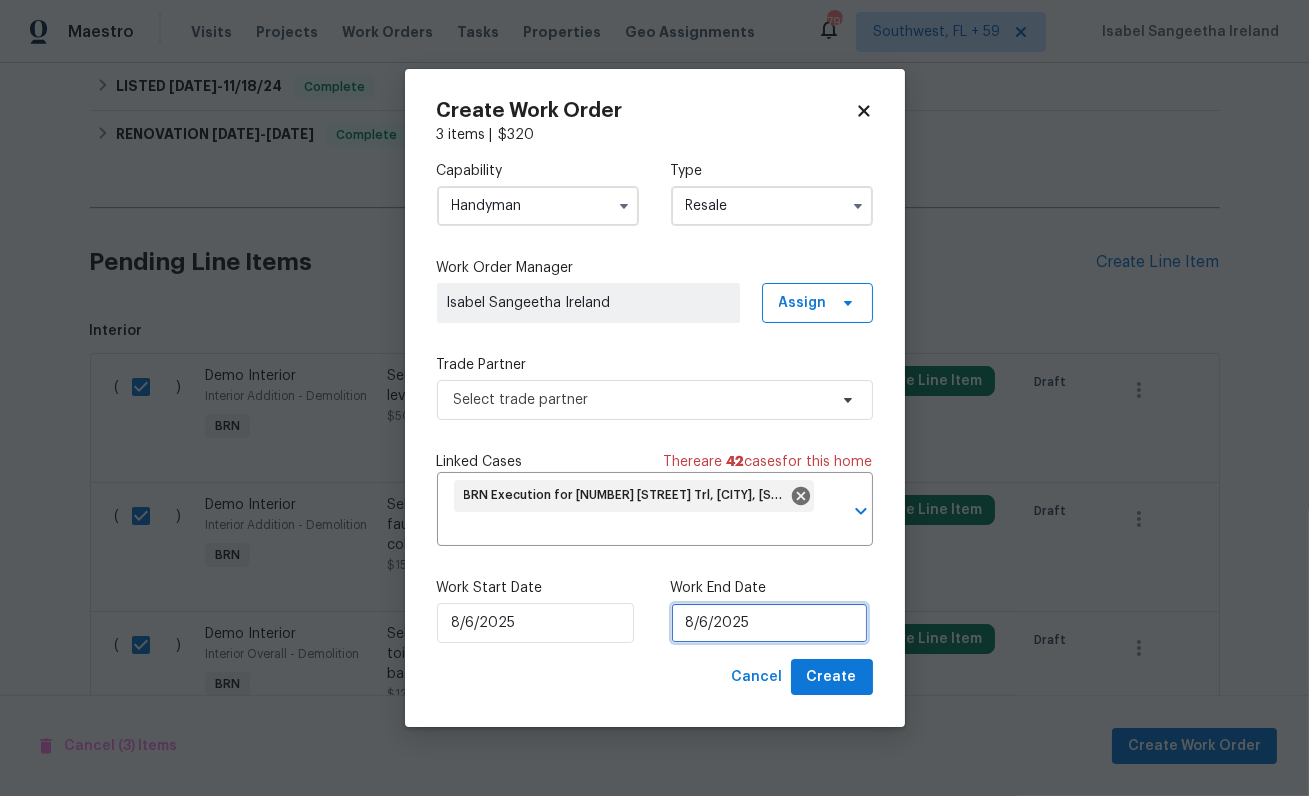 click on "8/6/2025" at bounding box center (769, 623) 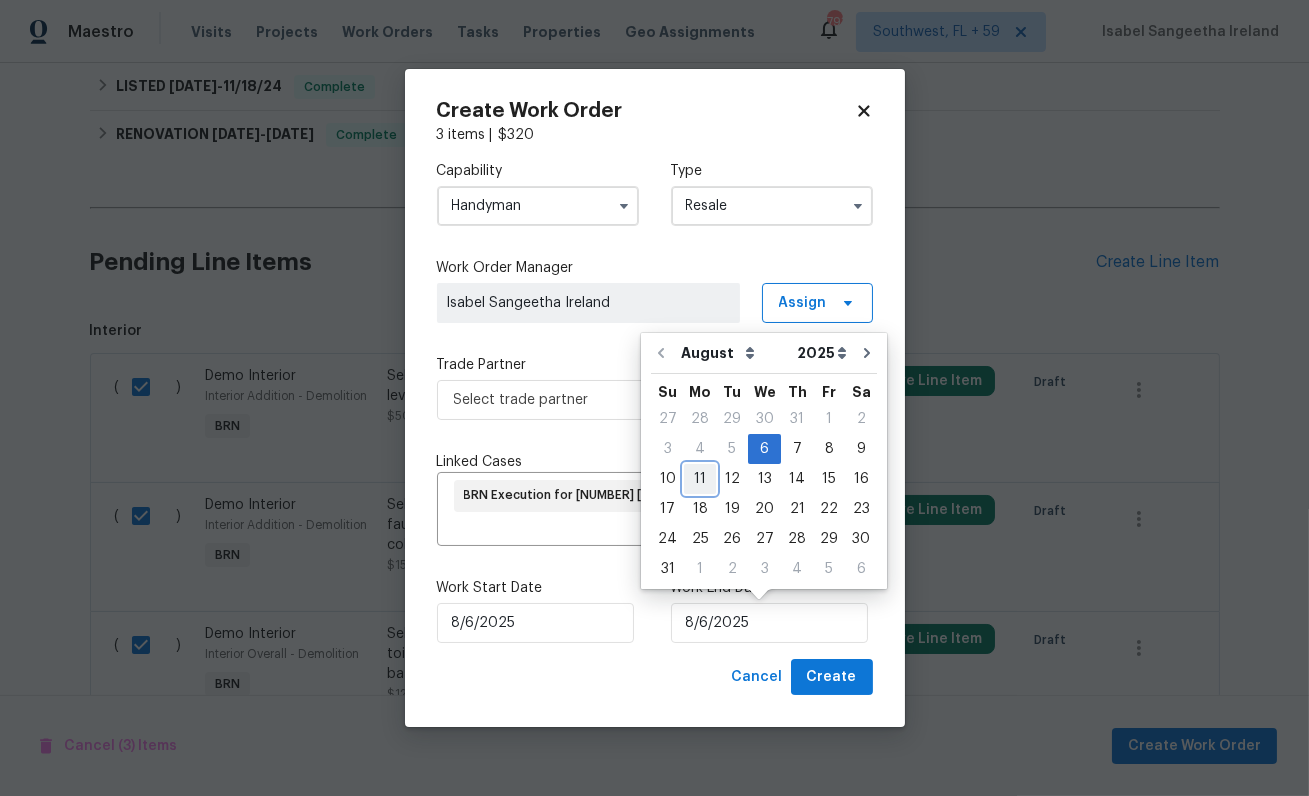 click on "11" at bounding box center (700, 479) 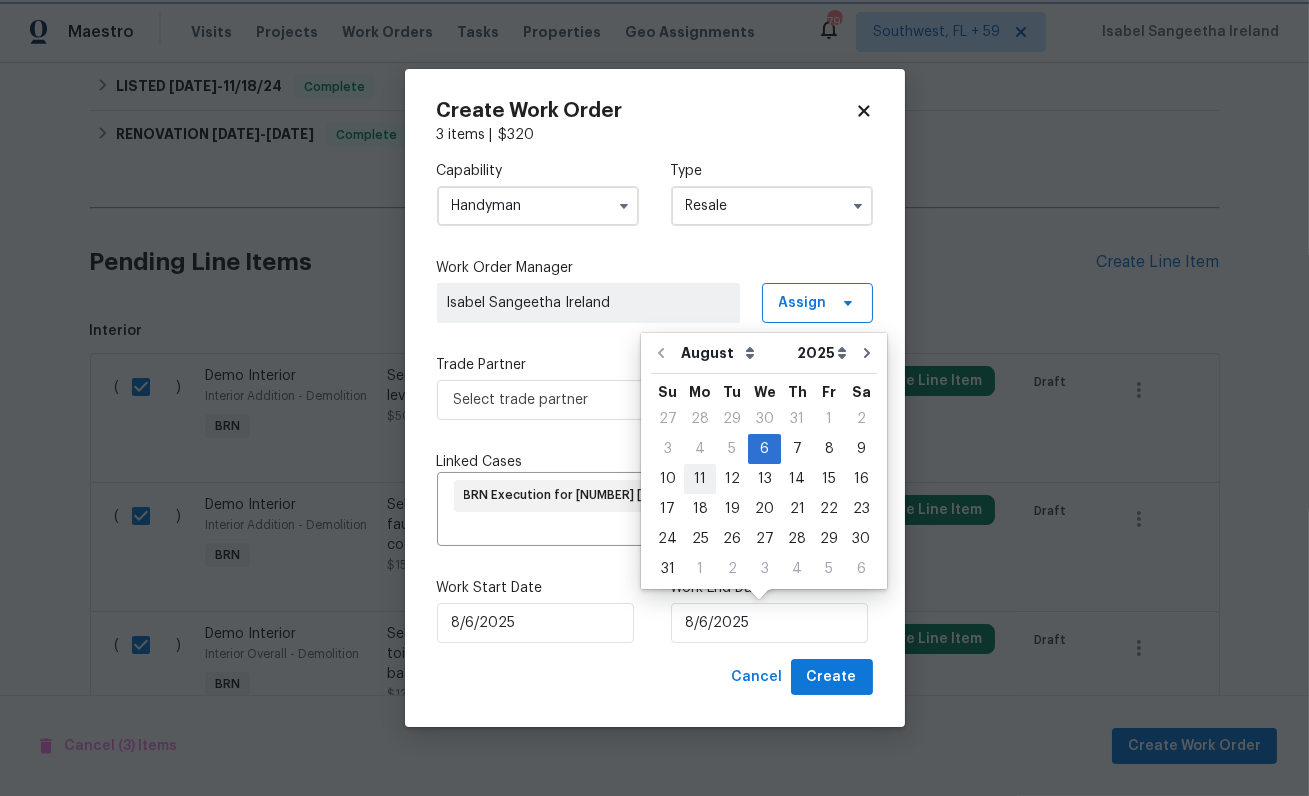 type on "8/11/2025" 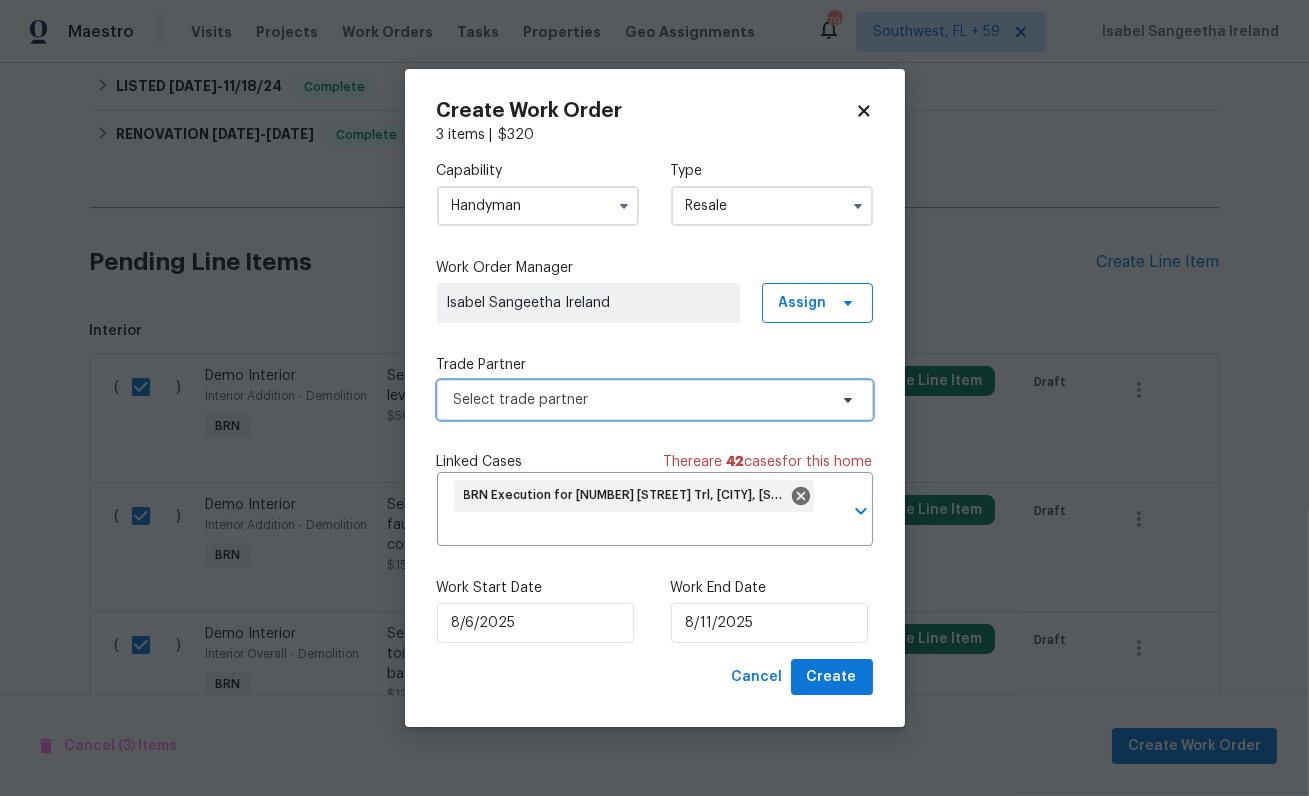 click on "Select trade partner" at bounding box center [640, 400] 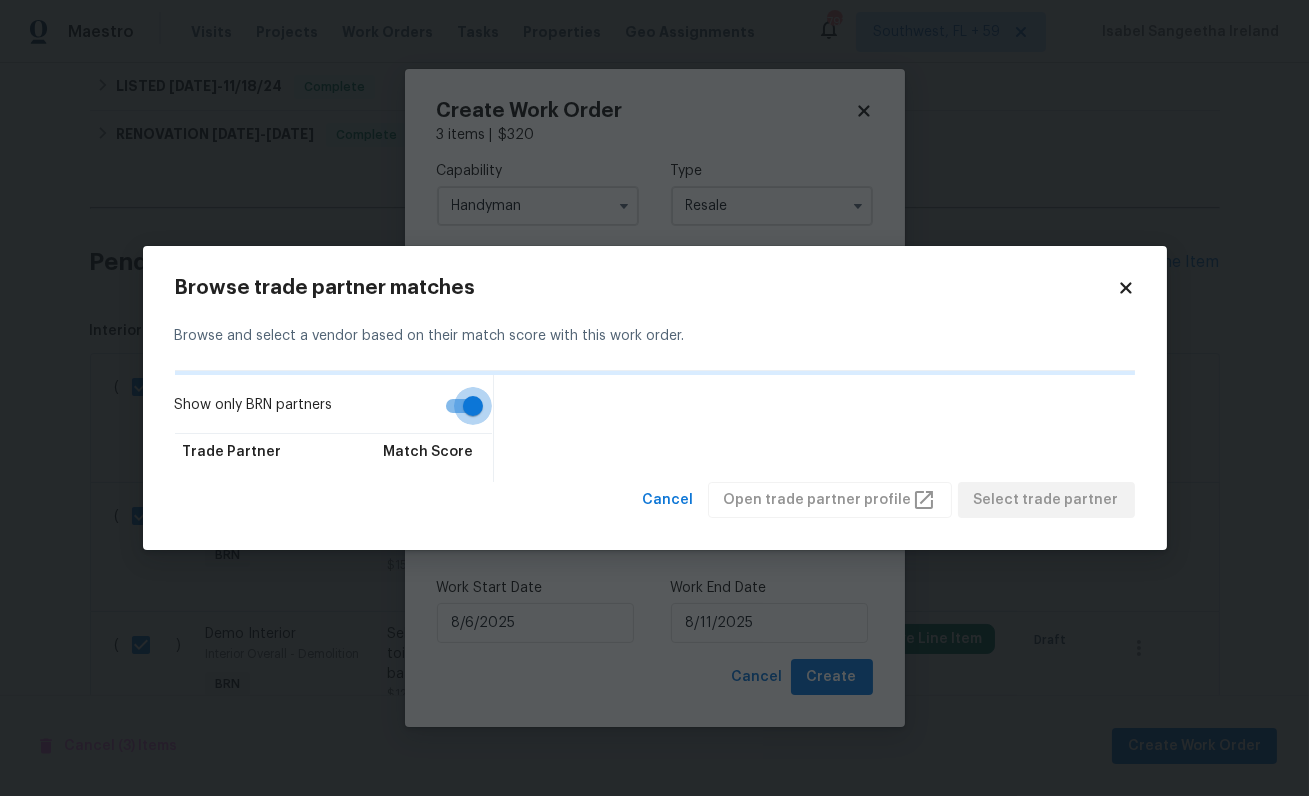 click on "Show only BRN partners" at bounding box center [473, 406] 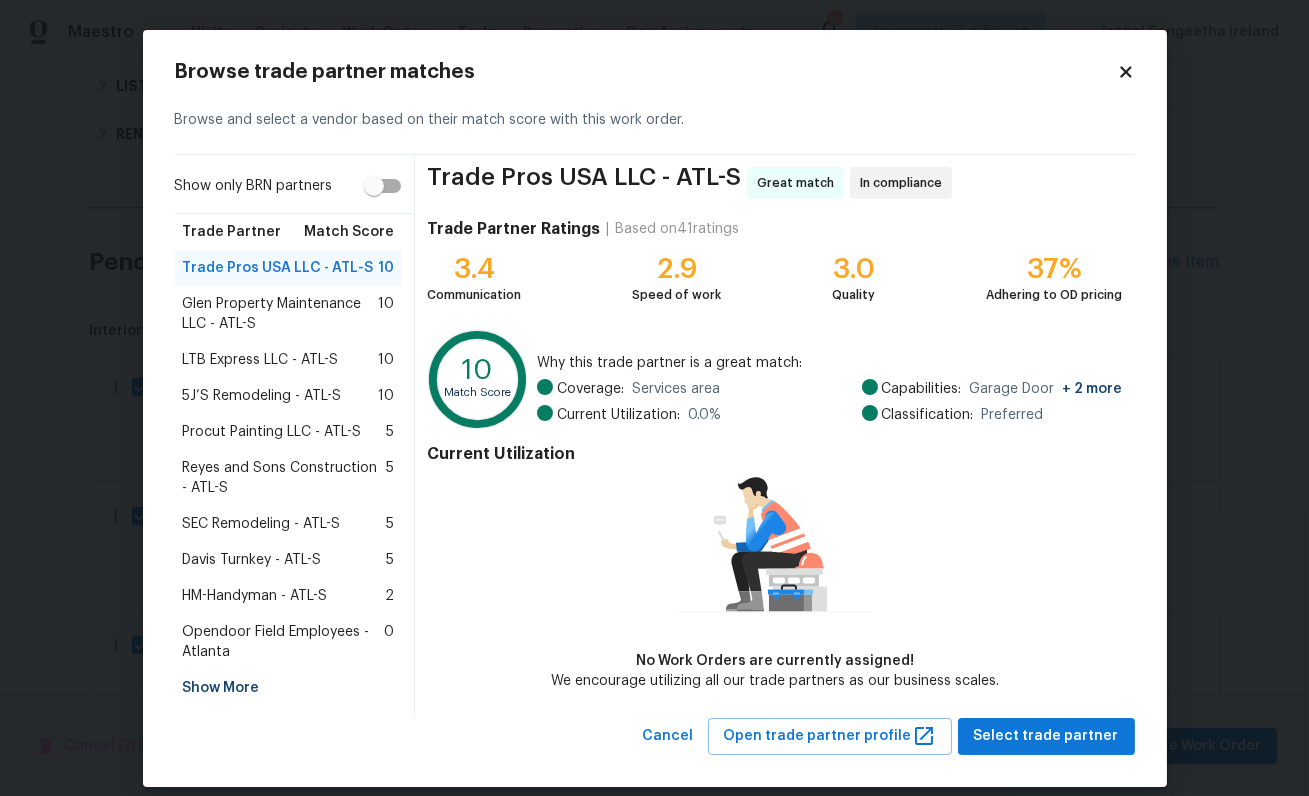 click on "Glen Property Maintenance LLC - ATL-S" at bounding box center (281, 314) 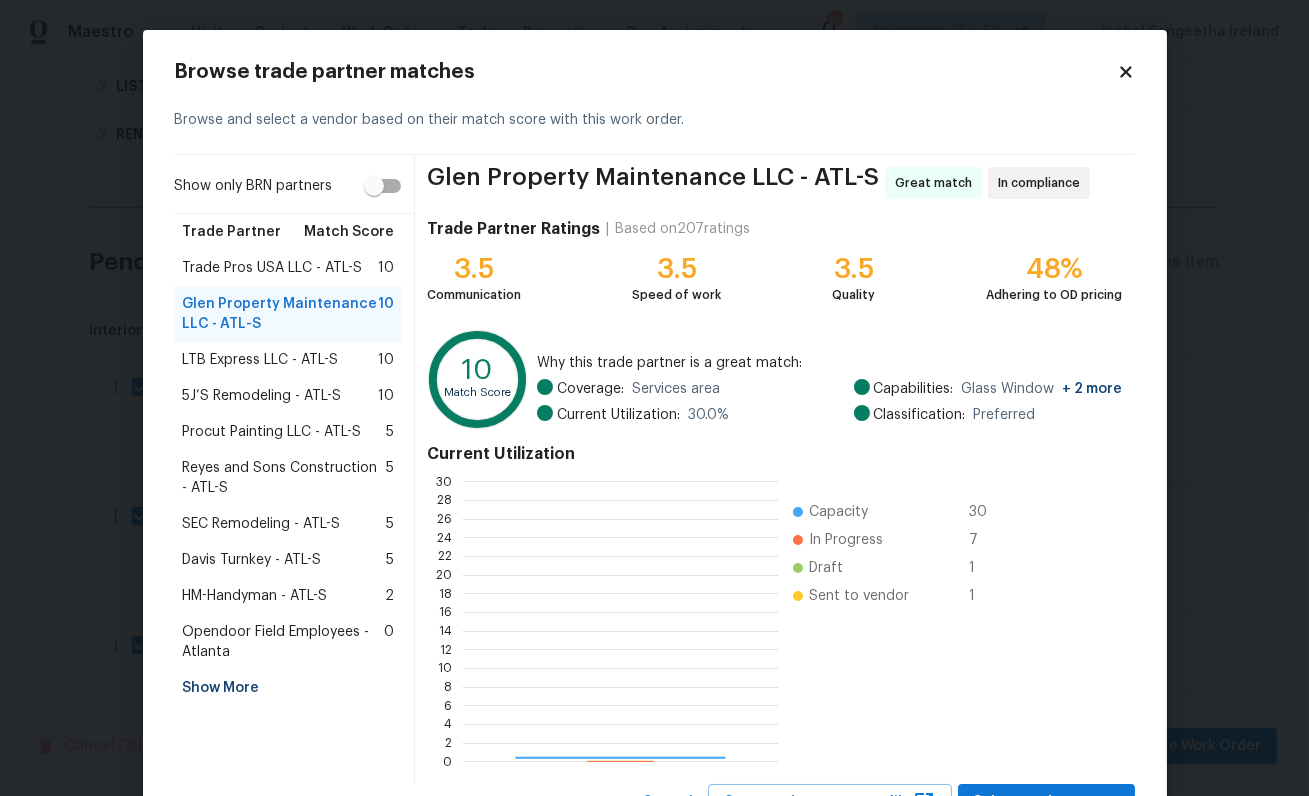 scroll, scrollTop: 1, scrollLeft: 1, axis: both 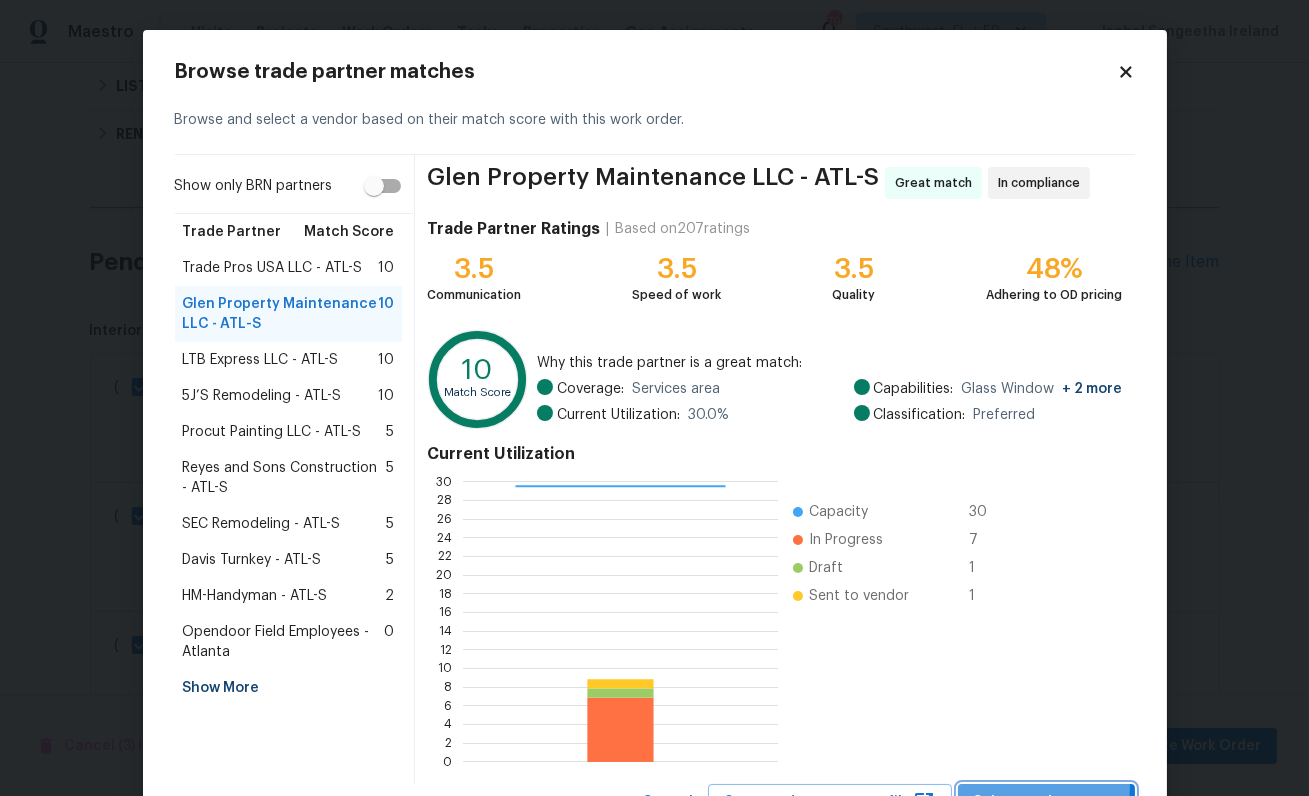click on "Select trade partner" at bounding box center [1046, 802] 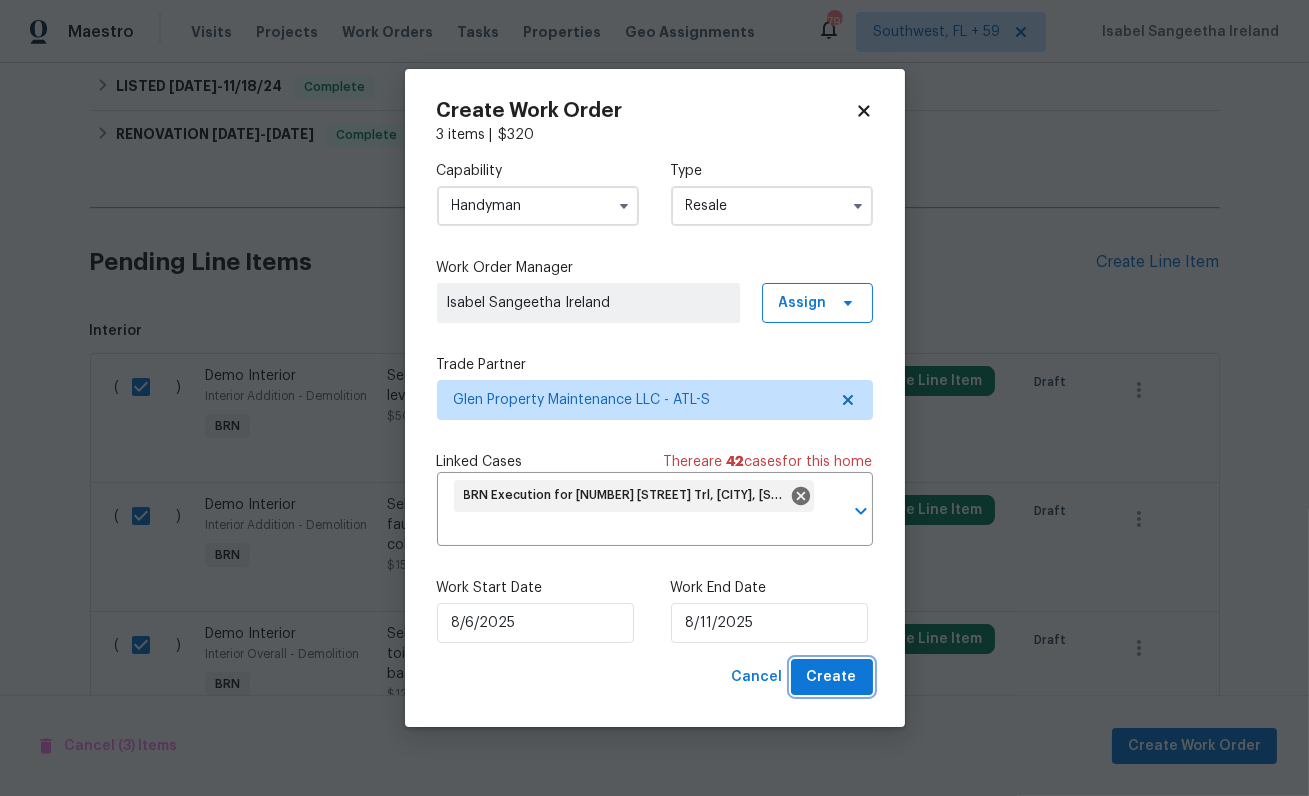 click on "Create" at bounding box center [832, 677] 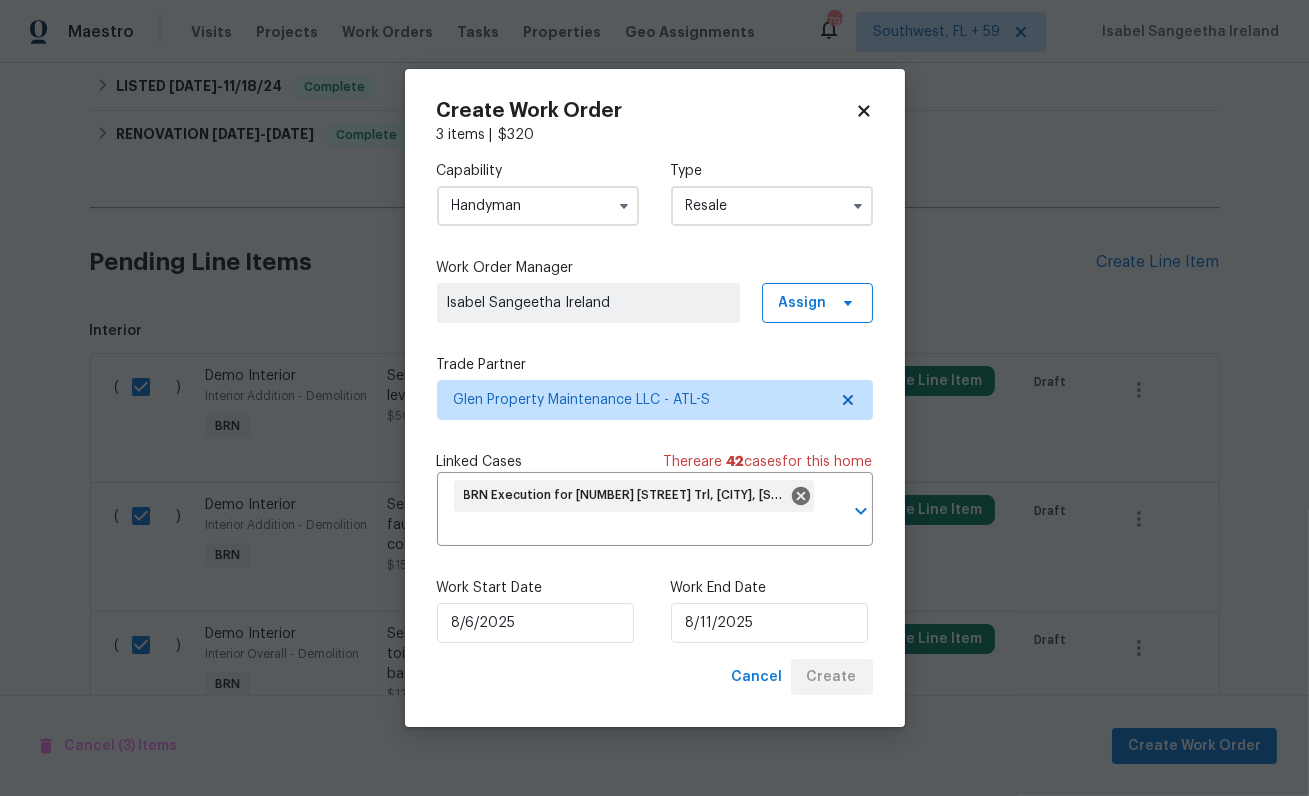 checkbox on "false" 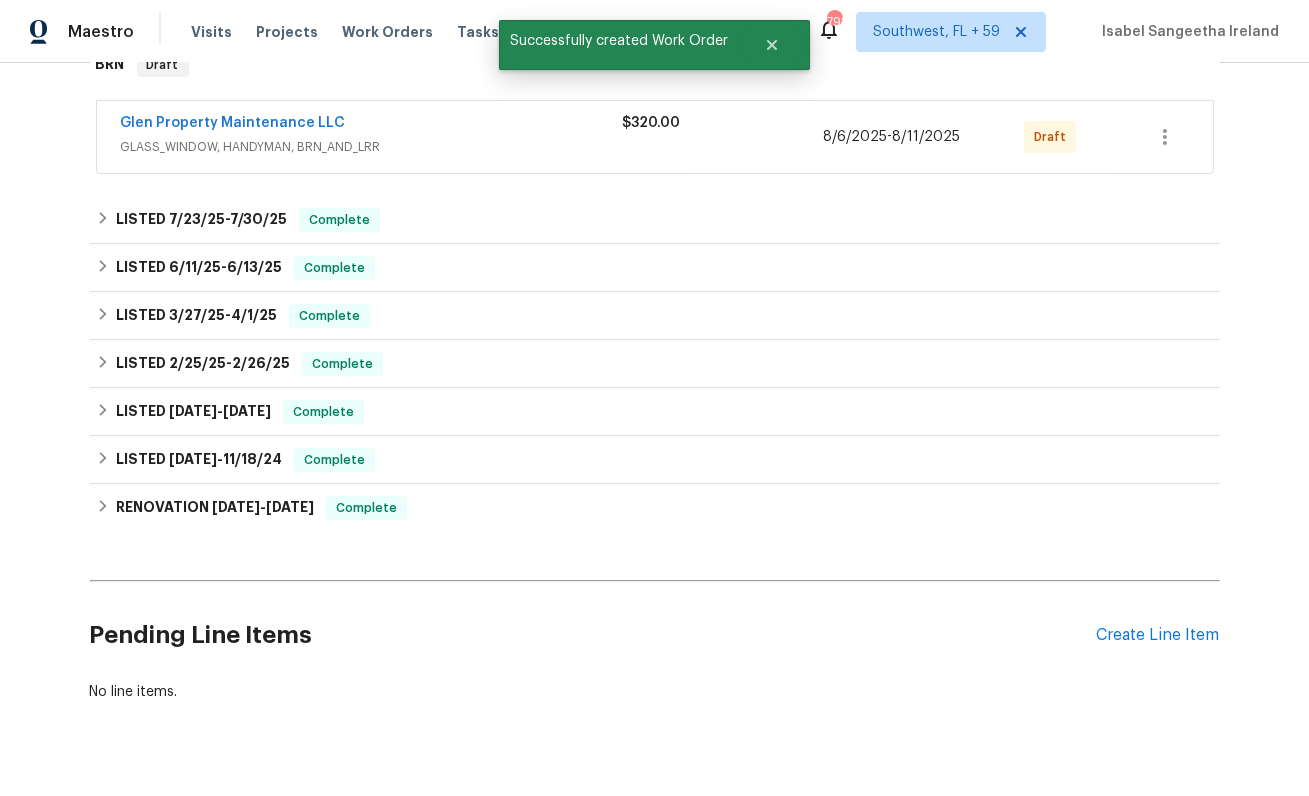scroll, scrollTop: 0, scrollLeft: 0, axis: both 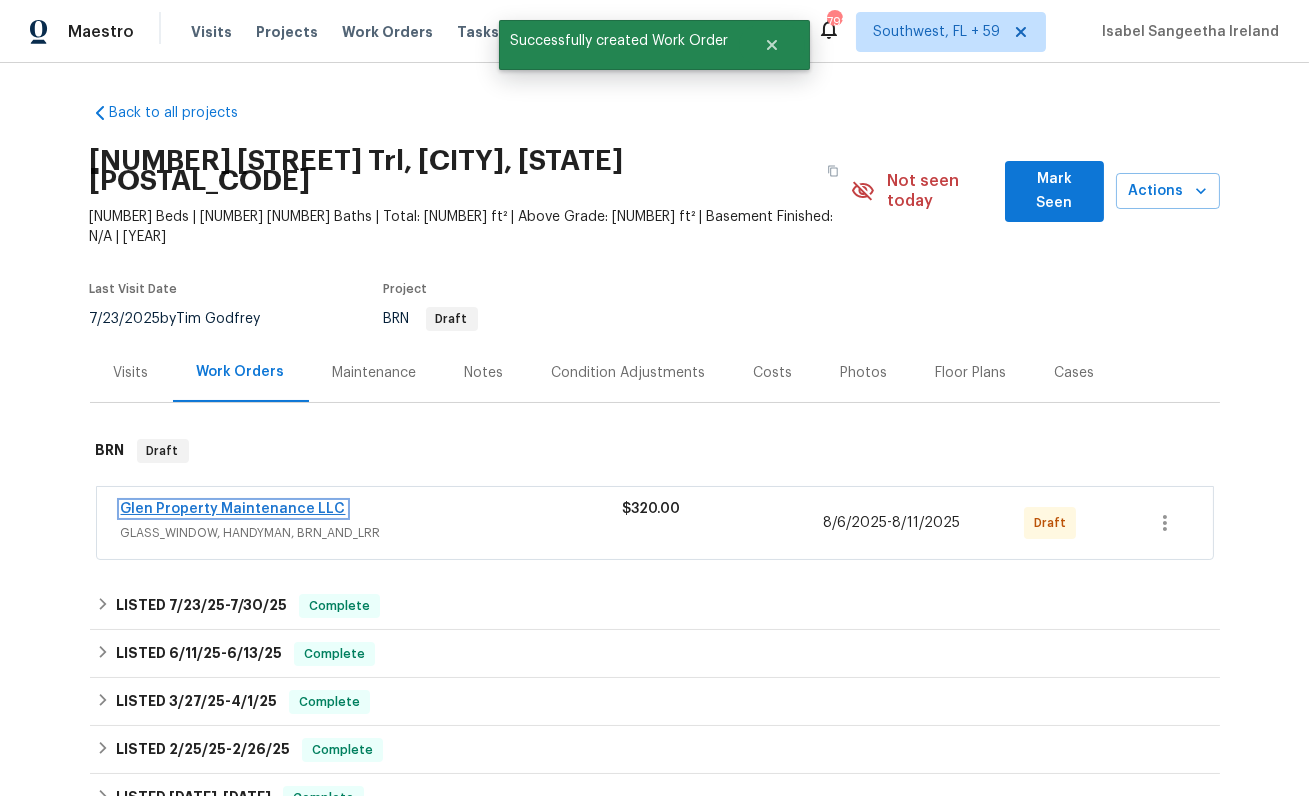 click on "Glen Property Maintenance LLC" at bounding box center [233, 509] 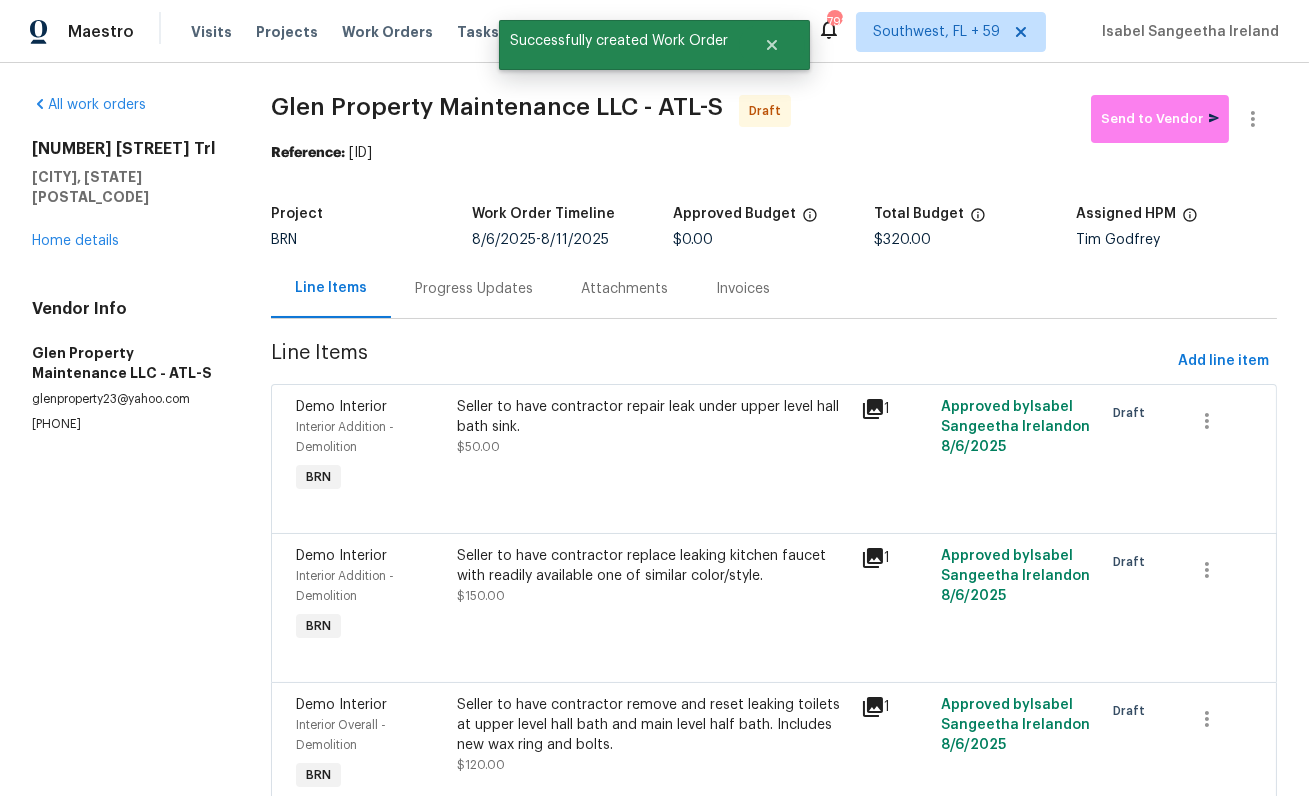click on "Progress Updates" at bounding box center [474, 289] 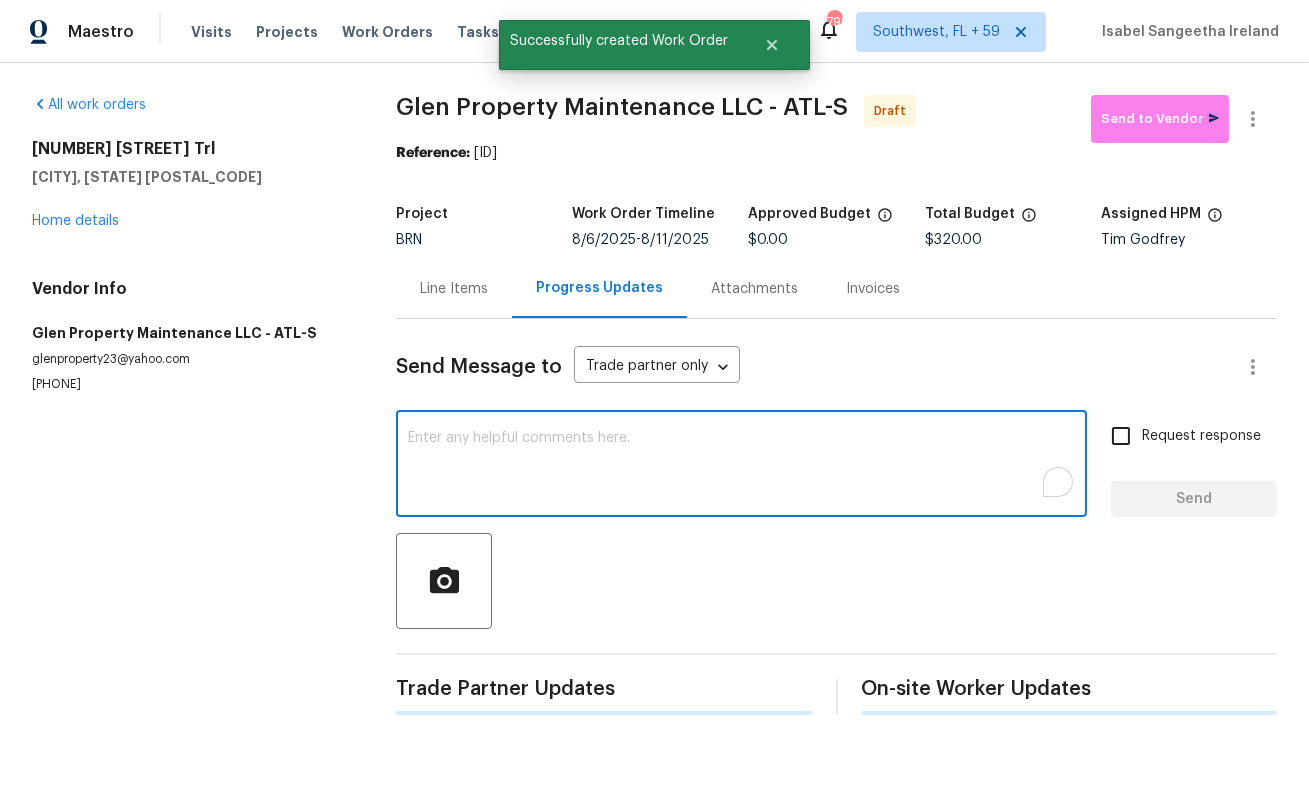 click at bounding box center (741, 466) 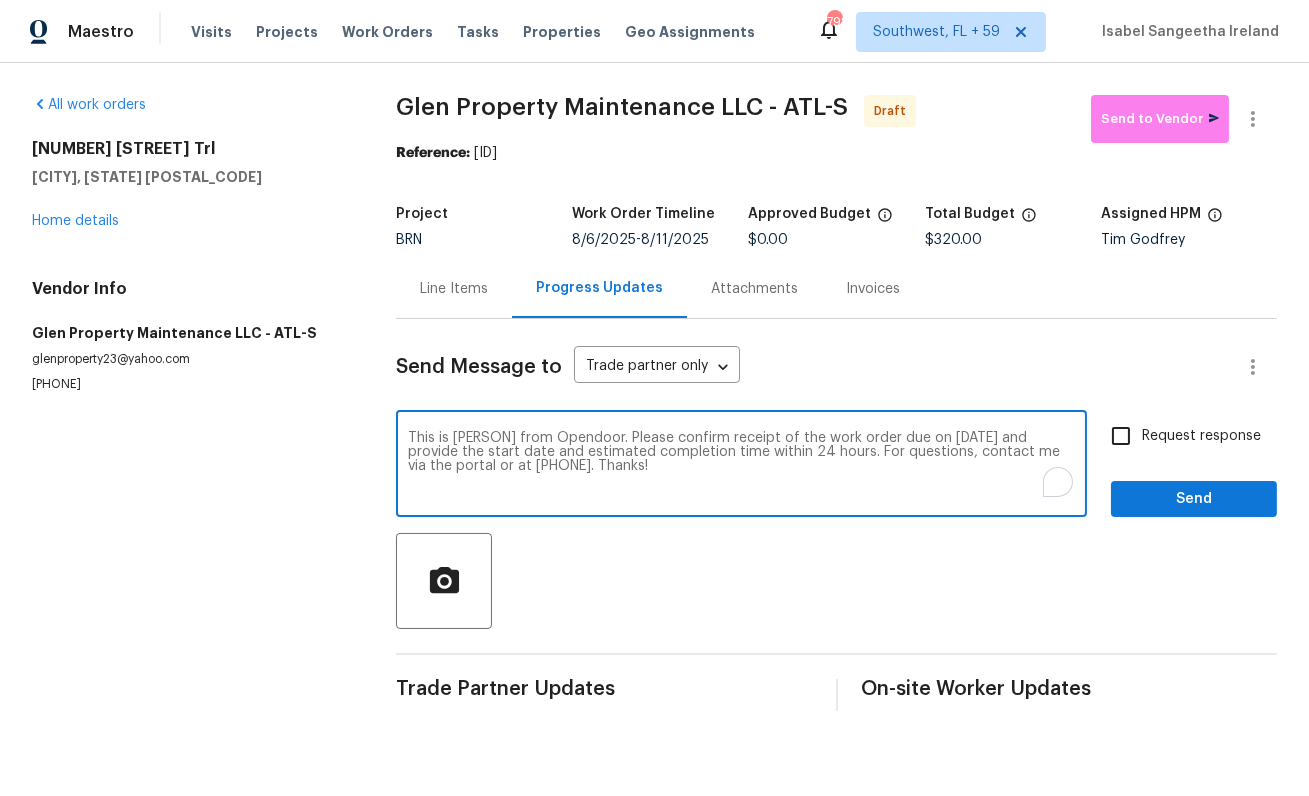 click on "This is Isabel from Opendoor. Please confirm receipt of the work order due on 06/9/2025 and provide the start date and estimated completion time within 24 hours. For questions, contact me via the portal or at 650-800-9524. Thanks!" at bounding box center [741, 466] 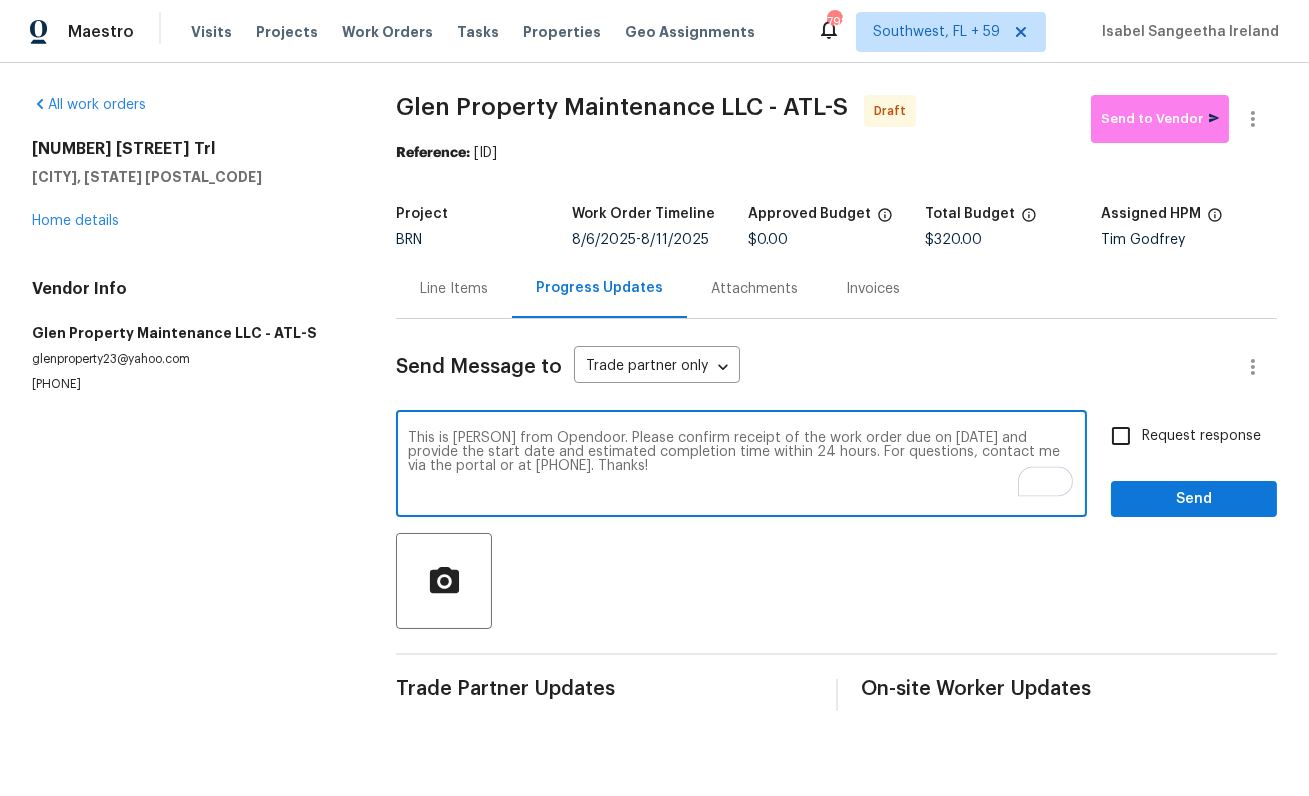click on "This is Isabel from Opendoor. Please confirm receipt of the work order due on 08/9/2025 and provide the start date and estimated completion time within 24 hours. For questions, contact me via the portal or at 650-800-9524. Thanks!" at bounding box center (741, 466) 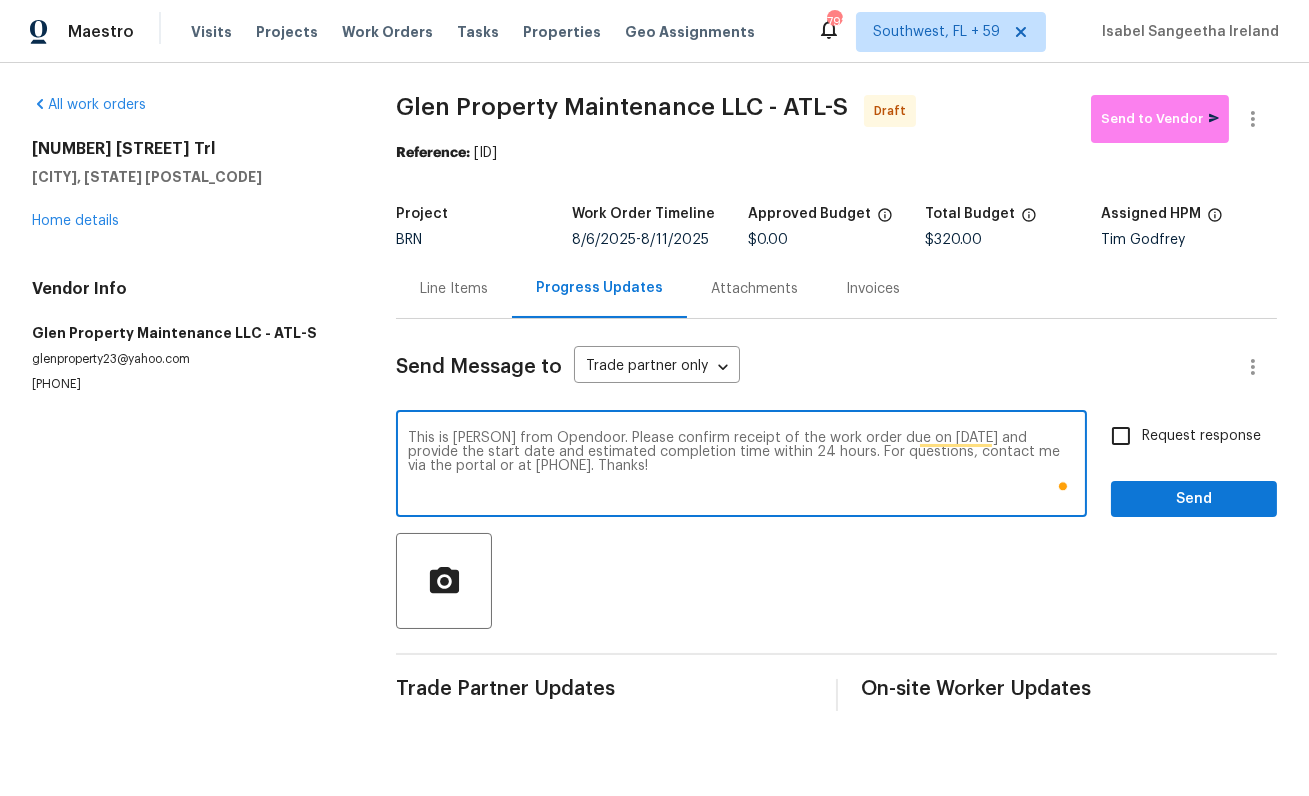 type on "This is Isabel from Opendoor. Please confirm receipt of the work order due on 08/11/2025 and provide the start date and estimated completion time within 24 hours. For questions, contact me via the portal or at 650-800-9524. Thanks!" 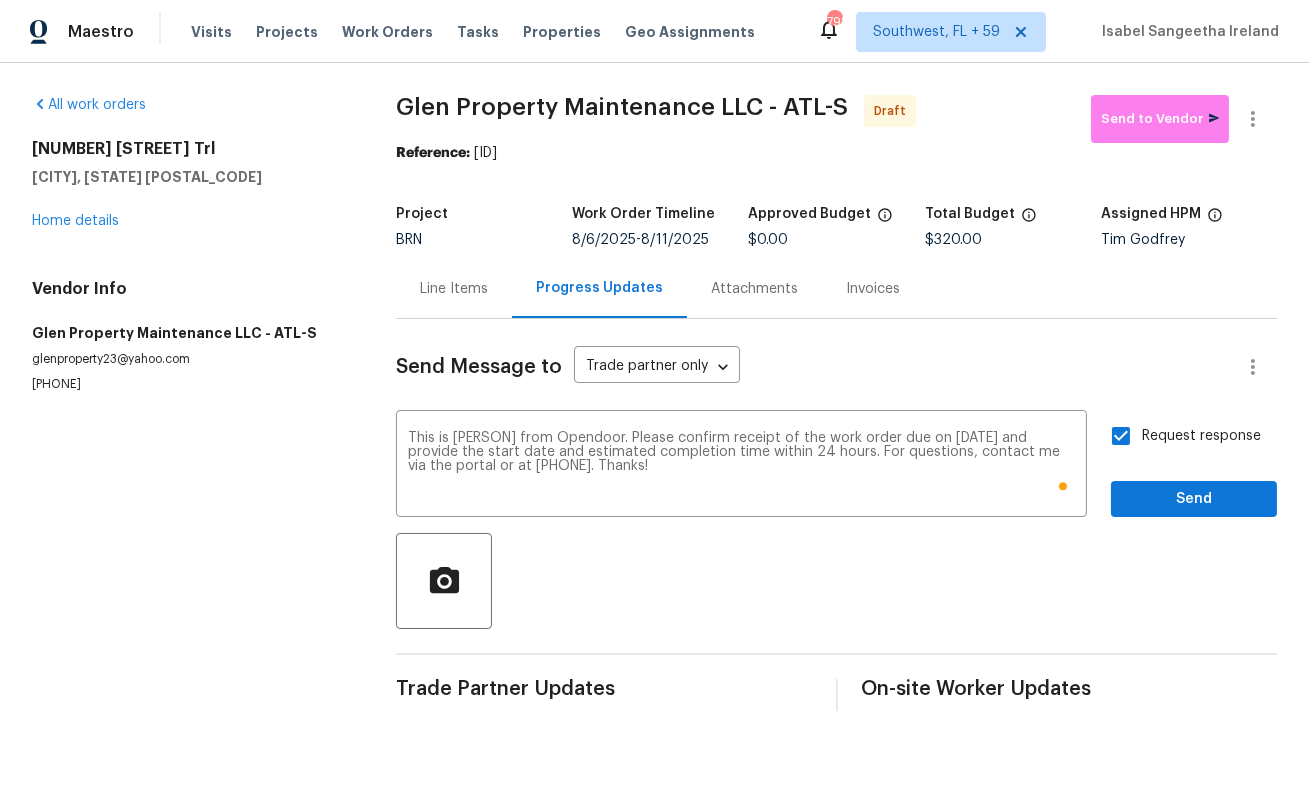 click on "Request response Send" at bounding box center [1194, 466] 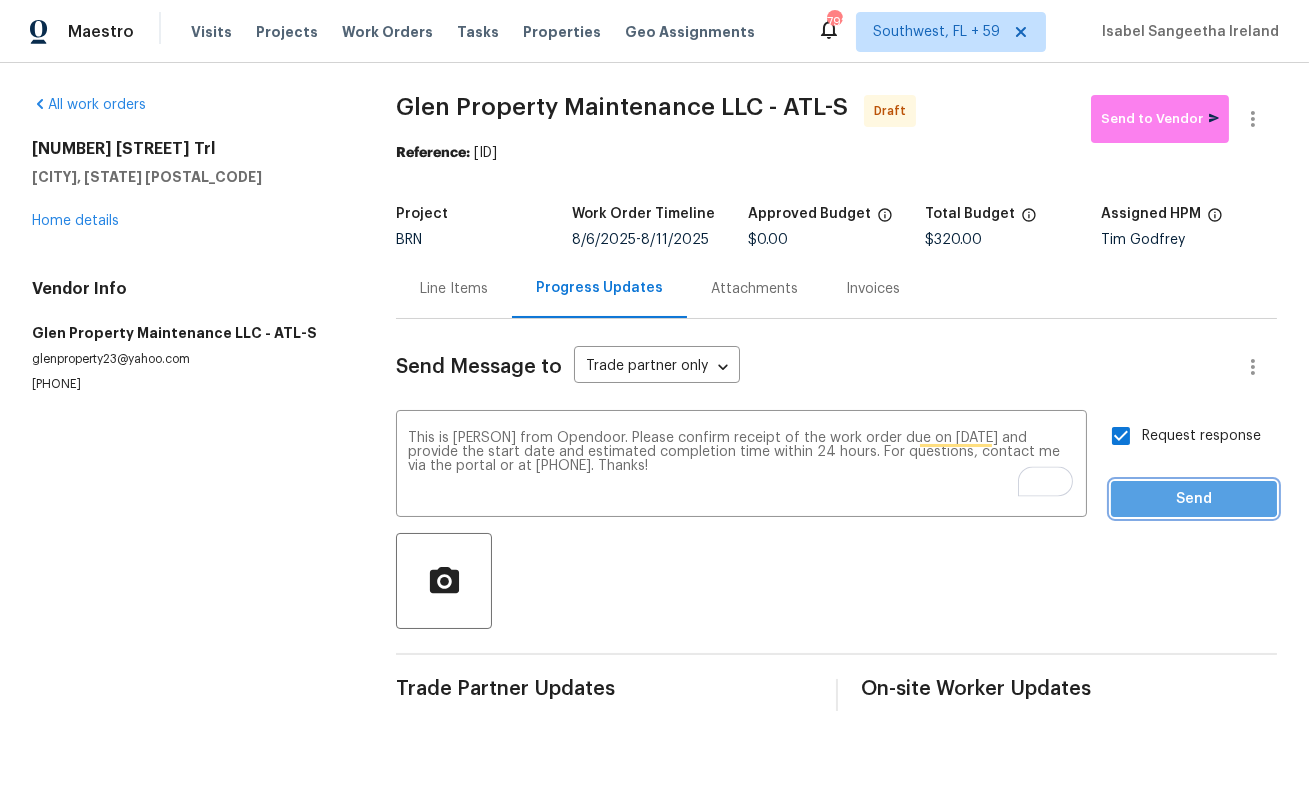 click on "Send" at bounding box center [1194, 499] 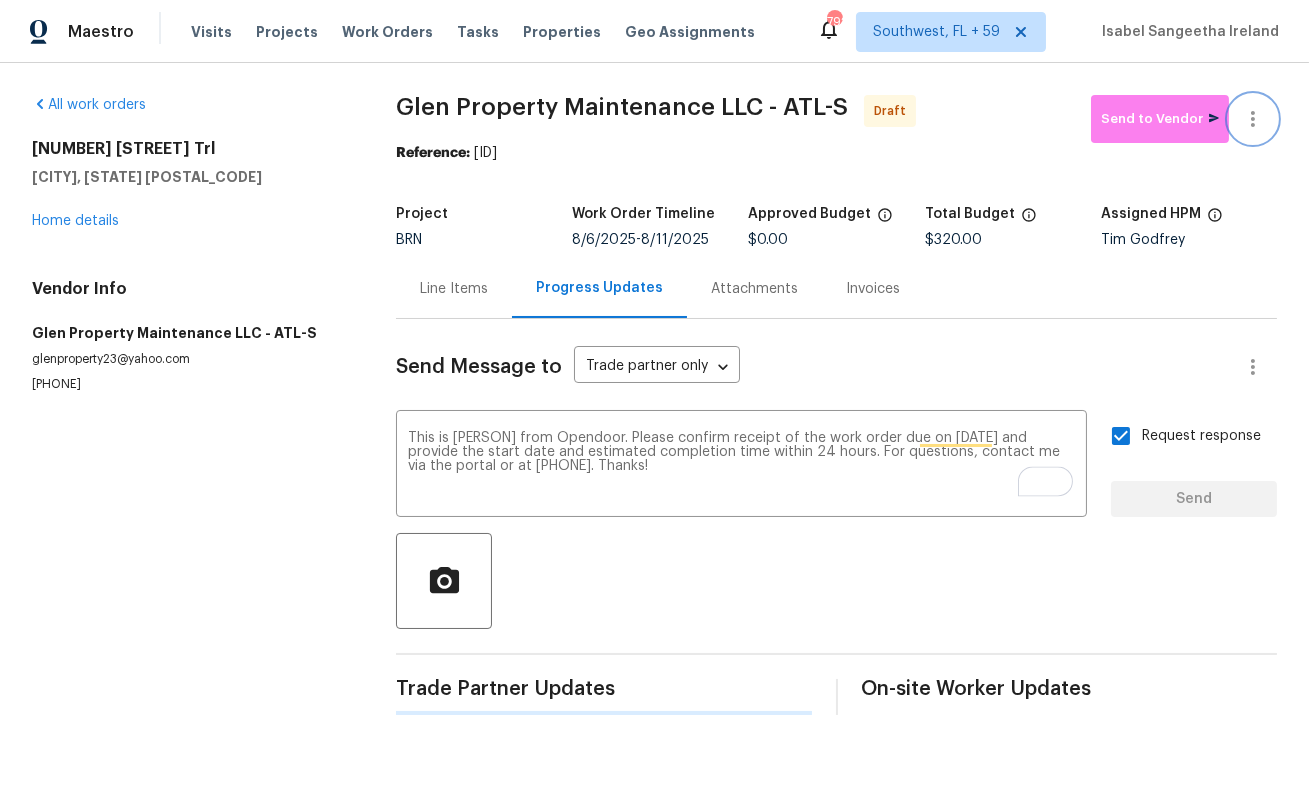 click at bounding box center [1253, 119] 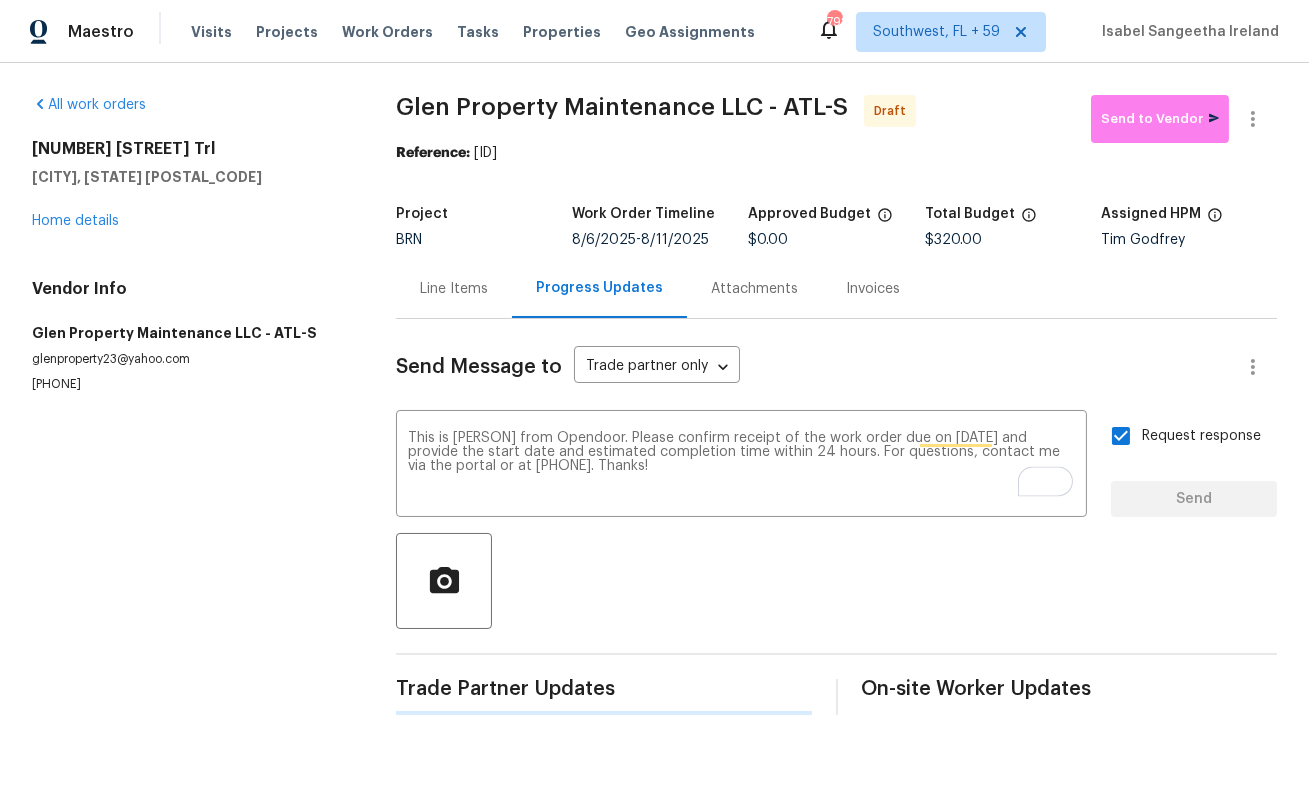 type 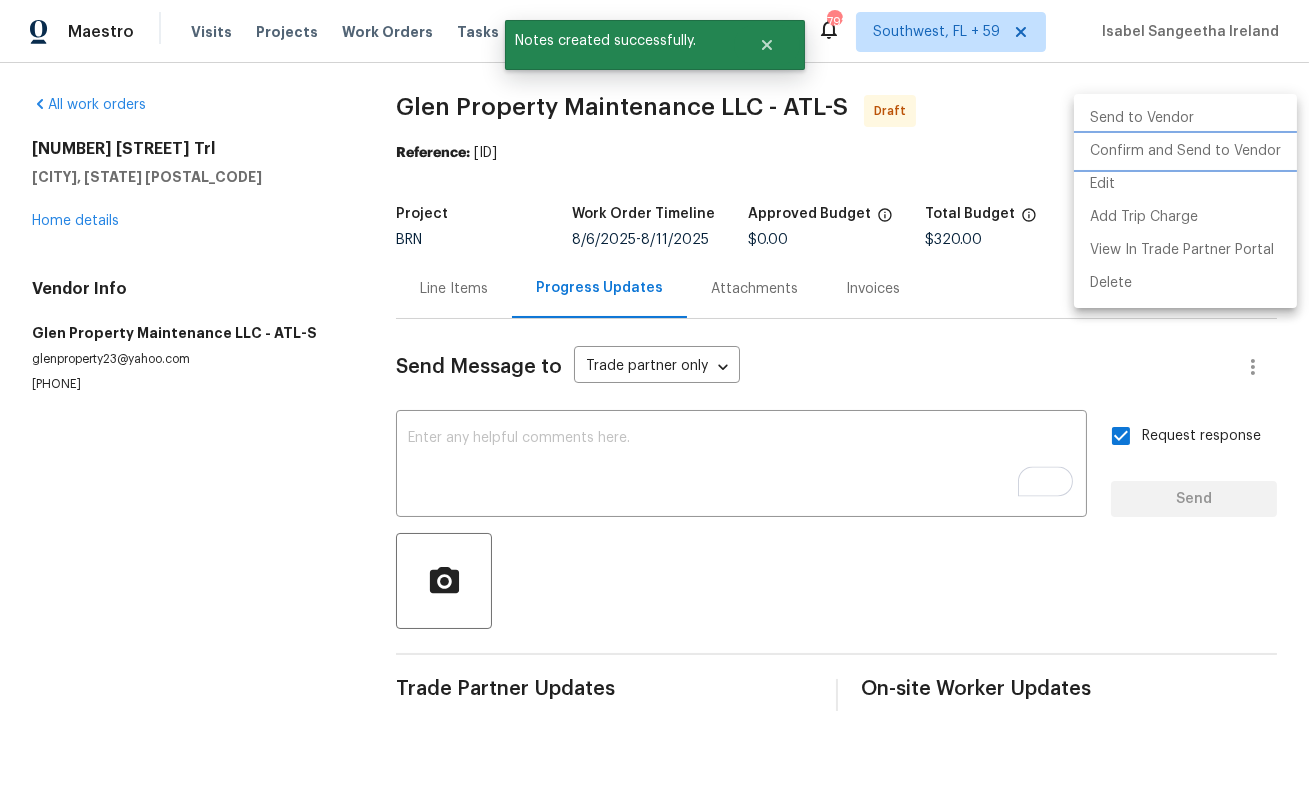 click on "Confirm and Send to Vendor" at bounding box center (1185, 151) 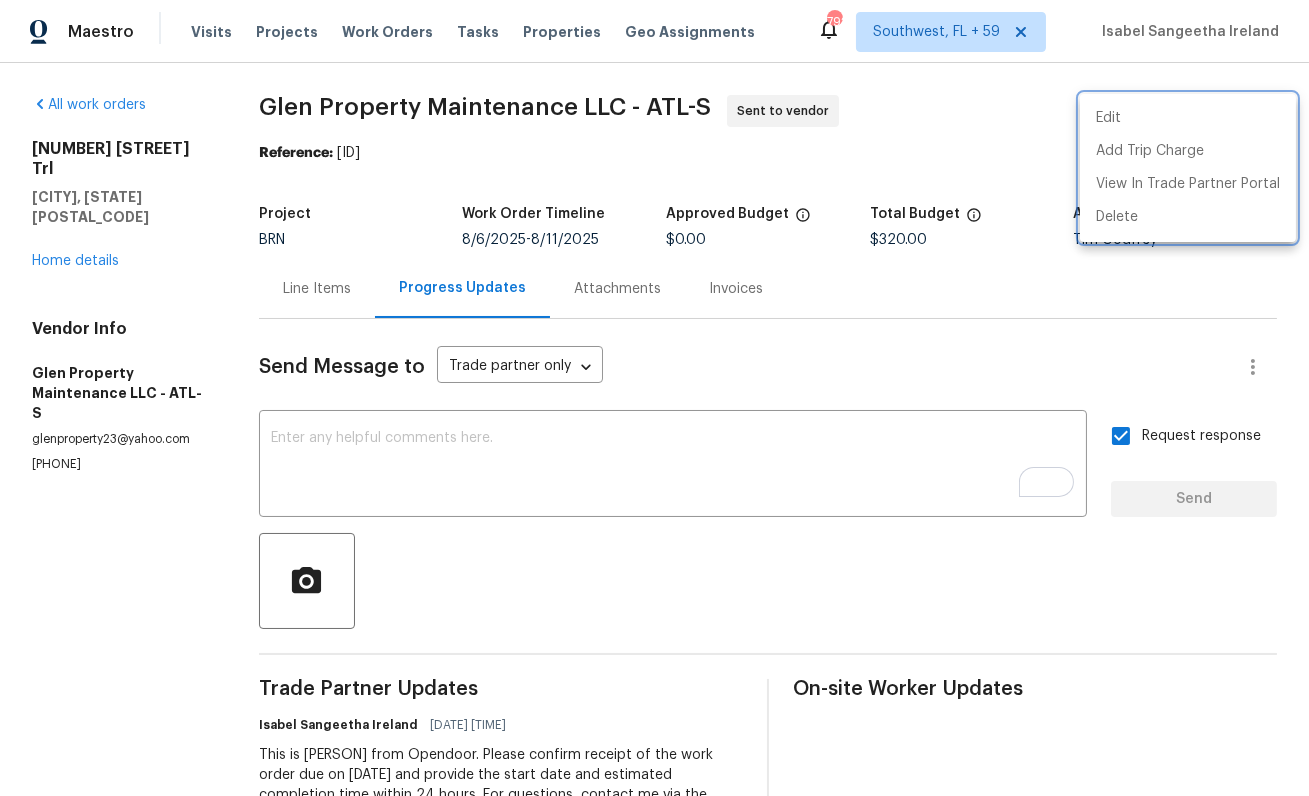 click at bounding box center [654, 398] 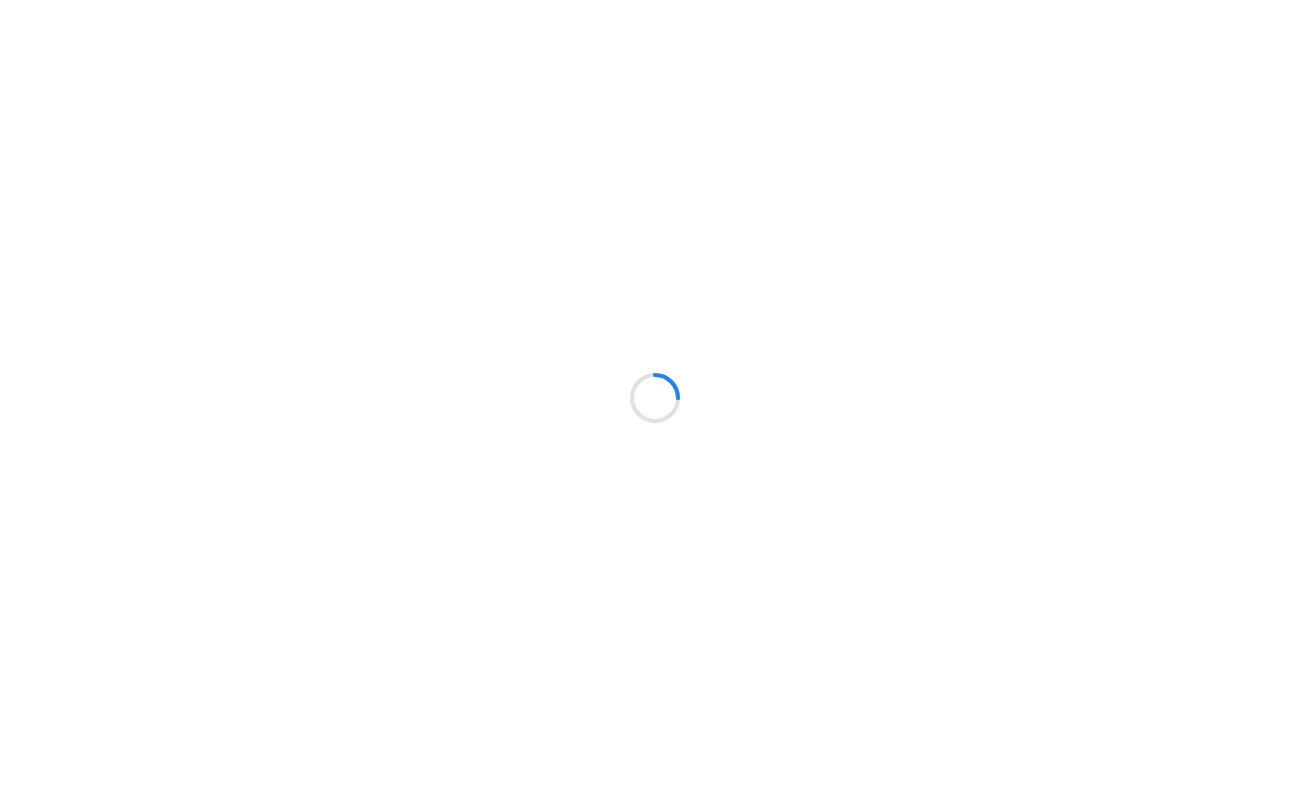 scroll, scrollTop: 0, scrollLeft: 0, axis: both 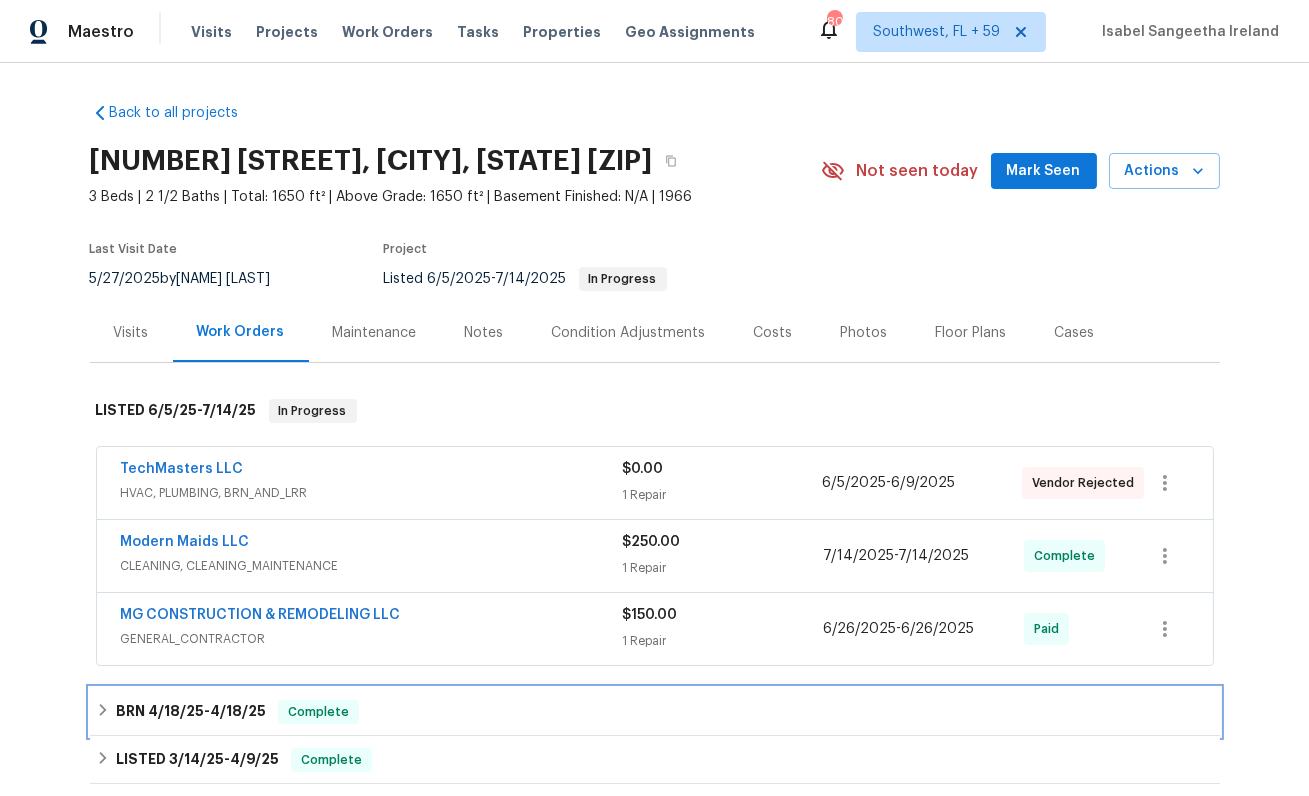 click on "BRN   [DATE]  -  [DATE] Complete" at bounding box center [655, 712] 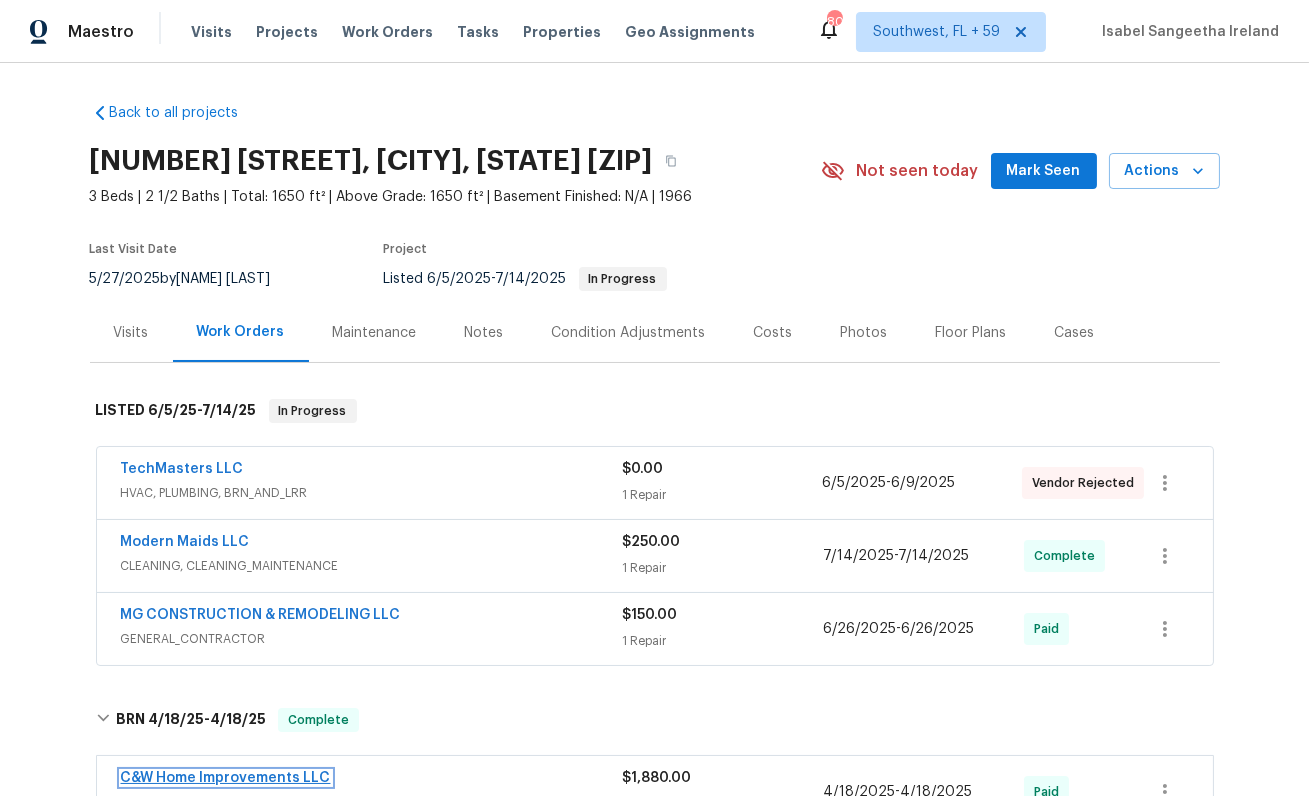 click on "C&W Home Improvements LLC" at bounding box center [226, 778] 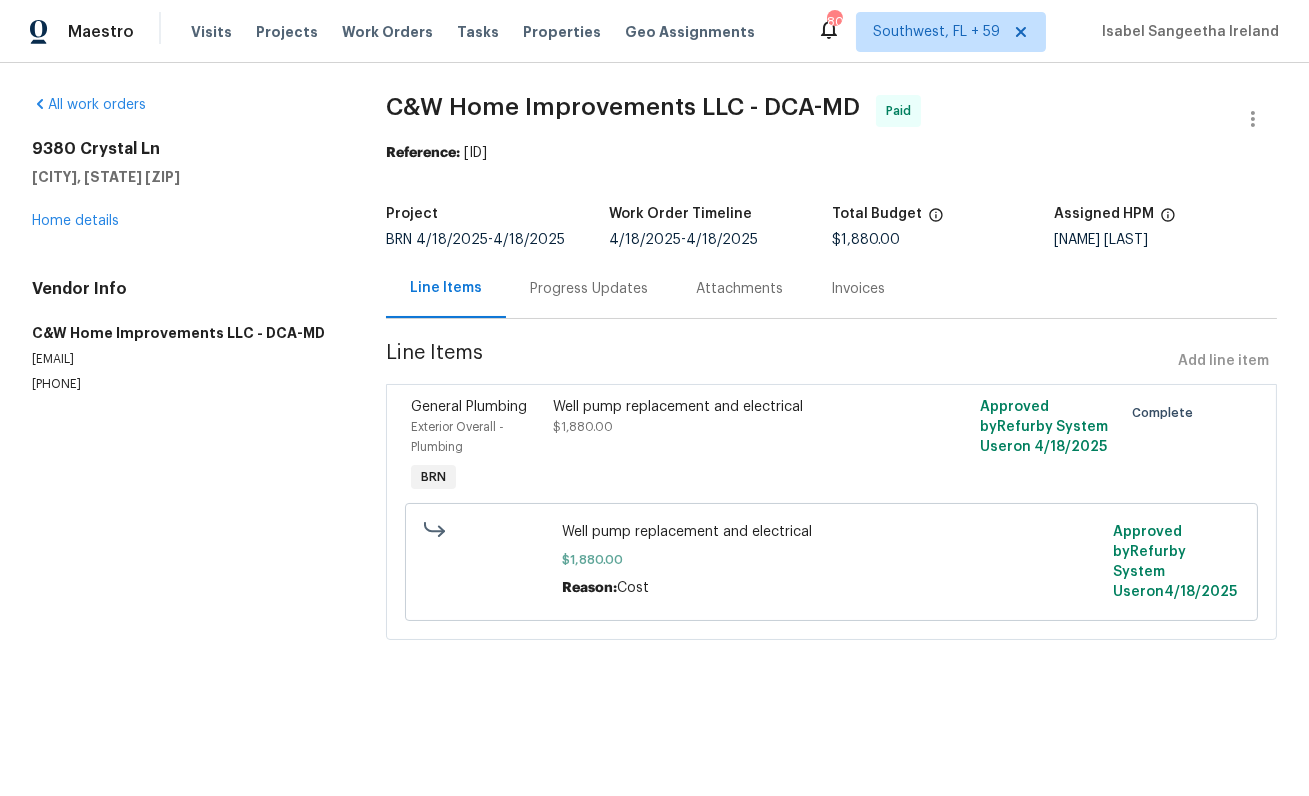 click on "[PHONE]" at bounding box center [185, 384] 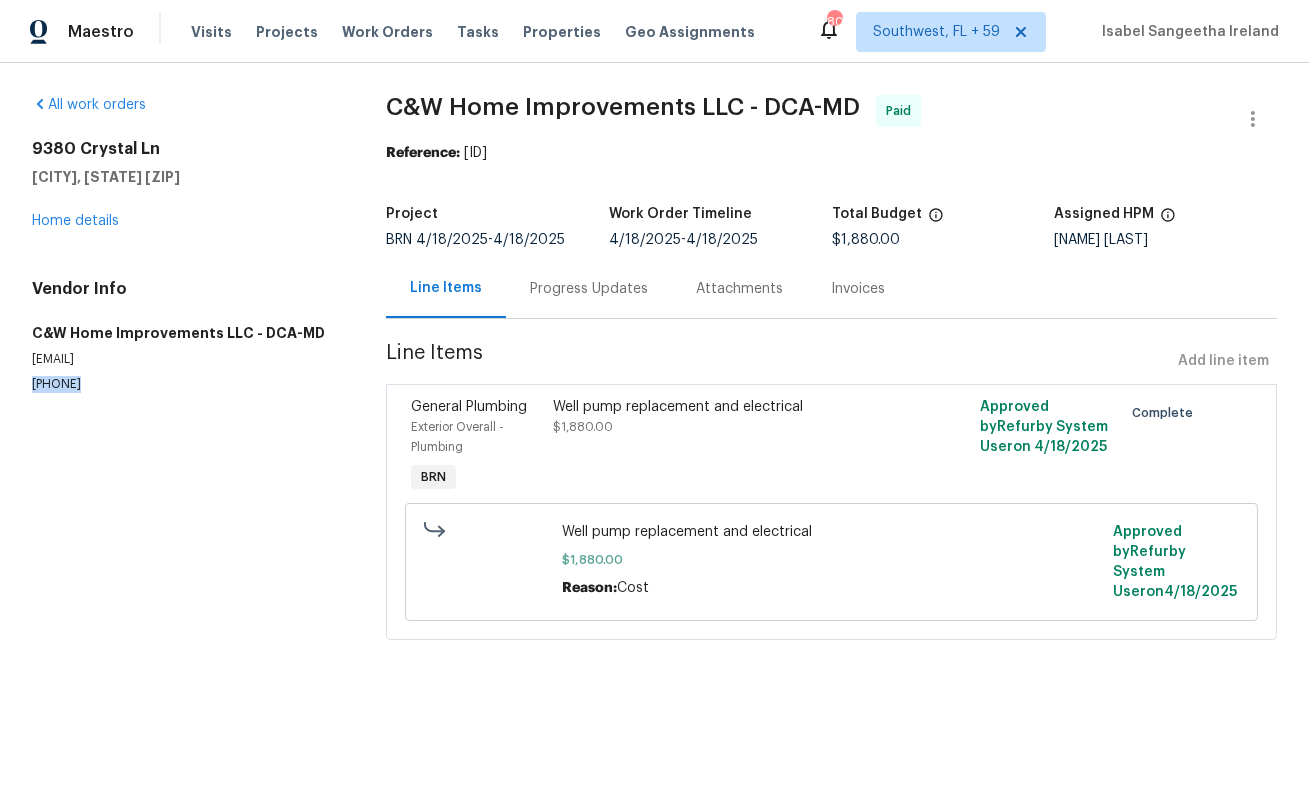 click on "[PHONE]" at bounding box center [185, 384] 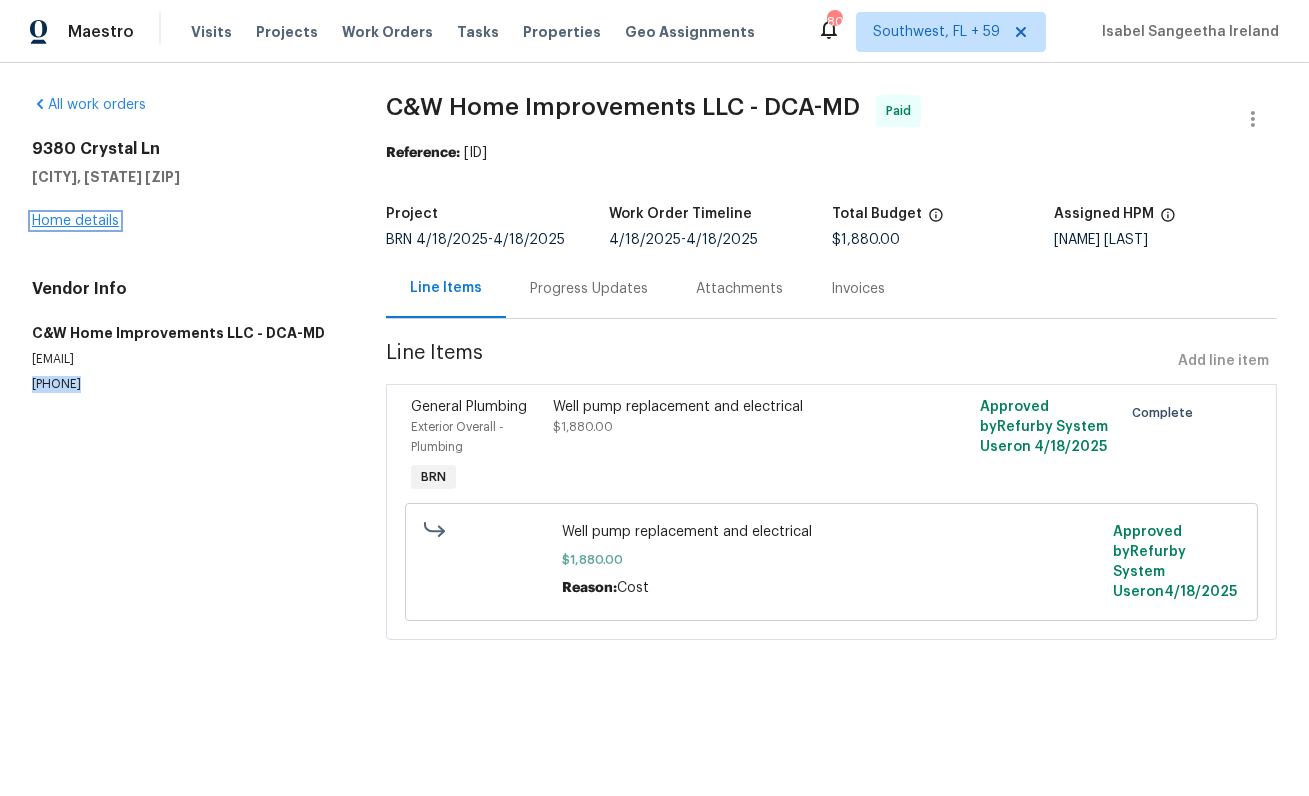 click on "Home details" at bounding box center (75, 221) 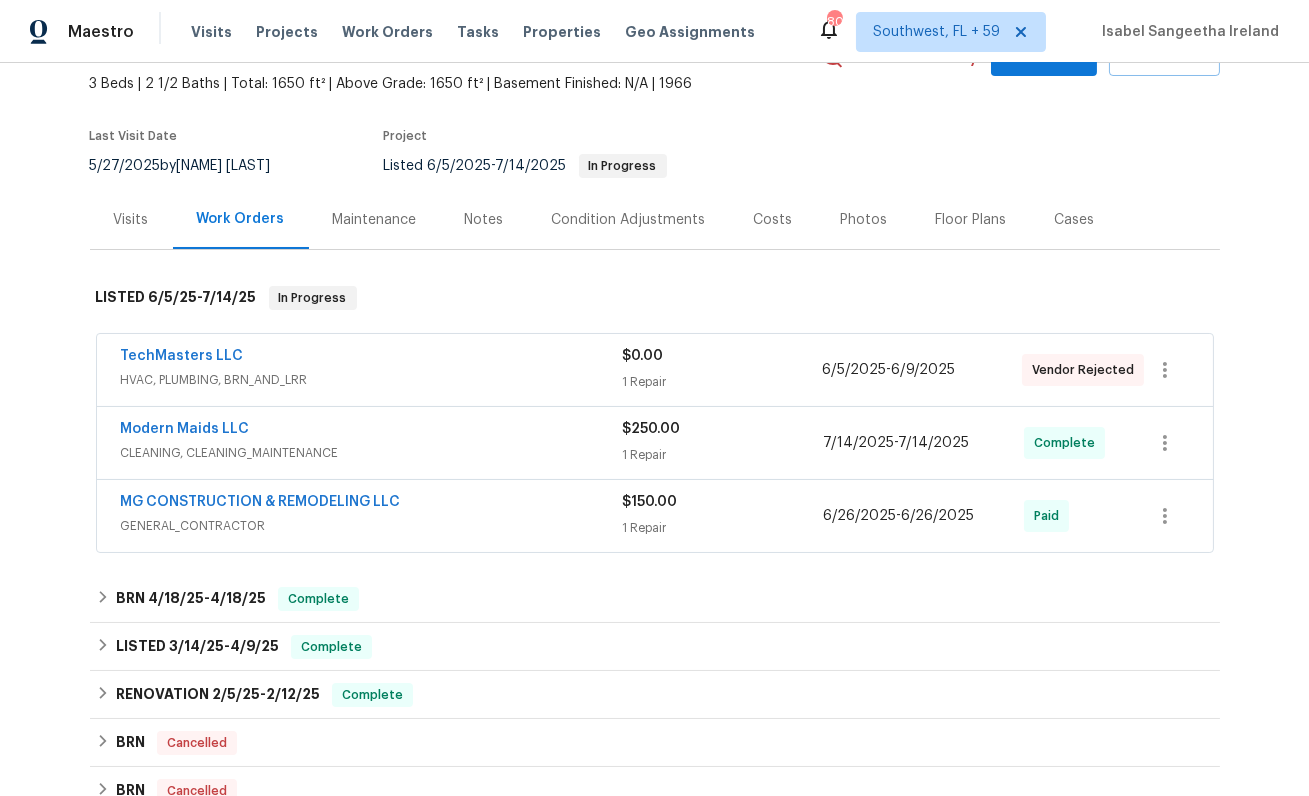 scroll, scrollTop: 47, scrollLeft: 0, axis: vertical 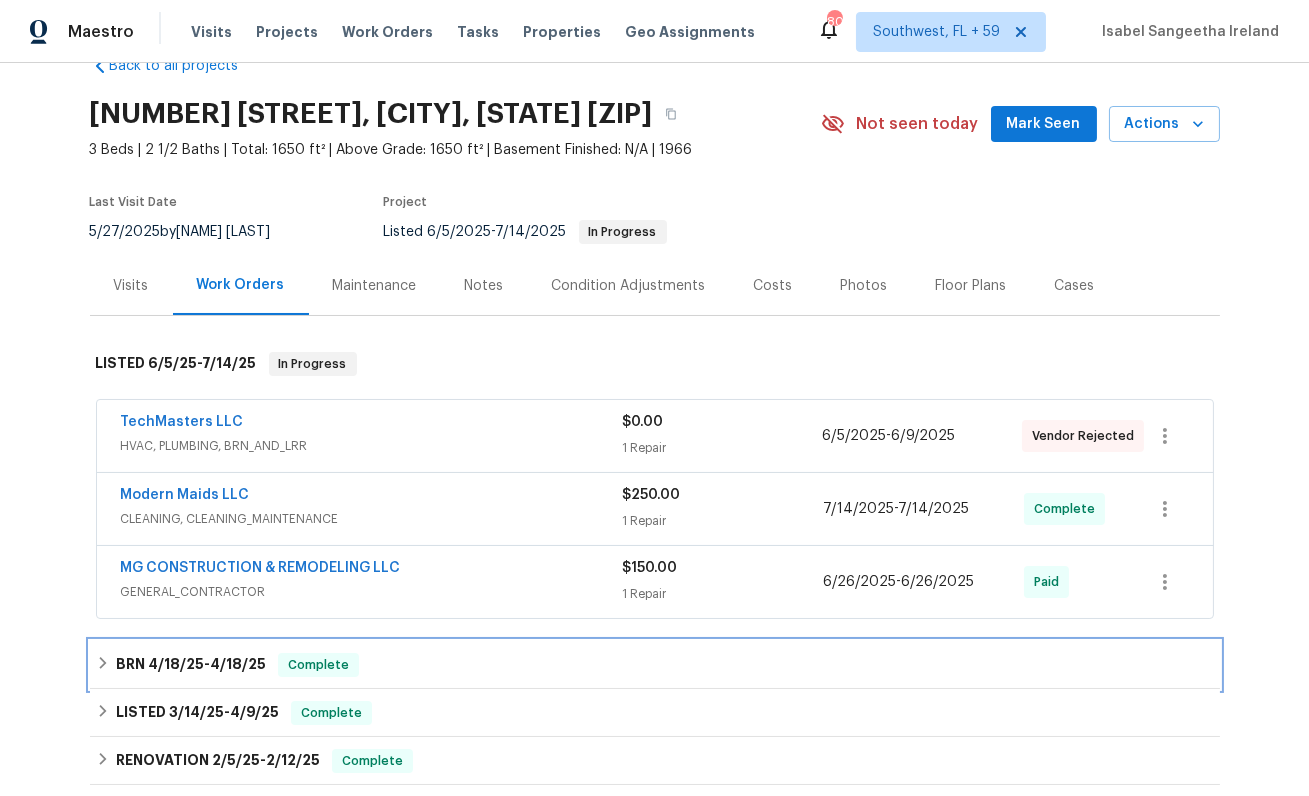 click on "BRN   [DATE]  -  [DATE] Complete" at bounding box center (655, 665) 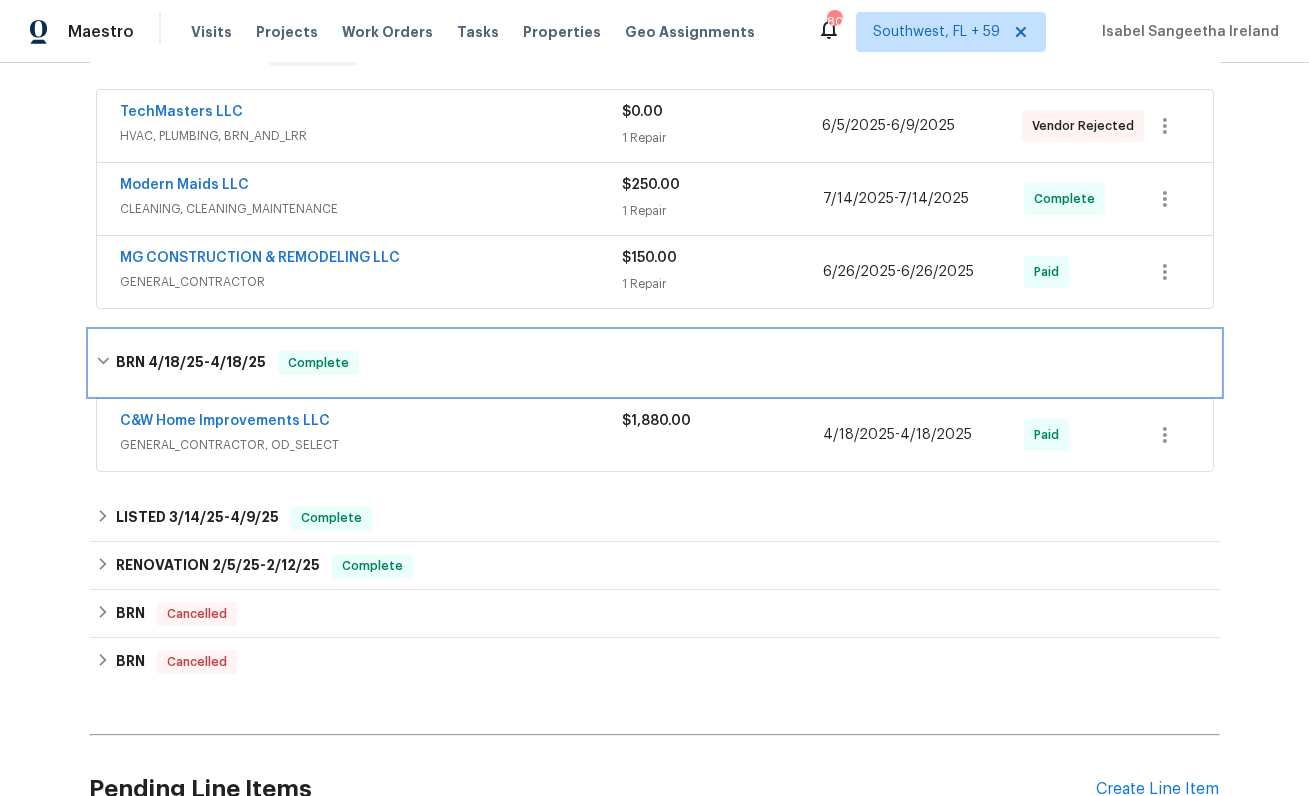 scroll, scrollTop: 550, scrollLeft: 0, axis: vertical 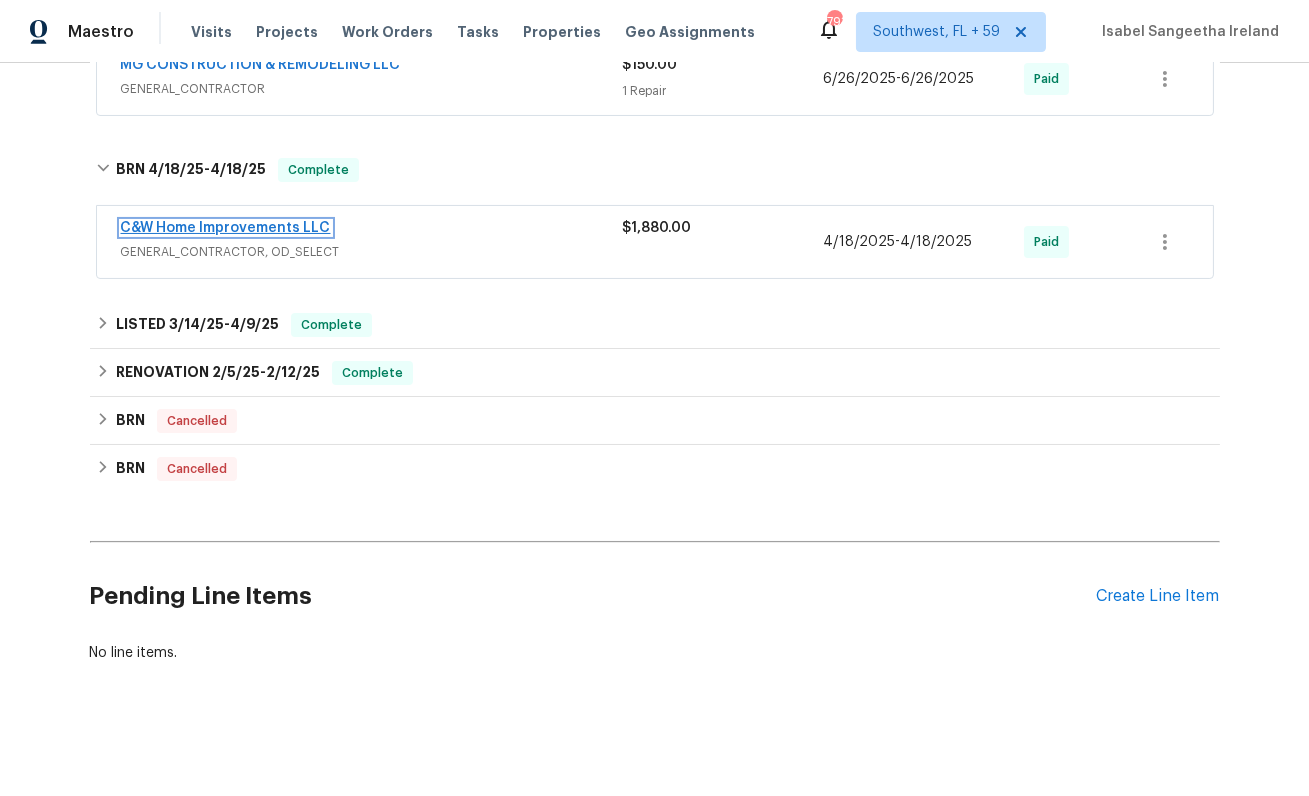 click on "C&W Home Improvements LLC" at bounding box center [226, 228] 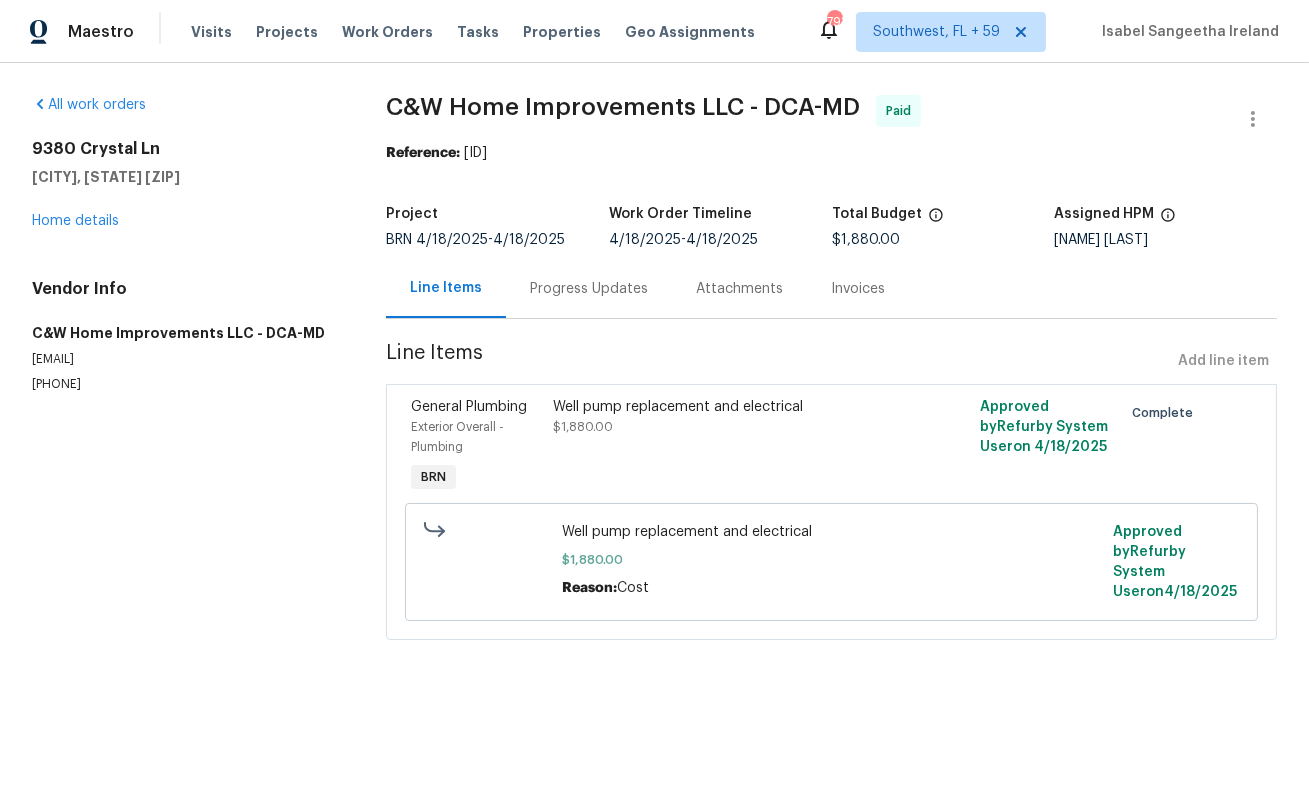 click on "Progress Updates" at bounding box center (589, 288) 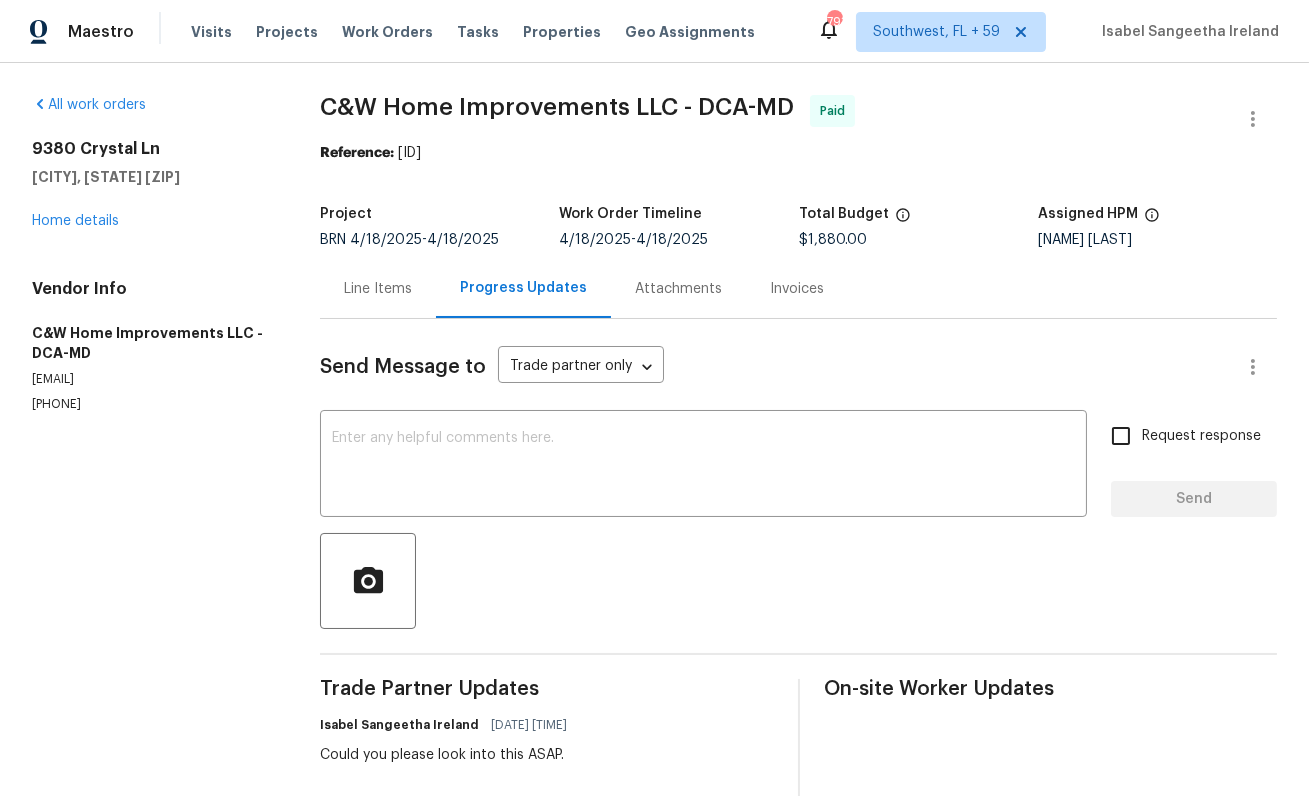 click on "Line Items" at bounding box center (378, 289) 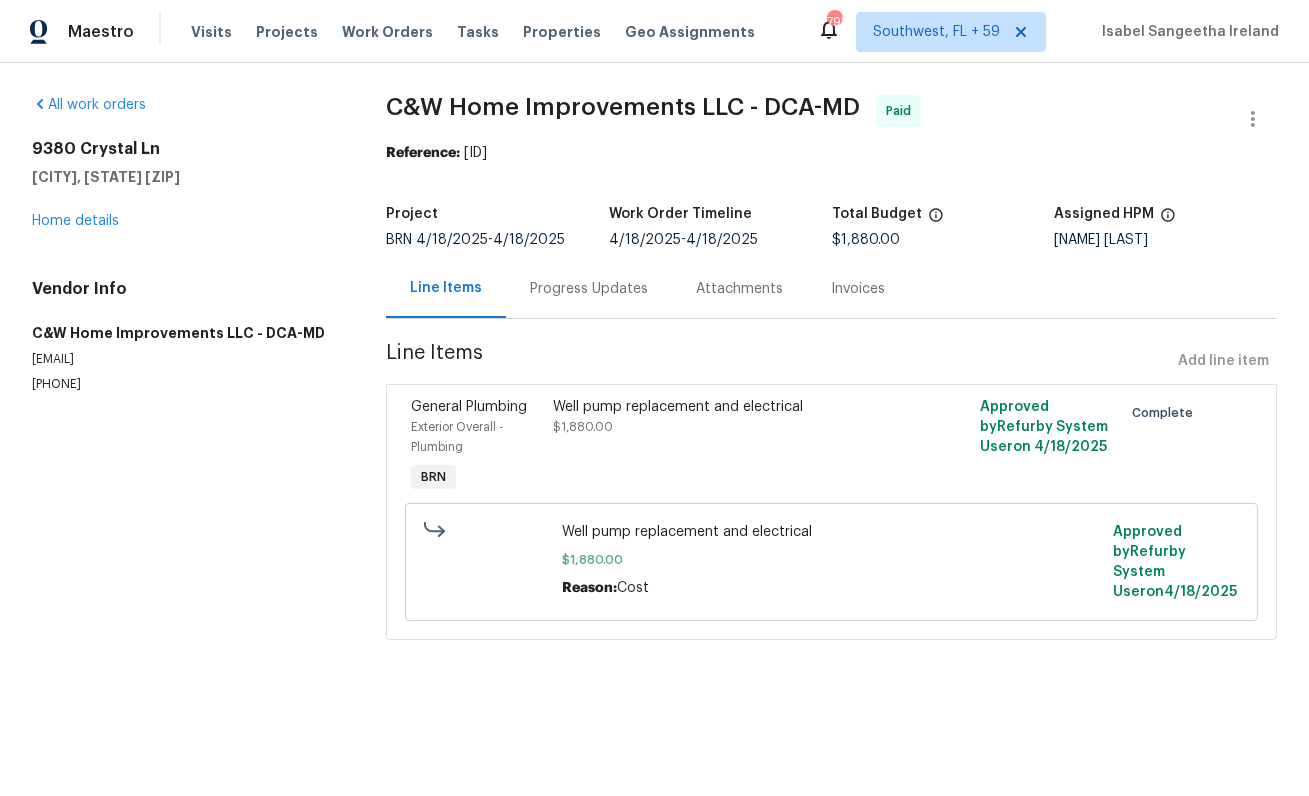click on "Well pump replacement and electrical" at bounding box center [724, 407] 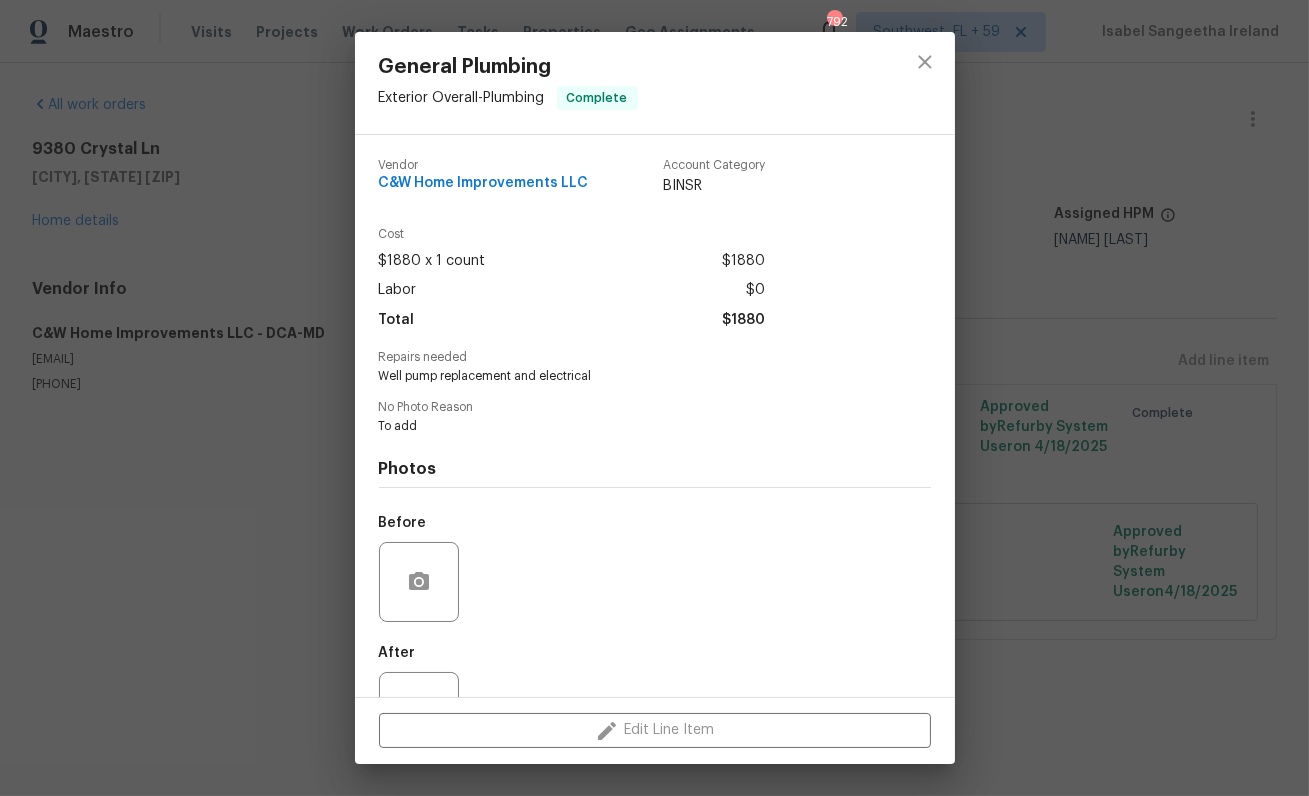 click on "Well pump replacement and electrical" at bounding box center (627, 376) 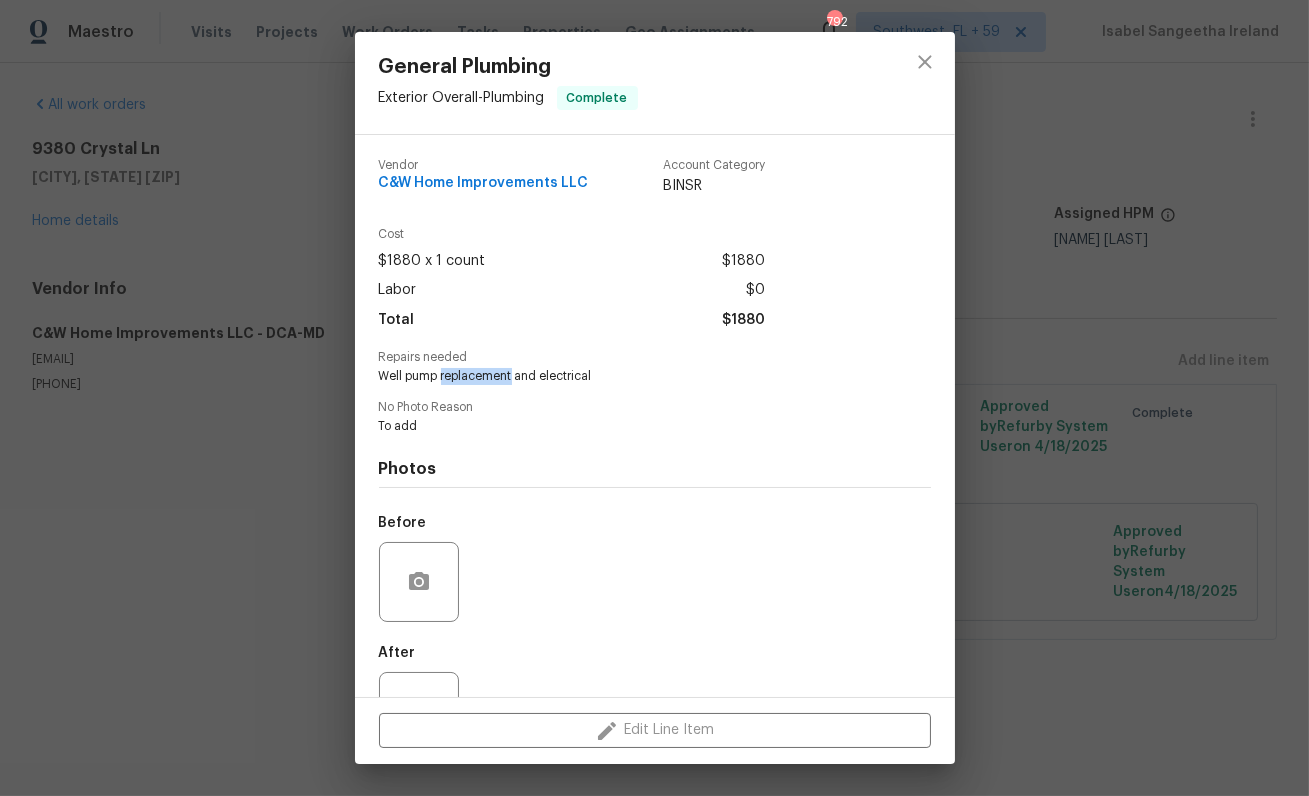 click on "Well pump replacement and electrical" at bounding box center (627, 376) 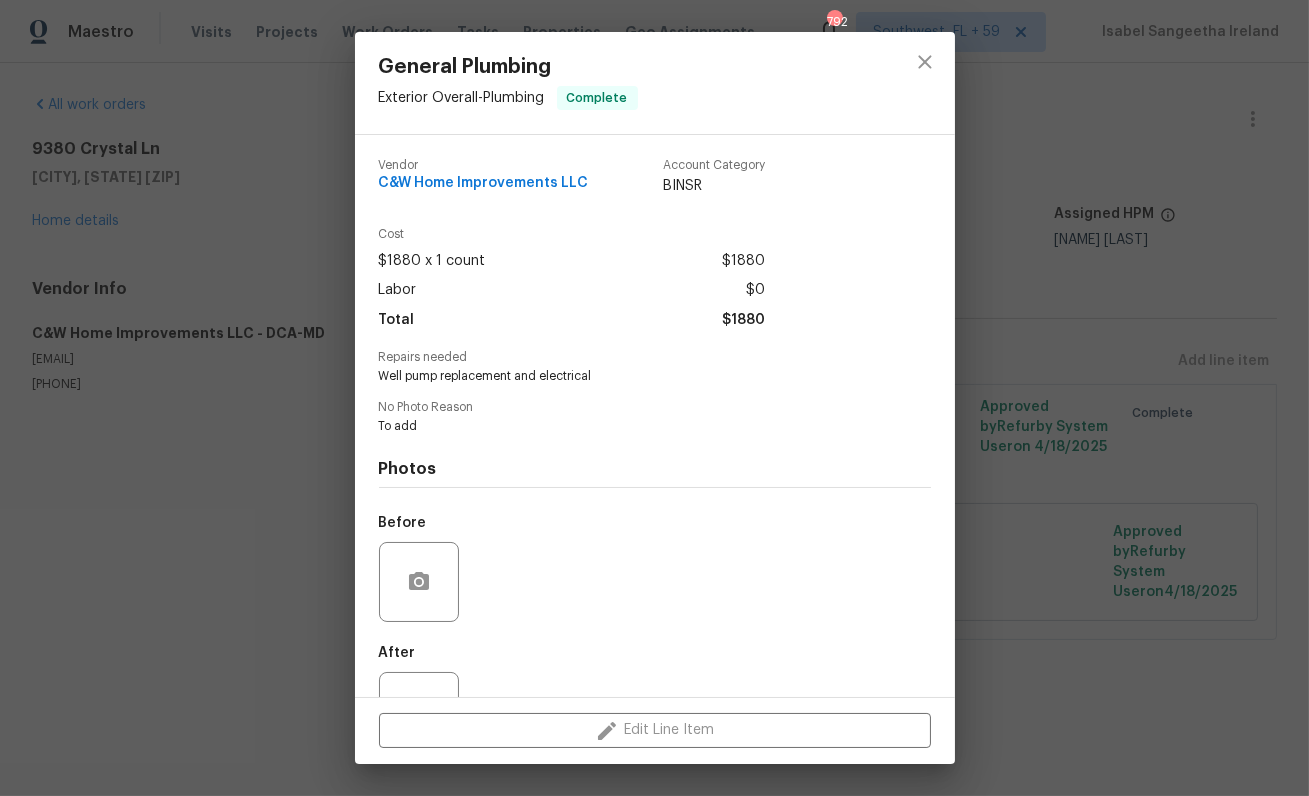 click on "Well pump replacement and electrical" at bounding box center (627, 376) 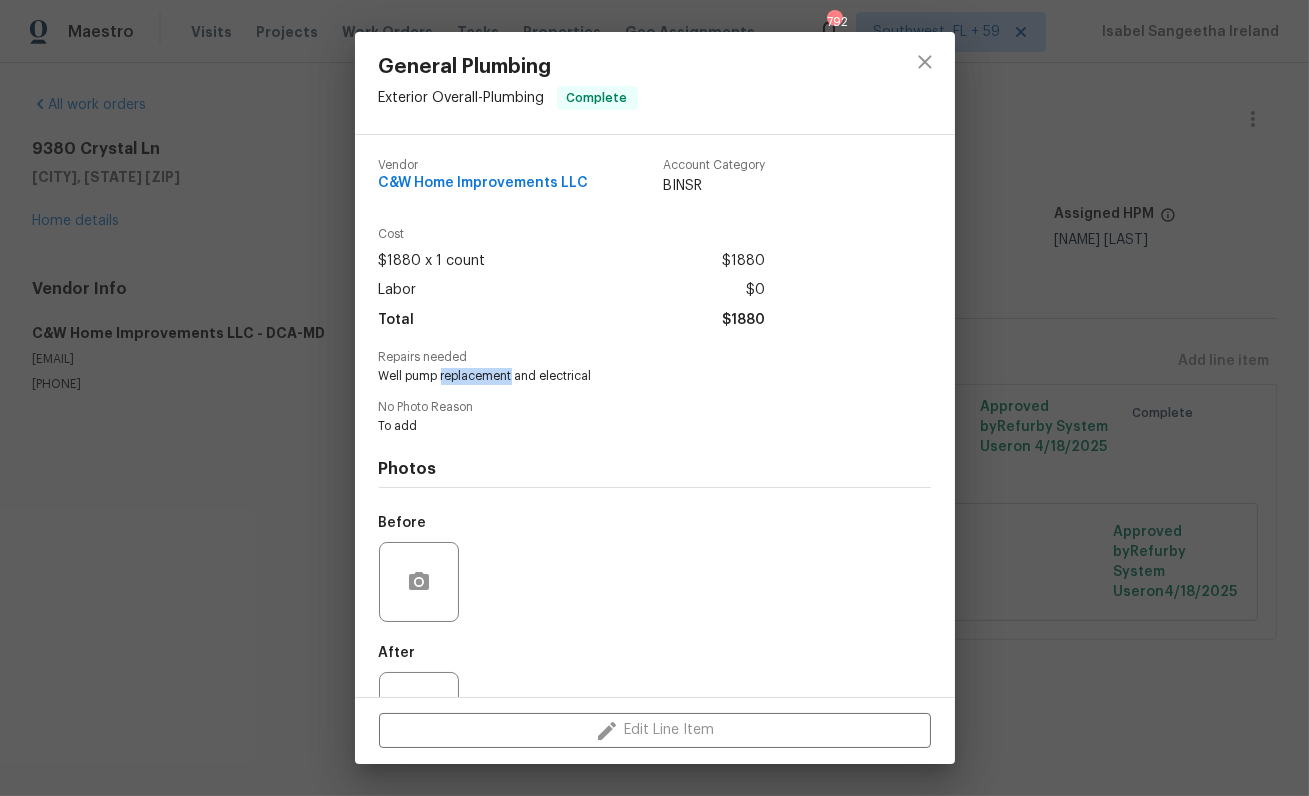 click on "Well pump replacement and electrical" at bounding box center [627, 376] 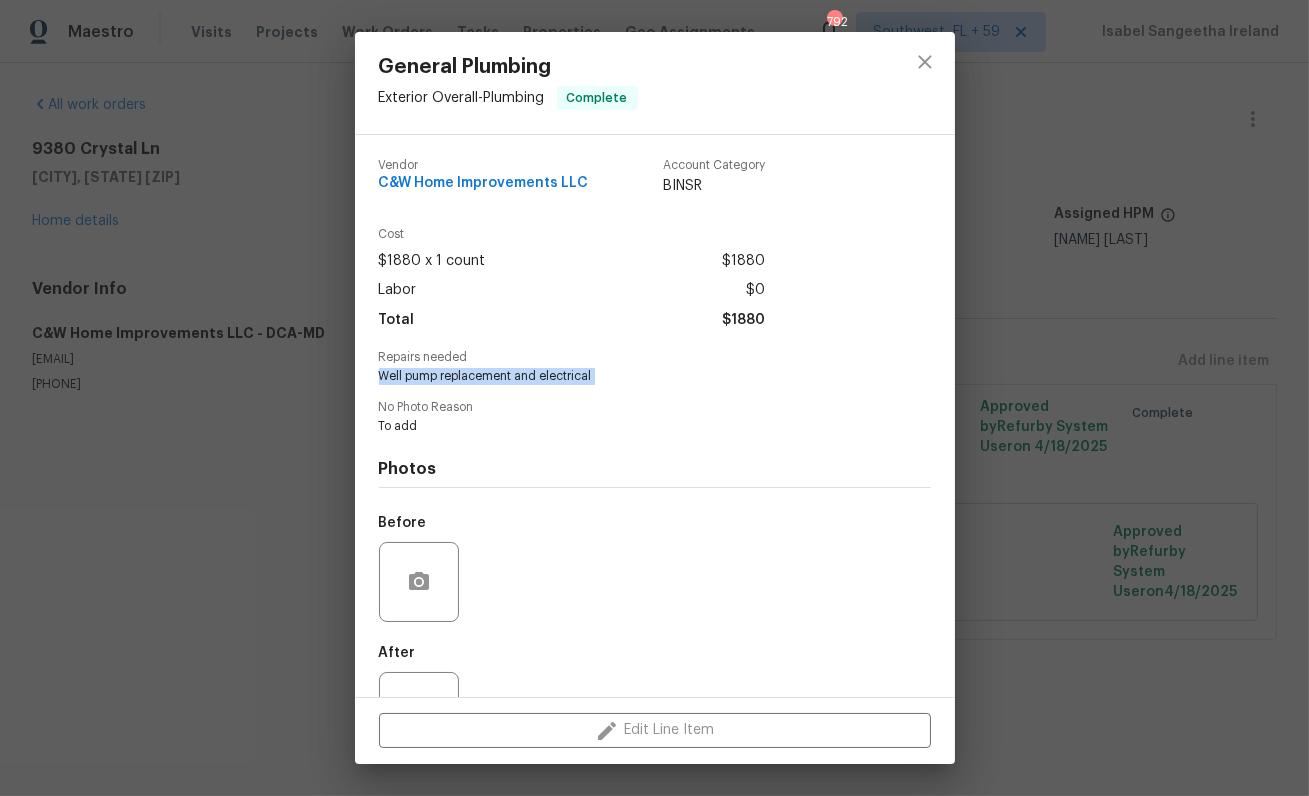 click on "Well pump replacement and electrical" at bounding box center [627, 376] 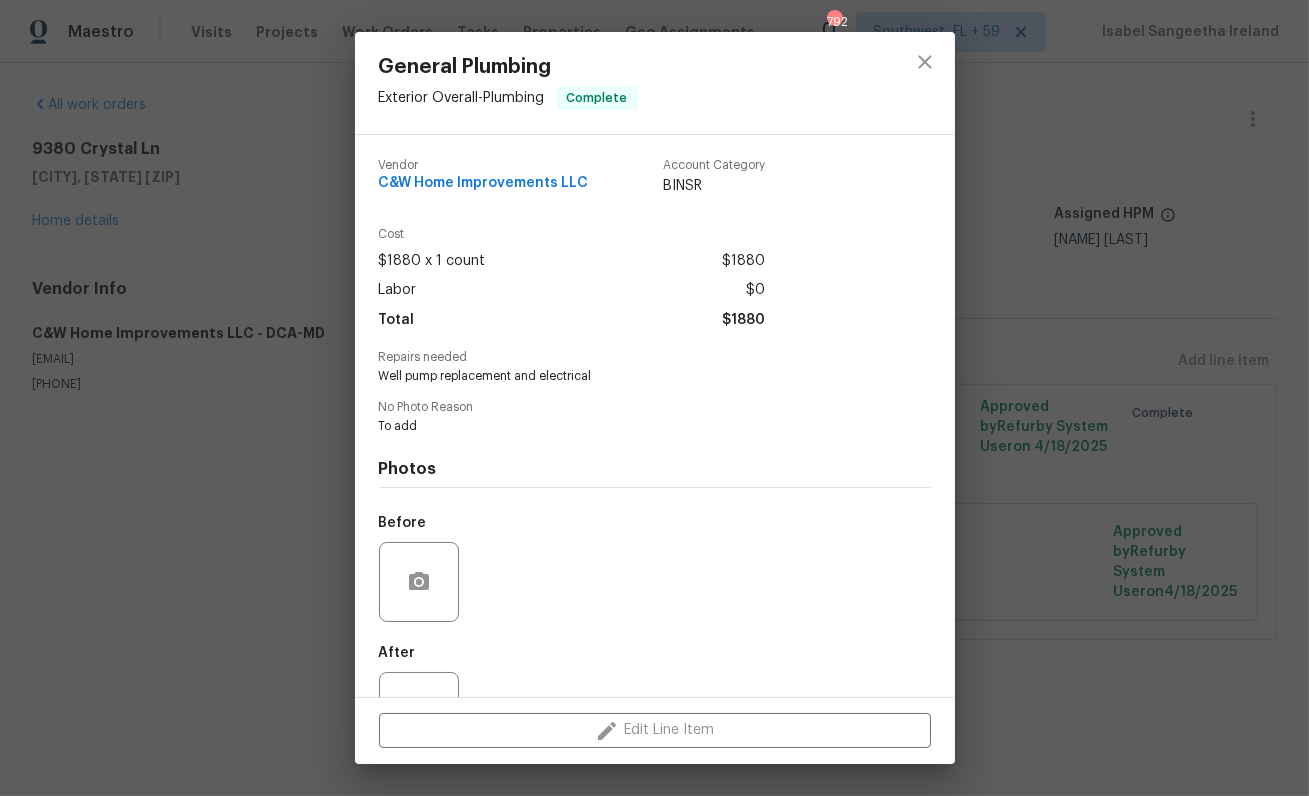 click on "General Plumbing Exterior Overall  -  Plumbing Complete Vendor C&W Home Improvements LLC Account Category BINSR Cost $1880 x 1 count $1880 Labor $0 Total $1880 Repairs needed Well pump replacement and electrical No Photo Reason To add Photos Before After  Edit Line Item" at bounding box center [654, 398] 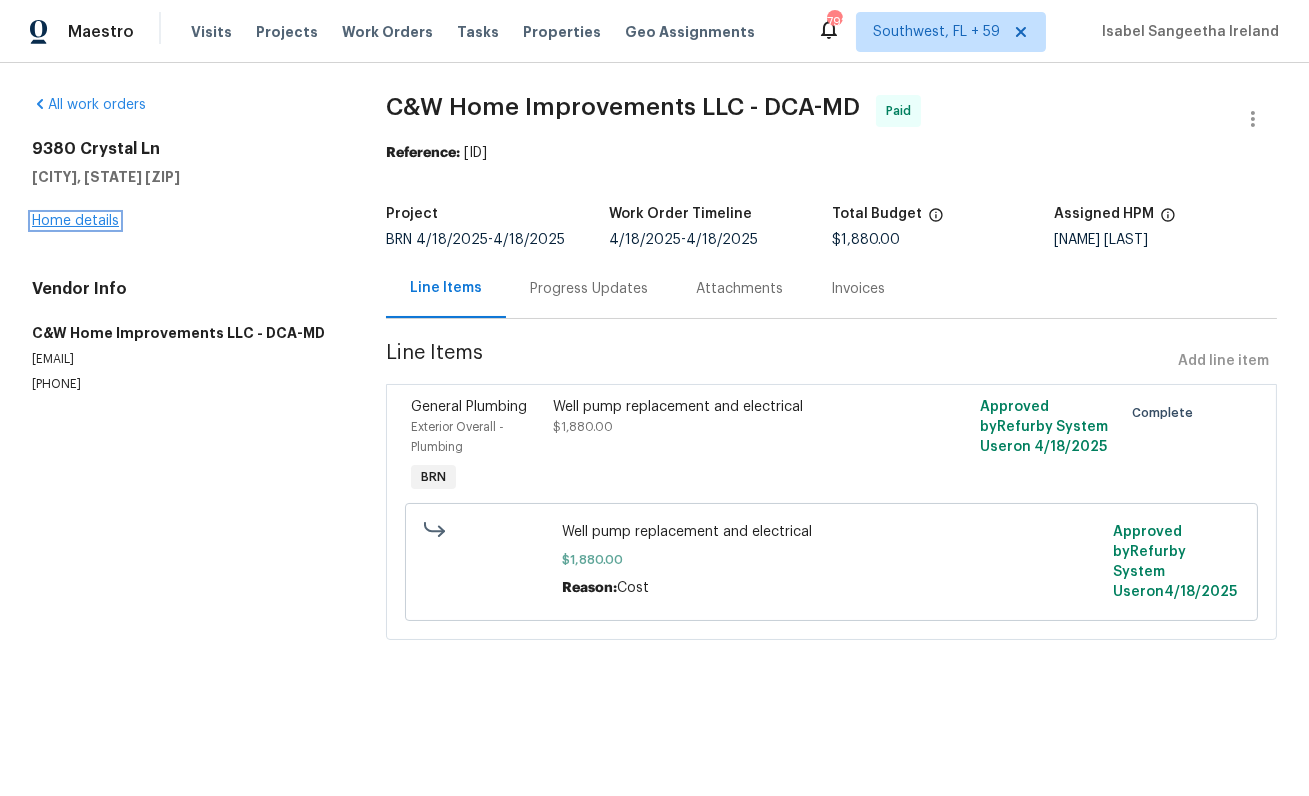 click on "Home details" at bounding box center (75, 221) 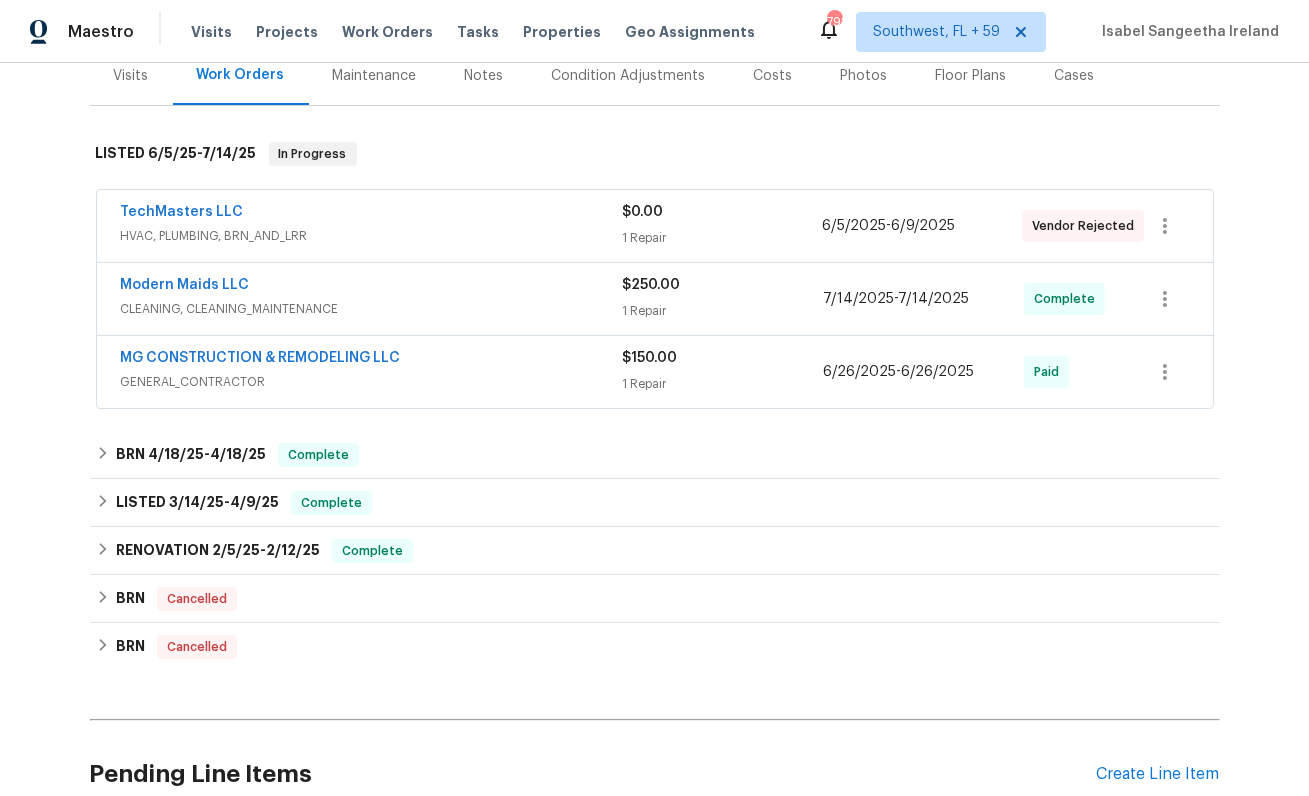 scroll, scrollTop: 369, scrollLeft: 0, axis: vertical 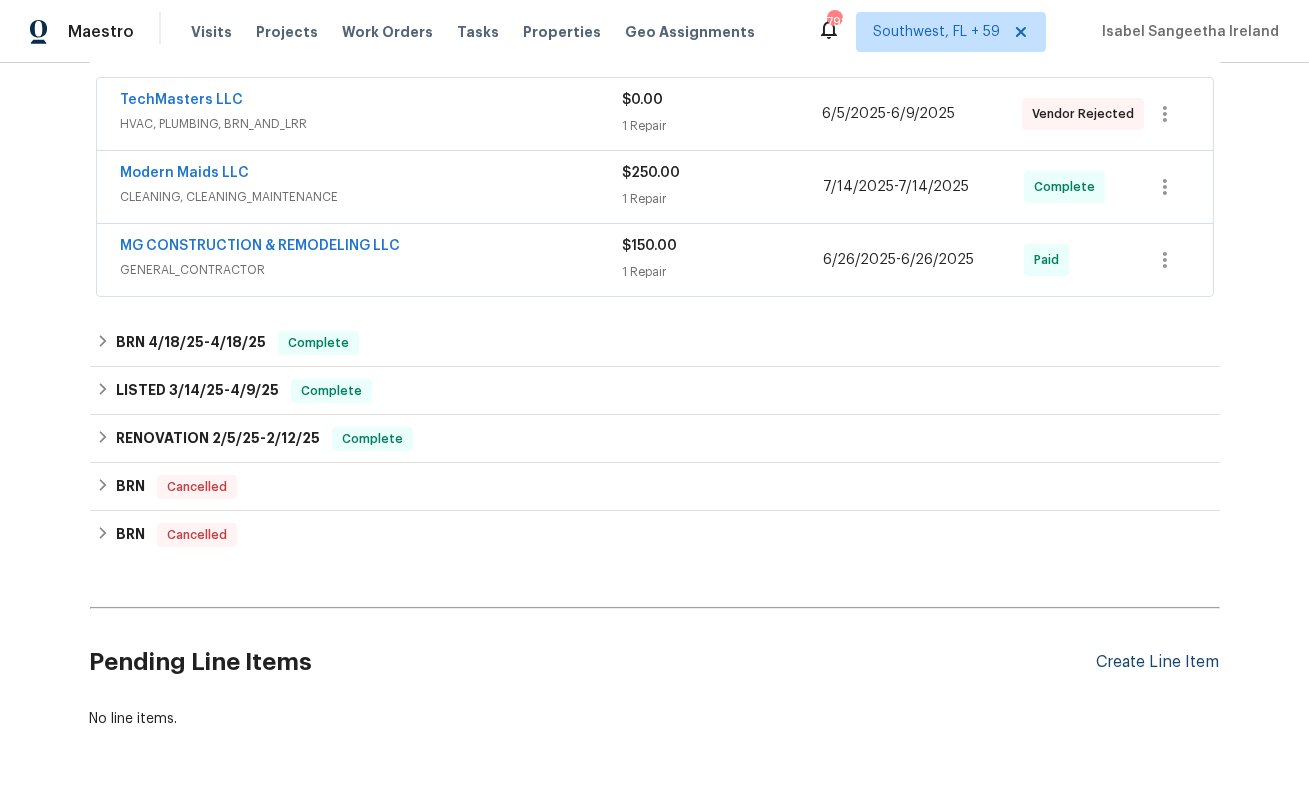 click on "Create Line Item" at bounding box center (1158, 662) 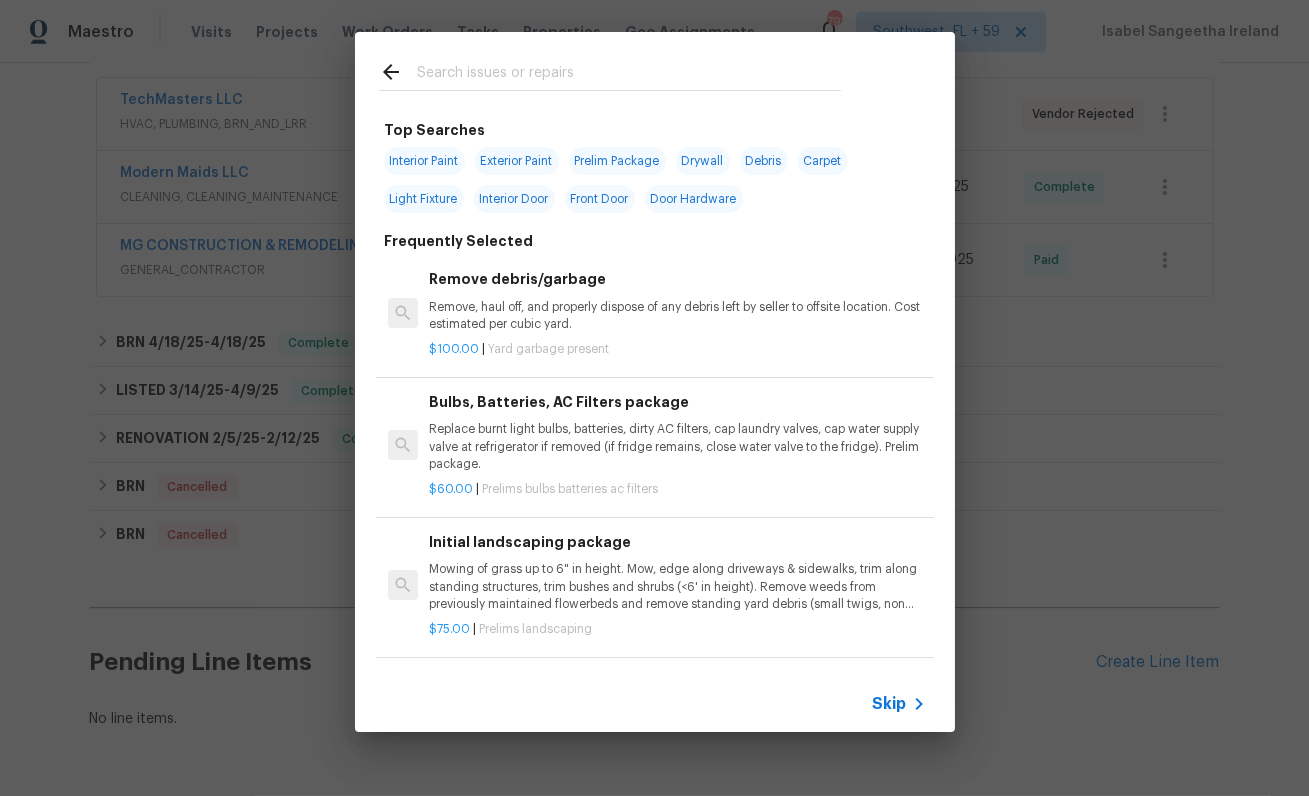 click on "Skip" at bounding box center (655, 704) 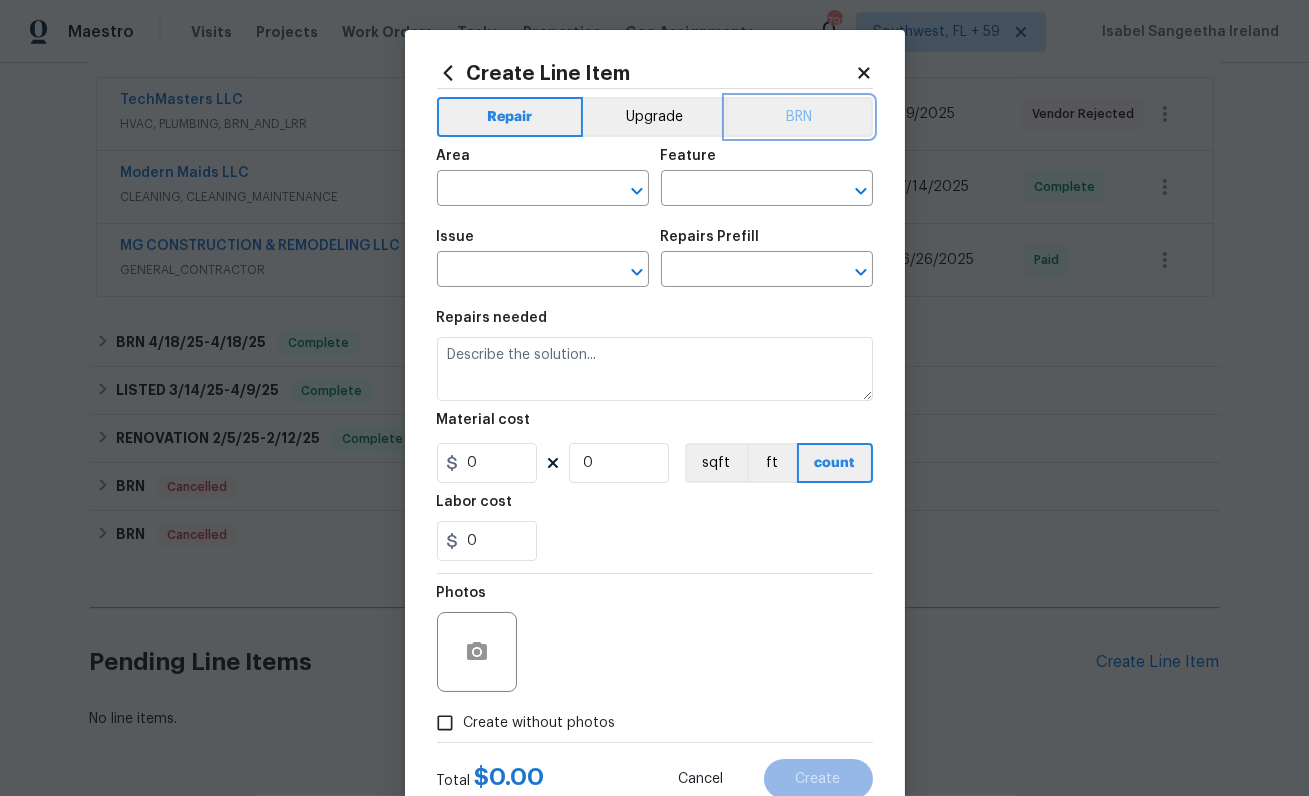 click on "BRN" at bounding box center (799, 117) 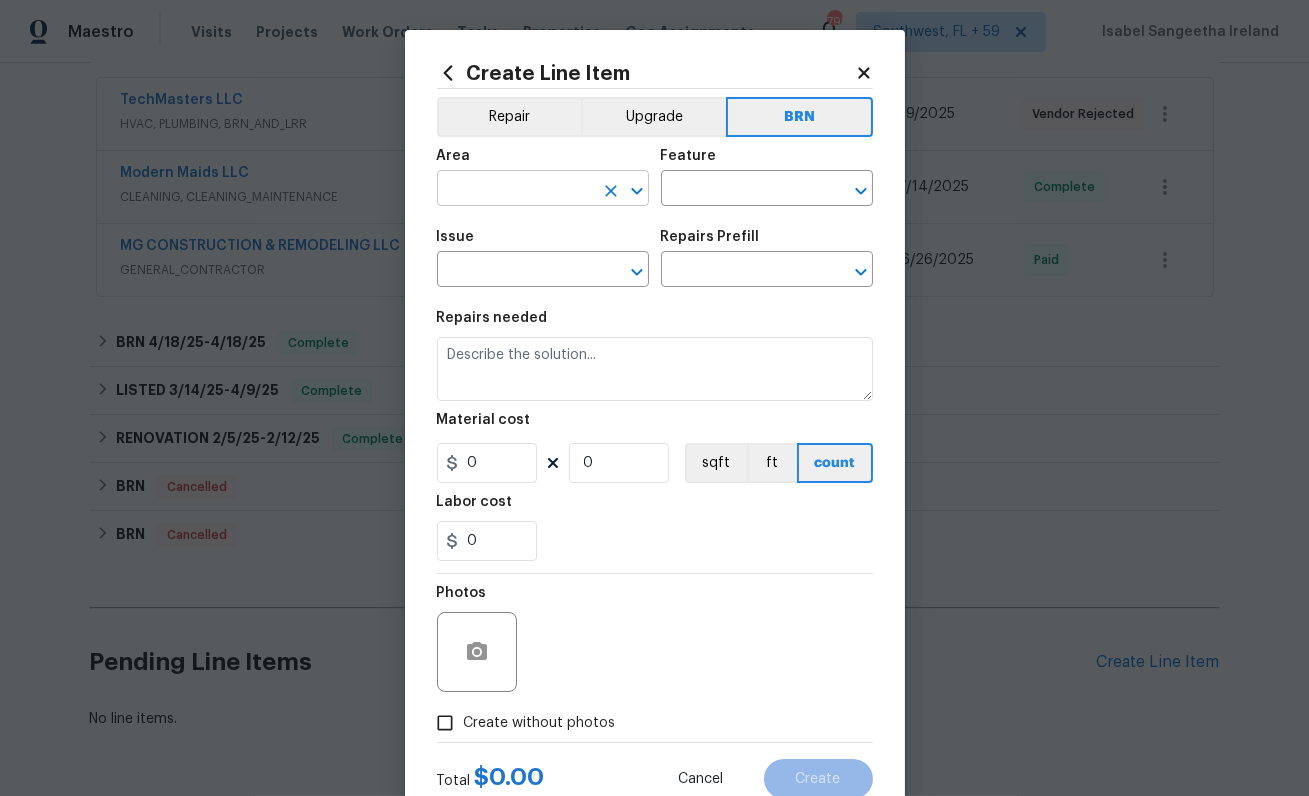 click at bounding box center (515, 190) 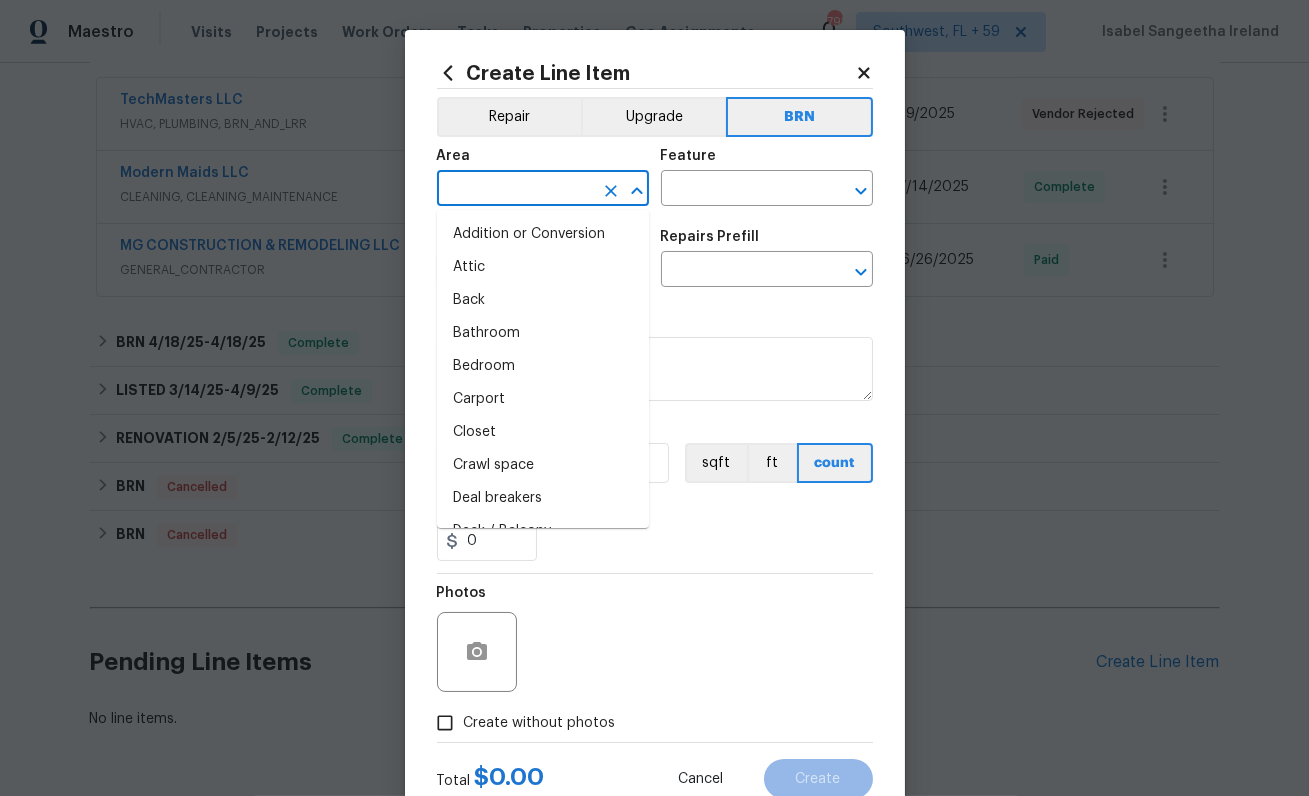 type on "u" 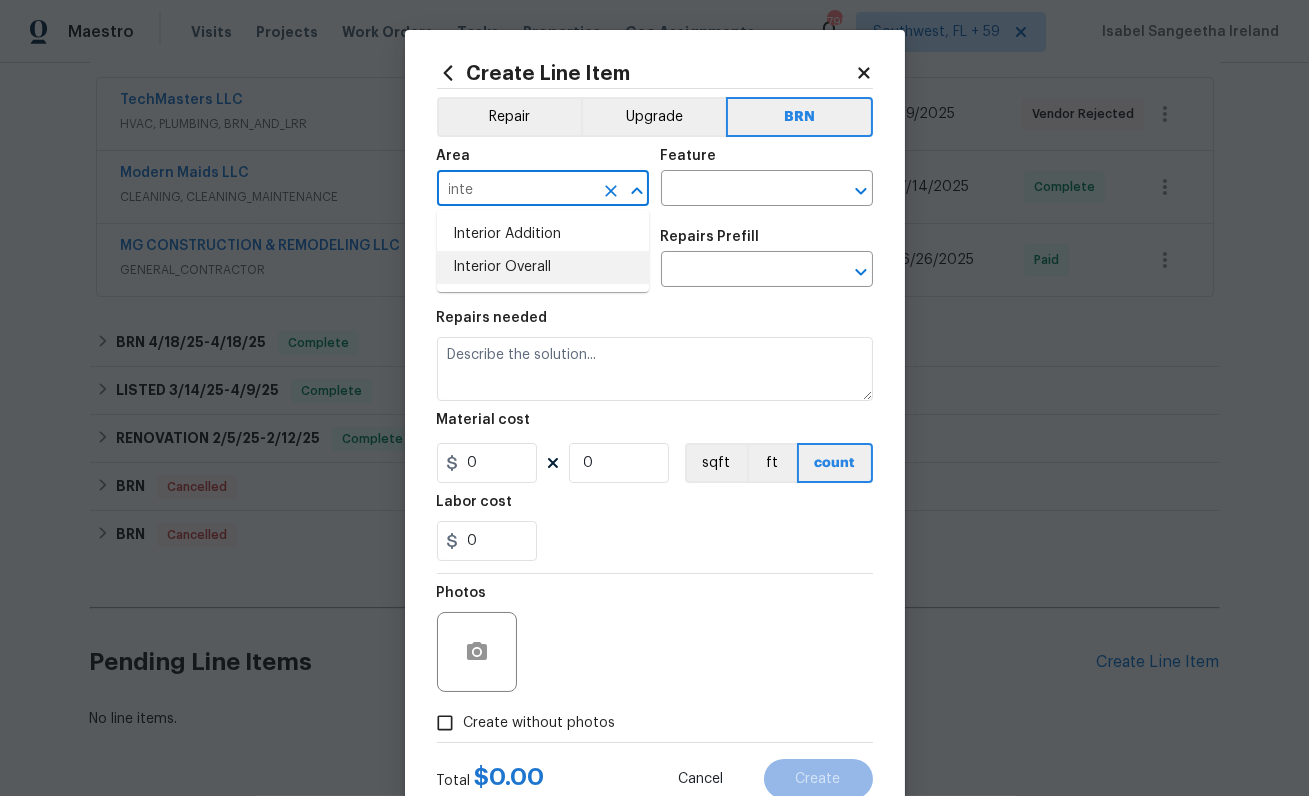 click on "Interior Overall" at bounding box center (543, 267) 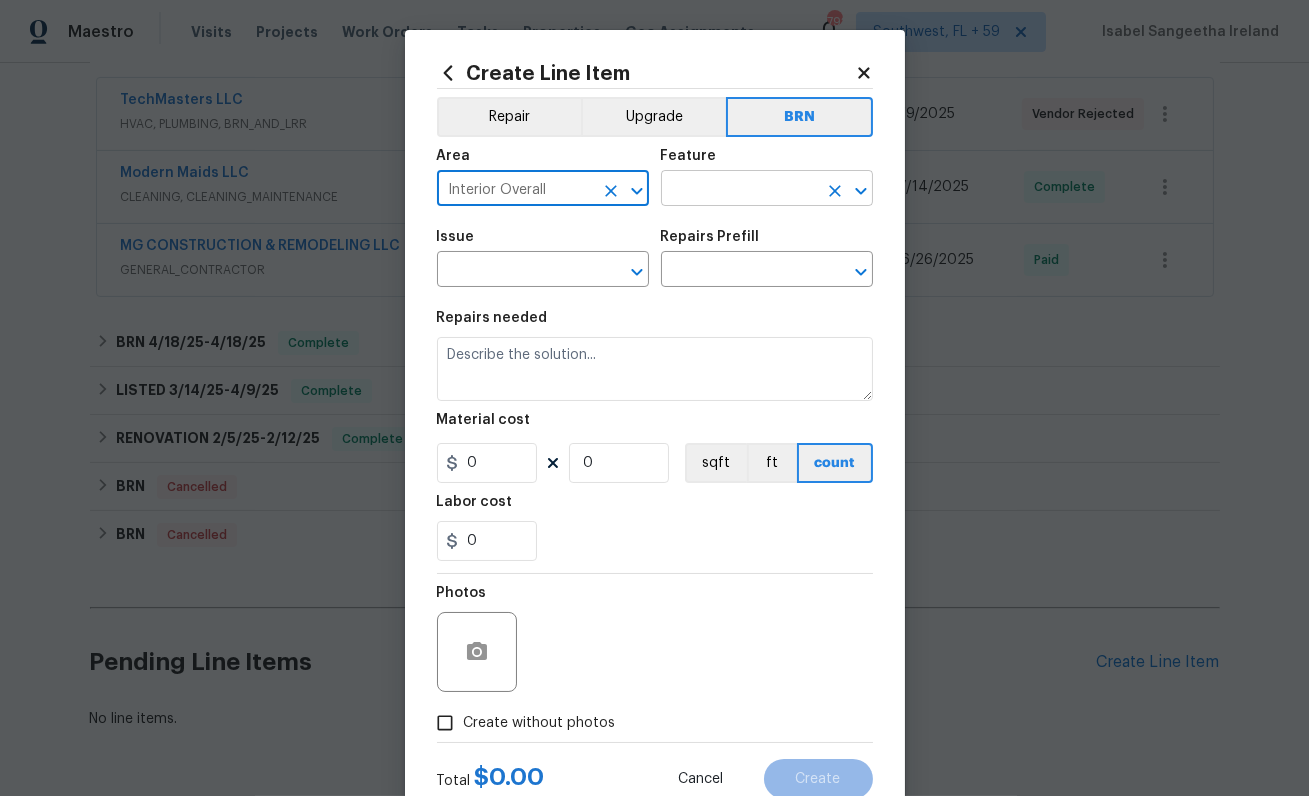 type on "Interior Overall" 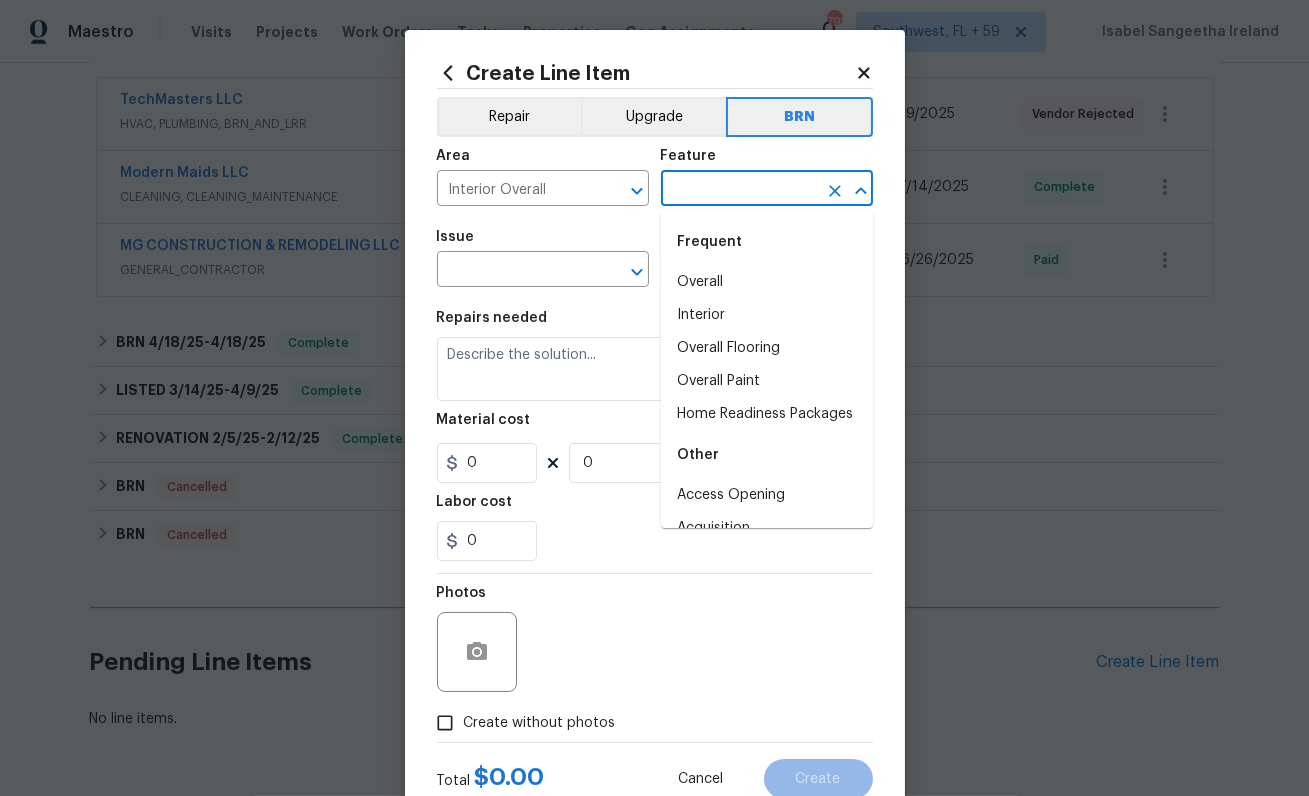 click at bounding box center (739, 190) 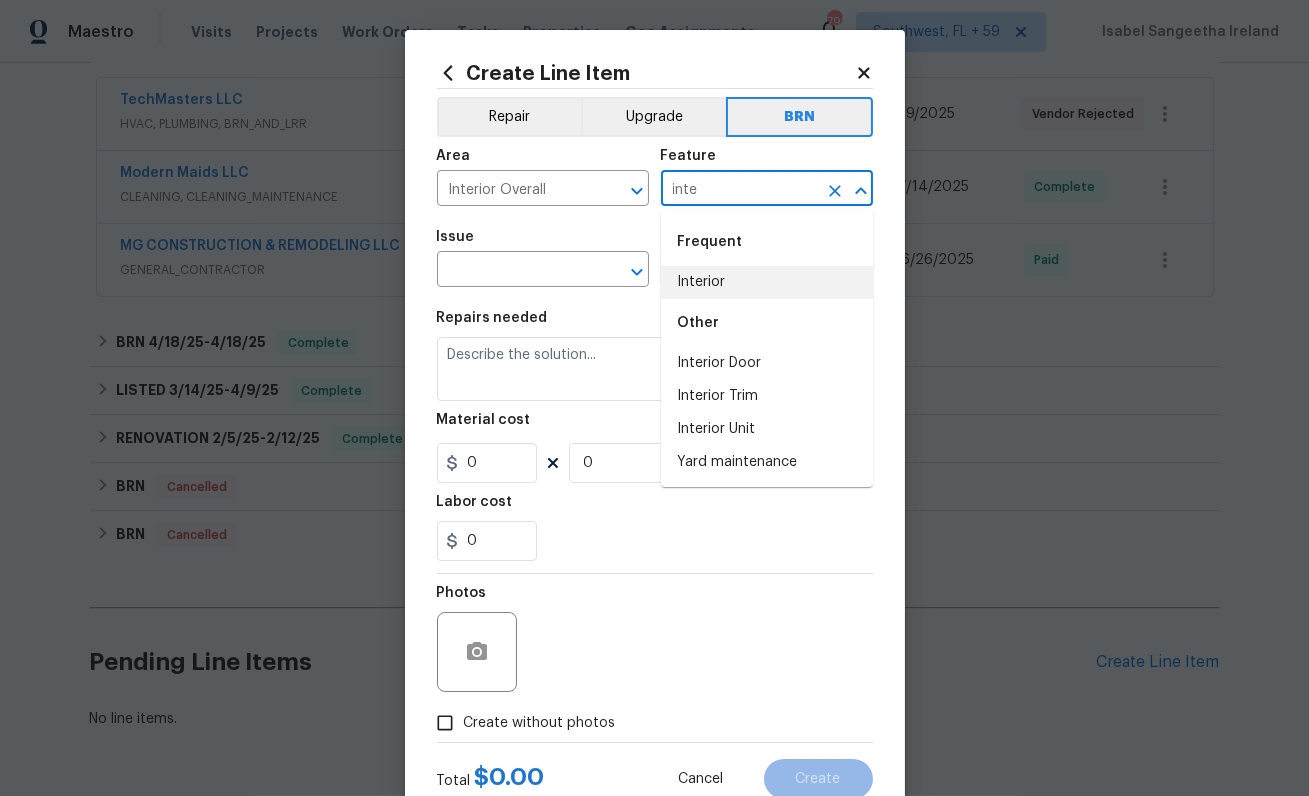 click on "Interior" at bounding box center [767, 282] 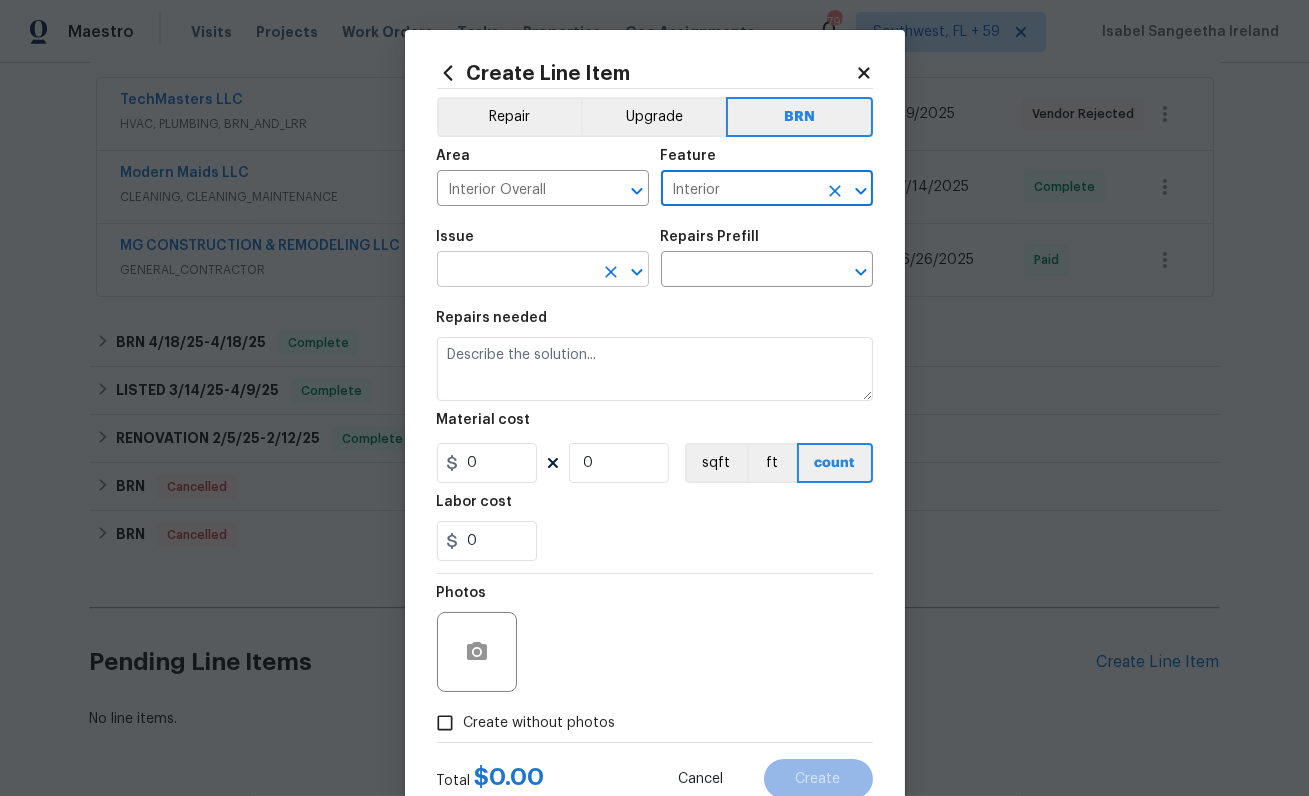 type on "Interior" 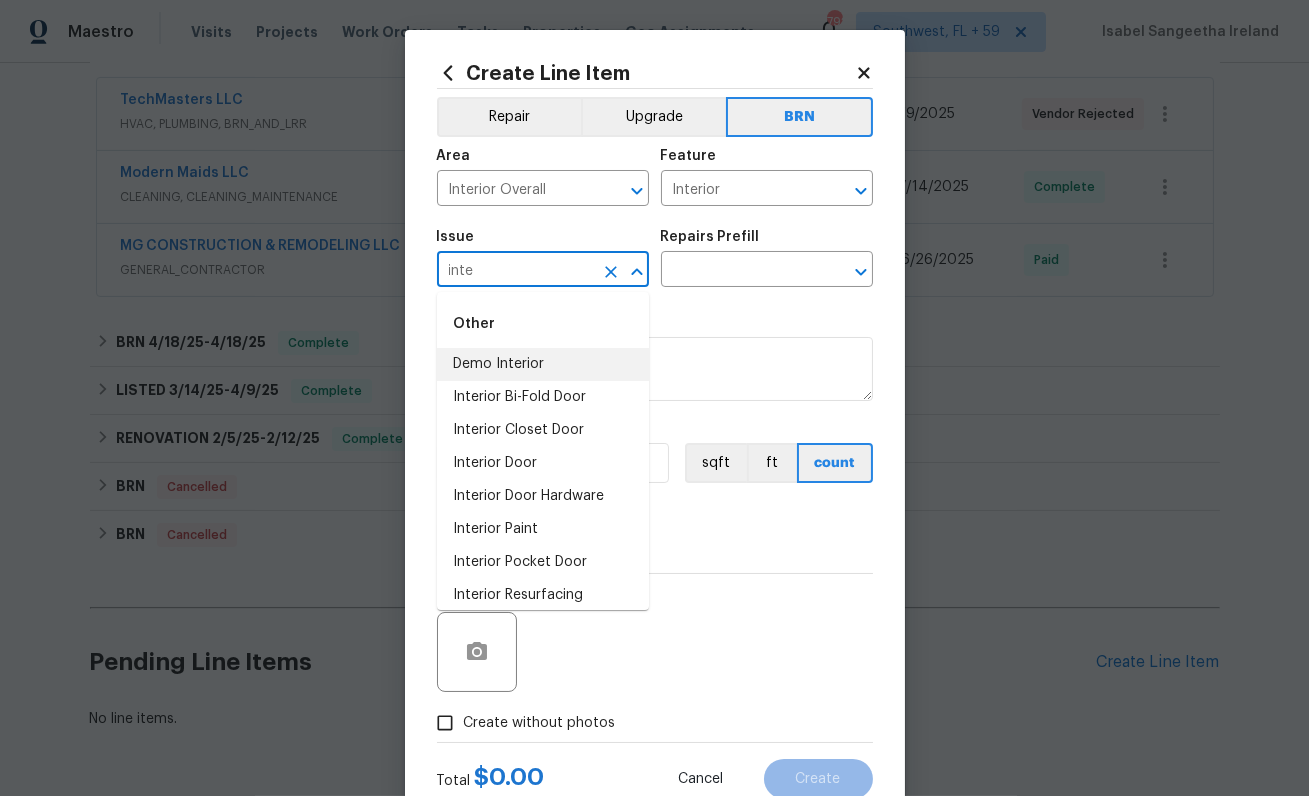 drag, startPoint x: 507, startPoint y: 359, endPoint x: 521, endPoint y: 359, distance: 14 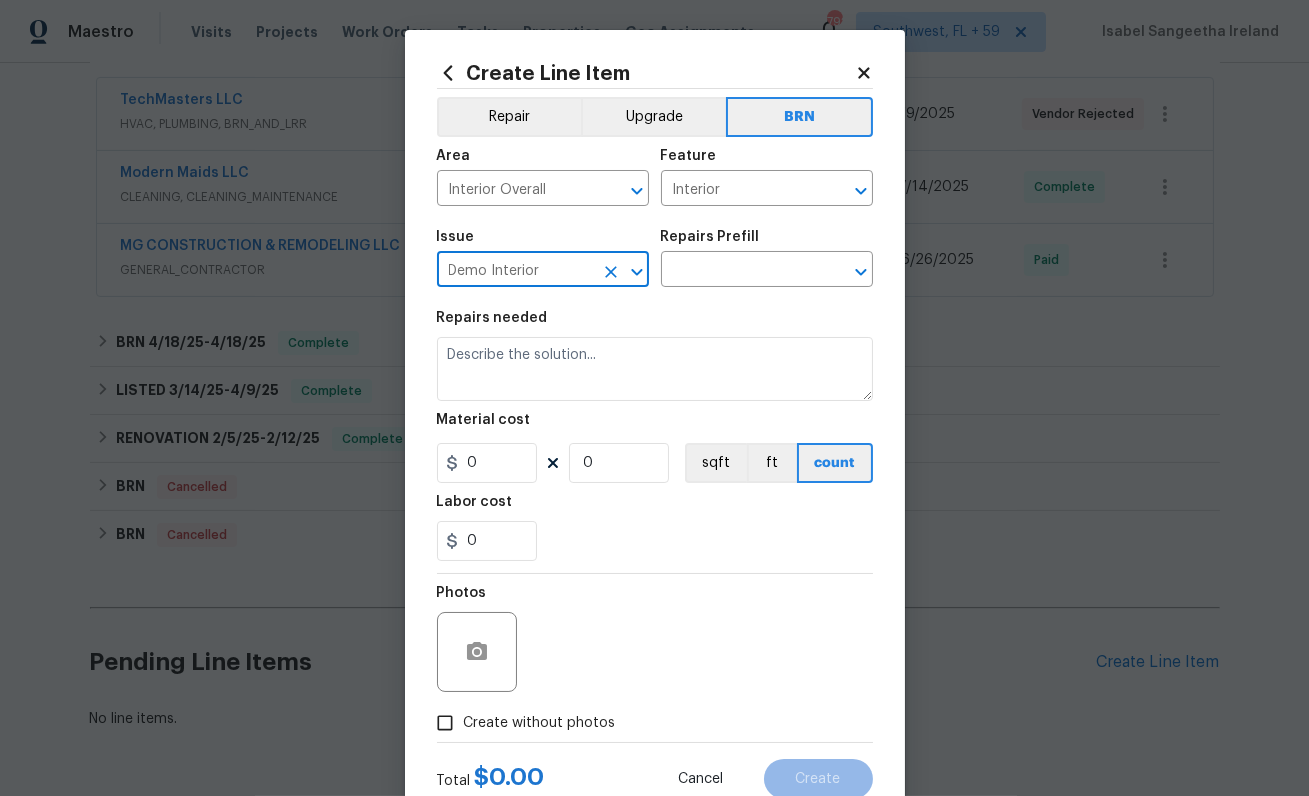 type on "Demo Interior" 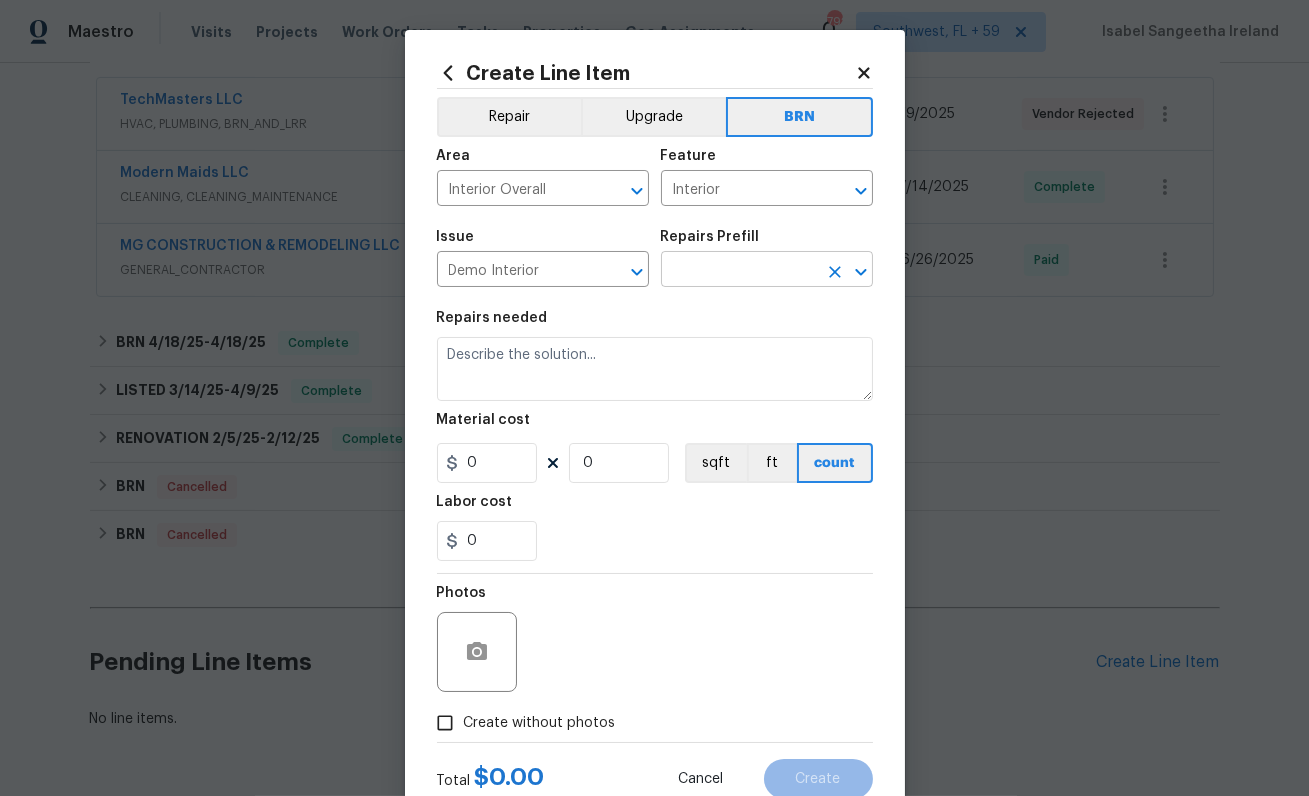 click at bounding box center [739, 271] 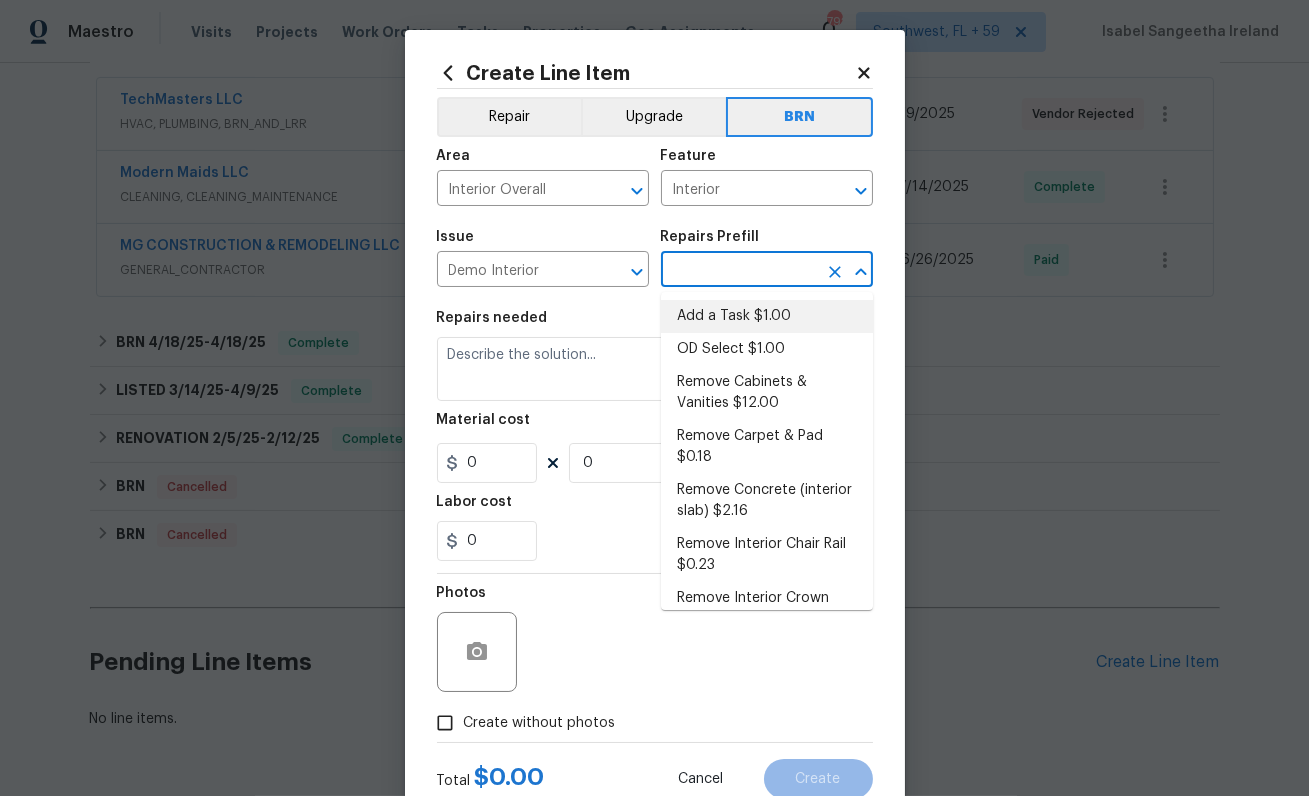 click on "Add a Task $1.00" at bounding box center (767, 316) 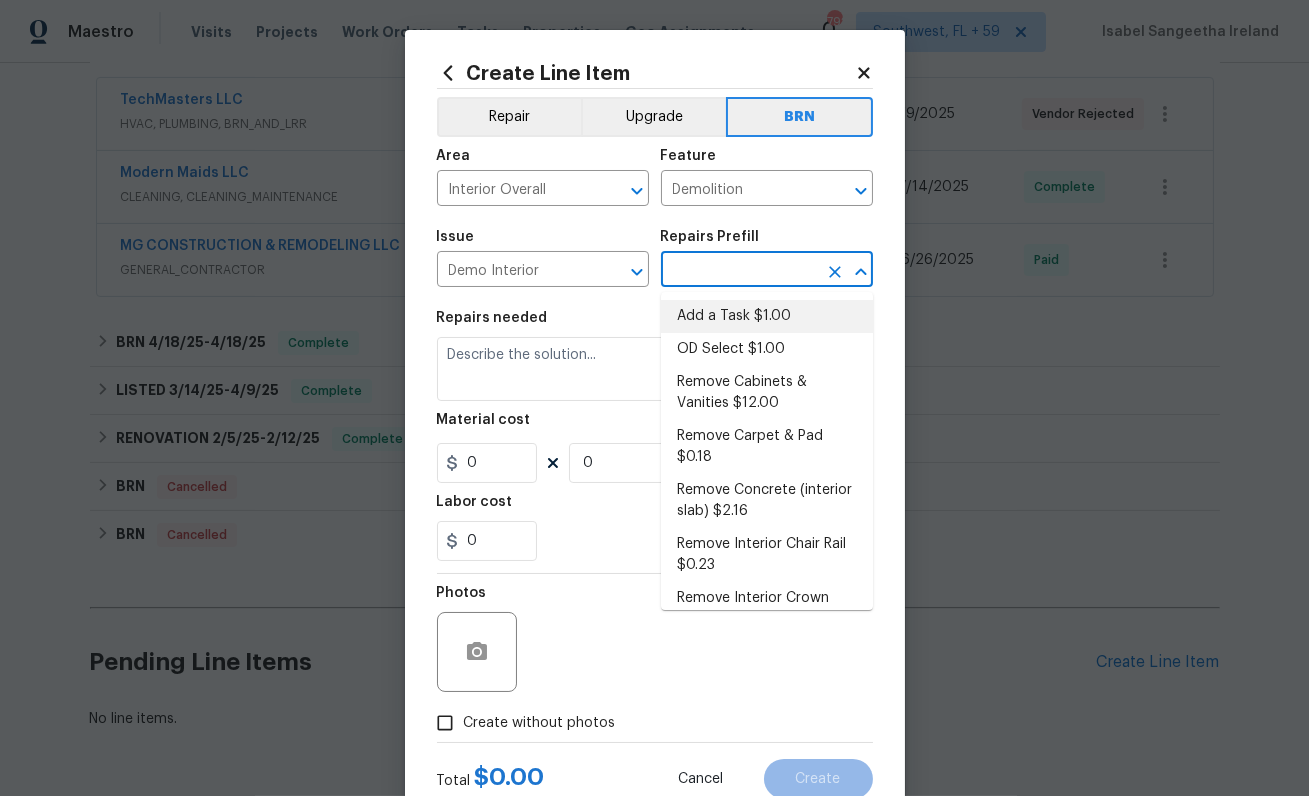 type on "Add a Task $1.00" 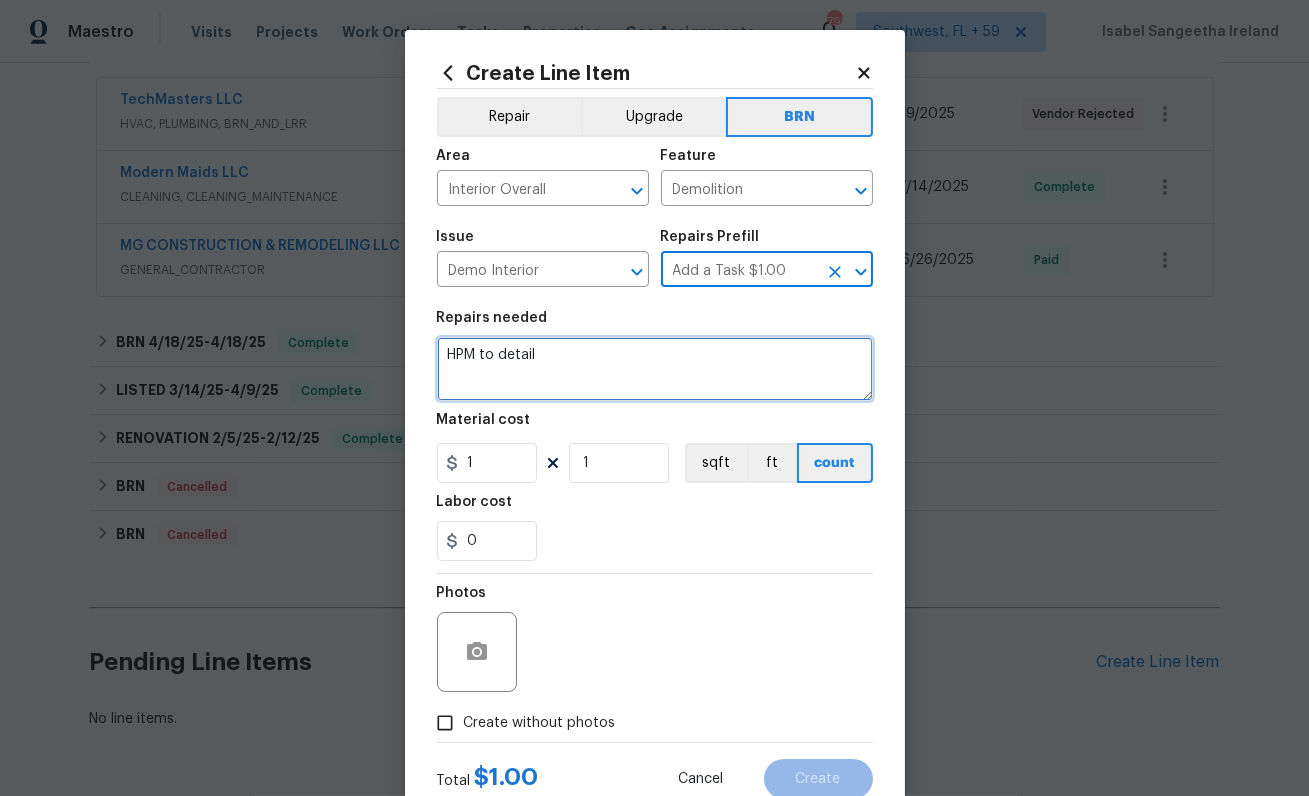 click on "HPM to detail" at bounding box center (655, 369) 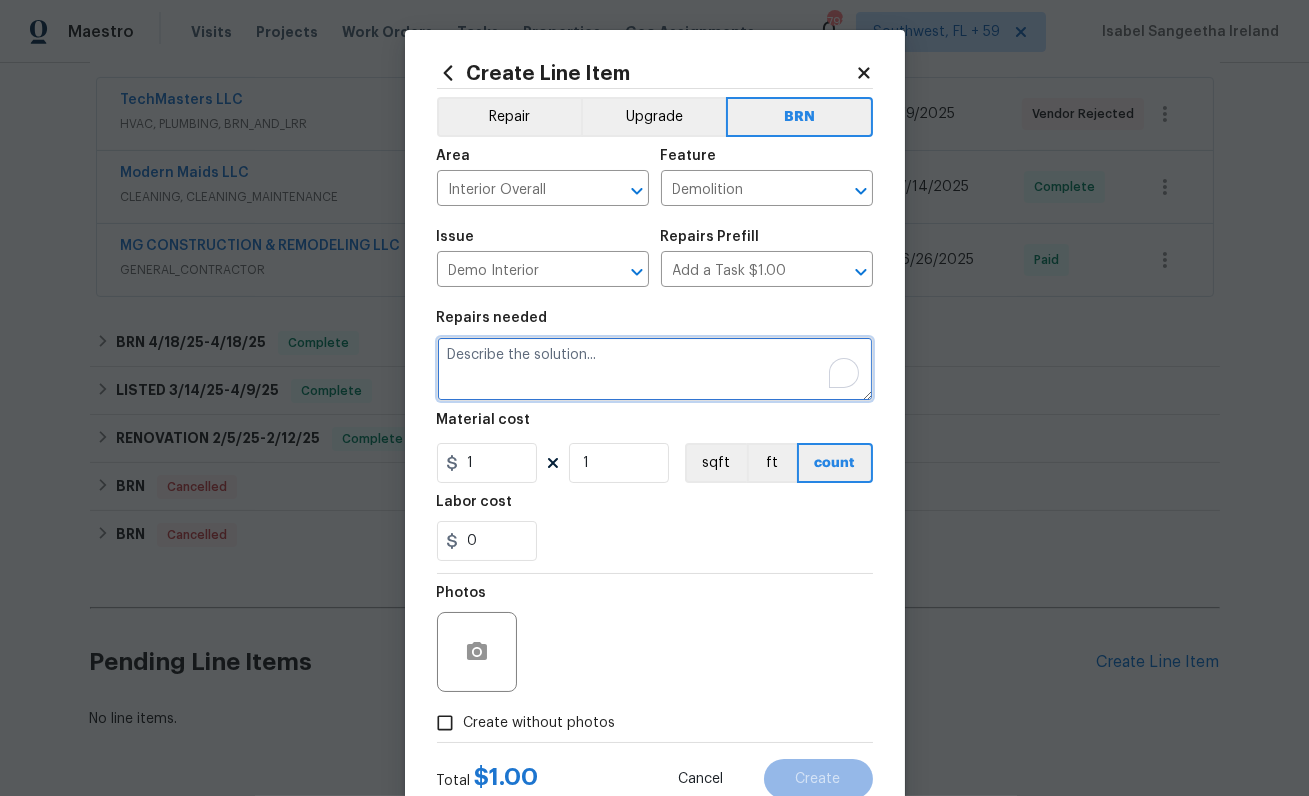 paste on "Well pump replacement and electrical" 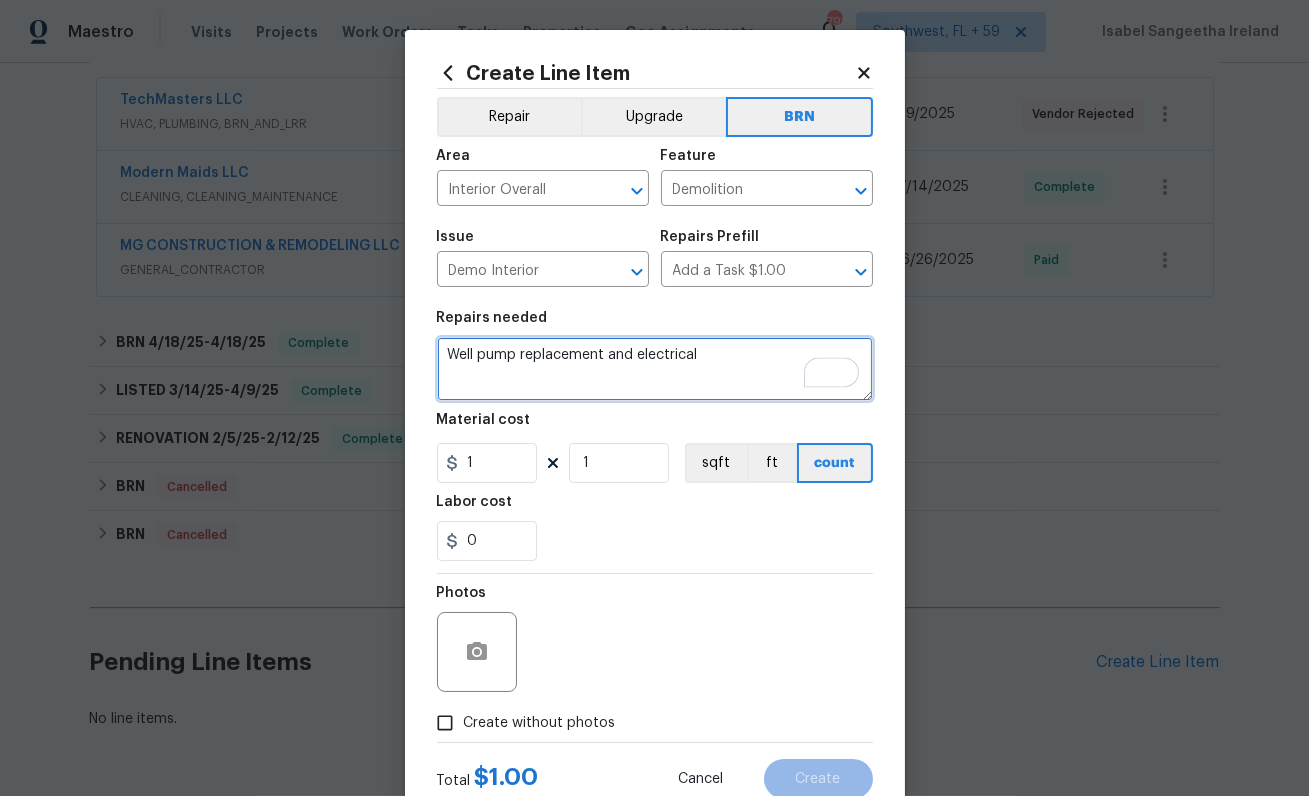 type on "Well pump replacement and electrical" 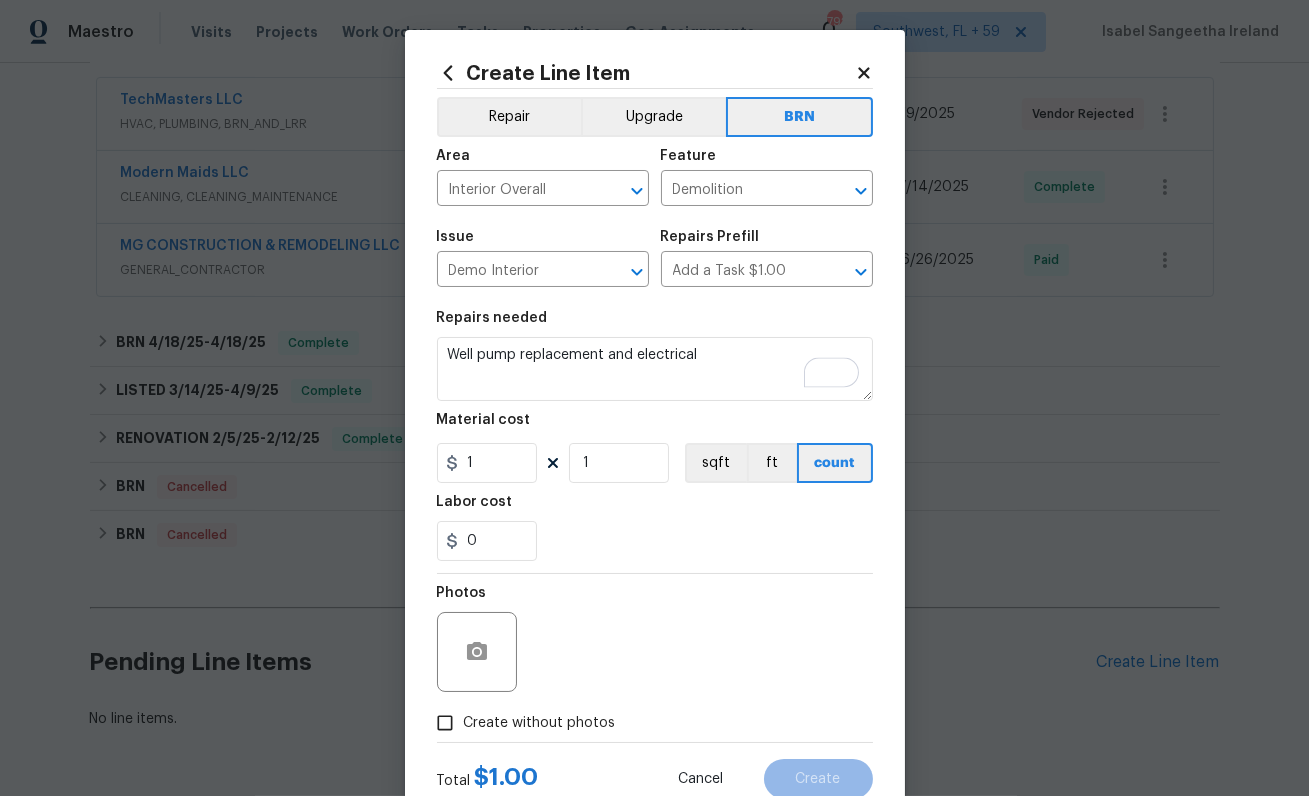 click on "Create without photos" at bounding box center [521, 723] 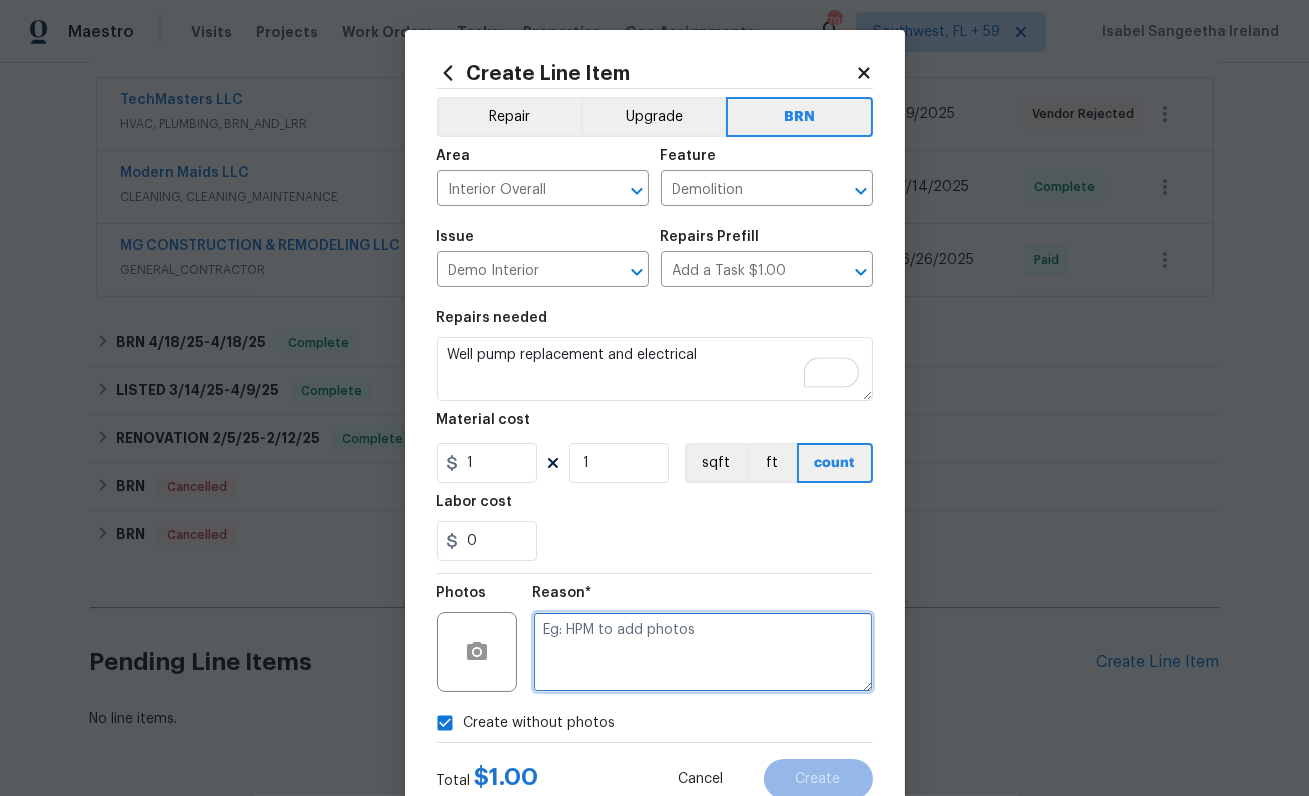 click at bounding box center [703, 652] 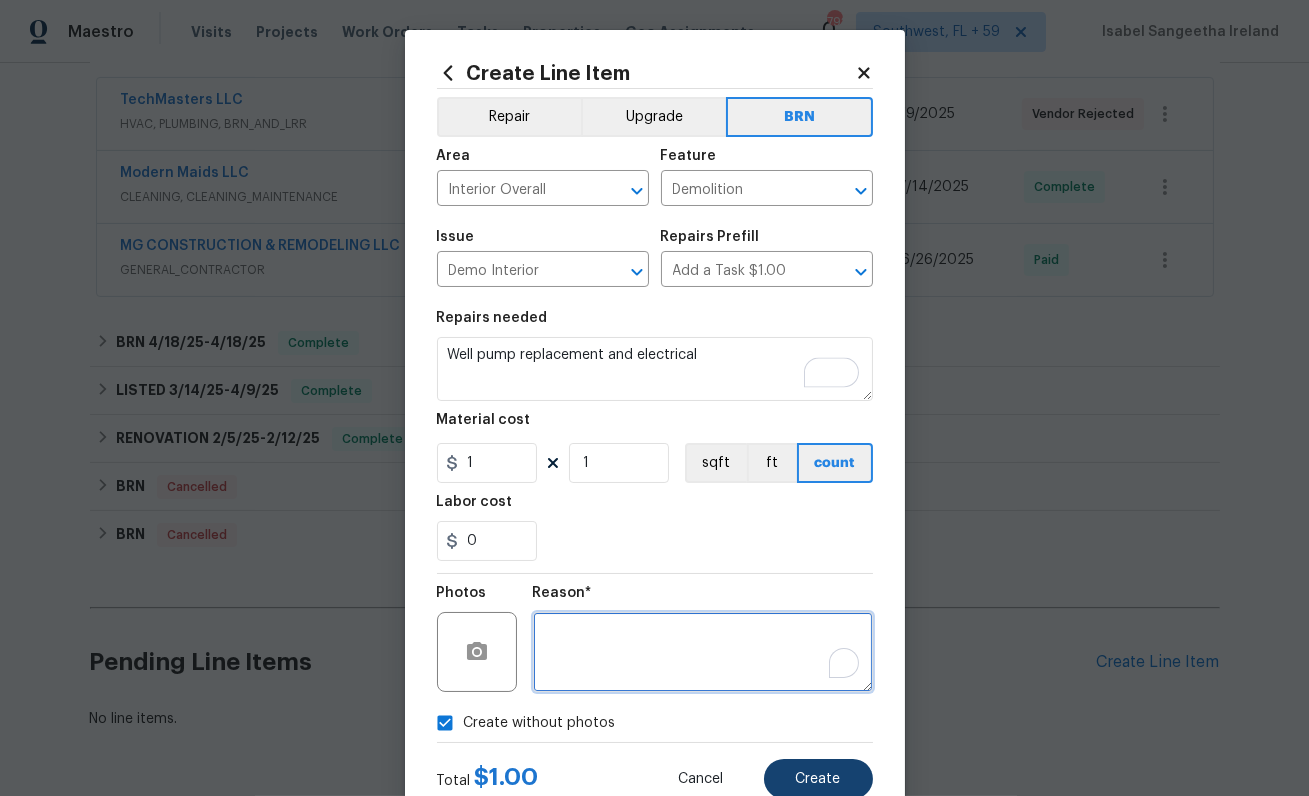 type 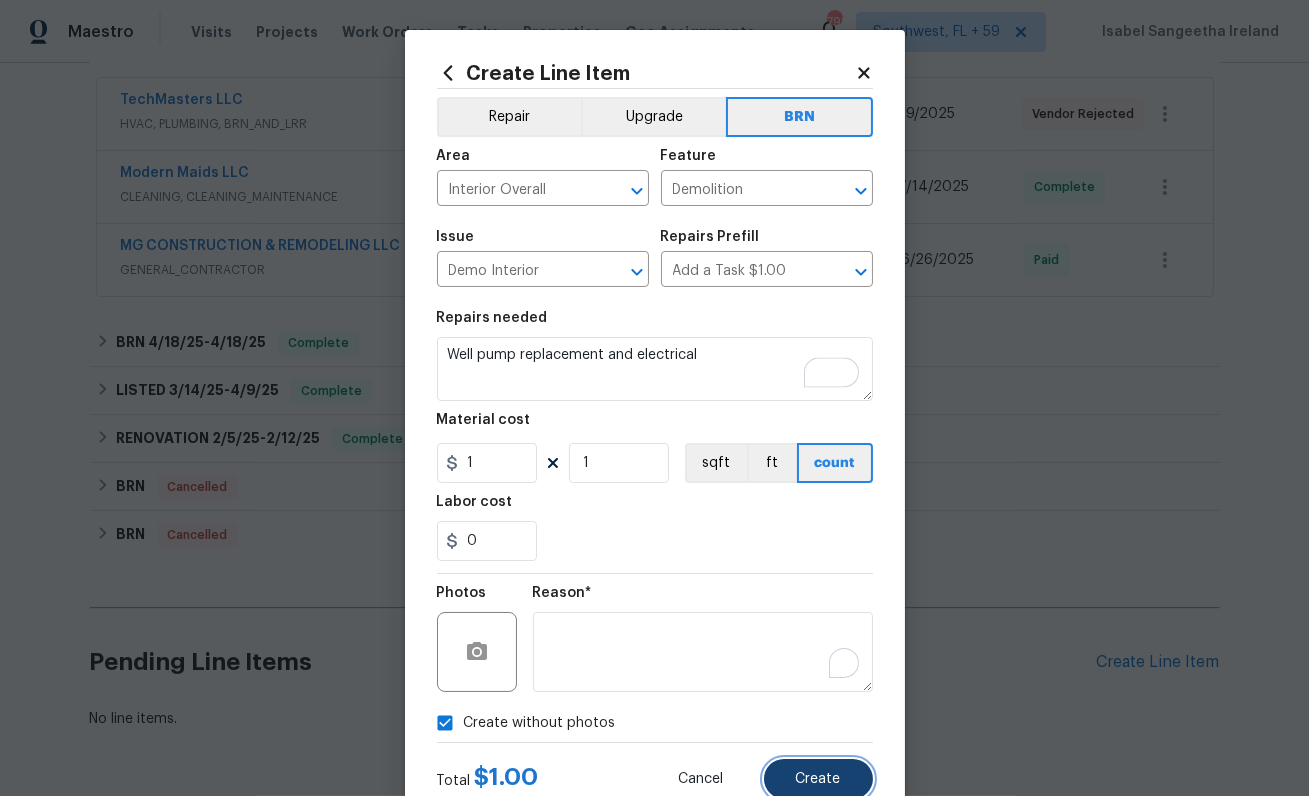 click on "Create" at bounding box center (818, 779) 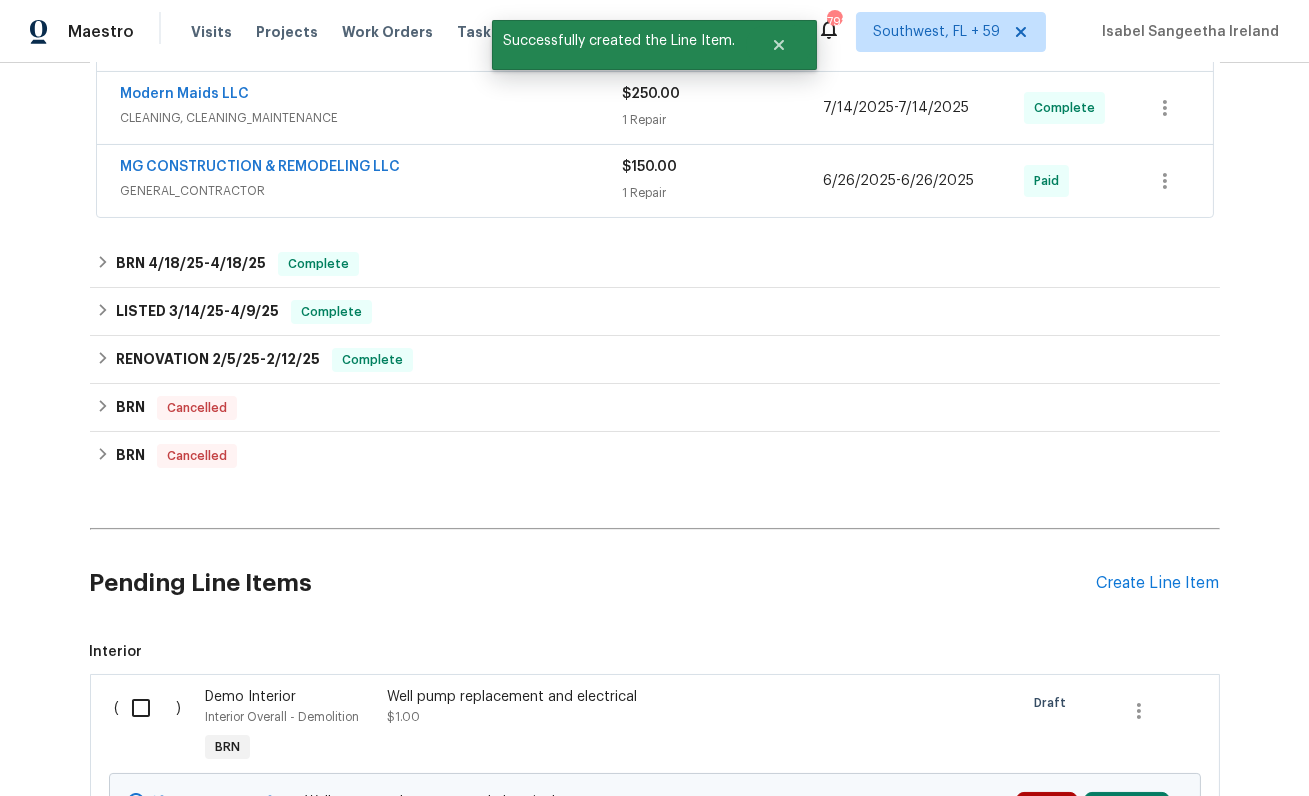 scroll, scrollTop: 664, scrollLeft: 0, axis: vertical 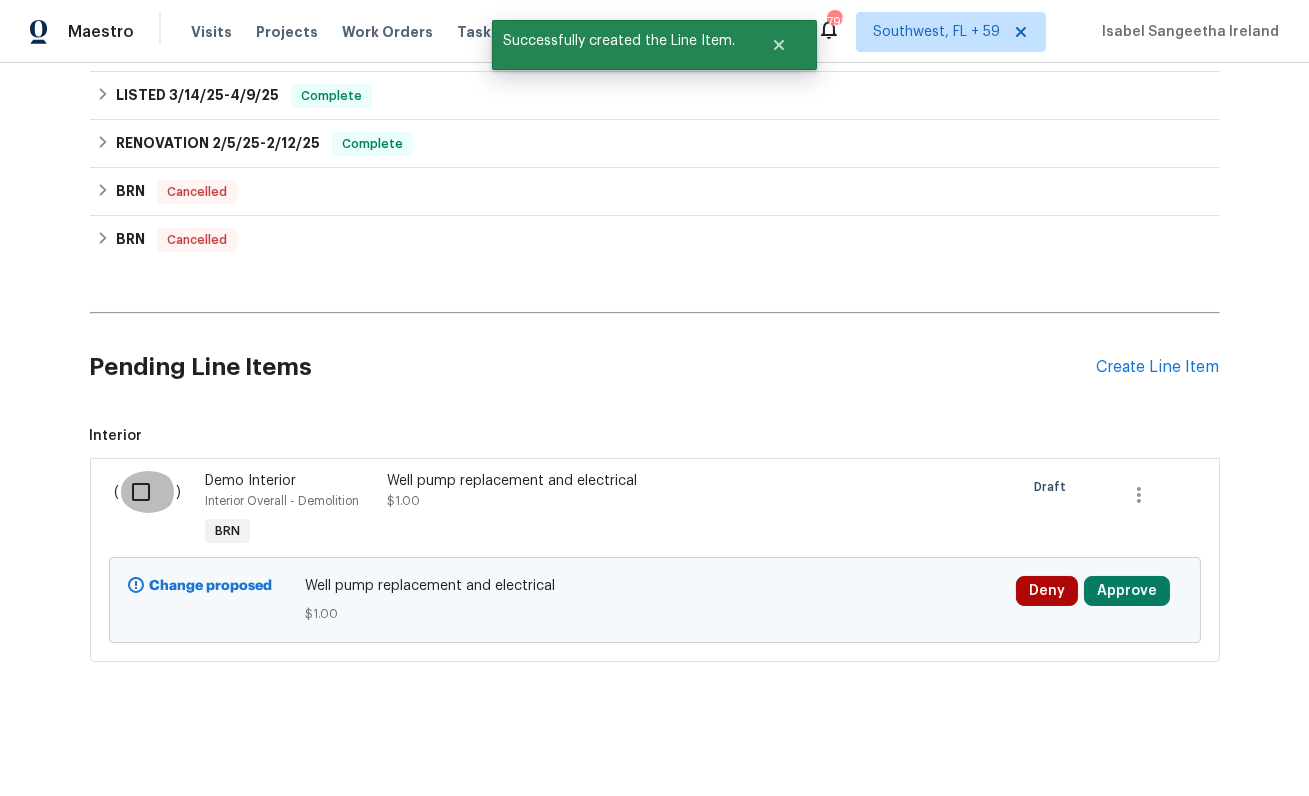 click at bounding box center (148, 492) 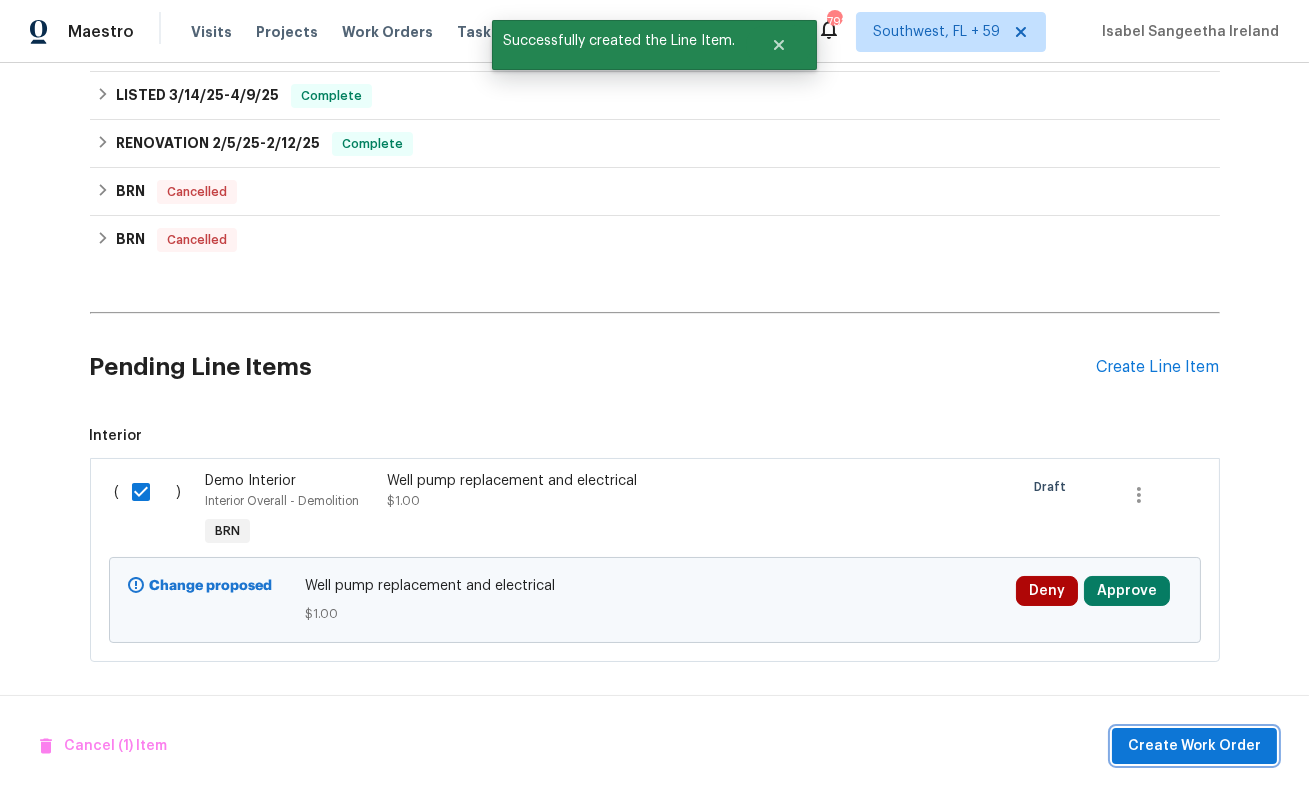 click on "Create Work Order" at bounding box center [1194, 746] 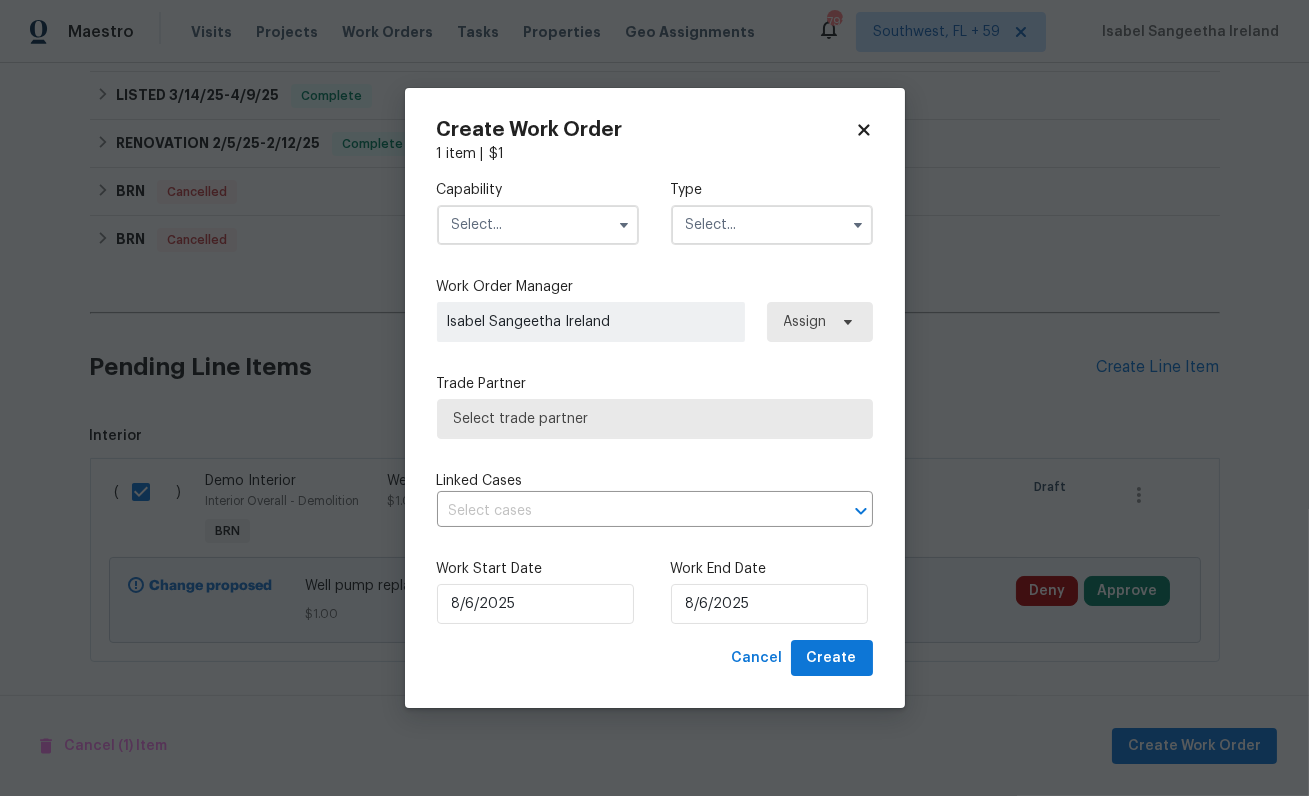 click at bounding box center [538, 225] 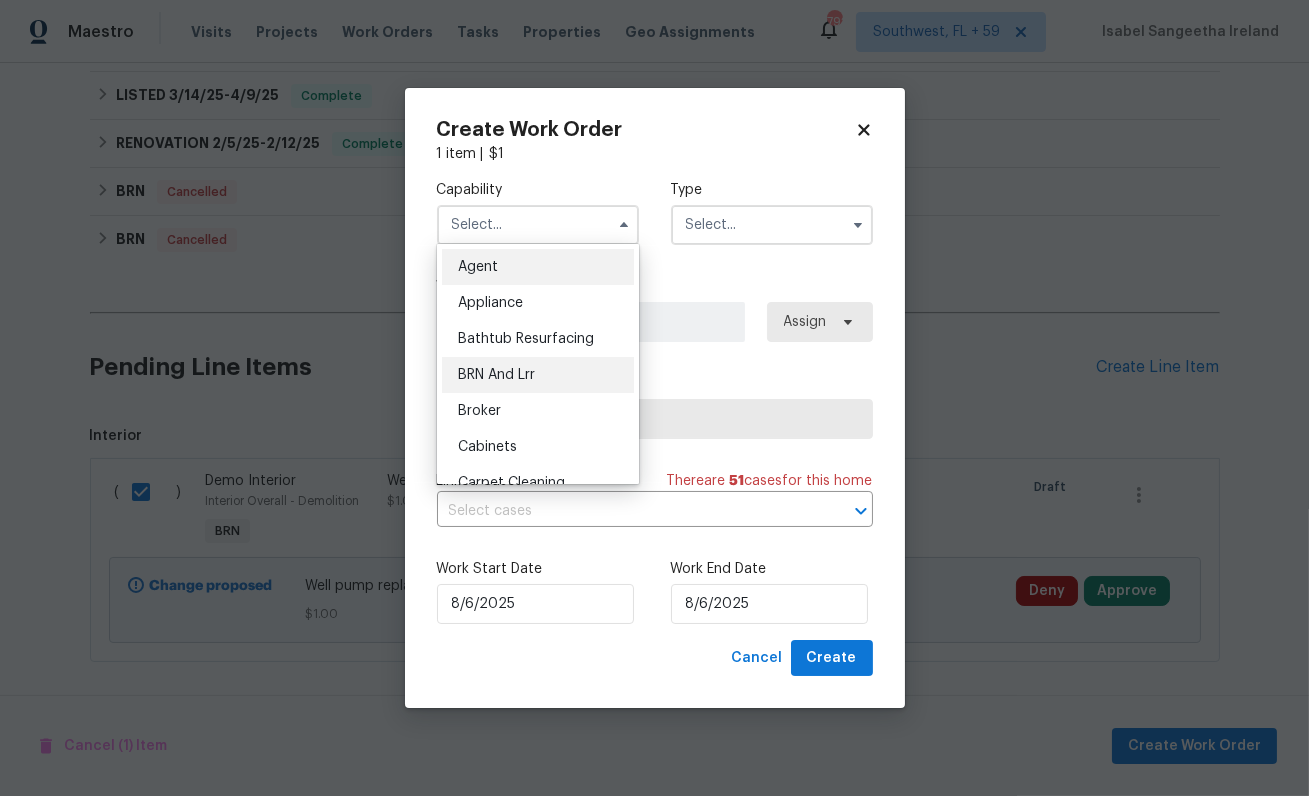 click on "BRN And Lrr" at bounding box center [496, 375] 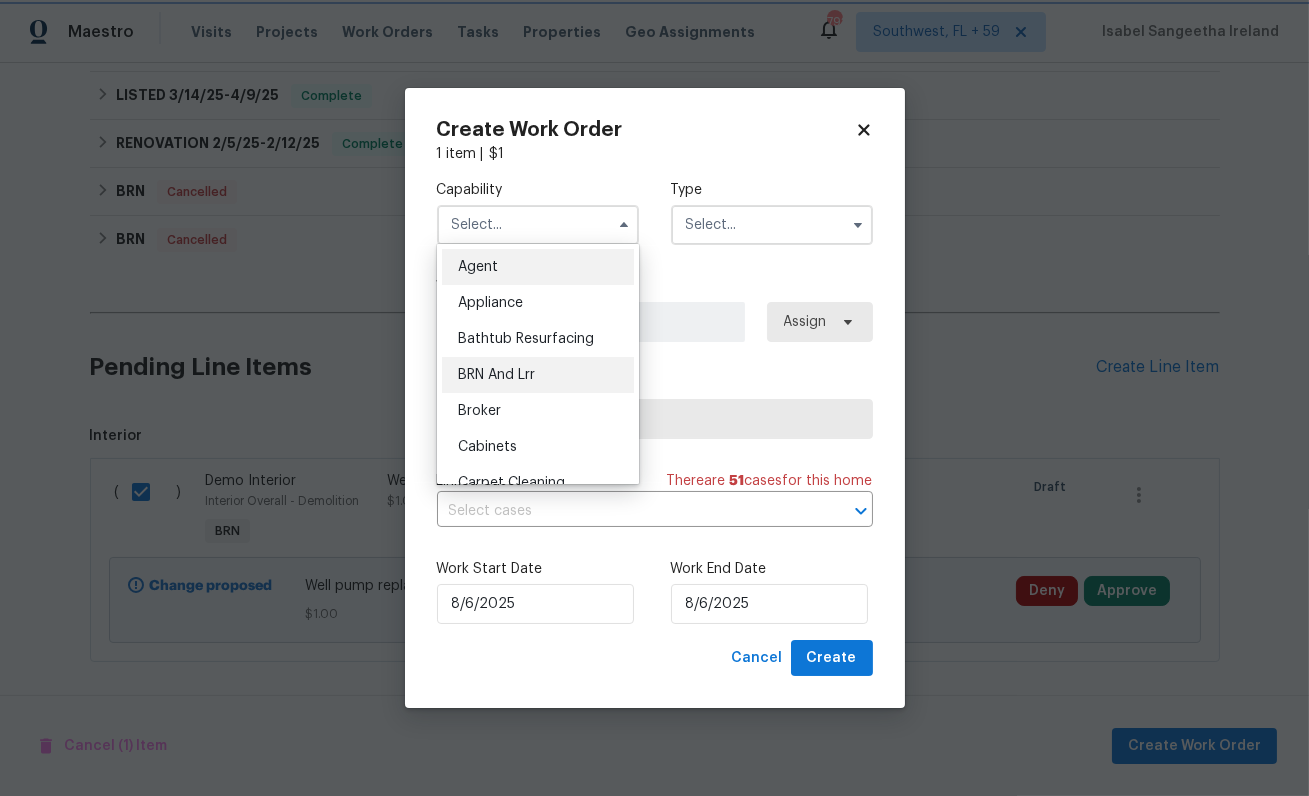 type on "BRN And Lrr" 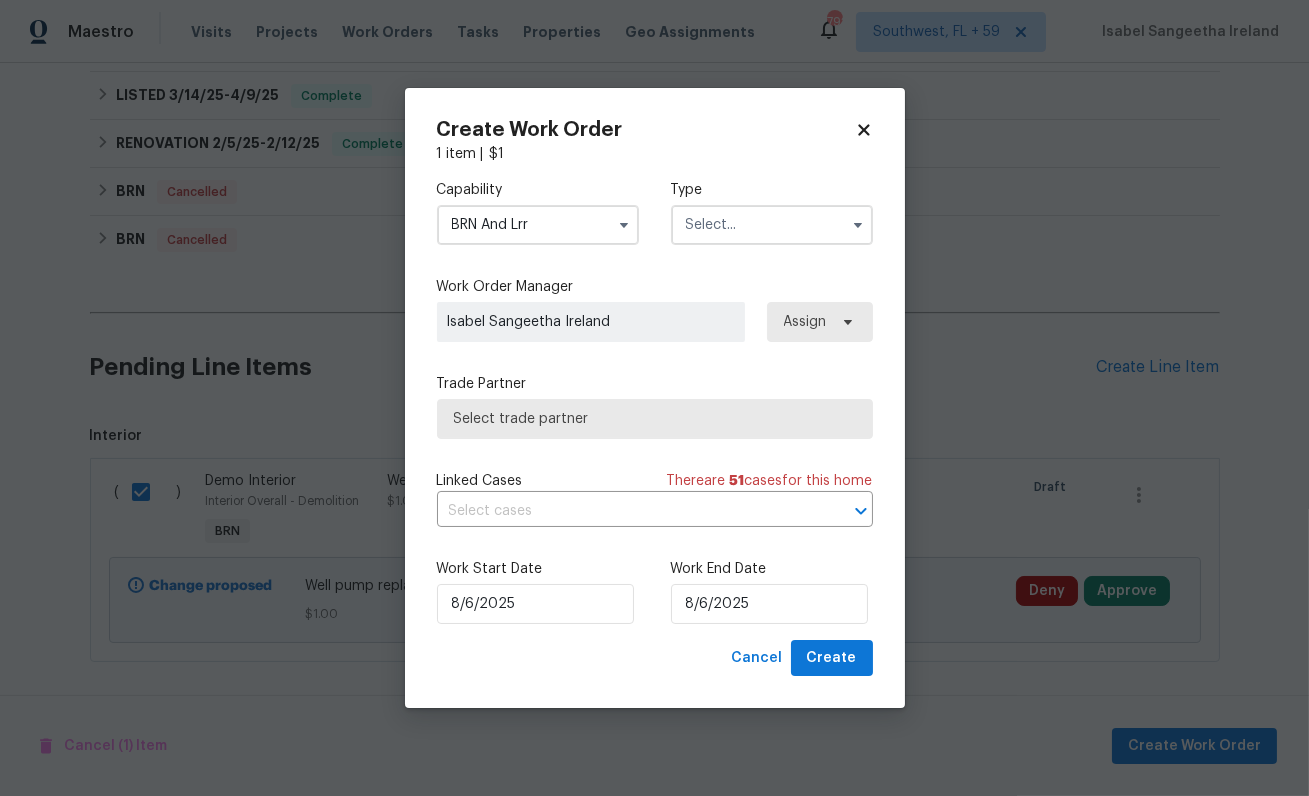 click at bounding box center (772, 225) 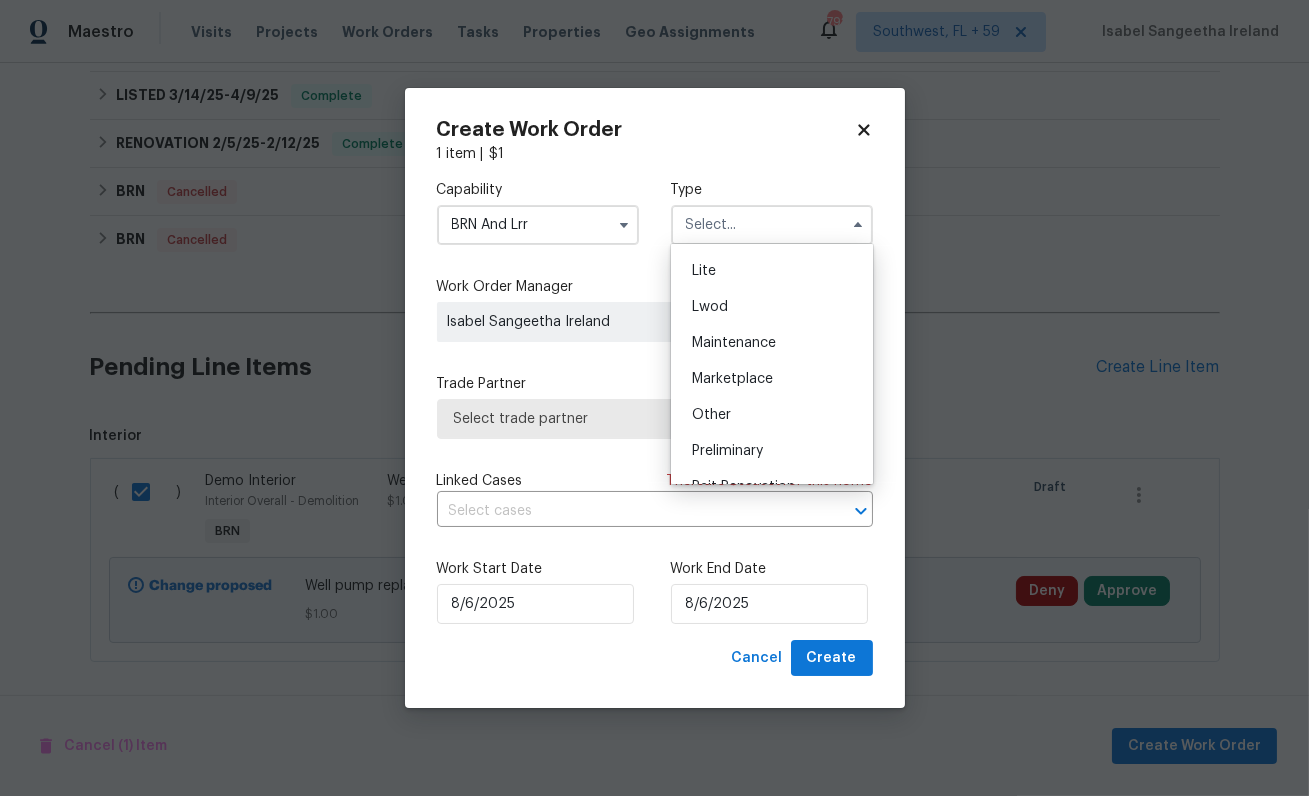 scroll, scrollTop: 454, scrollLeft: 0, axis: vertical 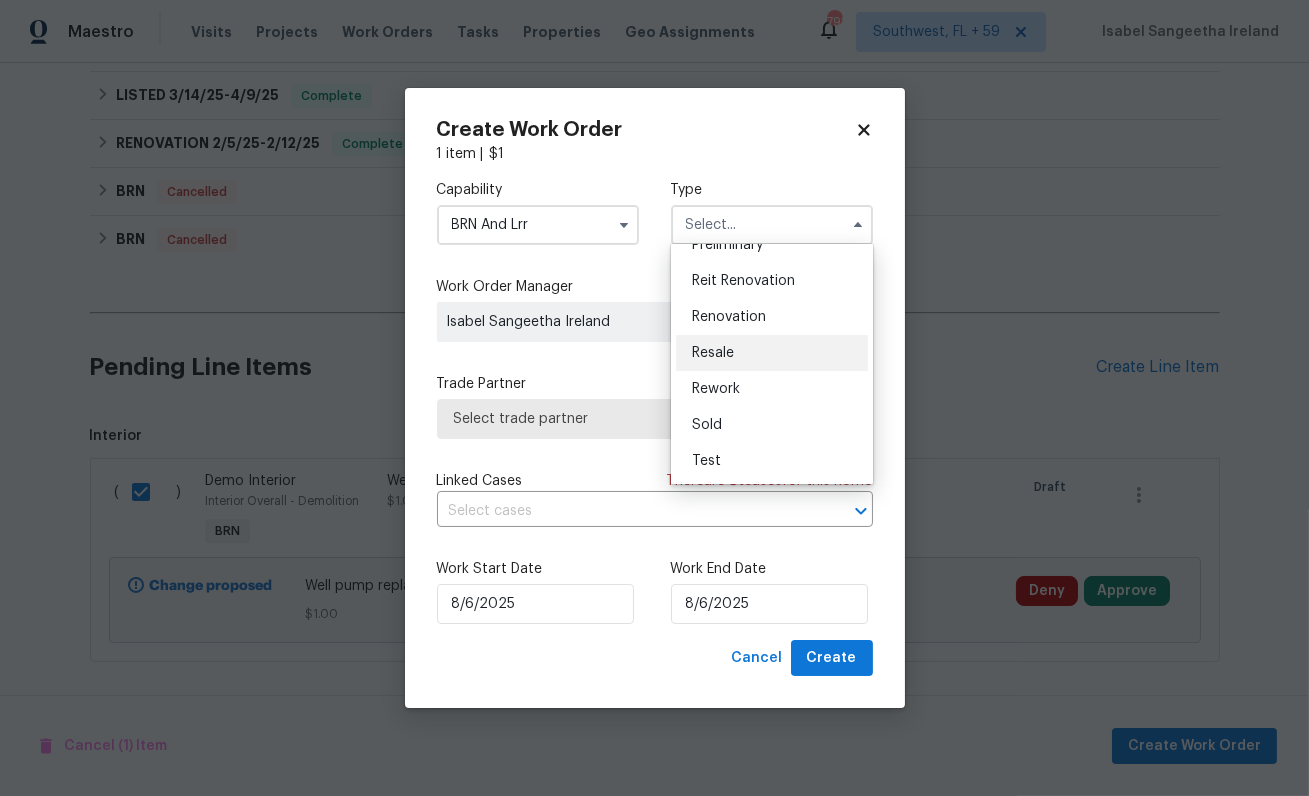 click on "Resale" at bounding box center [772, 353] 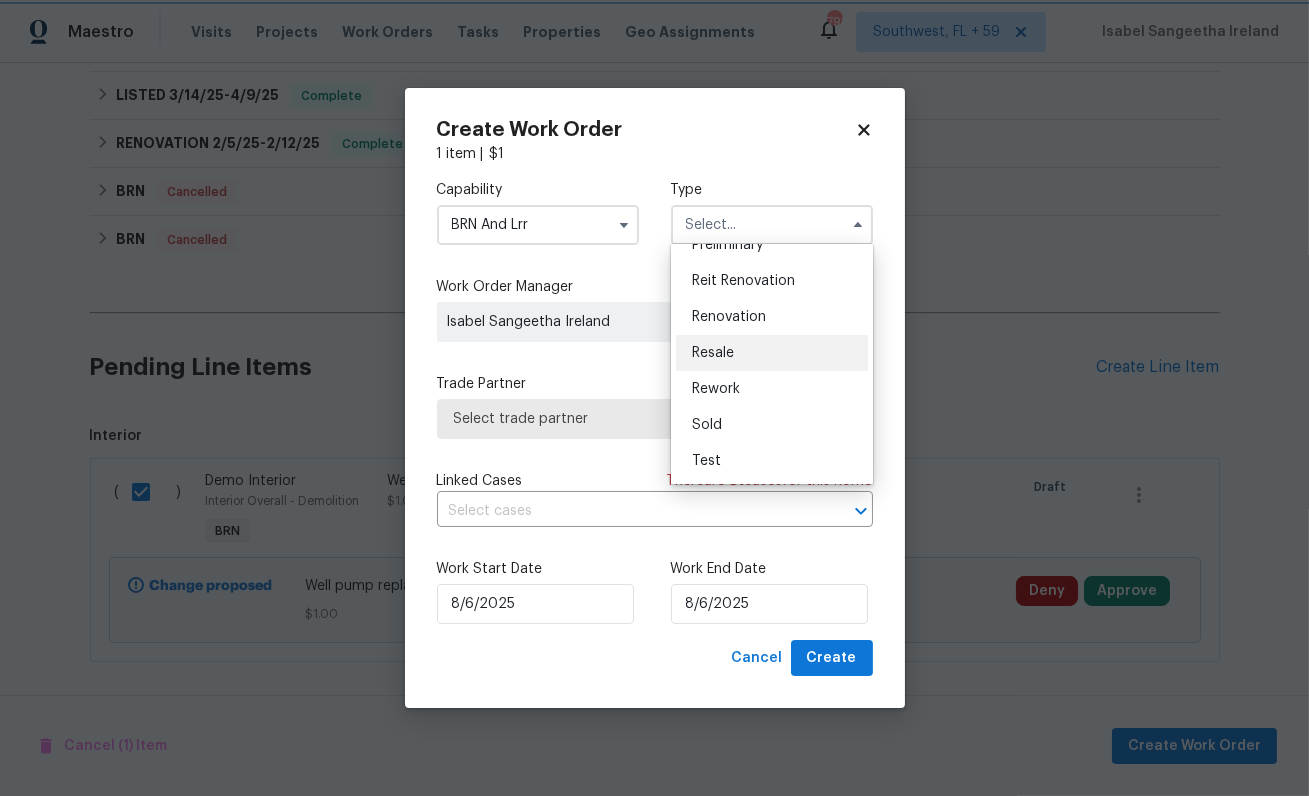 type on "Resale" 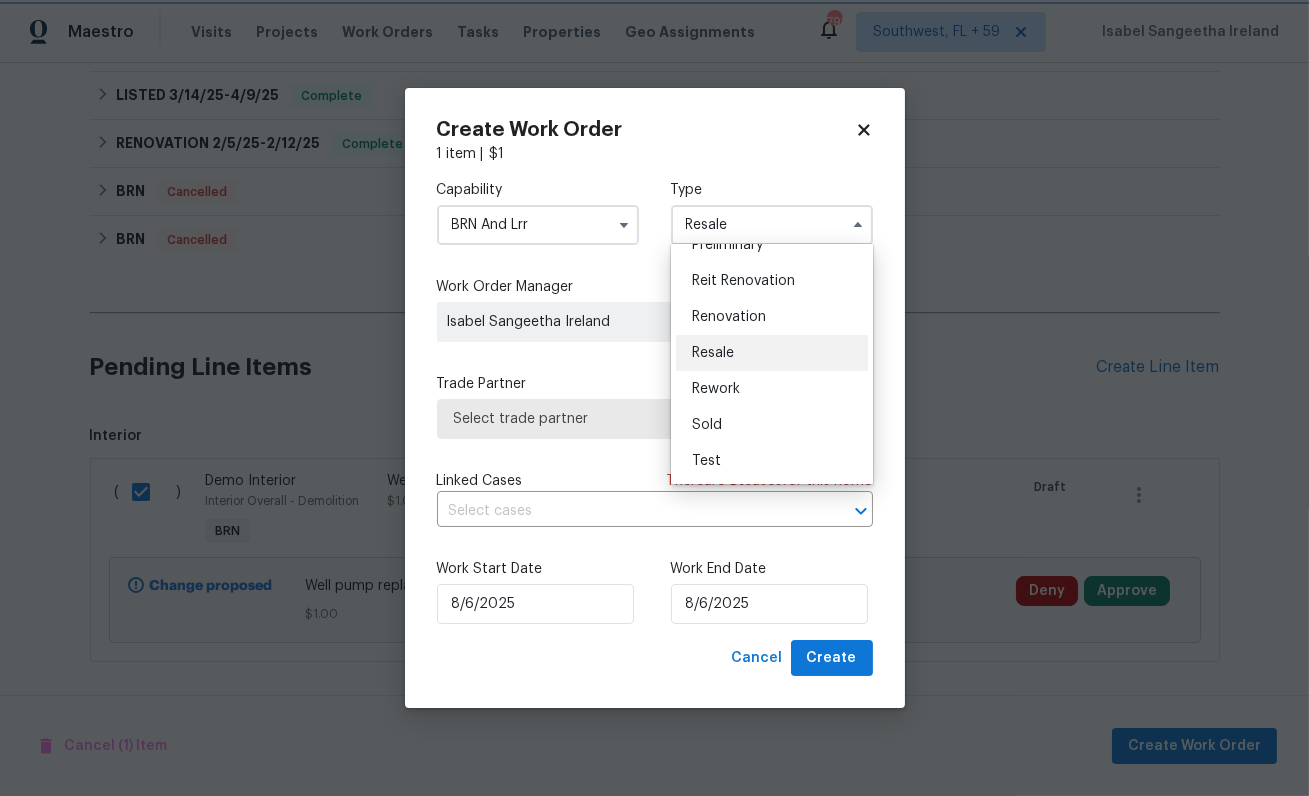 scroll, scrollTop: 0, scrollLeft: 0, axis: both 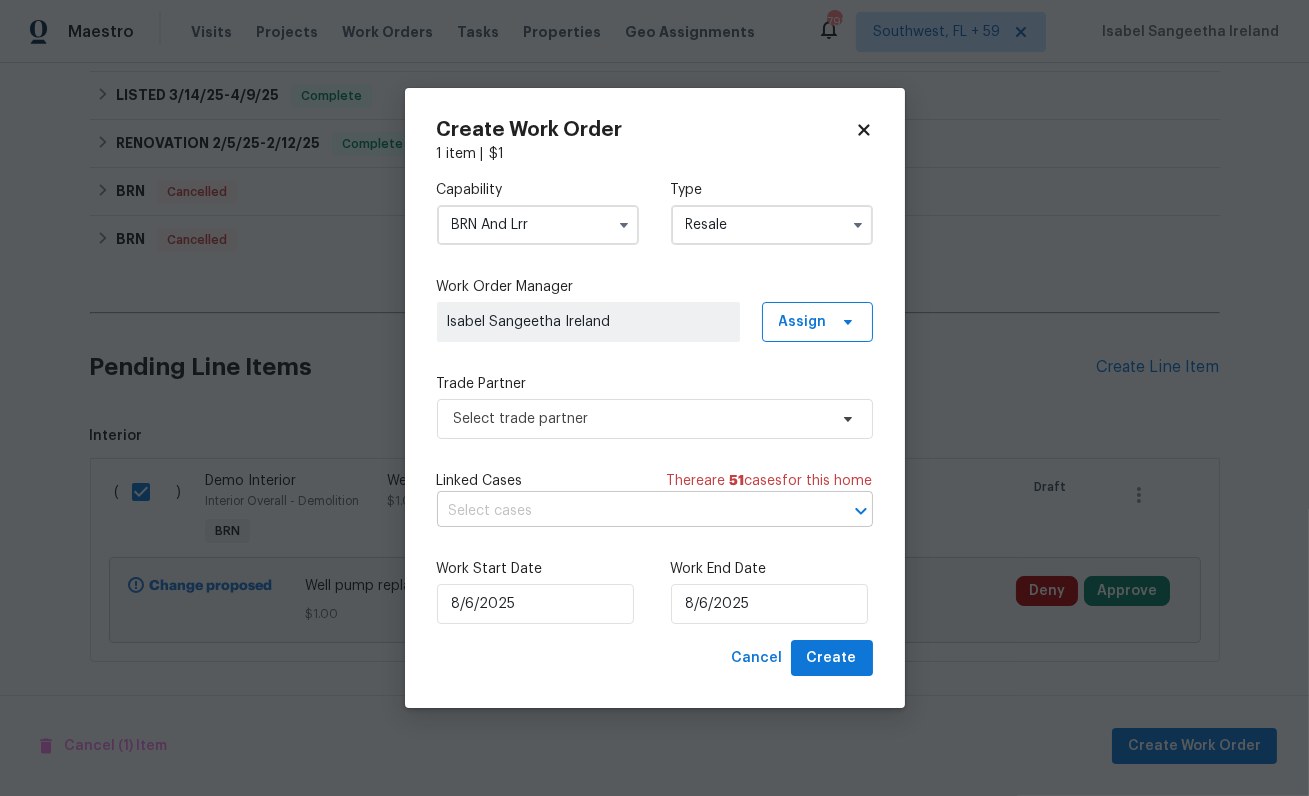 click at bounding box center (627, 511) 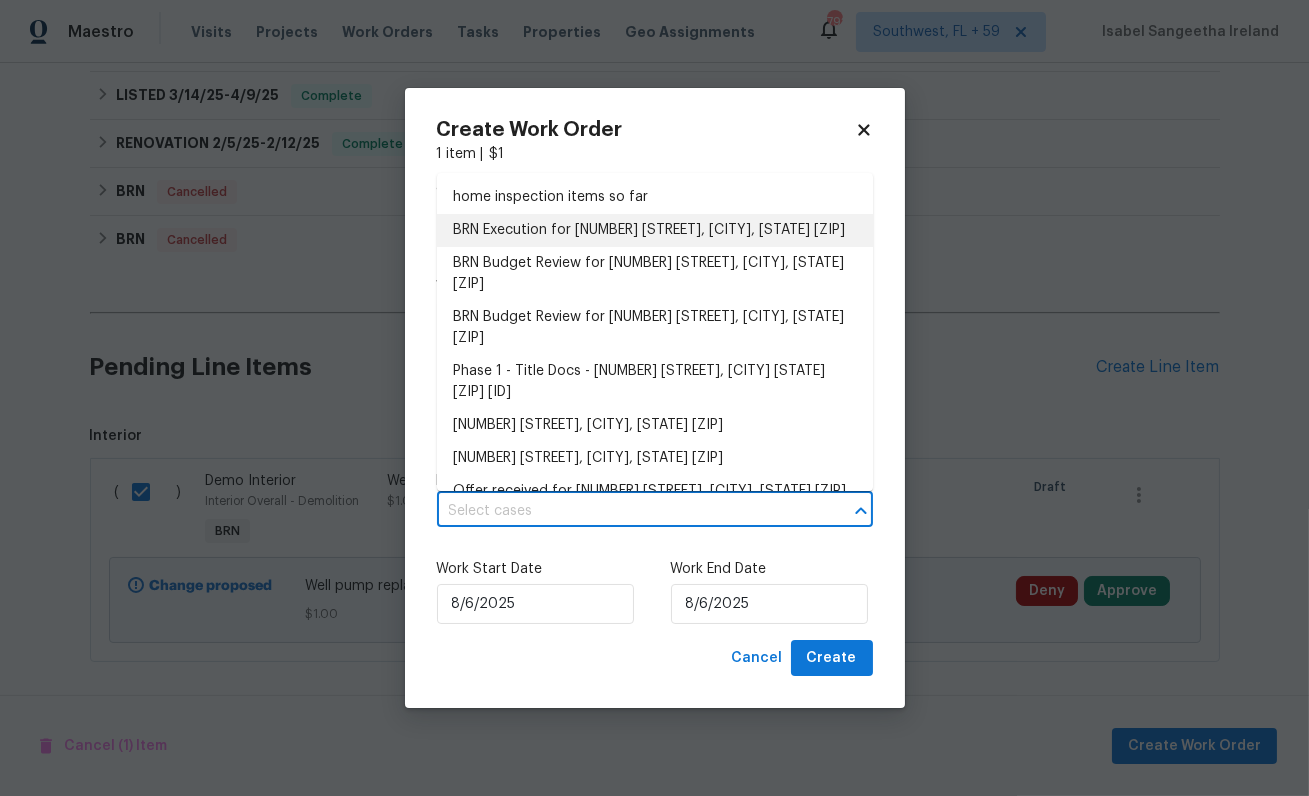 click on "BRN Execution for 9380 Crystal Ln, Bel Alton, MD 20611" at bounding box center (655, 230) 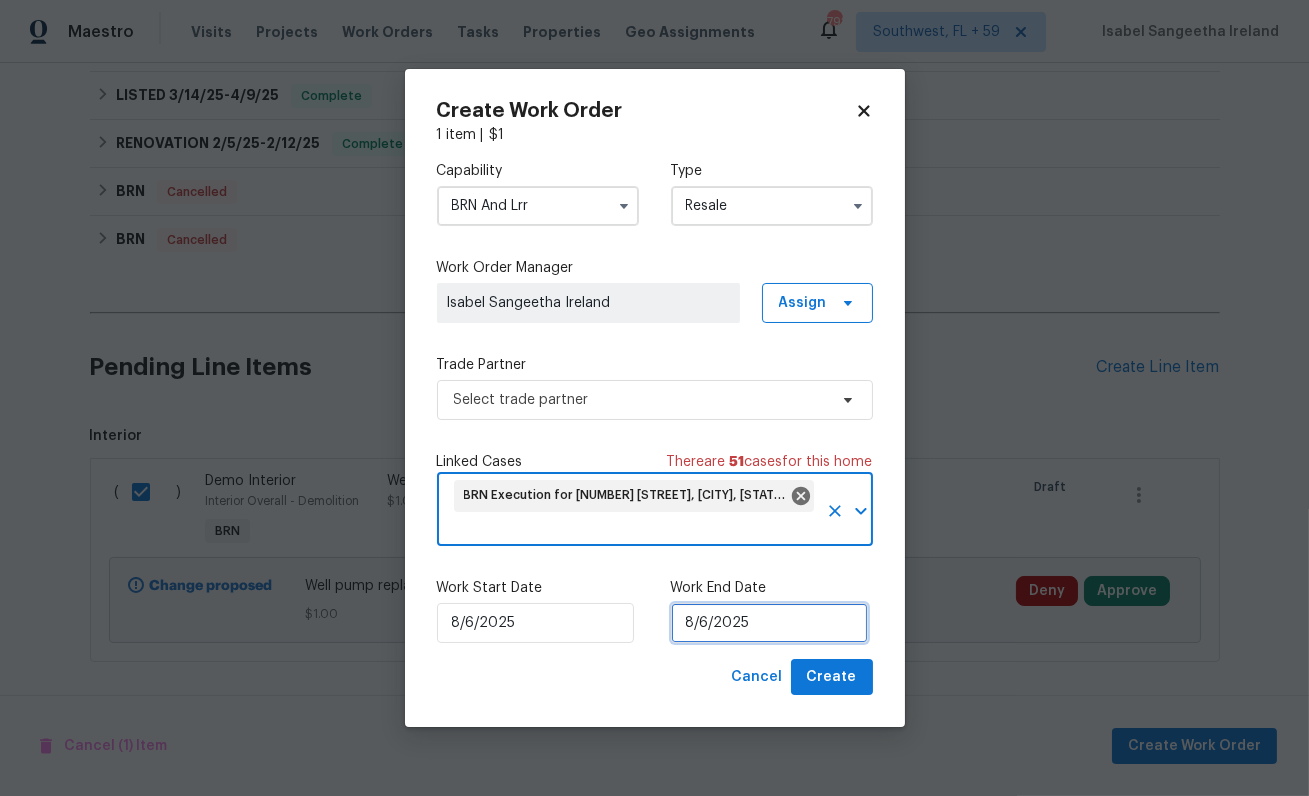 click on "8/6/2025" at bounding box center [769, 623] 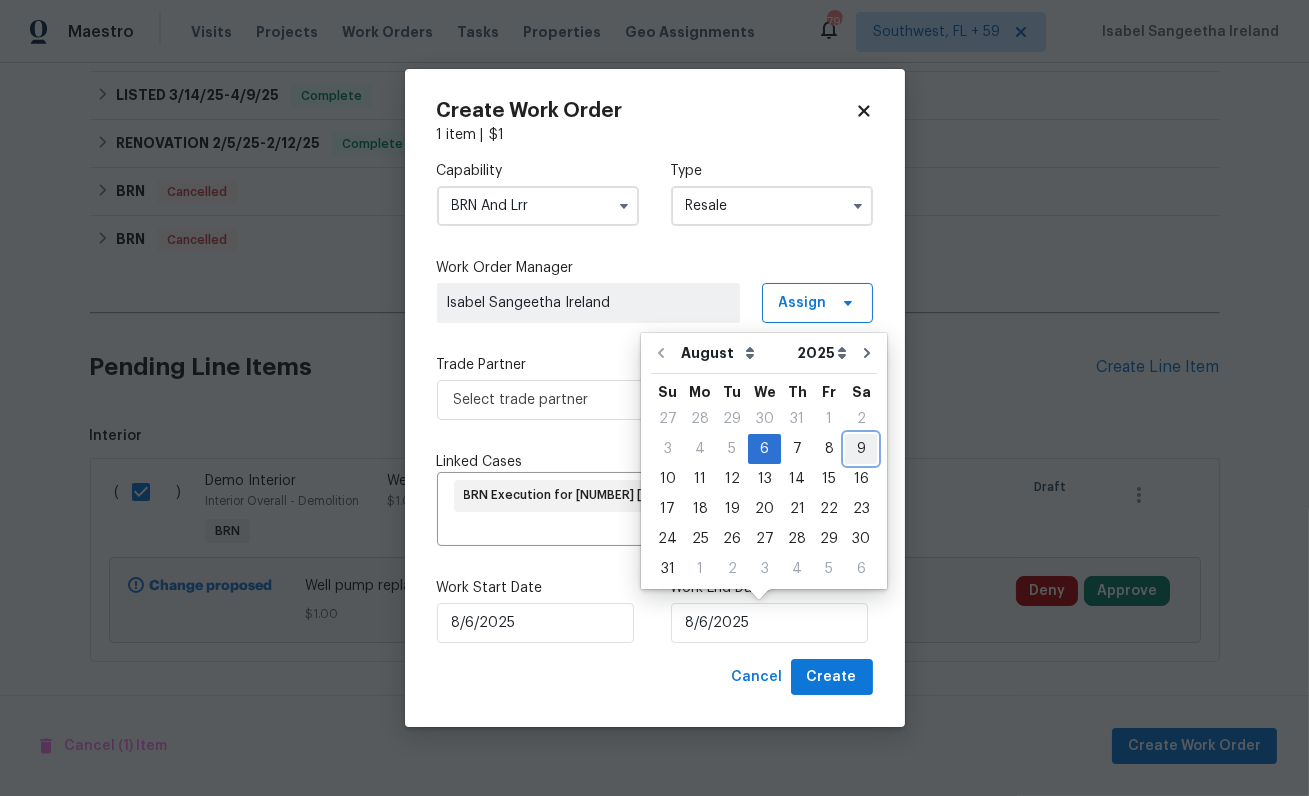 click on "9" at bounding box center (861, 449) 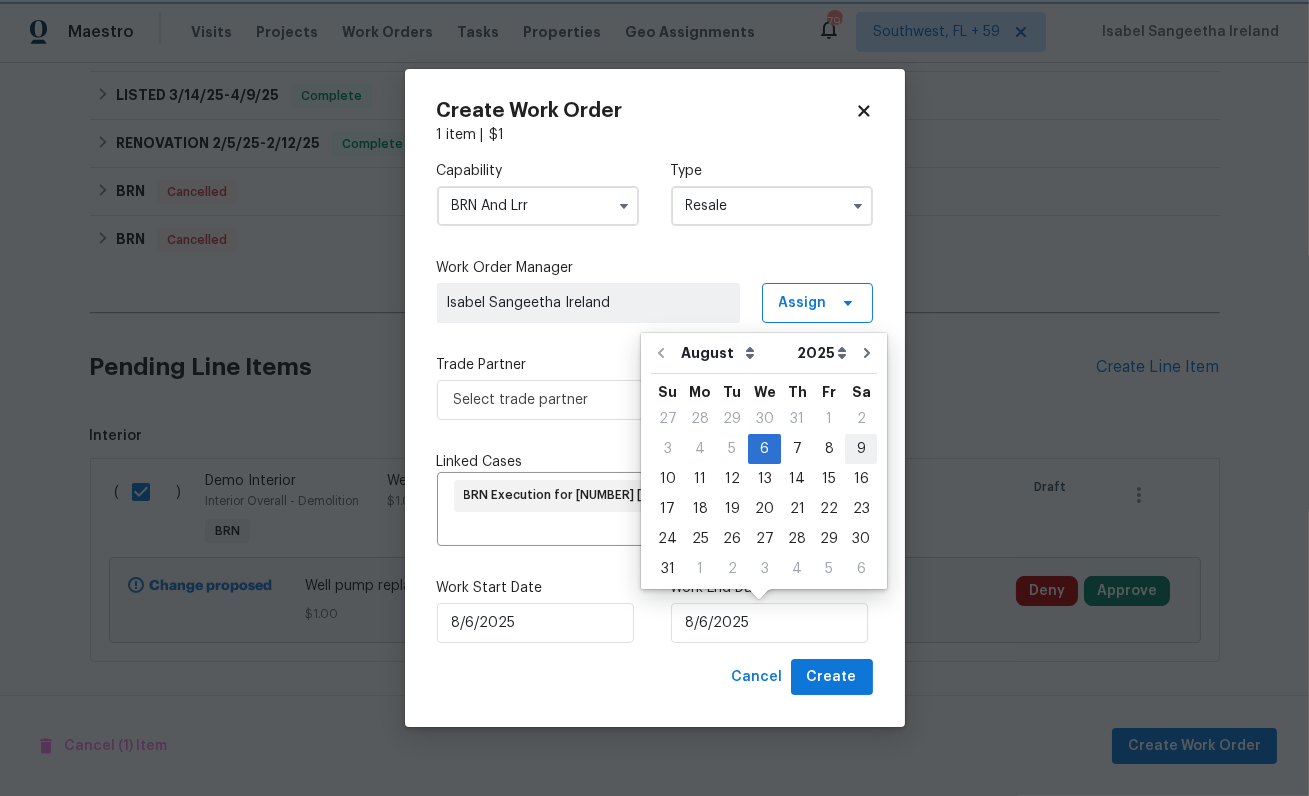 type on "8/9/2025" 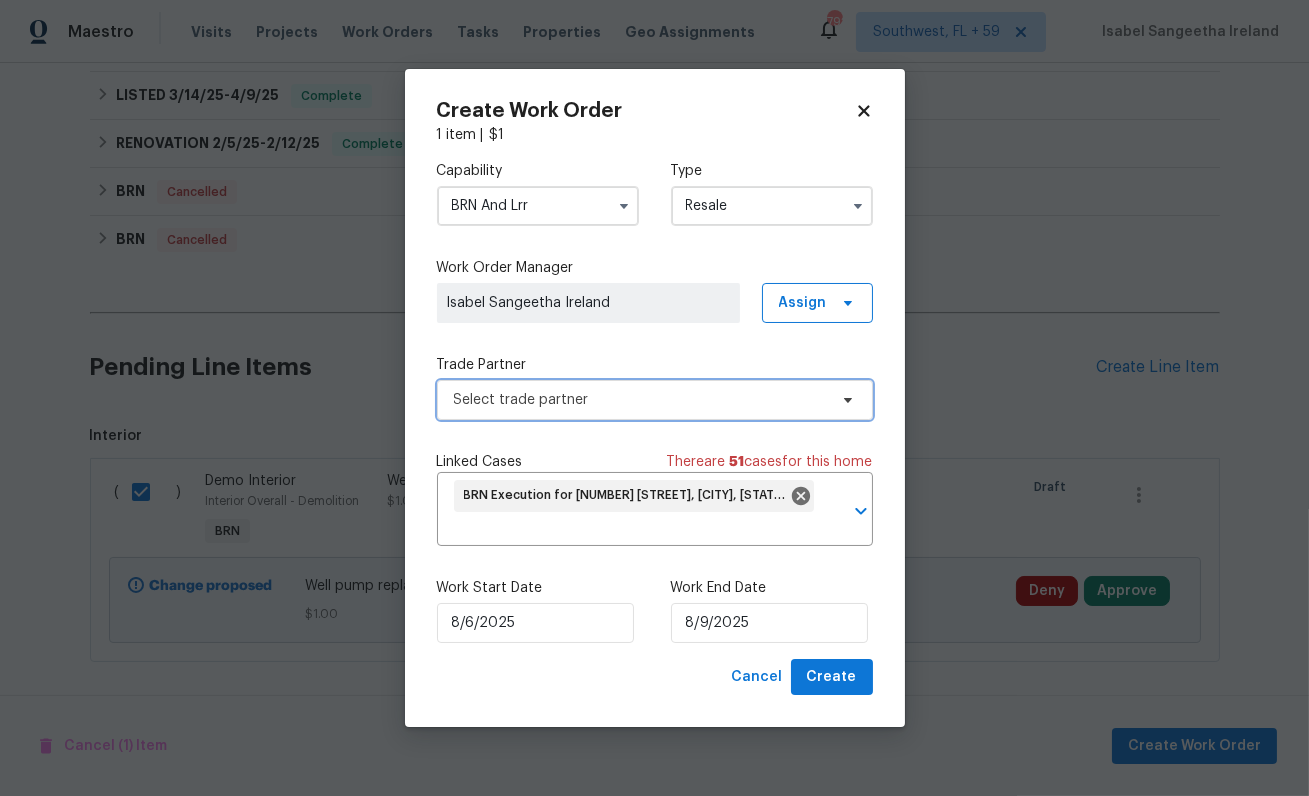 click on "Select trade partner" at bounding box center (640, 400) 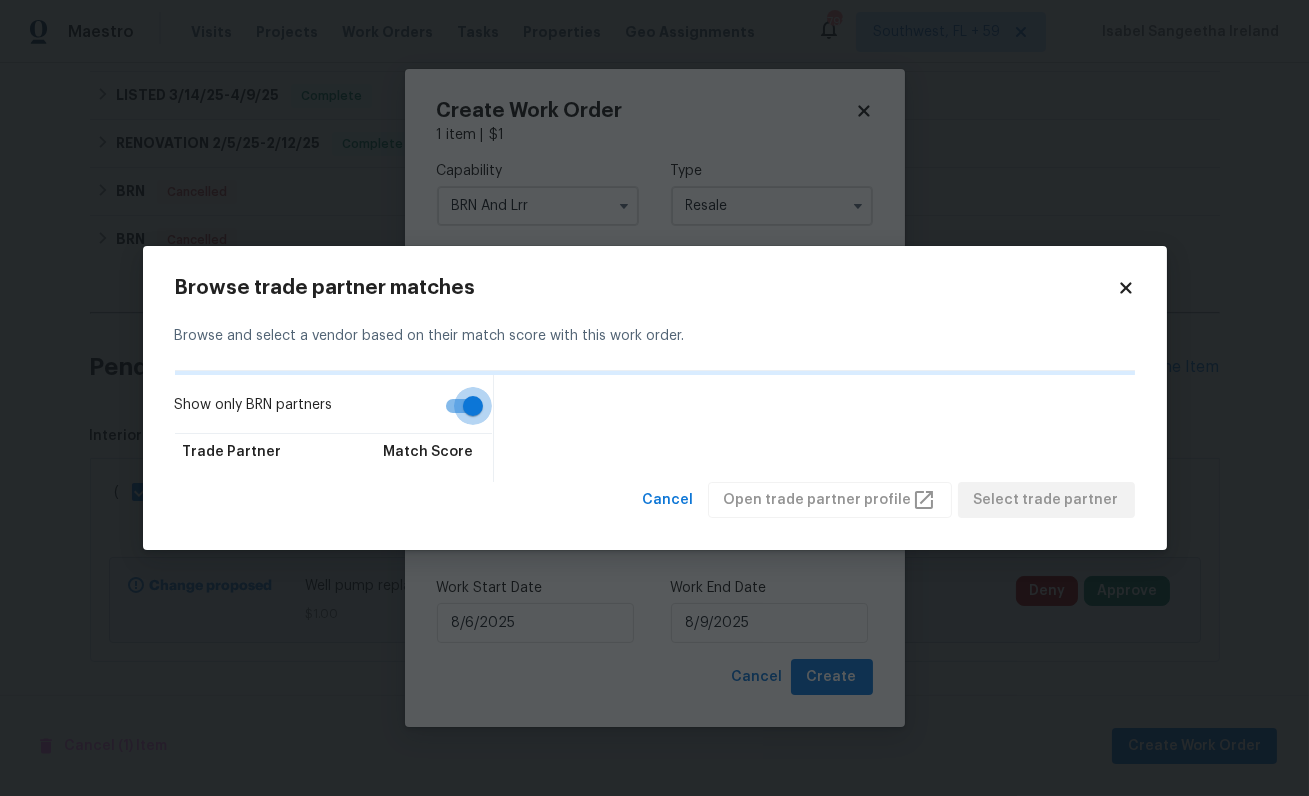 click on "Show only BRN partners" at bounding box center [473, 406] 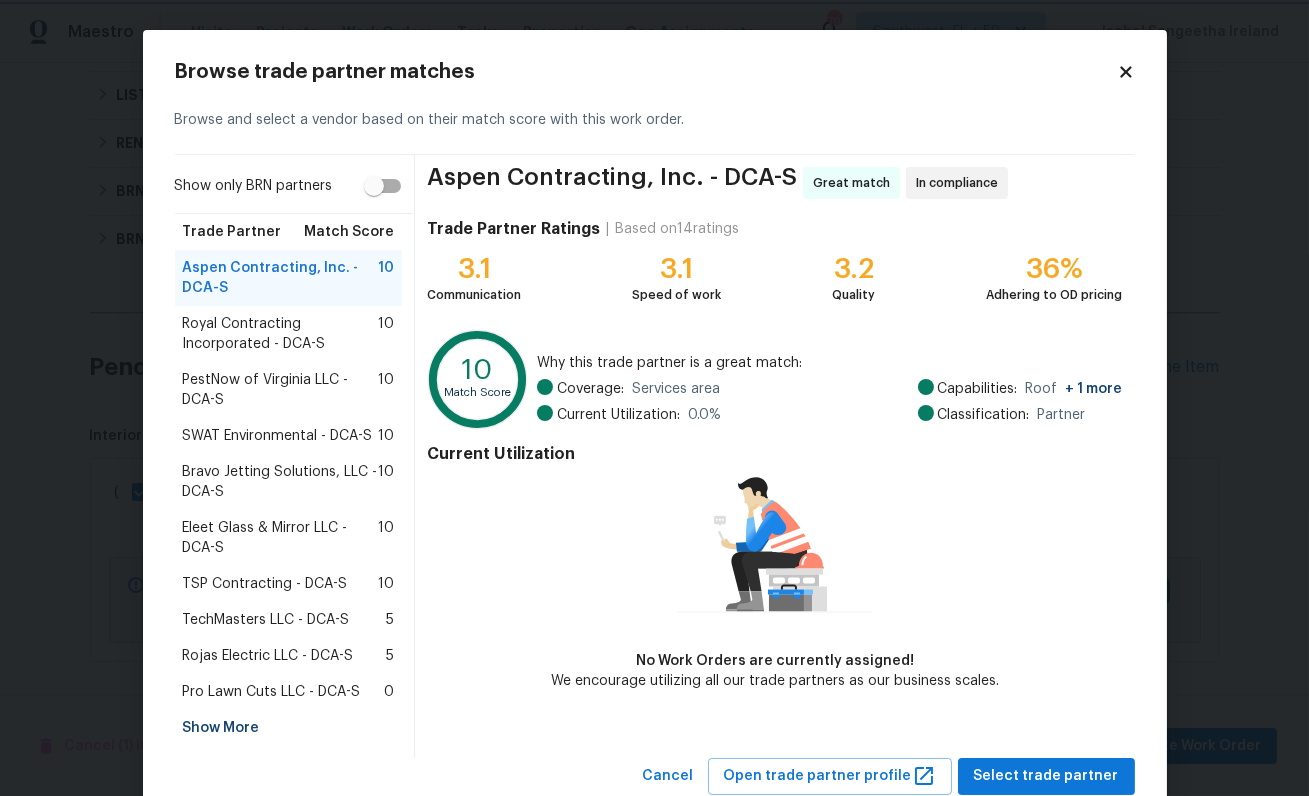 click on "Maestro Visits Projects Work Orders Tasks Properties Geo Assignments 792 Southwest, FL + 59 Isabel Sangeetha Ireland Back to all projects 9380 Crystal Ln, Bel Alton, MD 20611 3 Beds | 2 1/2 Baths | Total: 1650 ft² | Above Grade: 1650 ft² | Basement Finished: N/A | 1966 Not seen today Mark Seen Actions Last Visit Date 5/27/2025  by  Nelson Flores   Project Listed   6/5/2025  -  7/14/2025 In Progress Visits Work Orders Maintenance Notes Condition Adjustments Costs Photos Floor Plans Cases LISTED   6/5/25  -  7/14/25 In Progress TechMasters LLC HVAC, PLUMBING, BRN_AND_LRR $0.00 1 Repair 6/5/2025  -  6/9/2025 Vendor Rejected Modern Maids LLC CLEANING, CLEANING_MAINTENANCE $250.00 1 Repair 7/14/2025  -  7/14/2025 Complete MG CONSTRUCTION & REMODELING LLC GENERAL_CONTRACTOR $150.00 1 Repair 6/26/2025  -  6/26/2025 Paid BRN   4/18/25  -  4/18/25 Complete C&W Home Improvements LLC GENERAL_CONTRACTOR, OD_SELECT $1,880.00 4/18/2025  -  4/18/2025 Paid LISTED   3/14/25  -  4/9/25 Complete HVAC $5,500.00 1 Repair  -" at bounding box center (654, 398) 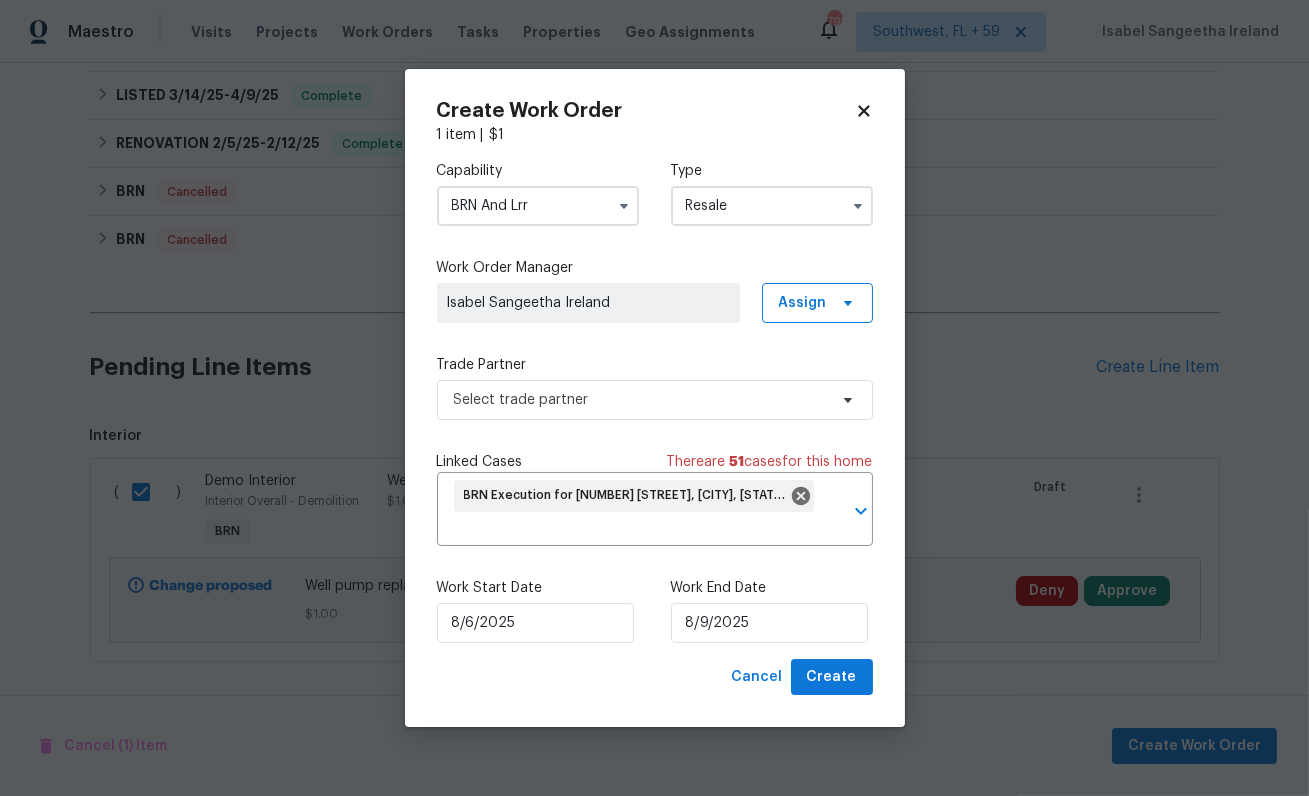 click on "BRN And Lrr" at bounding box center (538, 206) 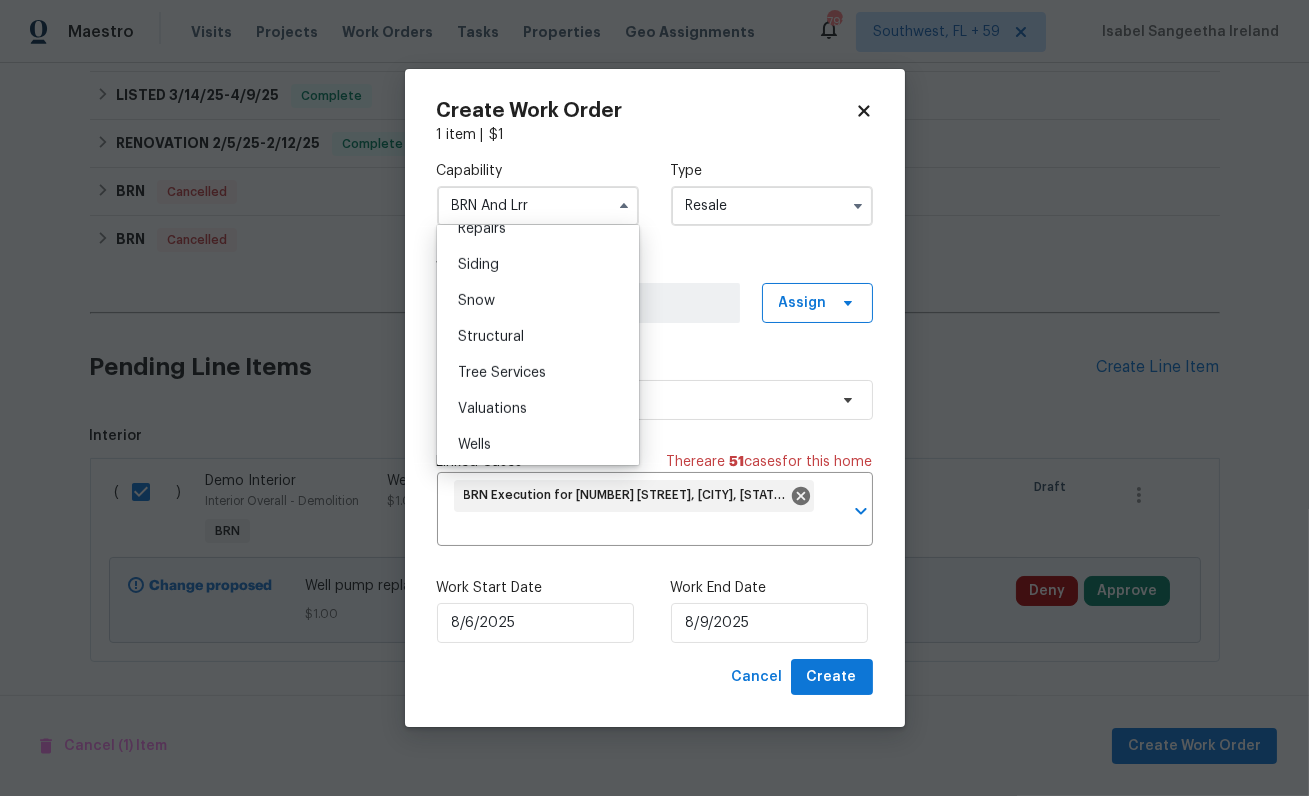 scroll, scrollTop: 2225, scrollLeft: 0, axis: vertical 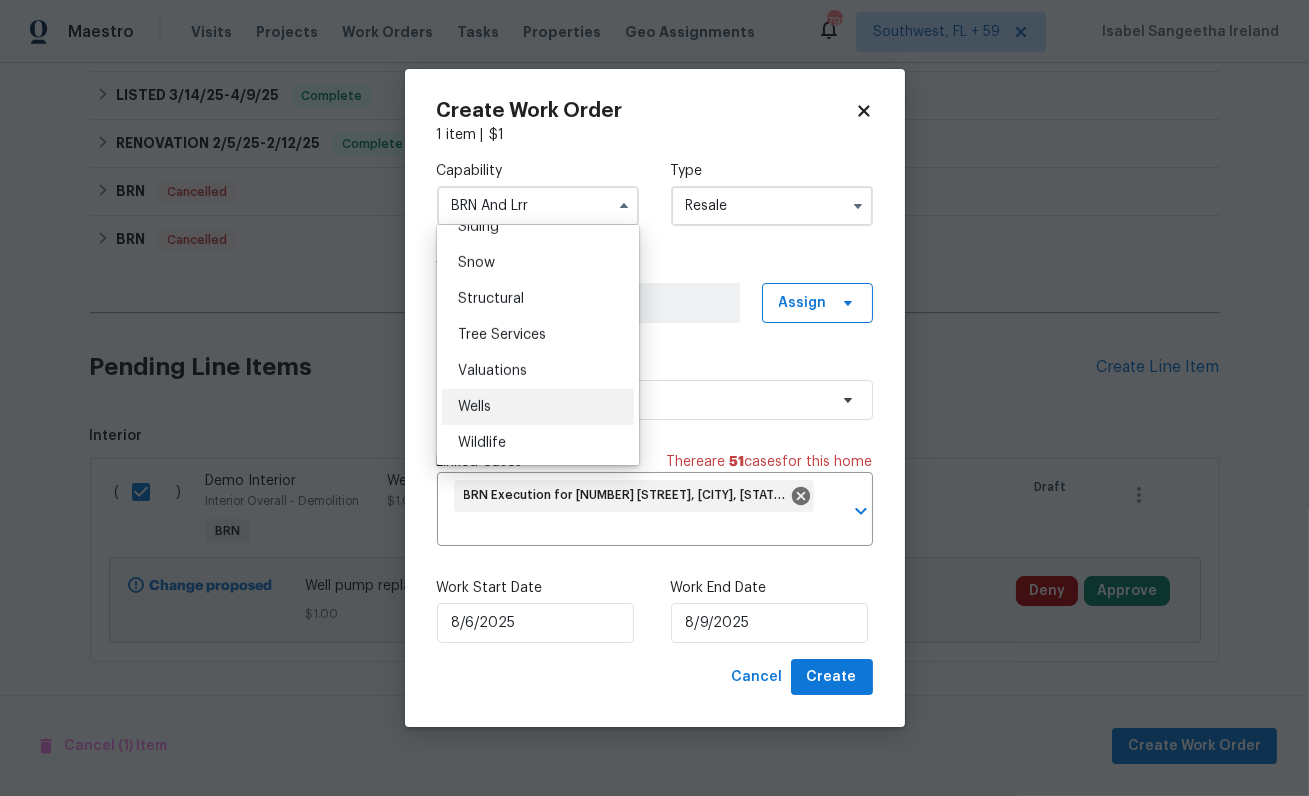 click on "Wells" at bounding box center [538, 407] 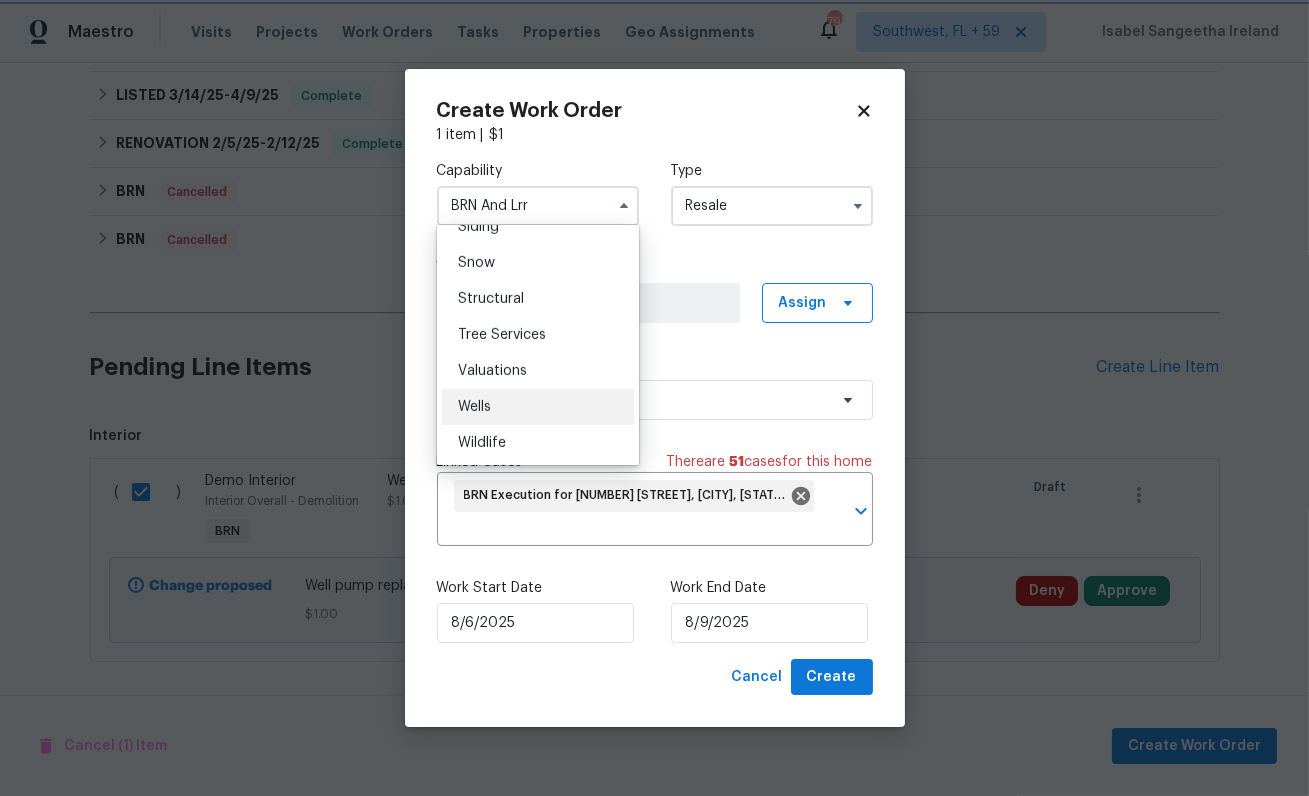 type on "Wells" 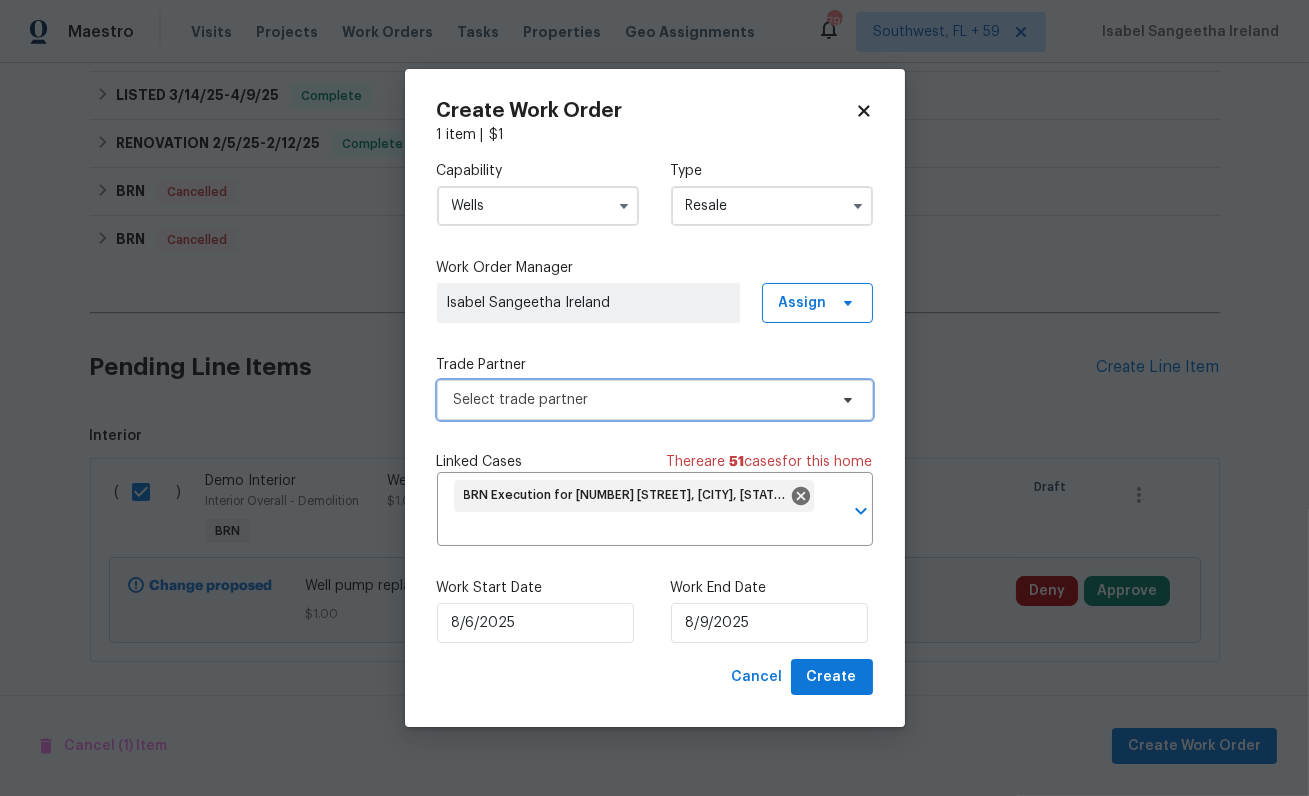 click on "Select trade partner" at bounding box center [655, 400] 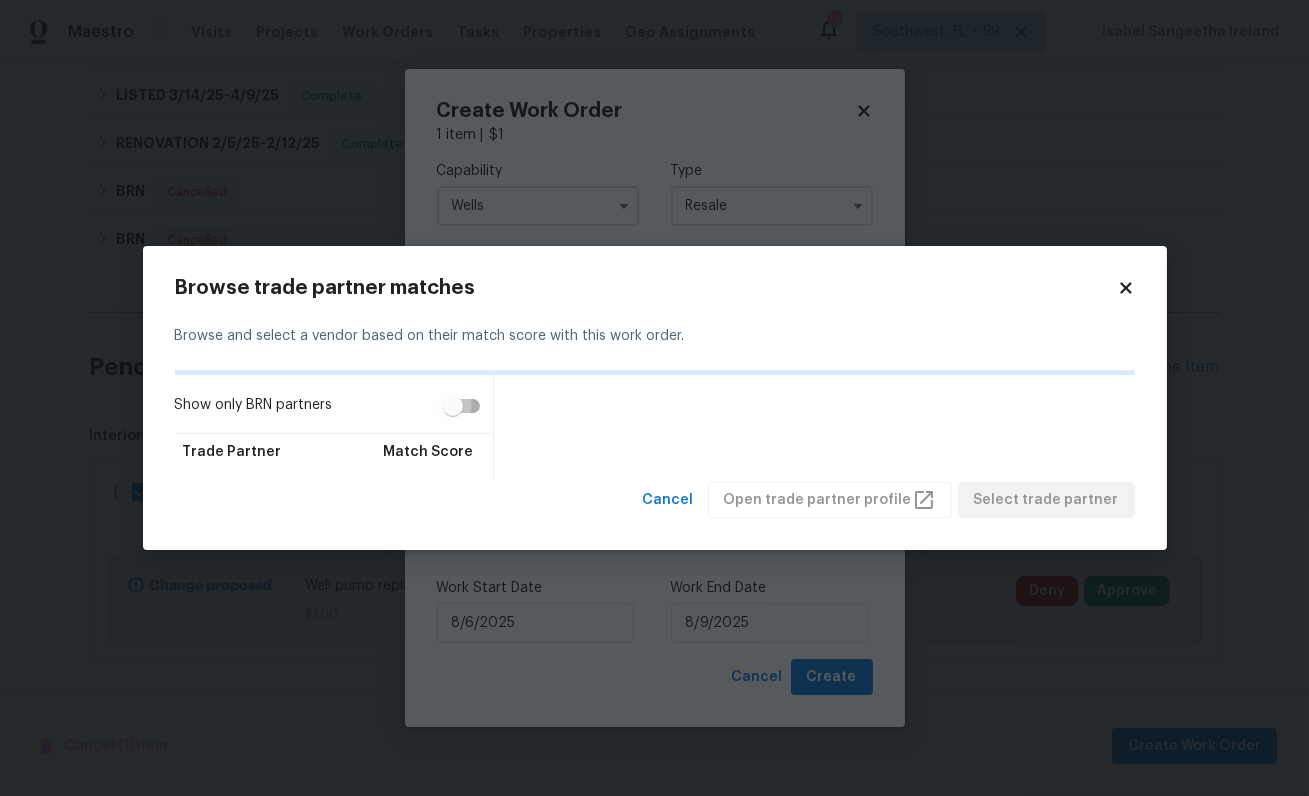 click on "Show only BRN partners" at bounding box center (453, 406) 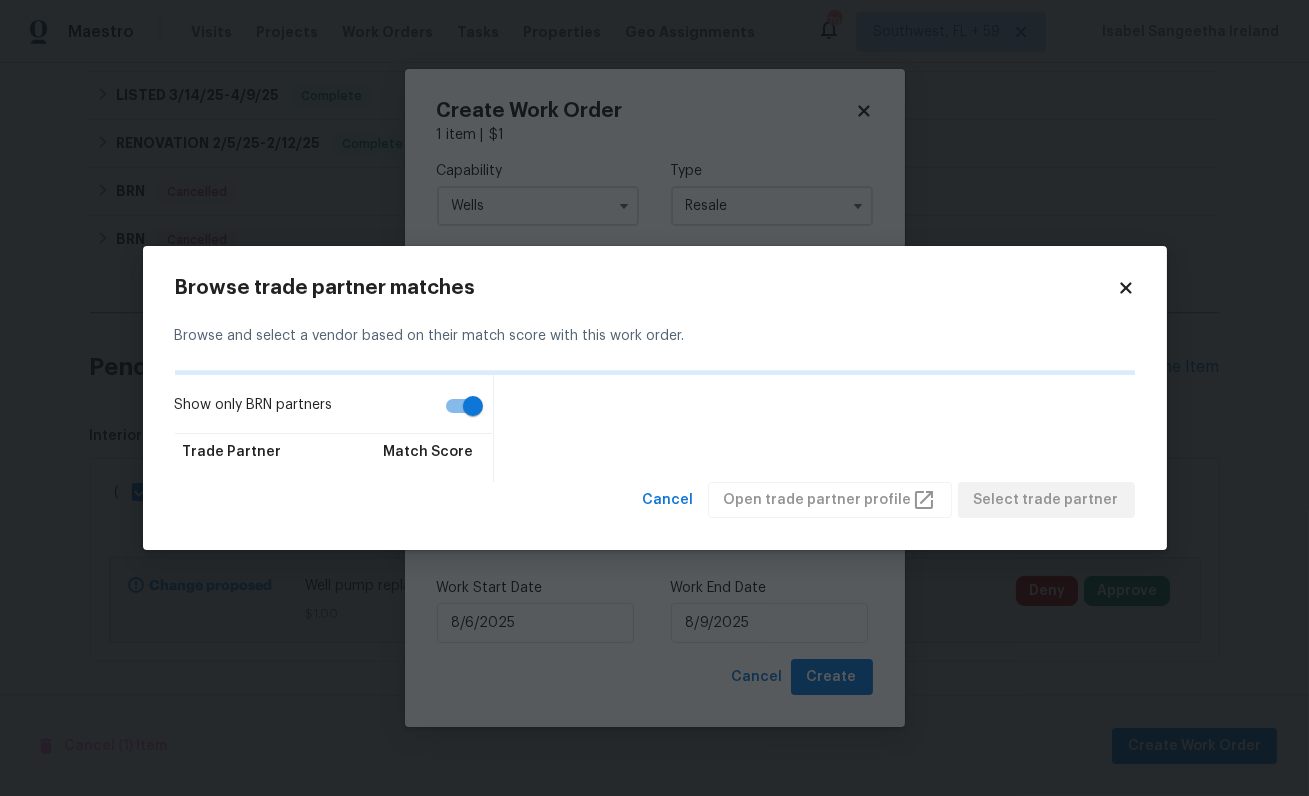 click on "Show only BRN partners" at bounding box center (473, 406) 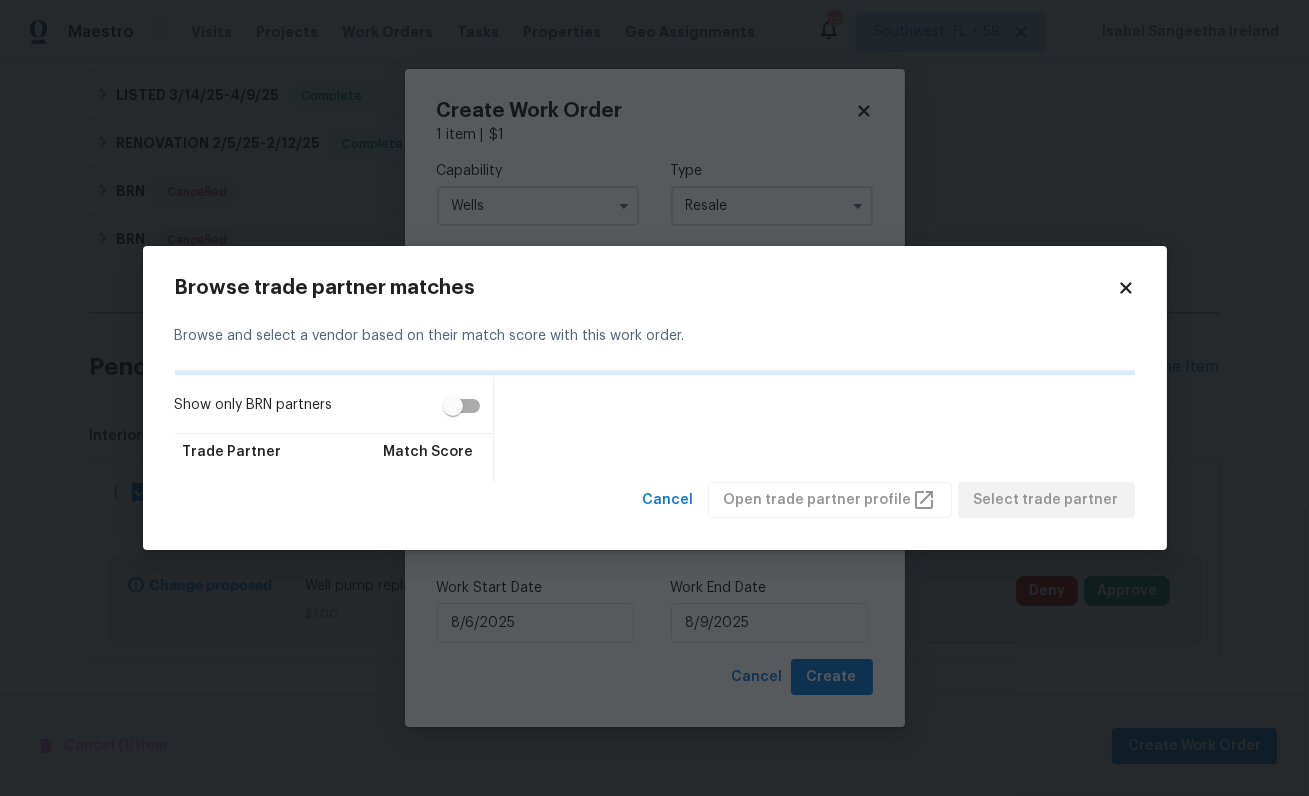 click on "Show only BRN partners" at bounding box center [453, 406] 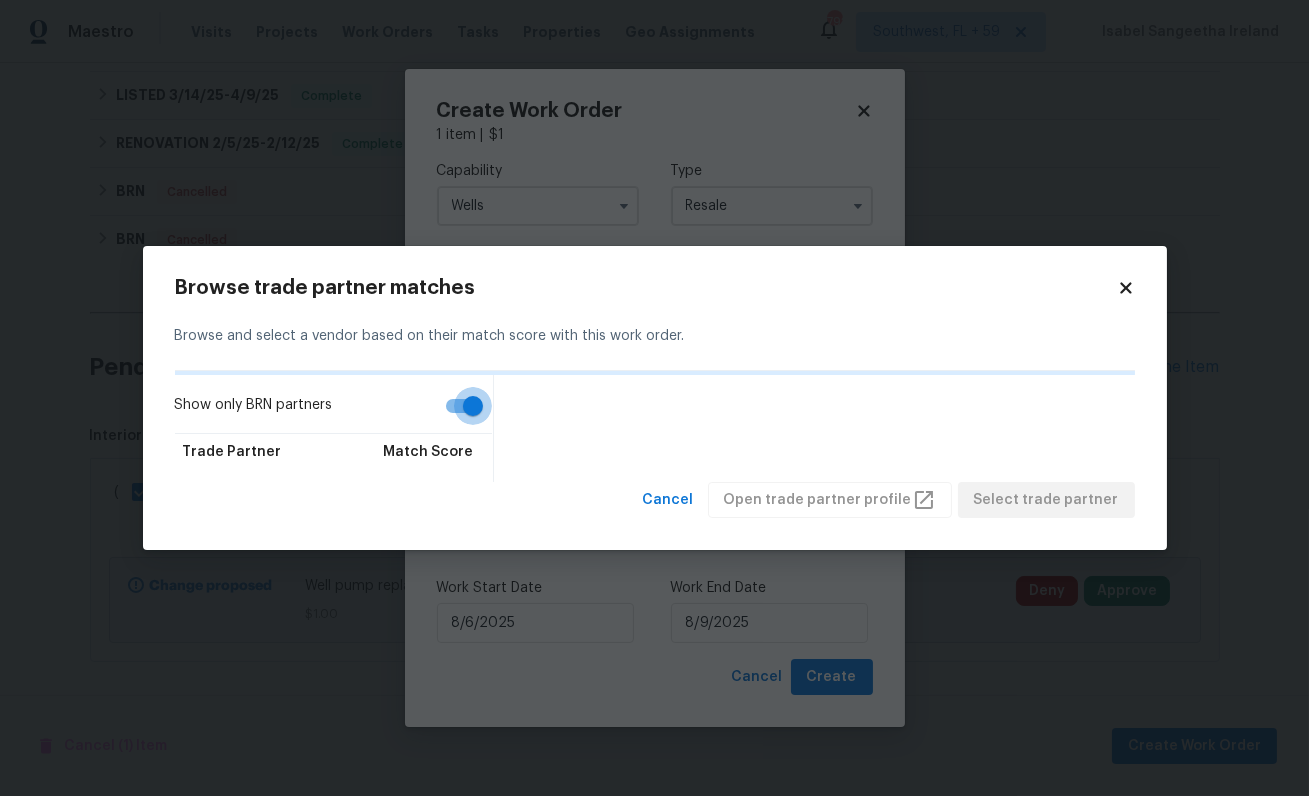 click on "Show only BRN partners" at bounding box center (473, 406) 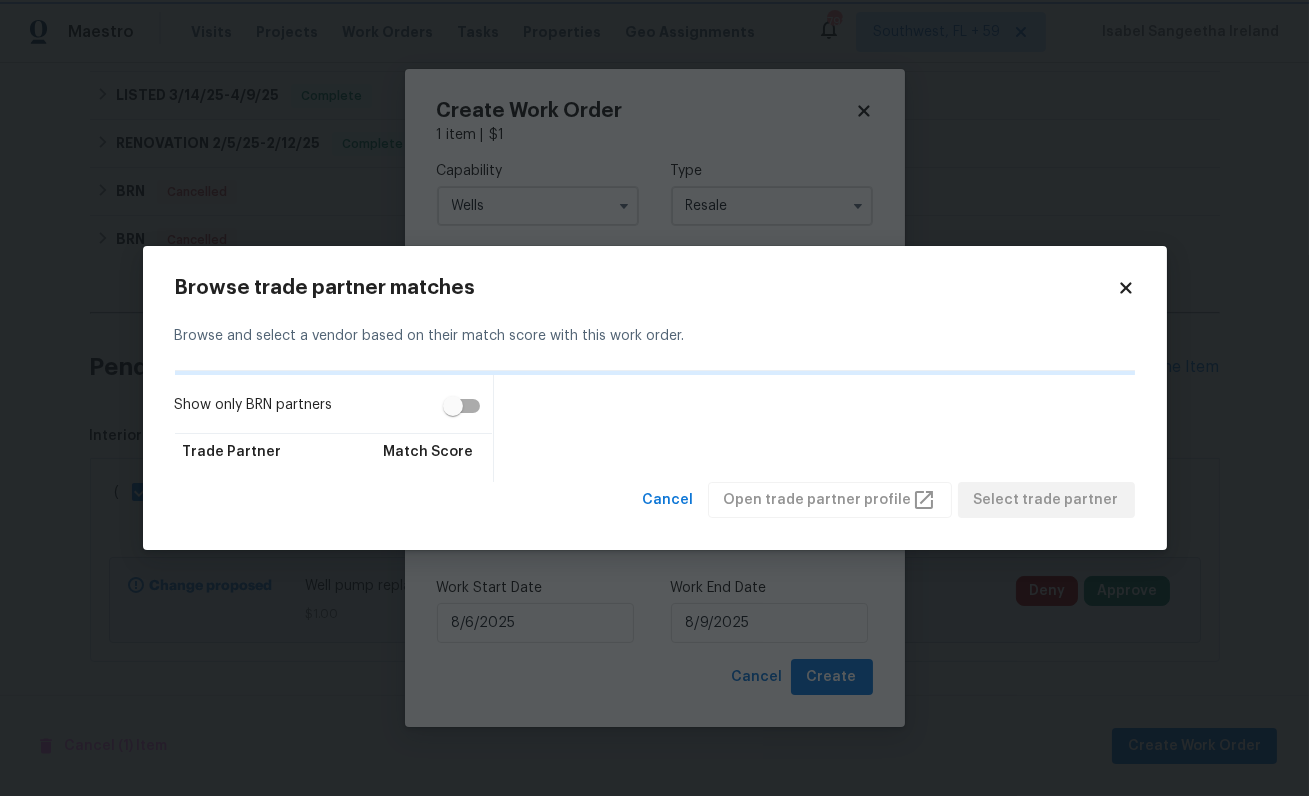 click on "Maestro Visits Projects Work Orders Tasks Properties Geo Assignments 792 Southwest, FL + 59 Isabel Sangeetha Ireland Back to all projects 9380 Crystal Ln, Bel Alton, MD 20611 3 Beds | 2 1/2 Baths | Total: 1650 ft² | Above Grade: 1650 ft² | Basement Finished: N/A | 1966 Not seen today Mark Seen Actions Last Visit Date 5/27/2025  by  Nelson Flores   Project Listed   6/5/2025  -  7/14/2025 In Progress Visits Work Orders Maintenance Notes Condition Adjustments Costs Photos Floor Plans Cases LISTED   6/5/25  -  7/14/25 In Progress TechMasters LLC HVAC, PLUMBING, BRN_AND_LRR $0.00 1 Repair 6/5/2025  -  6/9/2025 Vendor Rejected Modern Maids LLC CLEANING, CLEANING_MAINTENANCE $250.00 1 Repair 7/14/2025  -  7/14/2025 Complete MG CONSTRUCTION & REMODELING LLC GENERAL_CONTRACTOR $150.00 1 Repair 6/26/2025  -  6/26/2025 Paid BRN   4/18/25  -  4/18/25 Complete C&W Home Improvements LLC GENERAL_CONTRACTOR, OD_SELECT $1,880.00 4/18/2025  -  4/18/2025 Paid LISTED   3/14/25  -  4/9/25 Complete HVAC $5,500.00 1 Repair  -" at bounding box center [654, 398] 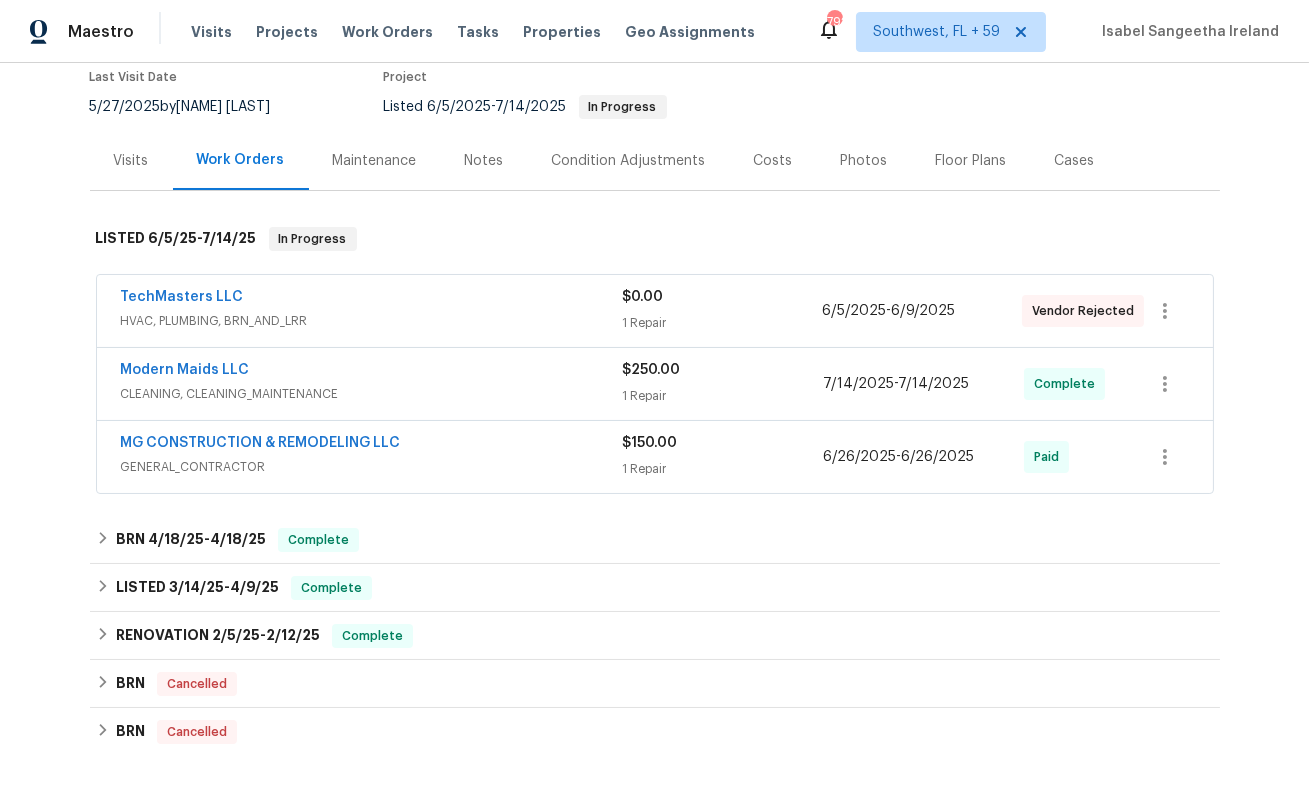 scroll, scrollTop: 187, scrollLeft: 0, axis: vertical 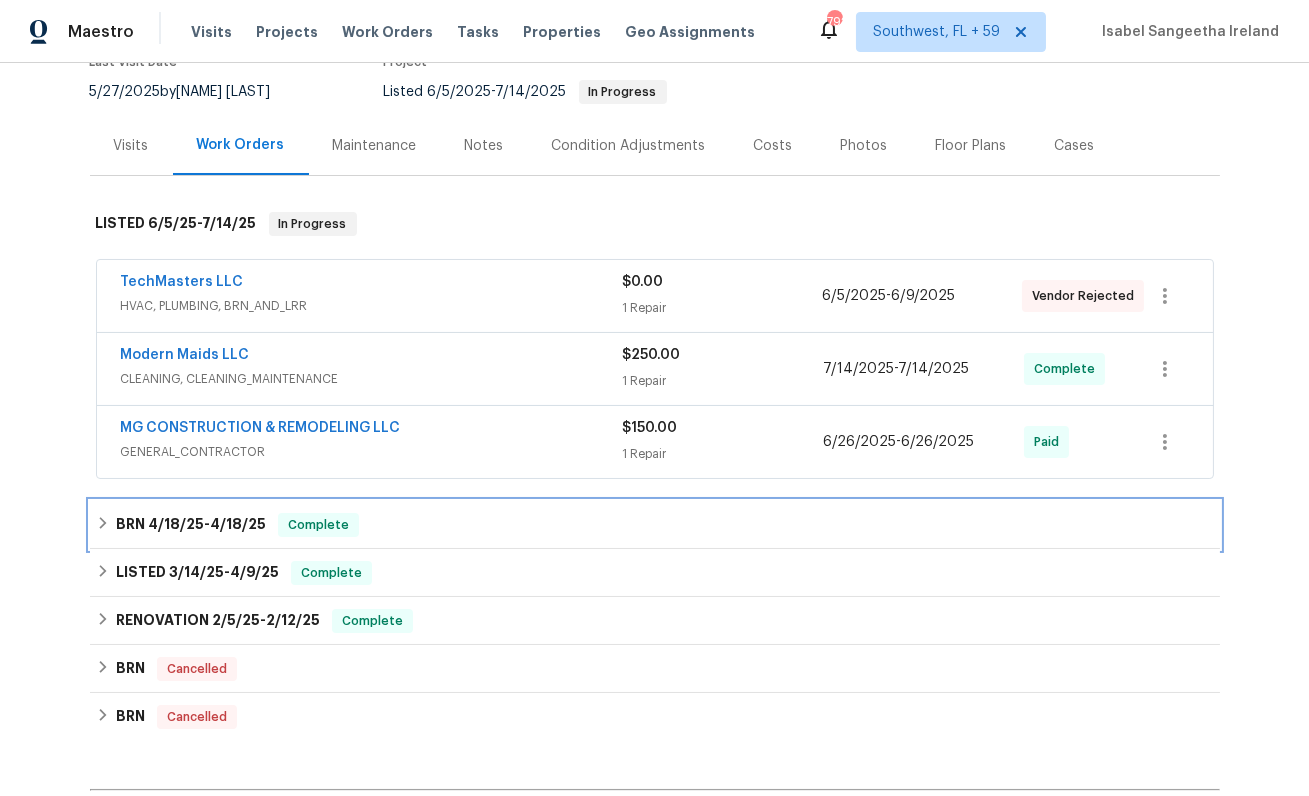 click on "BRN   4/18/25  -  4/18/25" at bounding box center (191, 525) 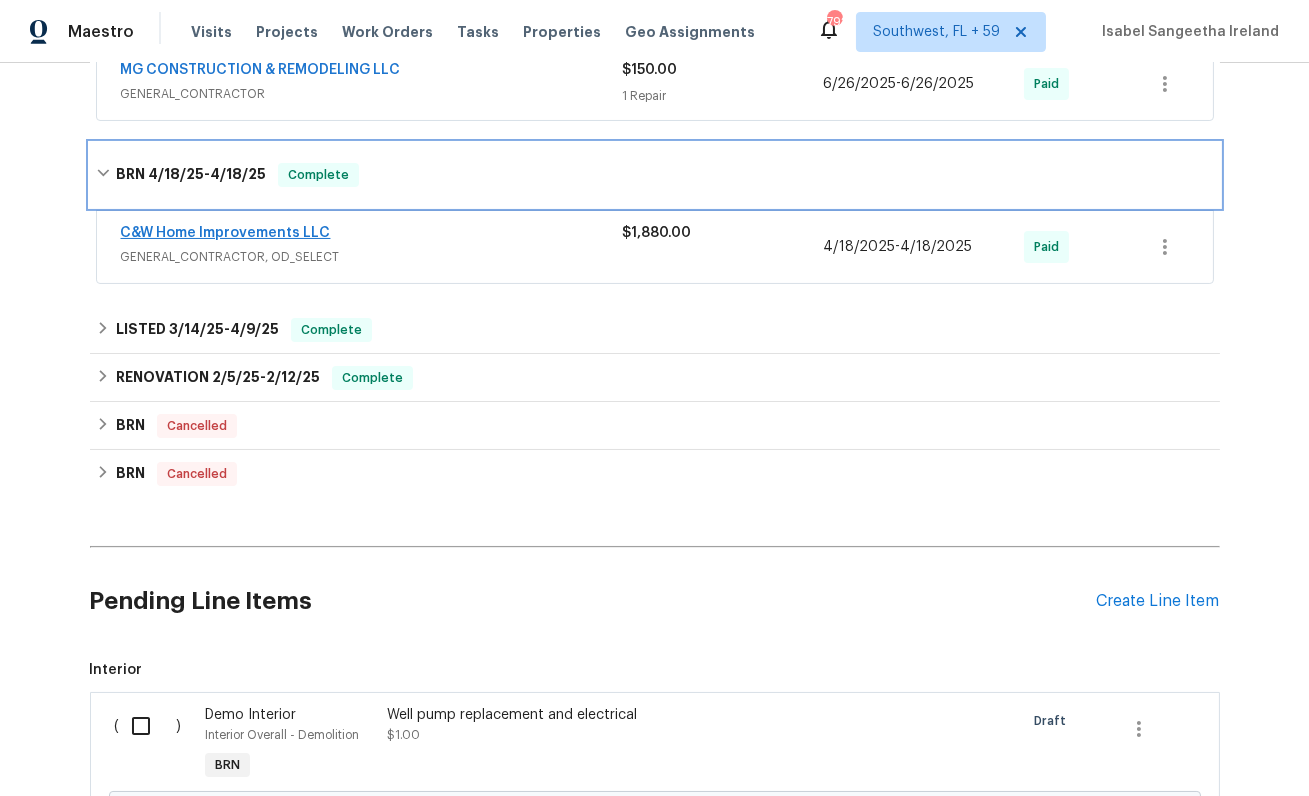 scroll, scrollTop: 610, scrollLeft: 0, axis: vertical 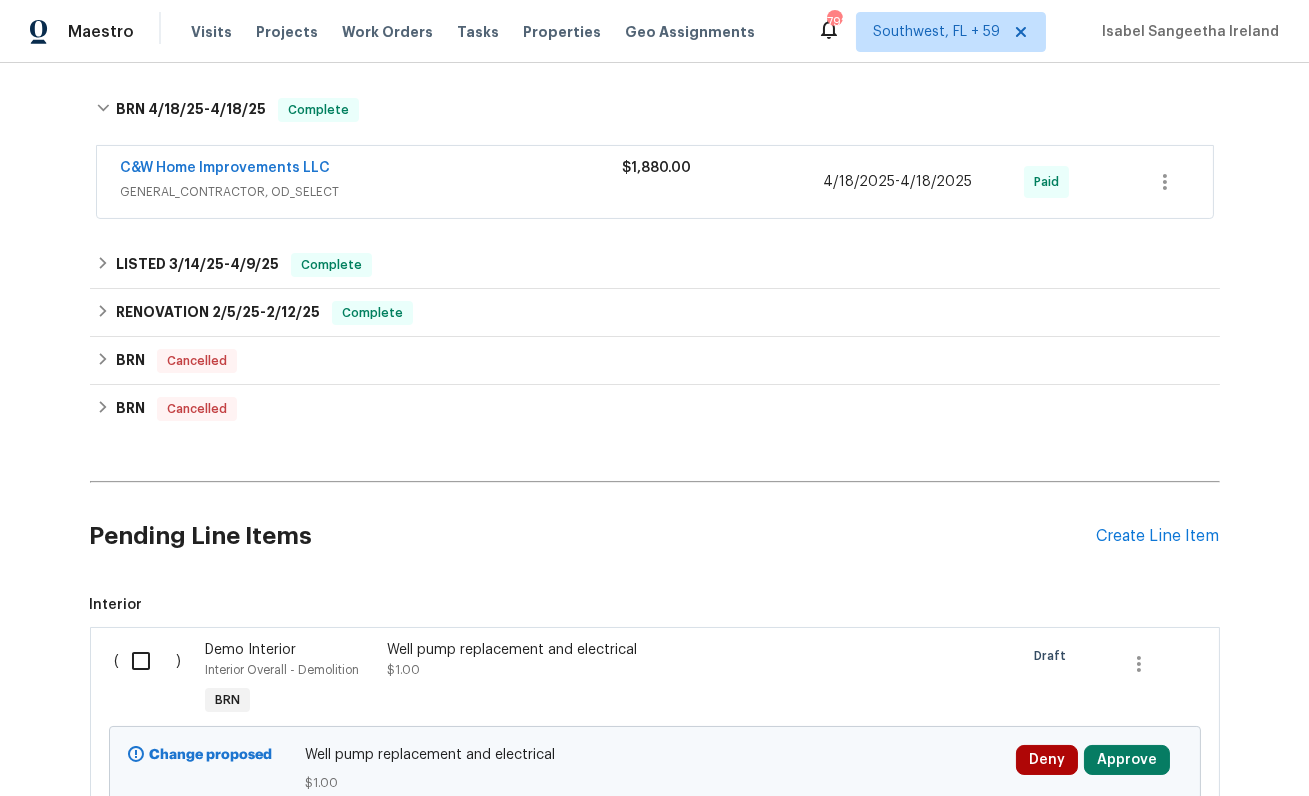 click at bounding box center (148, 661) 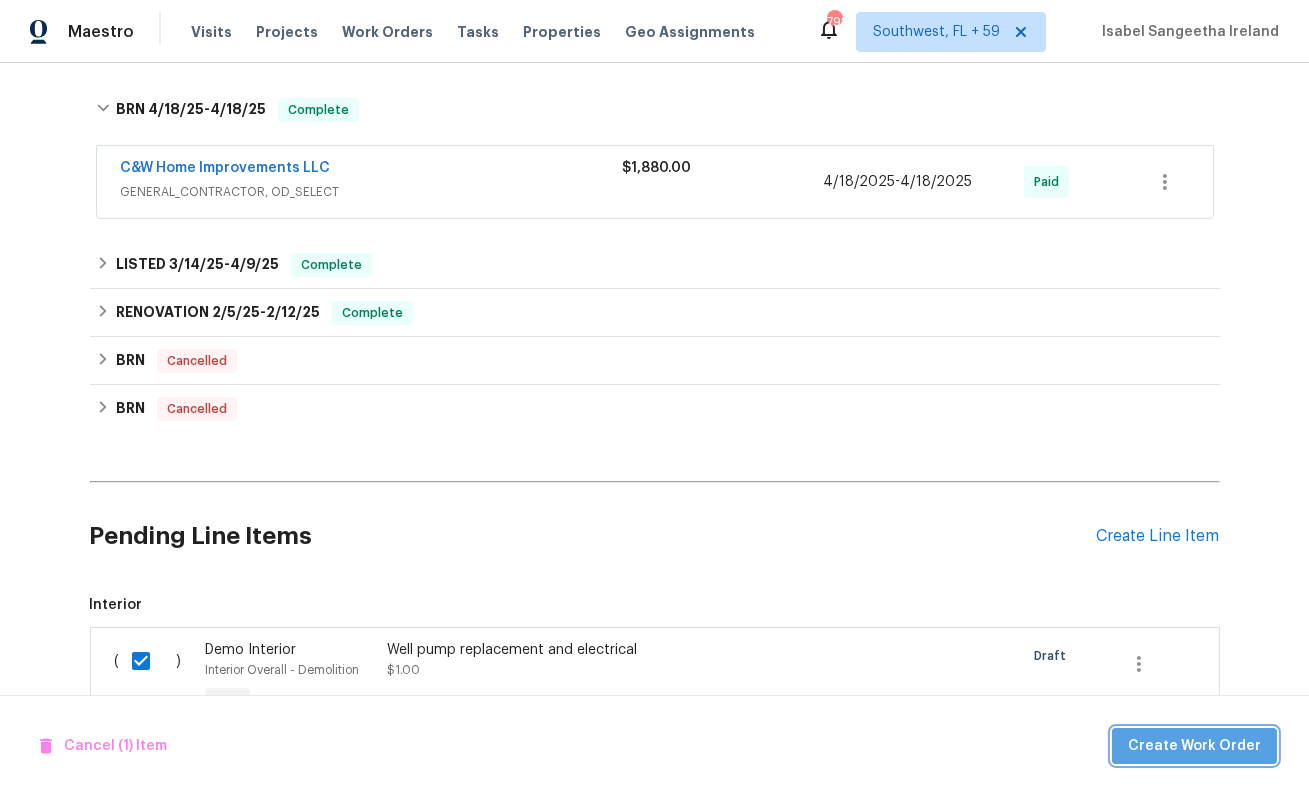 click on "Create Work Order" at bounding box center (1194, 746) 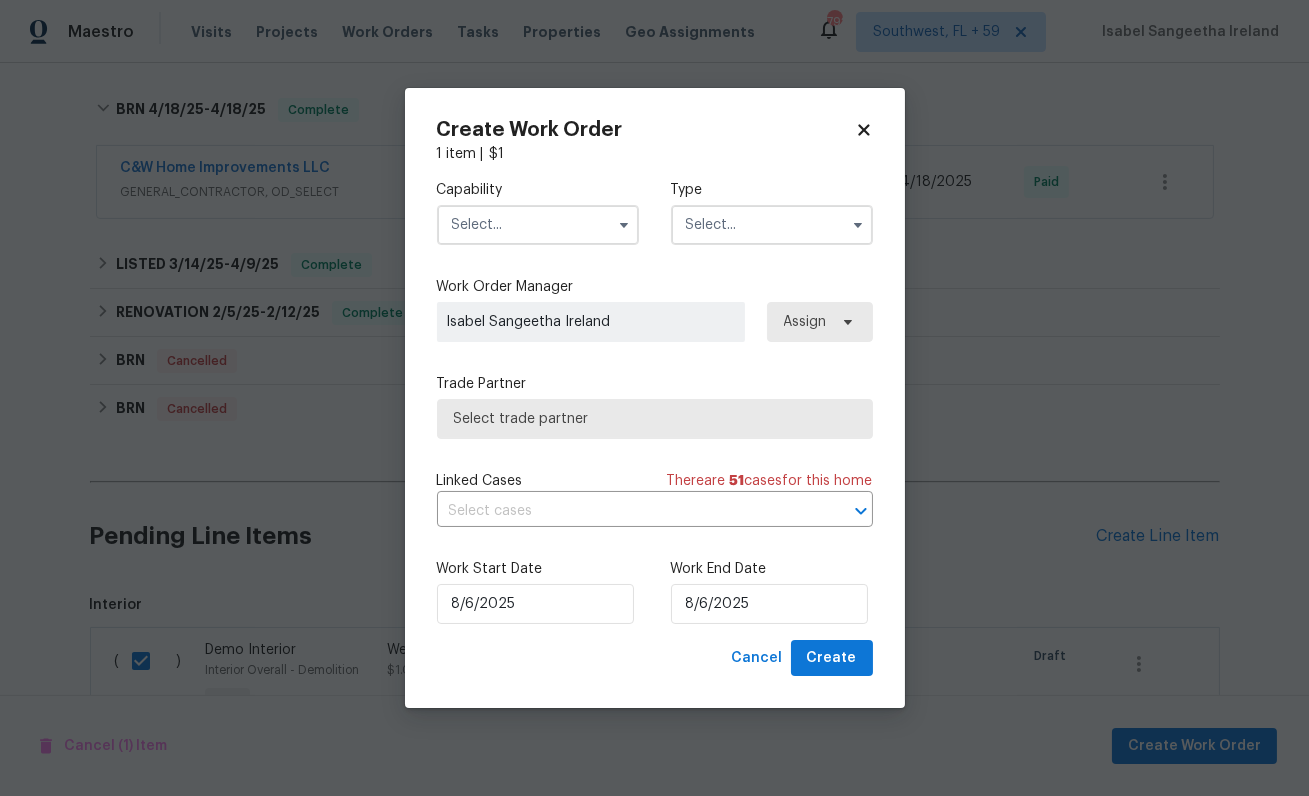 click on "Capability   Type" at bounding box center (655, 212) 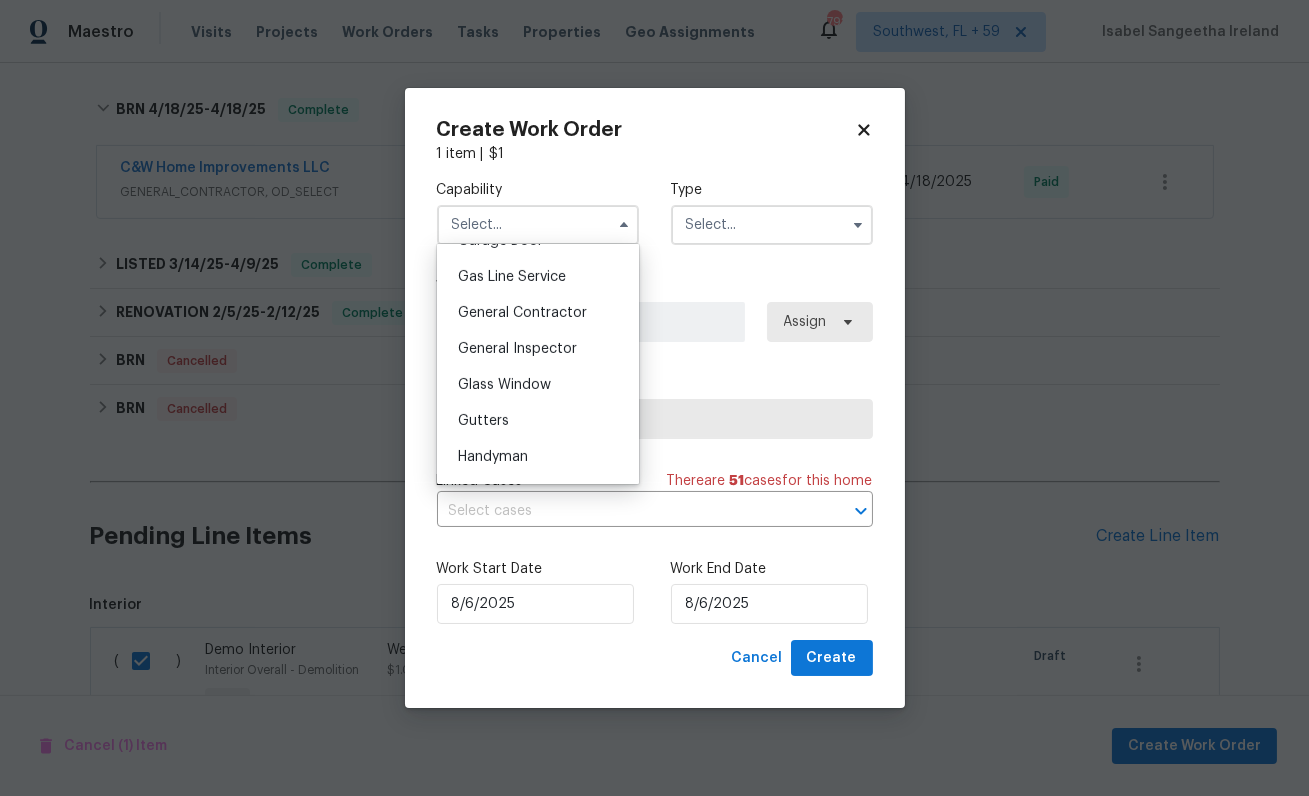 scroll, scrollTop: 902, scrollLeft: 0, axis: vertical 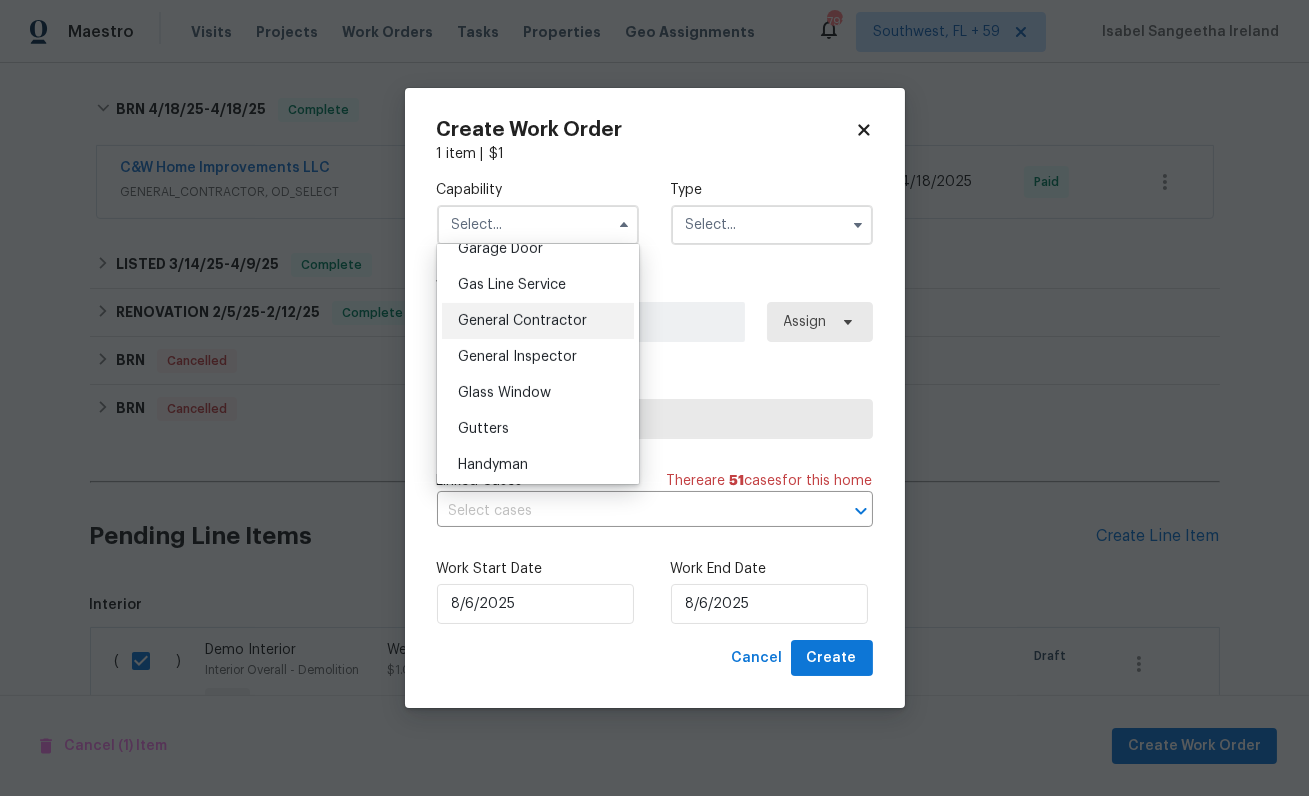 click on "General Contractor" at bounding box center [522, 321] 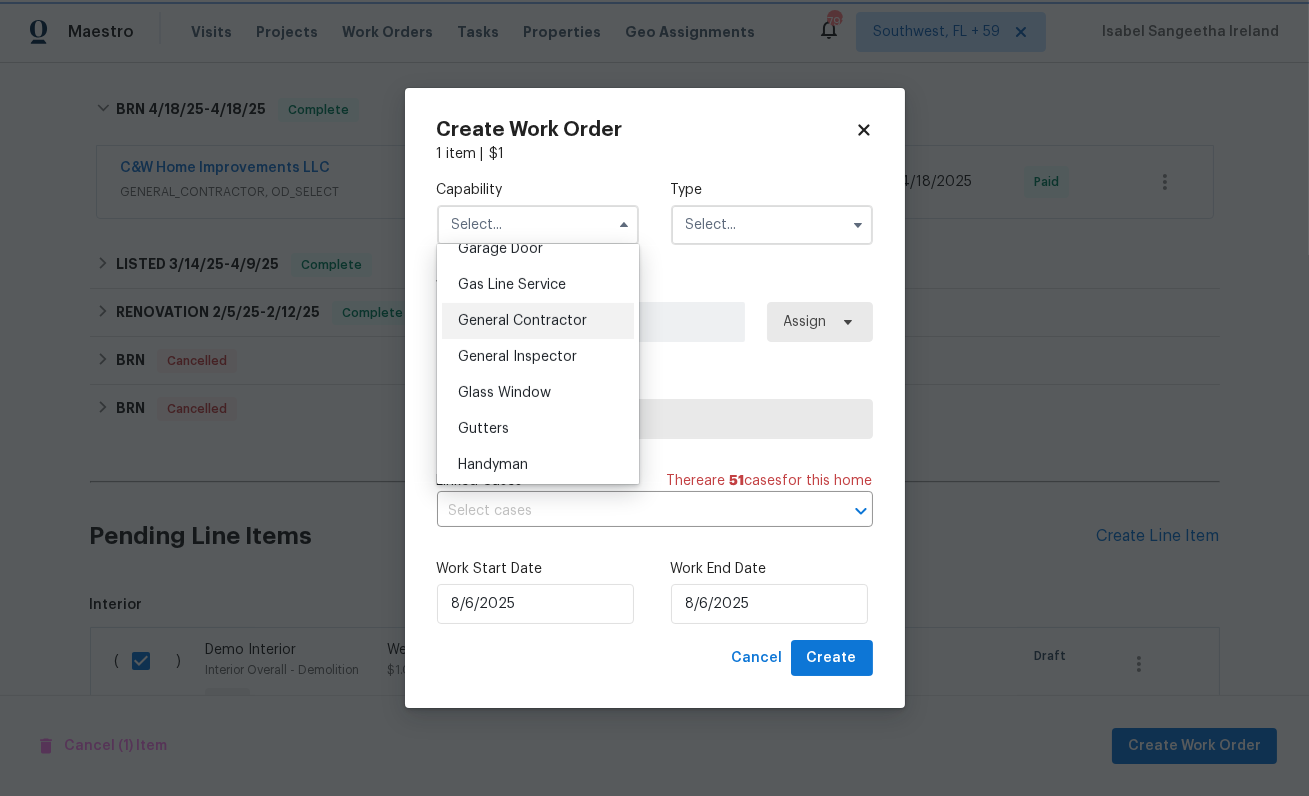 type on "General Contractor" 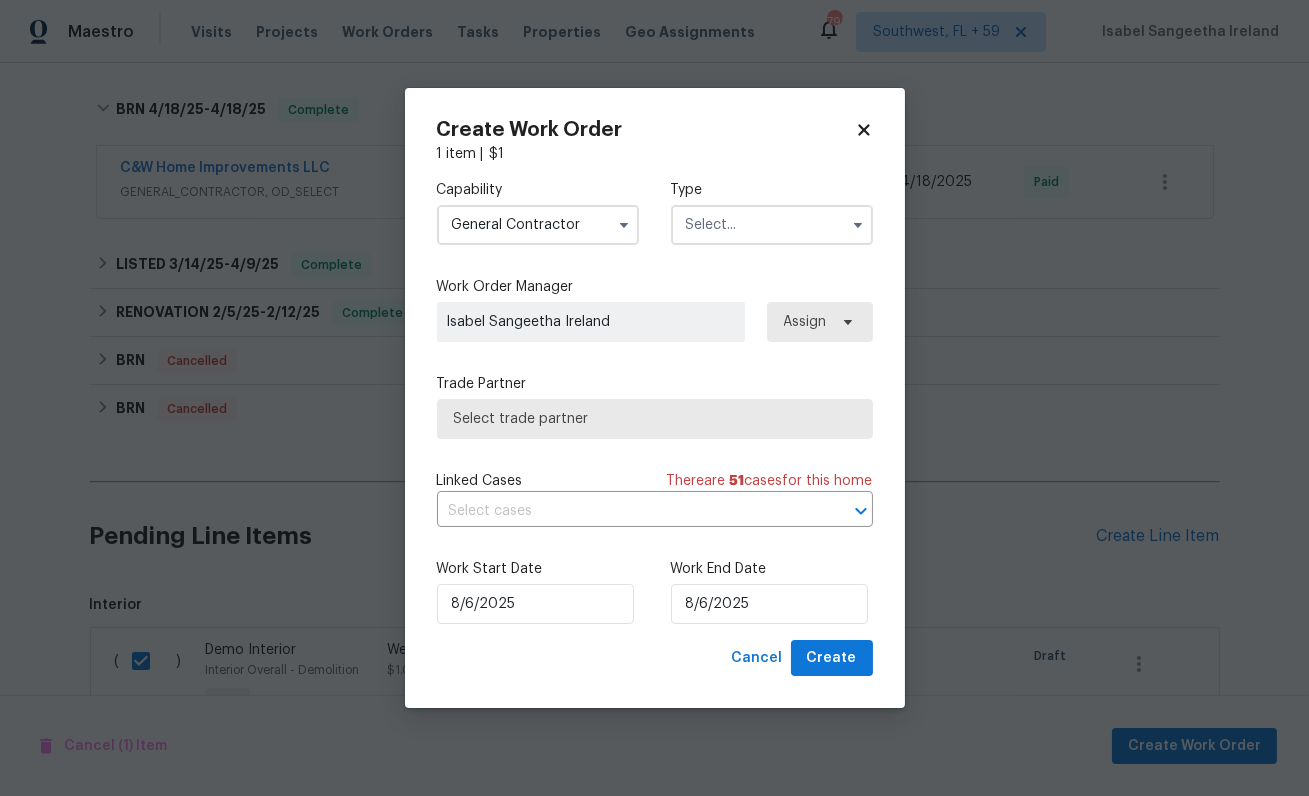 click at bounding box center (772, 225) 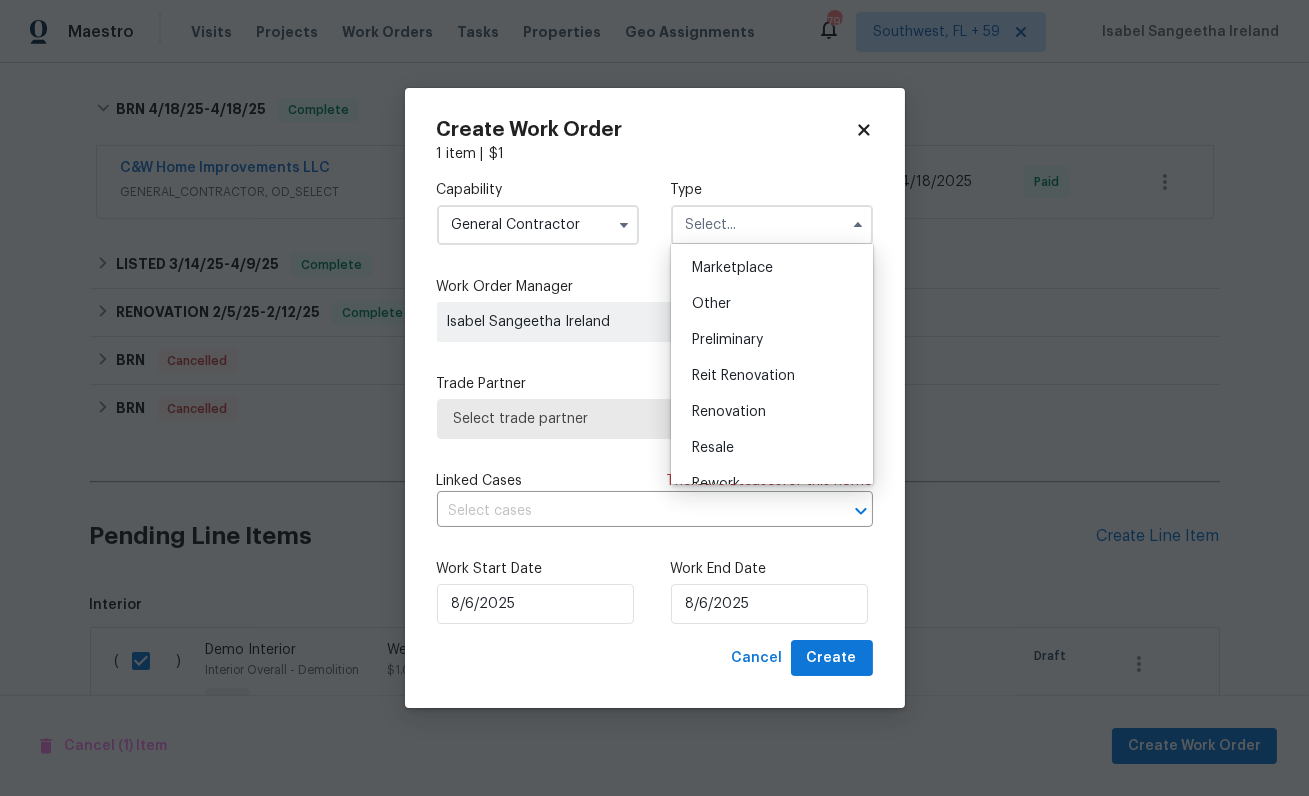 scroll, scrollTop: 454, scrollLeft: 0, axis: vertical 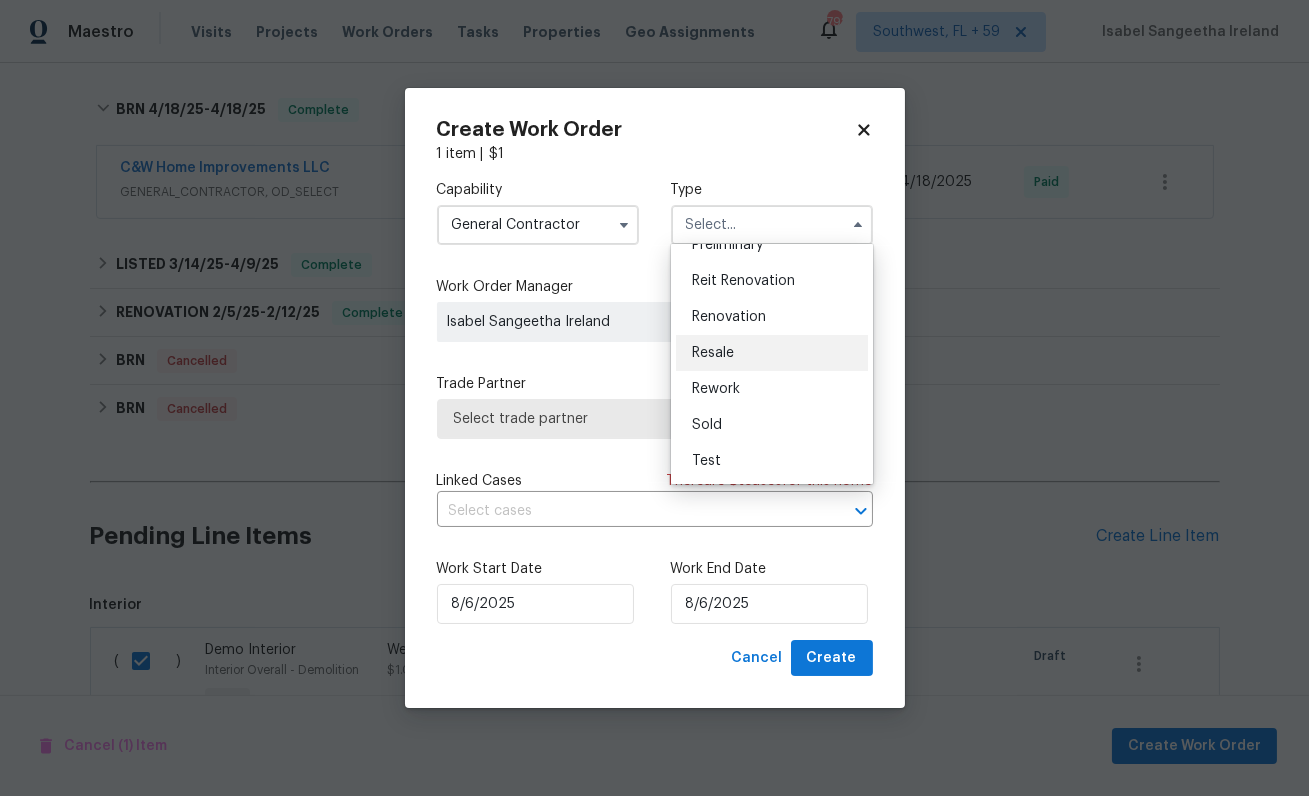 click on "Resale" at bounding box center (713, 353) 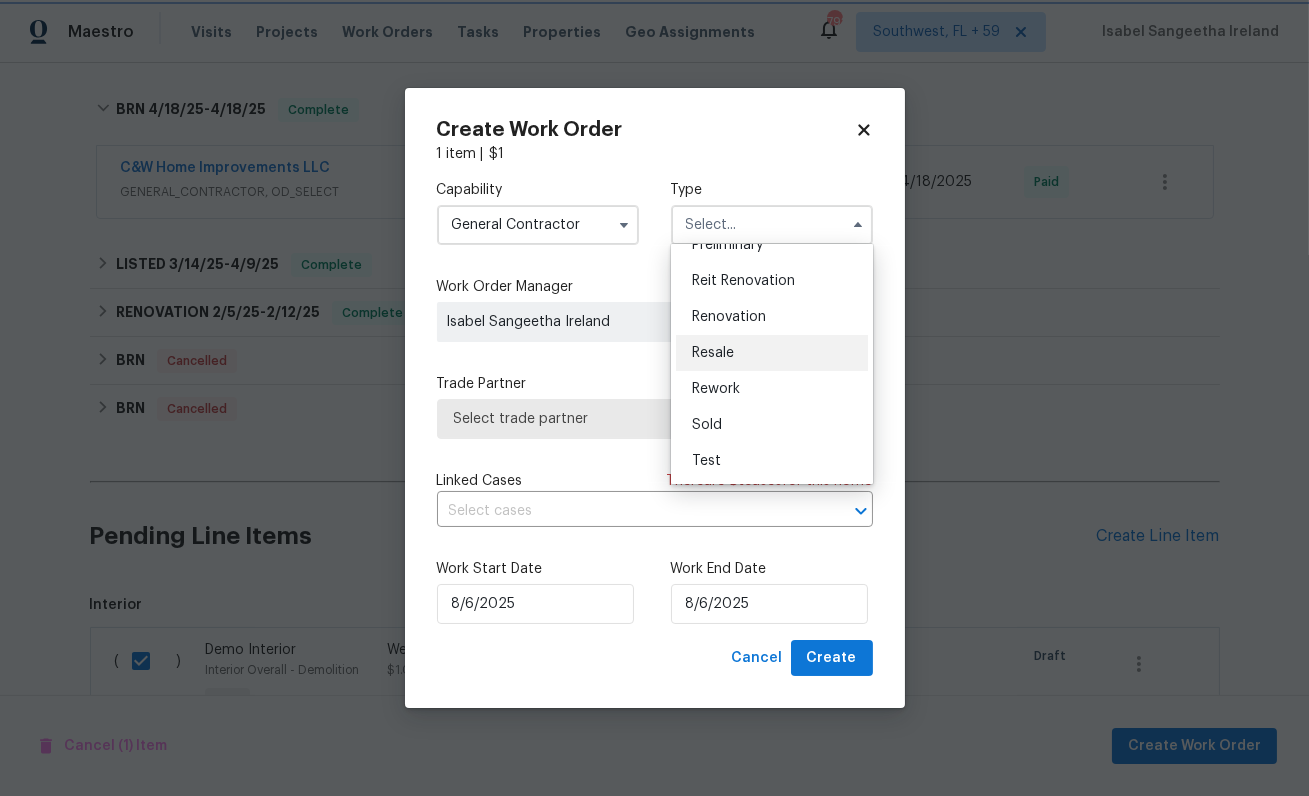 type on "Resale" 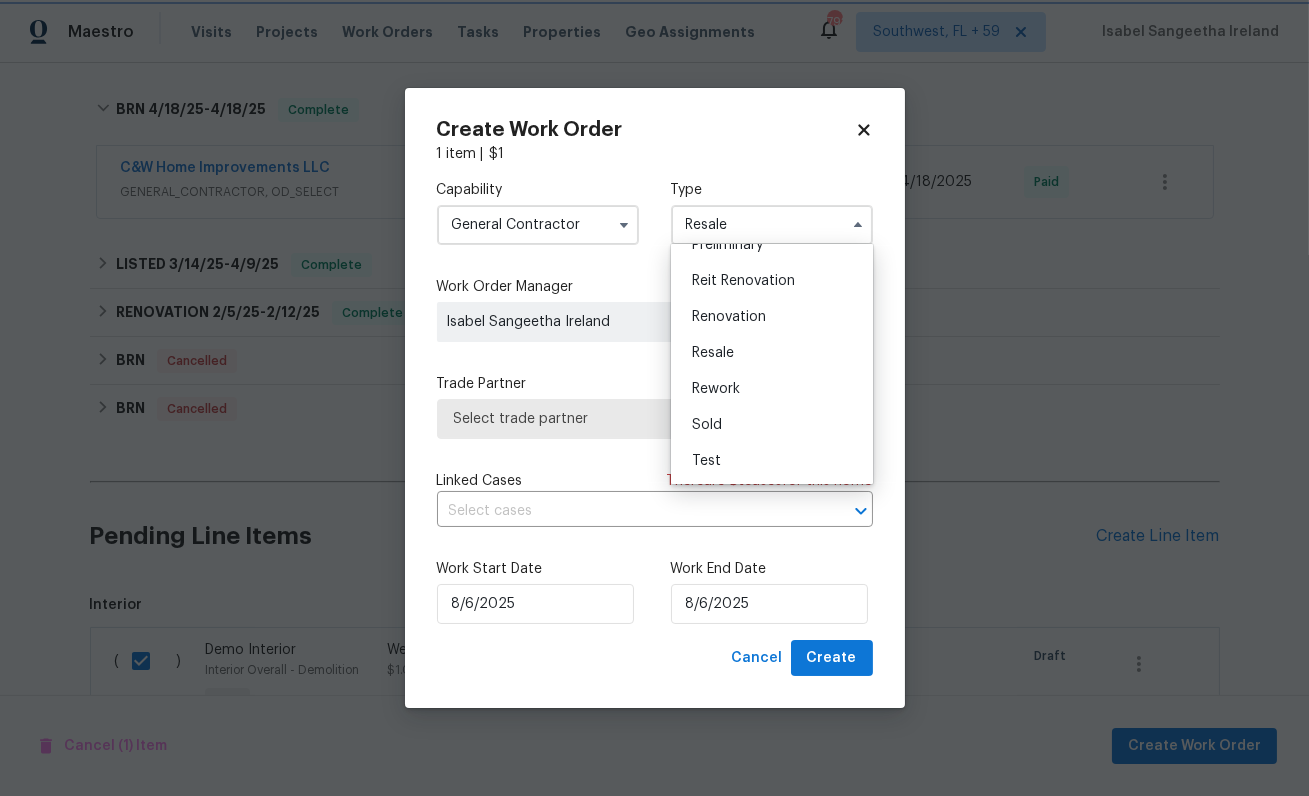 scroll, scrollTop: 0, scrollLeft: 0, axis: both 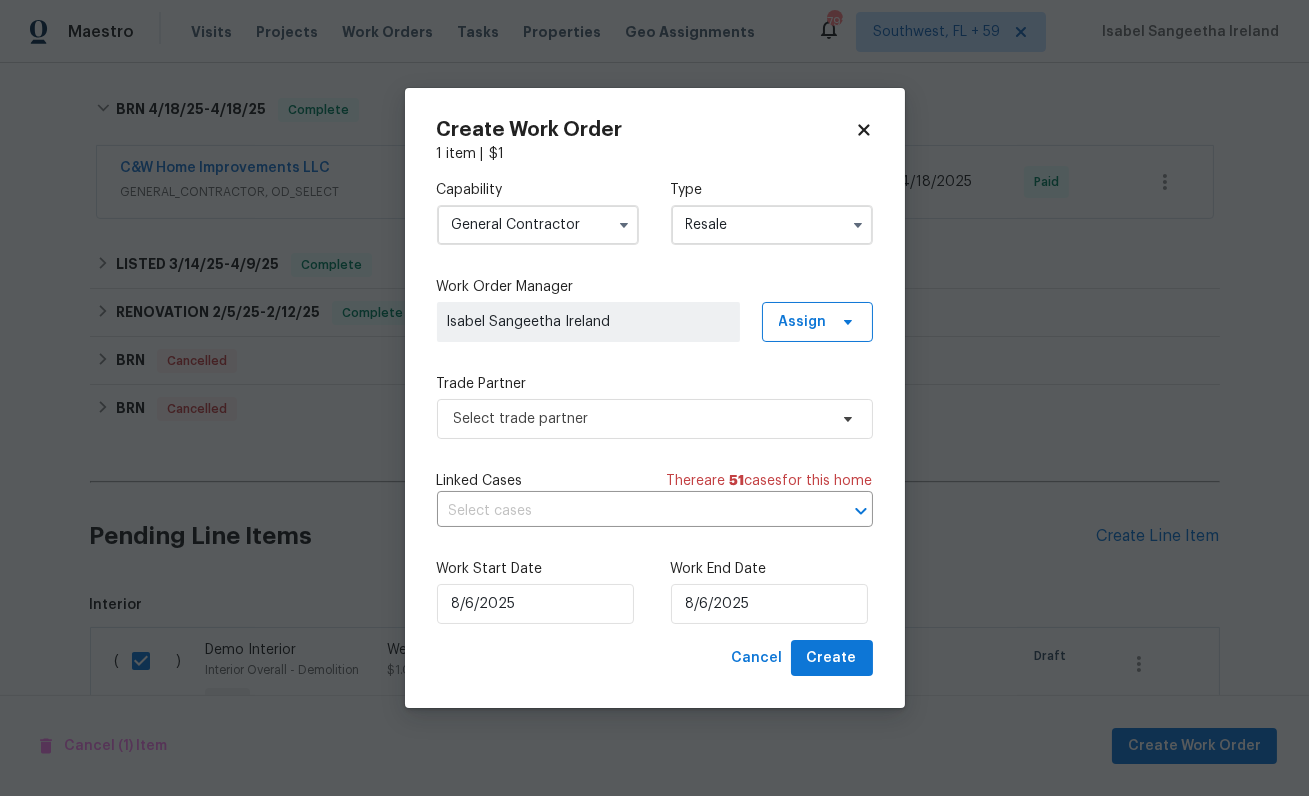 click on "Linked Cases There  are   51  case s  for this home   ​" at bounding box center (655, 499) 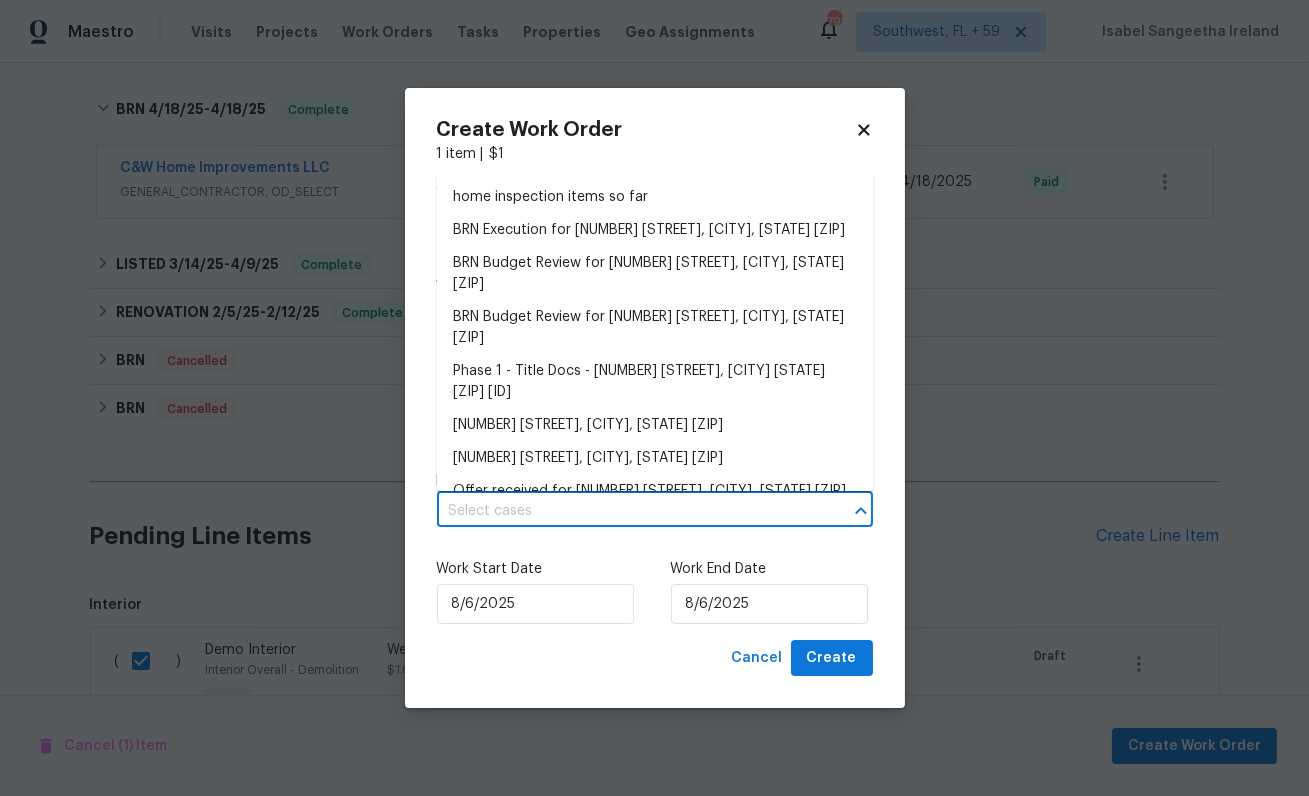 click at bounding box center [627, 511] 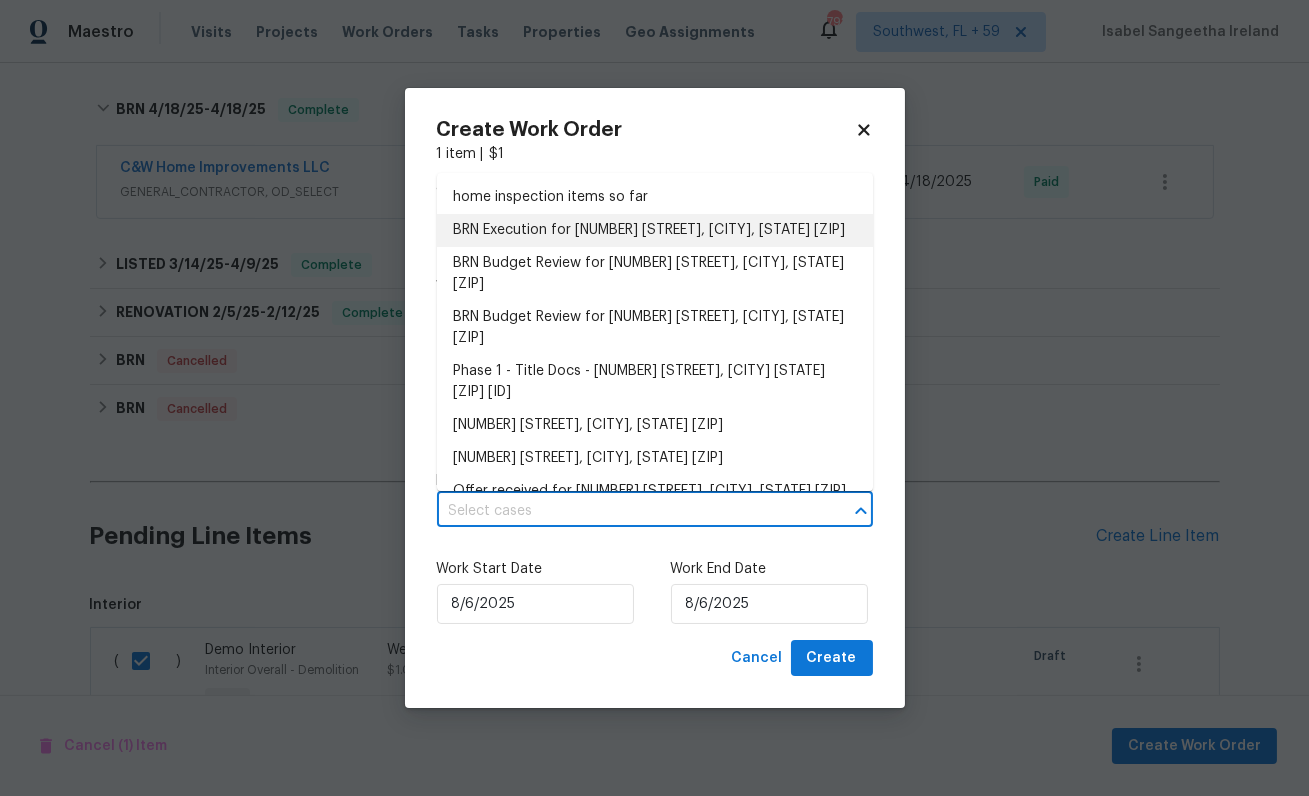 click on "BRN Execution for 9380 Crystal Ln, Bel Alton, MD 20611" at bounding box center [655, 230] 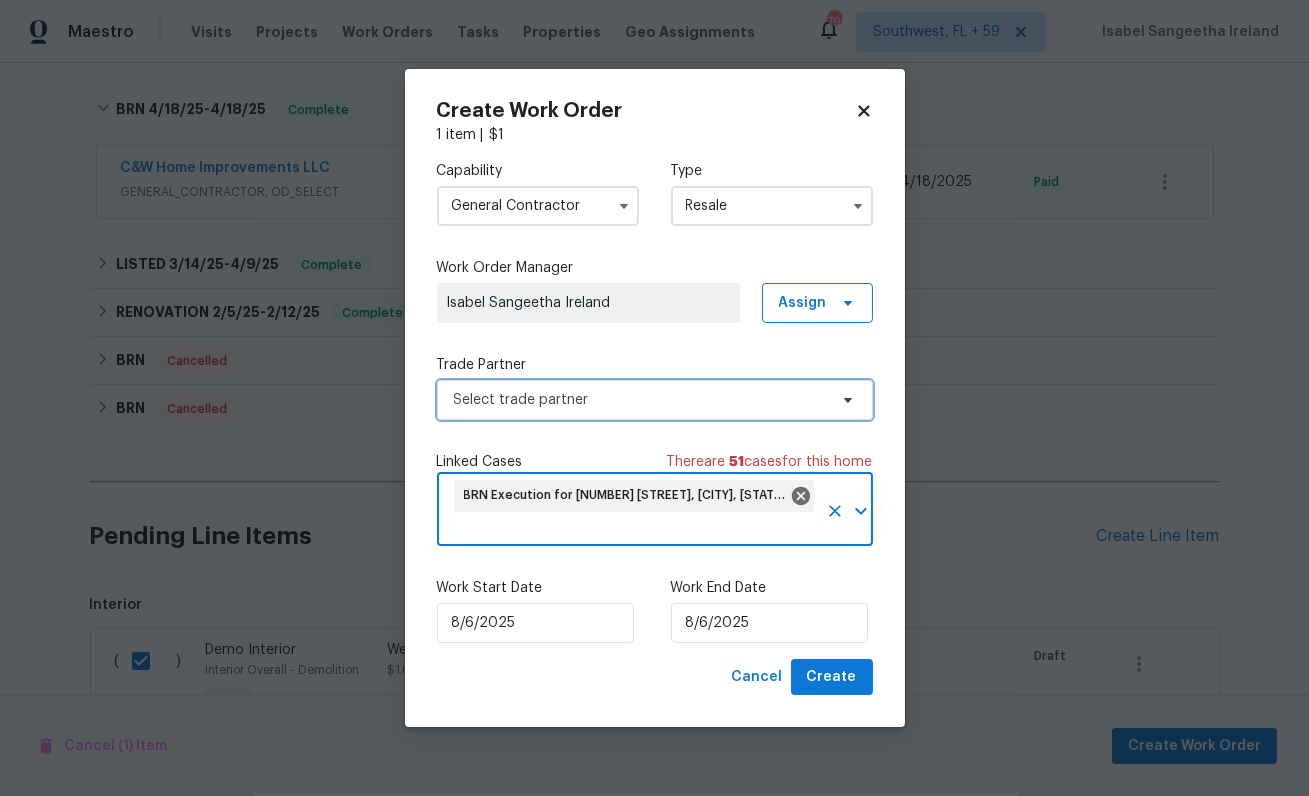 click on "Select trade partner" at bounding box center (640, 400) 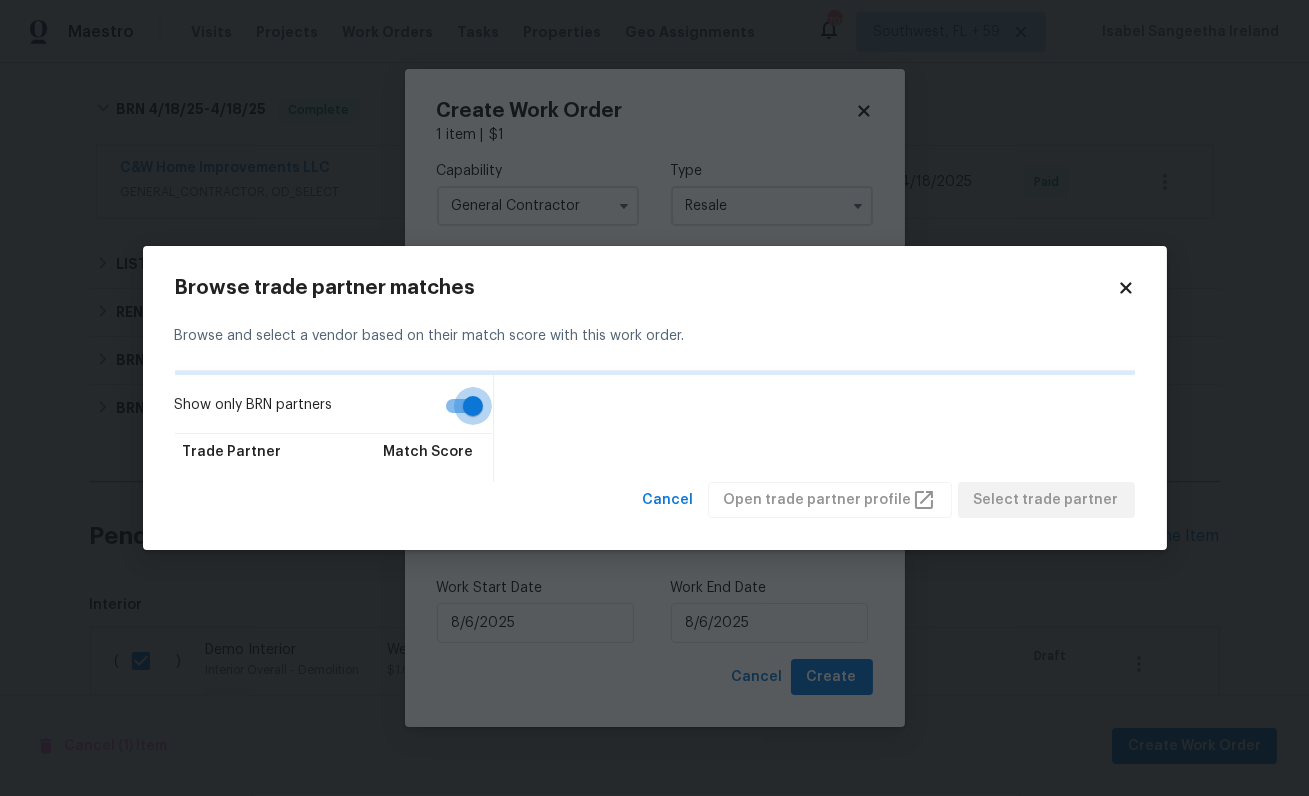 click on "Show only BRN partners" at bounding box center (473, 406) 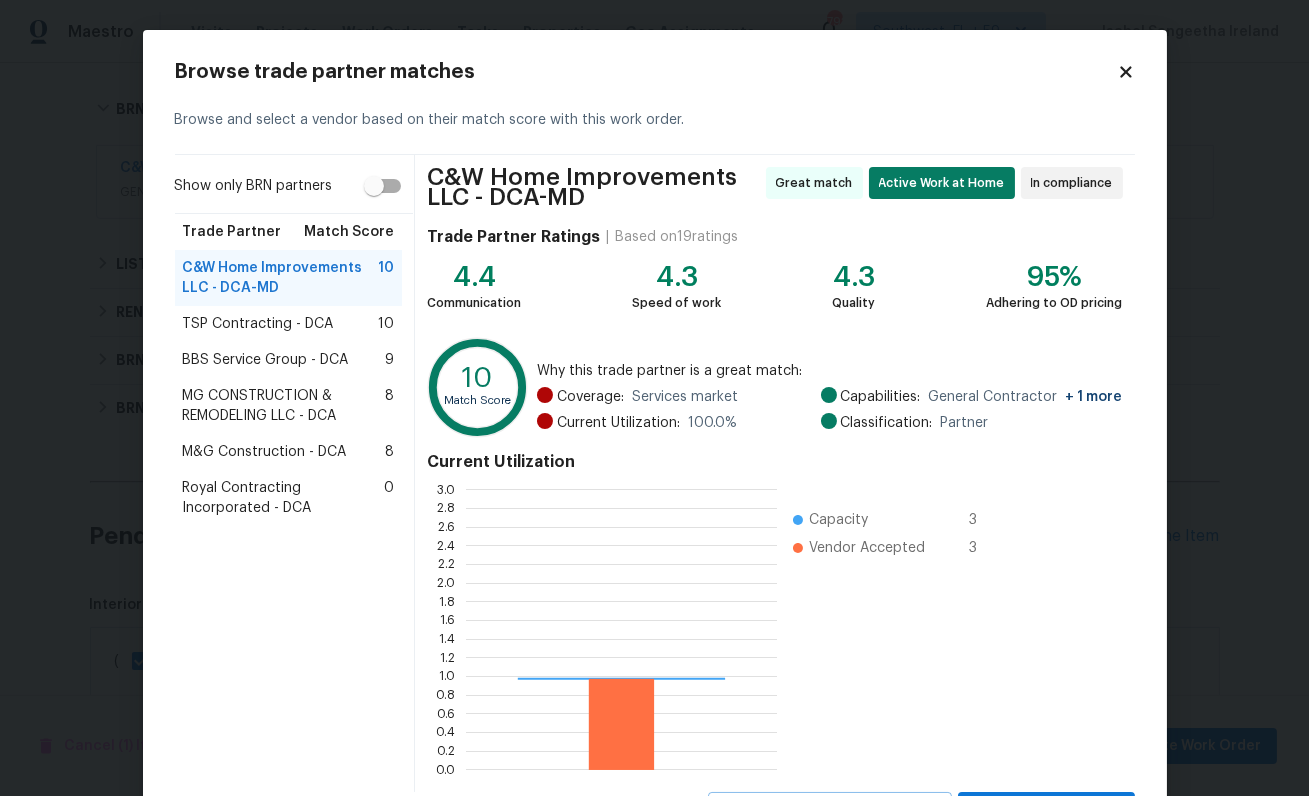scroll, scrollTop: 1, scrollLeft: 1, axis: both 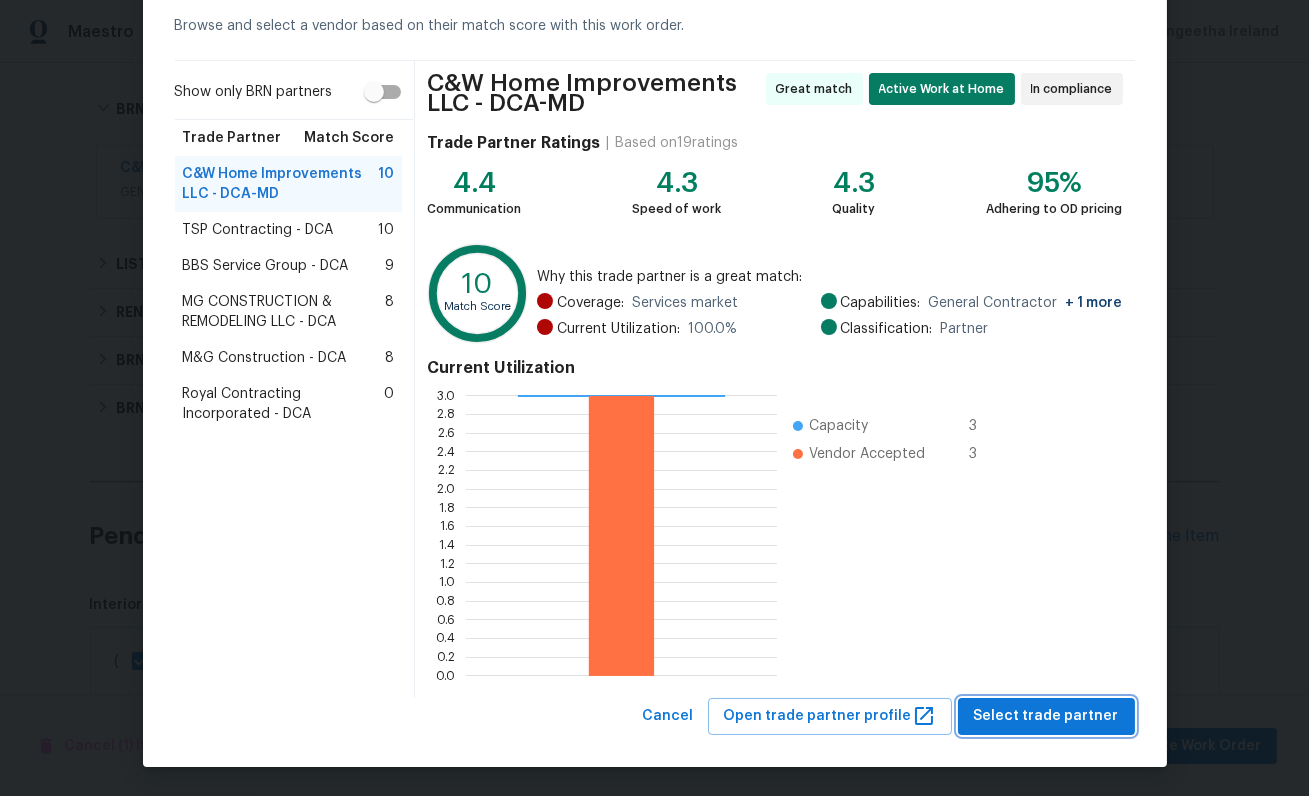 click on "Select trade partner" at bounding box center [1046, 716] 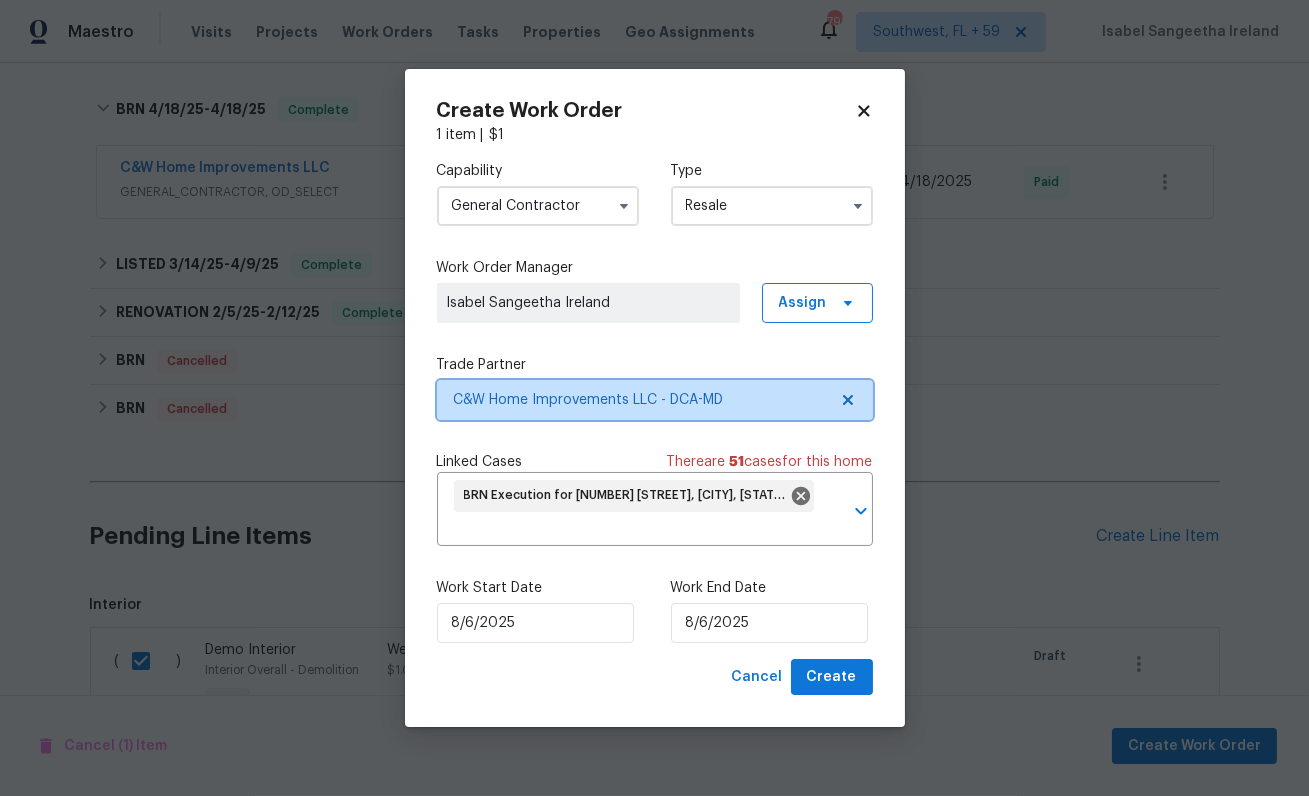 scroll, scrollTop: 0, scrollLeft: 0, axis: both 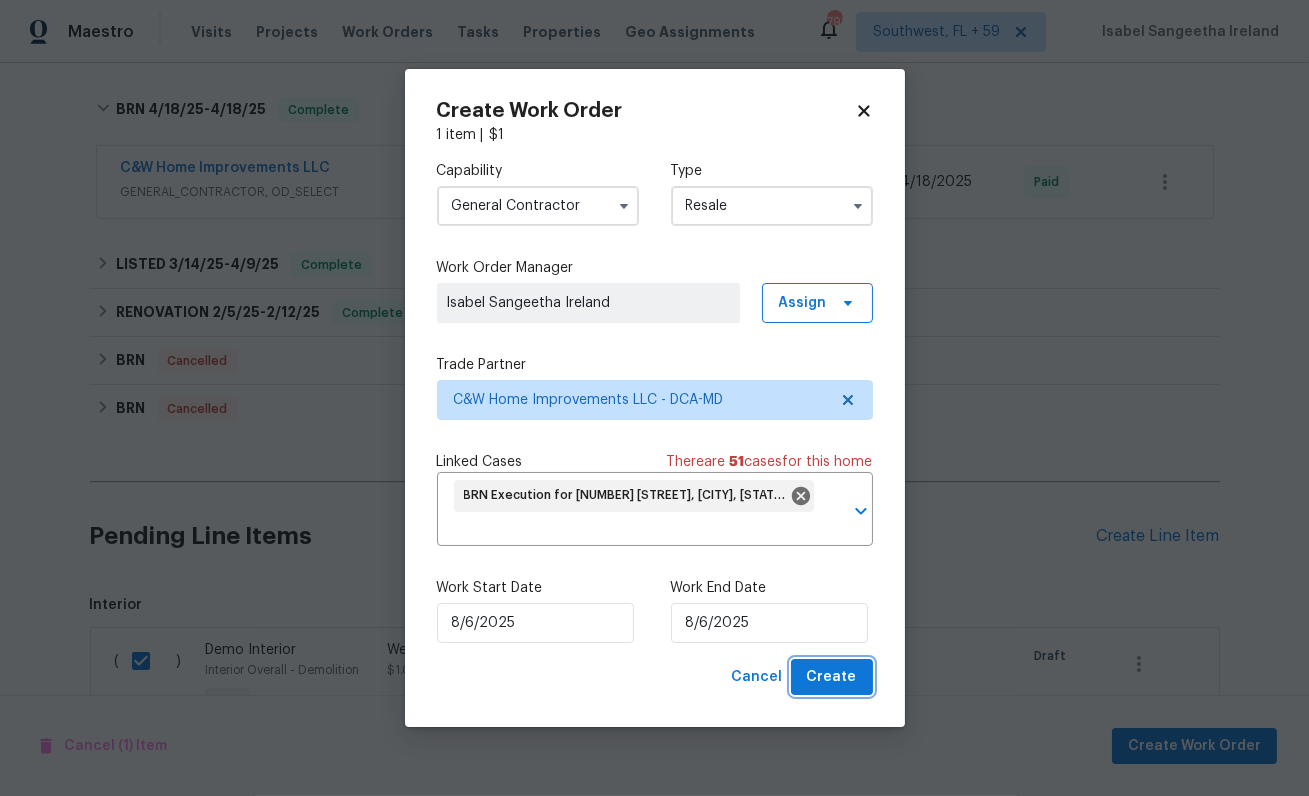 click on "Create" at bounding box center (832, 677) 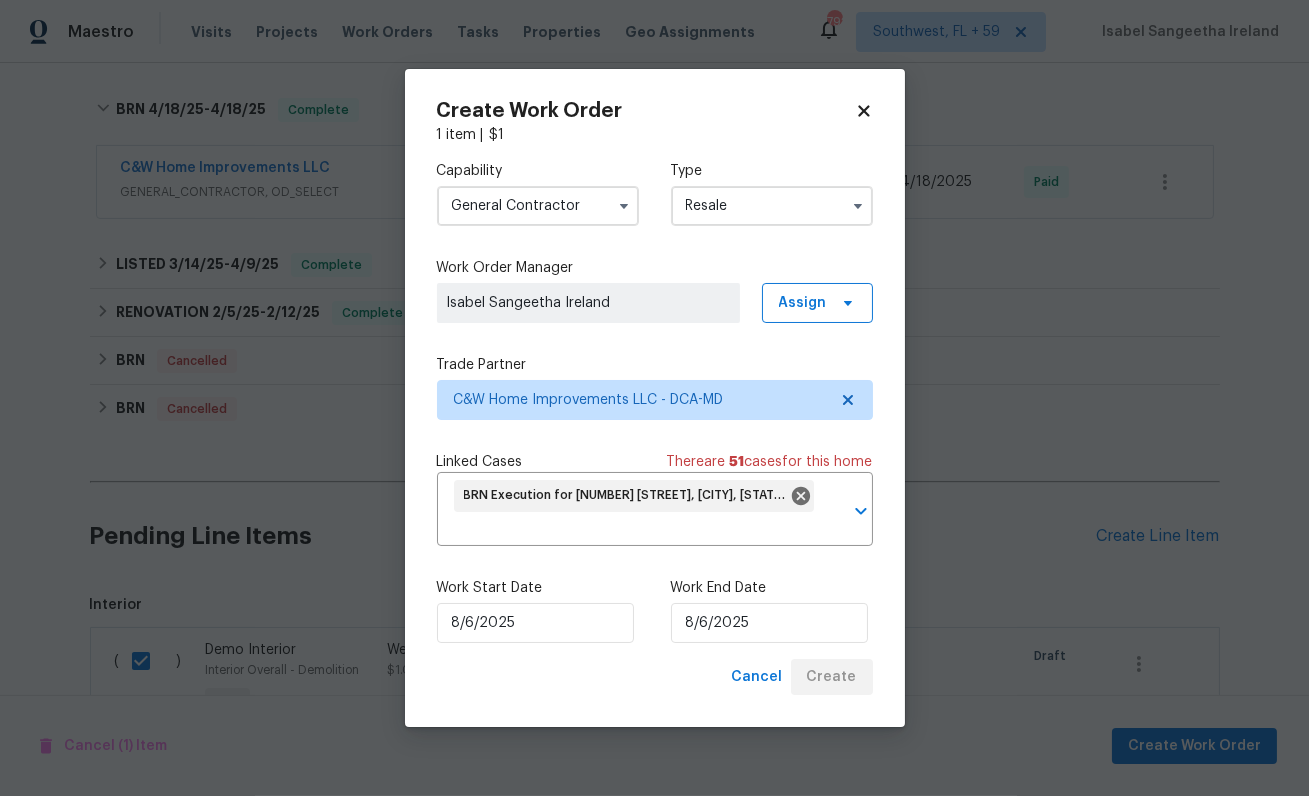 checkbox on "false" 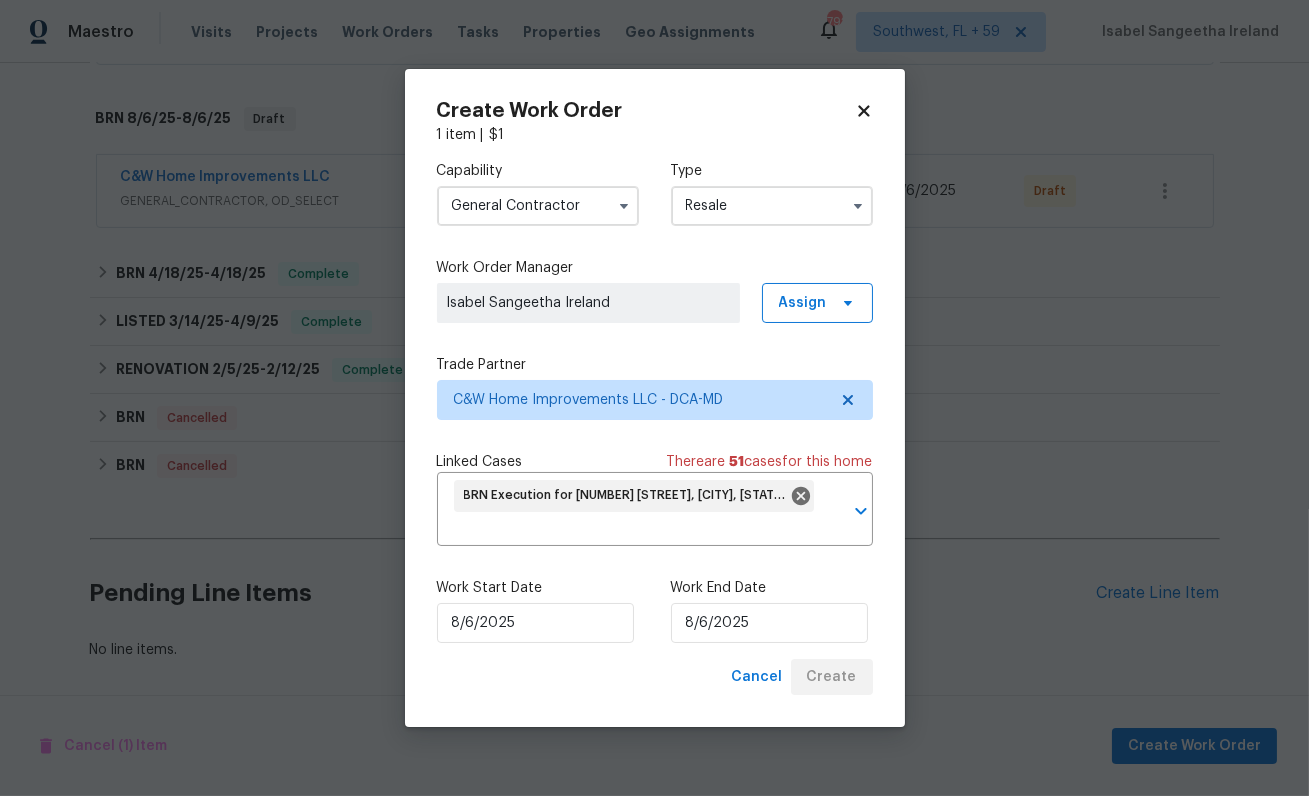 scroll, scrollTop: 599, scrollLeft: 0, axis: vertical 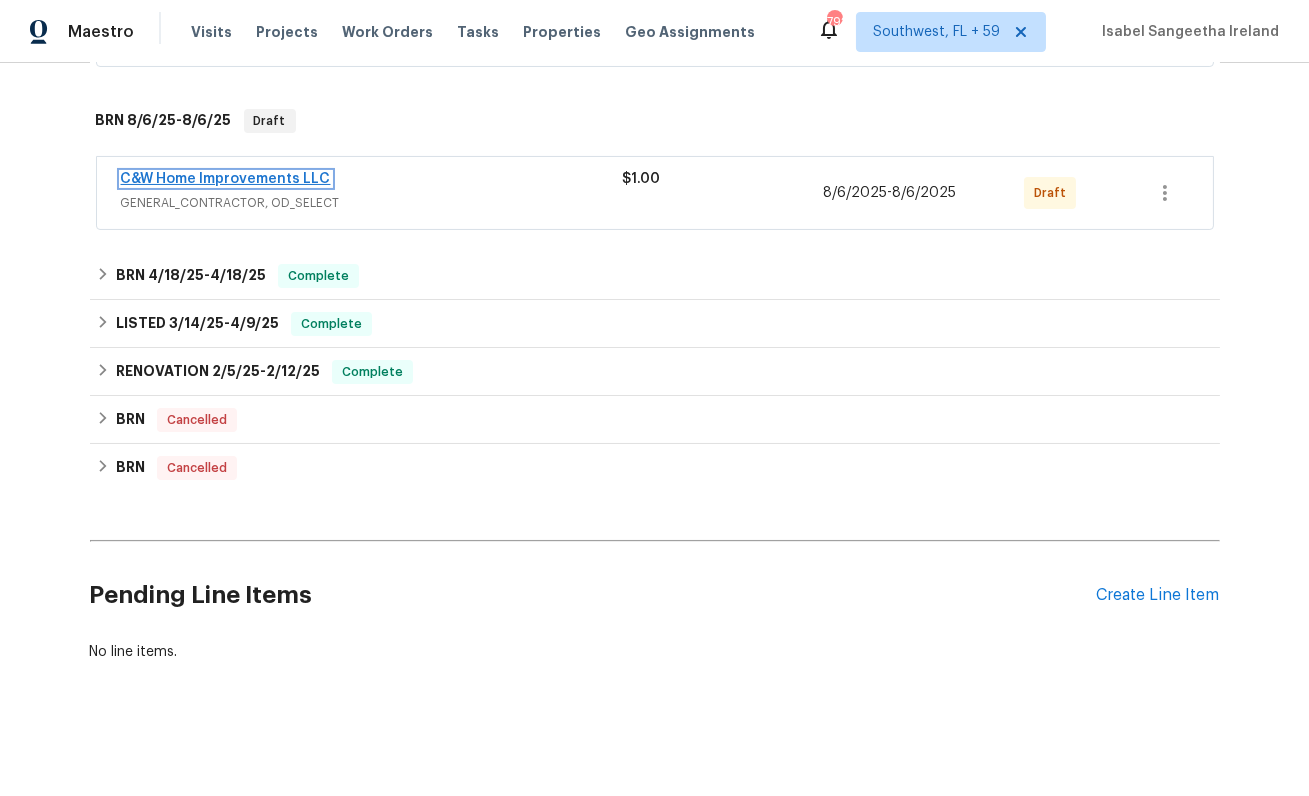 click on "C&W Home Improvements LLC" at bounding box center [226, 179] 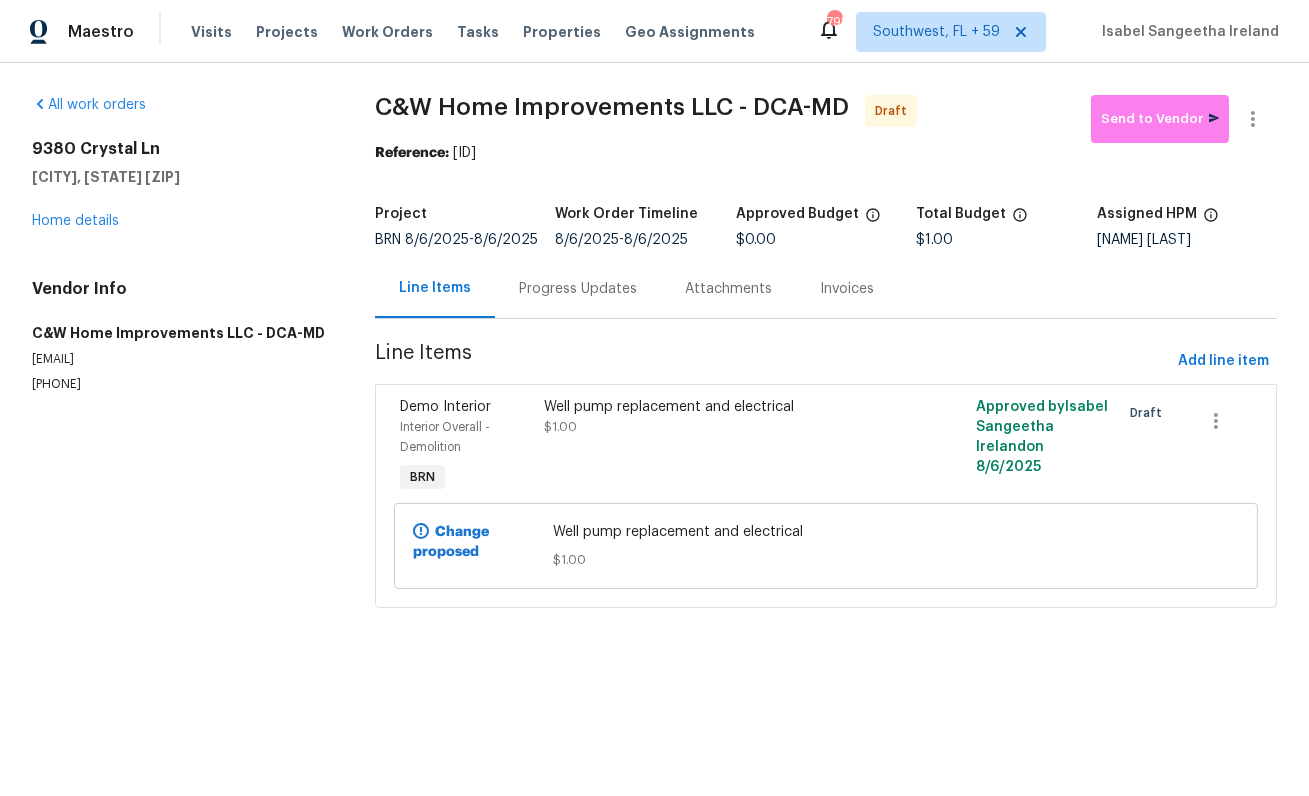 click on "Progress Updates" at bounding box center [578, 289] 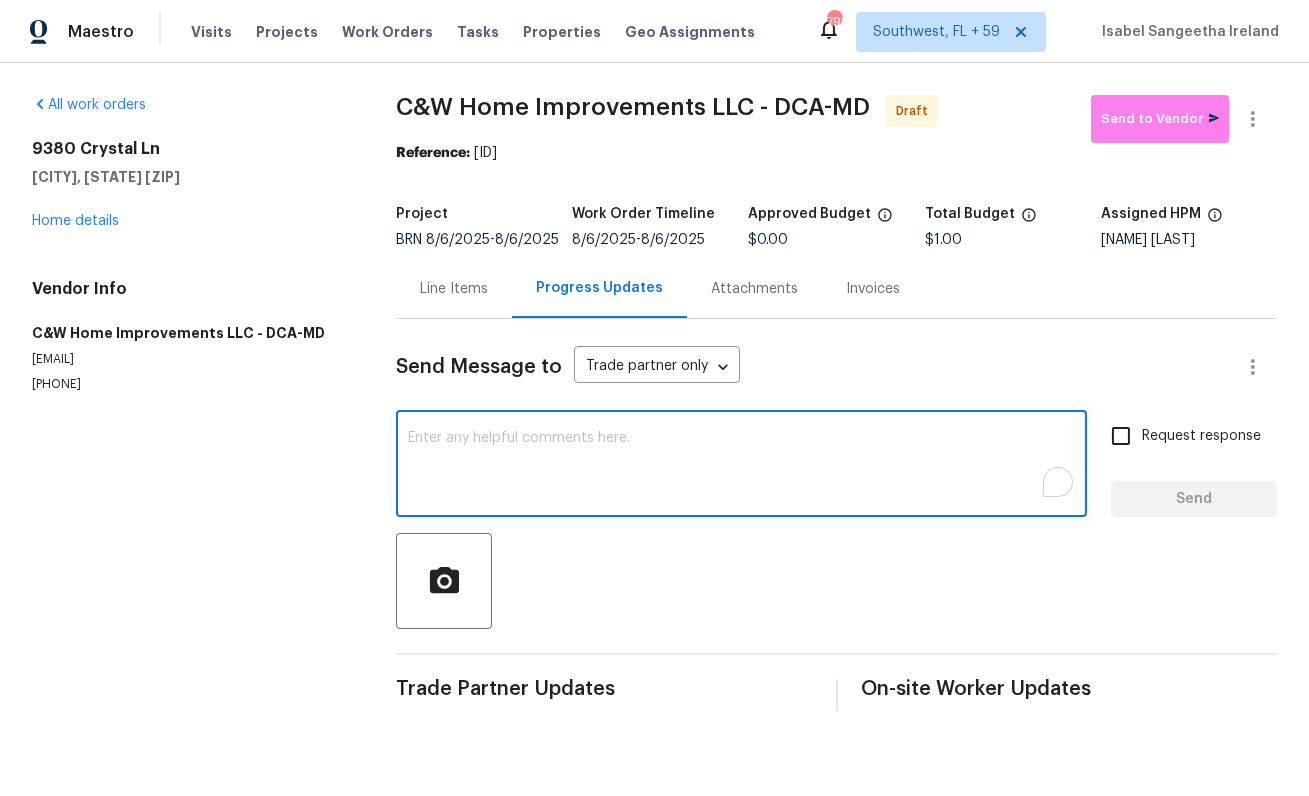 click at bounding box center (741, 466) 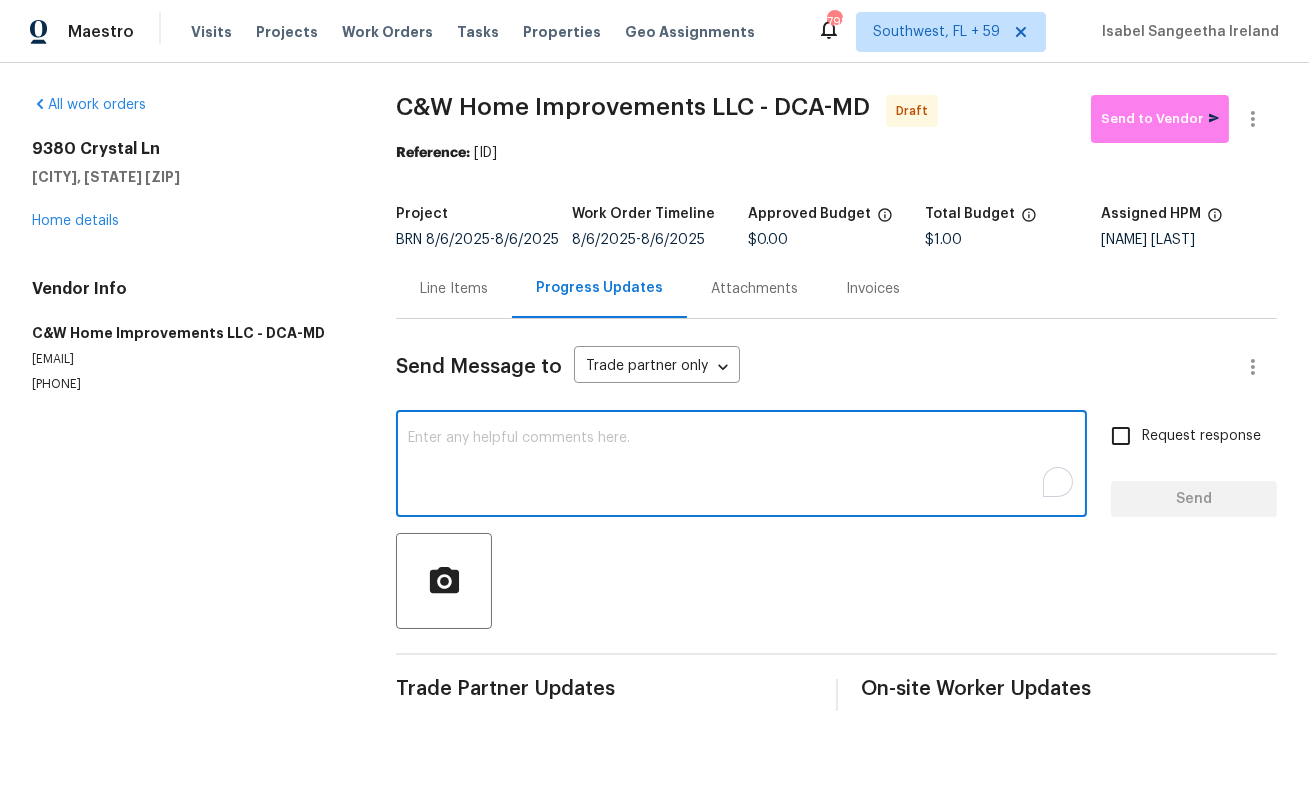 paste on "Well pump replacement and electrical" 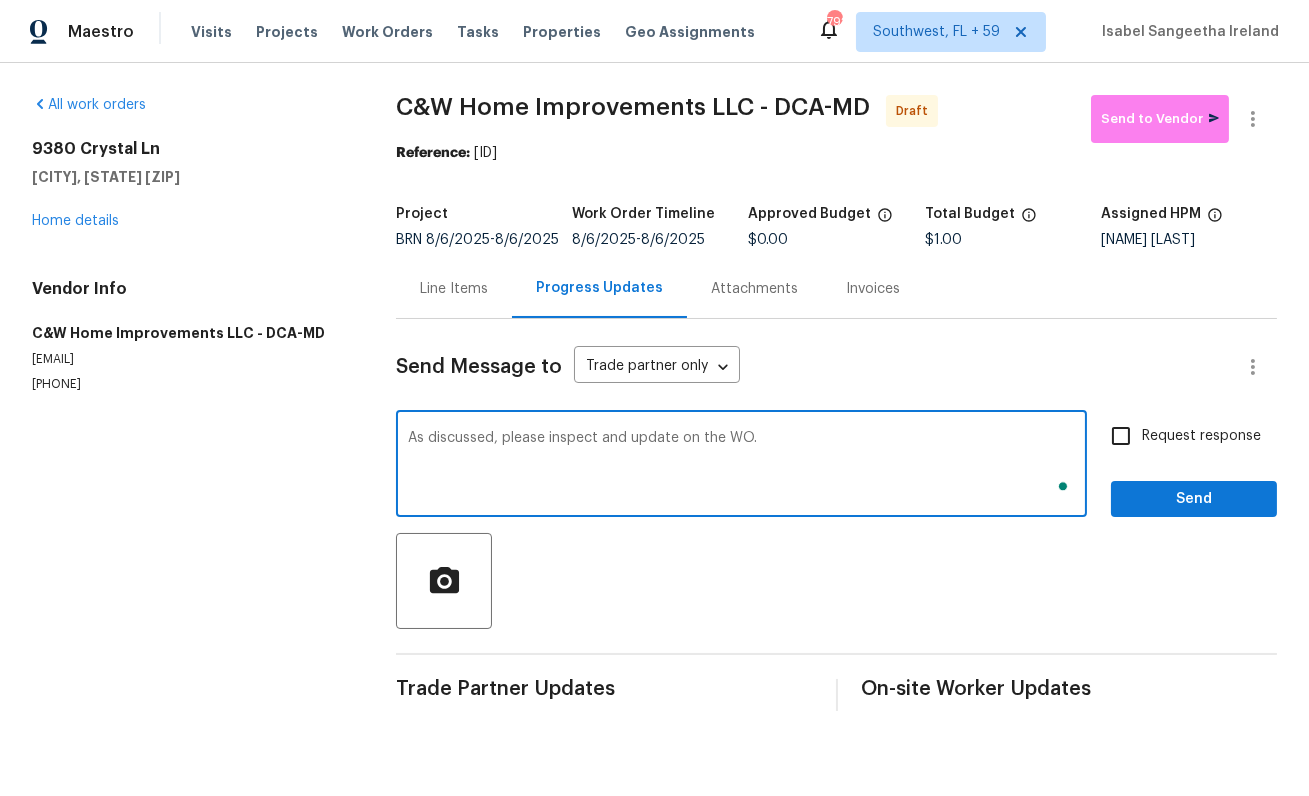 type on "As discussed, please inspect and update on the WO." 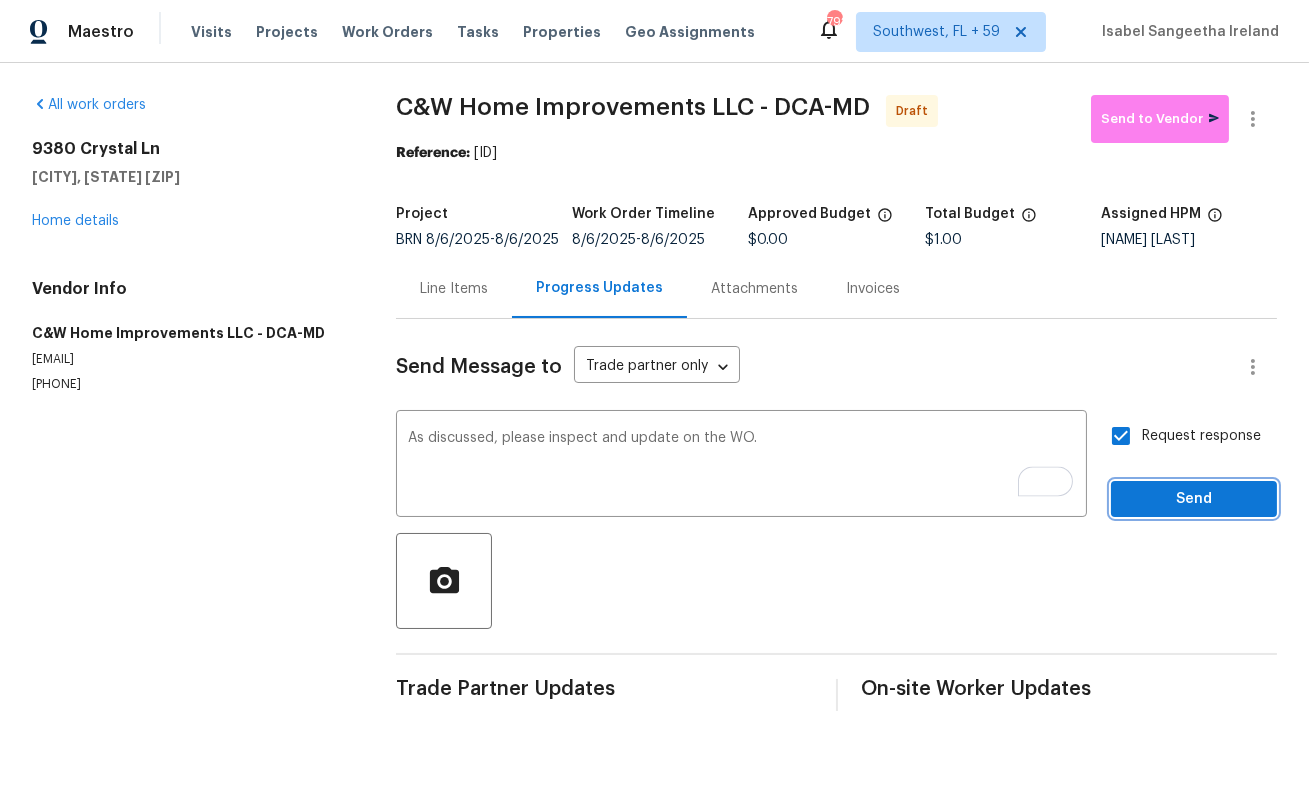 click on "Send" at bounding box center [1194, 499] 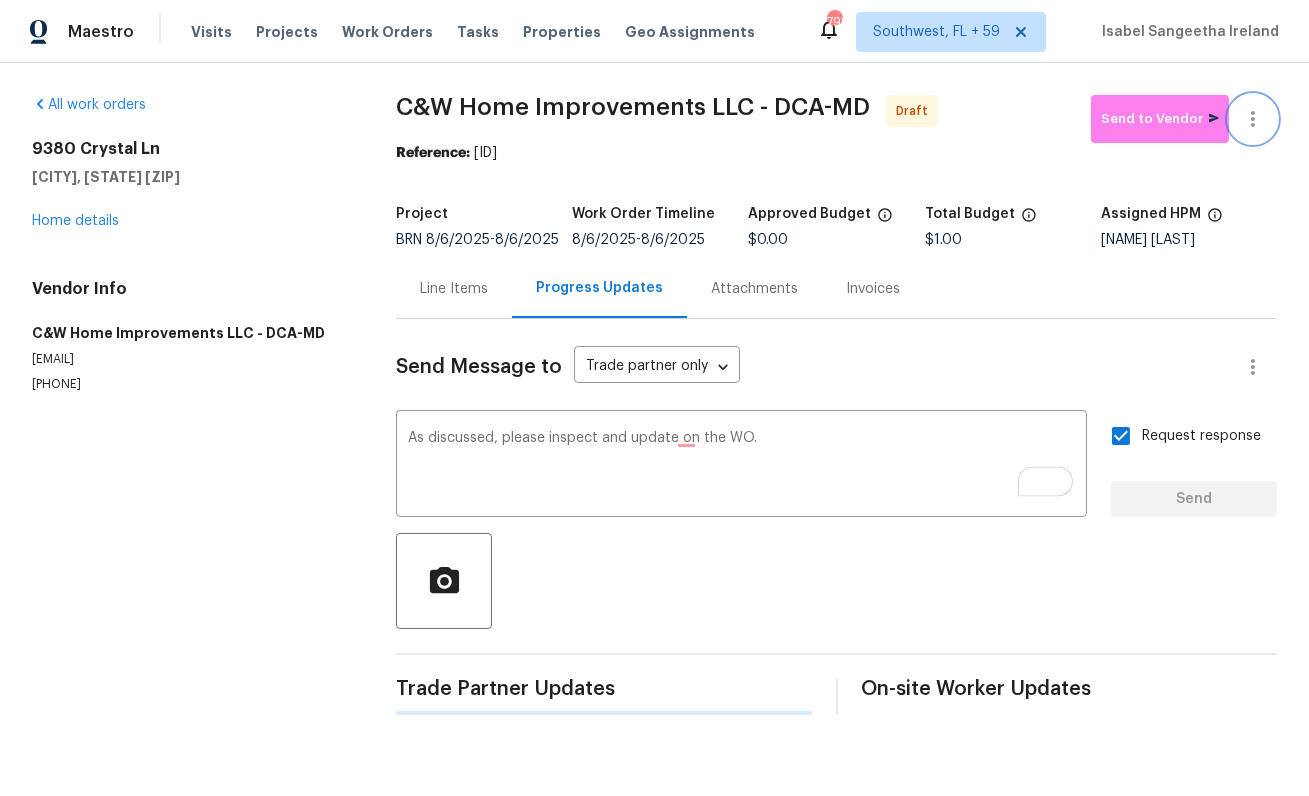 click 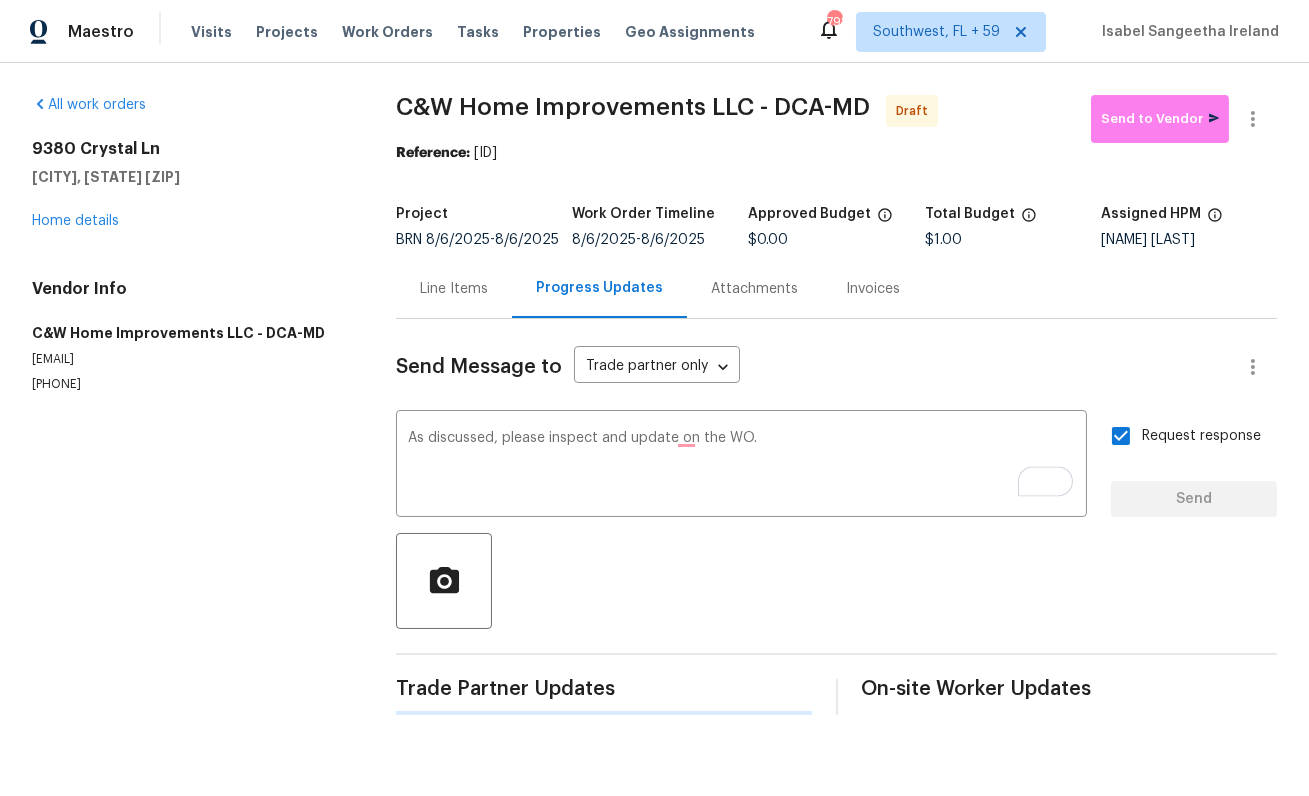 type 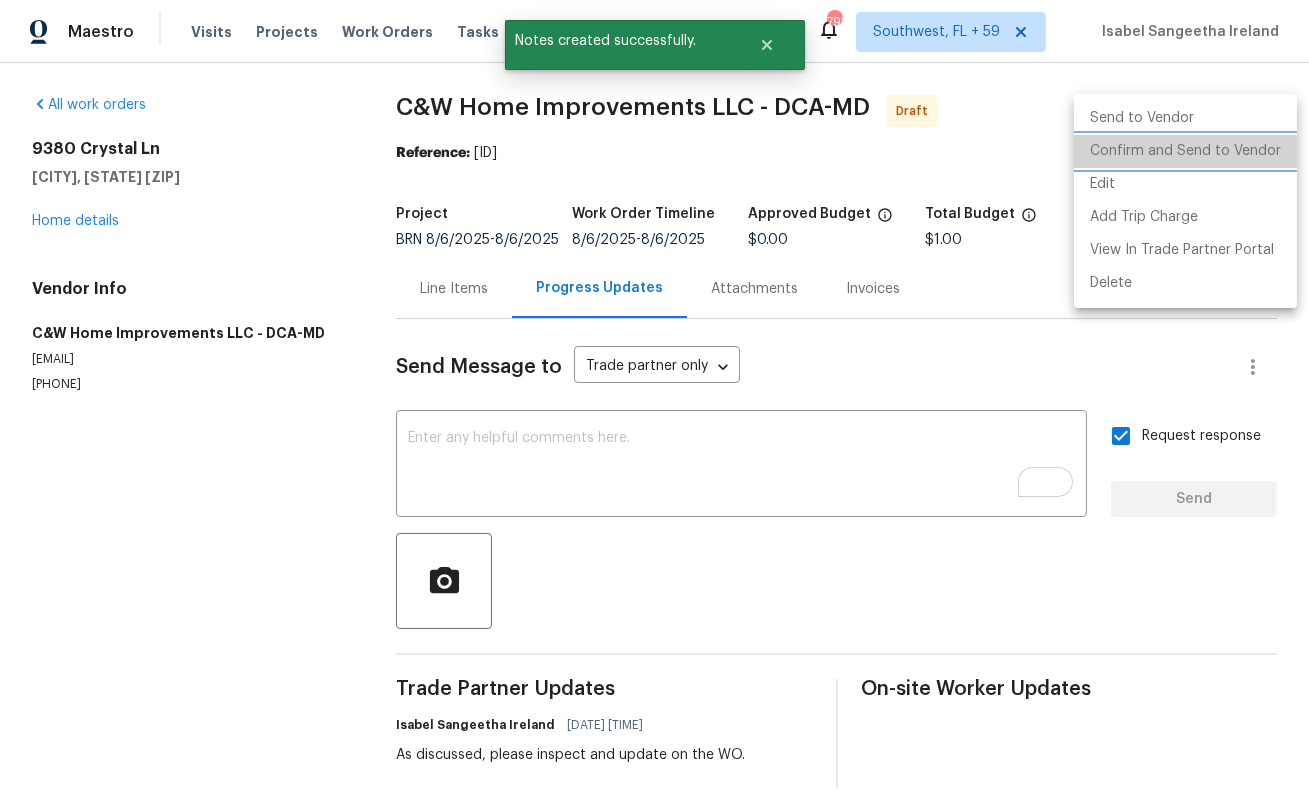 click on "Confirm and Send to Vendor" at bounding box center (1185, 151) 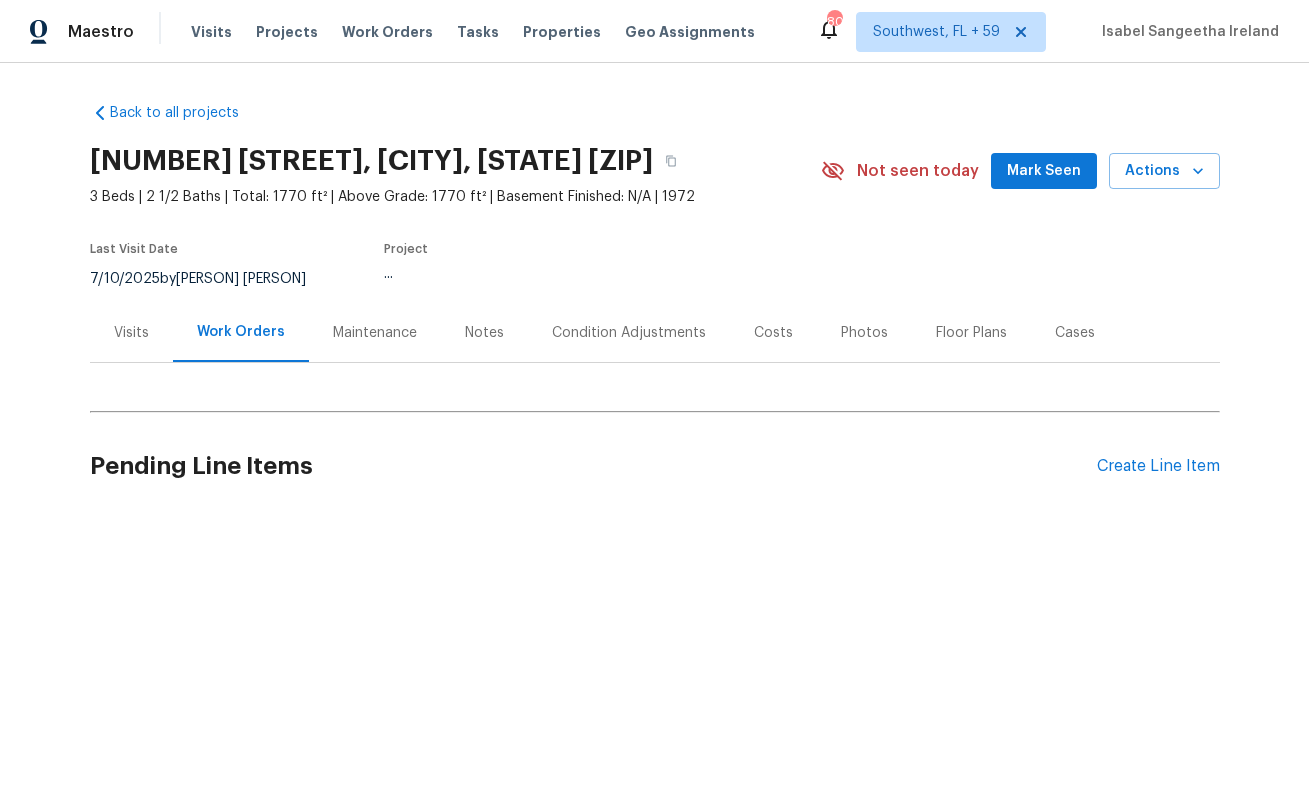 scroll, scrollTop: 0, scrollLeft: 0, axis: both 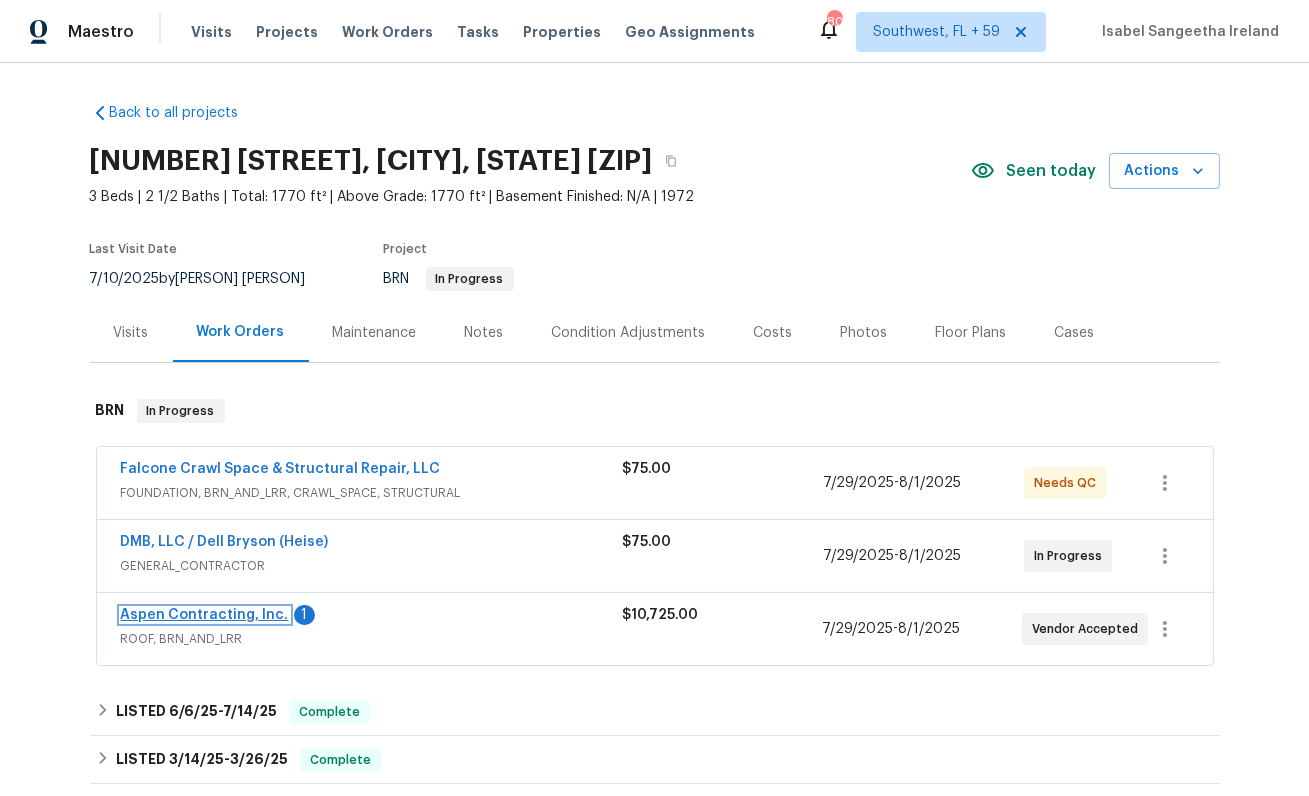 click on "Aspen Contracting, Inc." at bounding box center (205, 615) 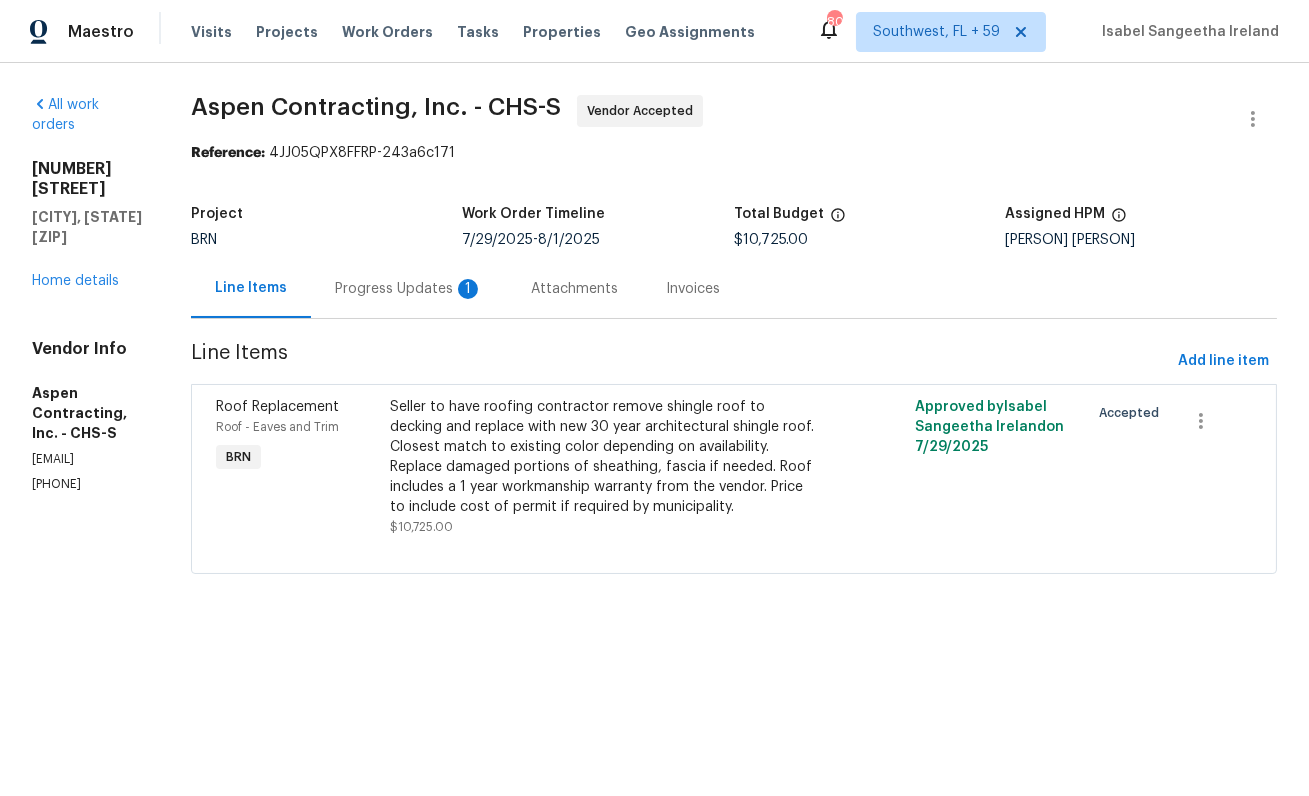 click on "Progress Updates 1" at bounding box center [409, 289] 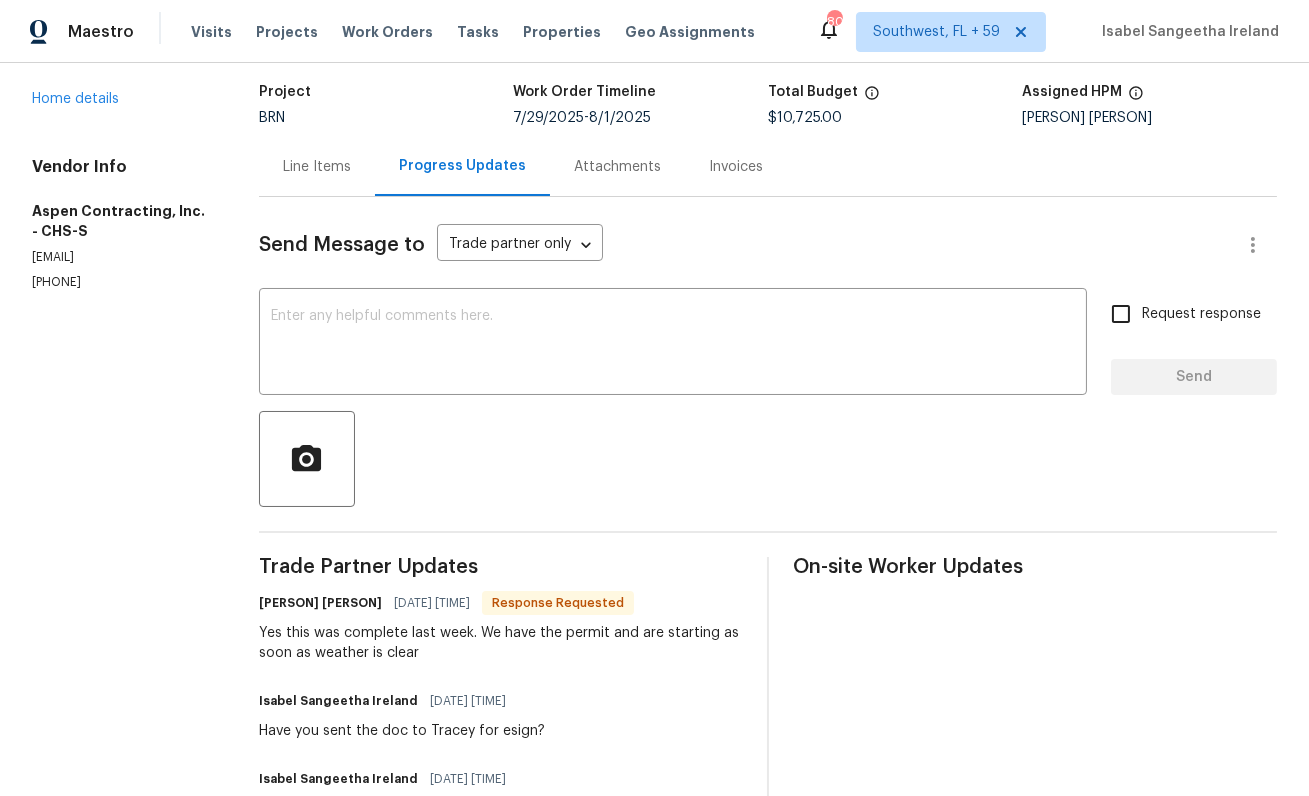 scroll, scrollTop: 172, scrollLeft: 0, axis: vertical 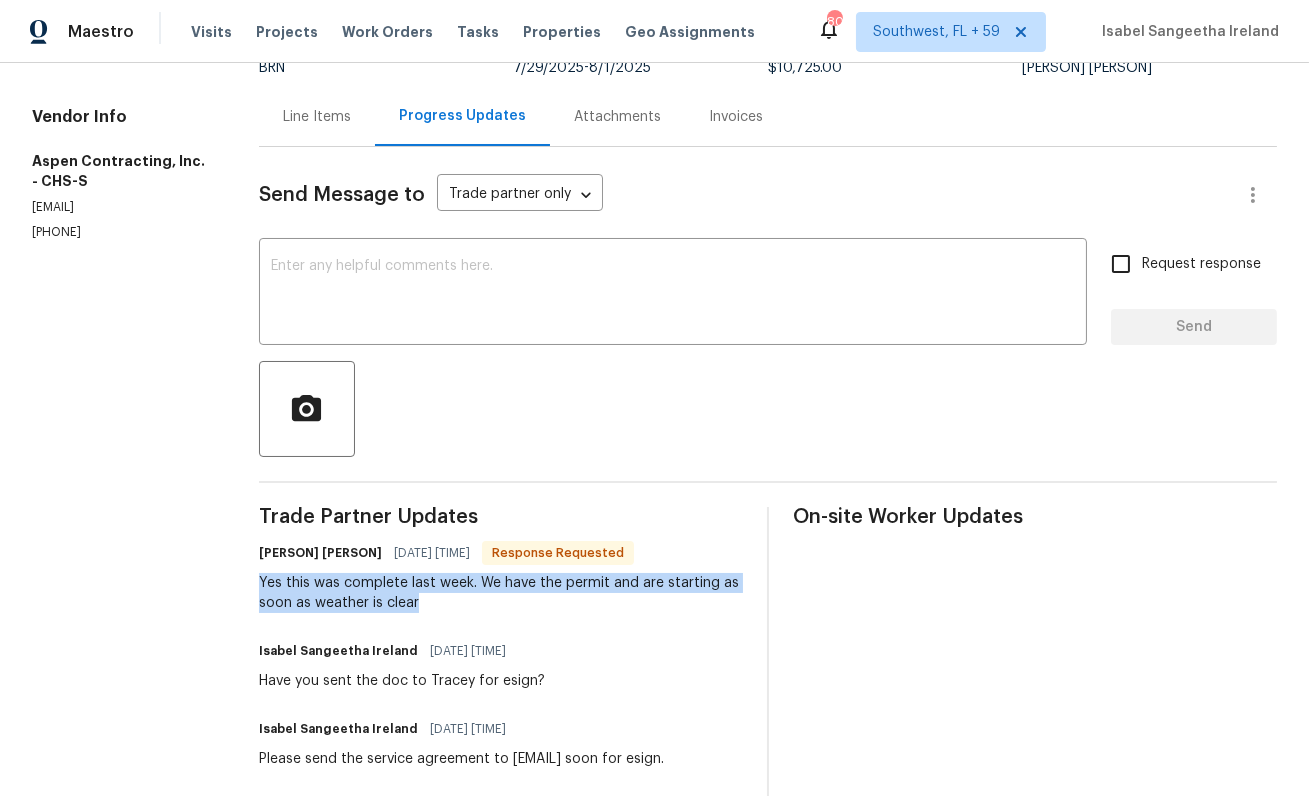 drag, startPoint x: 235, startPoint y: 582, endPoint x: 432, endPoint y: 599, distance: 197.73215 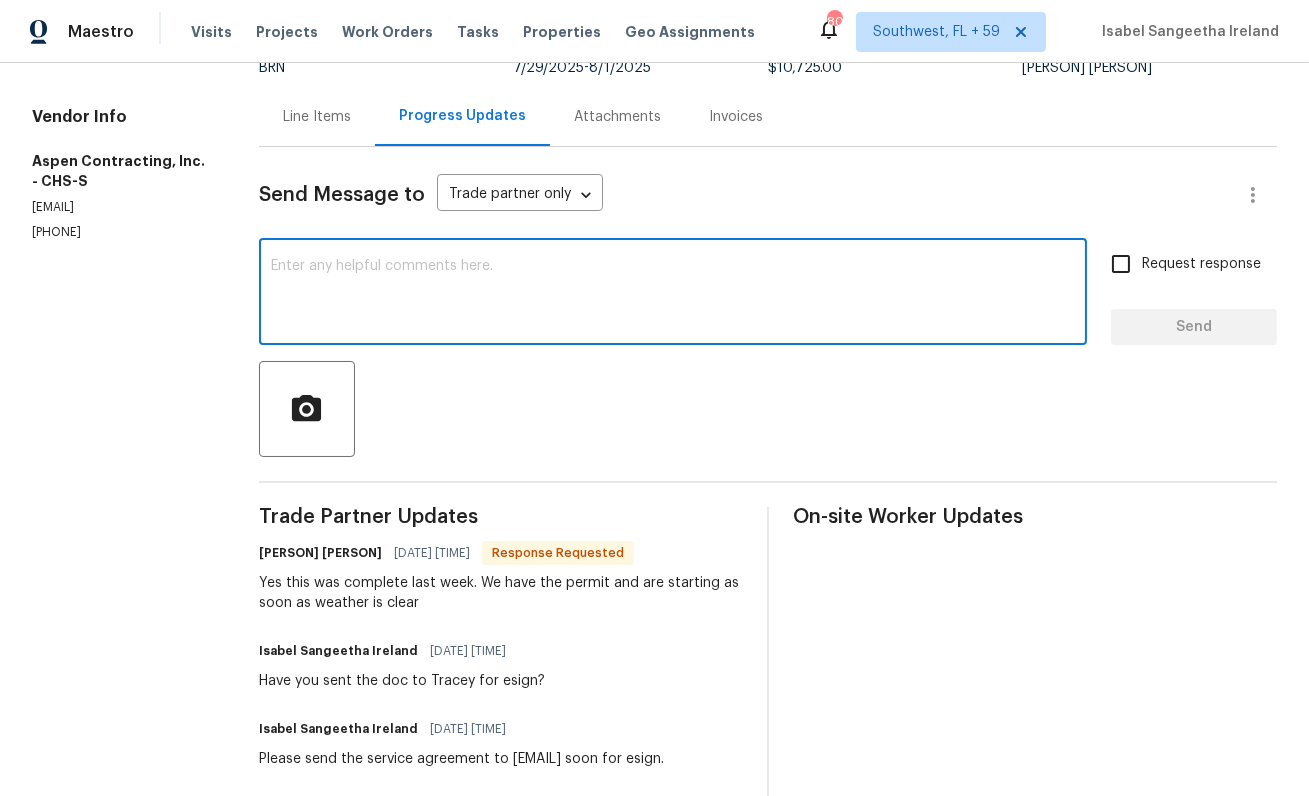 click at bounding box center [673, 294] 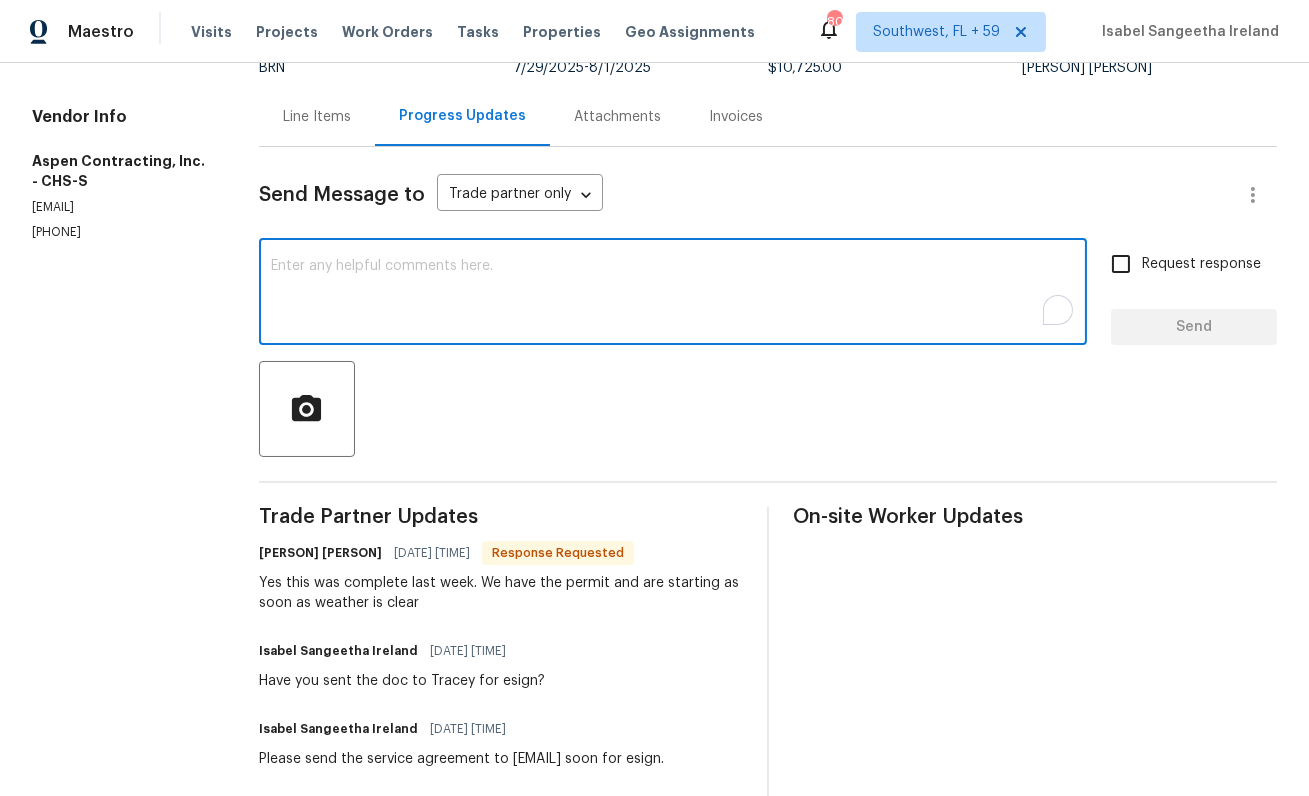 click at bounding box center (673, 294) 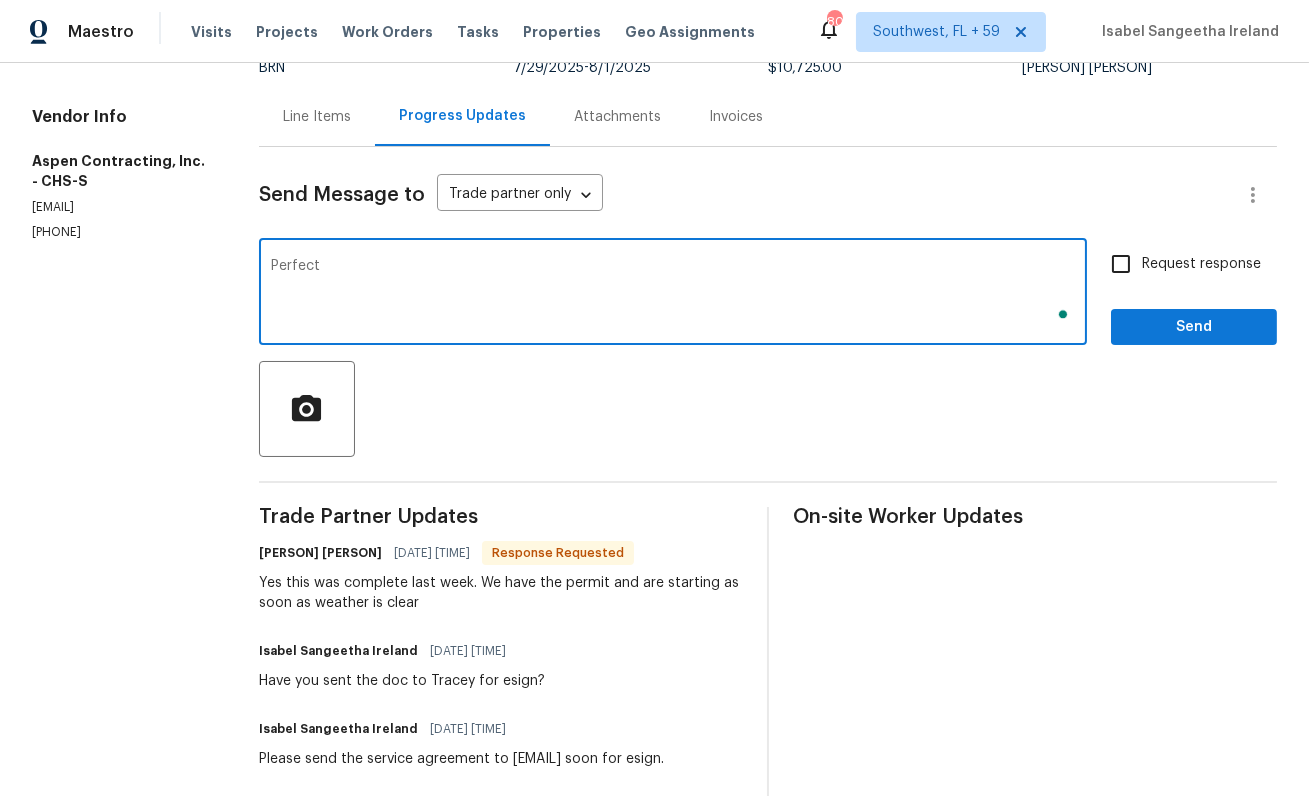 scroll, scrollTop: 172, scrollLeft: 0, axis: vertical 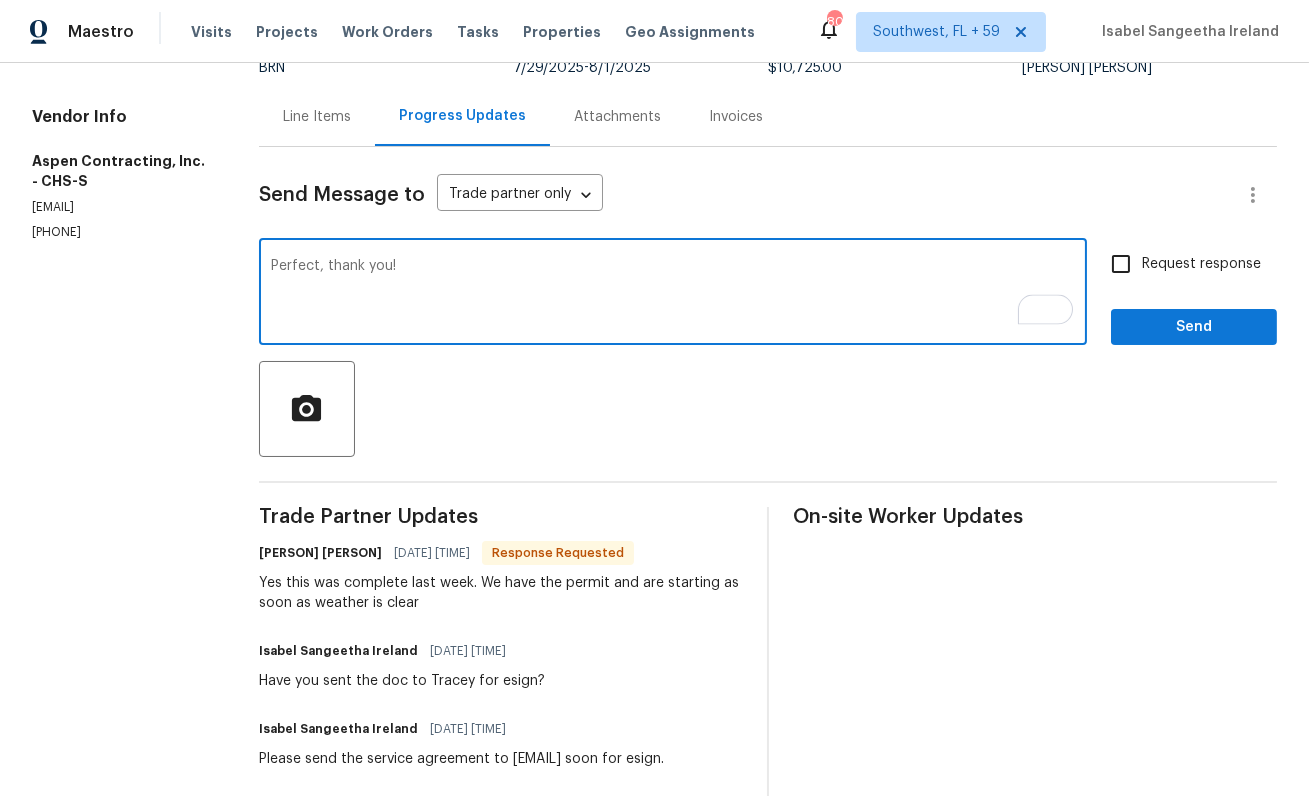 type on "Perfect, thank you!" 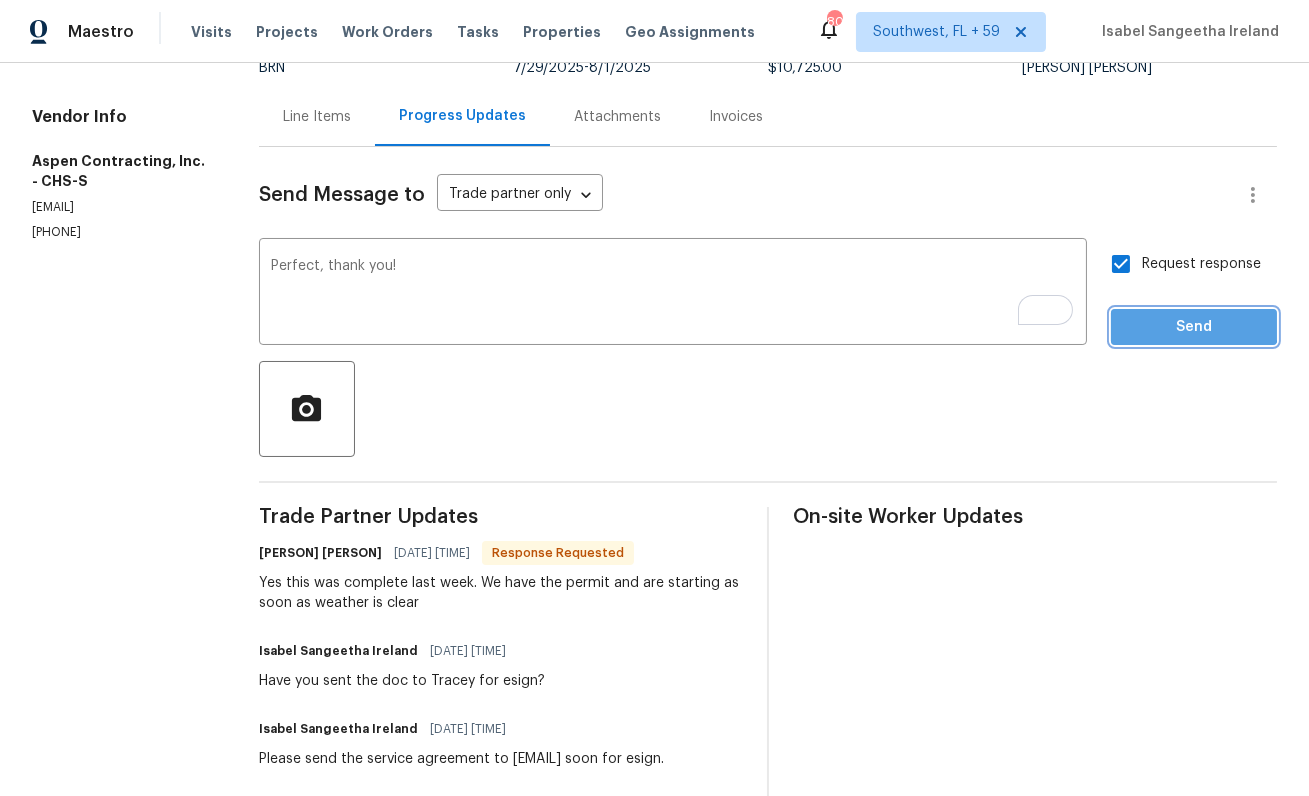 click on "Send" at bounding box center (1194, 327) 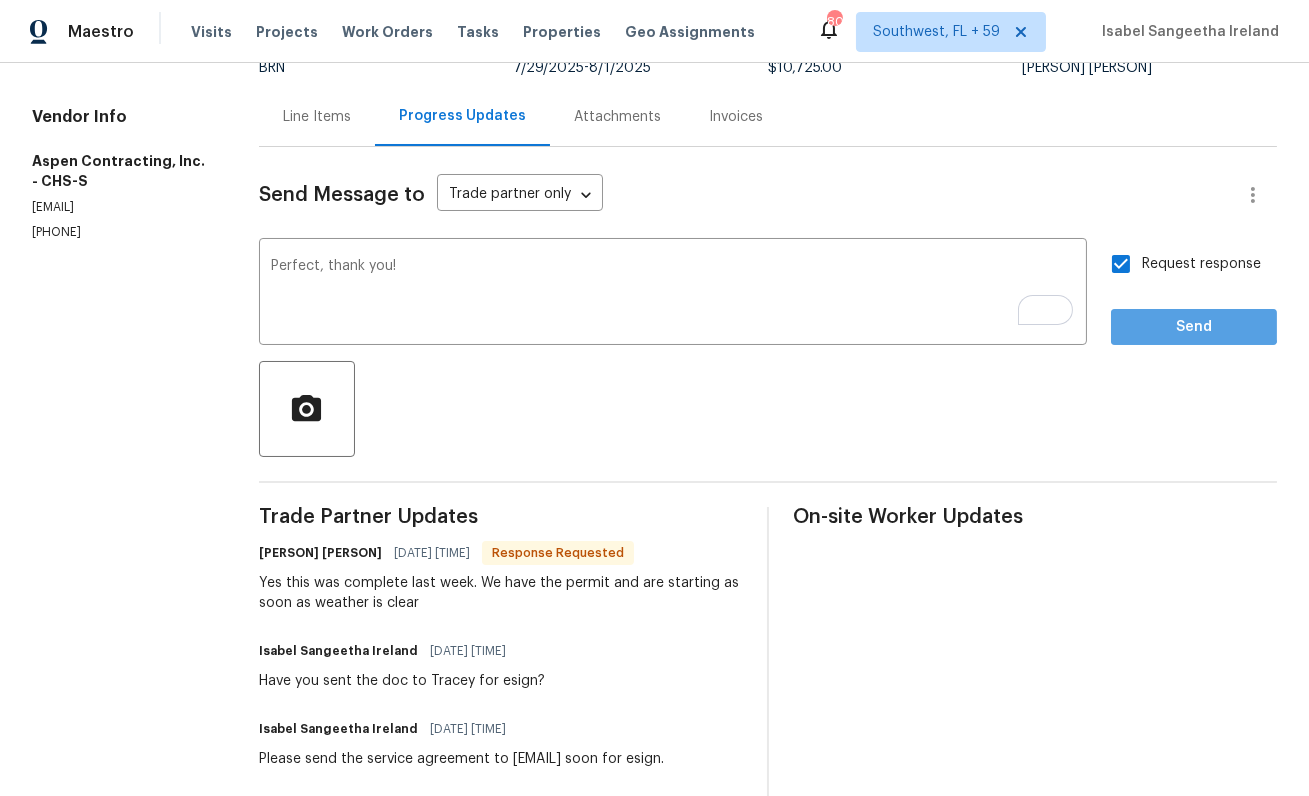 scroll, scrollTop: 0, scrollLeft: 0, axis: both 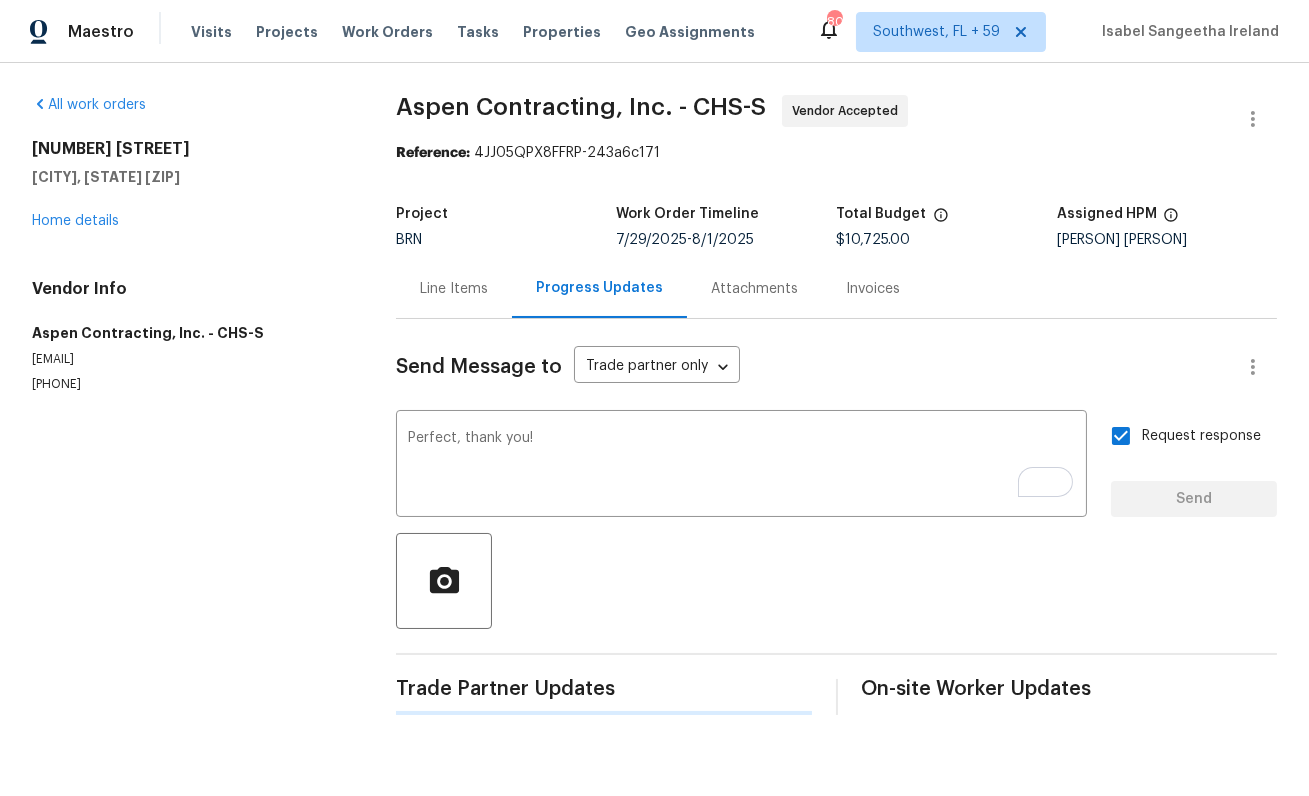 type 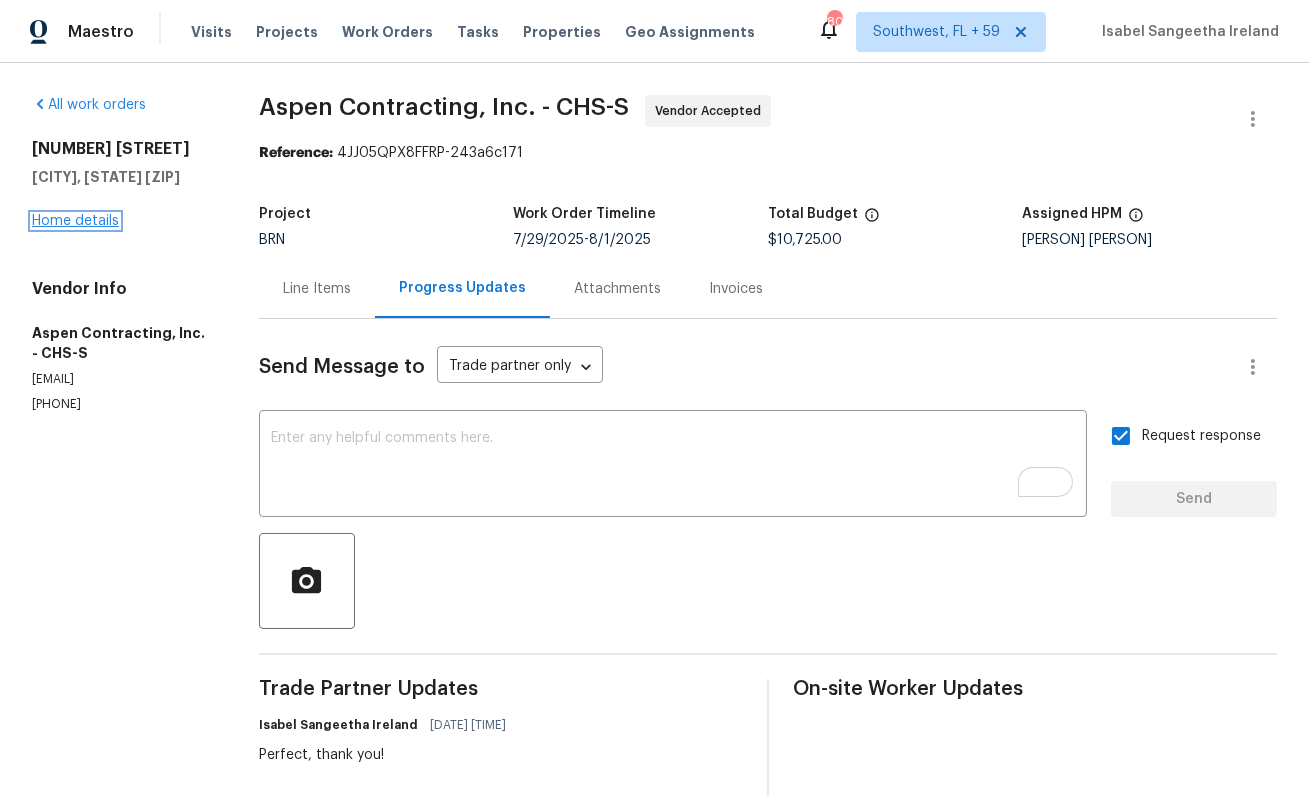 click on "Home details" at bounding box center (75, 221) 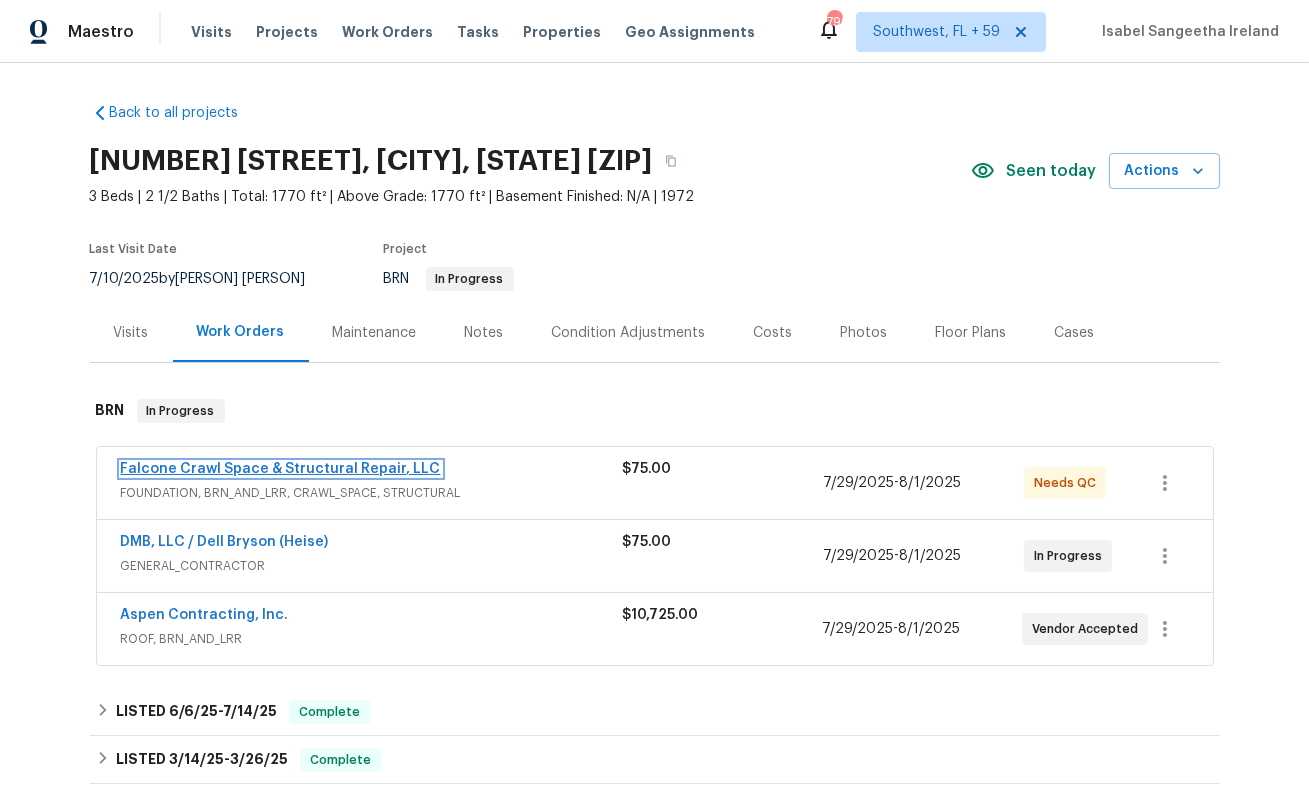 click on "Falcone Crawl Space & Structural Repair, LLC" at bounding box center (281, 469) 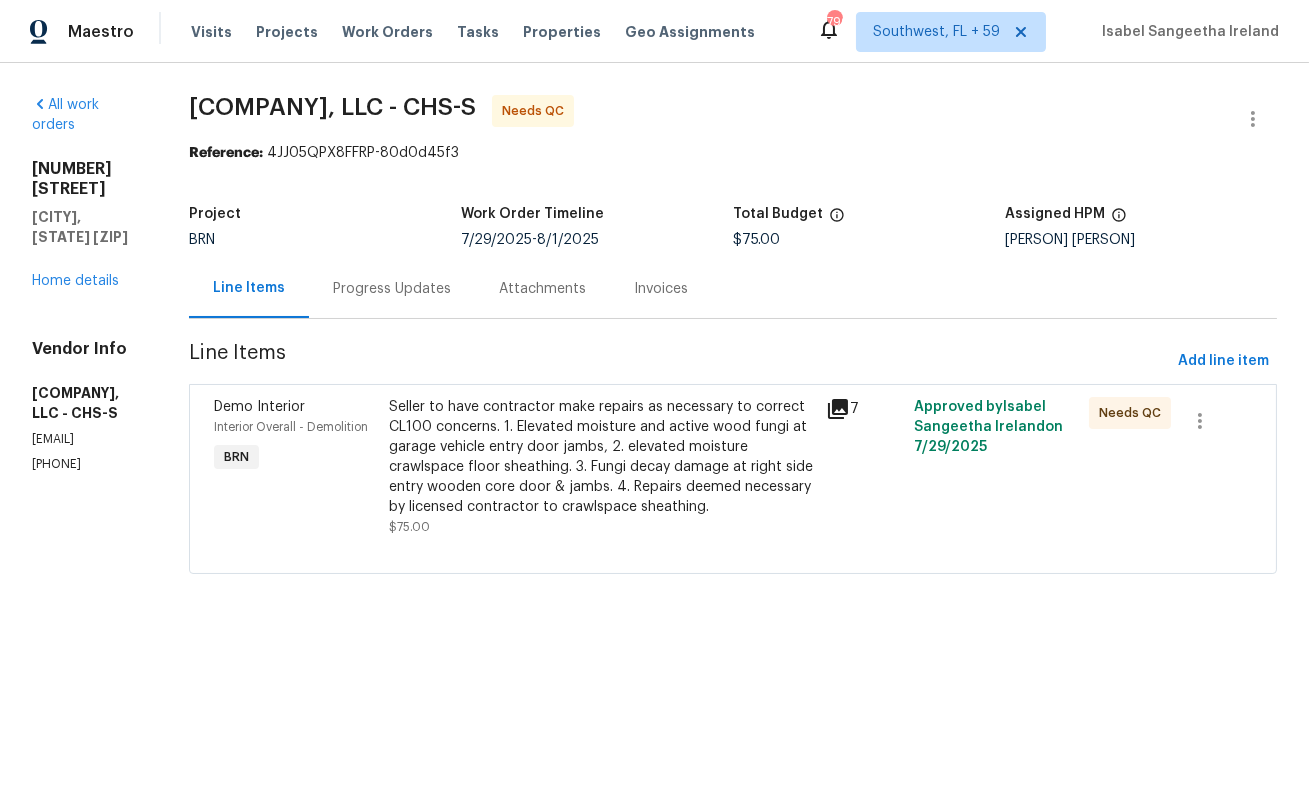 click on "Progress Updates" at bounding box center [392, 289] 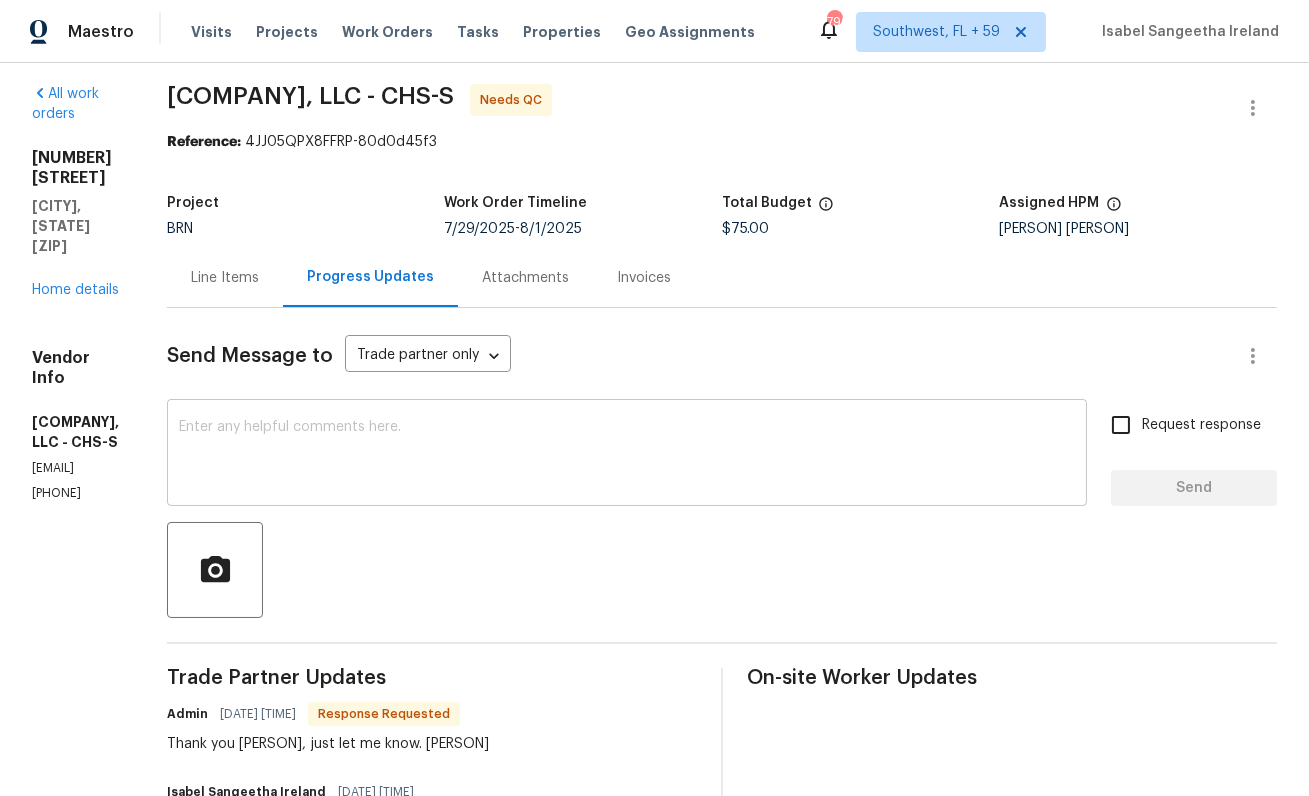 scroll, scrollTop: 10, scrollLeft: 0, axis: vertical 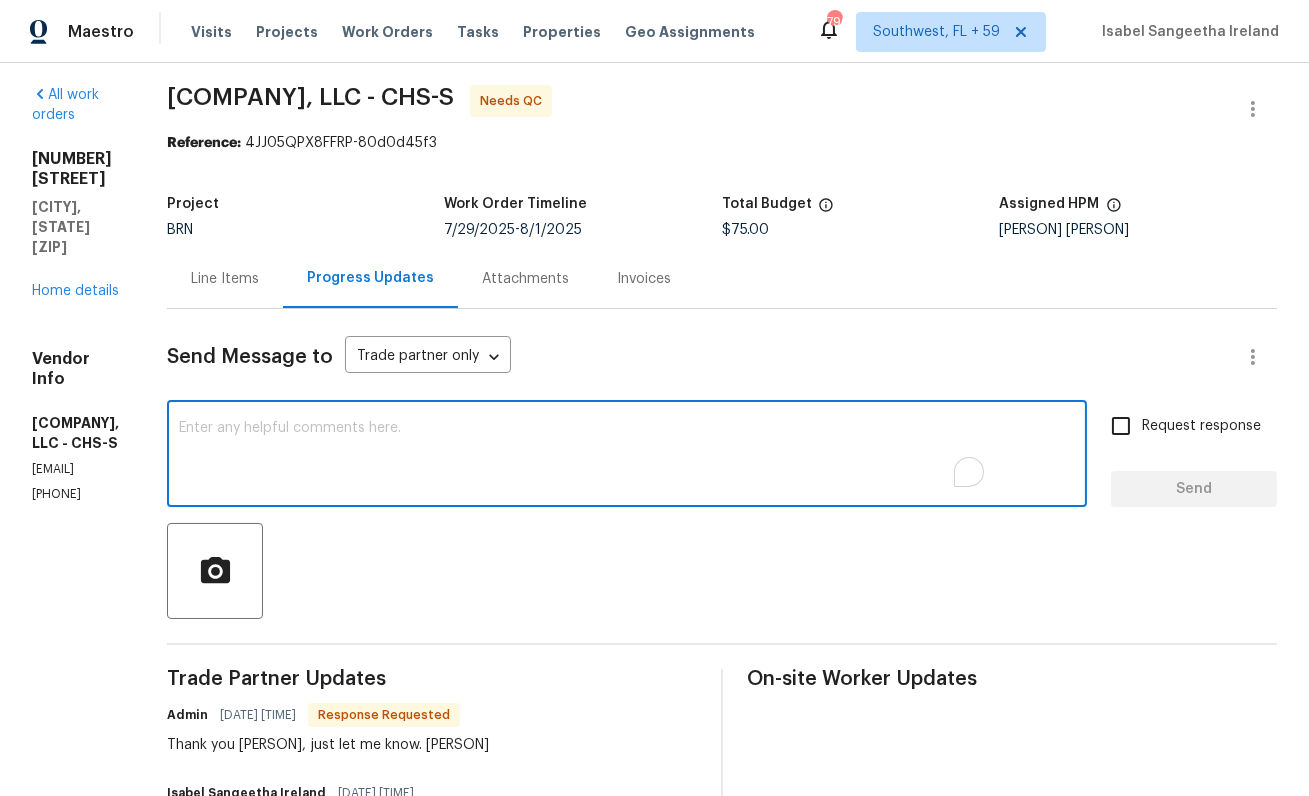 click at bounding box center [627, 456] 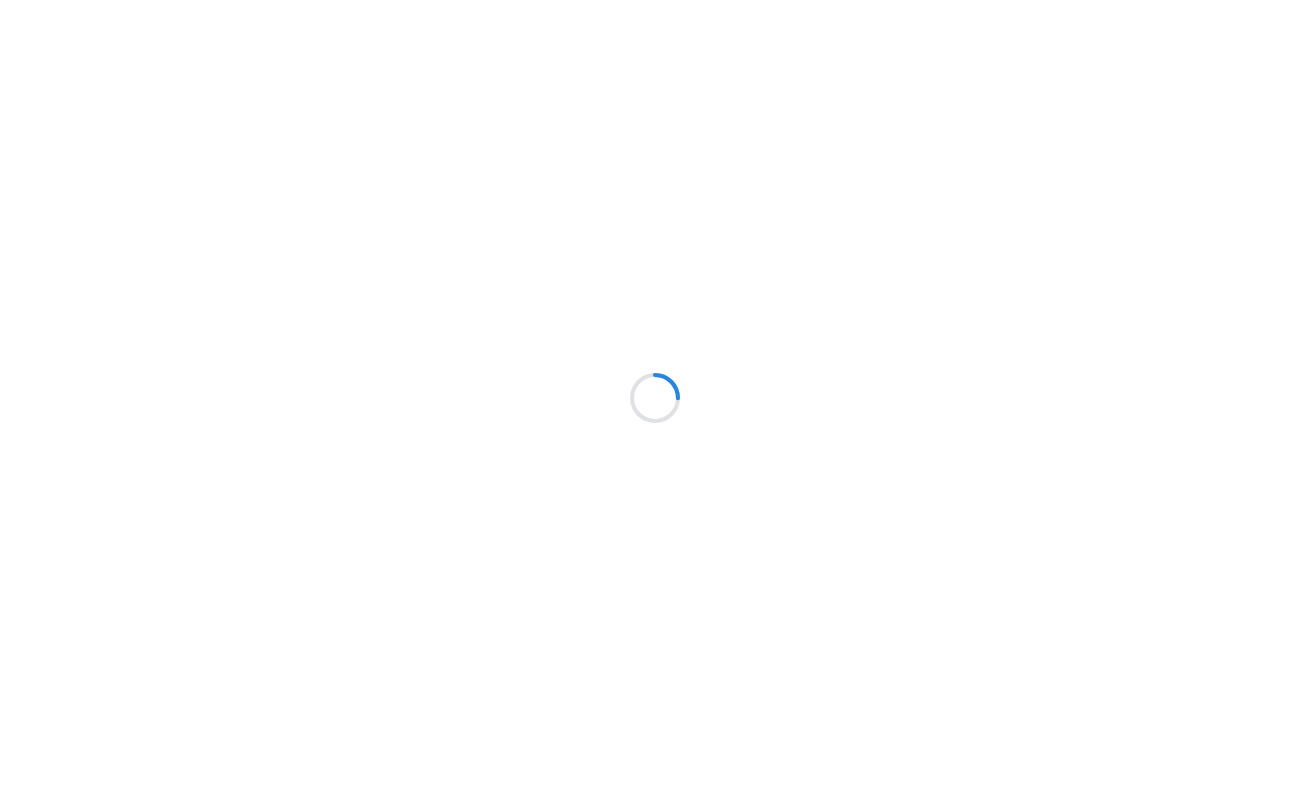 scroll, scrollTop: 0, scrollLeft: 0, axis: both 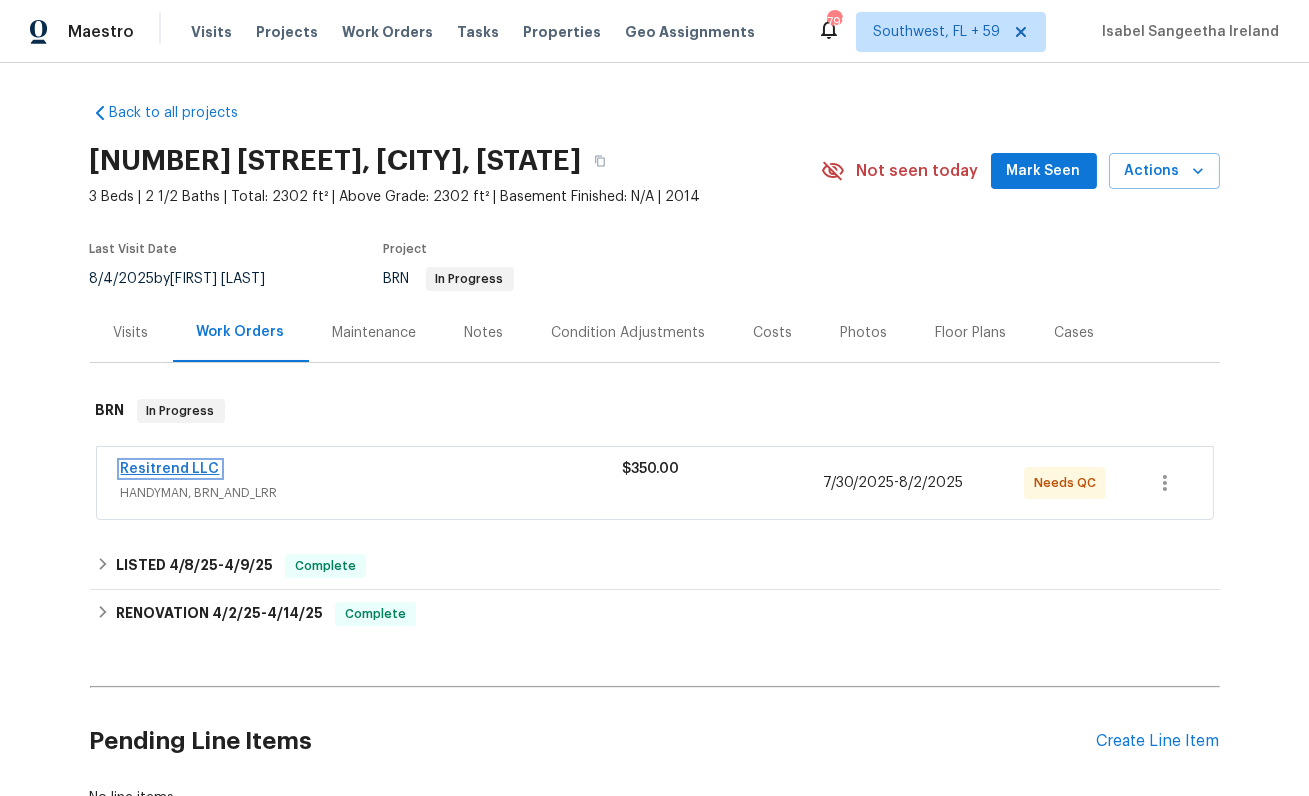 click on "Resitrend LLC" at bounding box center [170, 469] 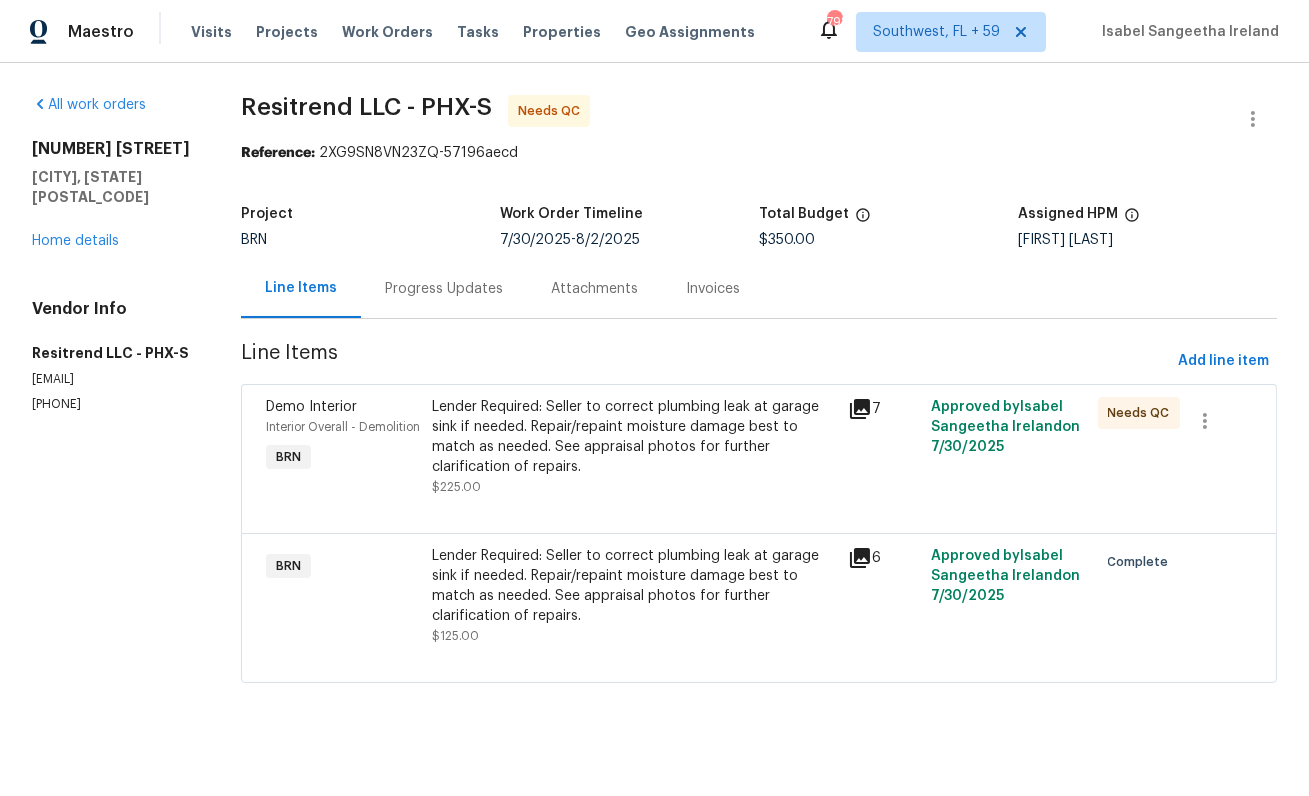 click on "Progress Updates" at bounding box center [444, 289] 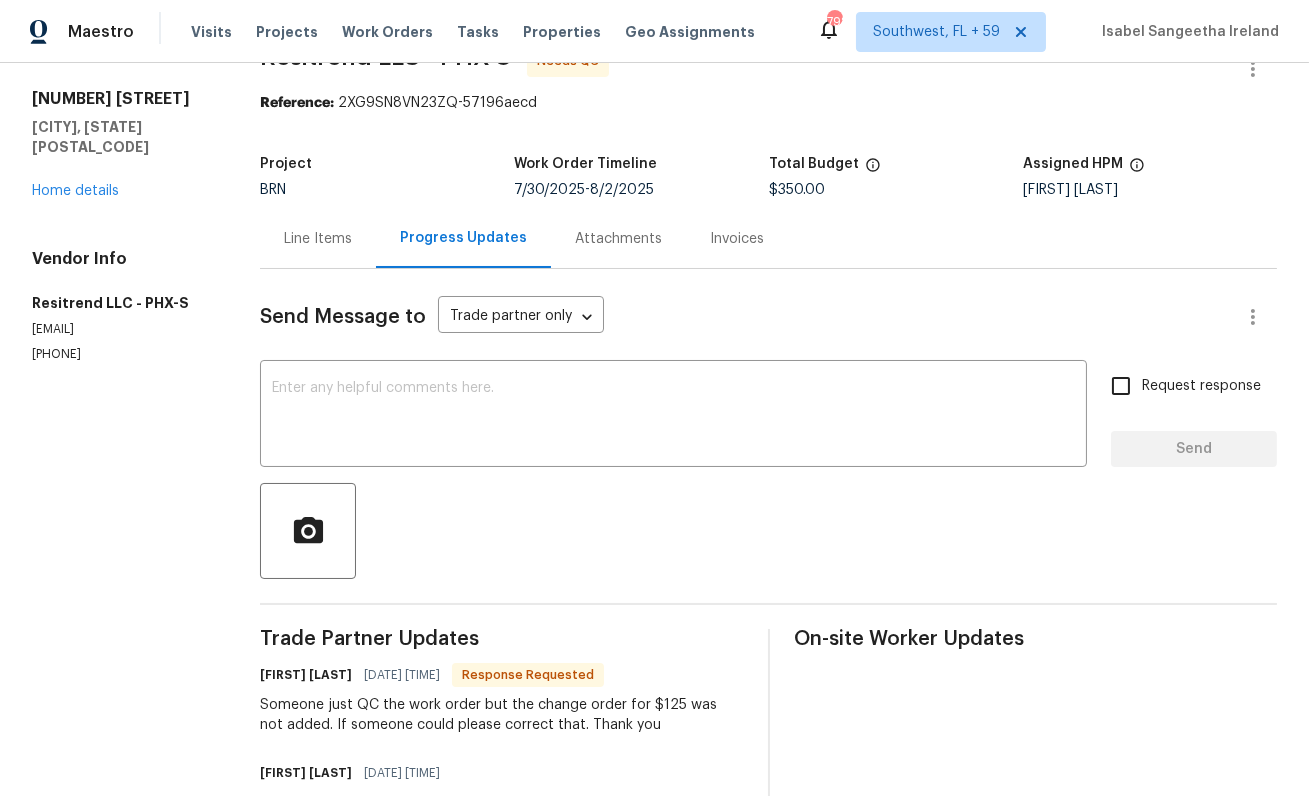 scroll, scrollTop: 58, scrollLeft: 0, axis: vertical 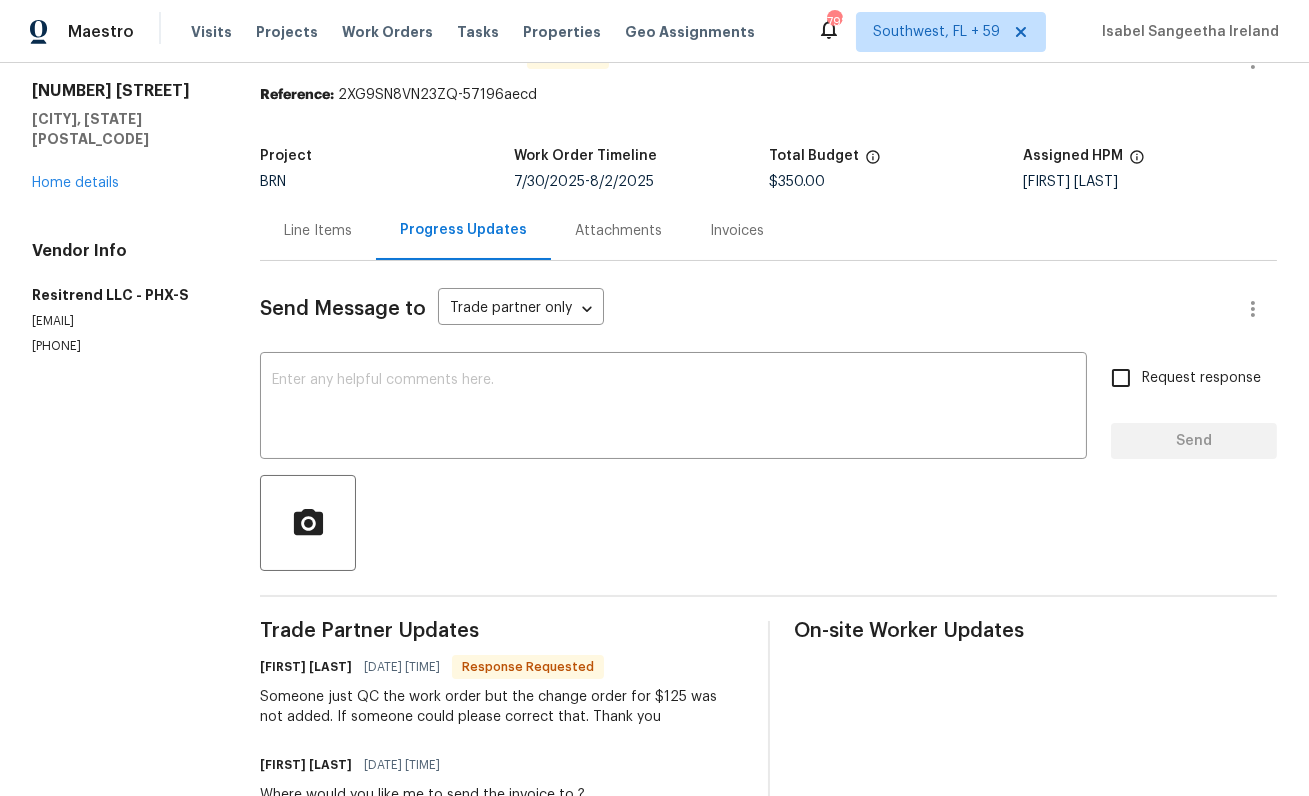 click on "Someone just QC the work order but the change order for $125 was not added. If someone could please correct that. Thank you" at bounding box center (501, 707) 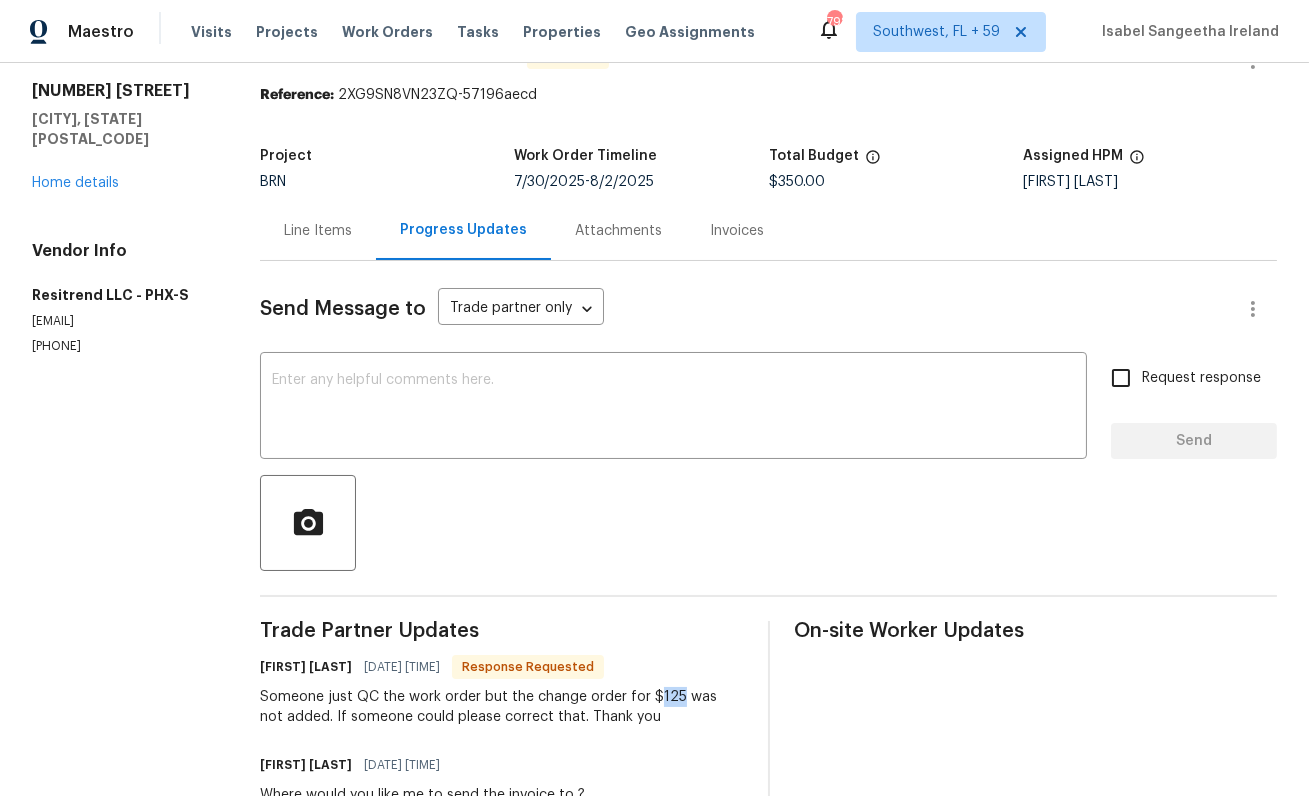 click on "Someone just QC the work order but the change order for $125 was not added. If someone could please correct that. Thank you" at bounding box center (501, 707) 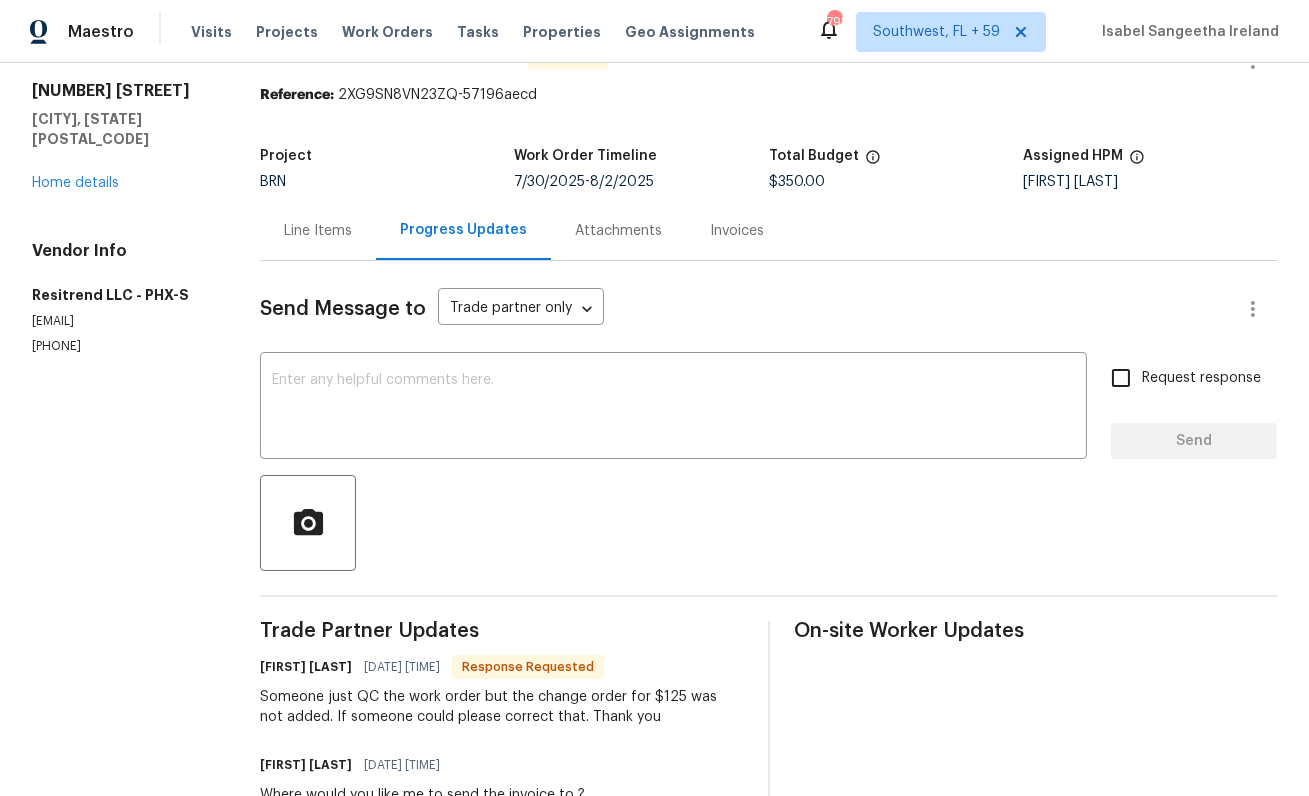 click on "Line Items" at bounding box center (318, 230) 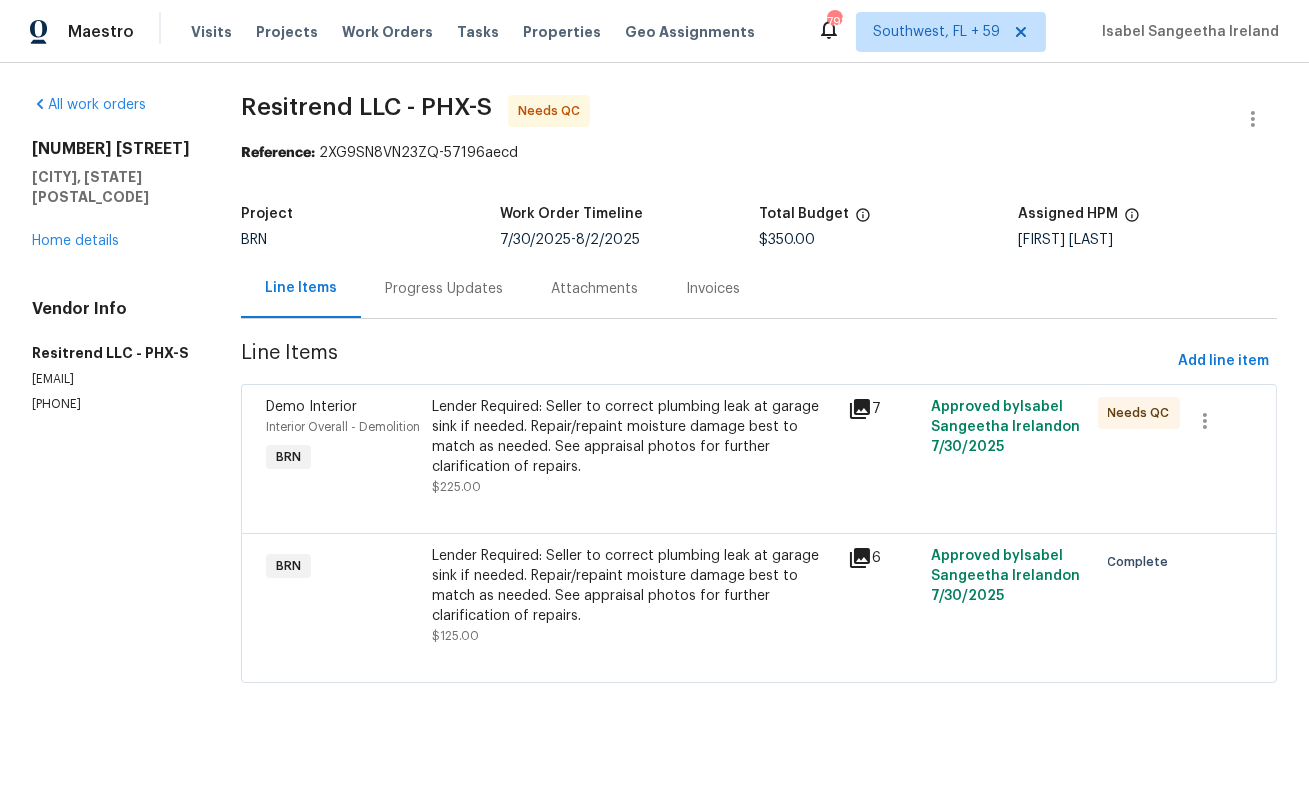 scroll, scrollTop: 0, scrollLeft: 0, axis: both 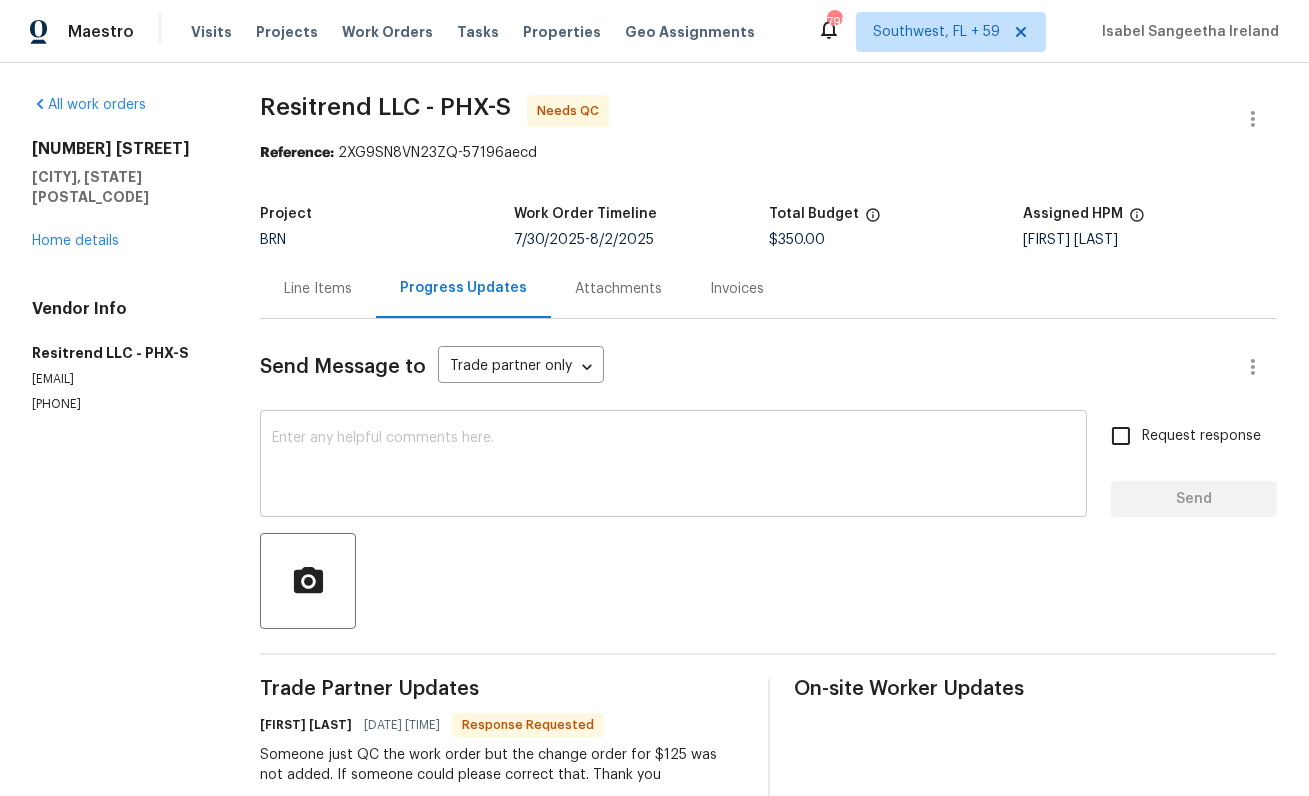 click at bounding box center (673, 466) 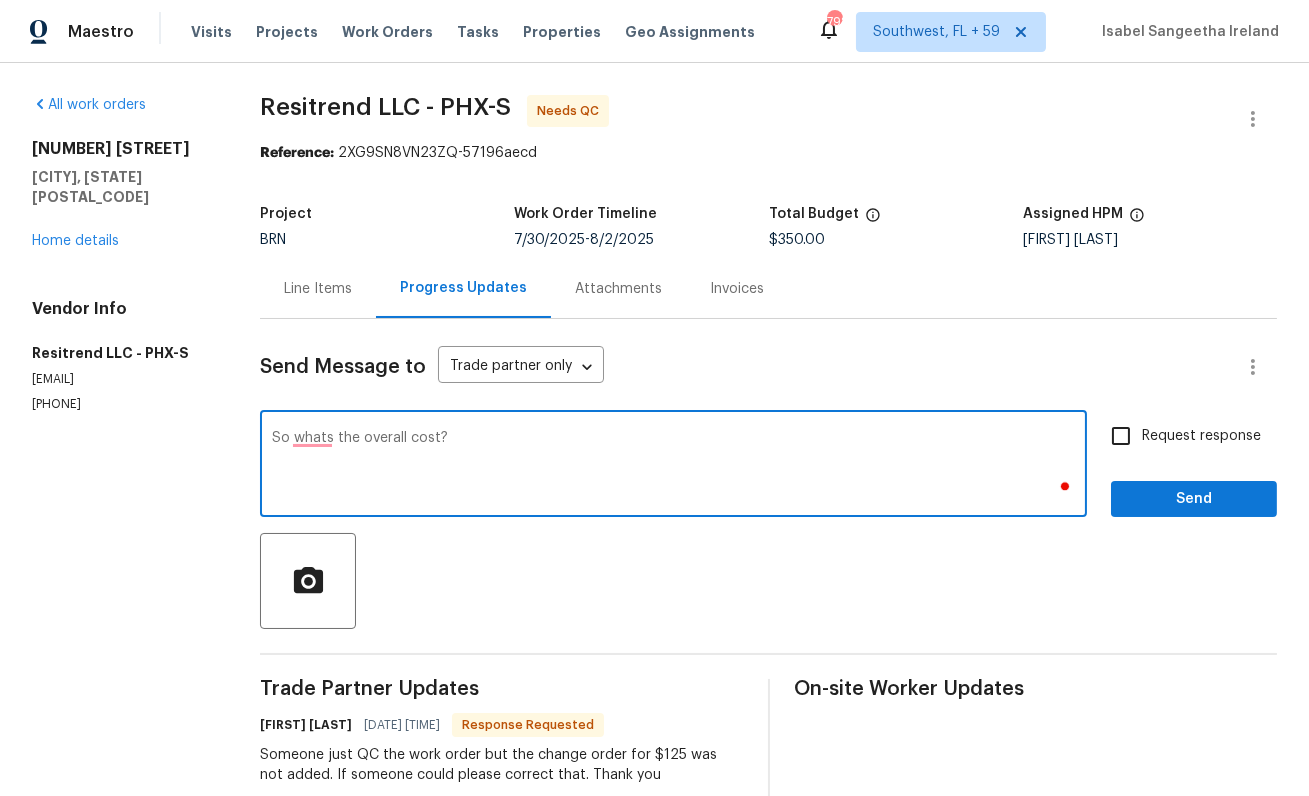 type on "So whats the overall cost?" 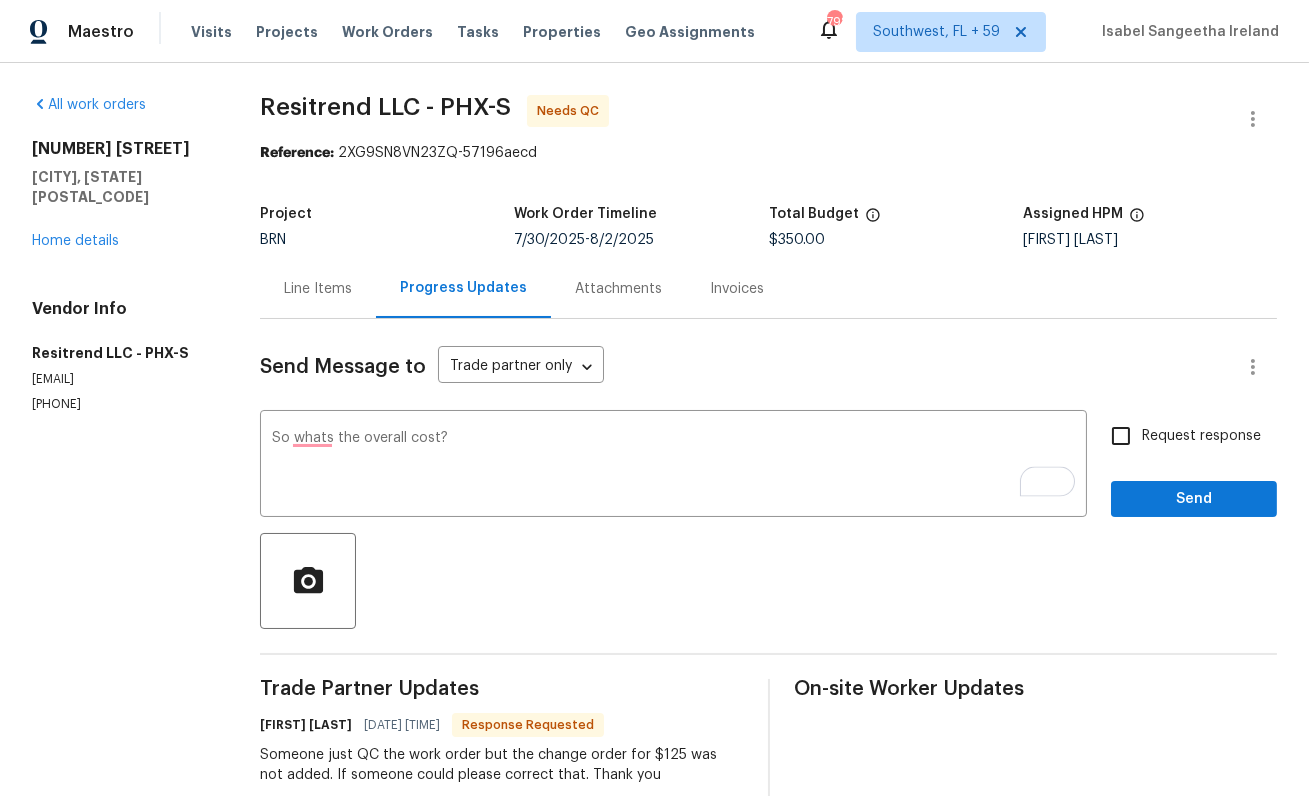 click on "Request response" at bounding box center [1201, 436] 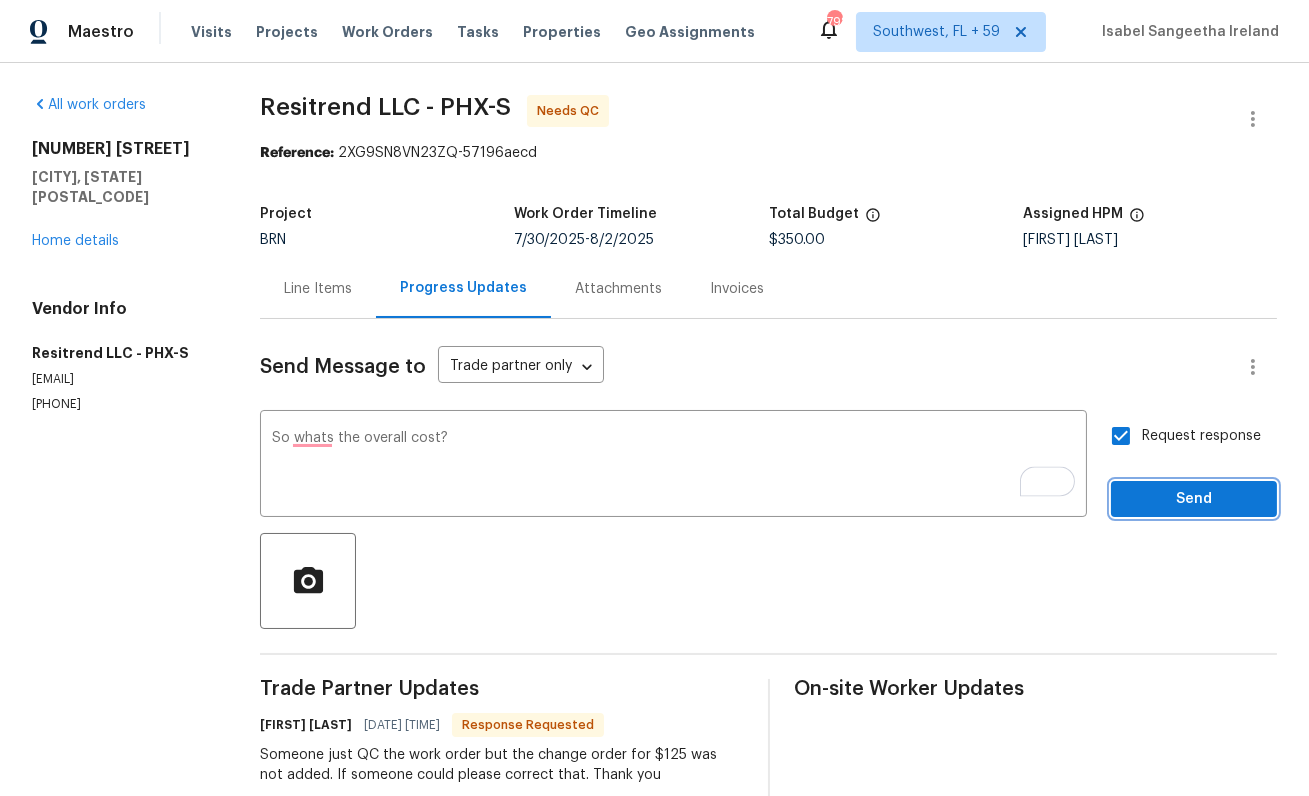 click on "Send" at bounding box center (1194, 499) 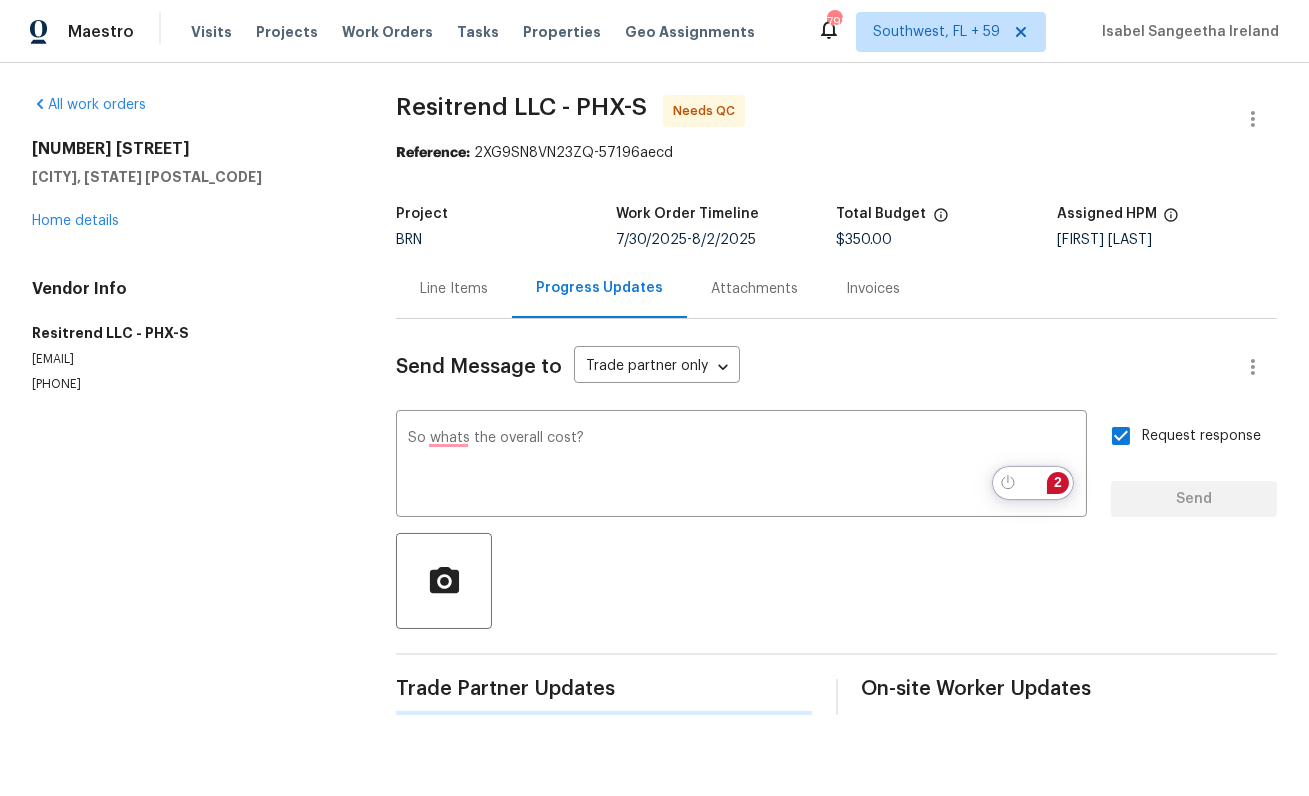 type 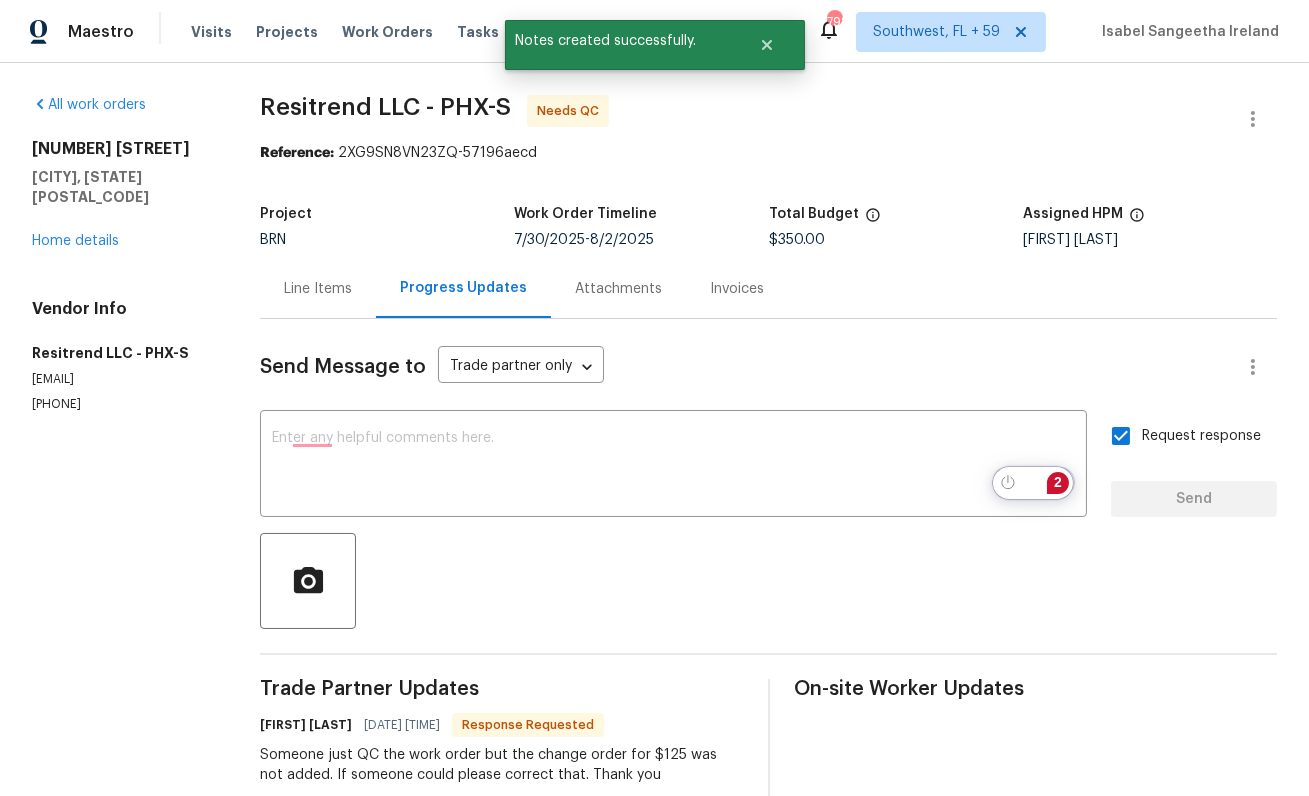 click on "Resitrend LLC - PHX-S" at bounding box center (385, 107) 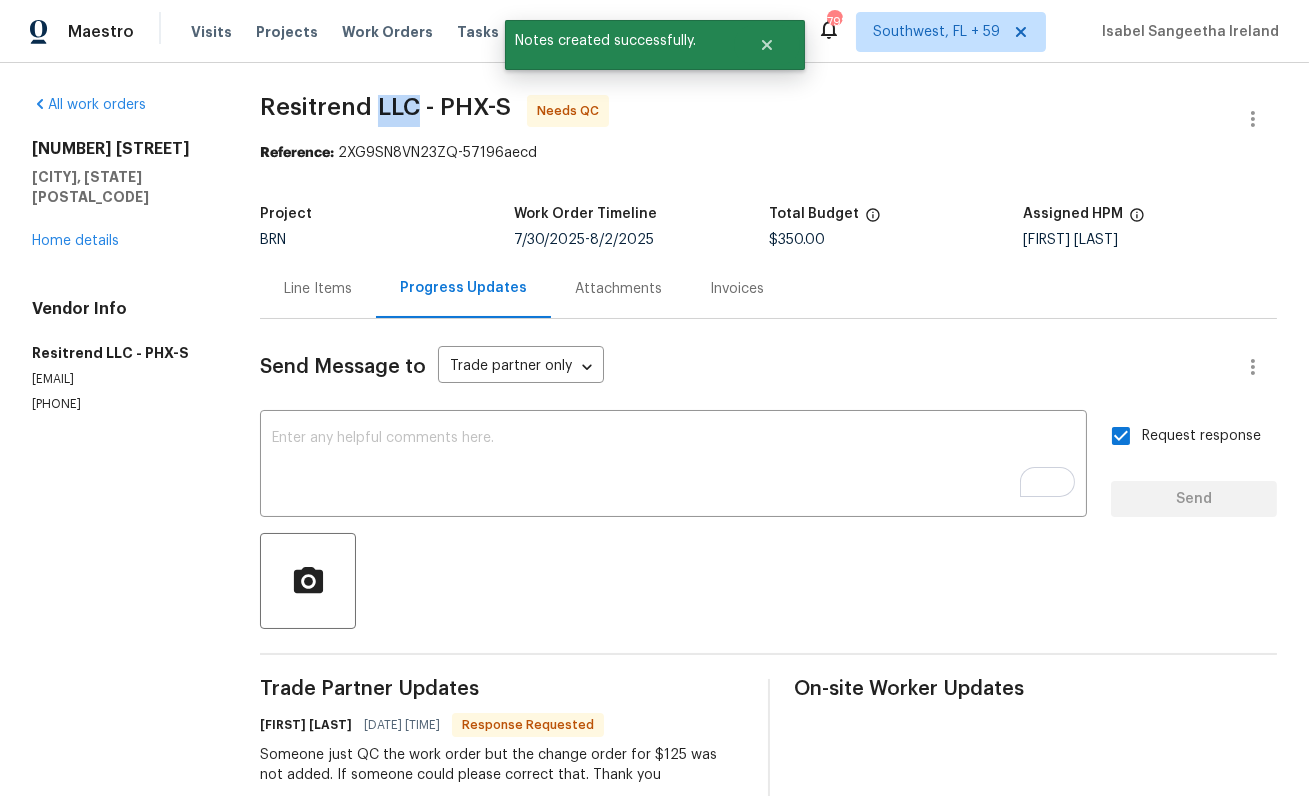 click on "Resitrend LLC - PHX-S" at bounding box center [385, 107] 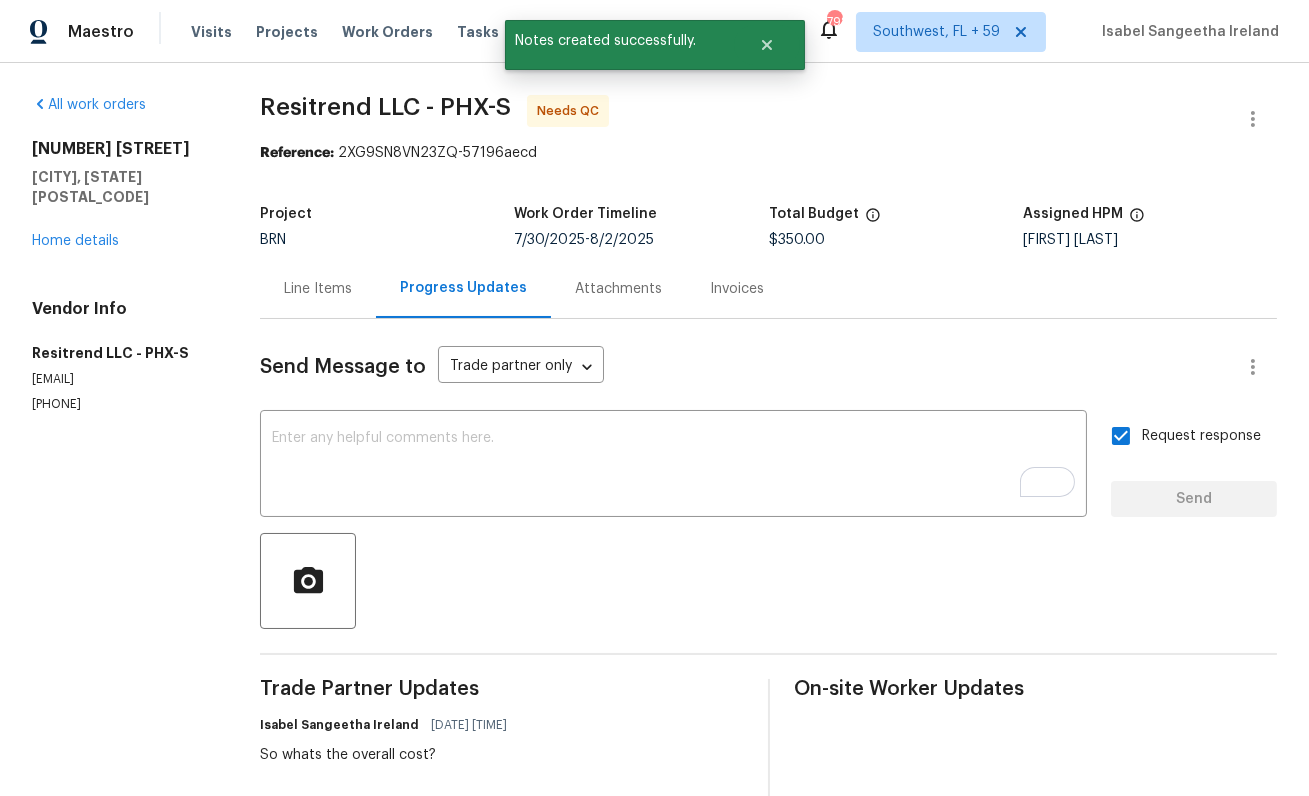 click on "Resitrend LLC - PHX-S" at bounding box center (385, 107) 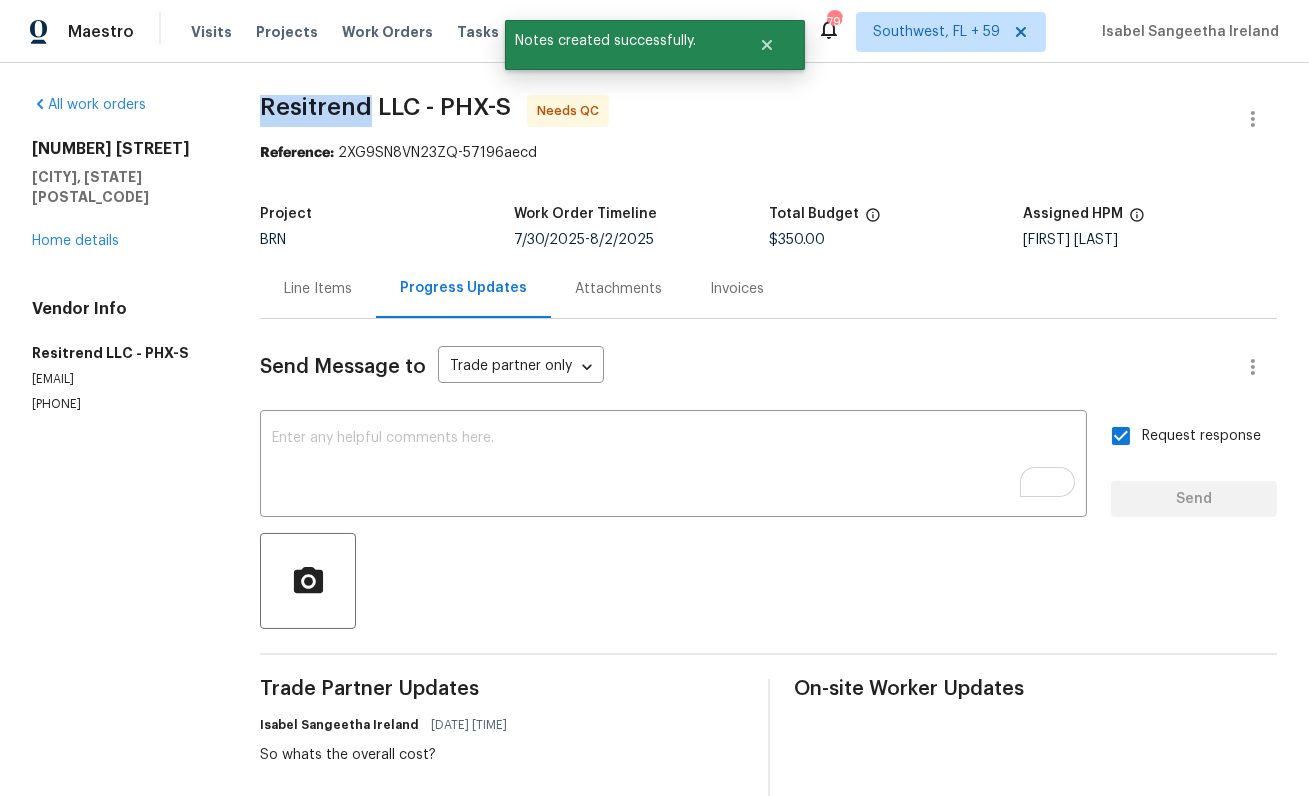 click on "Resitrend LLC - PHX-S" at bounding box center [385, 107] 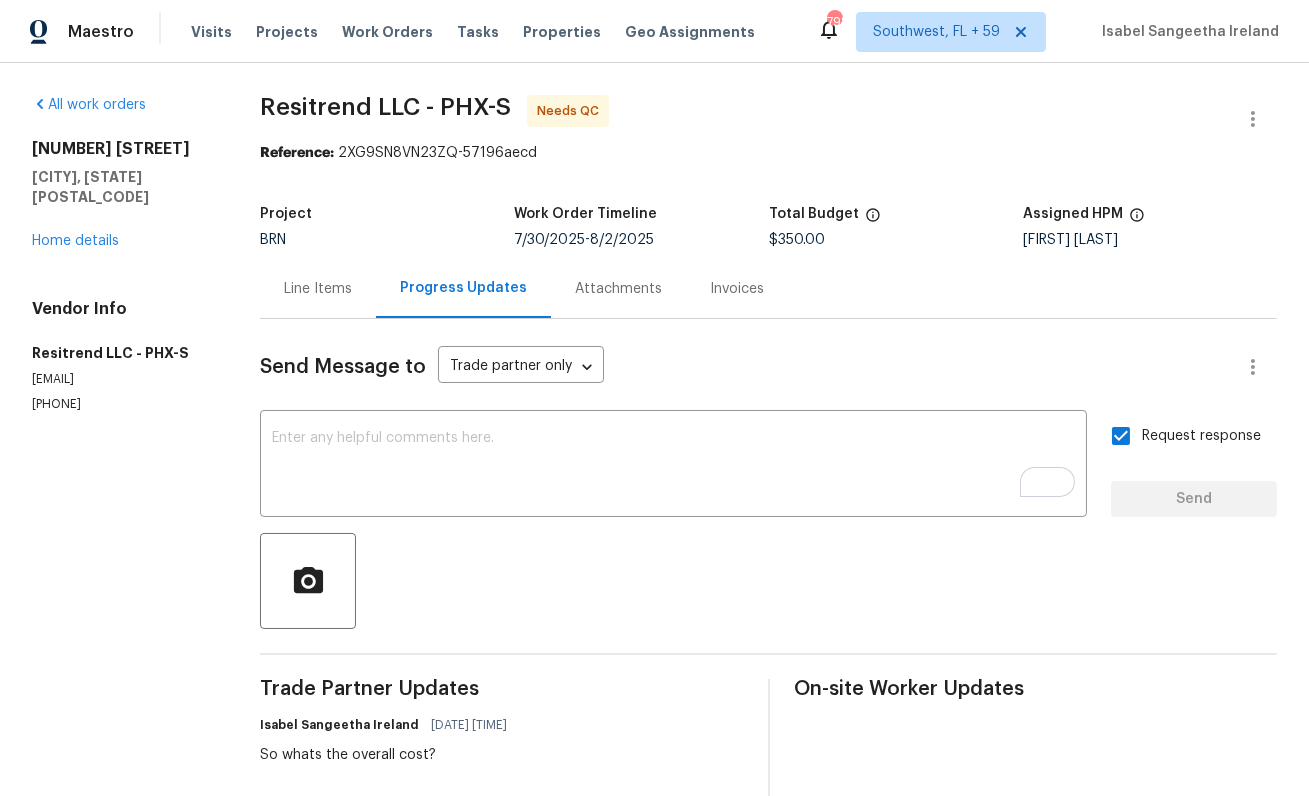 click on "Line Items" at bounding box center [318, 289] 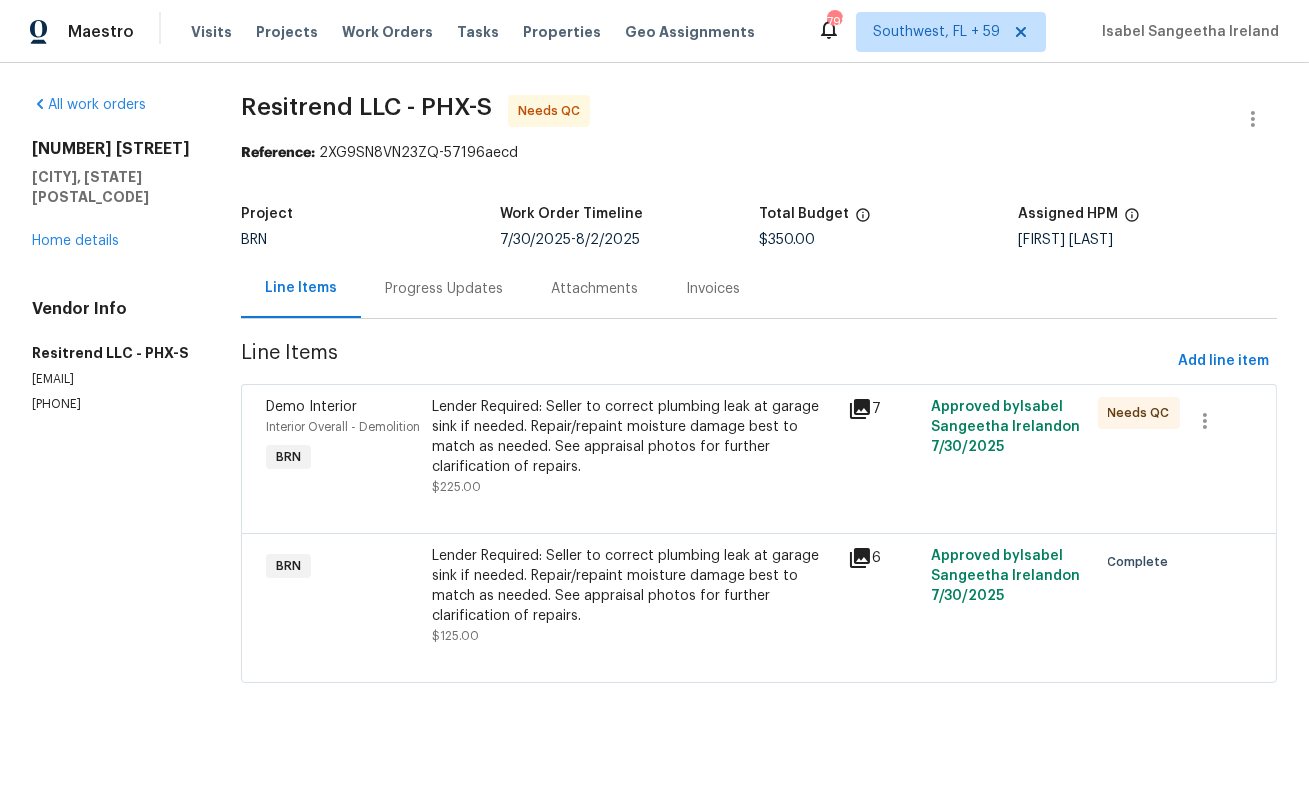 click on "Resitrend LLC - PHX-S" at bounding box center (366, 107) 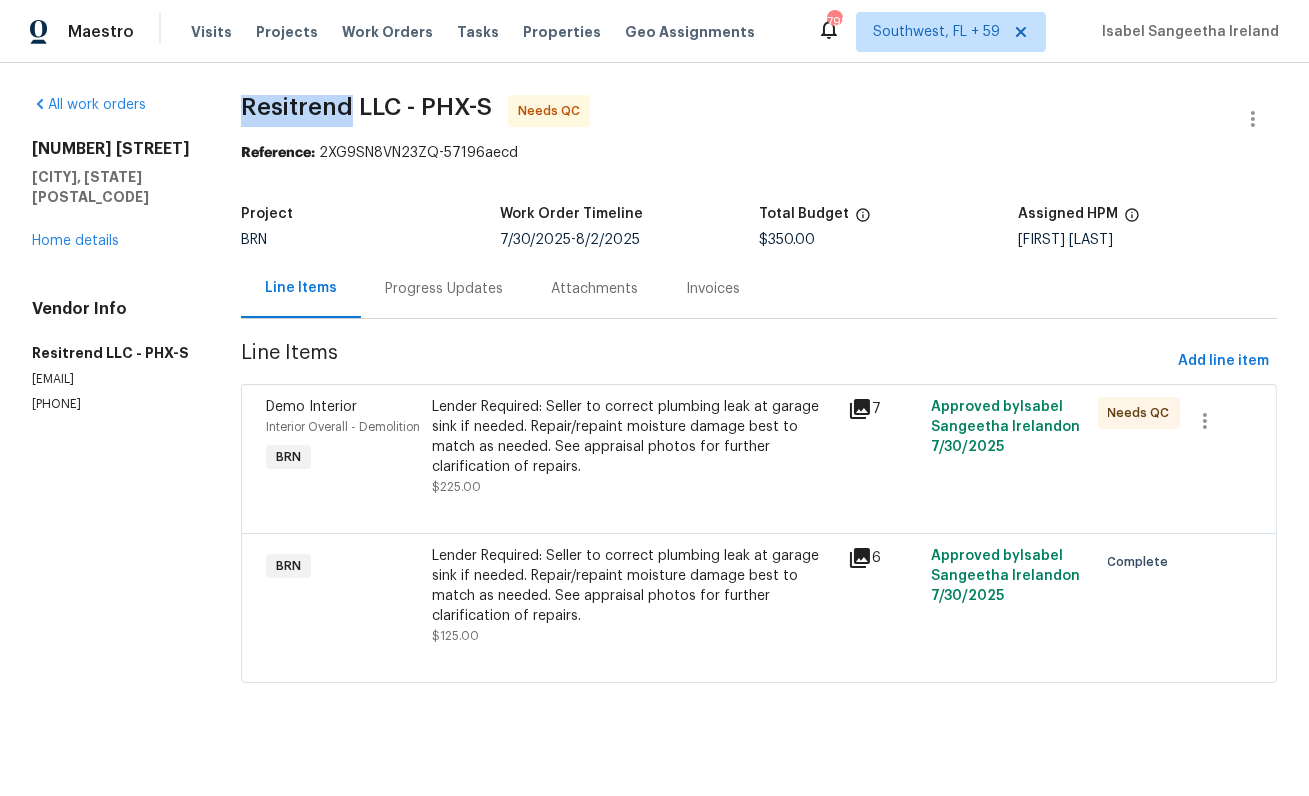 click on "Resitrend LLC - PHX-S" at bounding box center (366, 107) 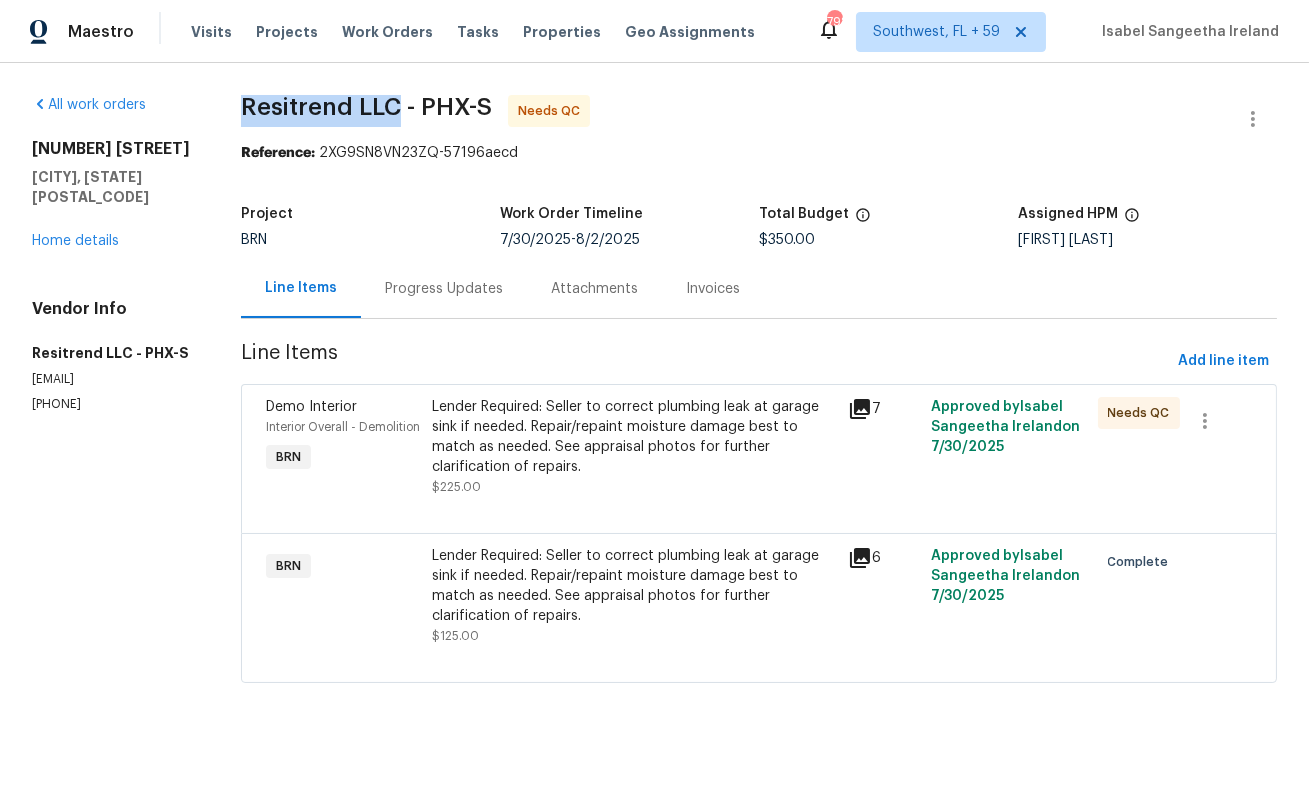 click on "Resitrend LLC - PHX-S" at bounding box center [366, 107] 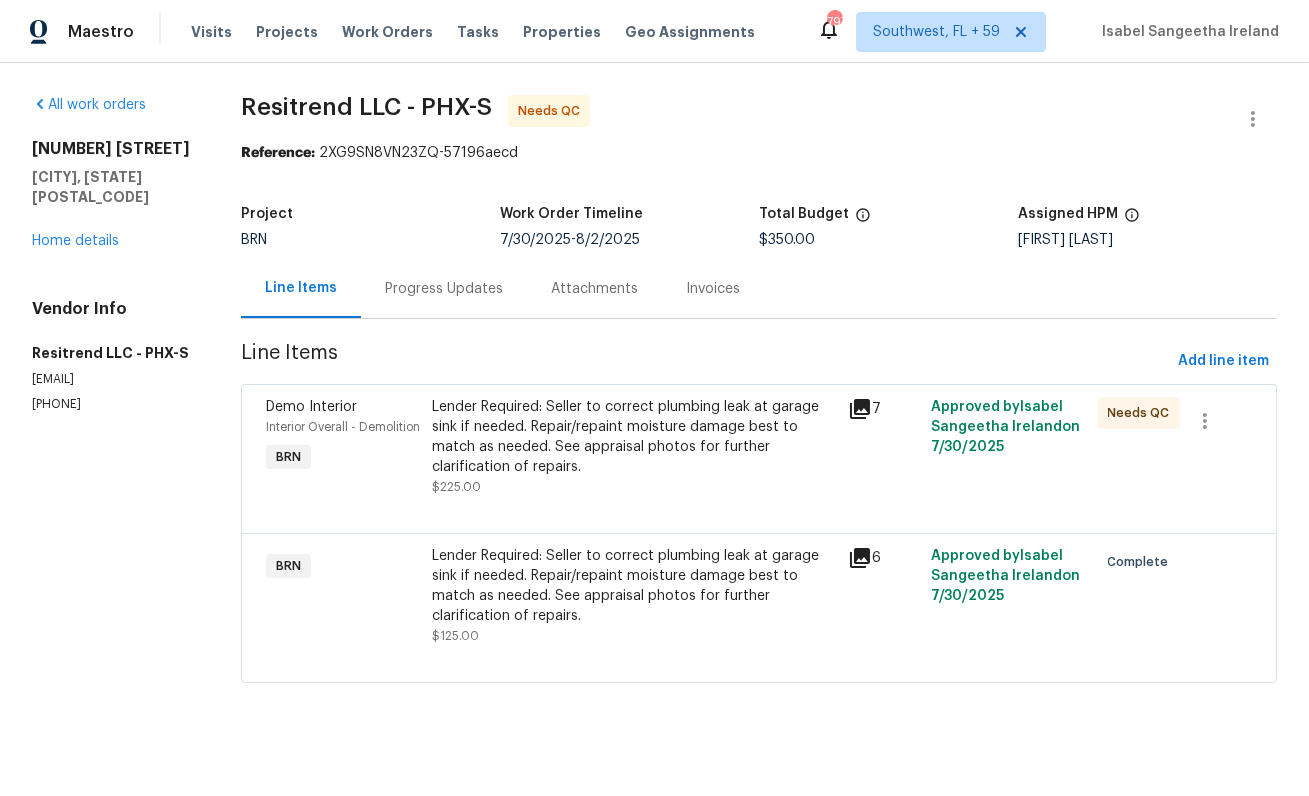 click on "Lender Required: Seller to correct  plumbing leak at garage sink if needed. Repair/repaint moisture damage best to match as needed. See appraisal photos for further clarification of repairs. $225.00" at bounding box center (634, 447) 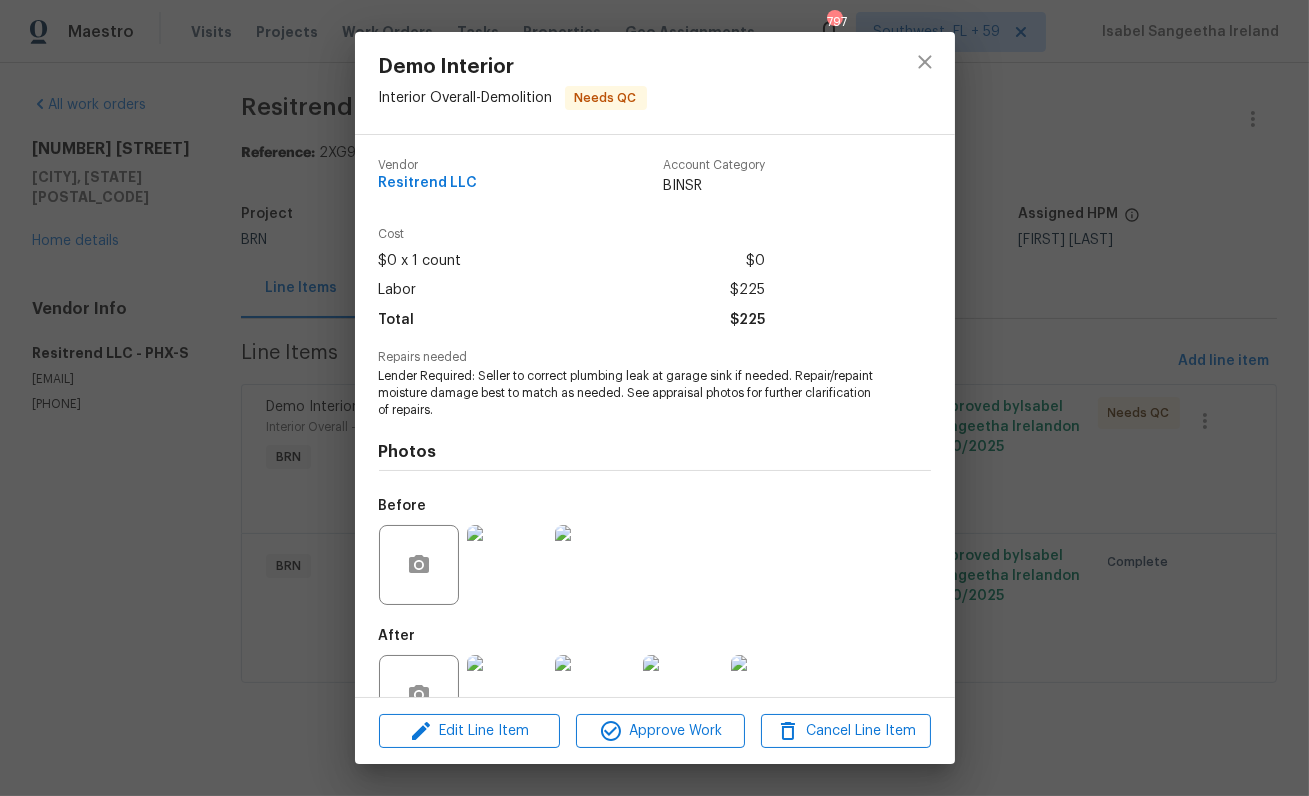 click on "Repairs needed Lender Required: Seller to correct  plumbing leak at garage sink if needed. Repair/repaint moisture damage best to match as needed. See appraisal photos for further clarification of repairs." at bounding box center [655, 384] 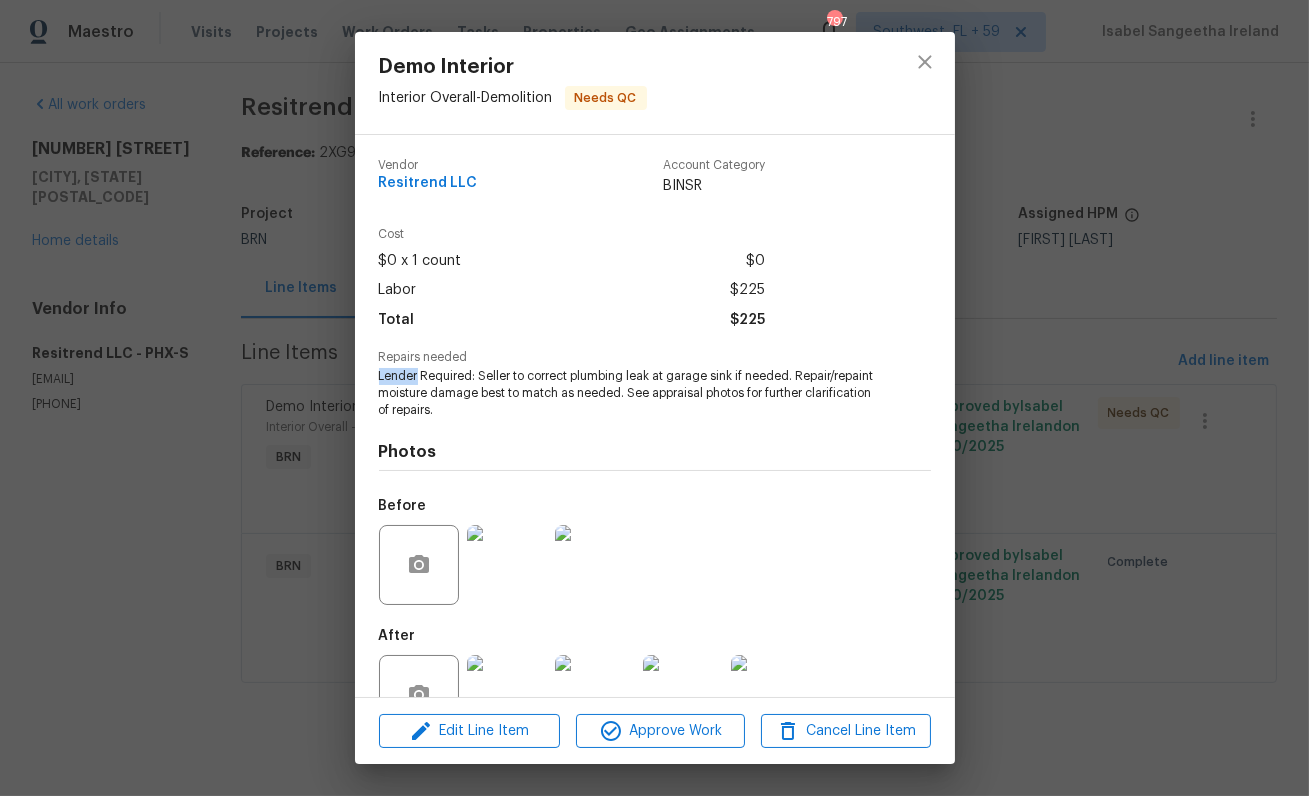 click on "Repairs needed Lender Required: Seller to correct  plumbing leak at garage sink if needed. Repair/repaint moisture damage best to match as needed. See appraisal photos for further clarification of repairs." at bounding box center [655, 384] 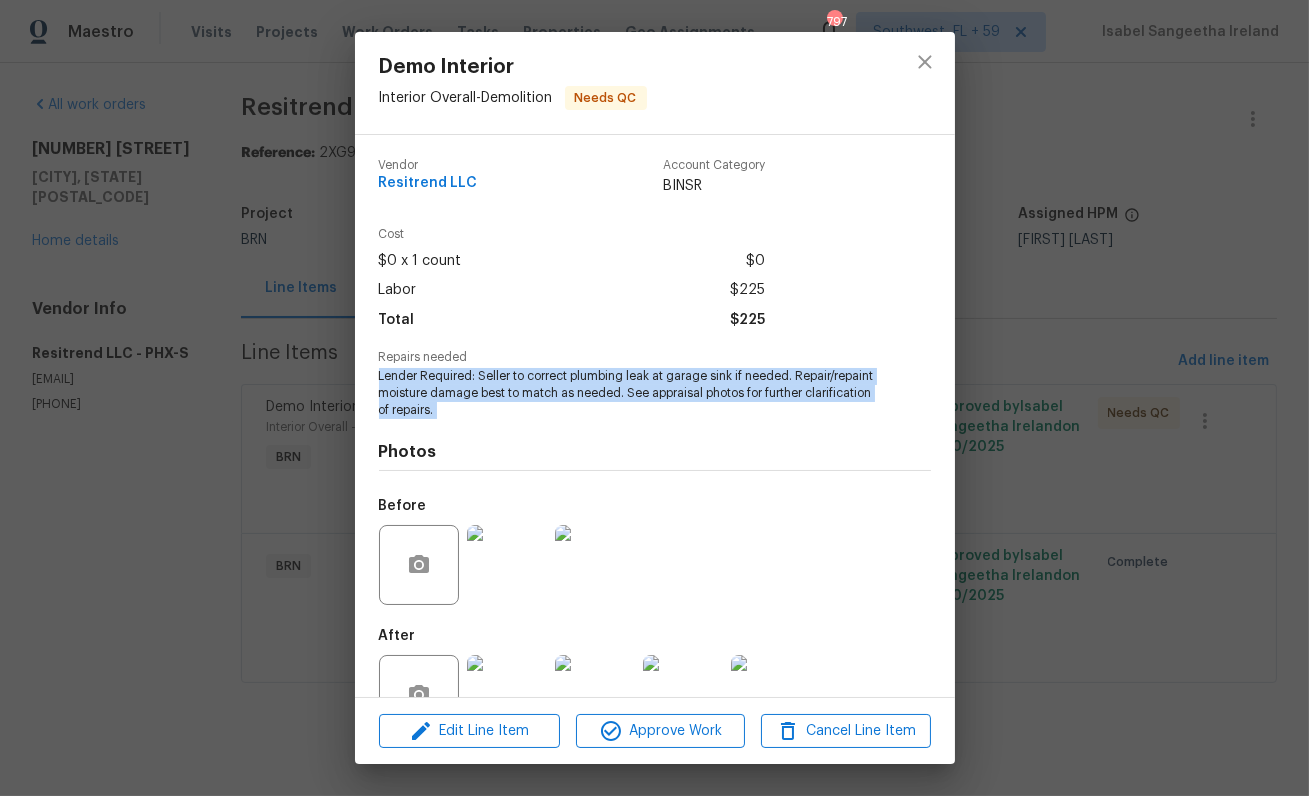 click on "Repairs needed Lender Required: Seller to correct  plumbing leak at garage sink if needed. Repair/repaint moisture damage best to match as needed. See appraisal photos for further clarification of repairs." at bounding box center [655, 384] 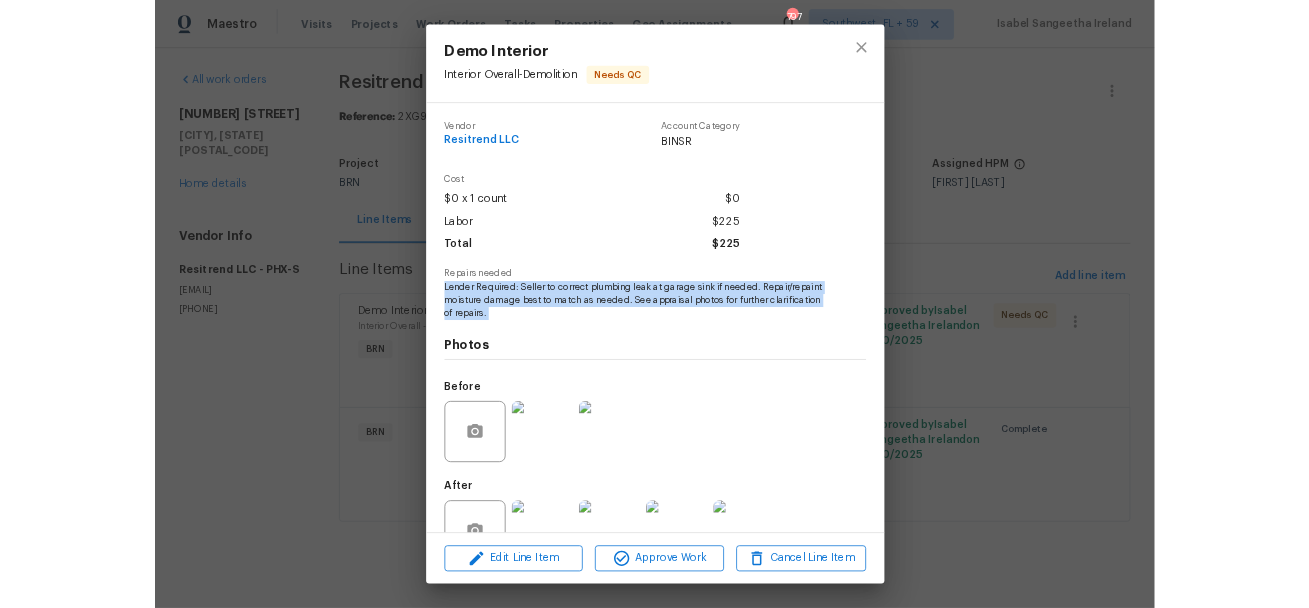 scroll, scrollTop: 60, scrollLeft: 0, axis: vertical 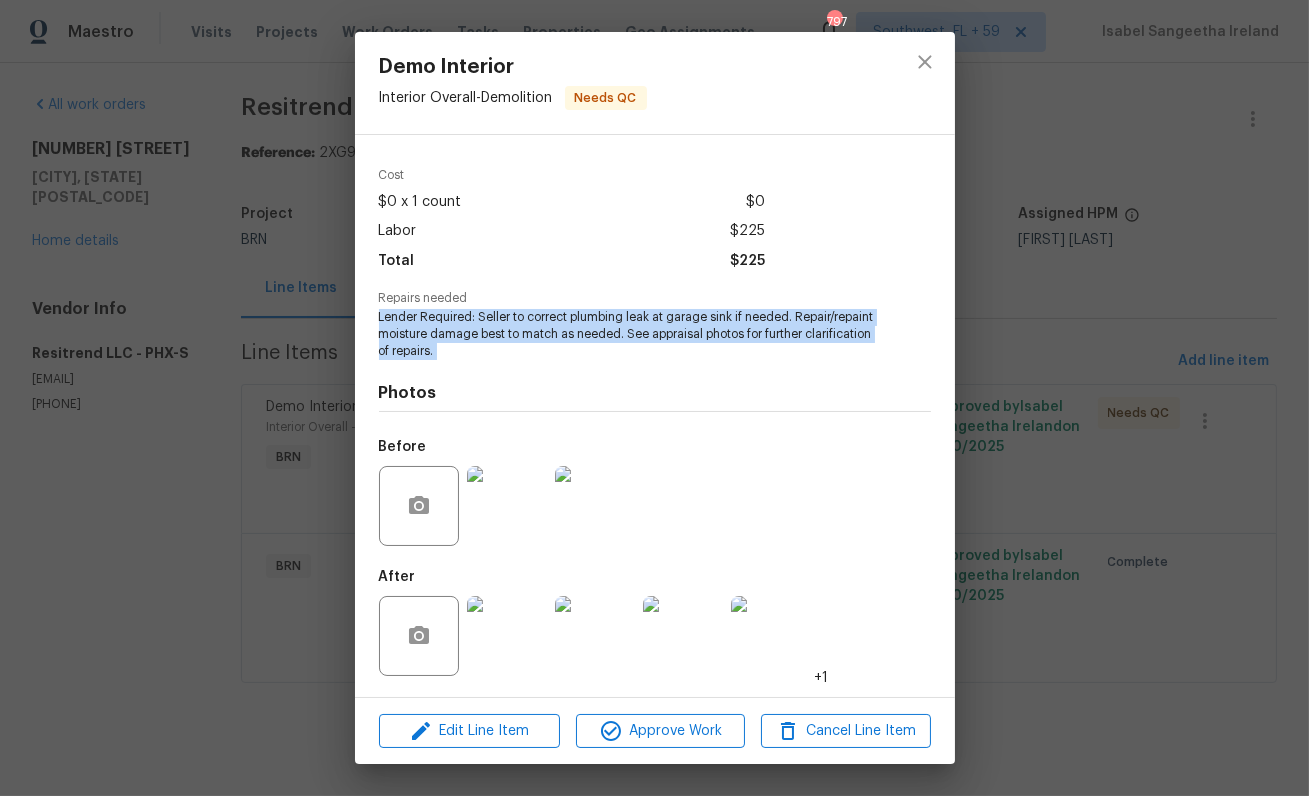 click at bounding box center (507, 506) 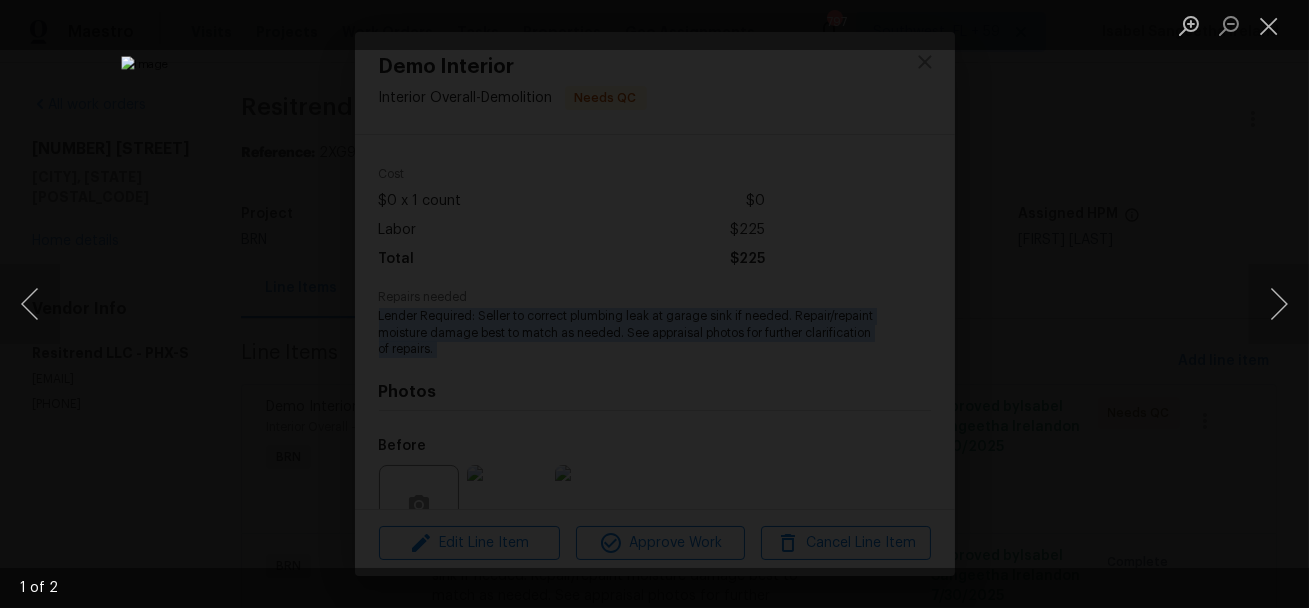 click at bounding box center (654, 304) 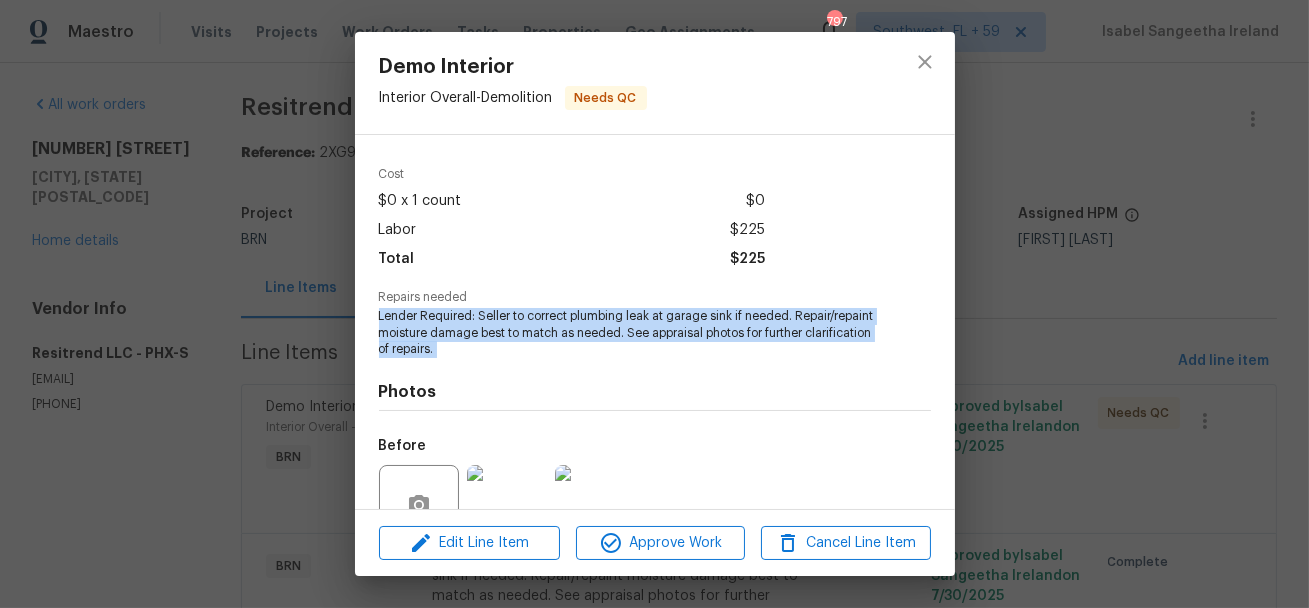 scroll, scrollTop: 247, scrollLeft: 0, axis: vertical 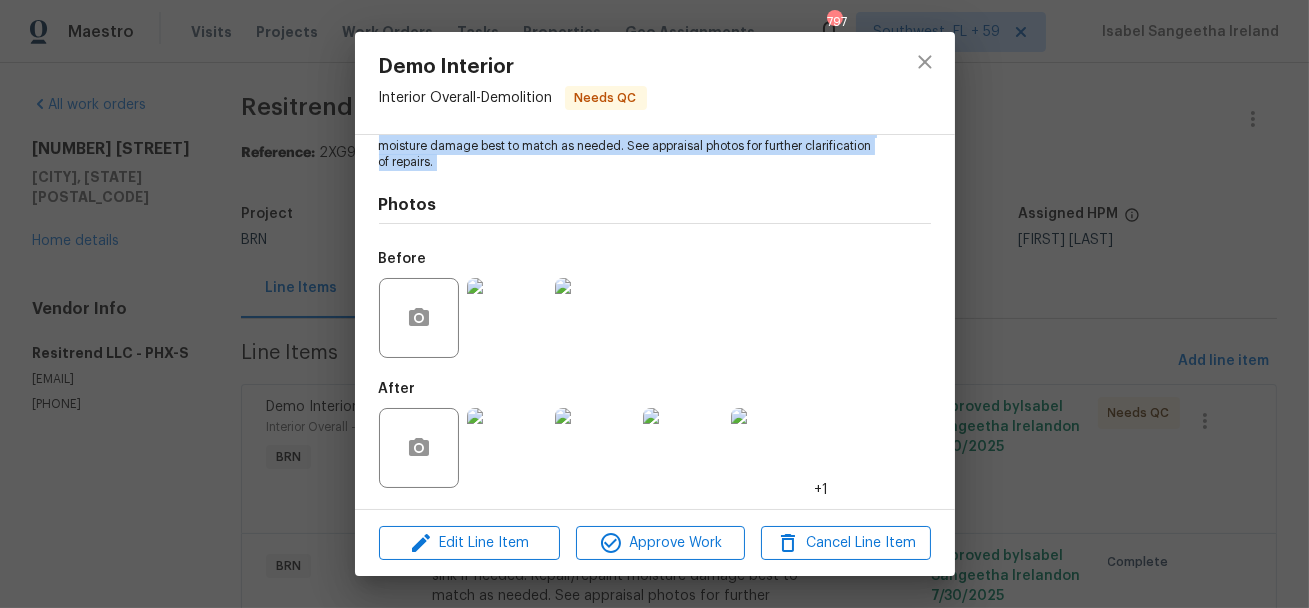 click at bounding box center (507, 448) 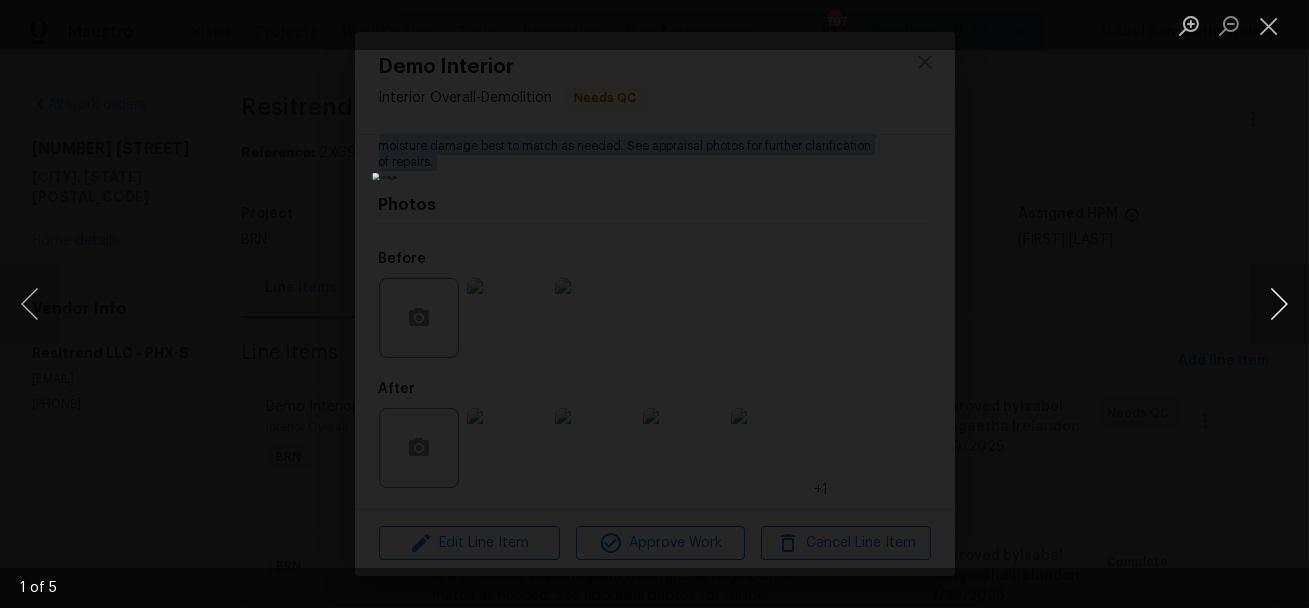 click at bounding box center (1279, 304) 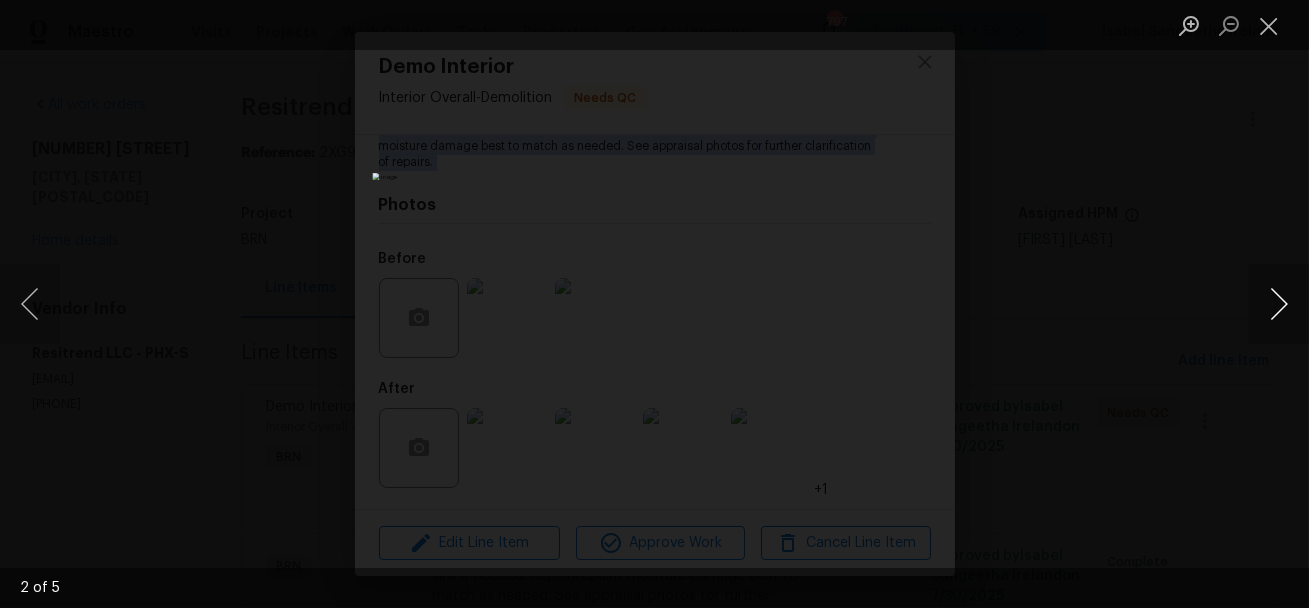 click at bounding box center [1279, 304] 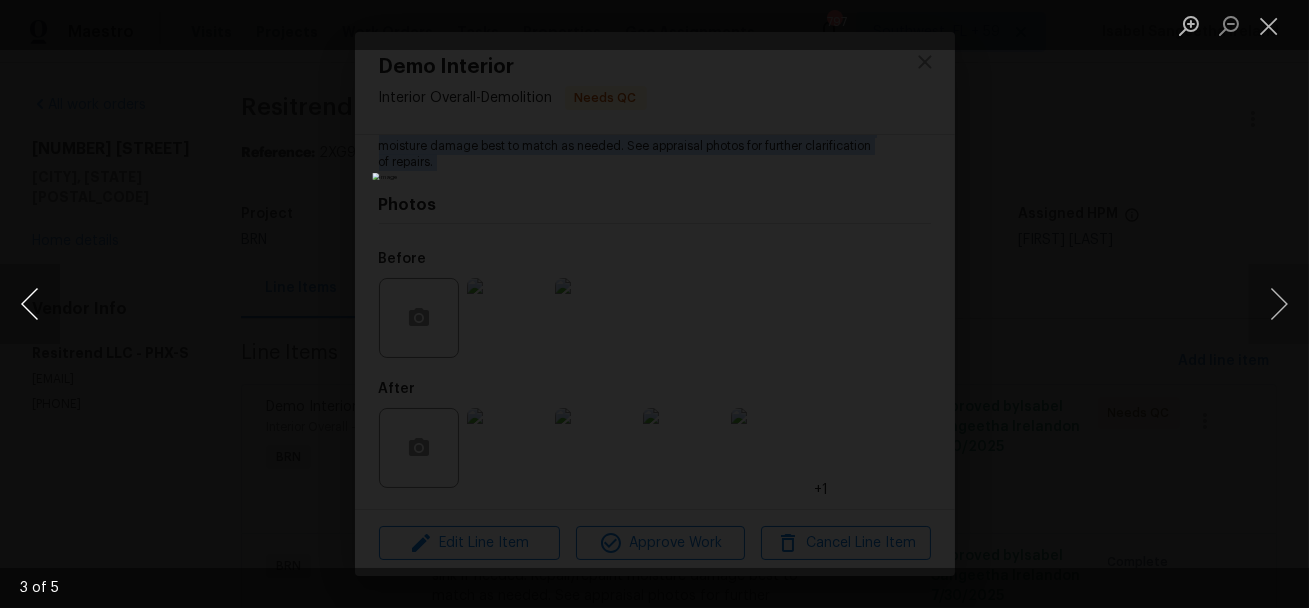 click at bounding box center [30, 304] 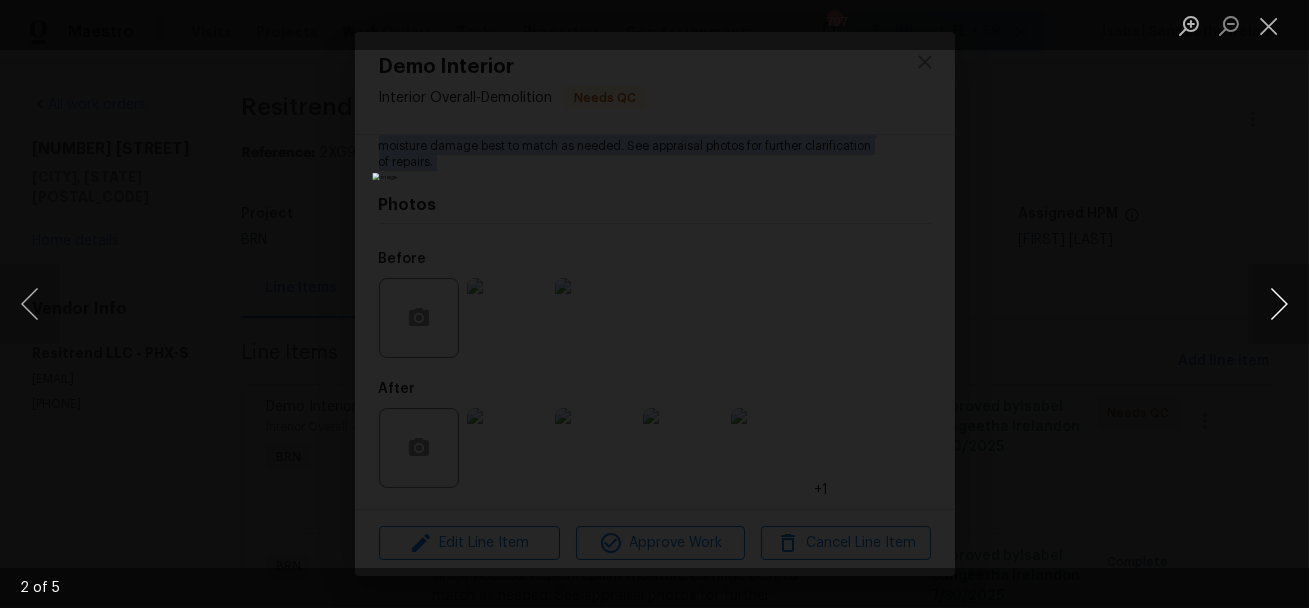 click at bounding box center (1279, 304) 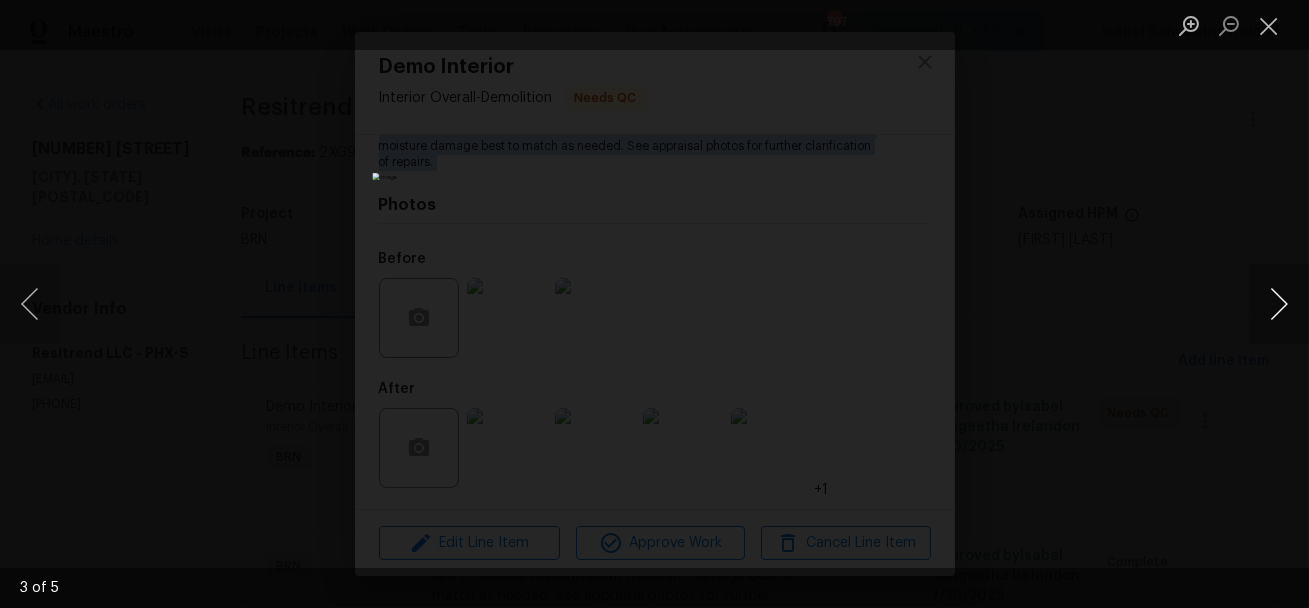 click at bounding box center [1279, 304] 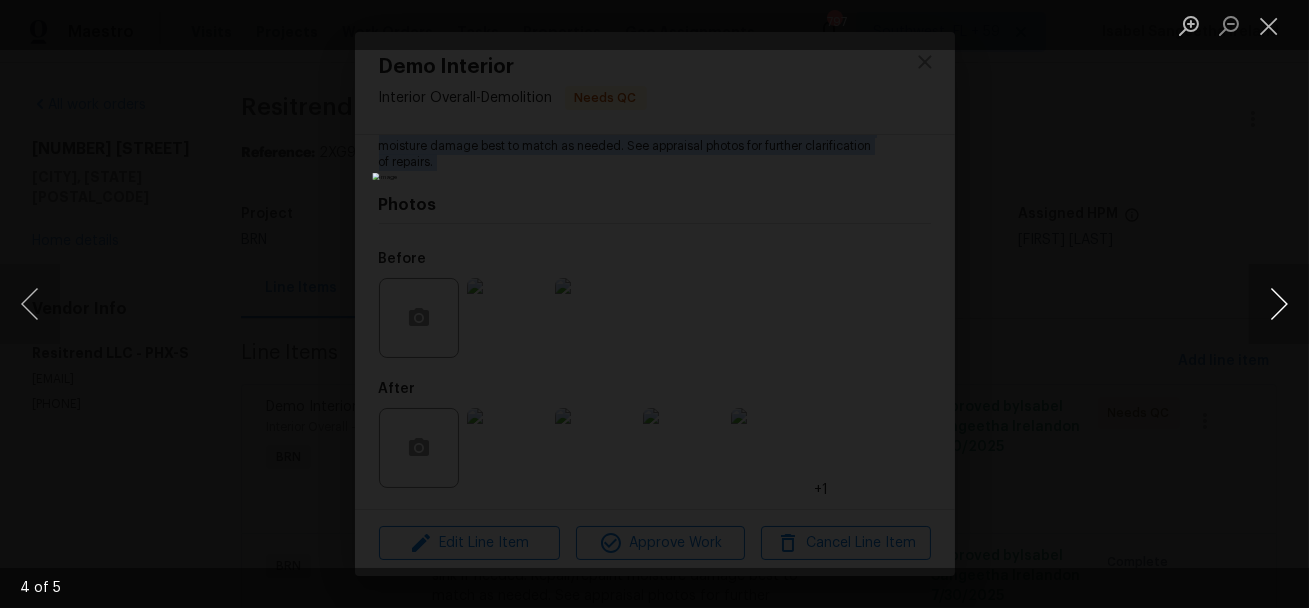 click at bounding box center (1279, 304) 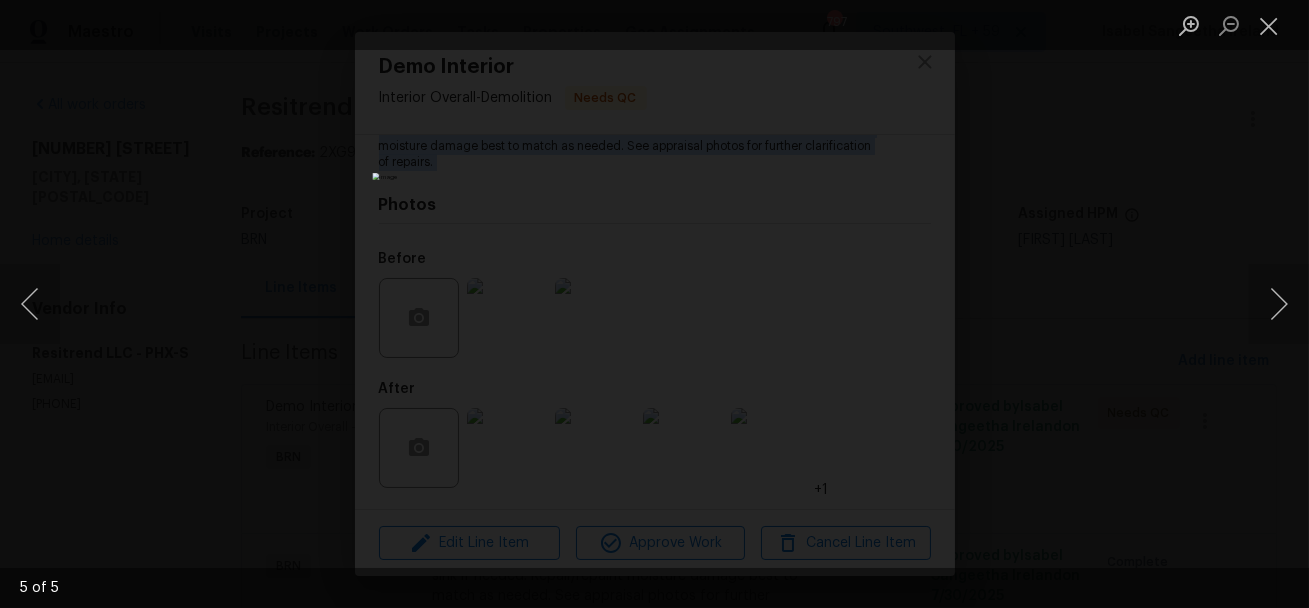 click at bounding box center (654, 304) 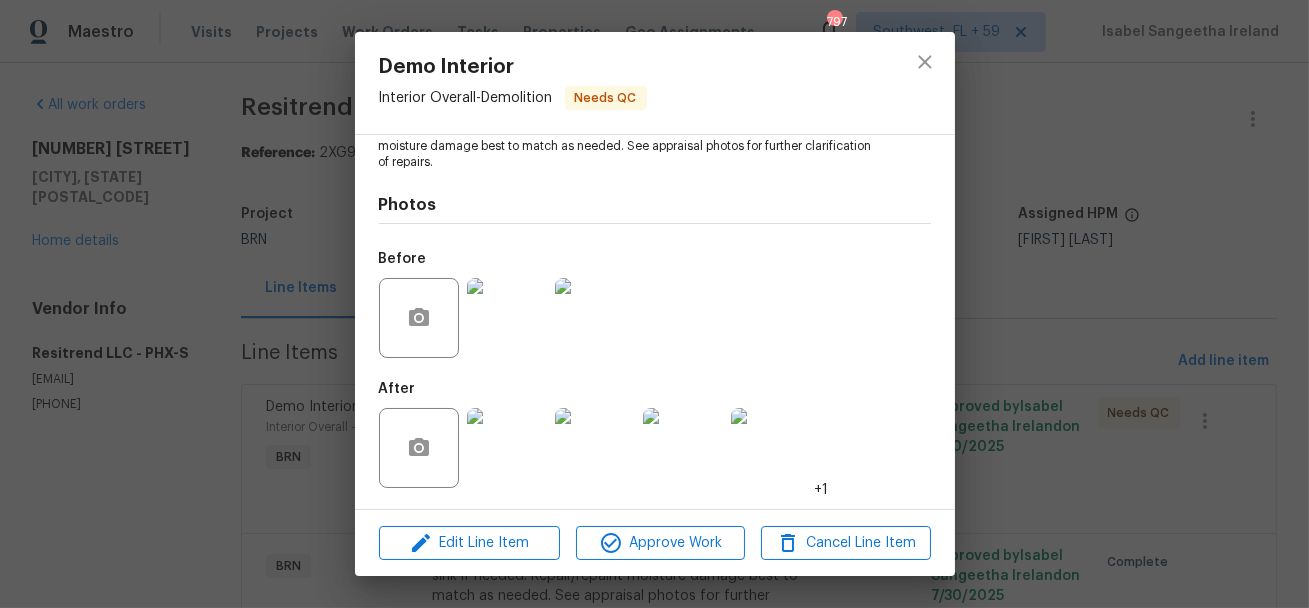 click on "Demo Interior Interior Overall  -  Demolition Needs QC Vendor Resitrend LLC Account Category BINSR Cost $0 x 1 count $0 Labor $225 Total $225 Repairs needed Lender Required: Seller to correct  plumbing leak at garage sink if needed. Repair/repaint moisture damage best to match as needed. See appraisal photos for further clarification of repairs. Photos Before After  +1  Edit Line Item  Approve Work  Cancel Line Item" at bounding box center [654, 304] 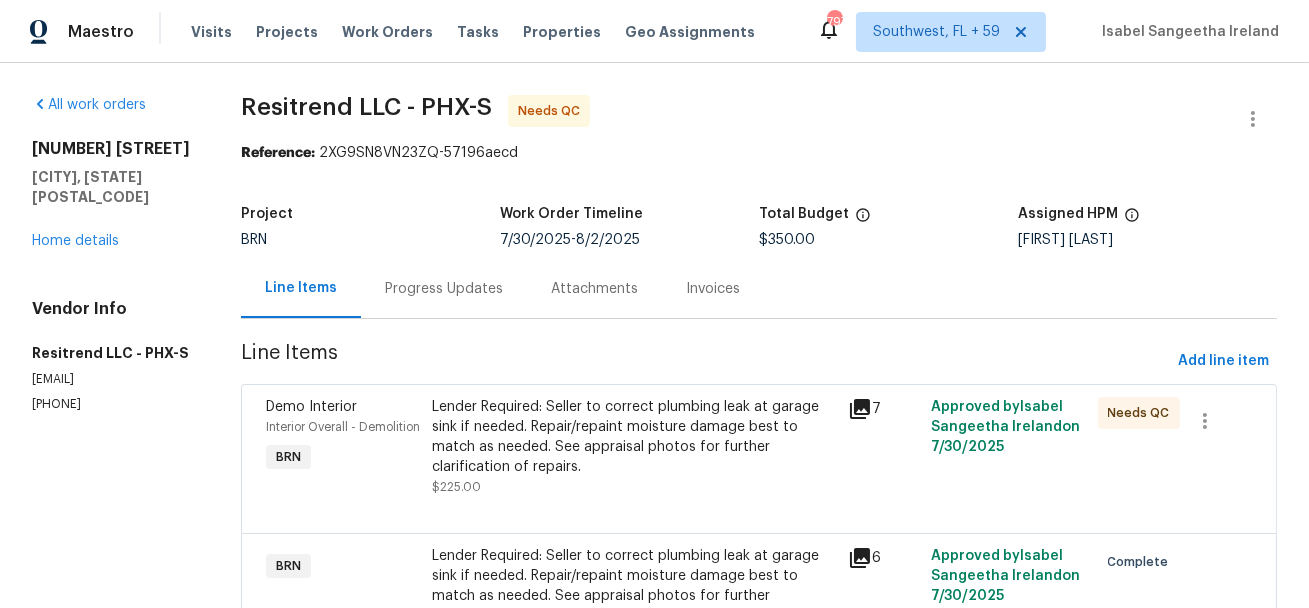 scroll, scrollTop: 131, scrollLeft: 0, axis: vertical 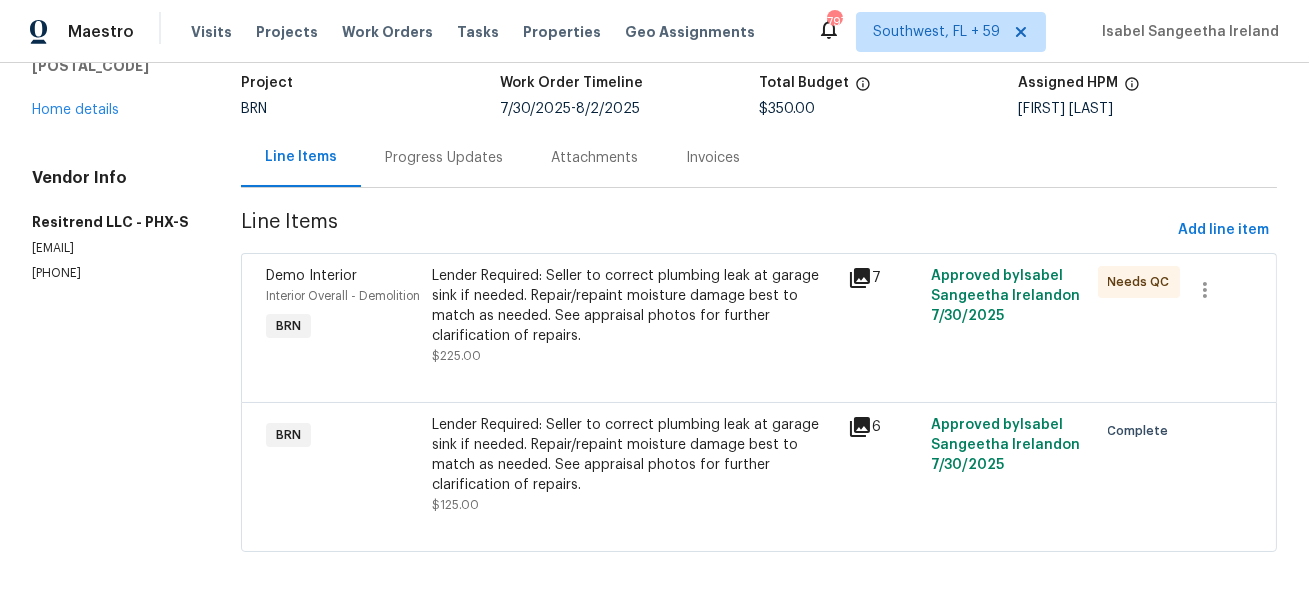 click on "Lender Required: Seller to correct  plumbing leak at garage sink if needed. Repair/repaint moisture damage best to match as needed. See appraisal photos for further clarification of repairs." at bounding box center [634, 455] 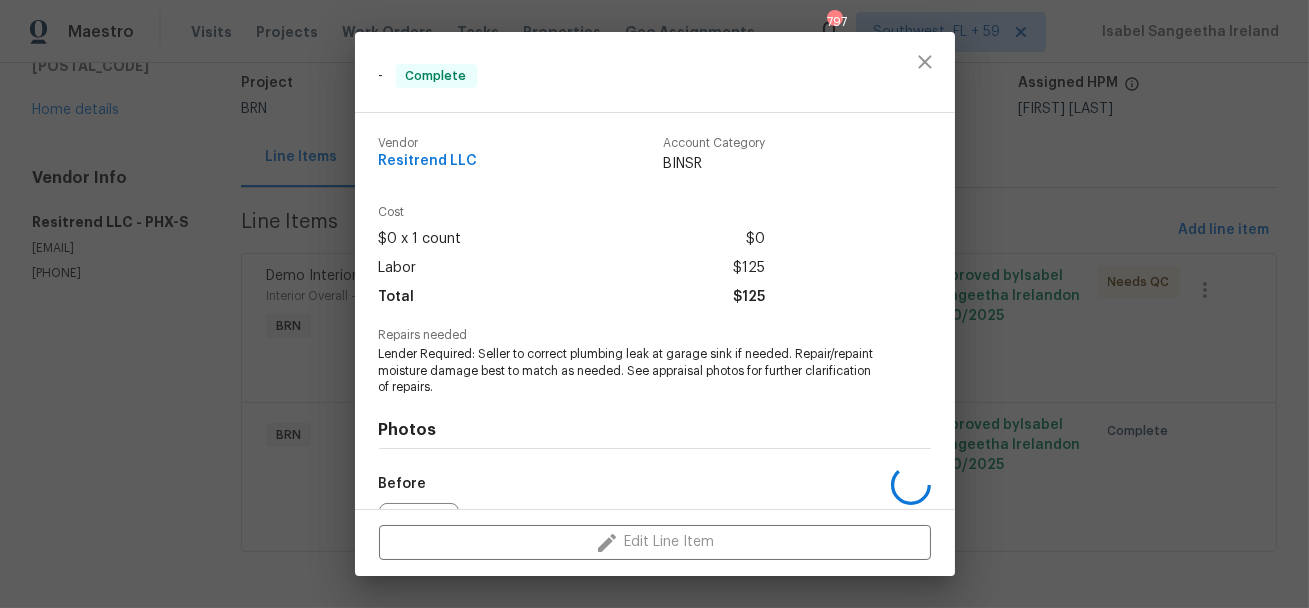 click on "Lender Required: Seller to correct  plumbing leak at garage sink if needed. Repair/repaint moisture damage best to match as needed. See appraisal photos for further clarification of repairs." at bounding box center [627, 371] 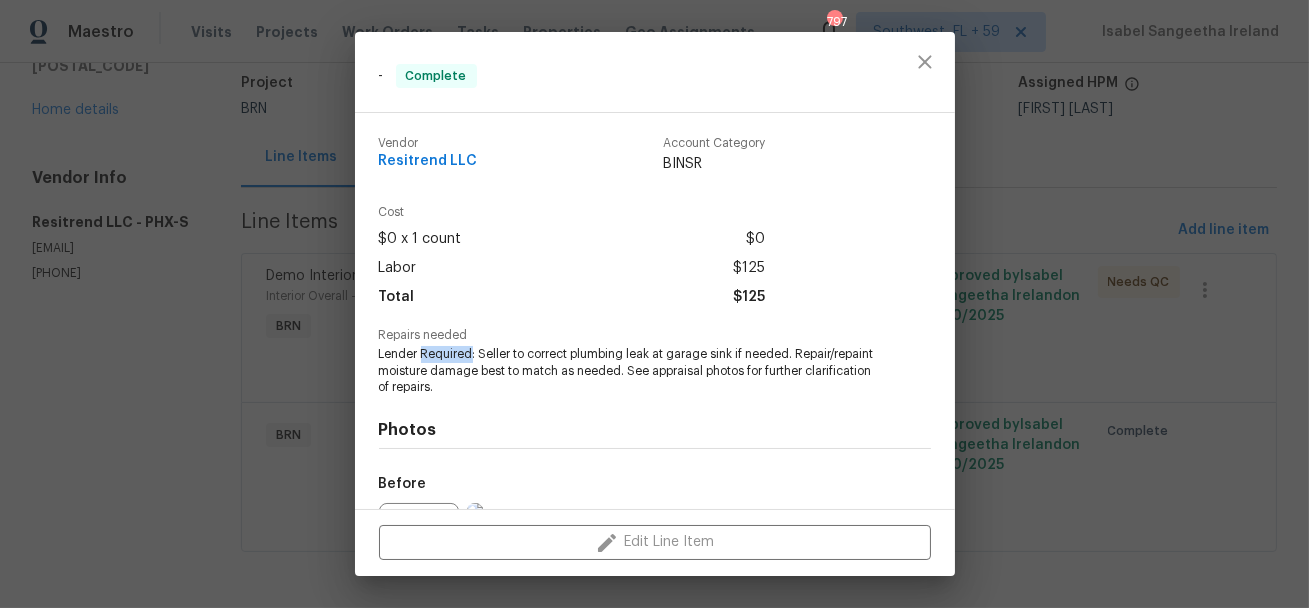 click on "Lender Required: Seller to correct  plumbing leak at garage sink if needed. Repair/repaint moisture damage best to match as needed. See appraisal photos for further clarification of repairs." at bounding box center (627, 371) 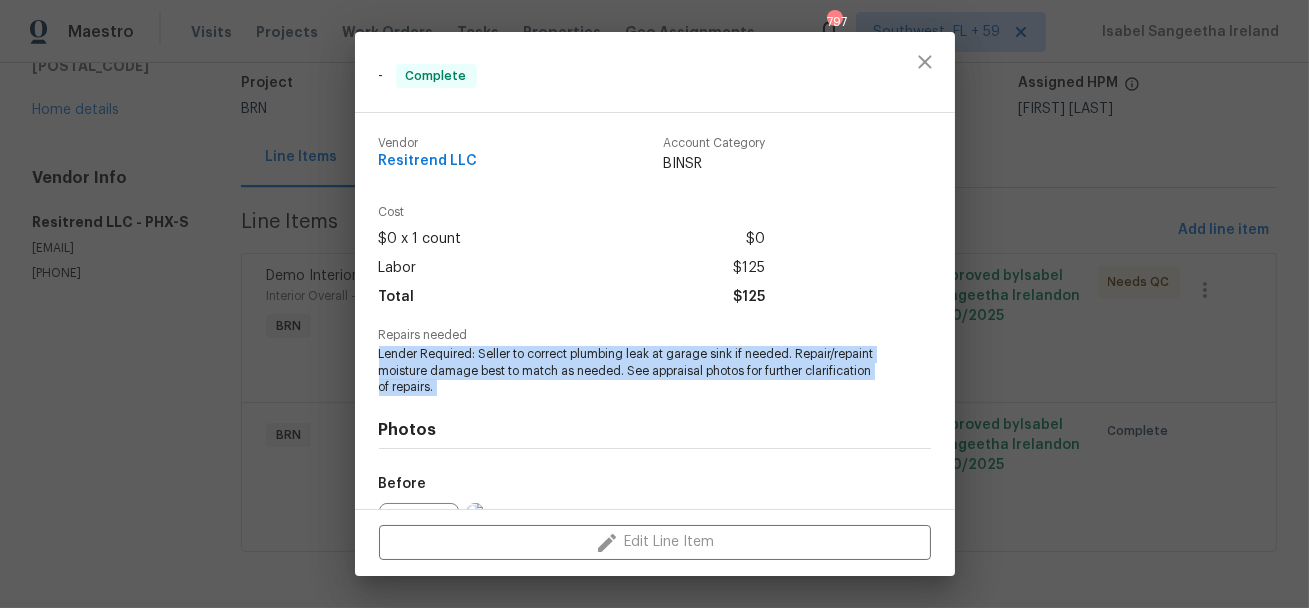 click on "Lender Required: Seller to correct  plumbing leak at garage sink if needed. Repair/repaint moisture damage best to match as needed. See appraisal photos for further clarification of repairs." at bounding box center [627, 371] 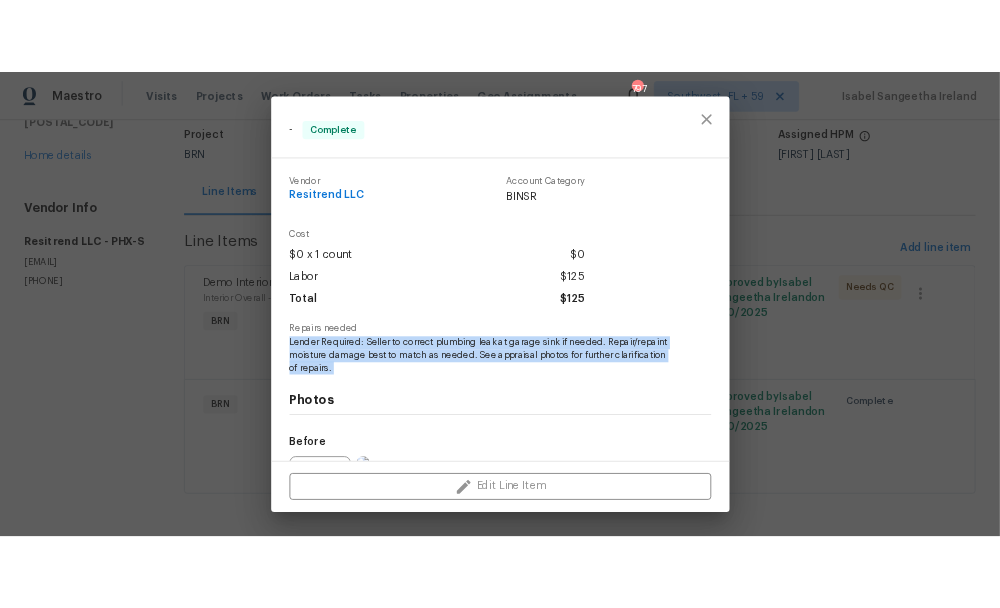 scroll, scrollTop: 225, scrollLeft: 0, axis: vertical 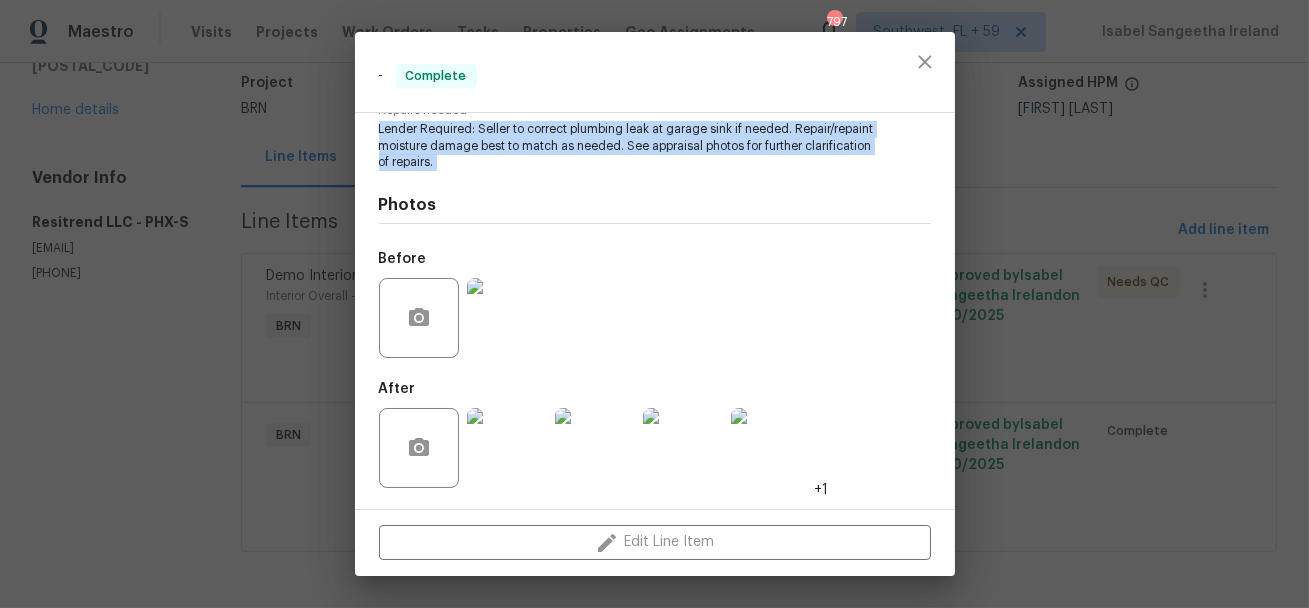 click at bounding box center [507, 318] 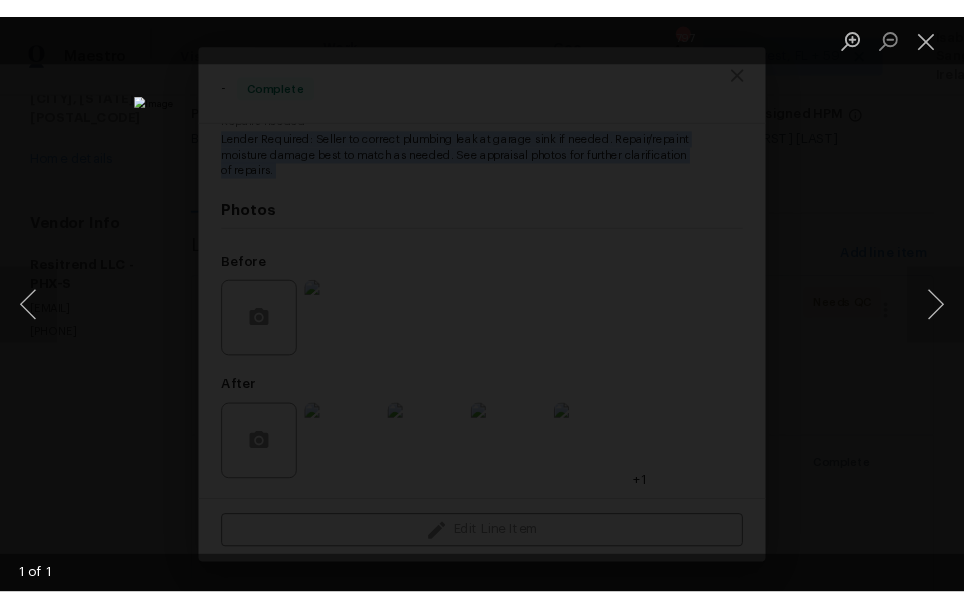 scroll, scrollTop: 151, scrollLeft: 0, axis: vertical 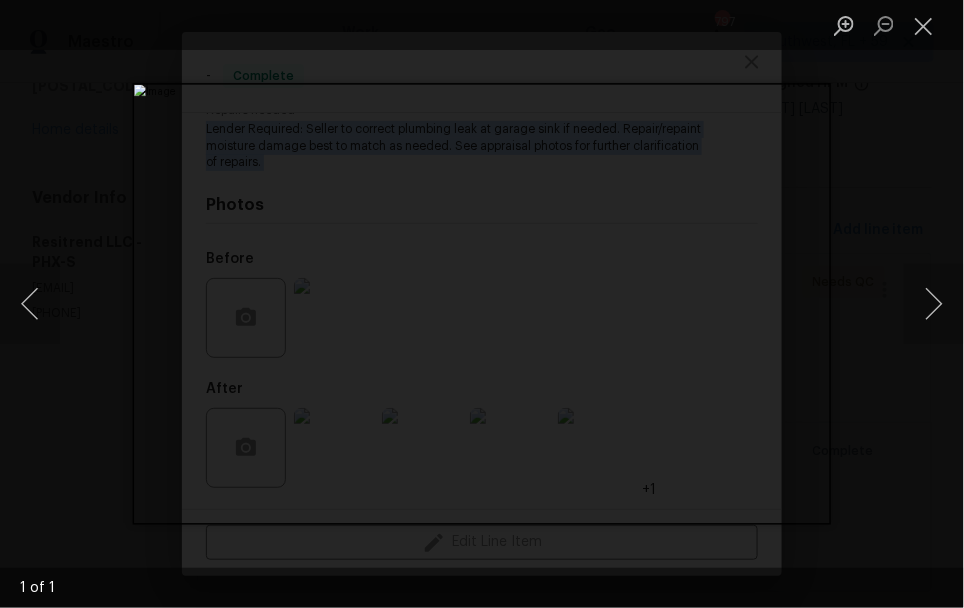click at bounding box center (482, 304) 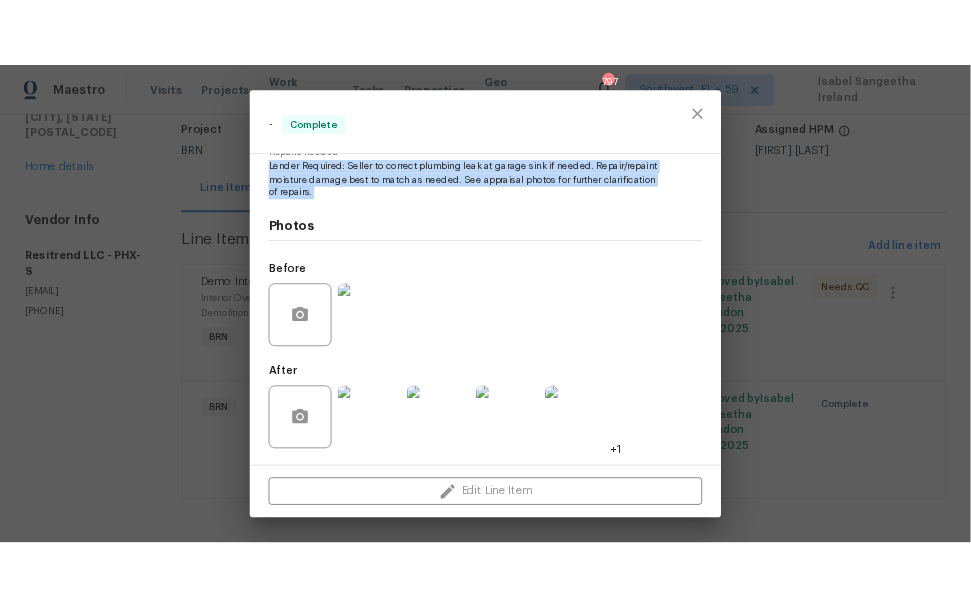 scroll, scrollTop: 131, scrollLeft: 0, axis: vertical 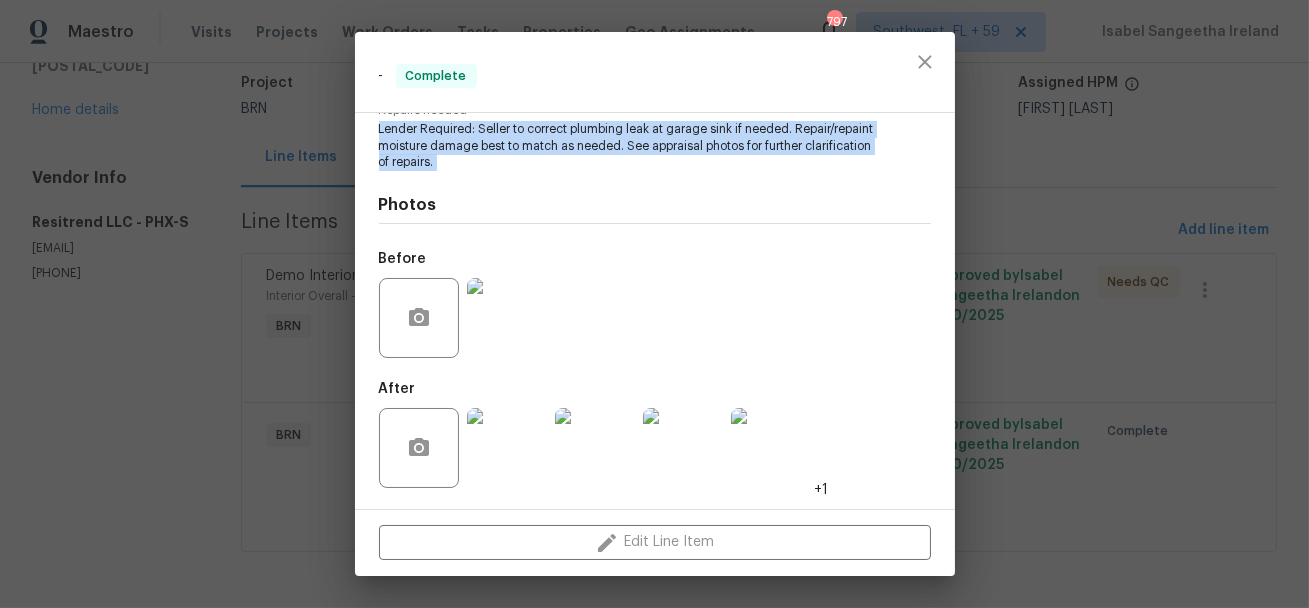 click at bounding box center (595, 448) 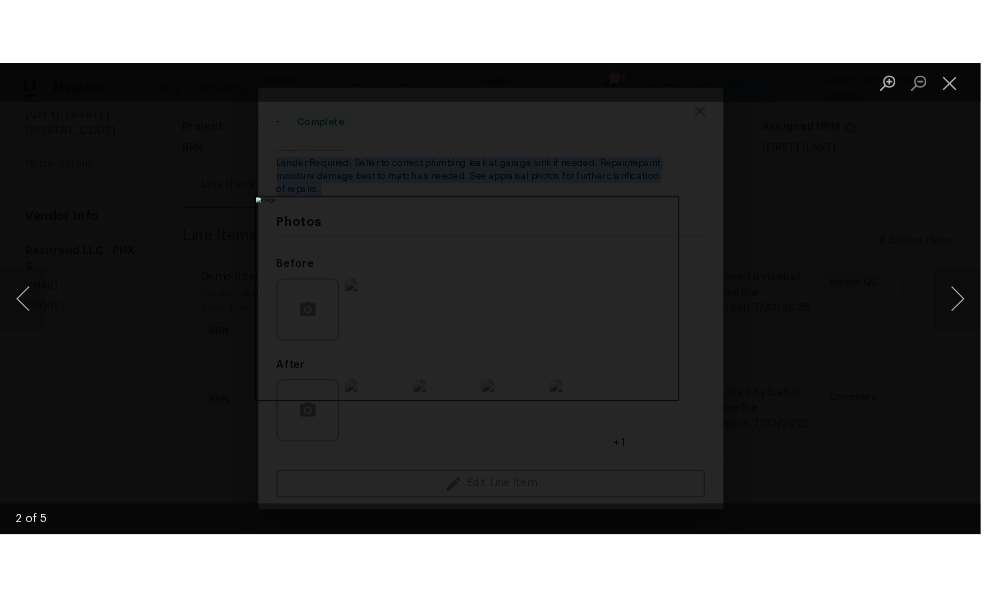 scroll, scrollTop: 131, scrollLeft: 0, axis: vertical 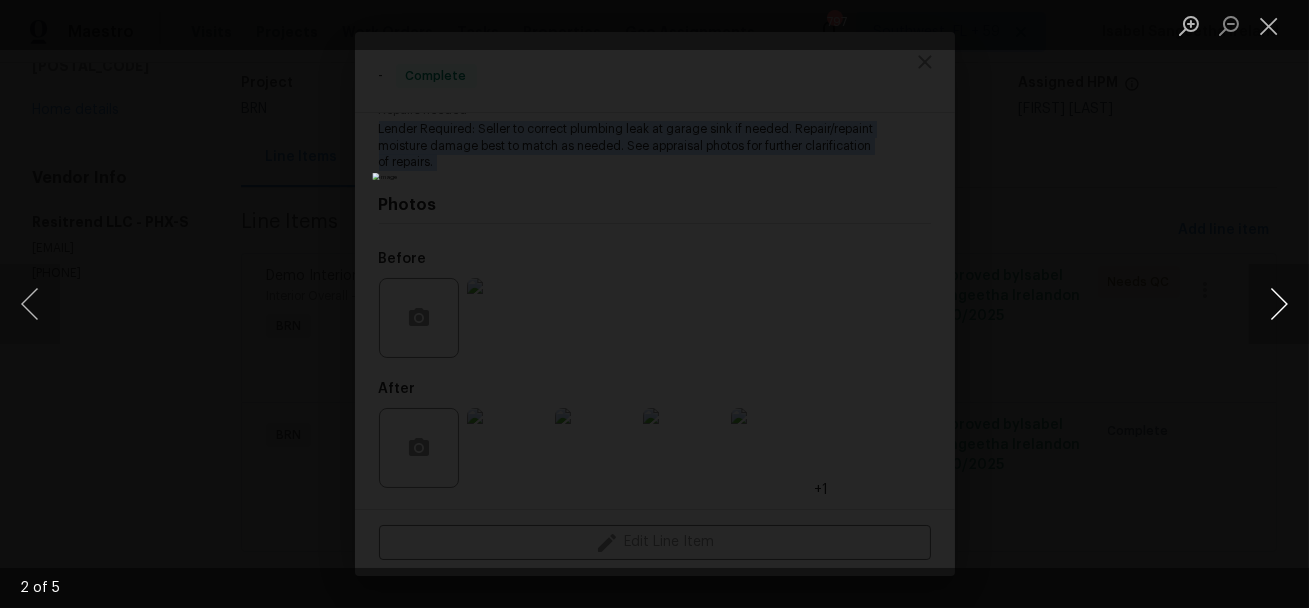 click at bounding box center (1279, 304) 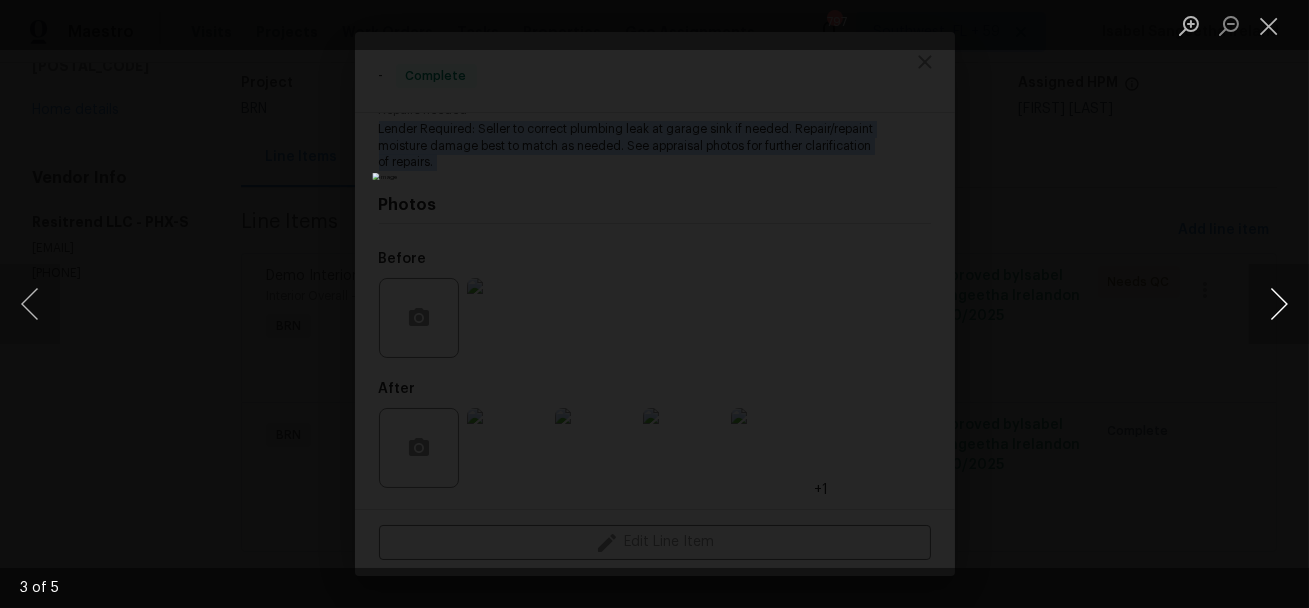 click at bounding box center [1279, 304] 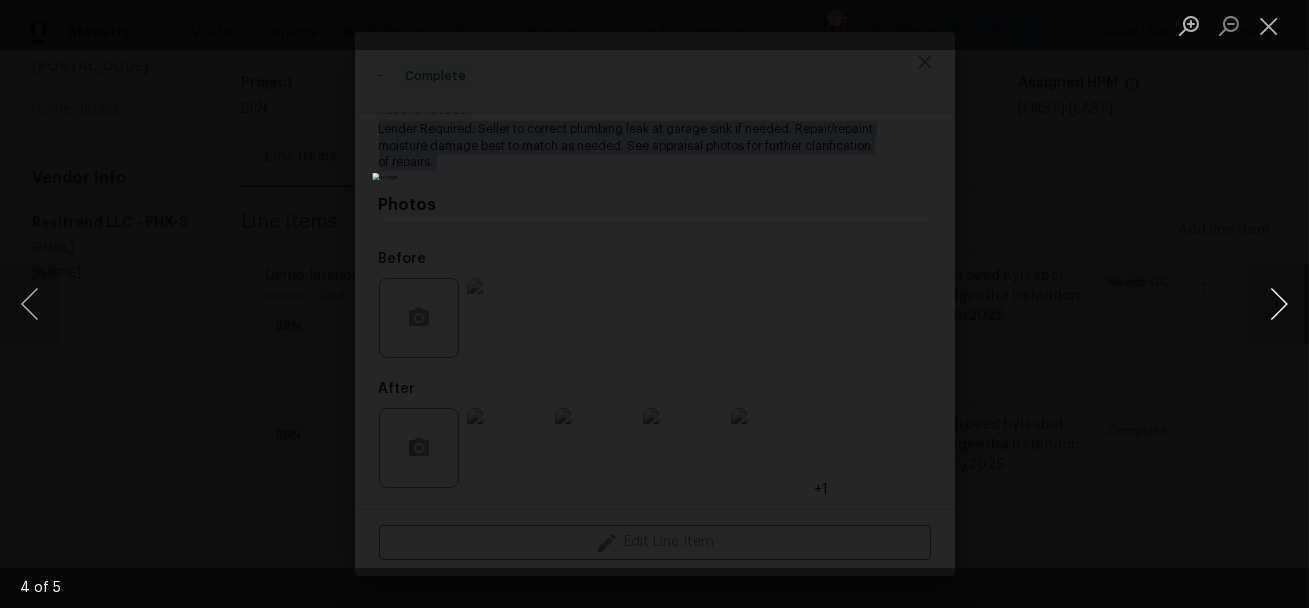 click at bounding box center (1279, 304) 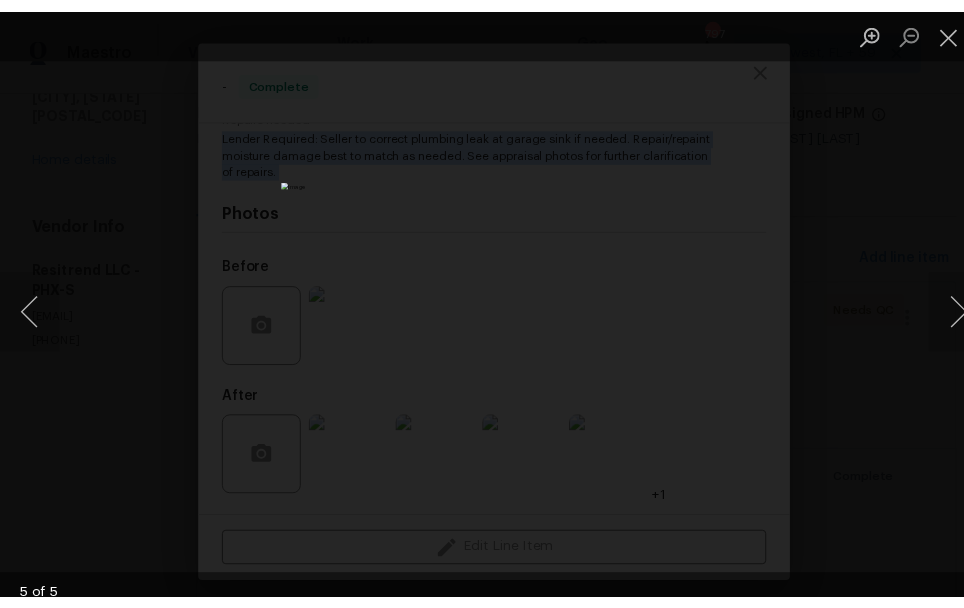 scroll, scrollTop: 151, scrollLeft: 0, axis: vertical 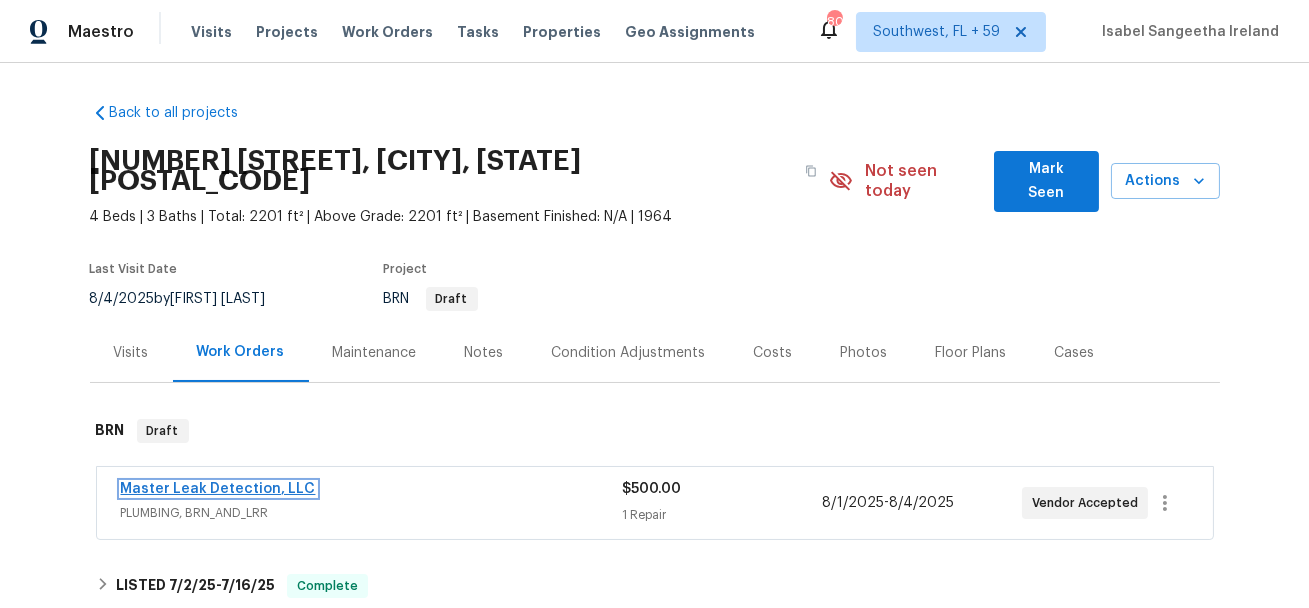 click on "Master Leak Detection, LLC" at bounding box center (218, 489) 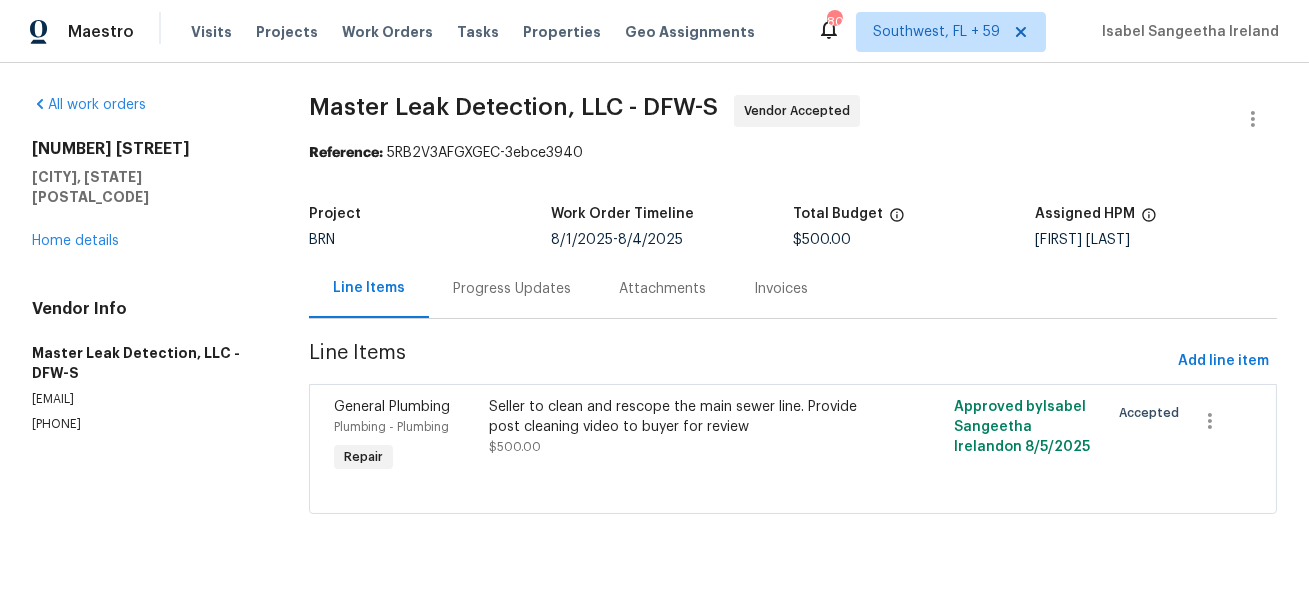 click on "Progress Updates" at bounding box center (512, 289) 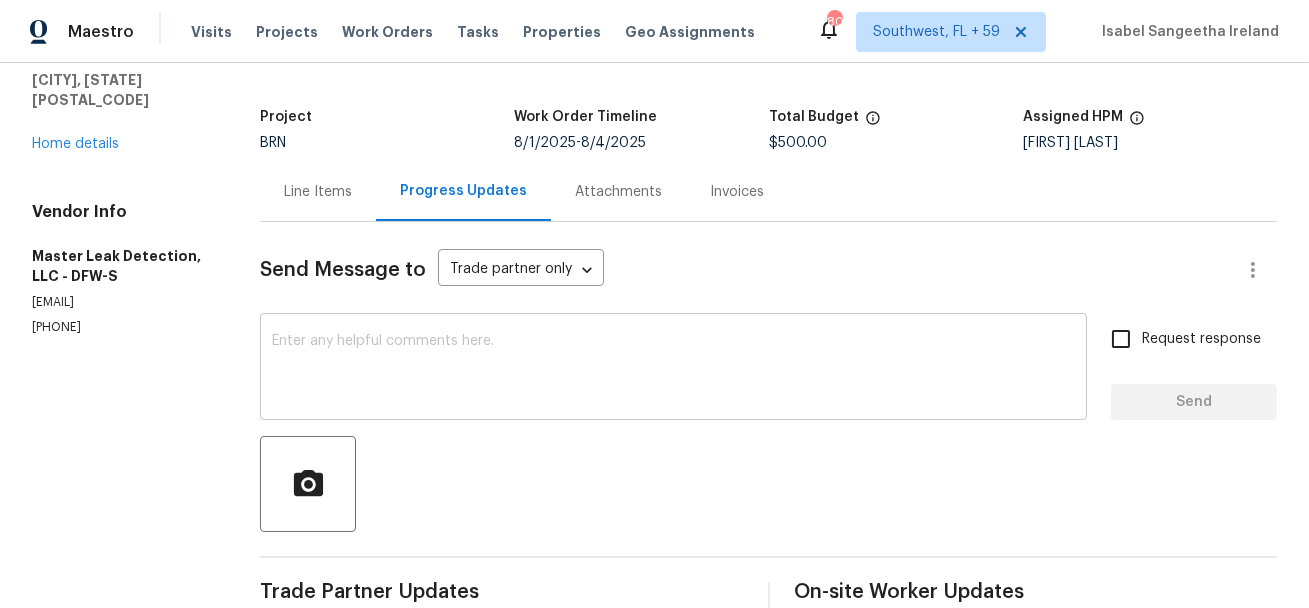 scroll, scrollTop: 120, scrollLeft: 0, axis: vertical 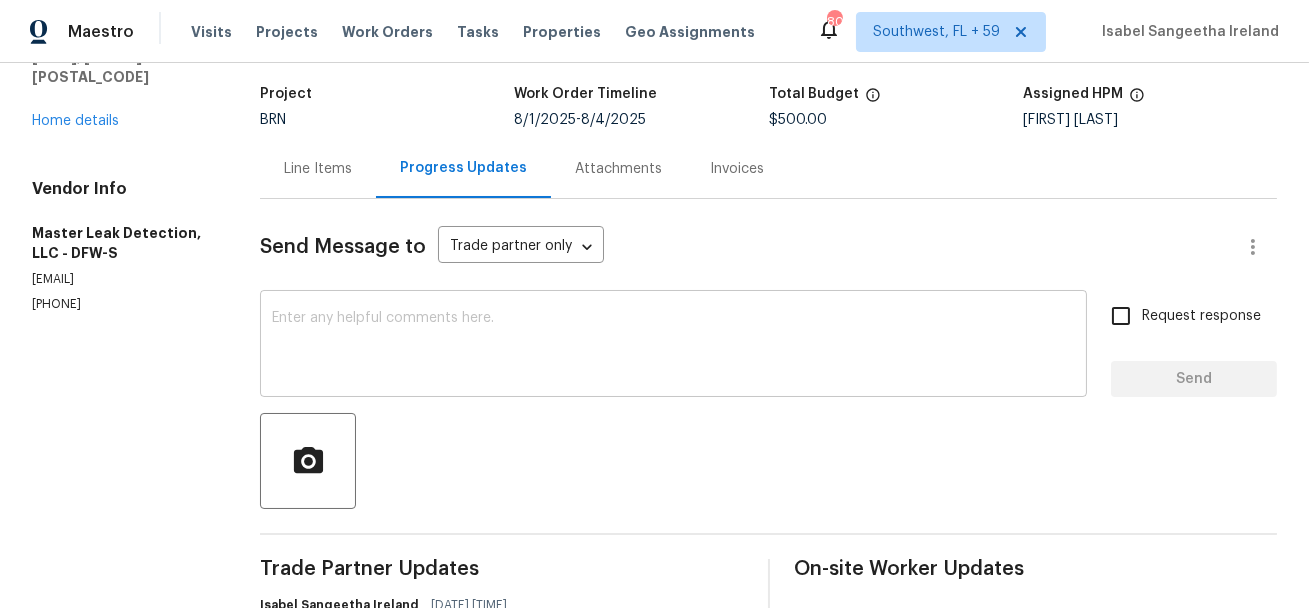 click at bounding box center (673, 346) 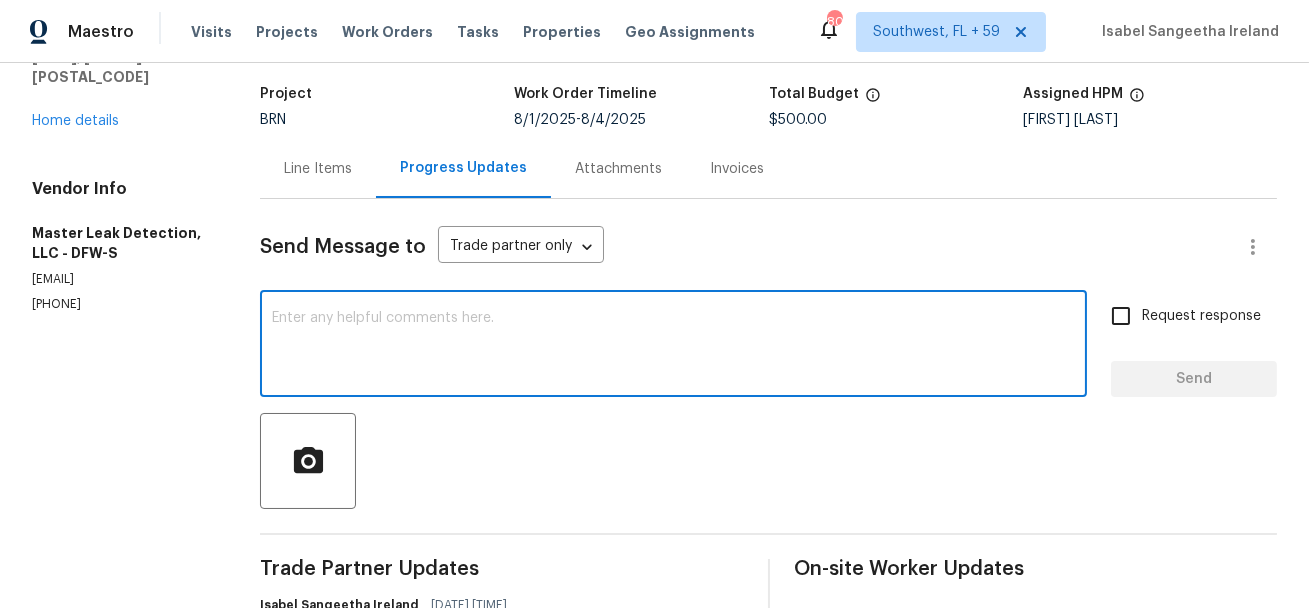 paste on "Thanks for accepting the WO.  Please provide the timeline soon?" 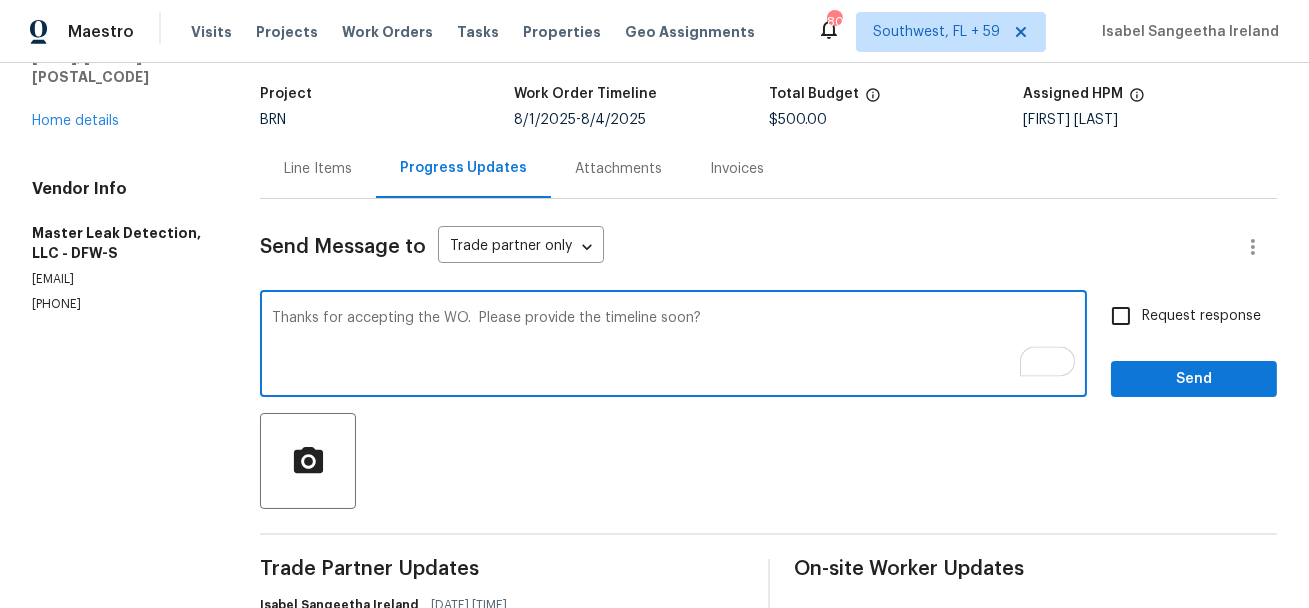 type on "Thanks for accepting the WO.  Please provide the timeline soon?" 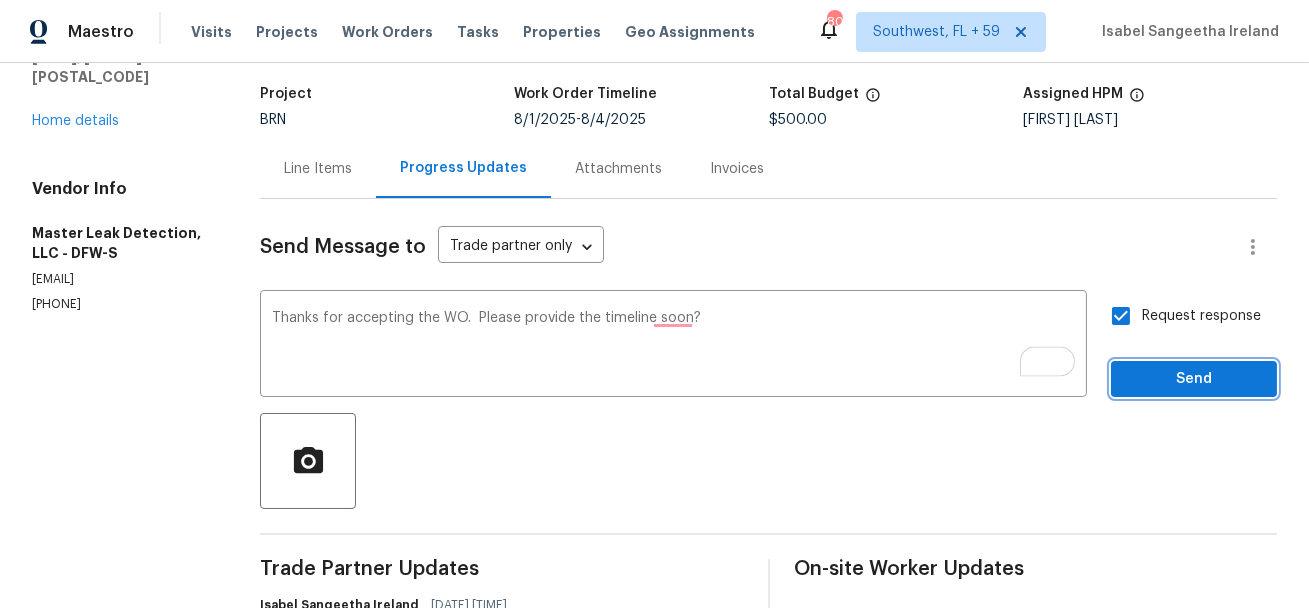 click on "Send" at bounding box center (1194, 379) 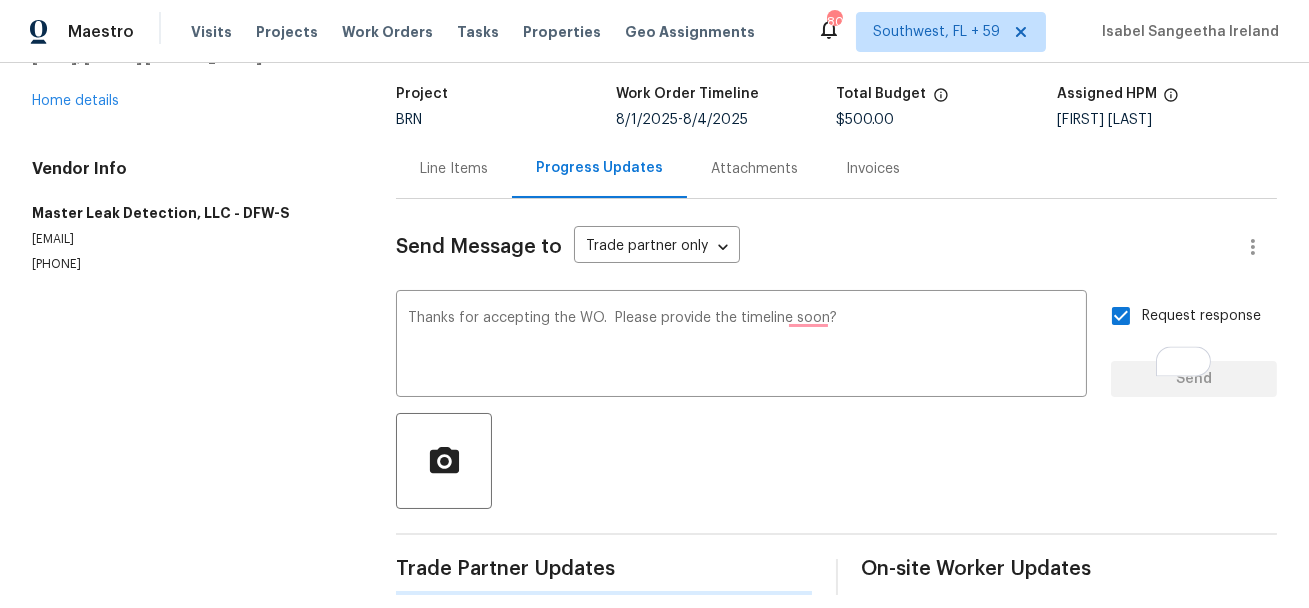 type 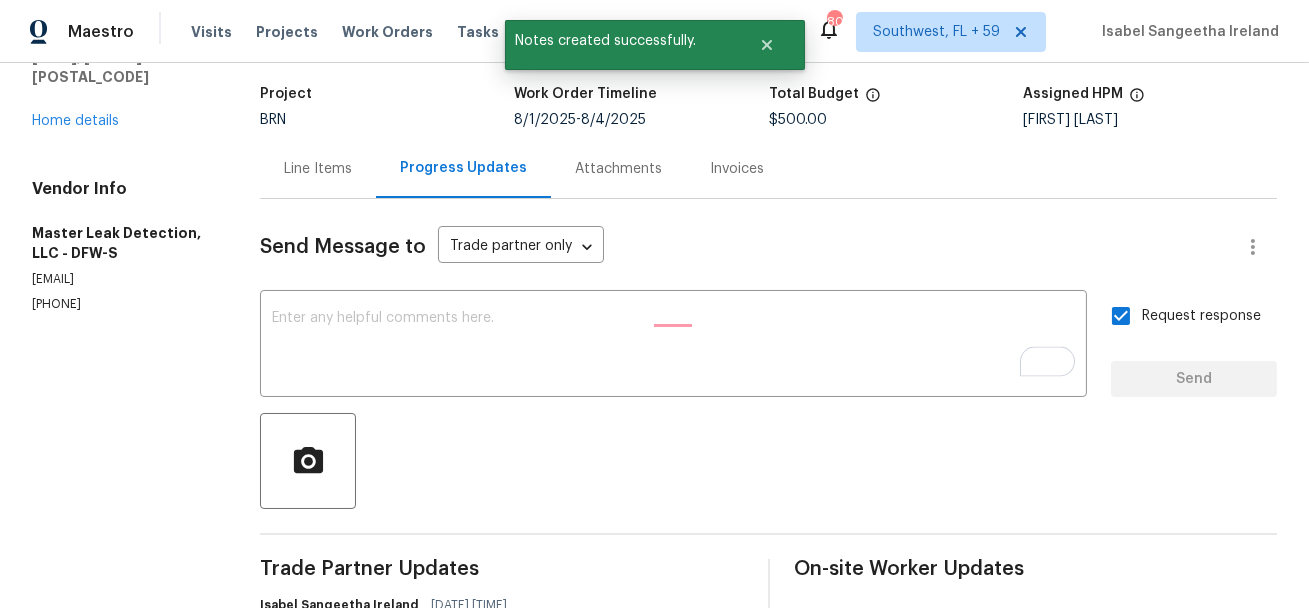 scroll, scrollTop: 120, scrollLeft: 0, axis: vertical 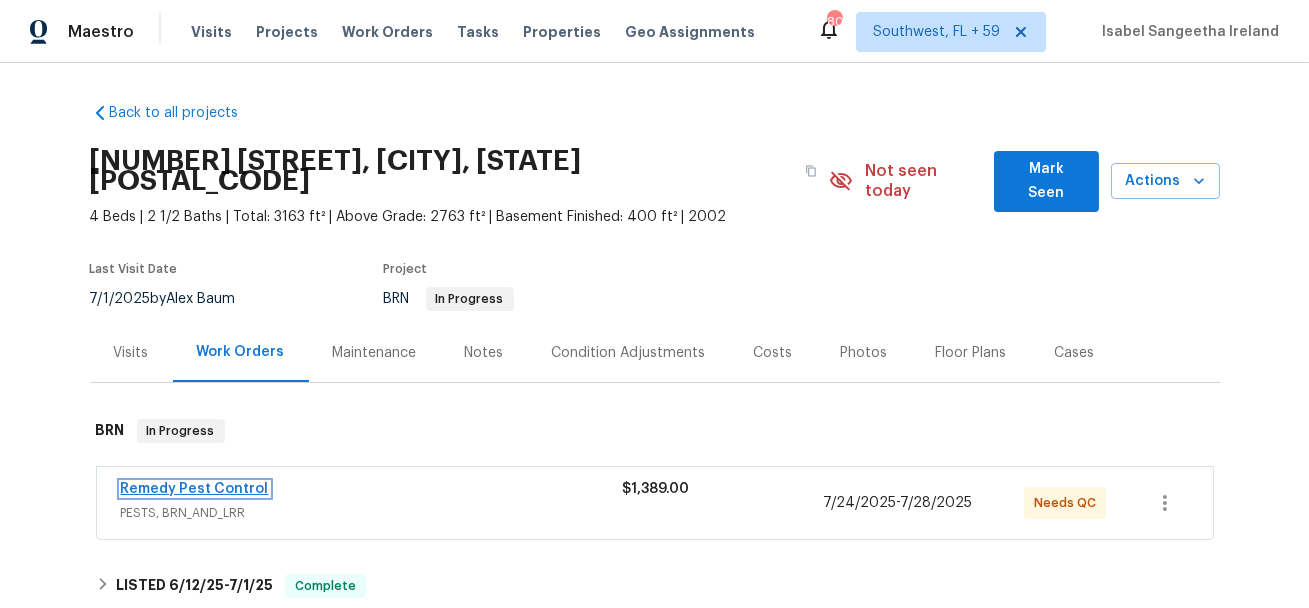 click on "Remedy Pest Control" at bounding box center [195, 489] 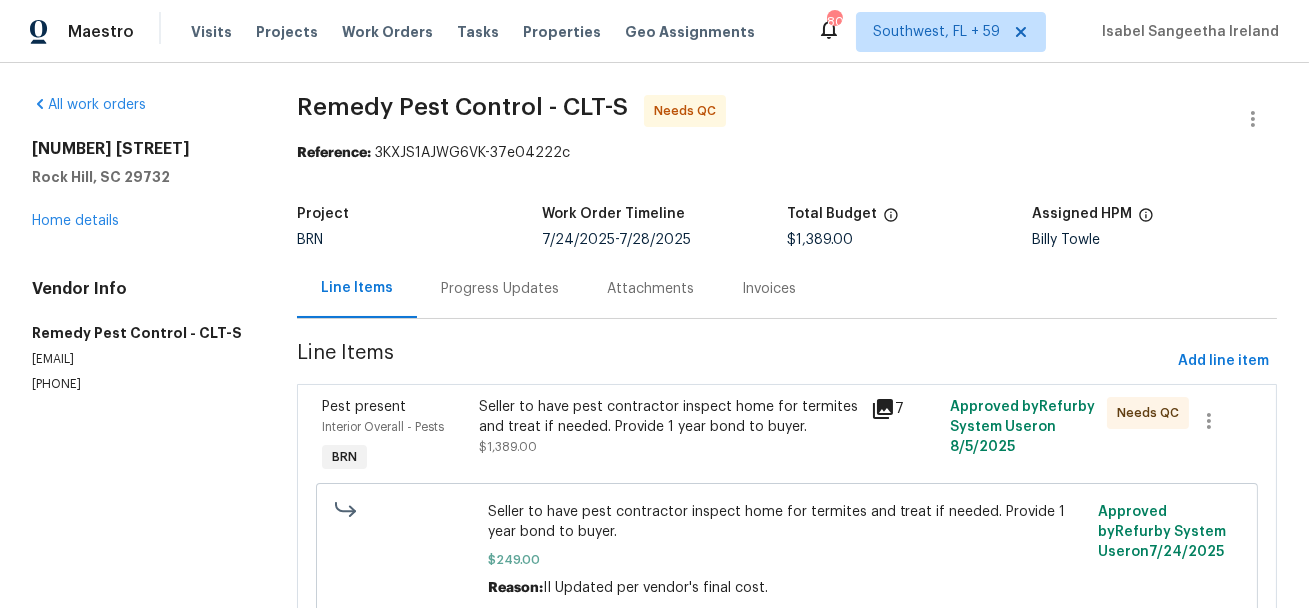 click on "Progress Updates" at bounding box center [500, 289] 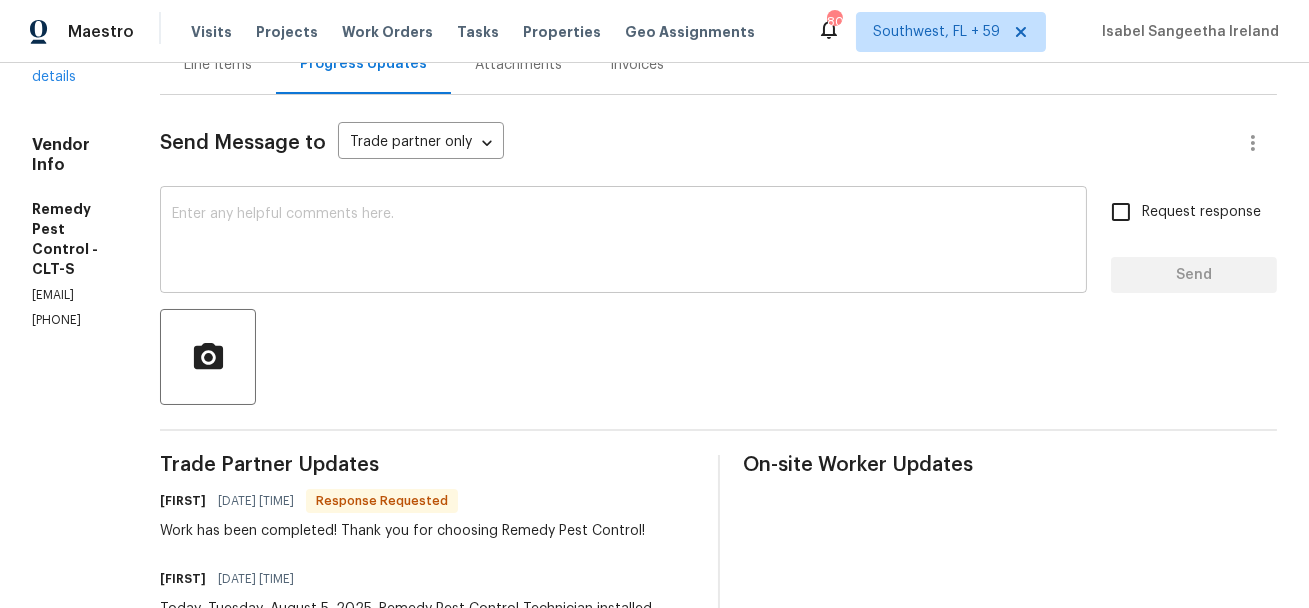 scroll, scrollTop: 295, scrollLeft: 0, axis: vertical 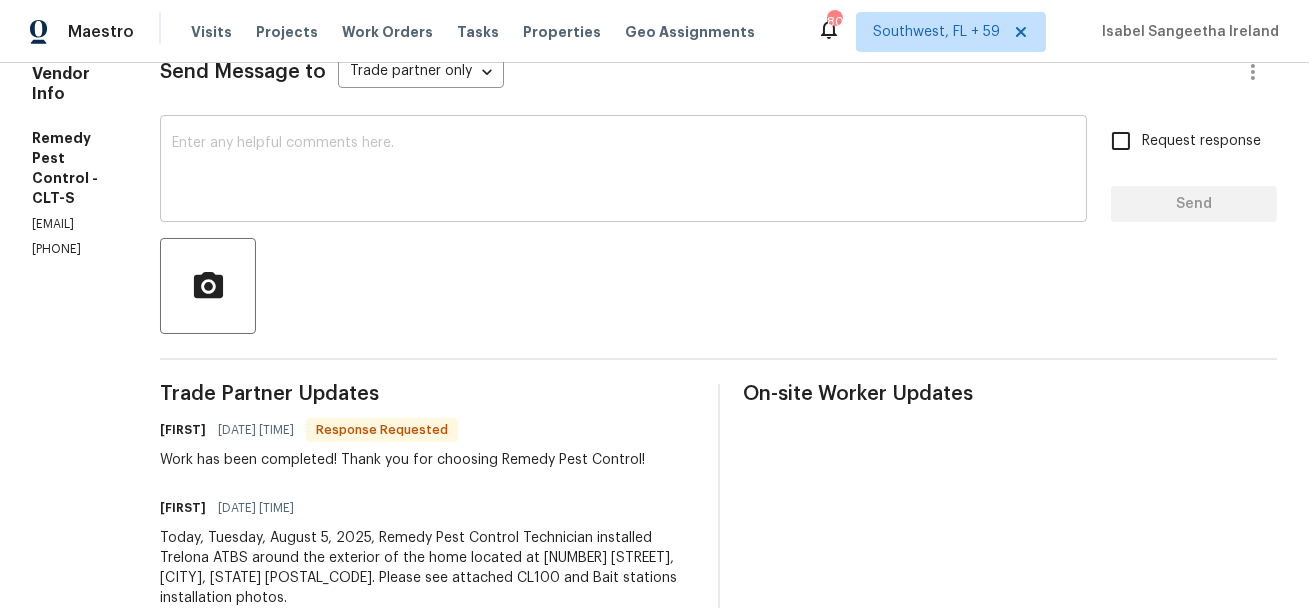 click at bounding box center (623, 171) 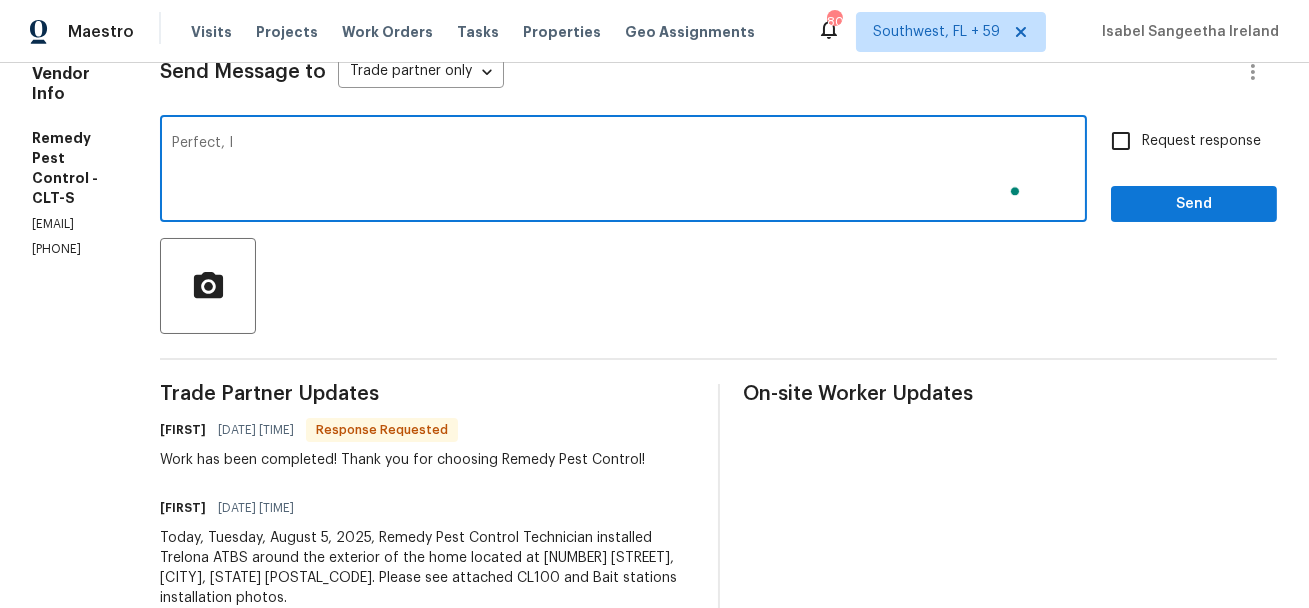 scroll, scrollTop: 295, scrollLeft: 0, axis: vertical 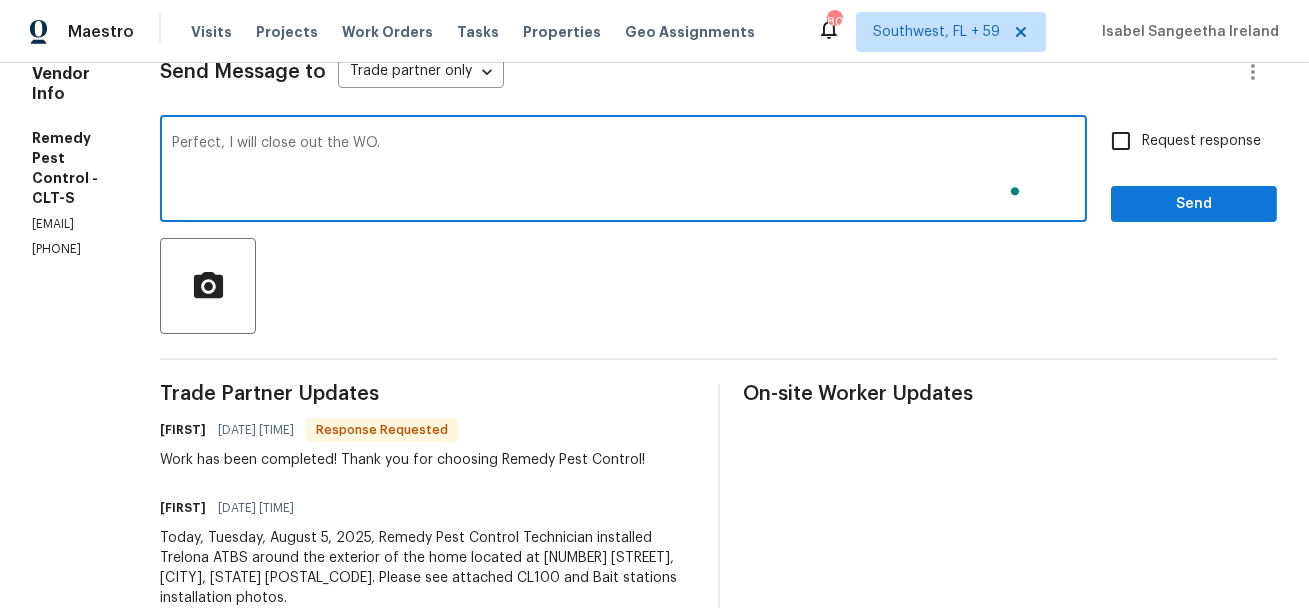 type on "Perfect, I will close out the WO." 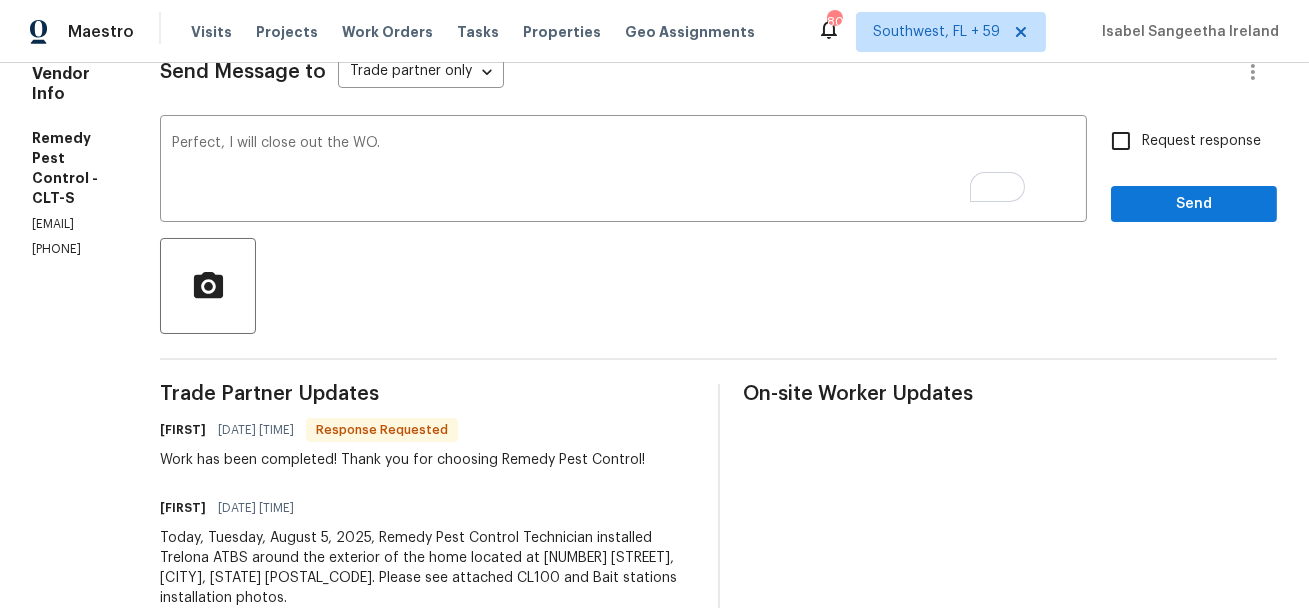 click on "Request response" at bounding box center (1201, 141) 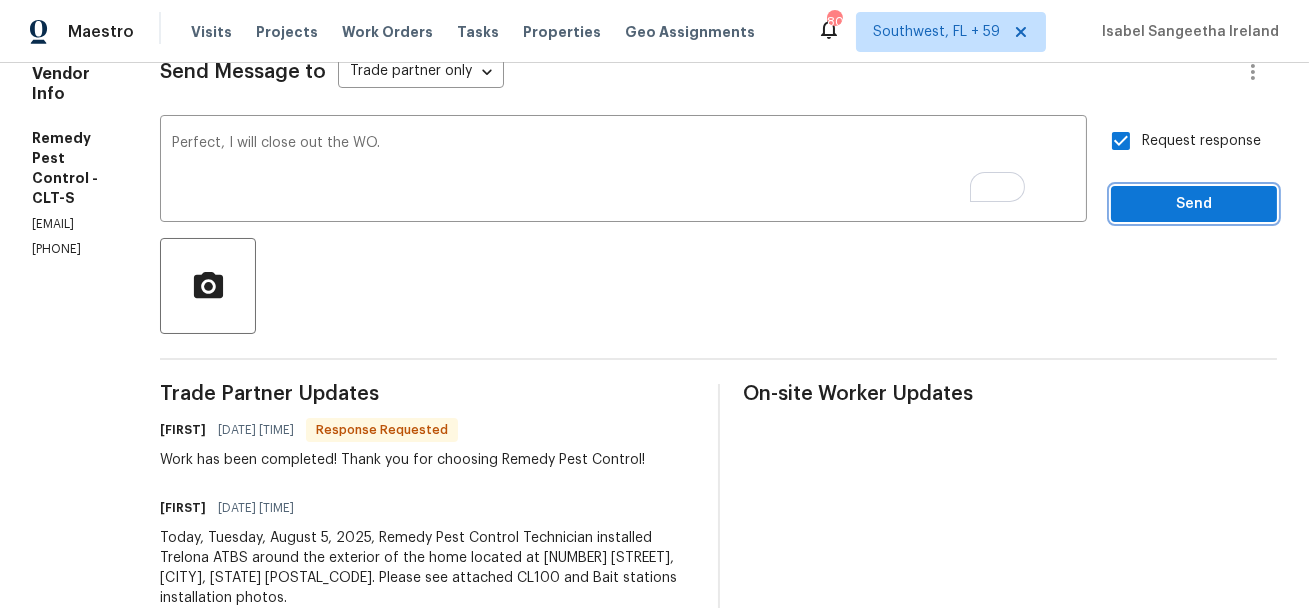 click on "Send" at bounding box center (1194, 204) 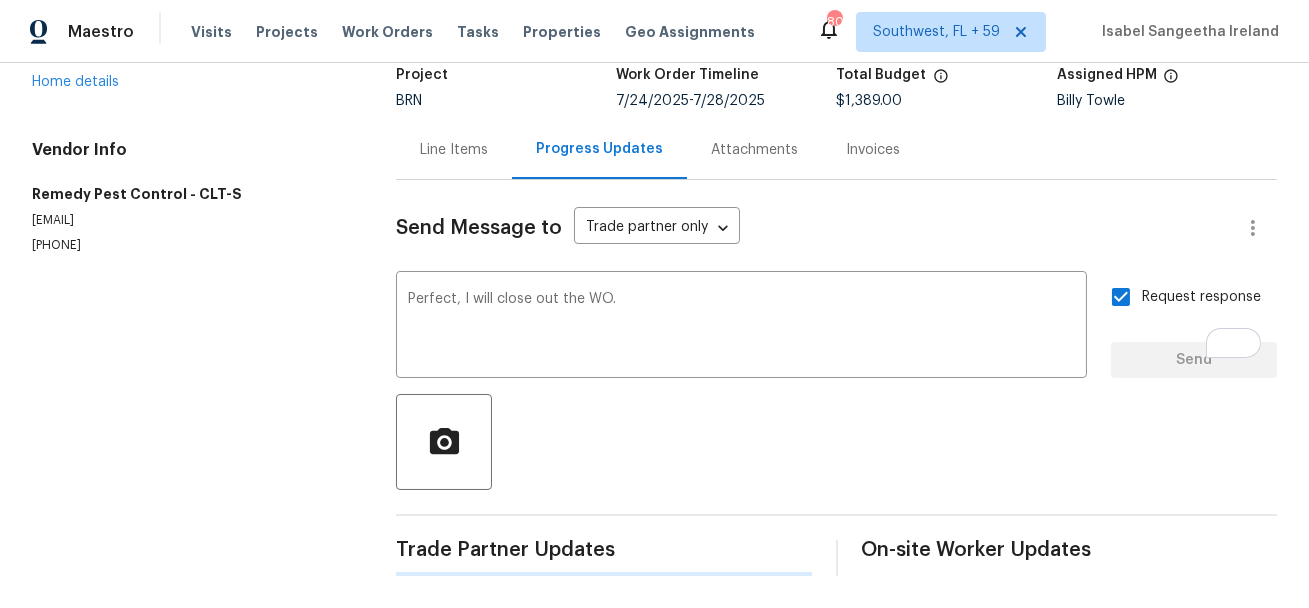 scroll, scrollTop: 139, scrollLeft: 0, axis: vertical 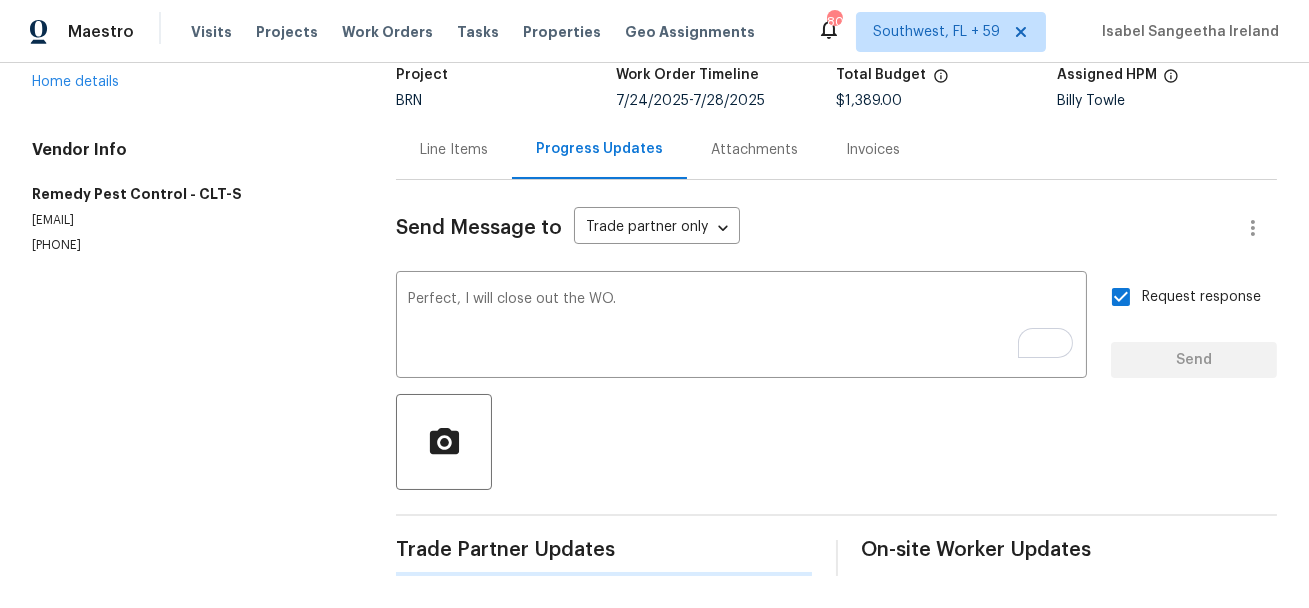 type 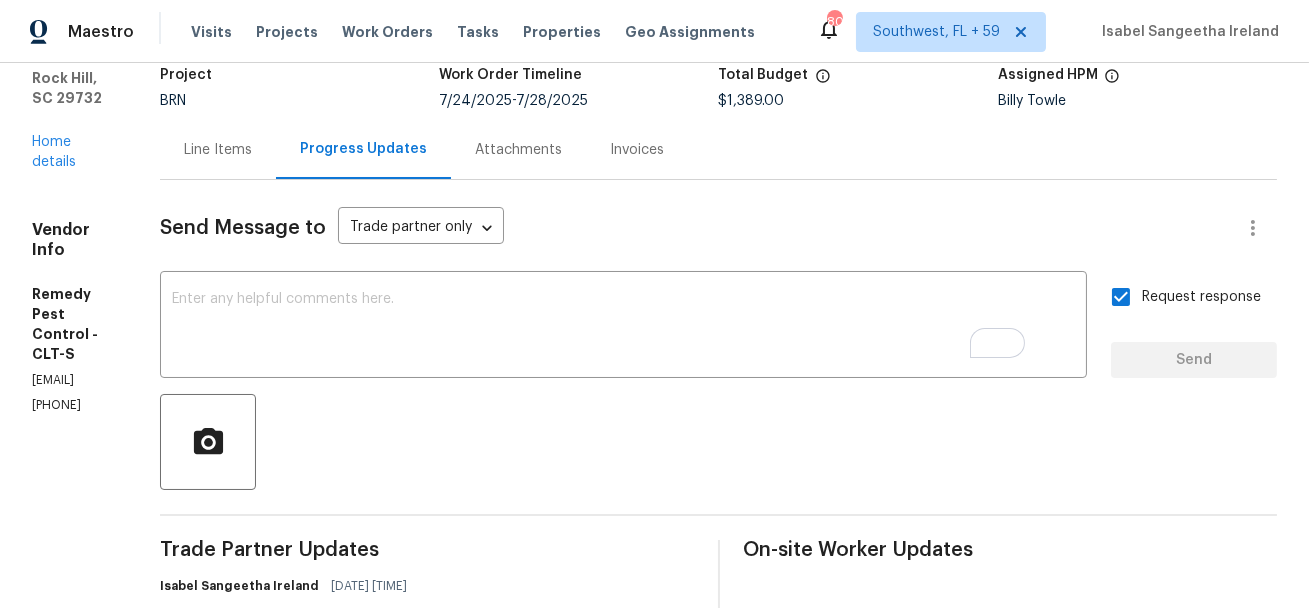 scroll, scrollTop: 295, scrollLeft: 0, axis: vertical 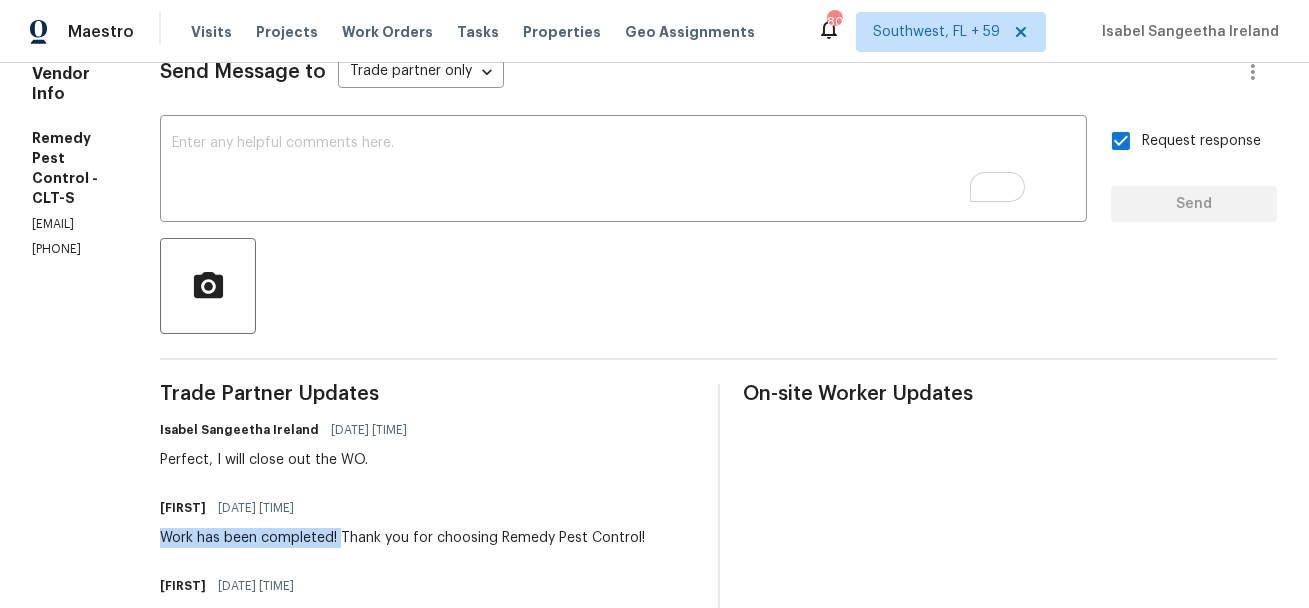 drag, startPoint x: 203, startPoint y: 542, endPoint x: 385, endPoint y: 539, distance: 182.02472 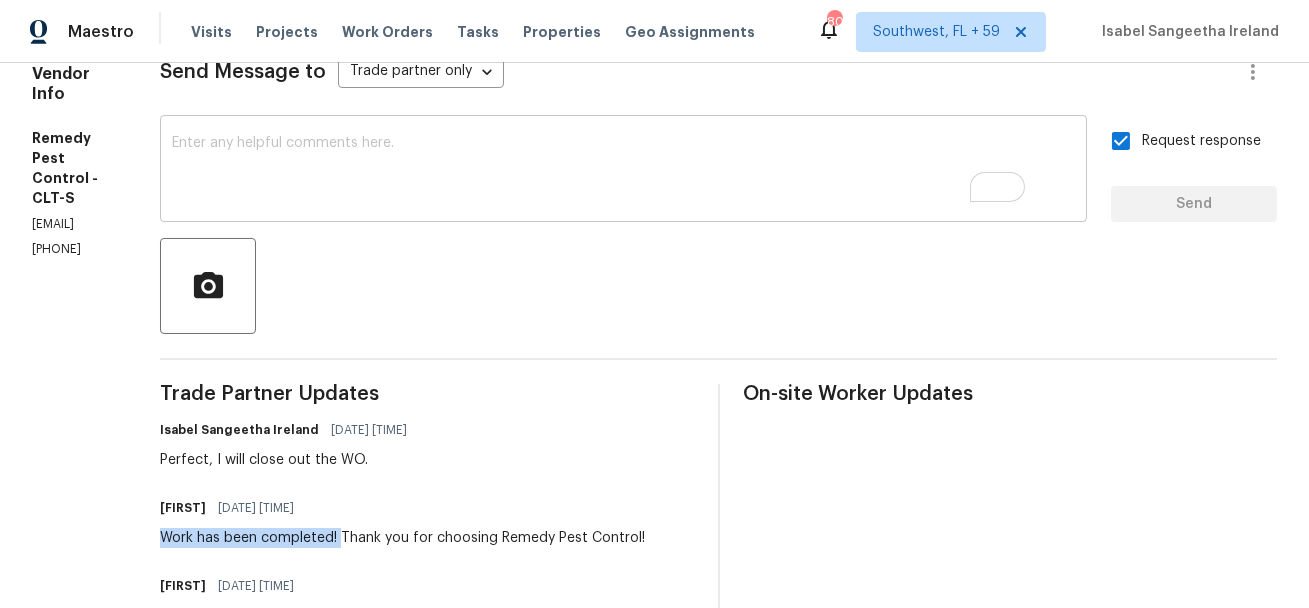 scroll, scrollTop: 295, scrollLeft: 0, axis: vertical 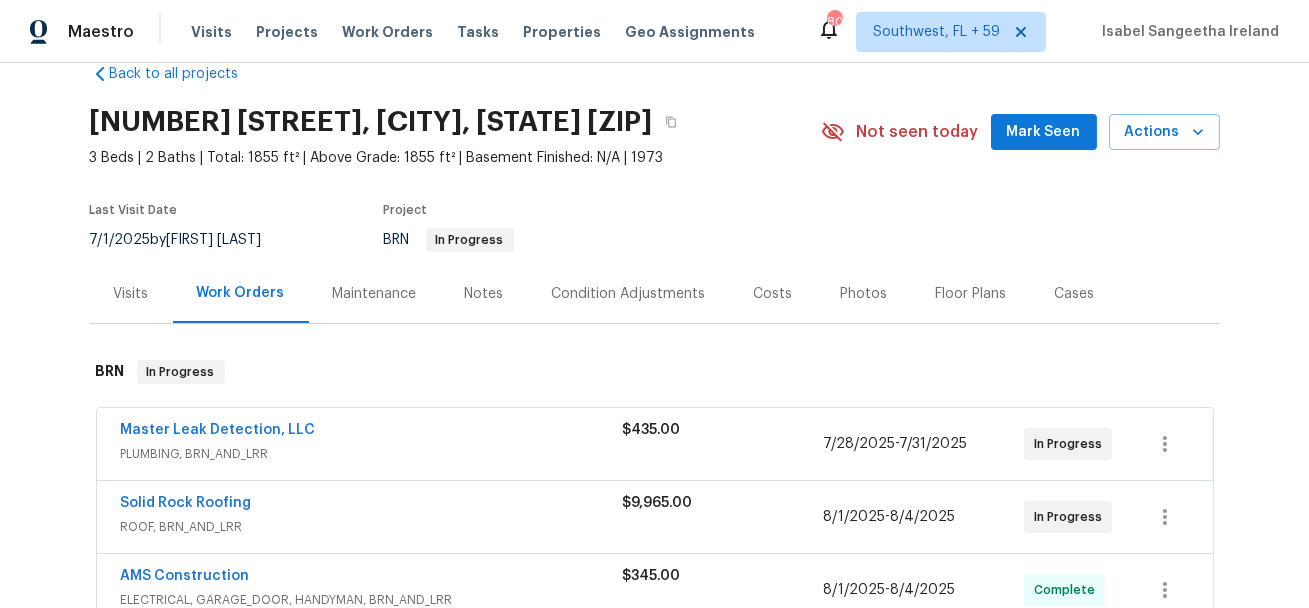 click on "Master Leak Detection, LLC" at bounding box center [218, 430] 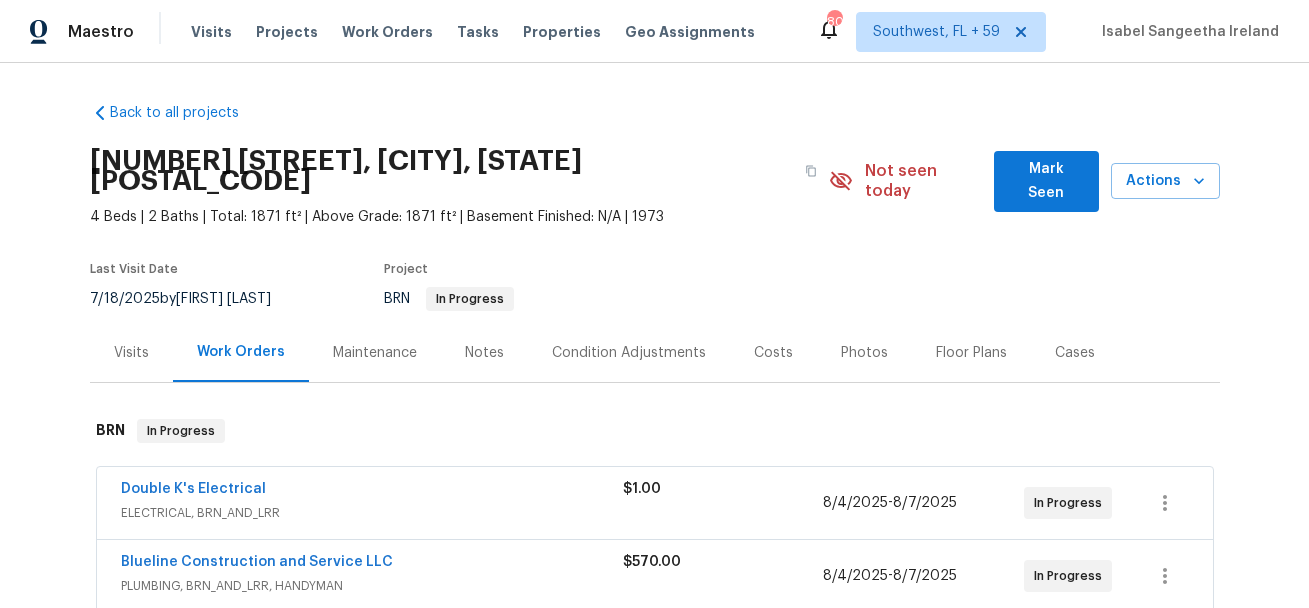 scroll, scrollTop: 0, scrollLeft: 0, axis: both 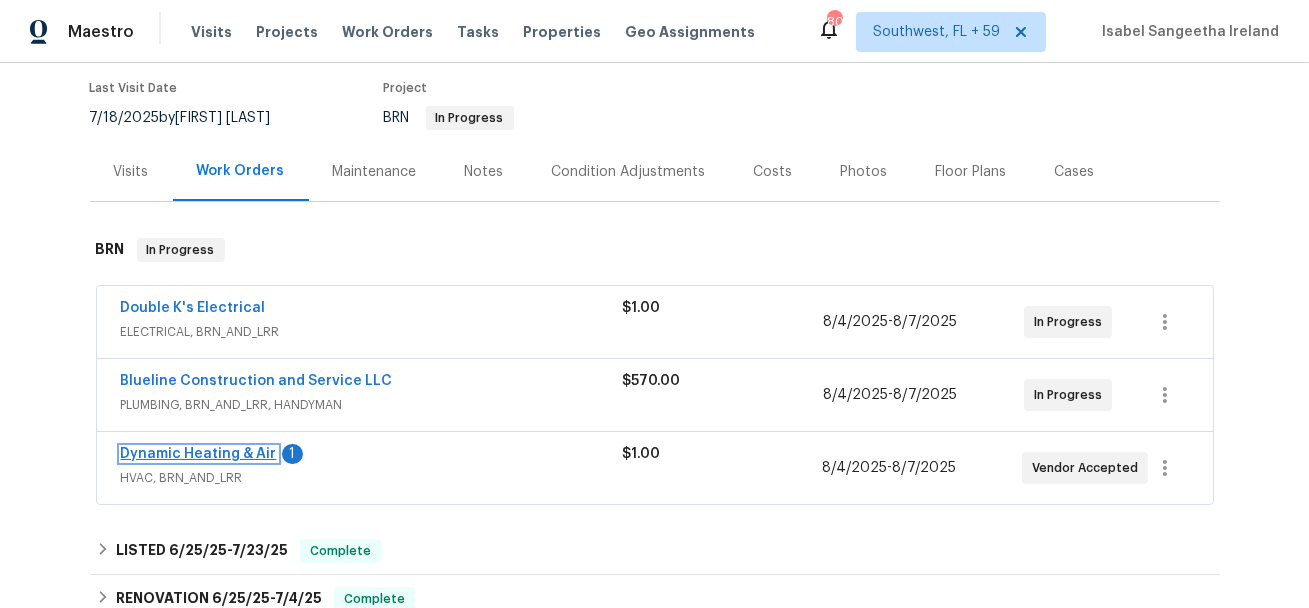 click on "Dynamic Heating & Air" at bounding box center (199, 454) 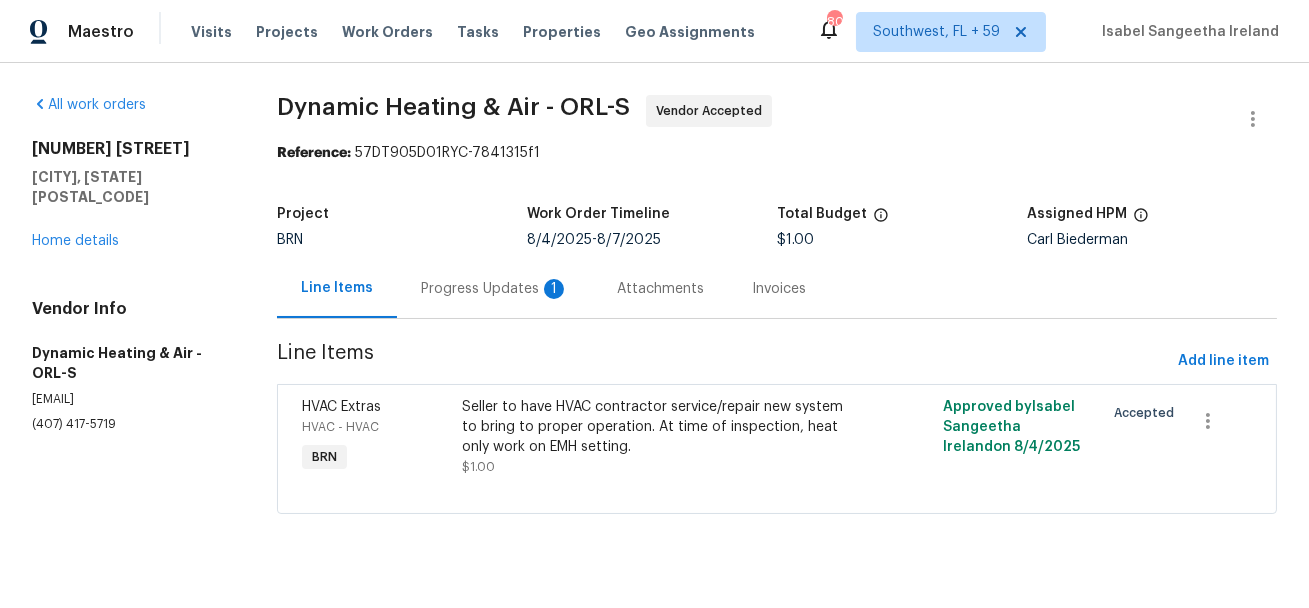 click on "Progress Updates 1" at bounding box center (495, 289) 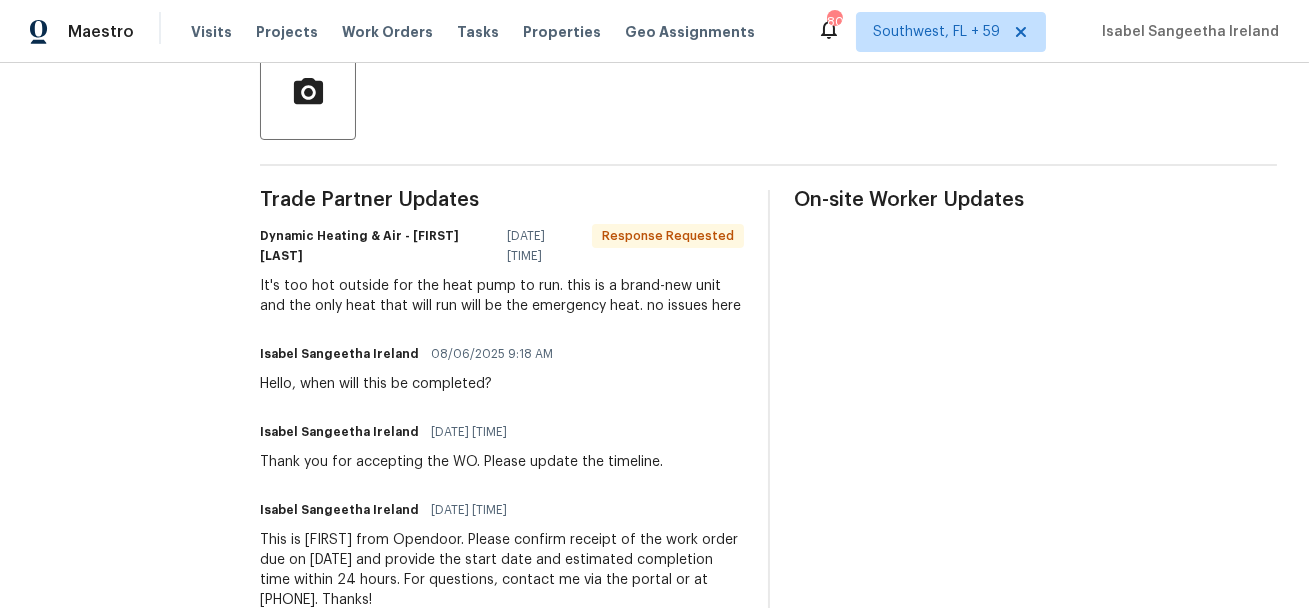 scroll, scrollTop: 473, scrollLeft: 0, axis: vertical 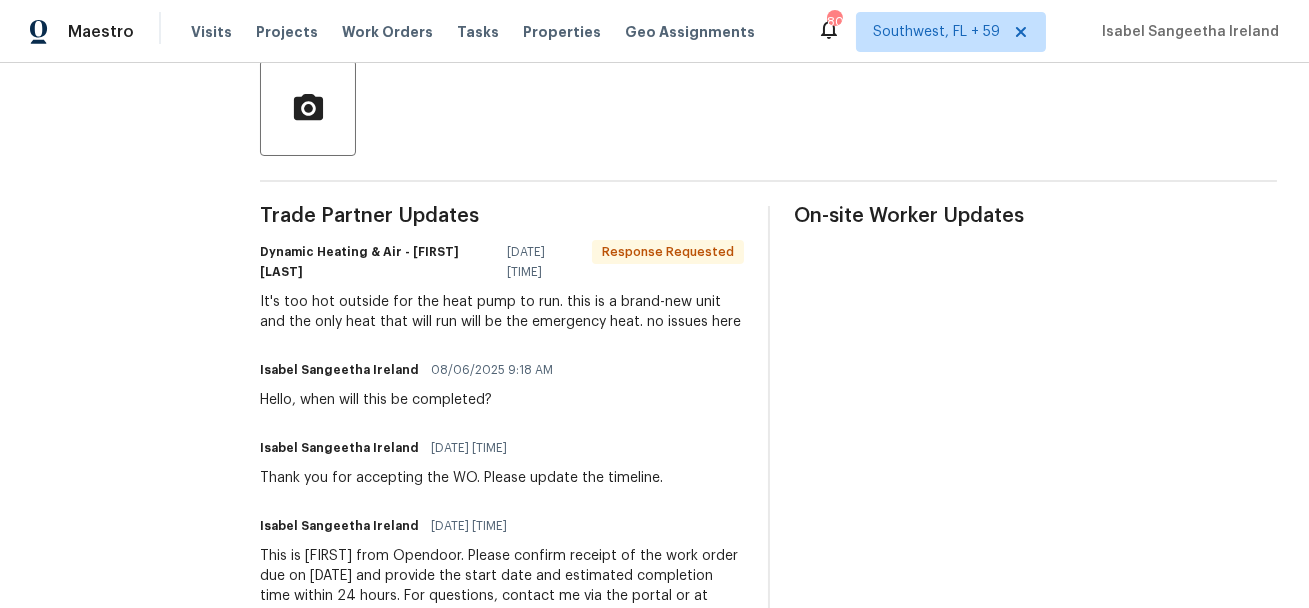 click on "It's too hot outside for the heat pump to run. this is a brand-new unit and the only heat that will run will be the emergency heat. no issues here" at bounding box center (501, 312) 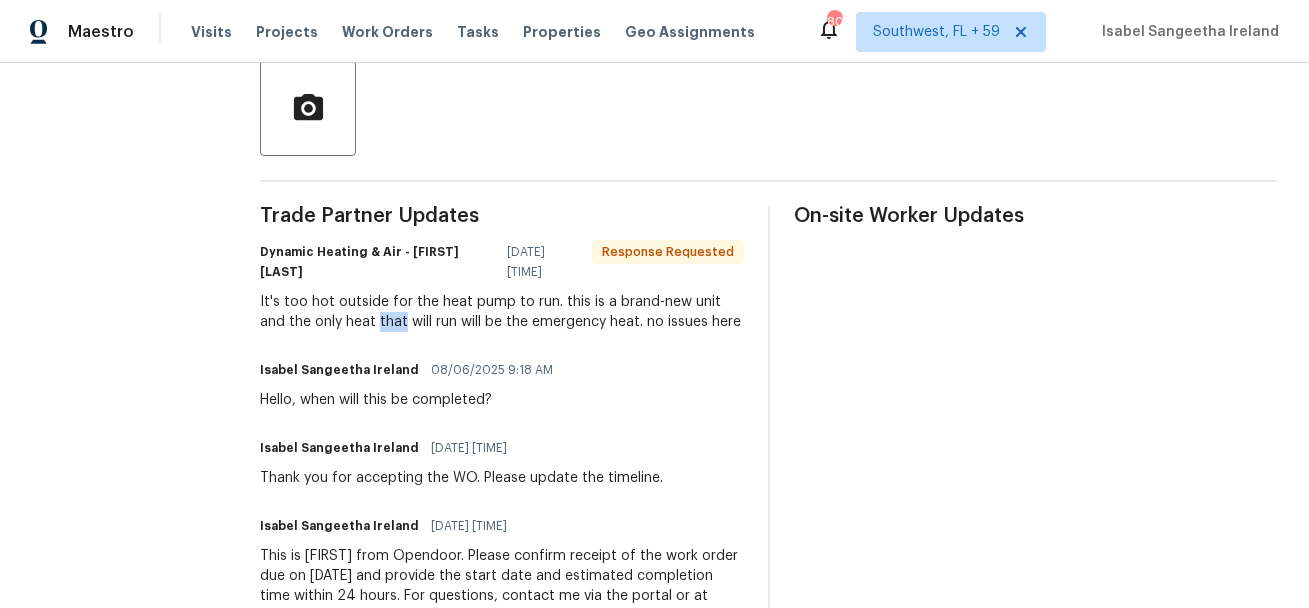 click on "It's too hot outside for the heat pump to run. this is a brand-new unit and the only heat that will run will be the emergency heat. no issues here" at bounding box center (501, 312) 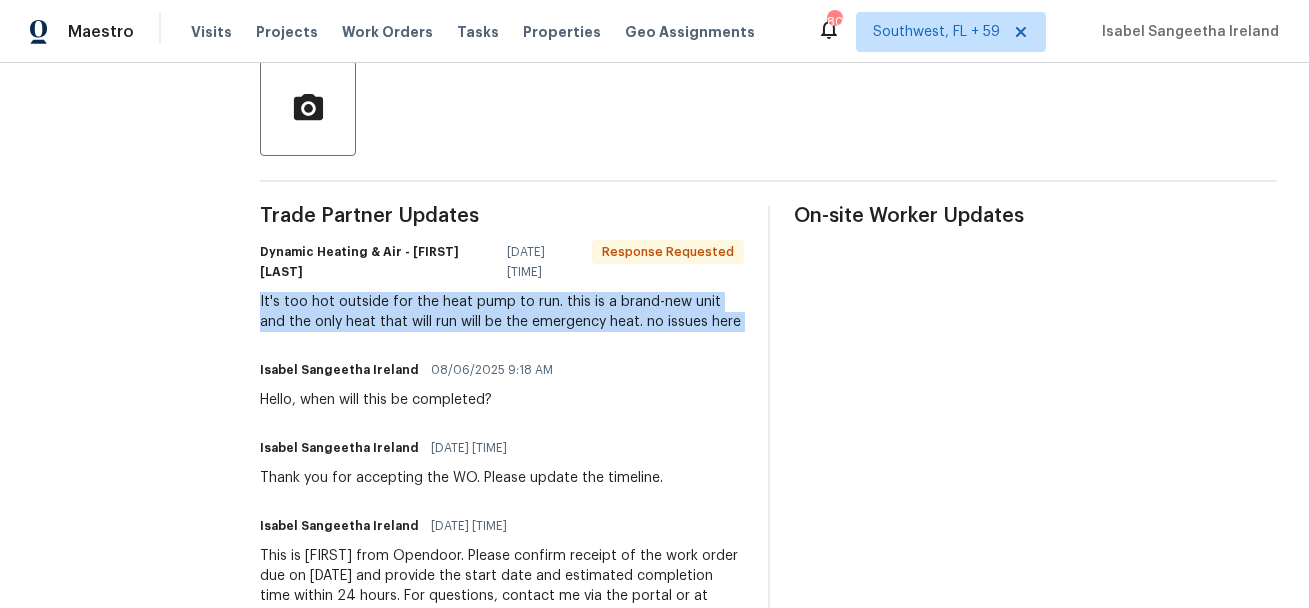 click on "It's too hot outside for the heat pump to run. this is a brand-new unit and the only heat that will run will be the emergency heat. no issues here" at bounding box center [501, 312] 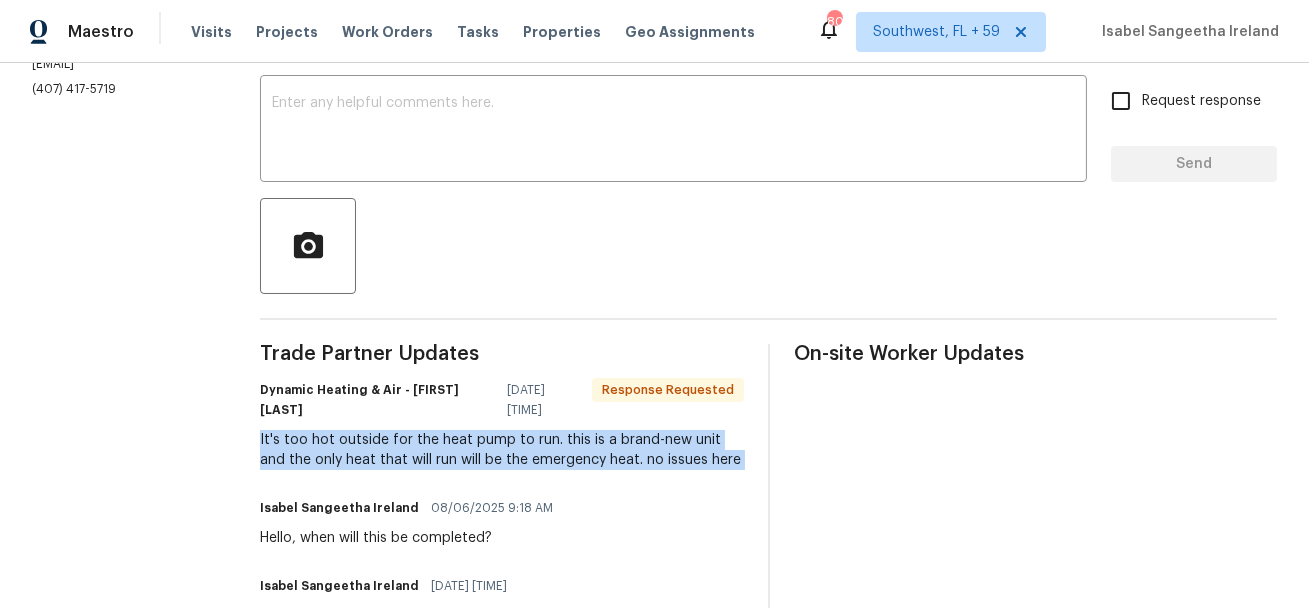 scroll, scrollTop: 179, scrollLeft: 0, axis: vertical 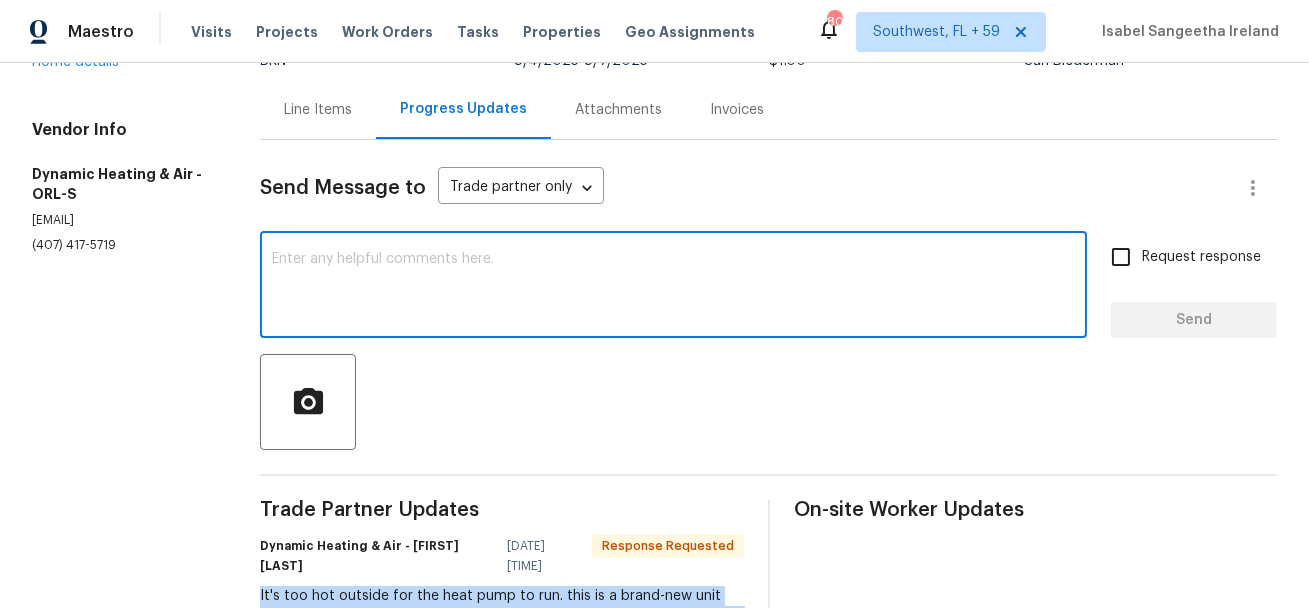 click at bounding box center (673, 287) 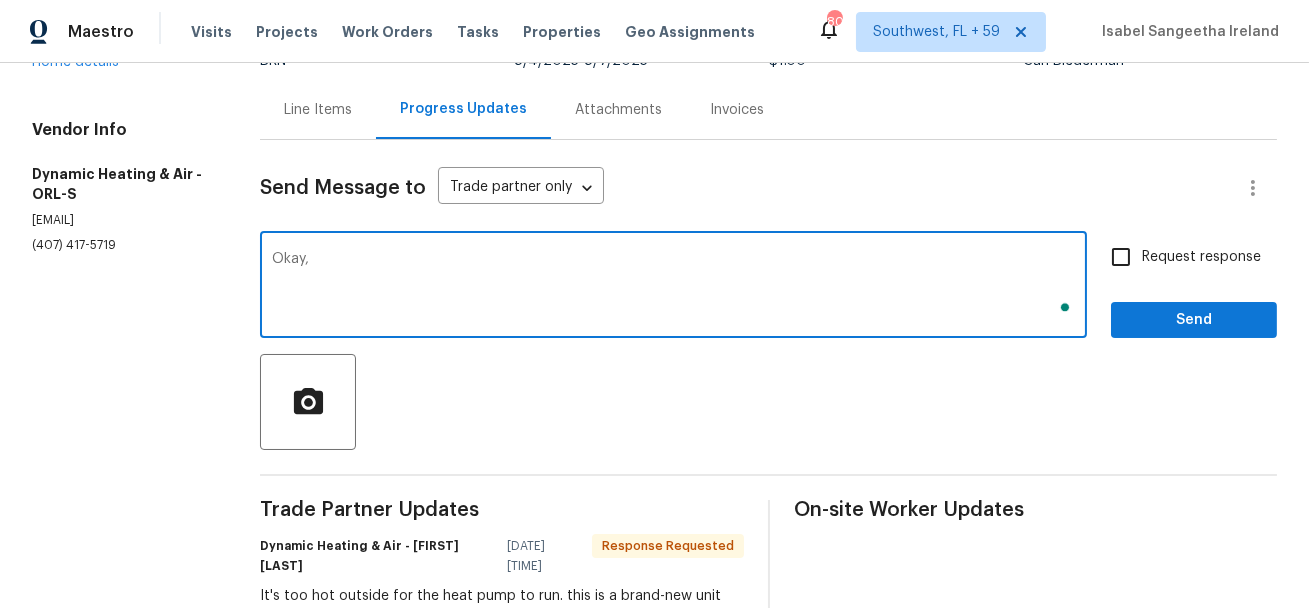 scroll, scrollTop: 179, scrollLeft: 0, axis: vertical 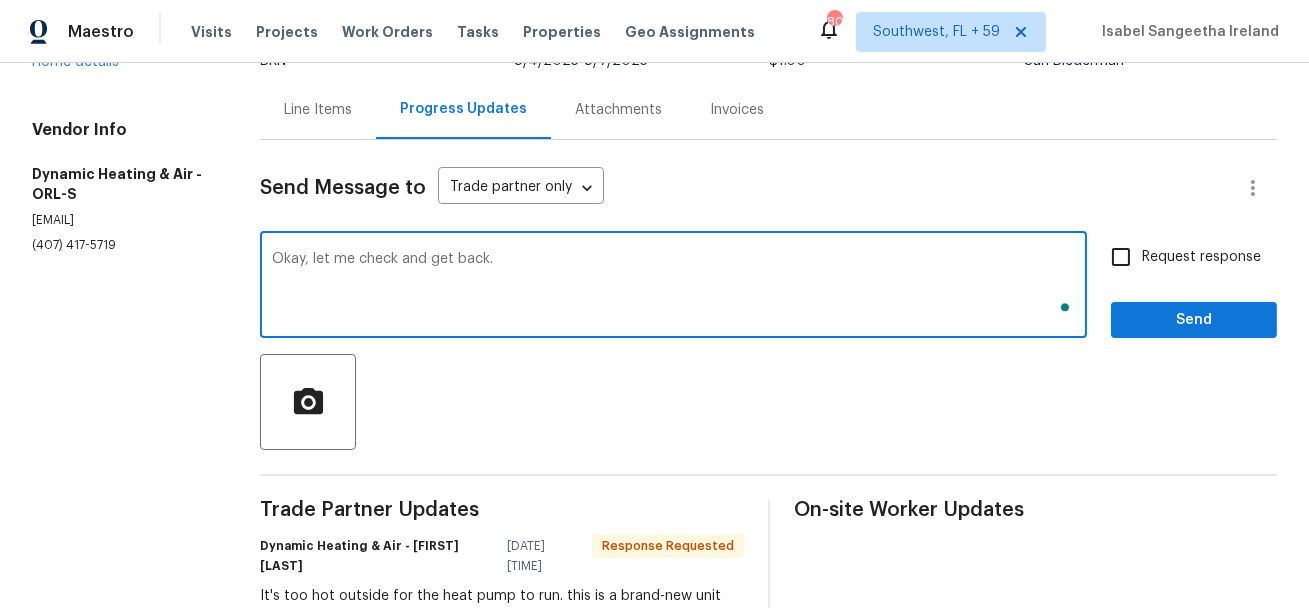 type on "Okay, let me check and get back." 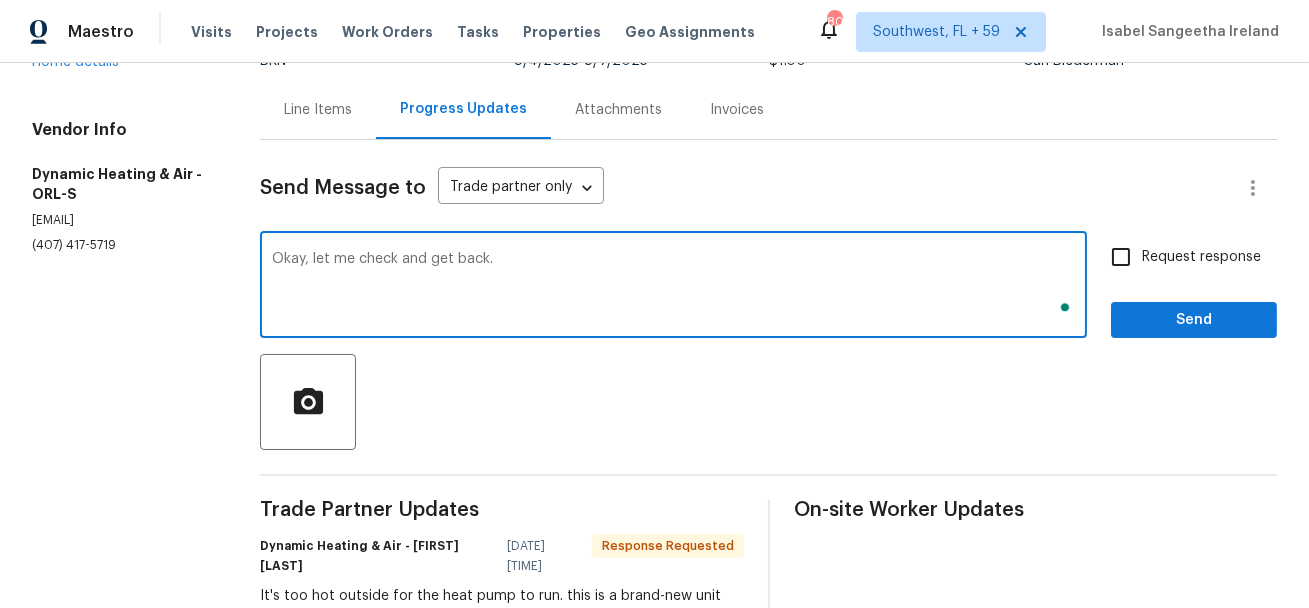 click on "Request response" at bounding box center (1121, 257) 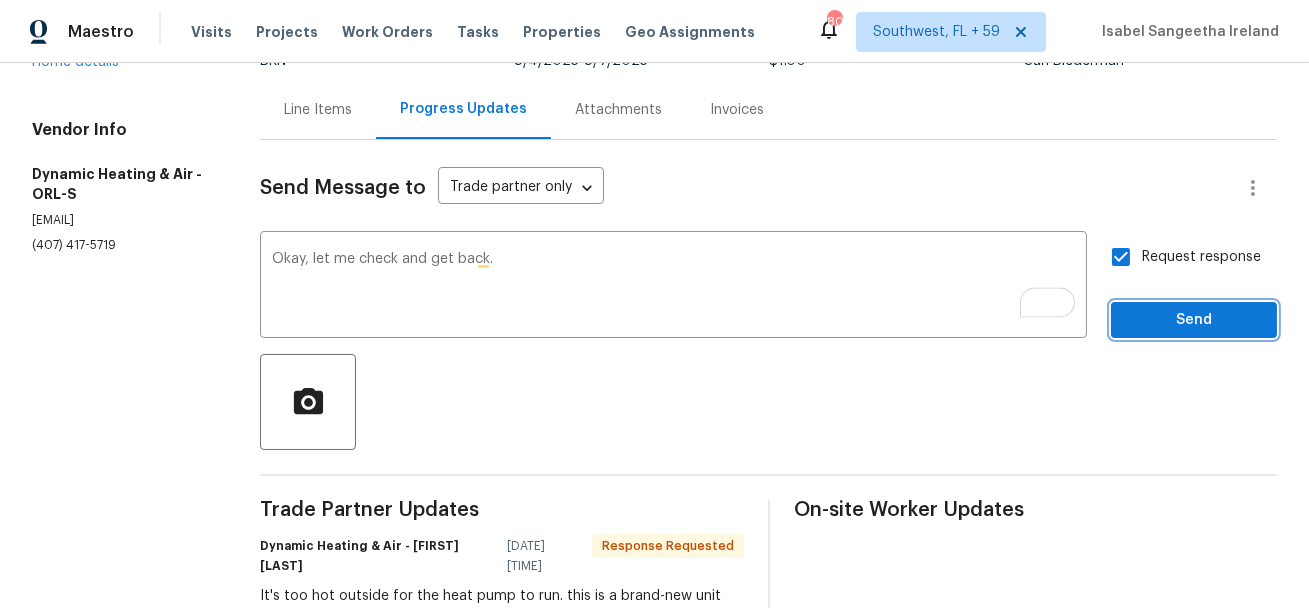 click on "Send" at bounding box center [1194, 320] 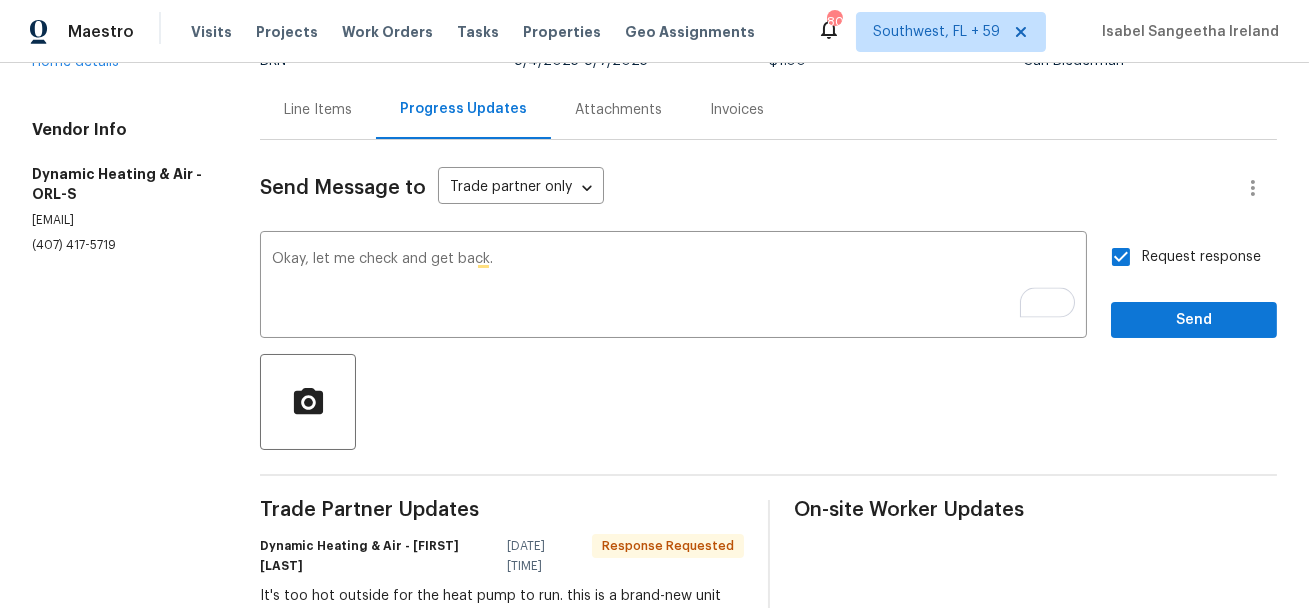 scroll, scrollTop: 139, scrollLeft: 0, axis: vertical 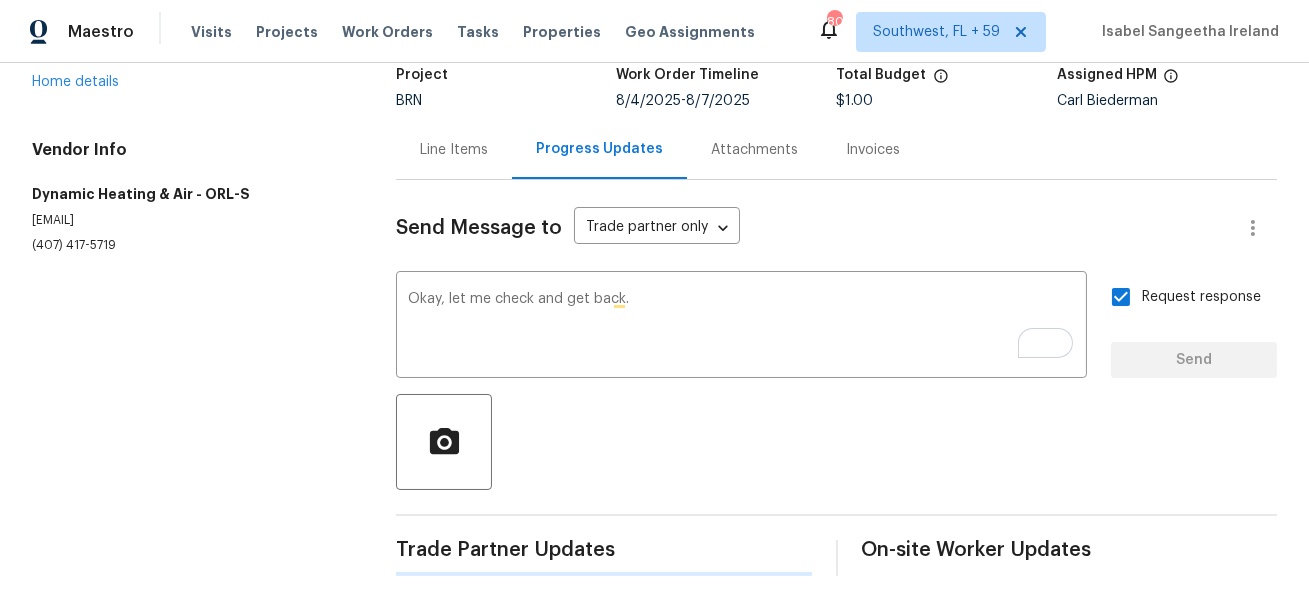 type 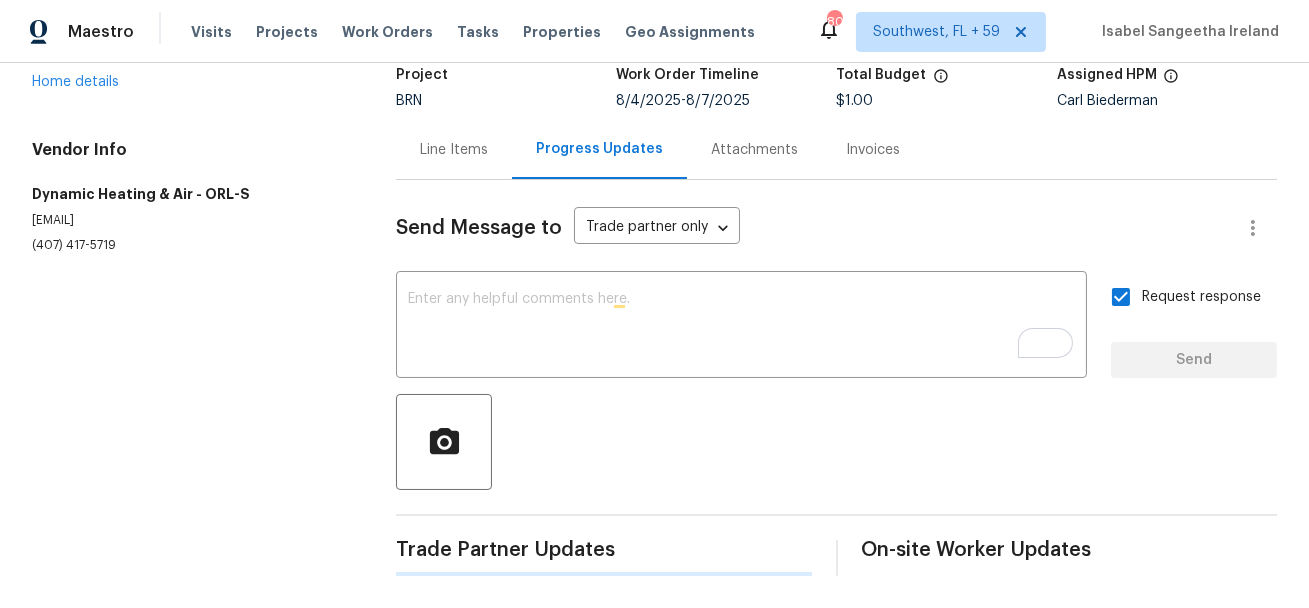 scroll, scrollTop: 179, scrollLeft: 0, axis: vertical 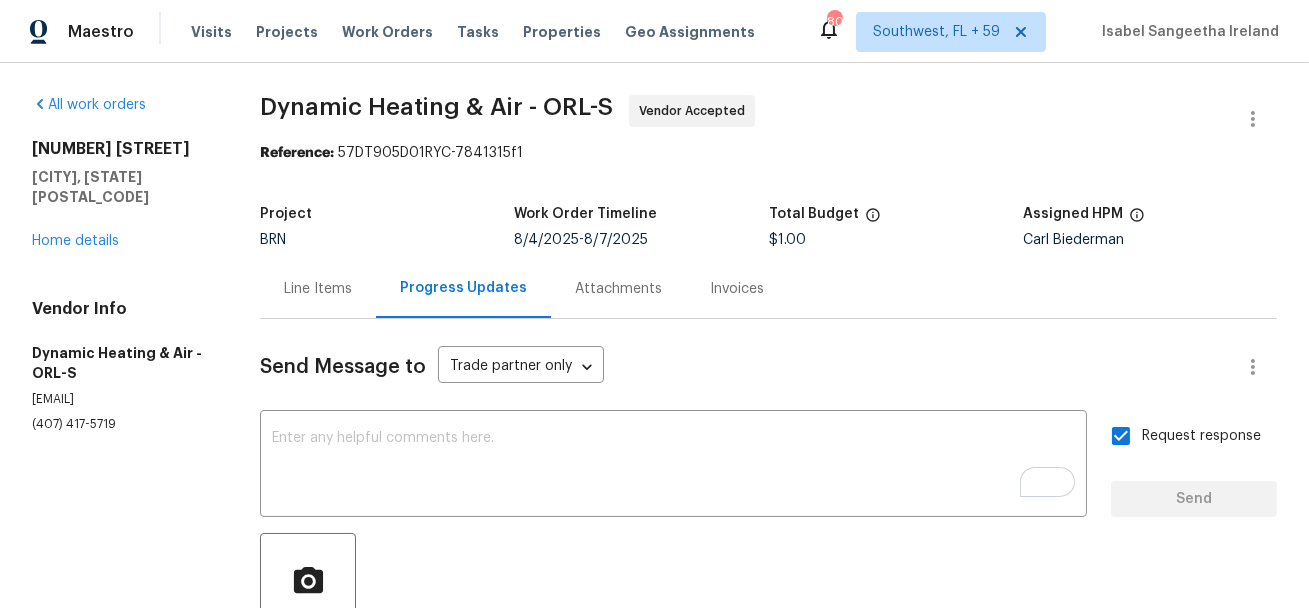 click on "Dynamic Heating & Air - ORL-S" at bounding box center [436, 107] 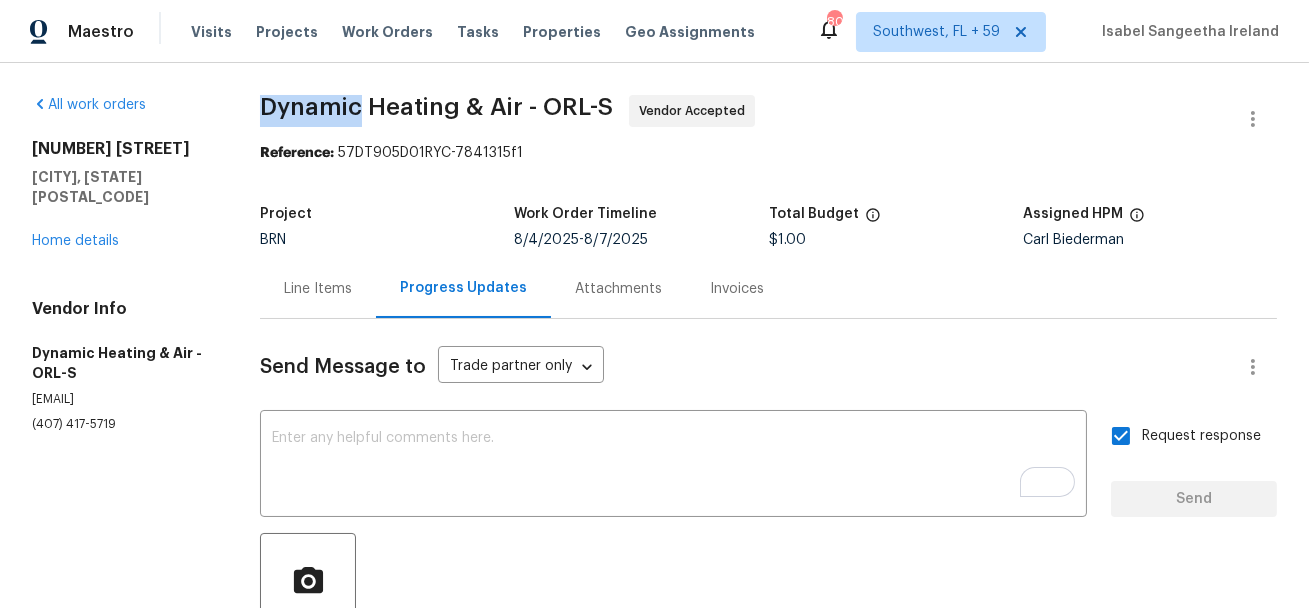 click on "Dynamic Heating & Air - ORL-S" at bounding box center (436, 107) 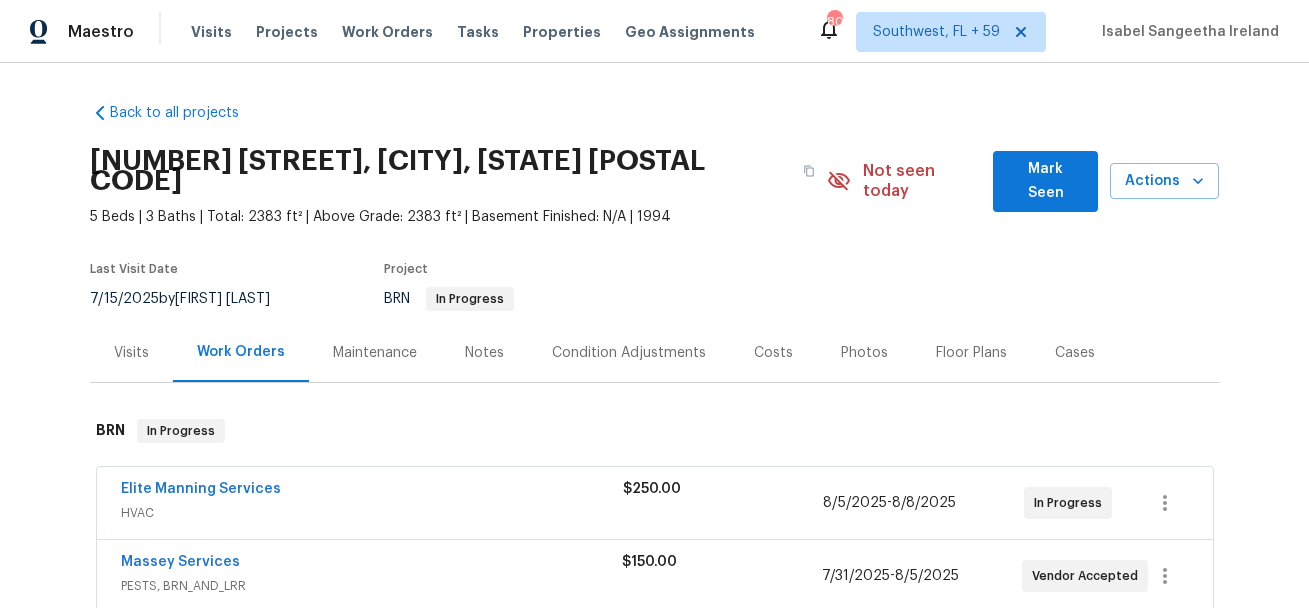 scroll, scrollTop: 0, scrollLeft: 0, axis: both 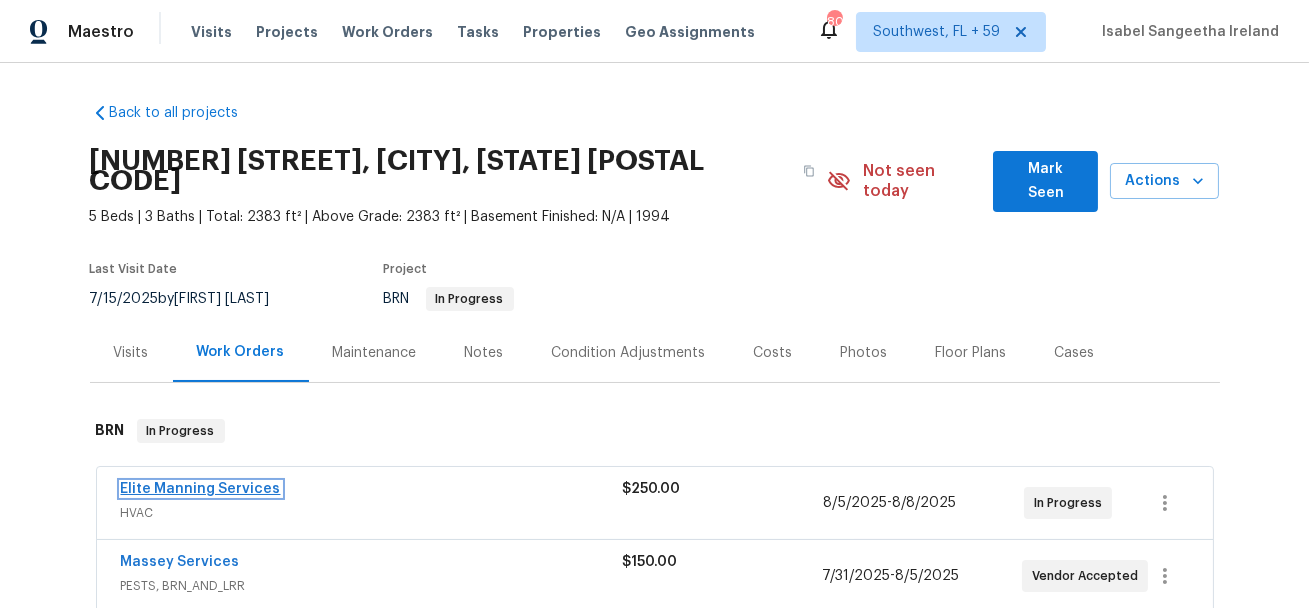 click on "Elite Manning Services" at bounding box center (201, 489) 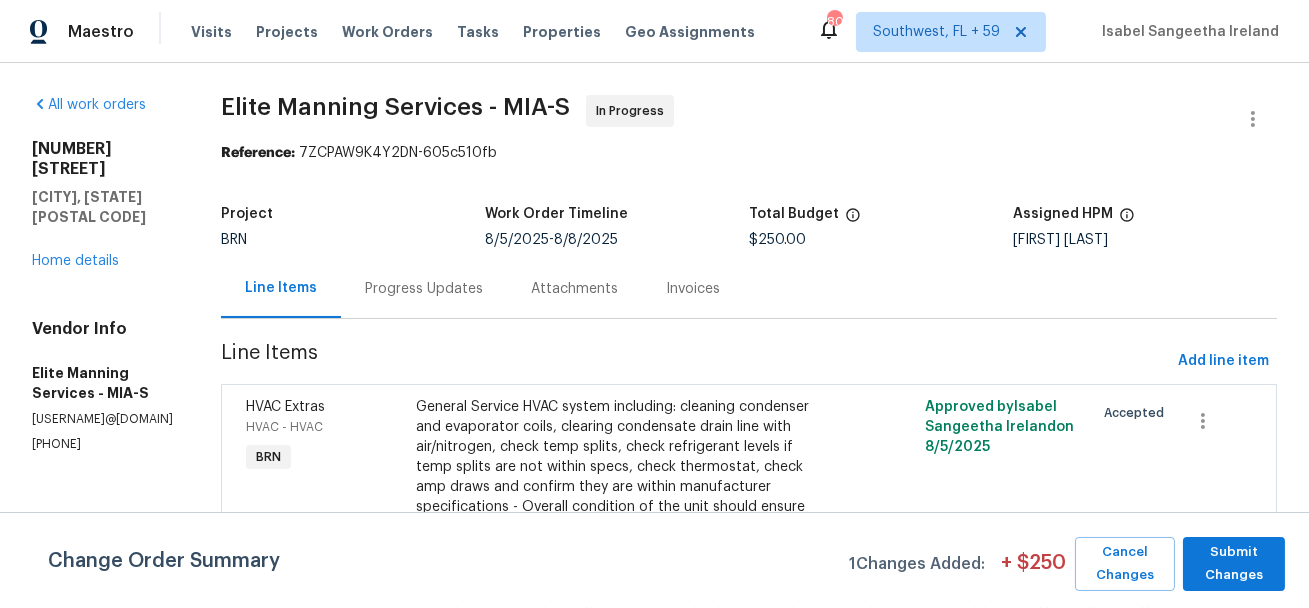 click on "Progress Updates" at bounding box center [424, 289] 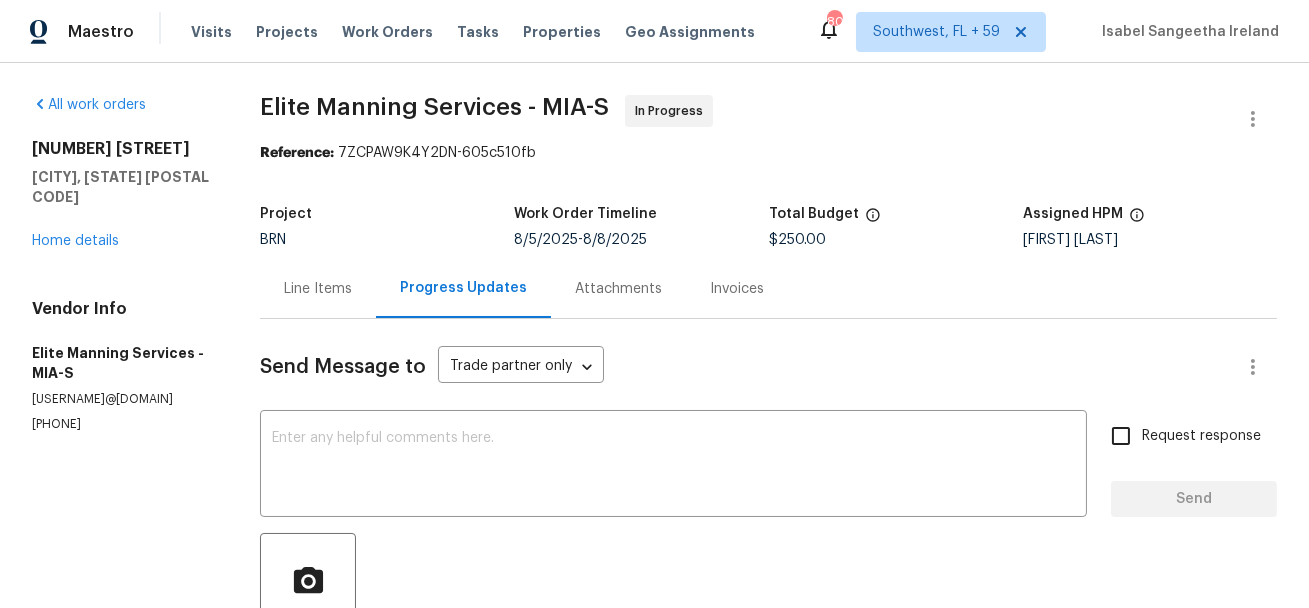 scroll, scrollTop: 351, scrollLeft: 0, axis: vertical 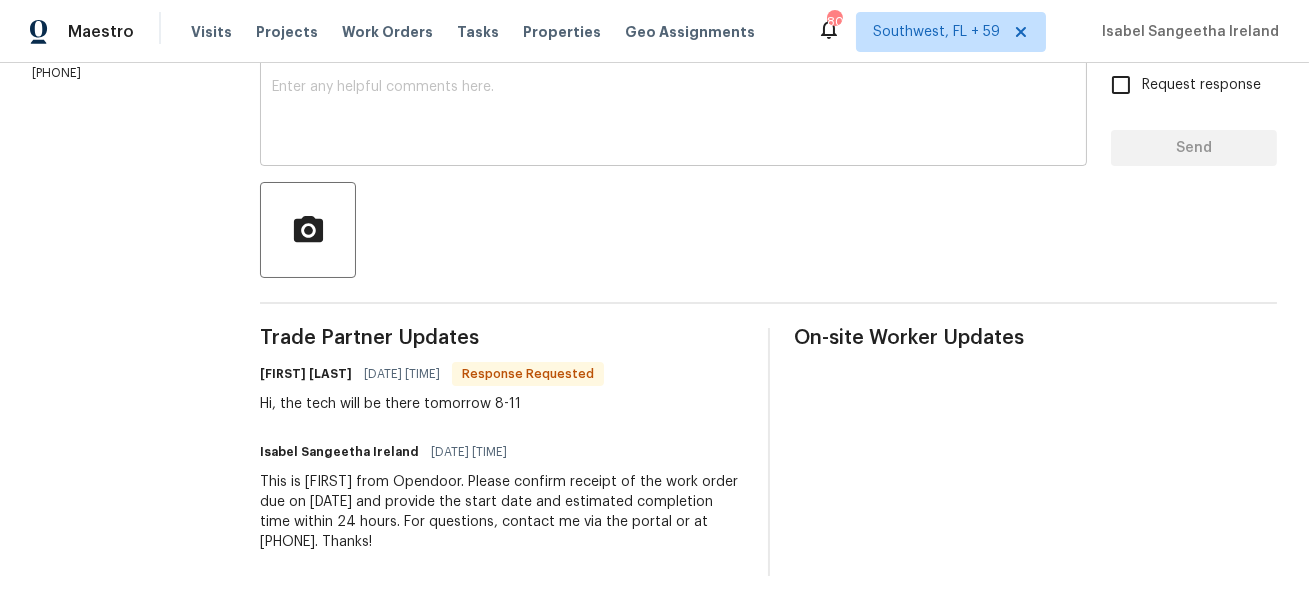 click at bounding box center (673, 115) 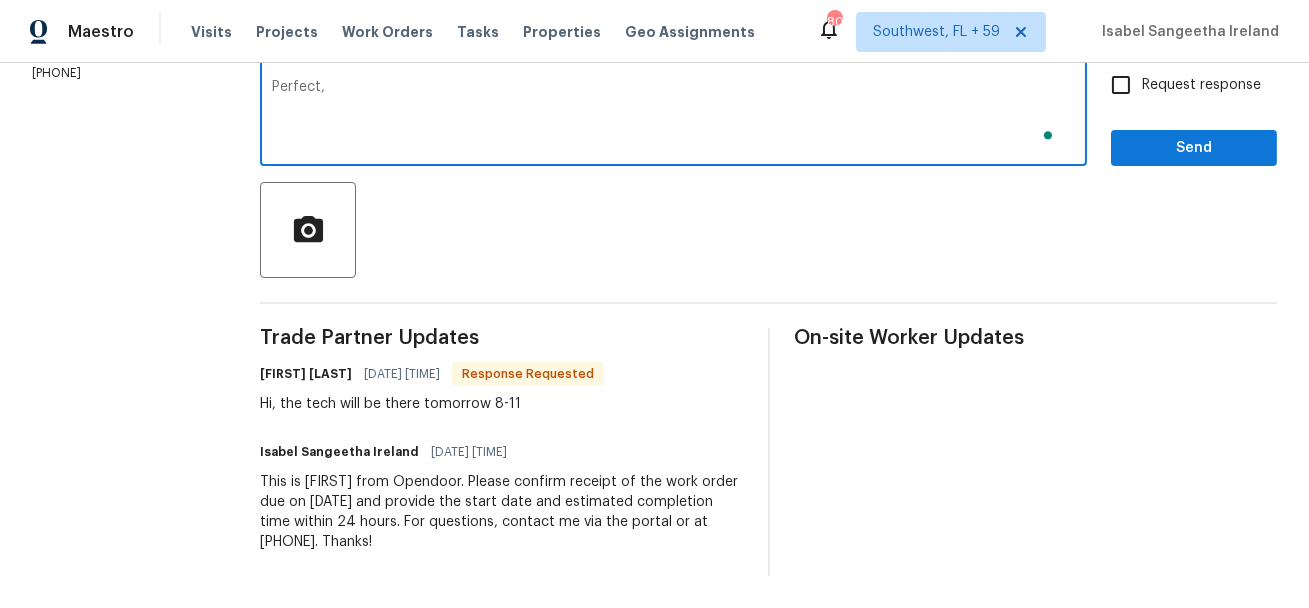 scroll, scrollTop: 351, scrollLeft: 0, axis: vertical 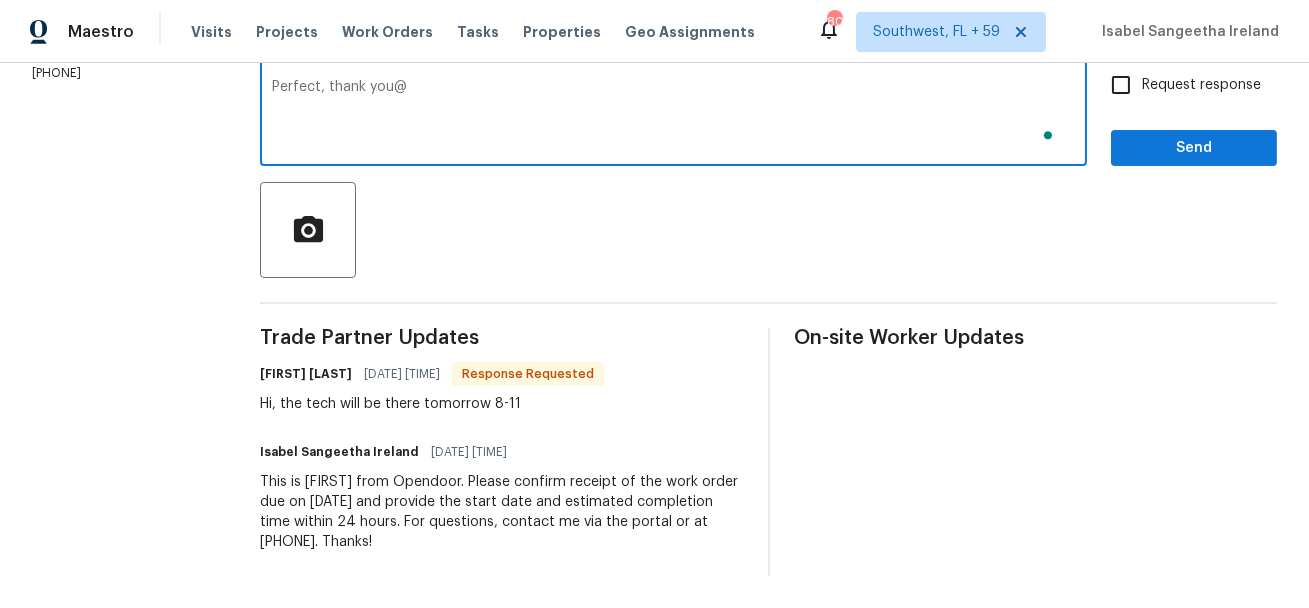 click on "Send Message to Trade partner only Trade partner only ​ Perfect, thank you@ x ​ Request response Send Trade Partner Updates [FIRST] [LAST] [DATE] [TIME] Response Requested Hi, the tech will be there tomorrow 8-11 [FIRST] [LAST] [DATE] [TIME] This is [FIRST] from Opendoor. Please confirm receipt of the work order due on [DATE] and provide the start date and estimated completion time within 24 hours. For questions, contact me via the portal or at [PHONE]. Thanks!" at bounding box center (768, 272) 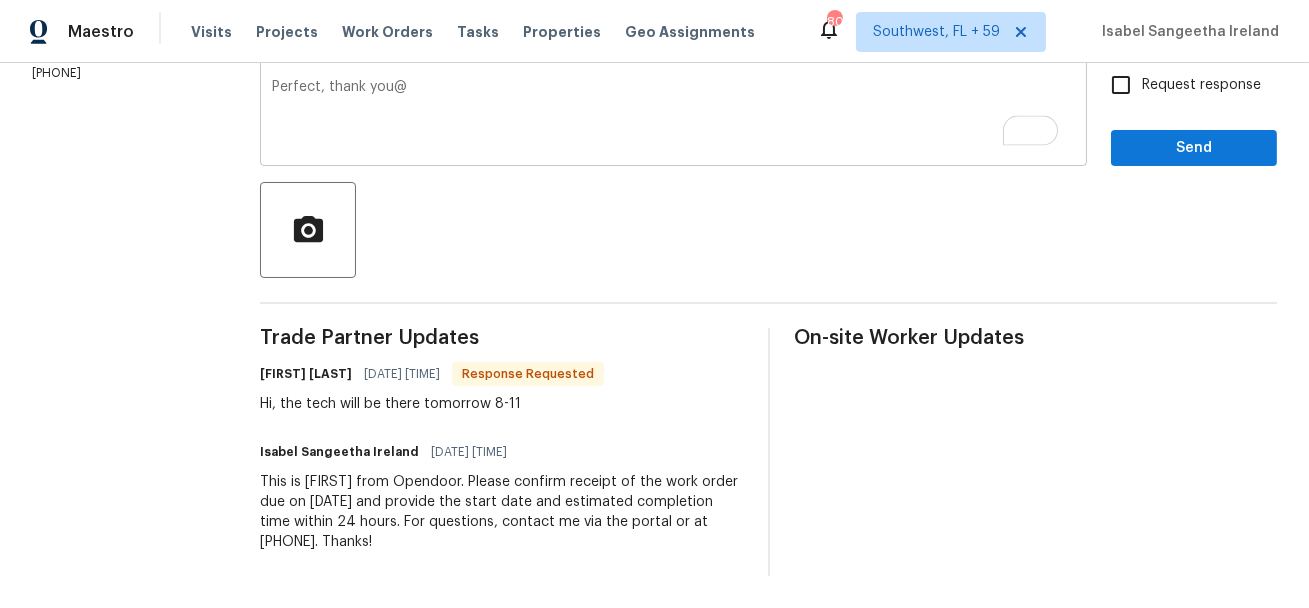 click on "Perfect, thank you@" at bounding box center [673, 115] 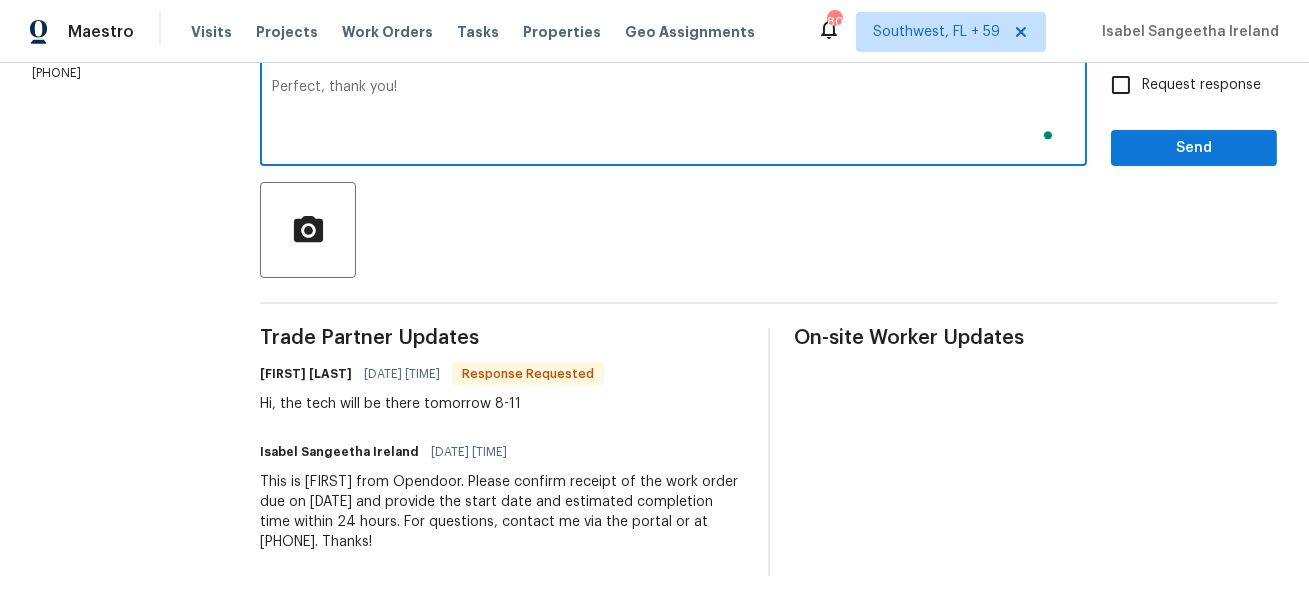 type on "Perfect, thank you!" 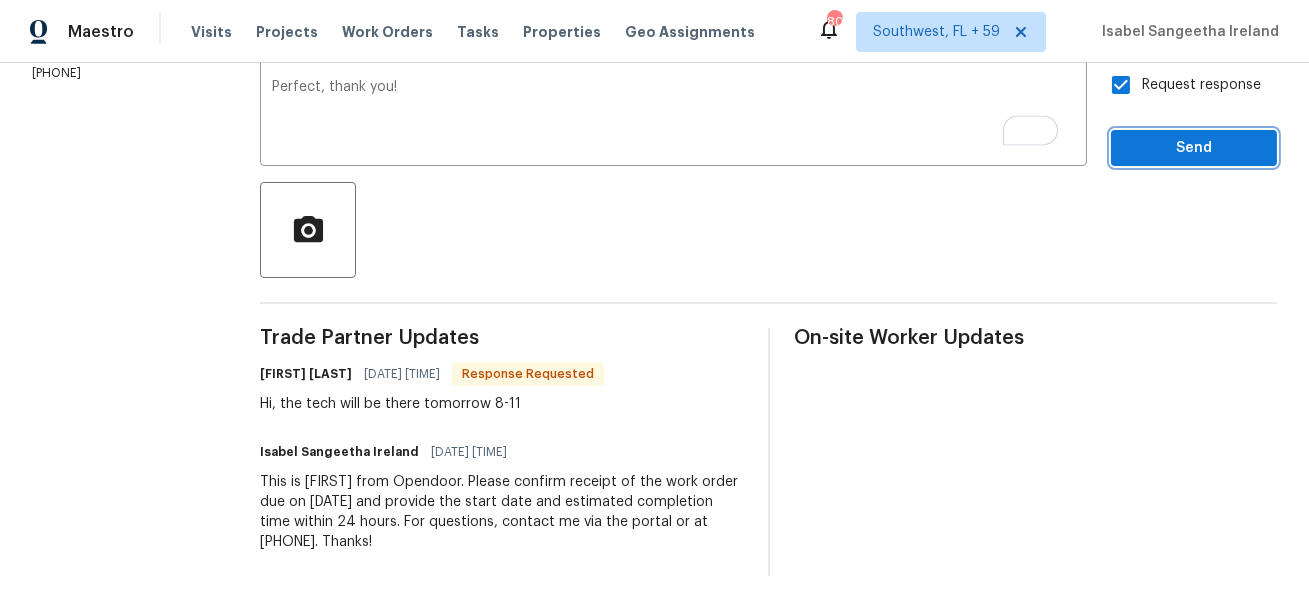 click on "Send" at bounding box center [1194, 148] 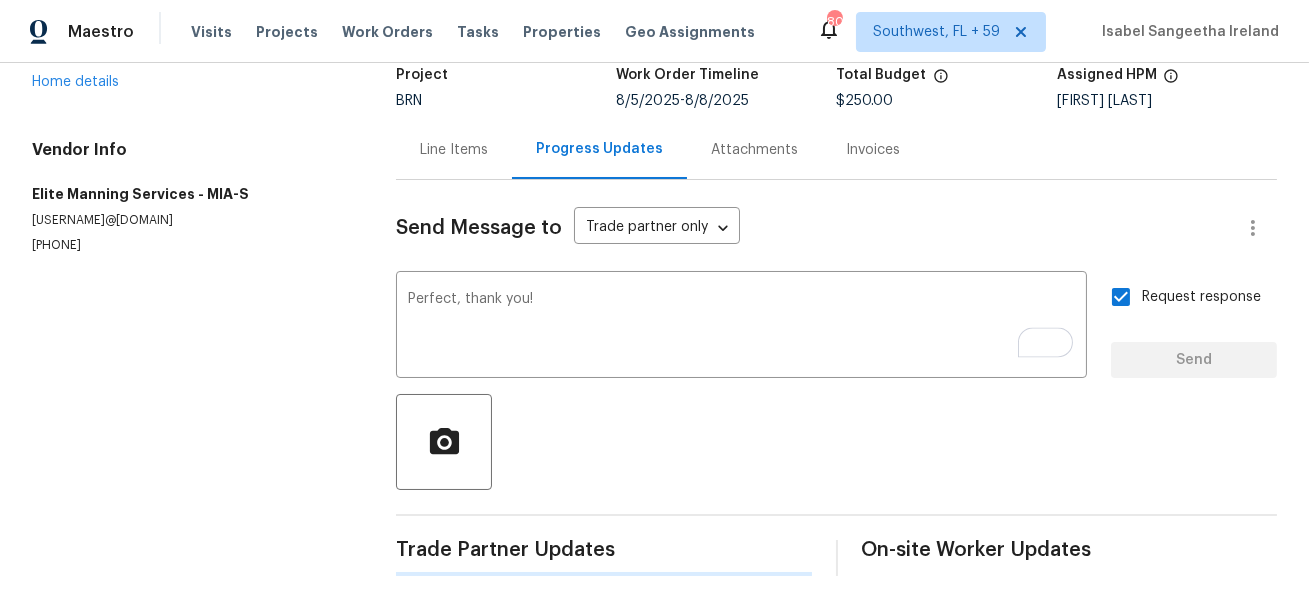 scroll, scrollTop: 139, scrollLeft: 0, axis: vertical 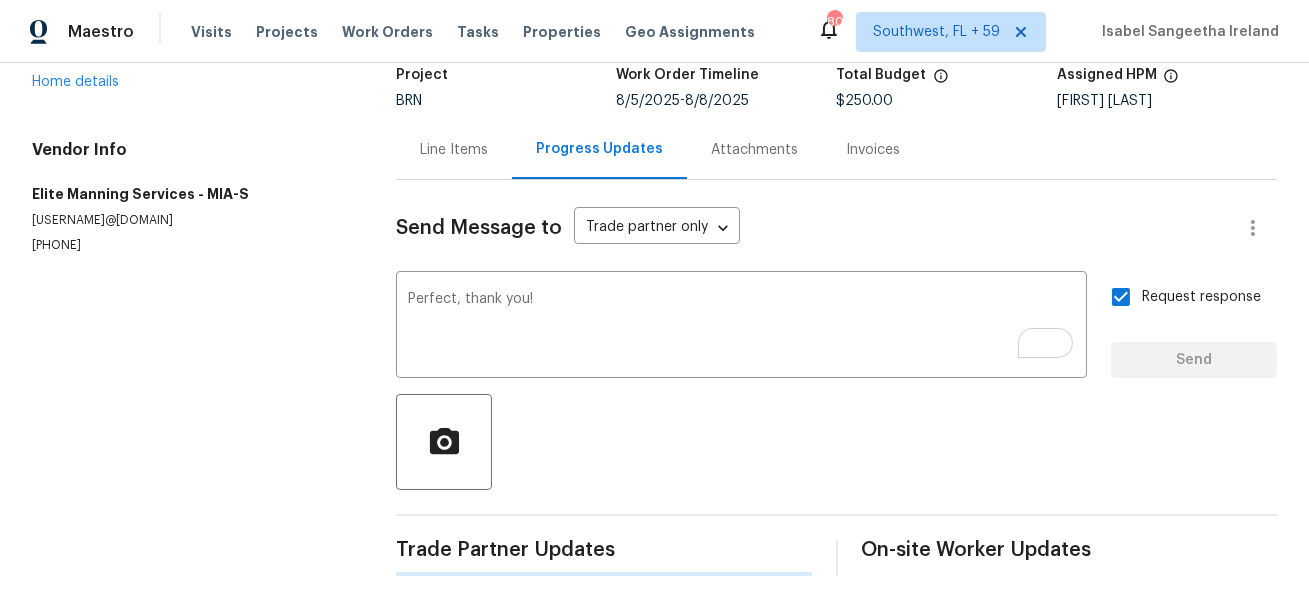 type 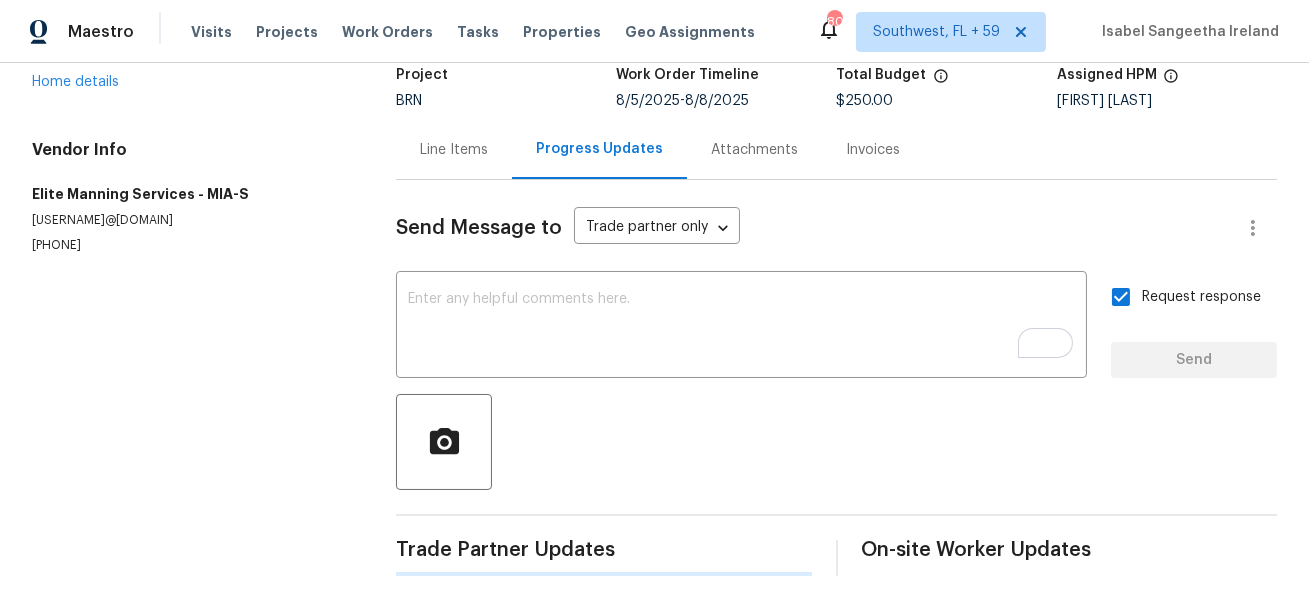 scroll, scrollTop: 351, scrollLeft: 0, axis: vertical 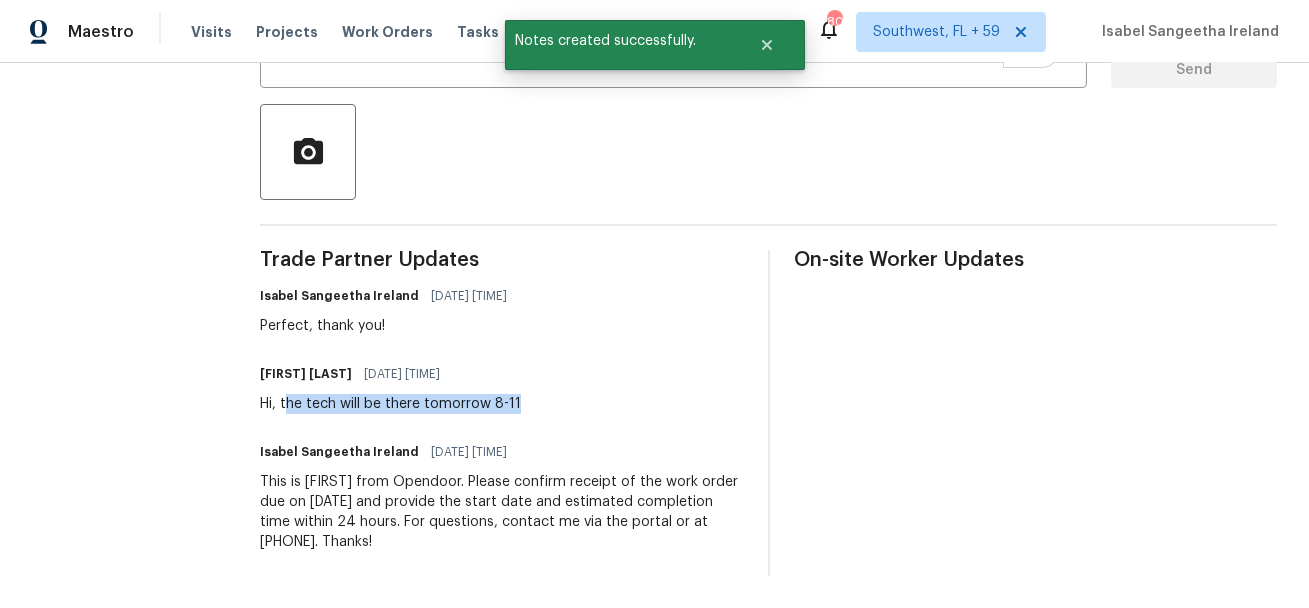 drag, startPoint x: 300, startPoint y: 400, endPoint x: 563, endPoint y: 401, distance: 263.0019 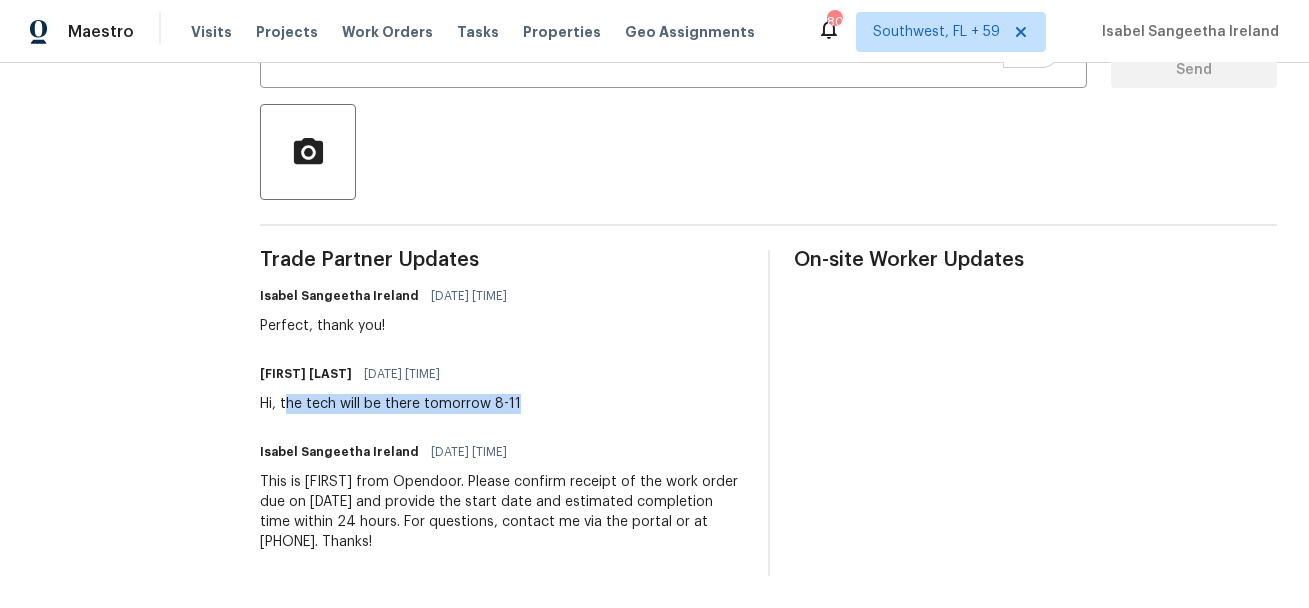 scroll, scrollTop: 429, scrollLeft: 0, axis: vertical 